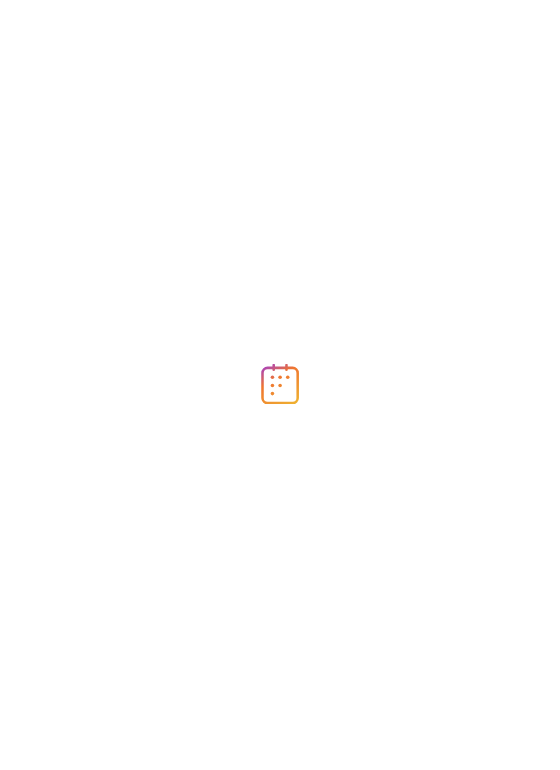 scroll, scrollTop: 0, scrollLeft: 0, axis: both 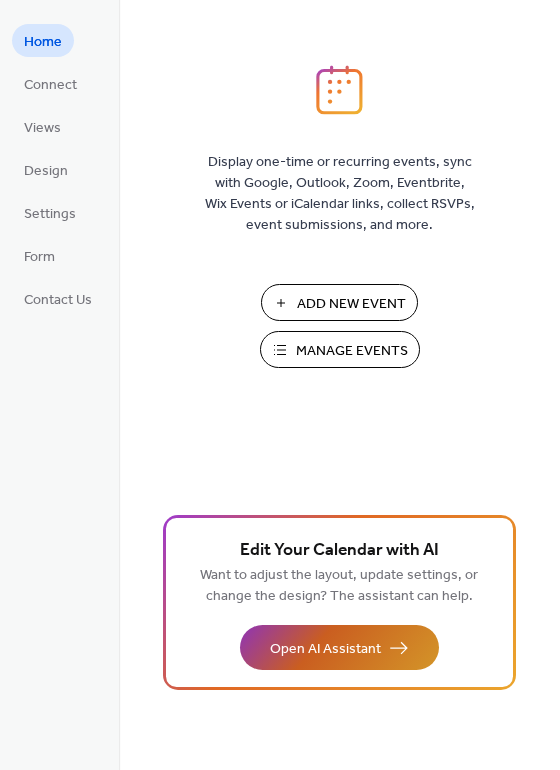 click on "Open AI Assistant" at bounding box center [325, 649] 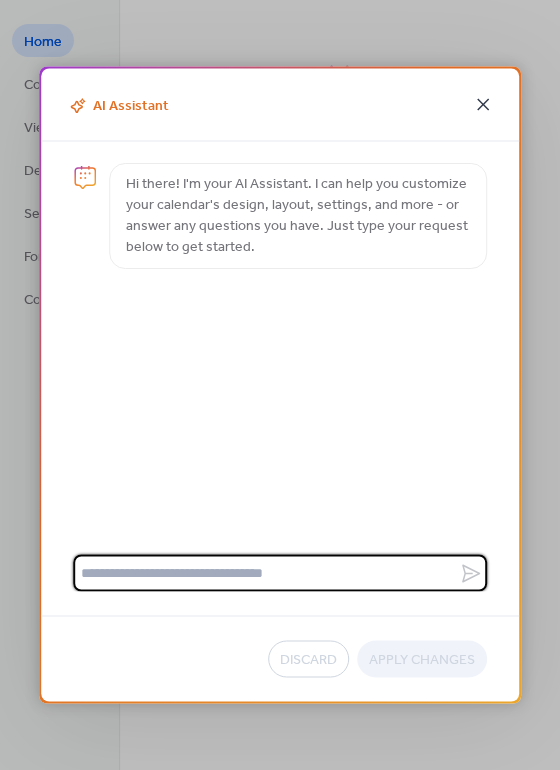 click 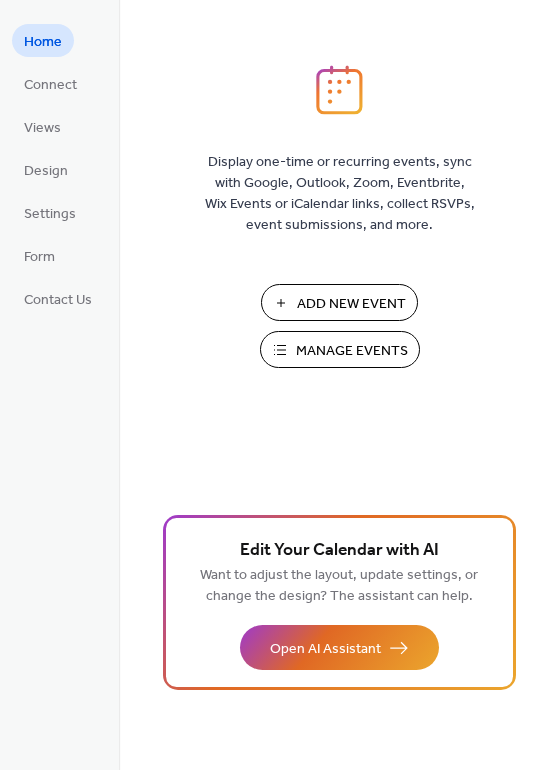 click on "Manage Events" at bounding box center (352, 351) 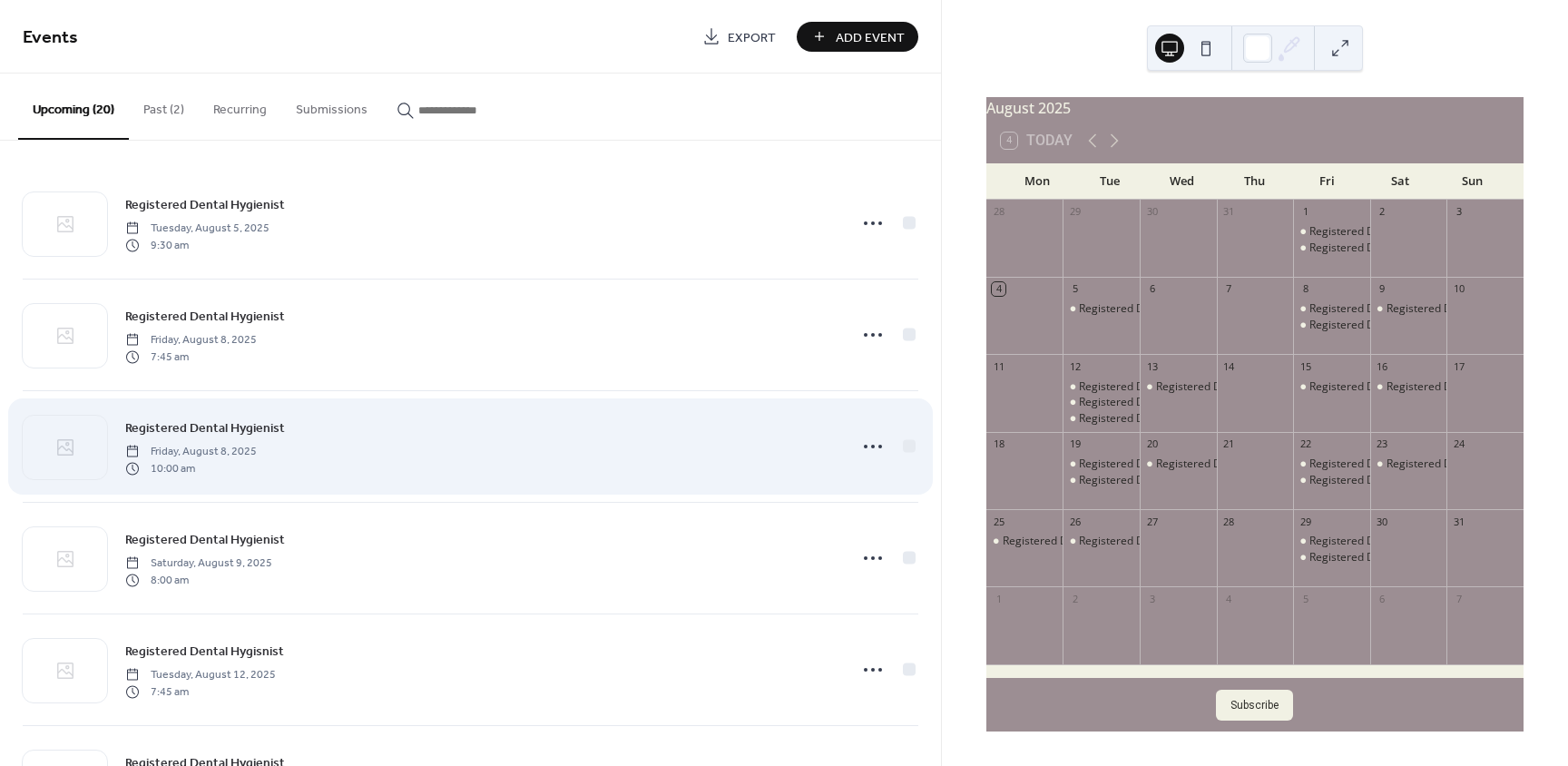scroll, scrollTop: 0, scrollLeft: 0, axis: both 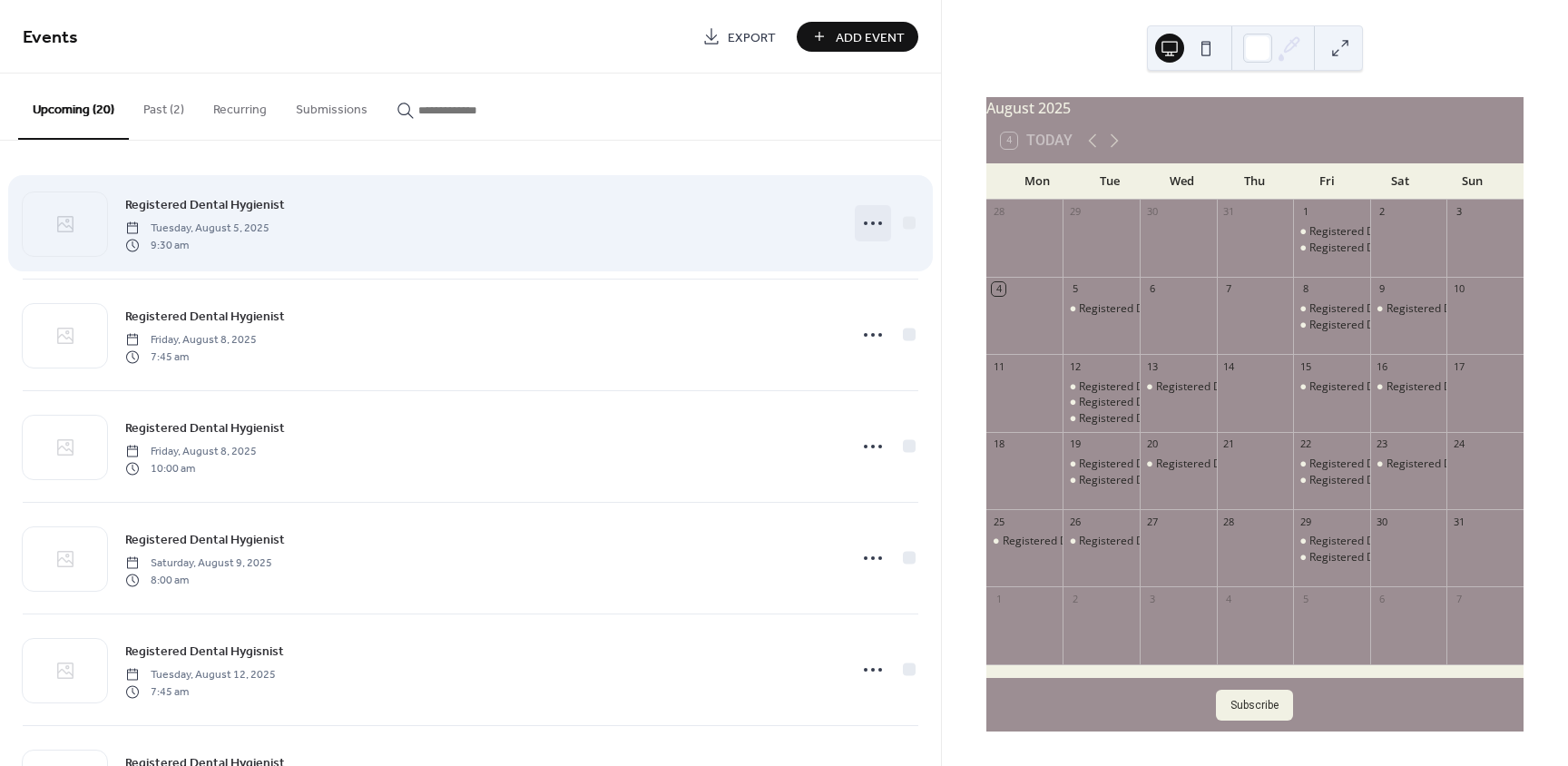 click 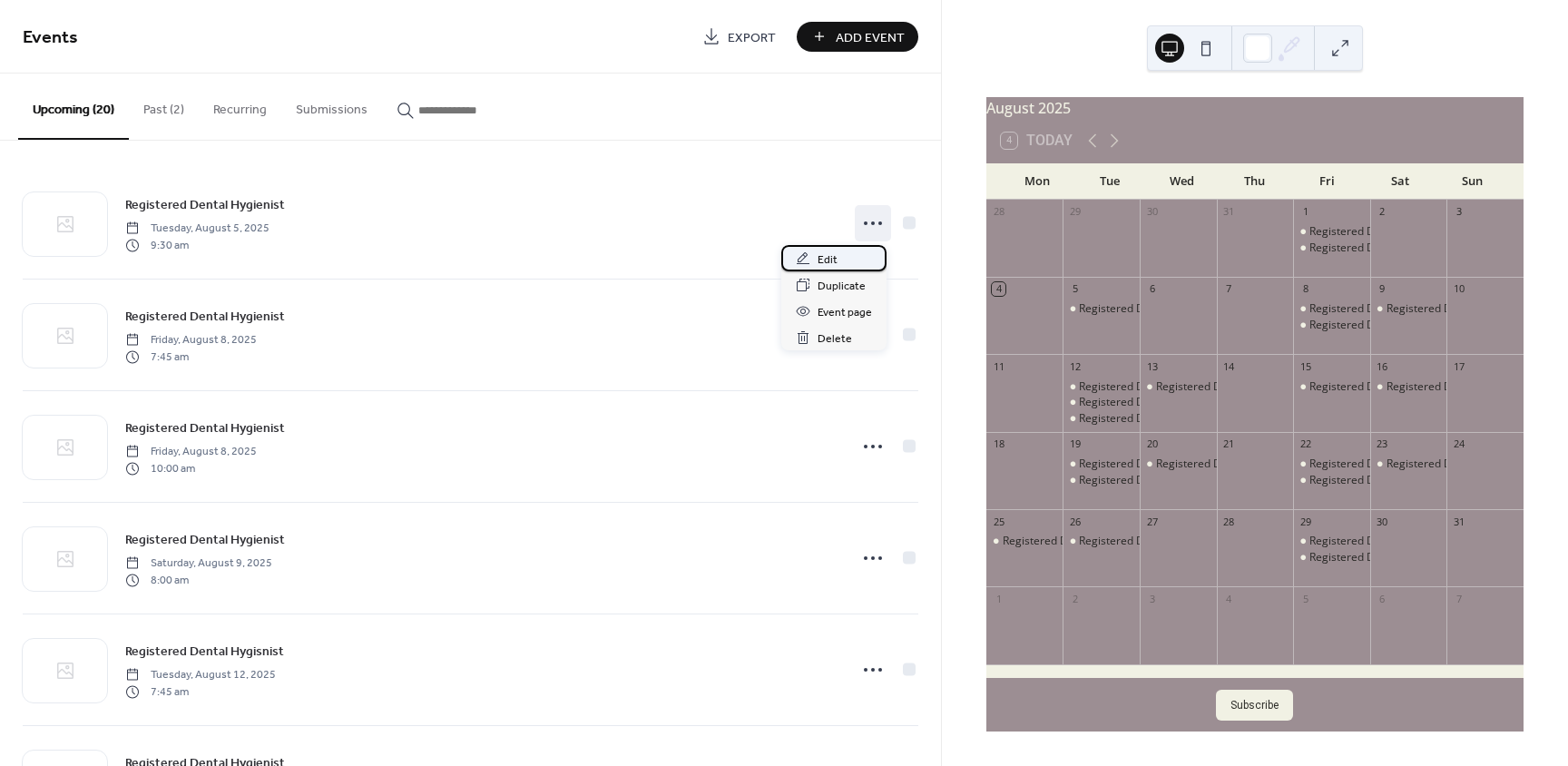 click on "Edit" at bounding box center [834, 258] 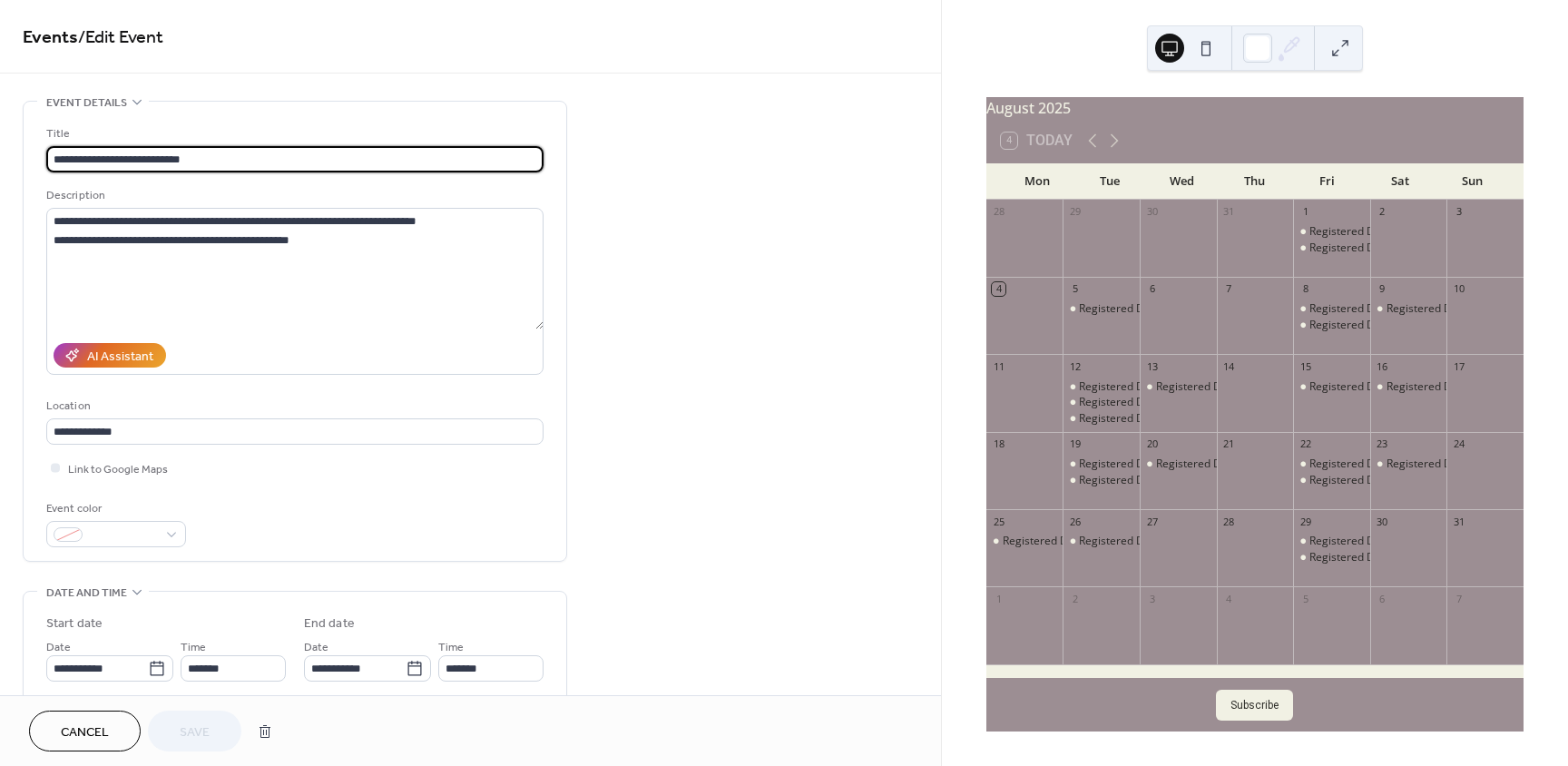 click on "Cancel" at bounding box center [84, 732] 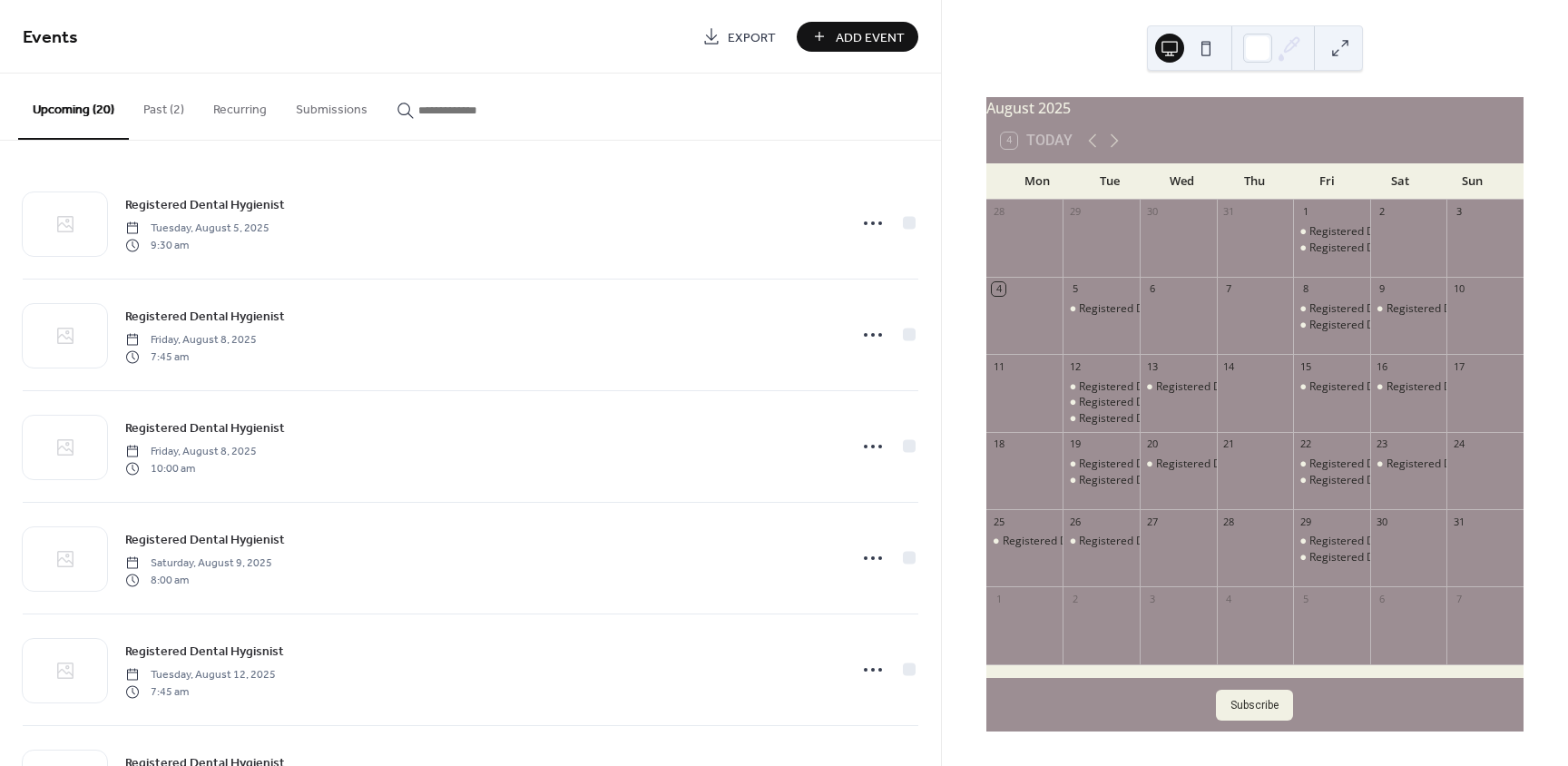 click on "Past (2)" at bounding box center [163, 105] 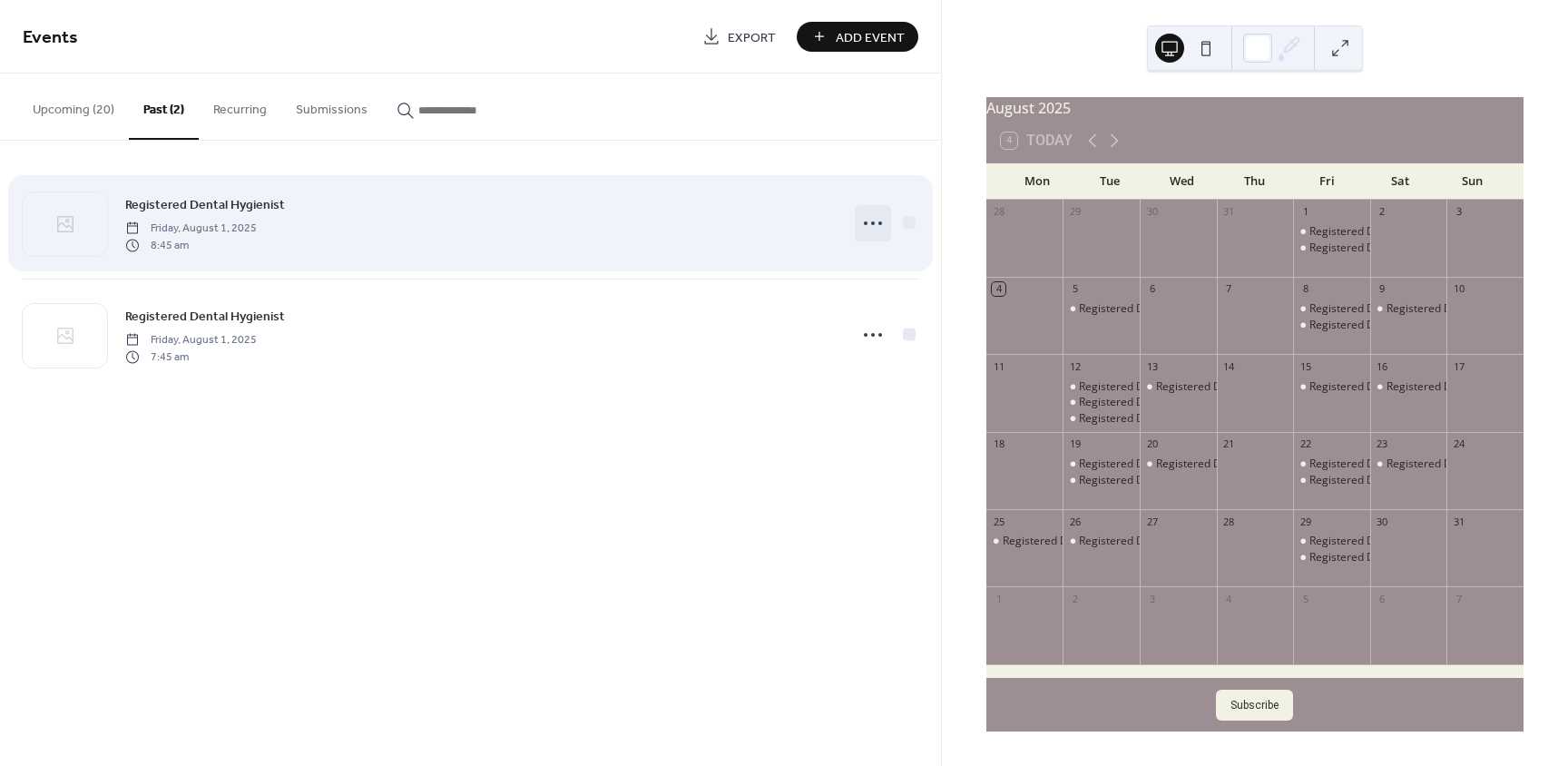 click 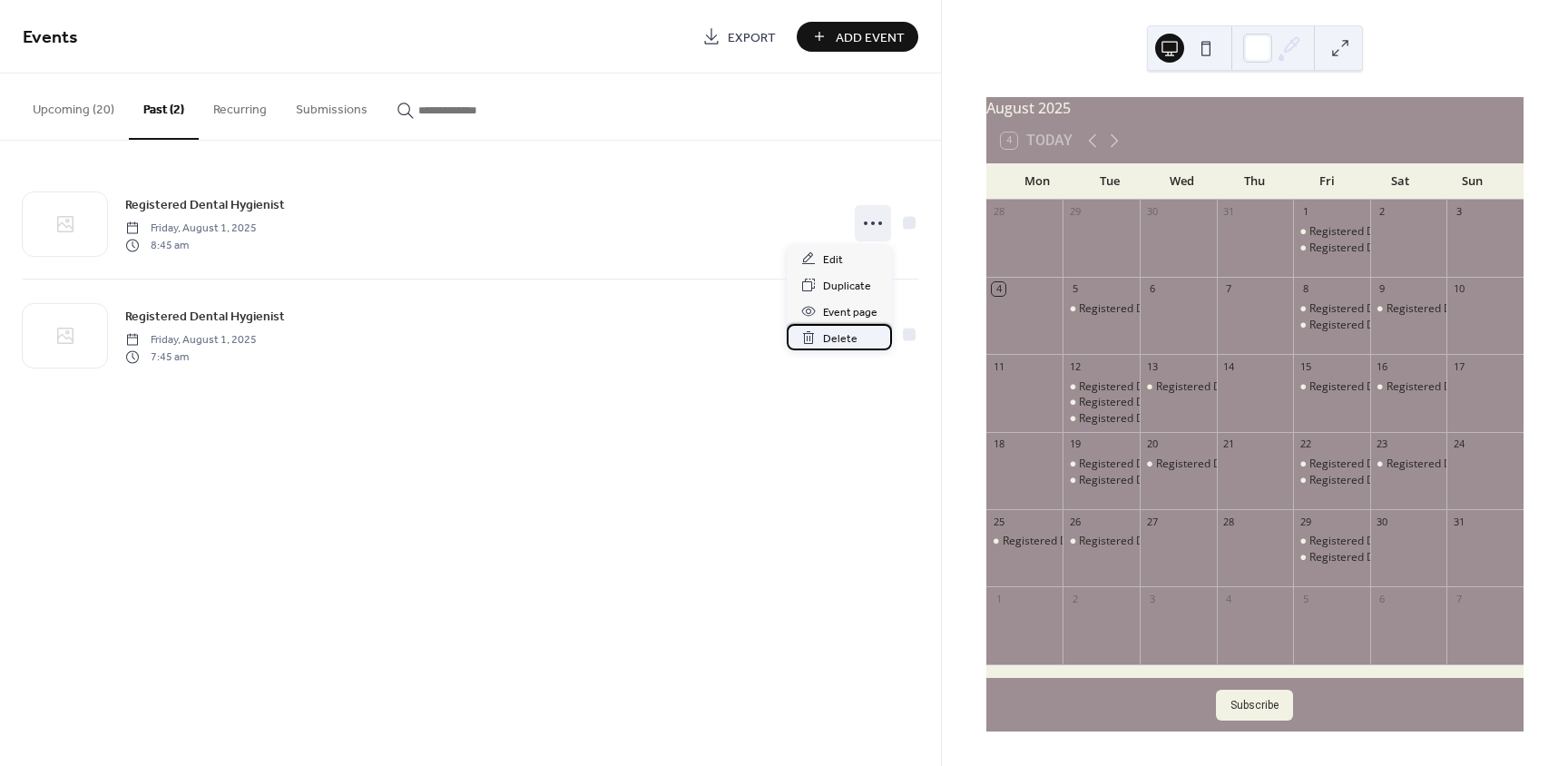 click on "Delete" at bounding box center (840, 339) 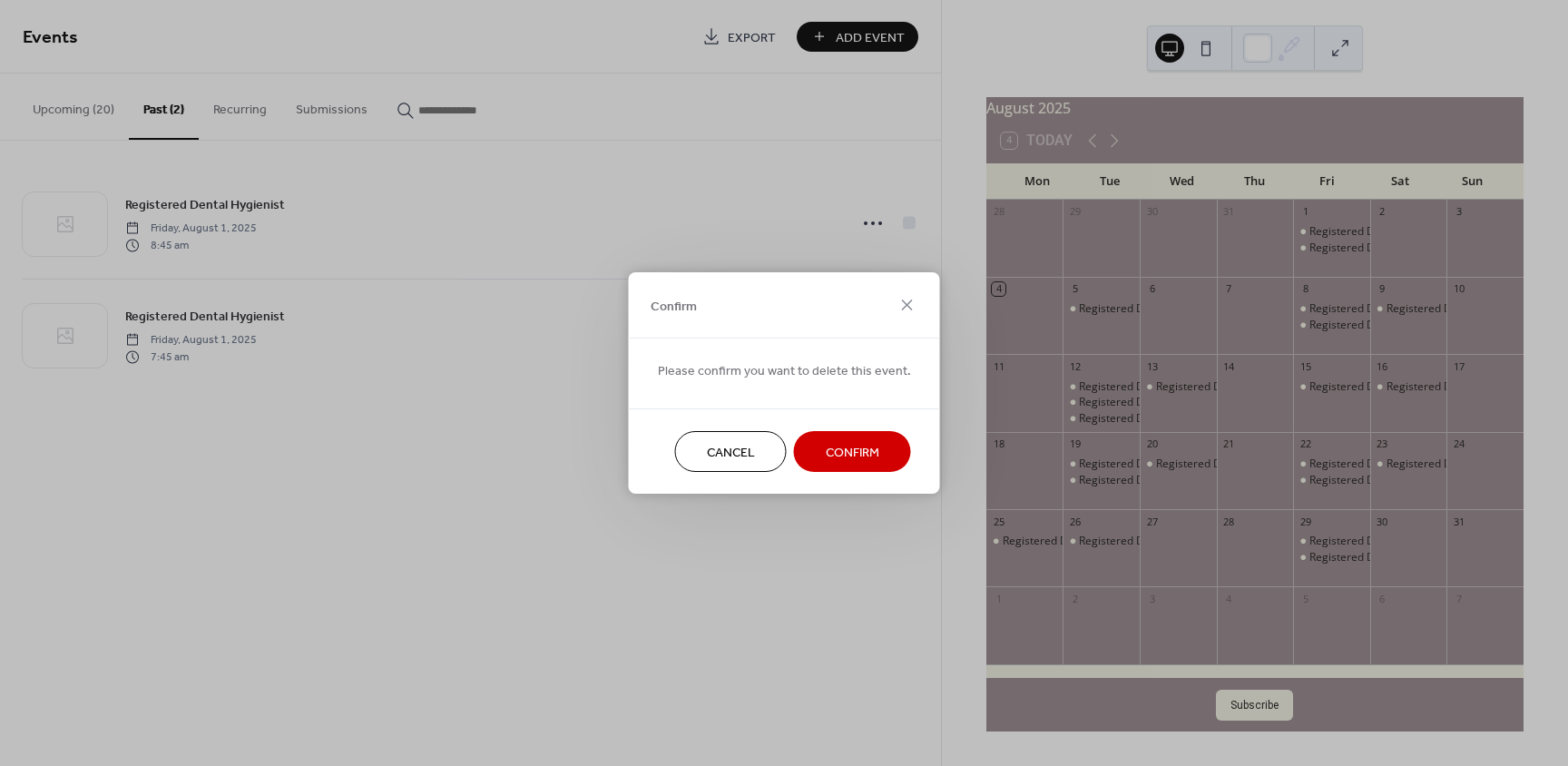click on "Confirm" at bounding box center [852, 453] 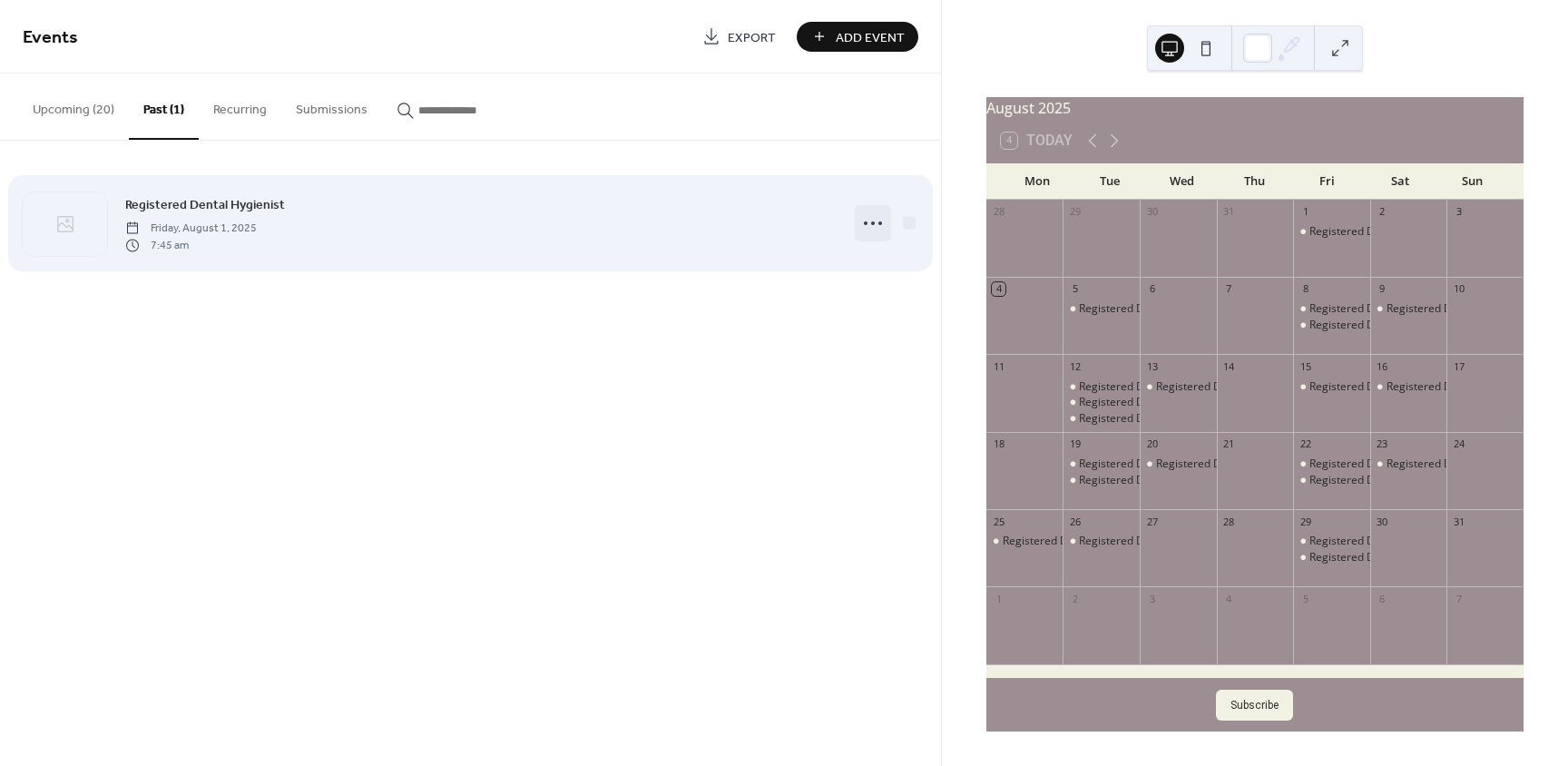 click 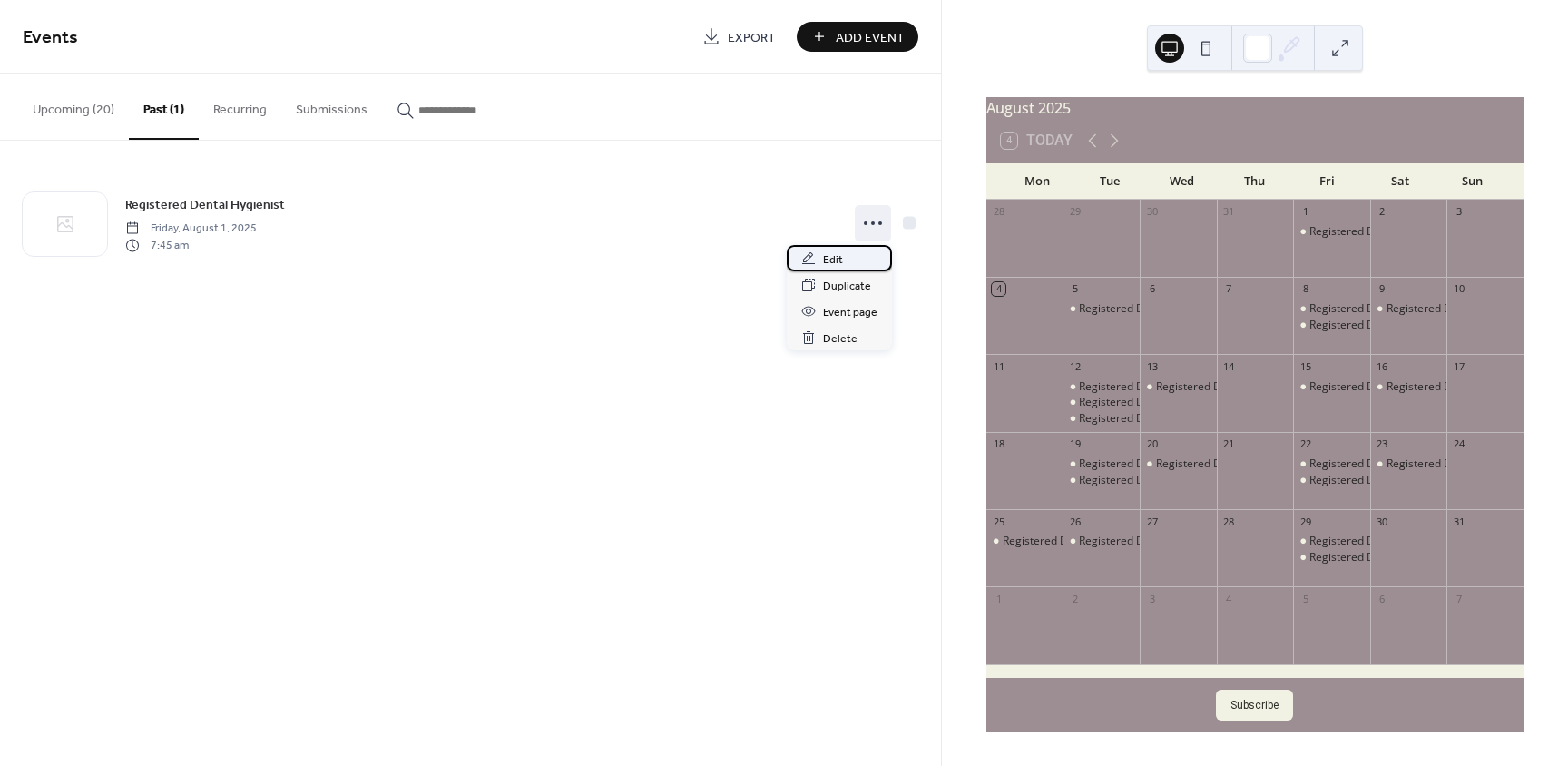 click on "Edit" at bounding box center [833, 260] 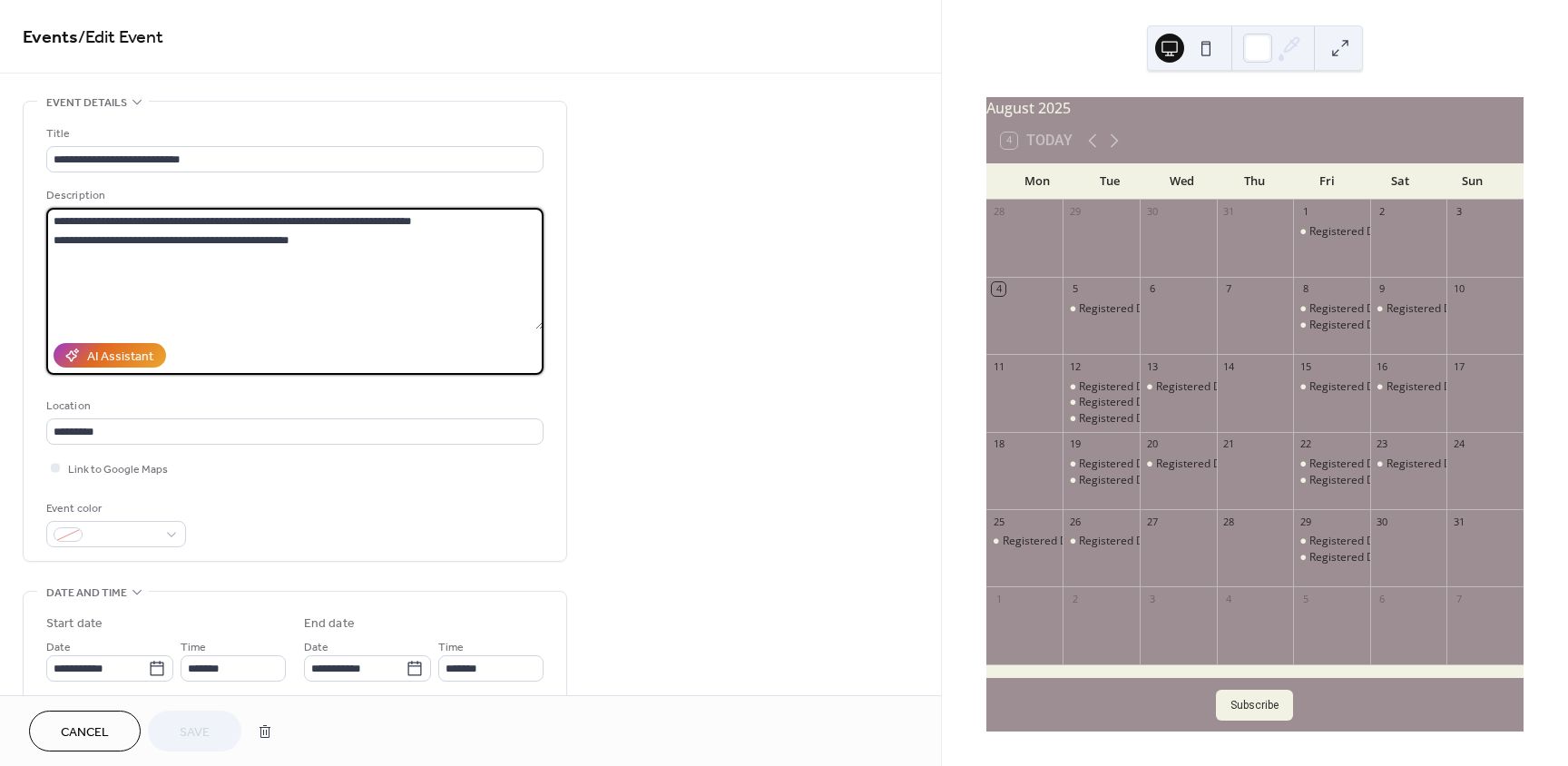 drag, startPoint x: 50, startPoint y: 221, endPoint x: 332, endPoint y: 255, distance: 284.04225 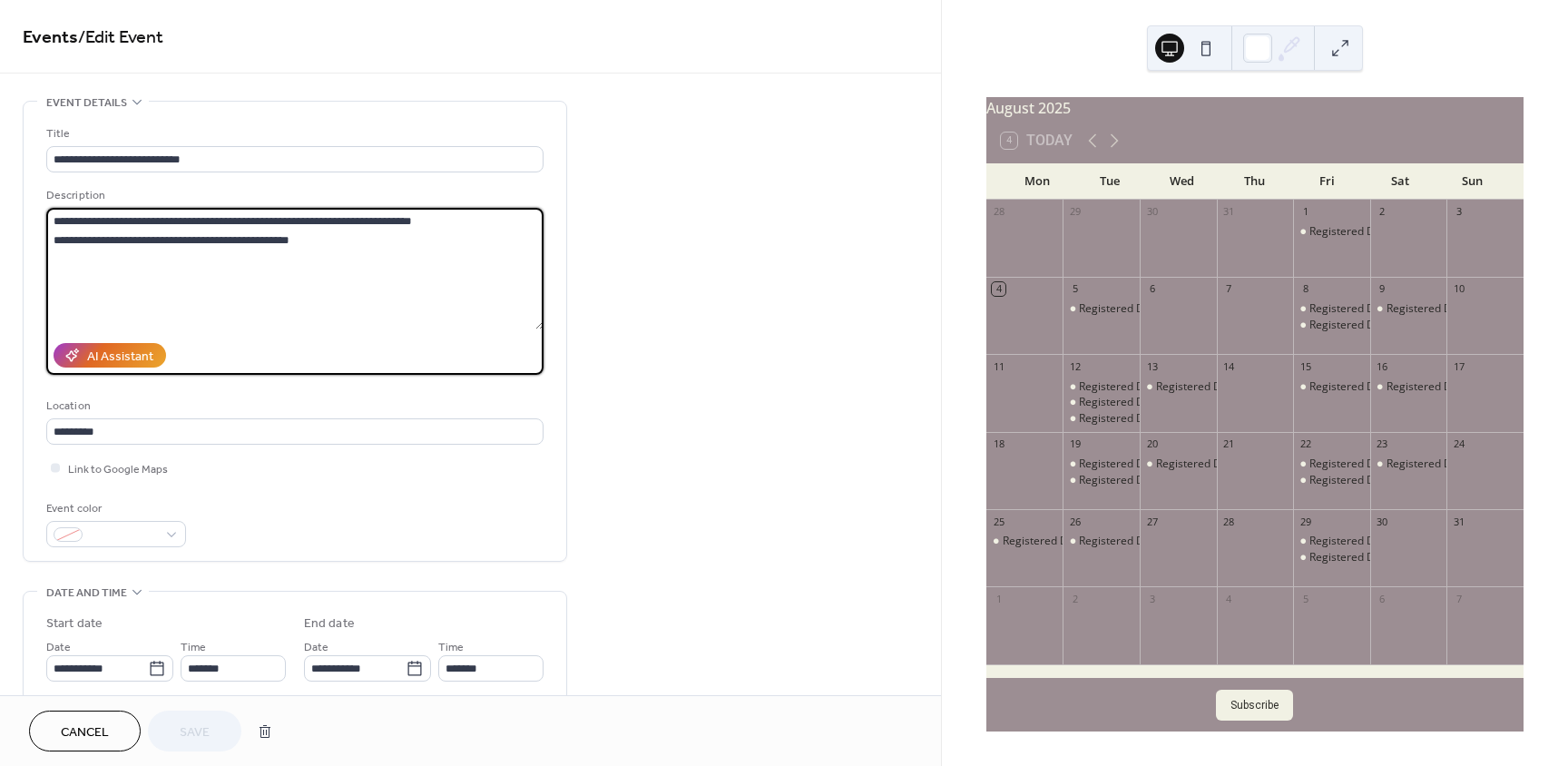 click on "**********" at bounding box center [295, 269] 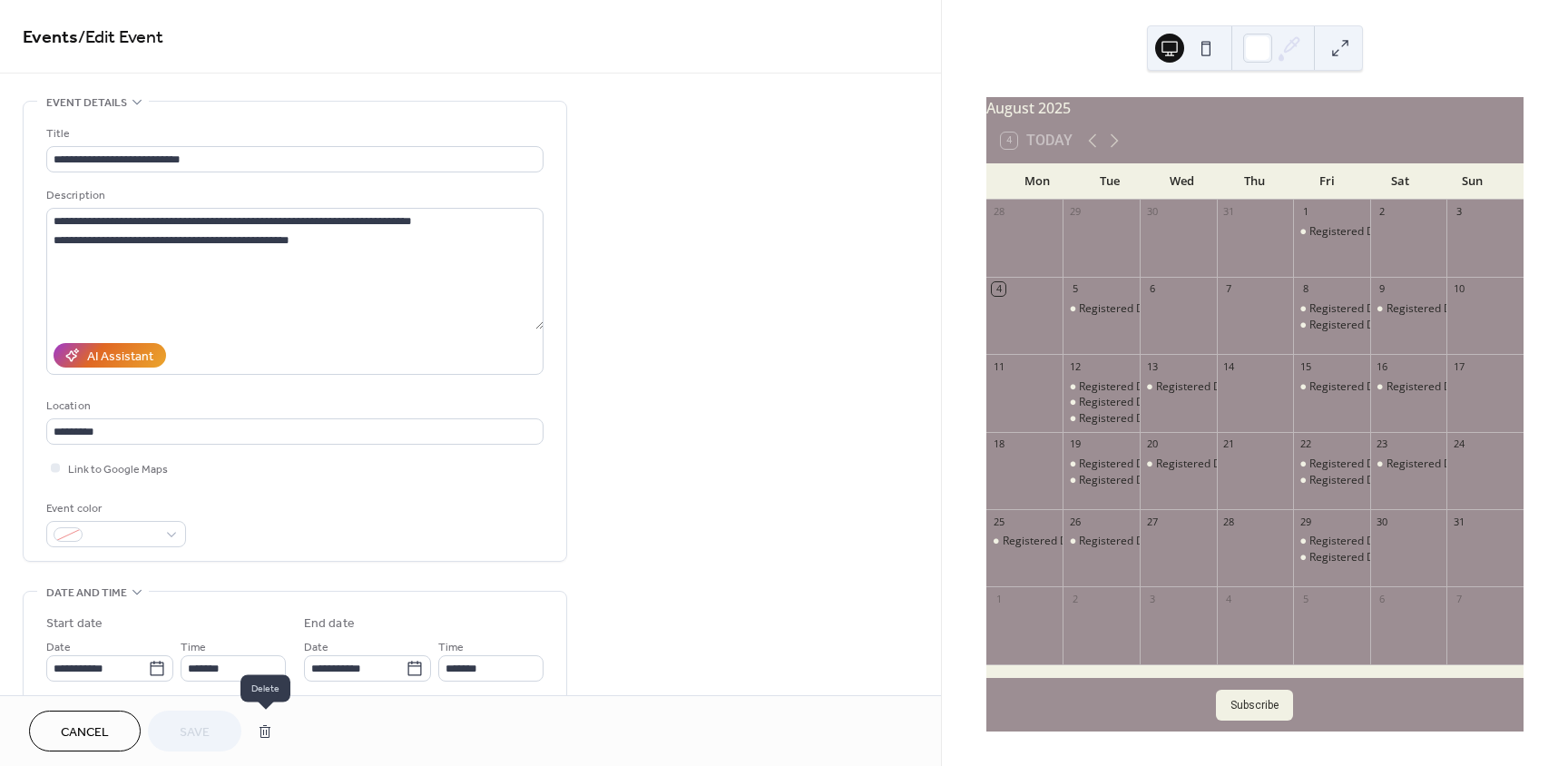 click at bounding box center (265, 732) 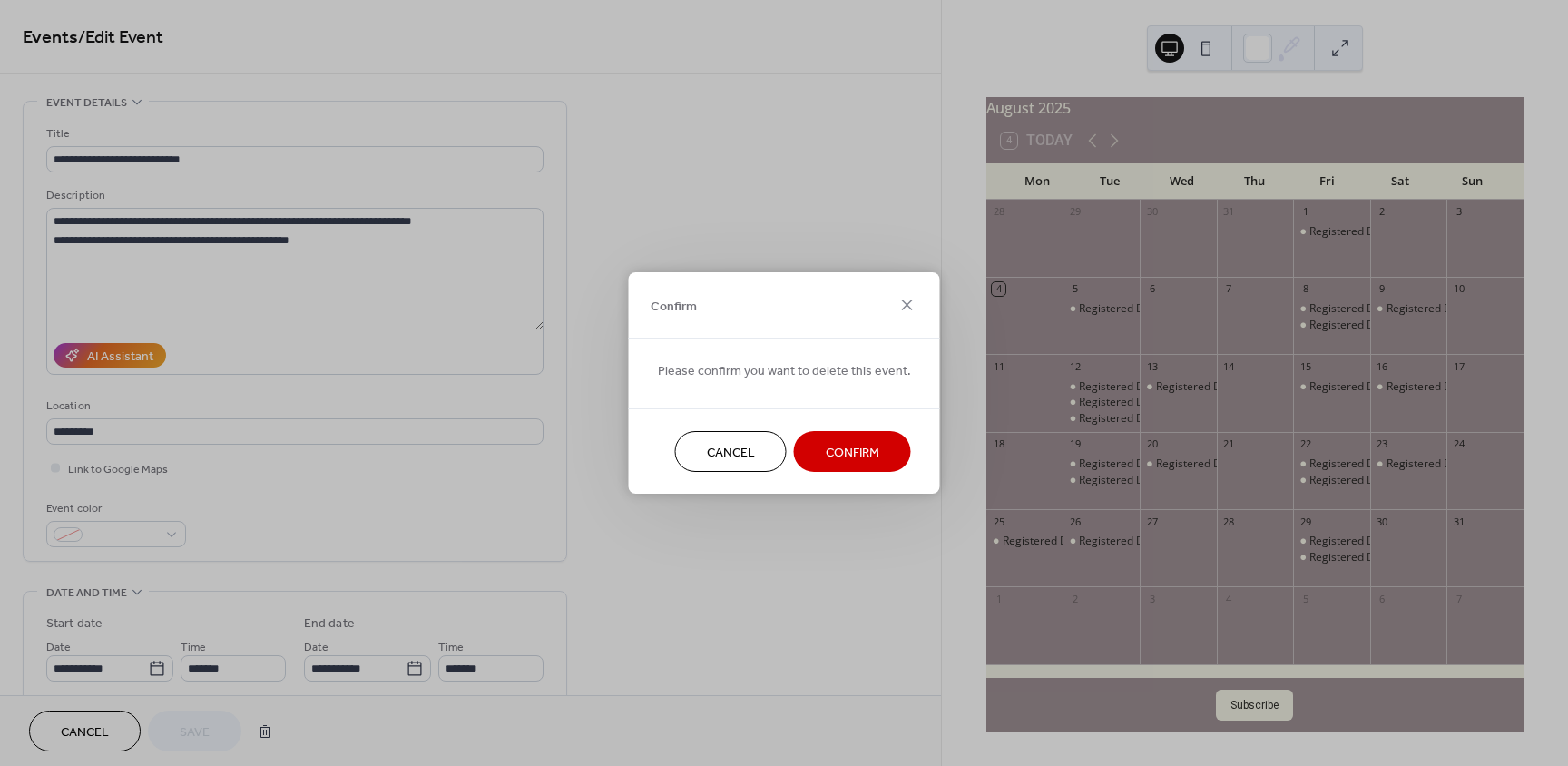 click on "Confirm" at bounding box center [852, 451] 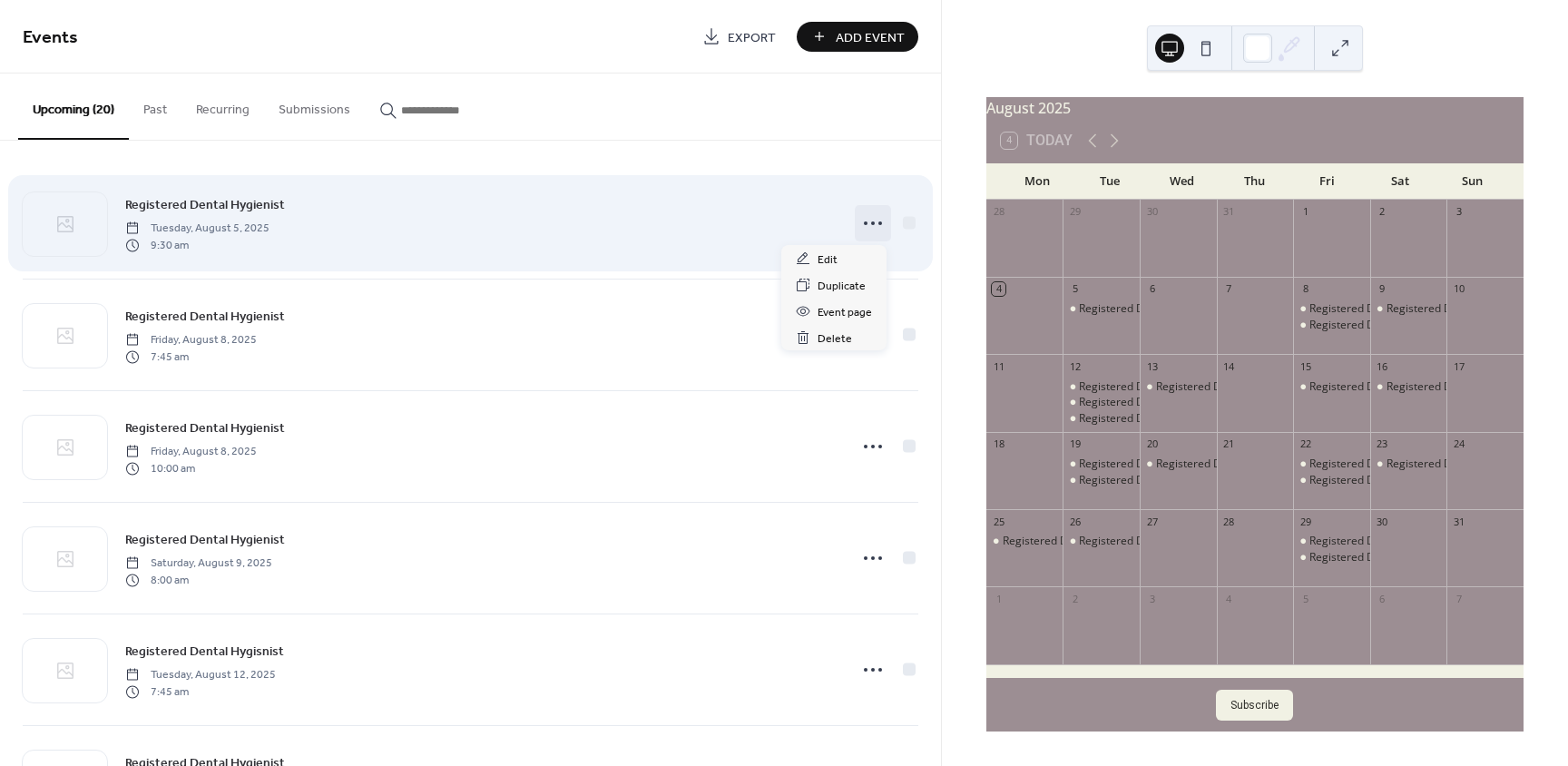 click 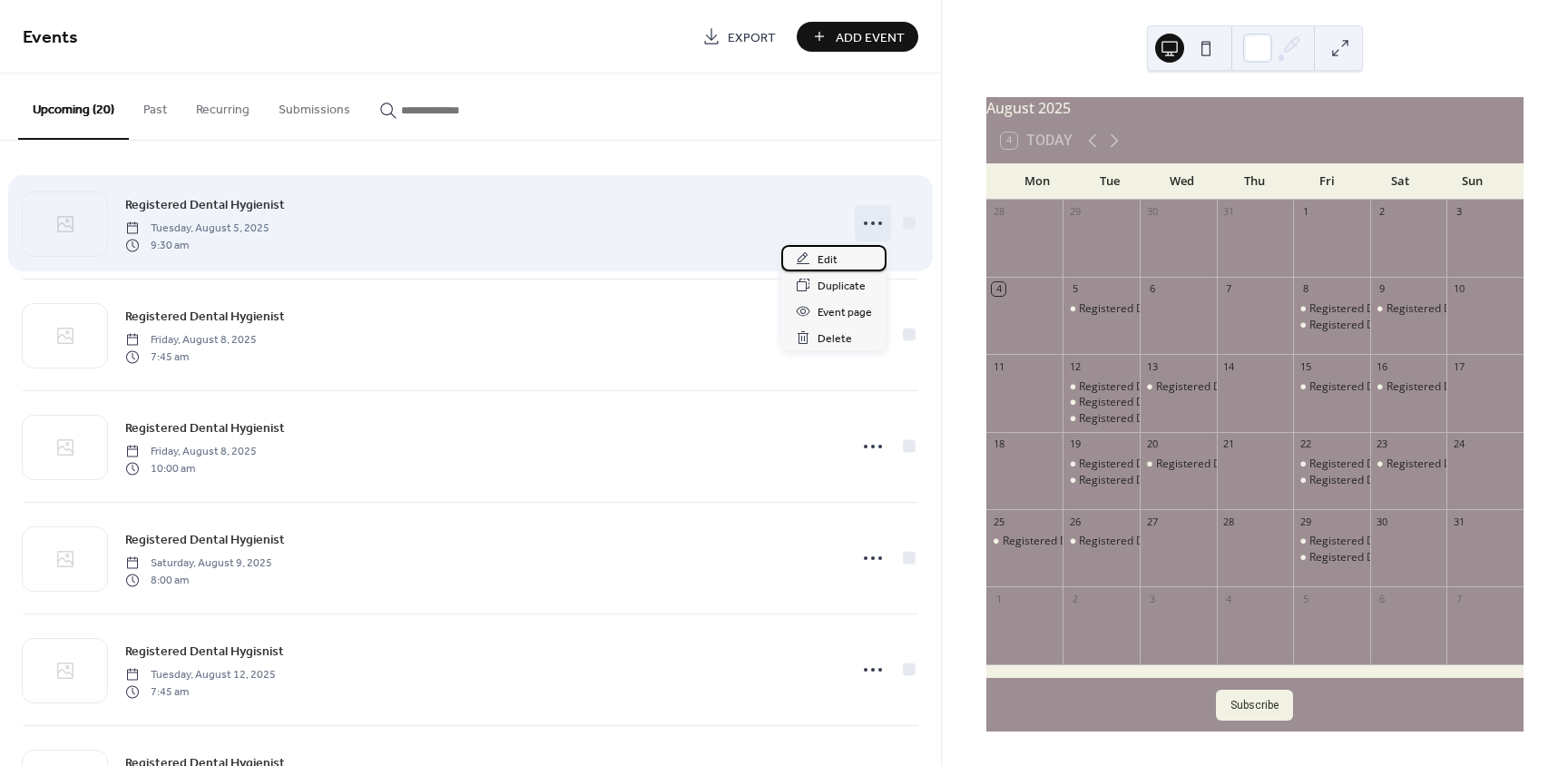 click on "Edit" at bounding box center [828, 260] 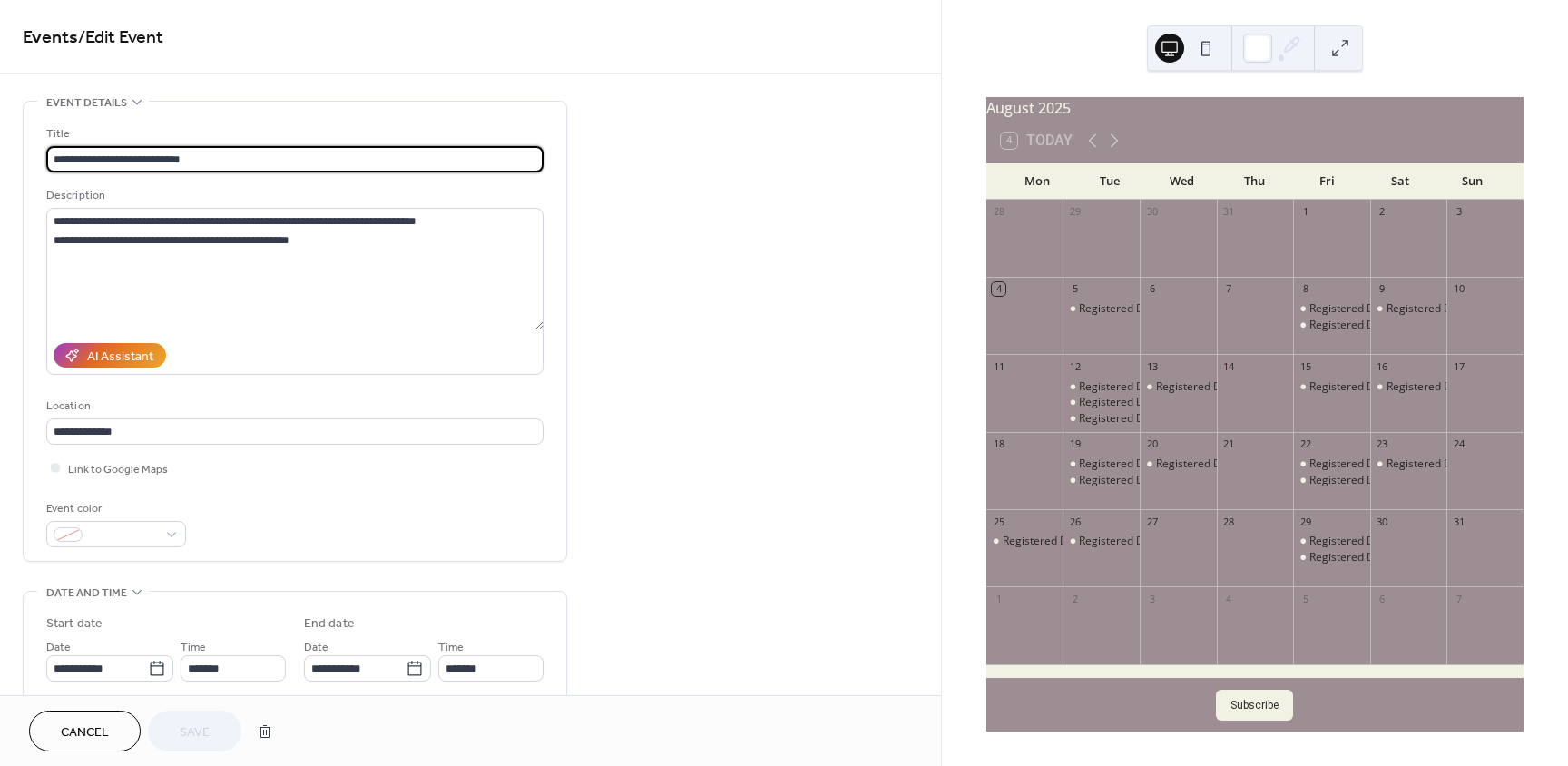 click on "Cancel" at bounding box center (84, 732) 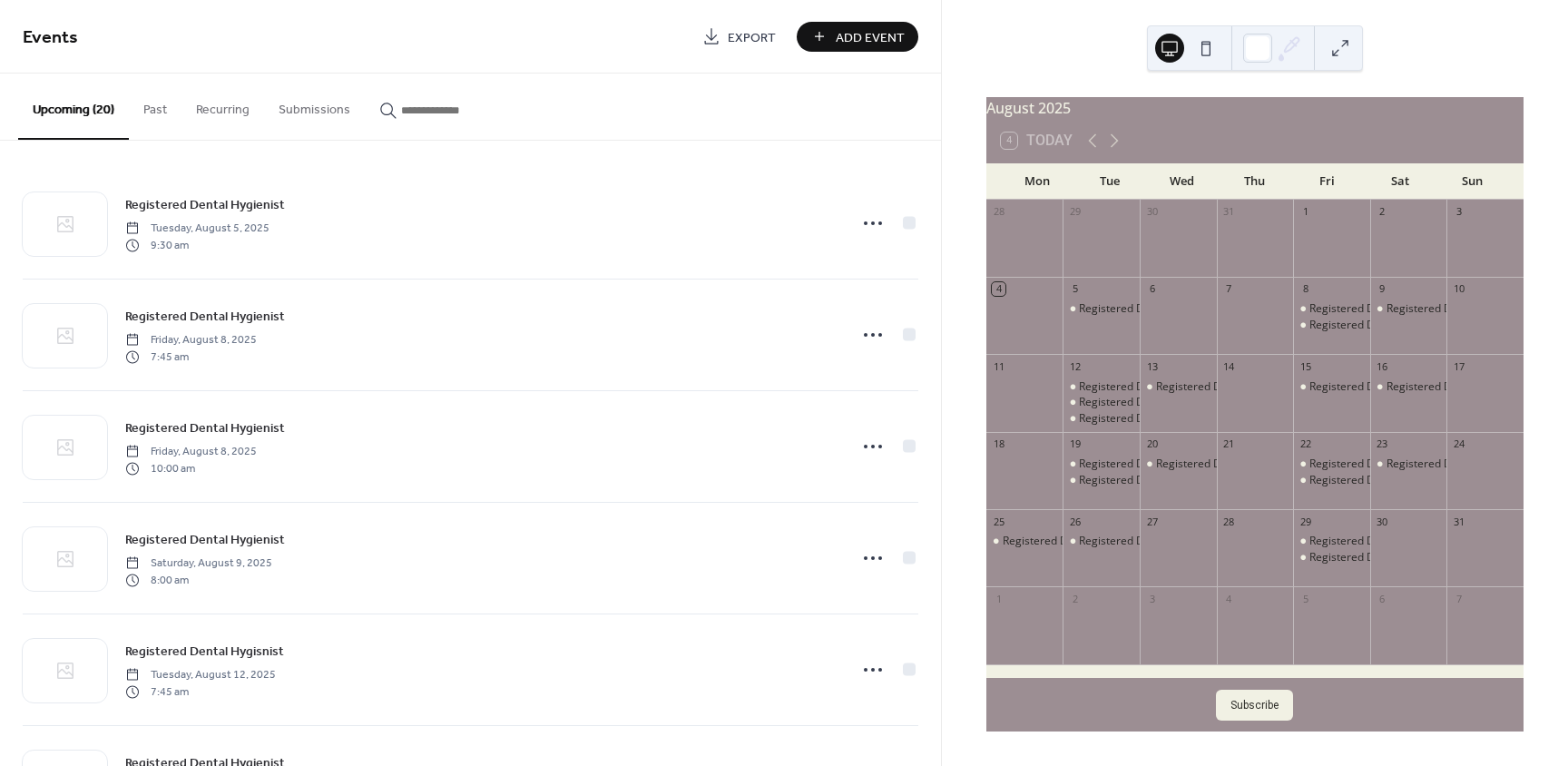 click on "Add Event" at bounding box center [870, 37] 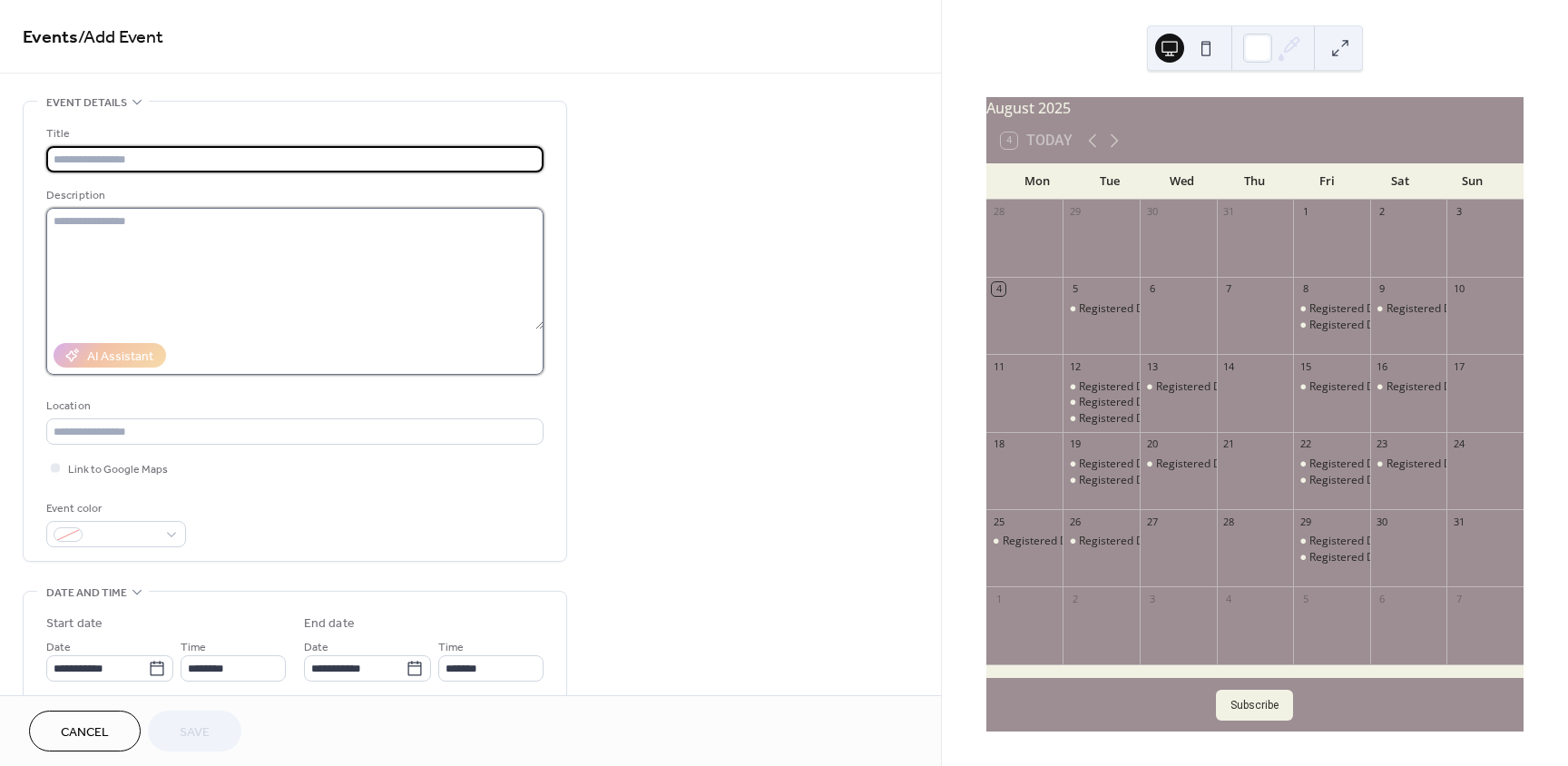 click at bounding box center (295, 269) 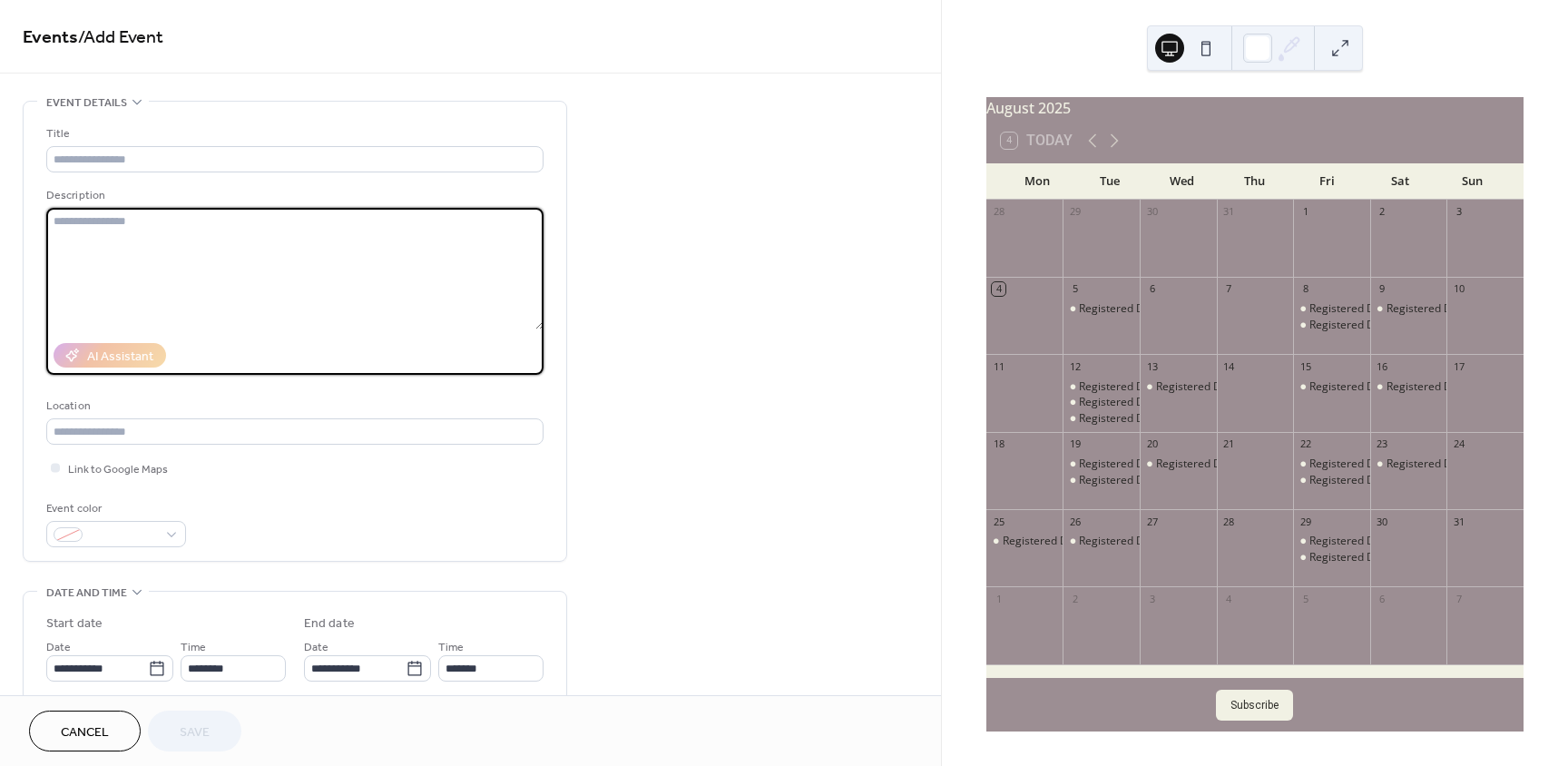 paste on "**********" 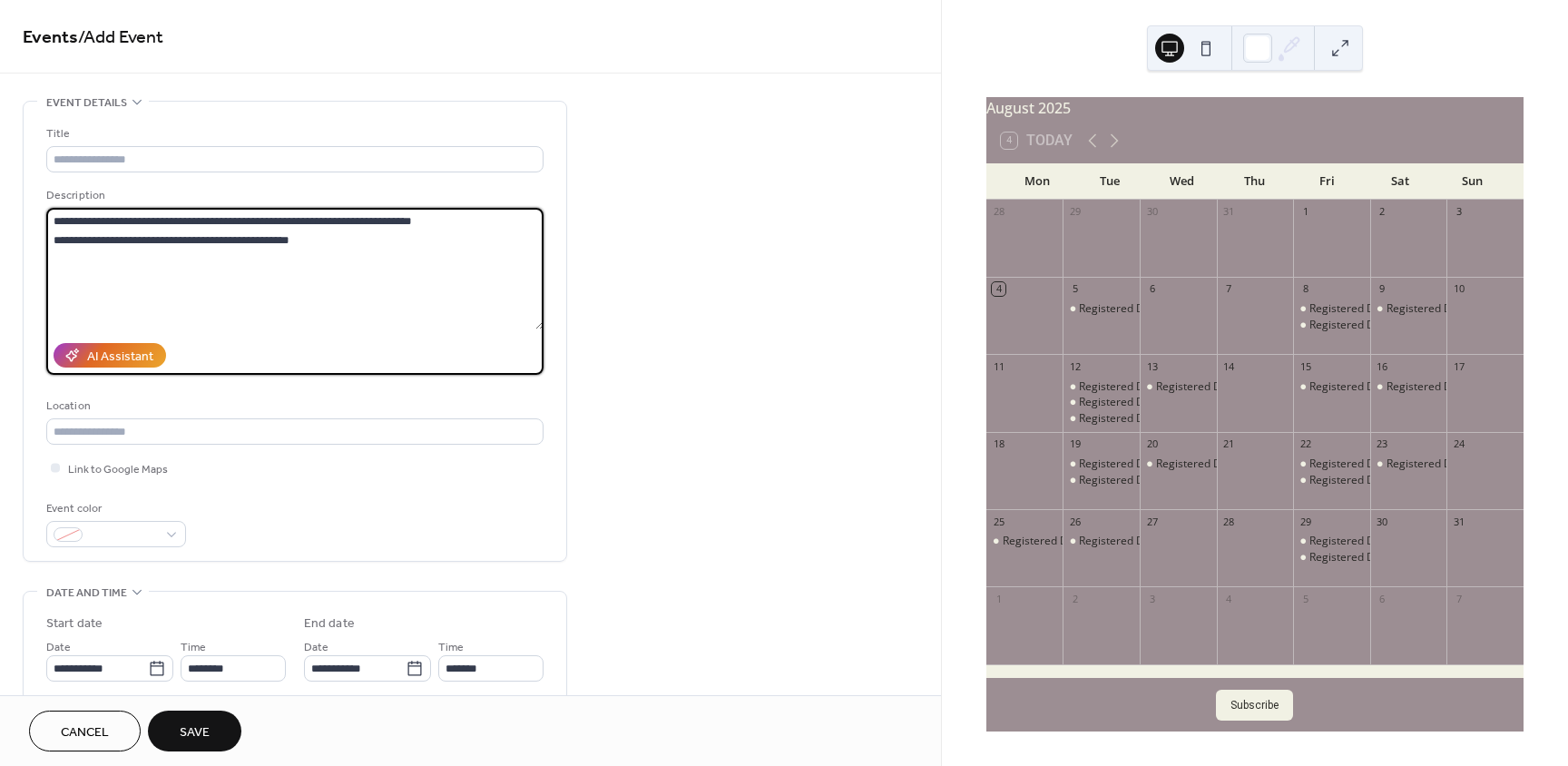 drag, startPoint x: 325, startPoint y: 218, endPoint x: 294, endPoint y: 221, distance: 31.144823 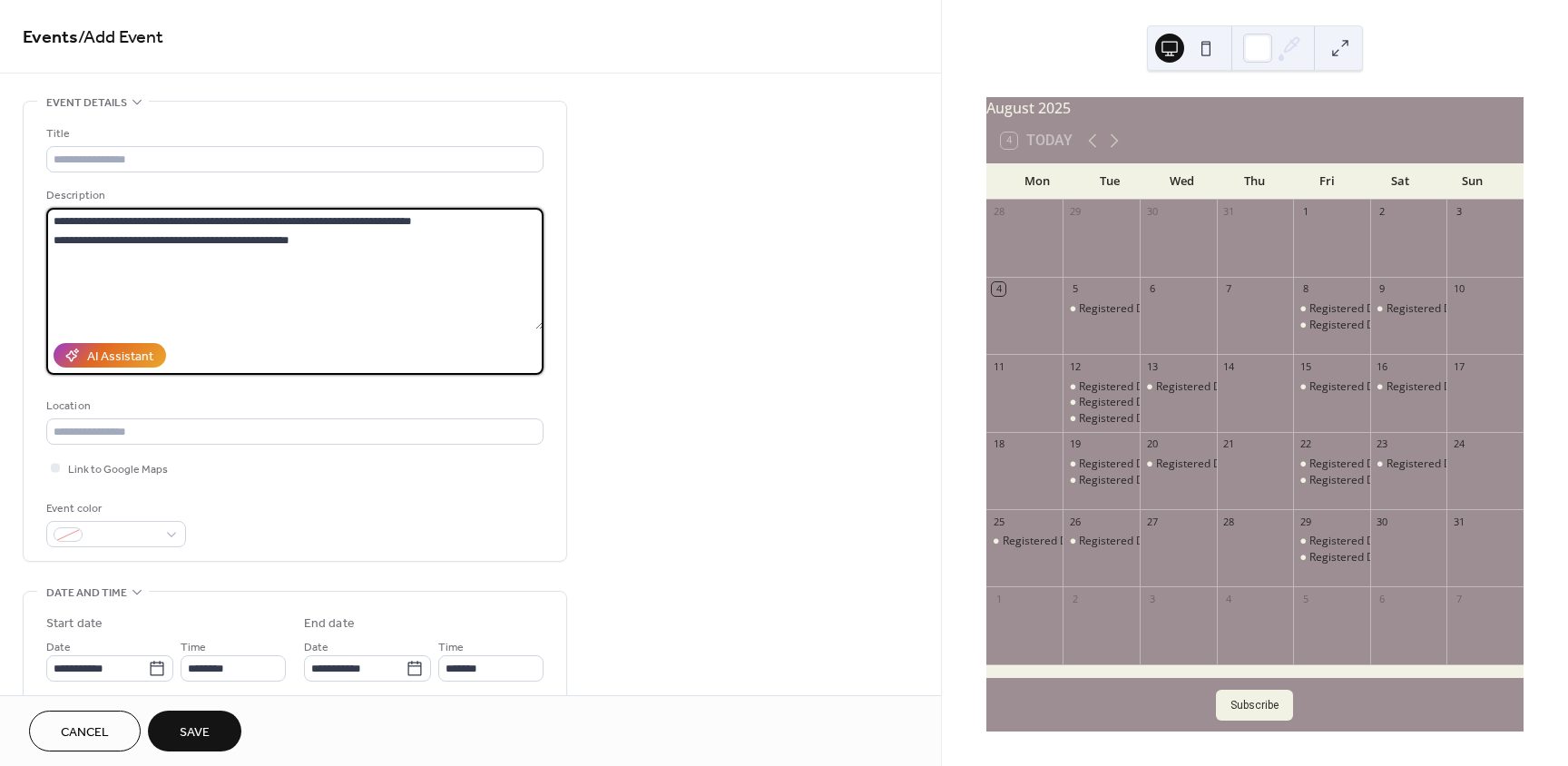 click on "**********" at bounding box center [295, 269] 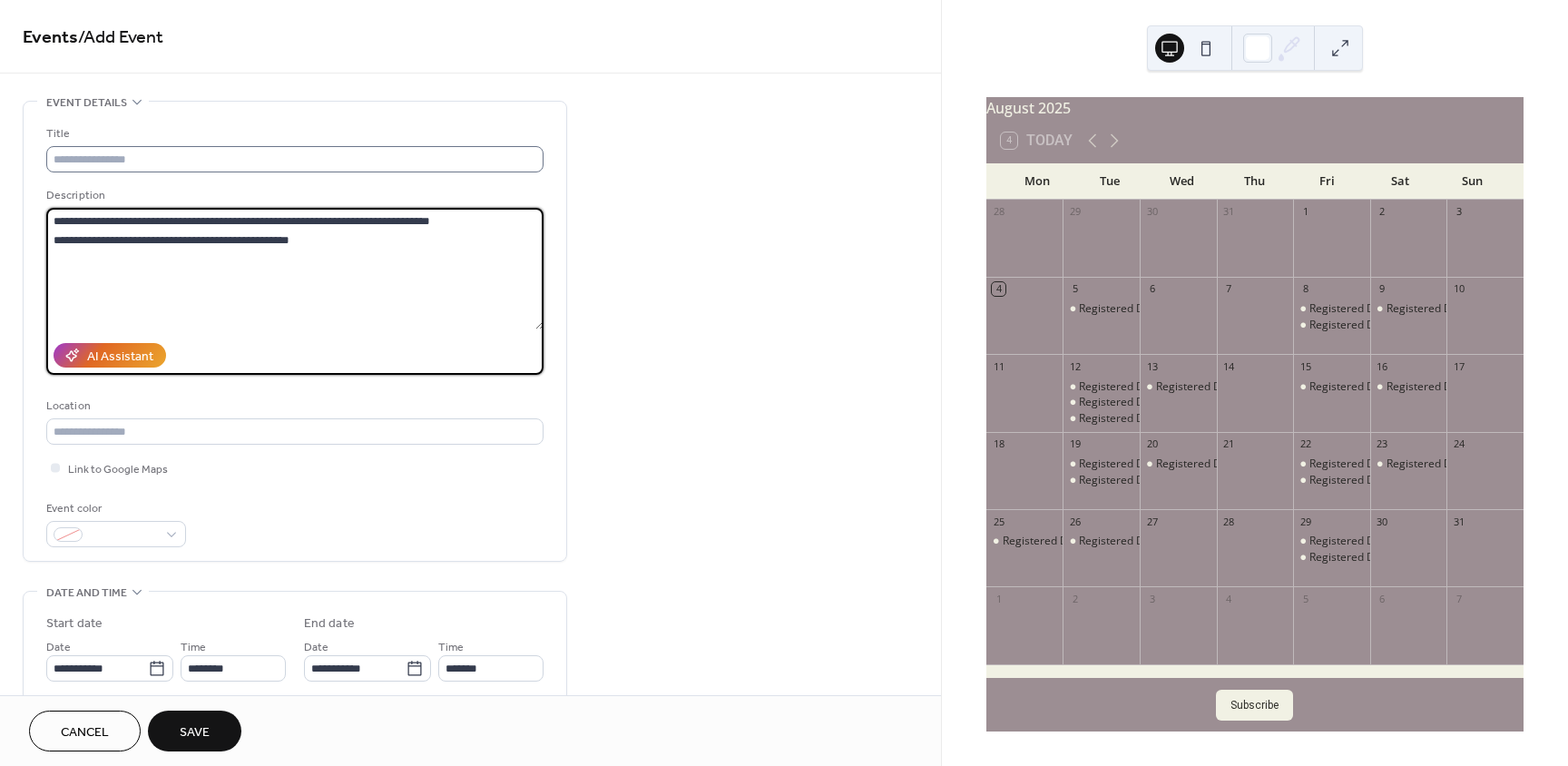 type on "**********" 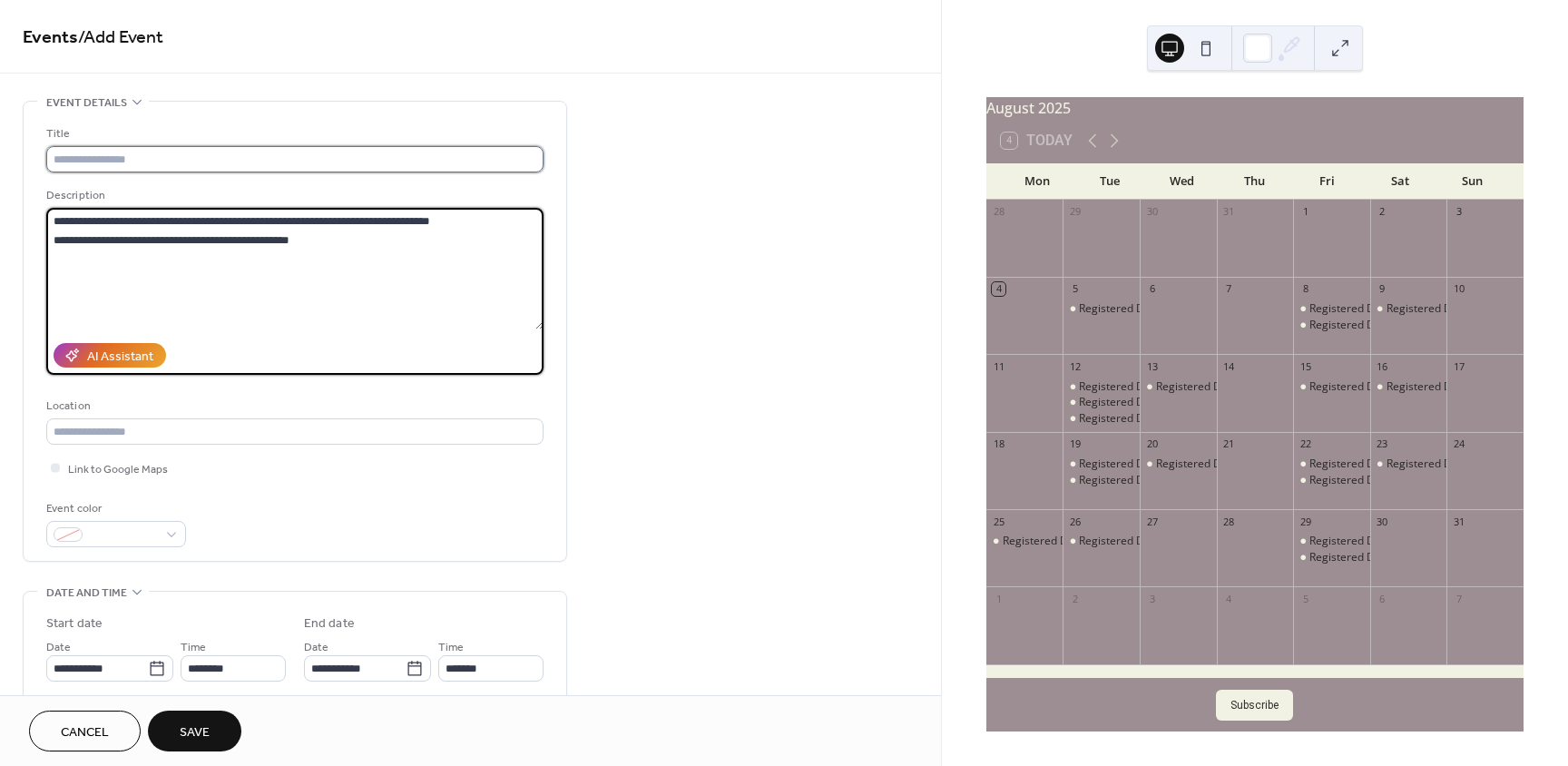 click at bounding box center [295, 159] 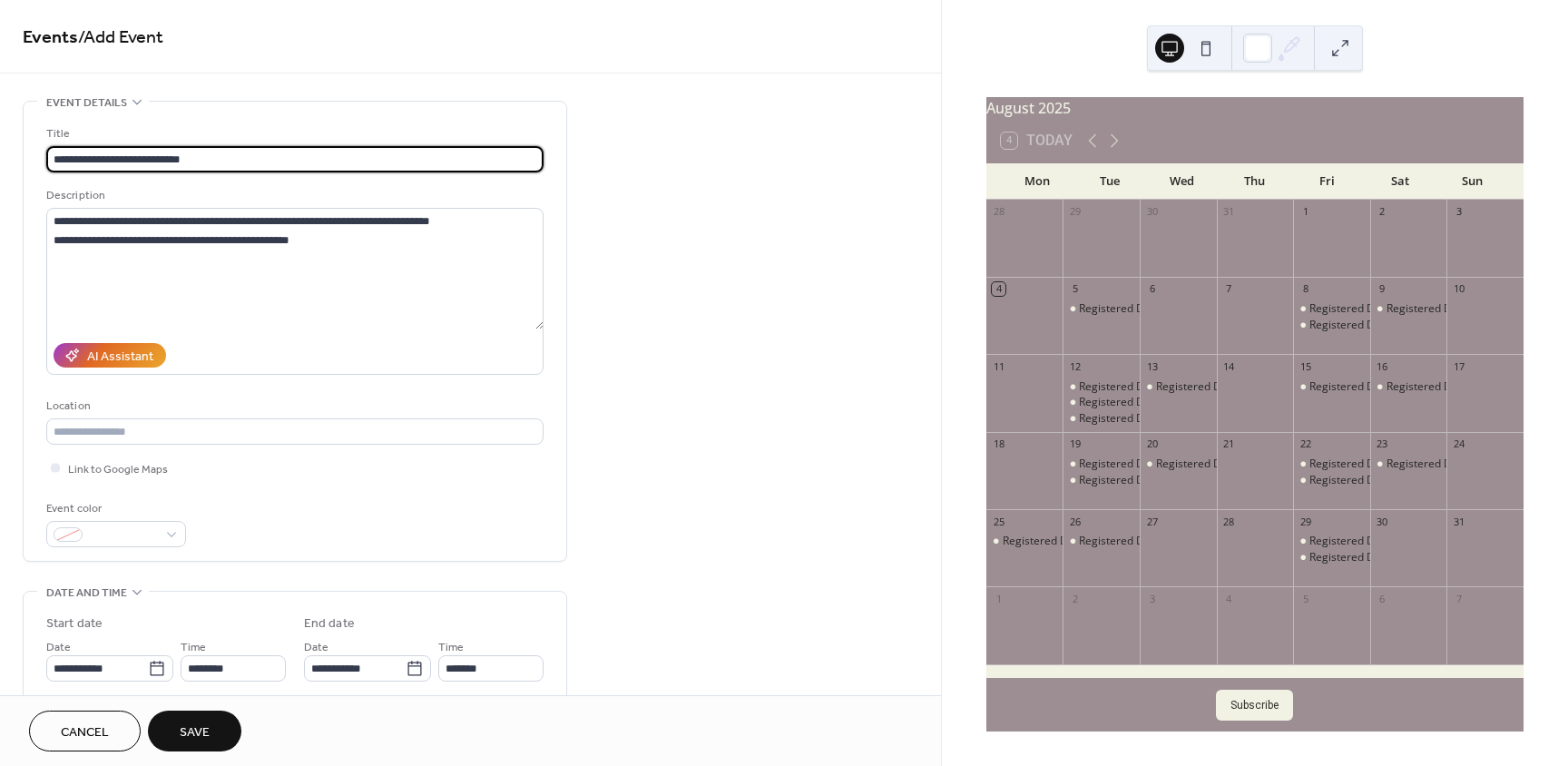 click on "**********" at bounding box center [295, 159] 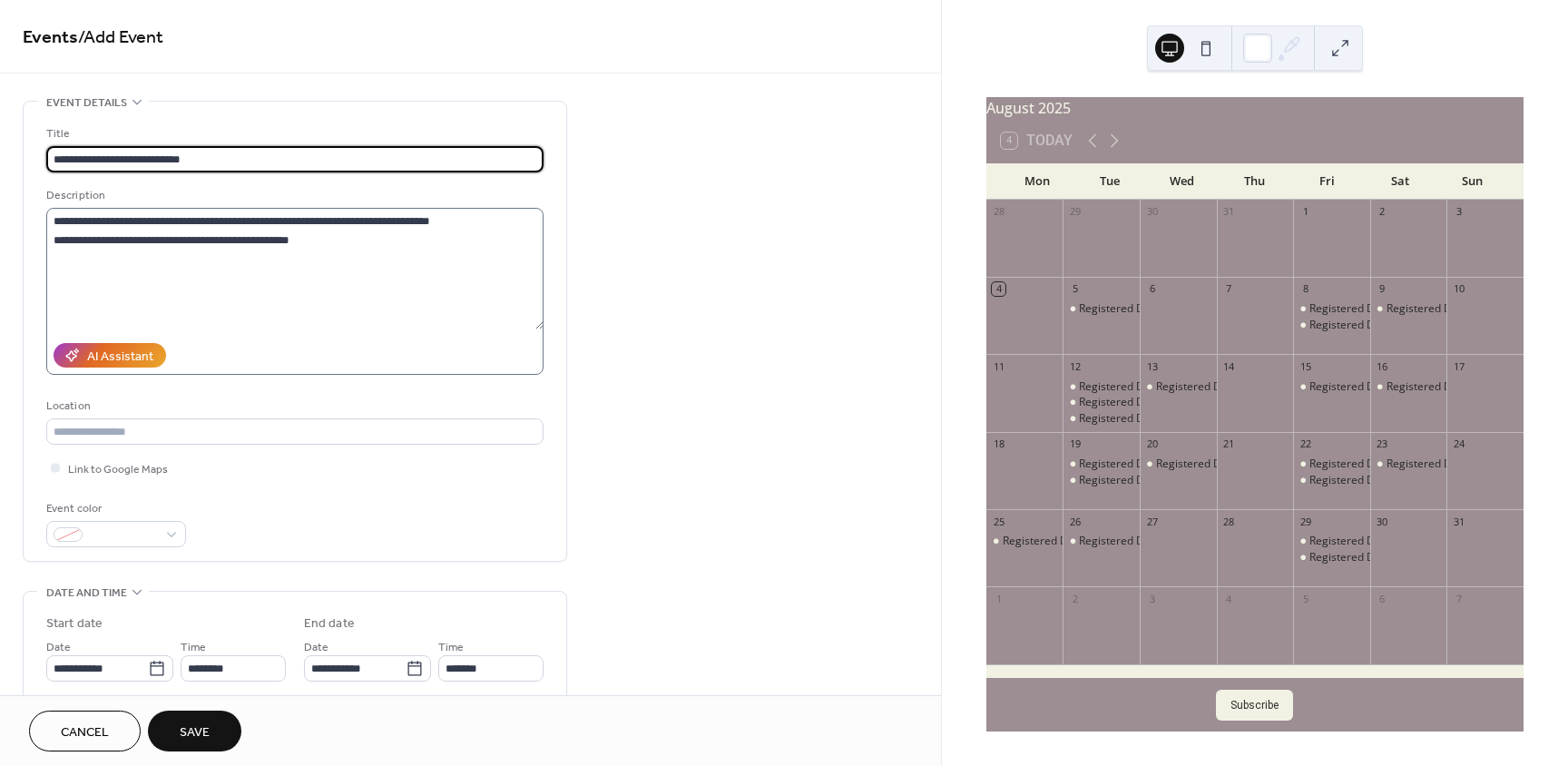 type on "**********" 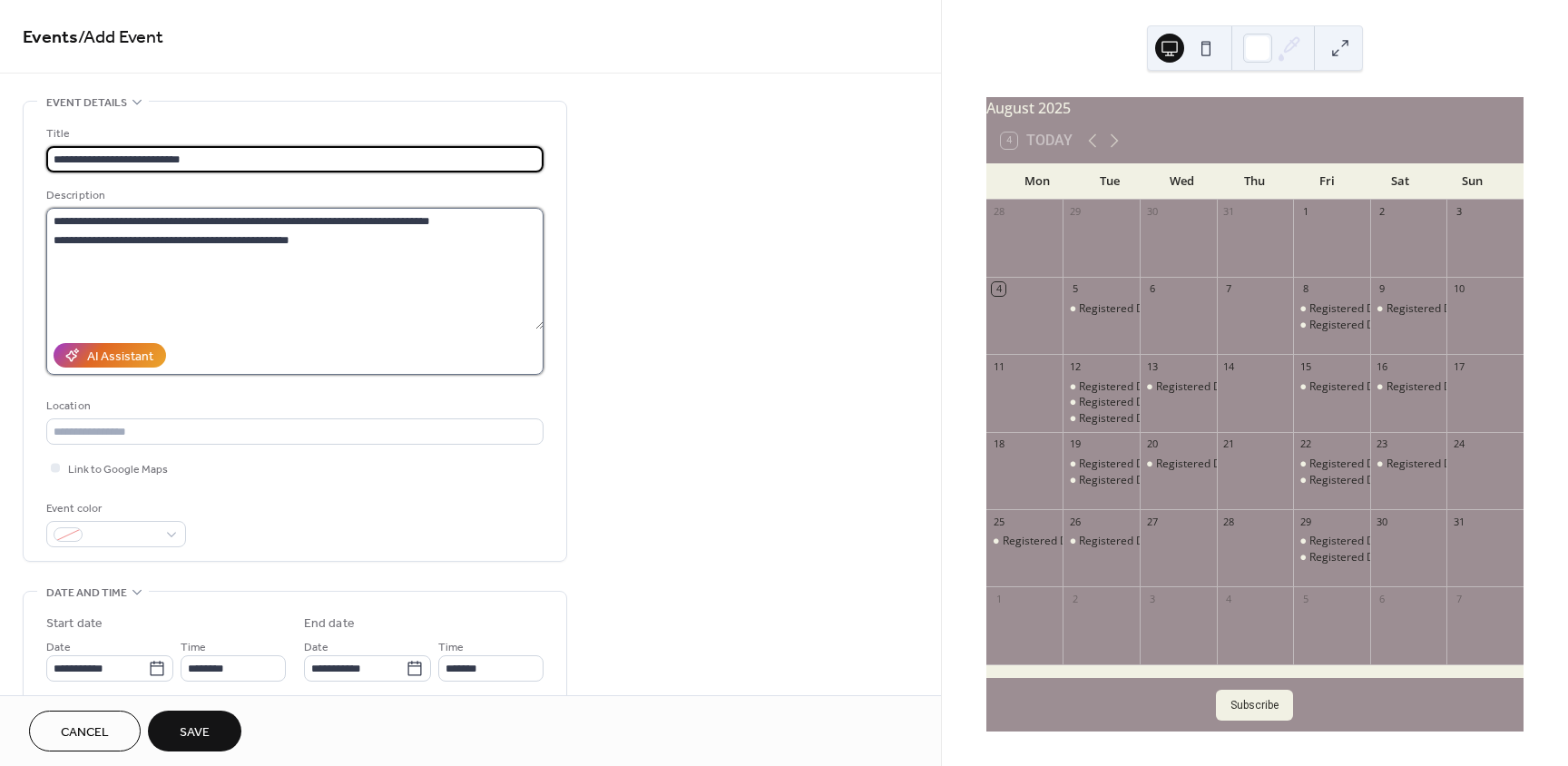 click on "**********" at bounding box center (295, 269) 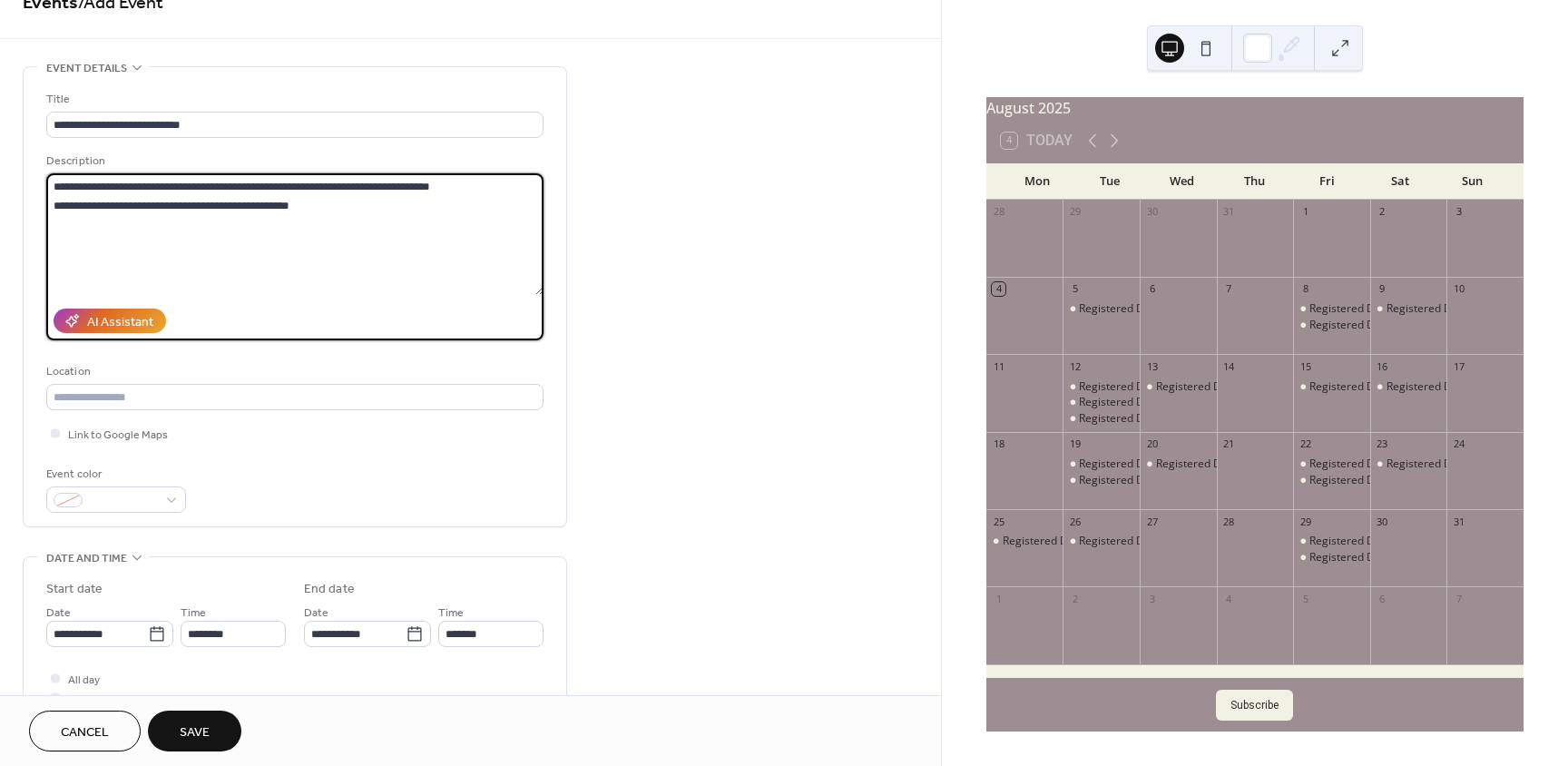 scroll, scrollTop: 91, scrollLeft: 0, axis: vertical 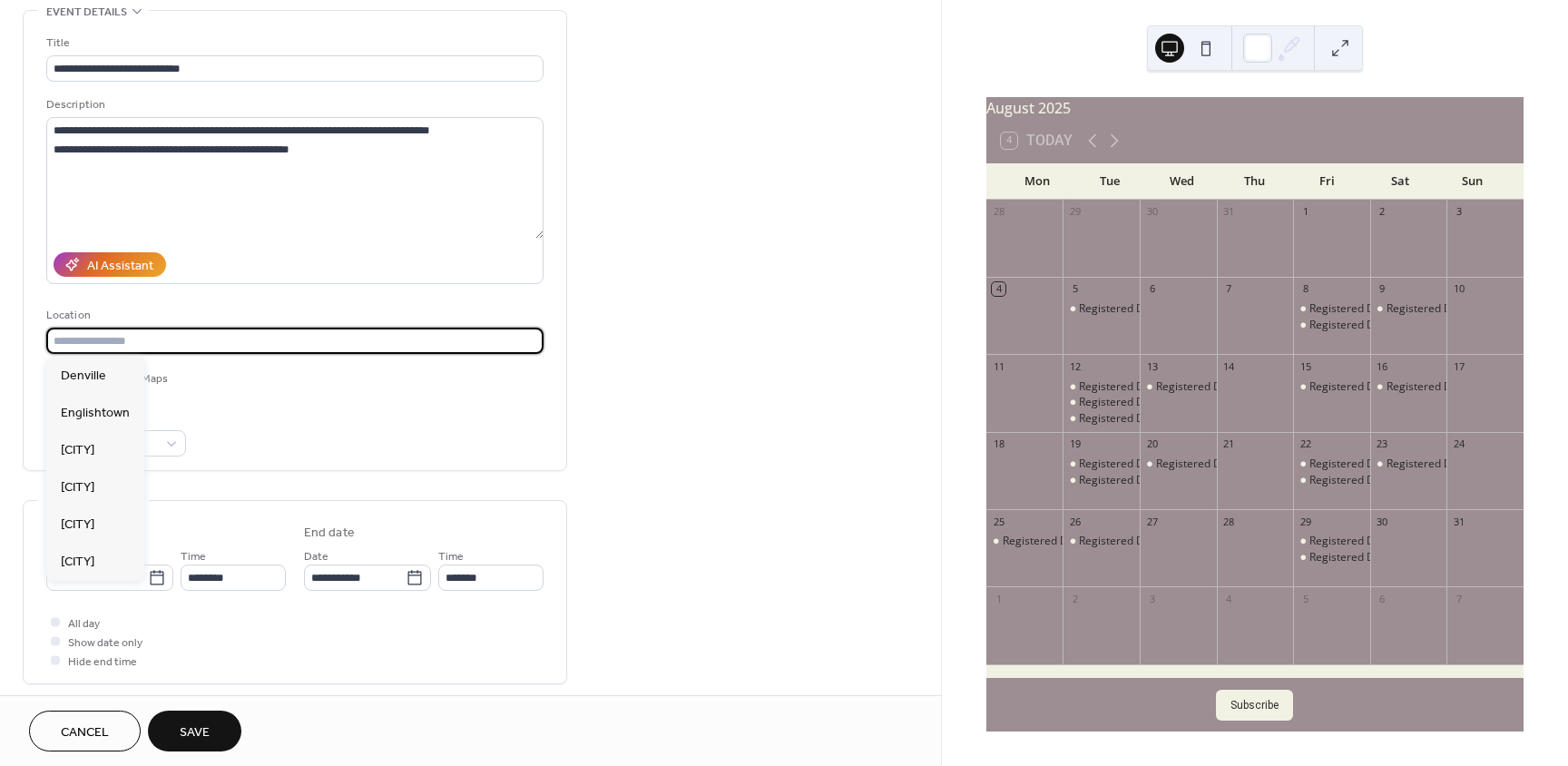 click at bounding box center (295, 340) 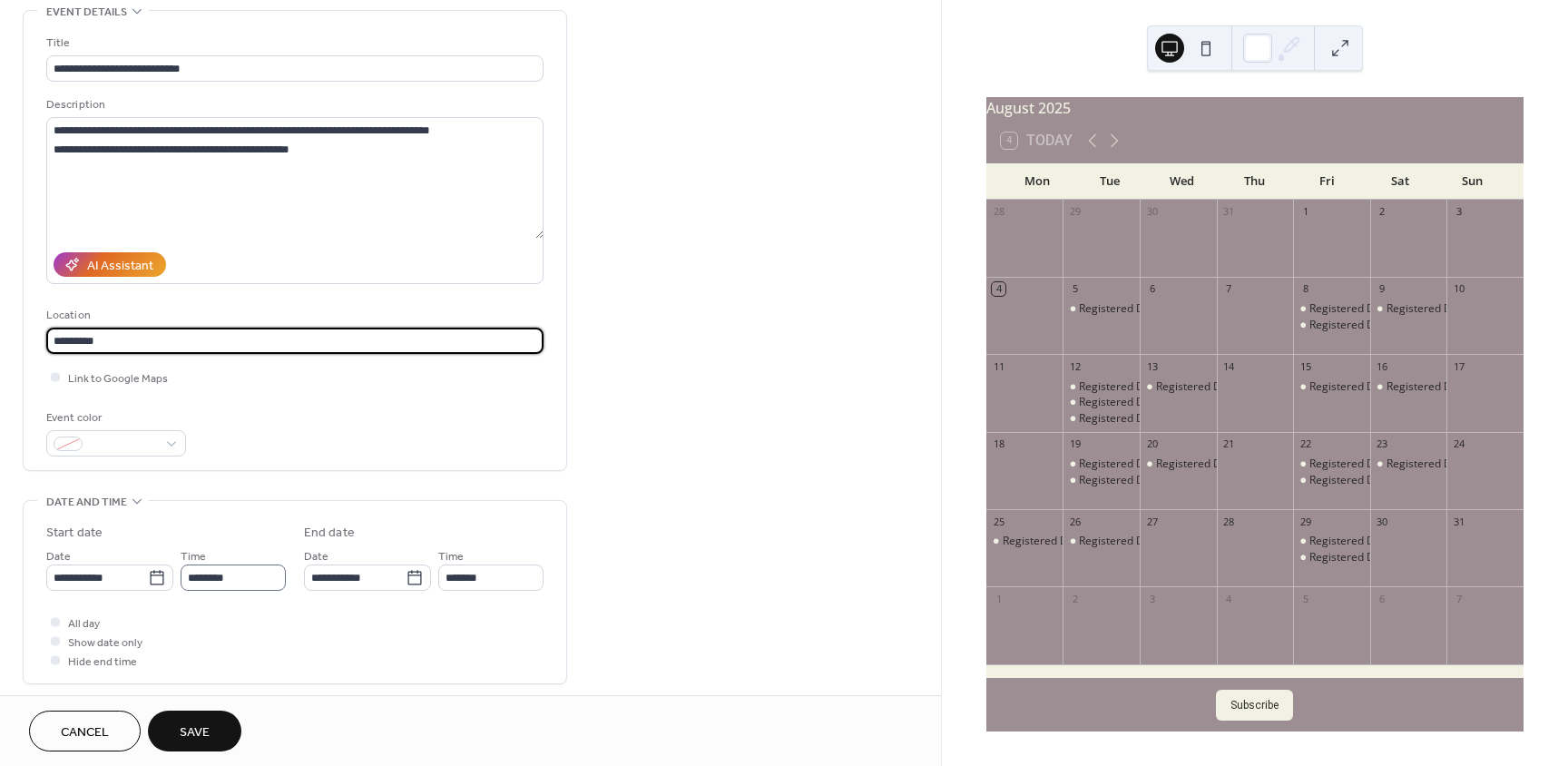 type on "*********" 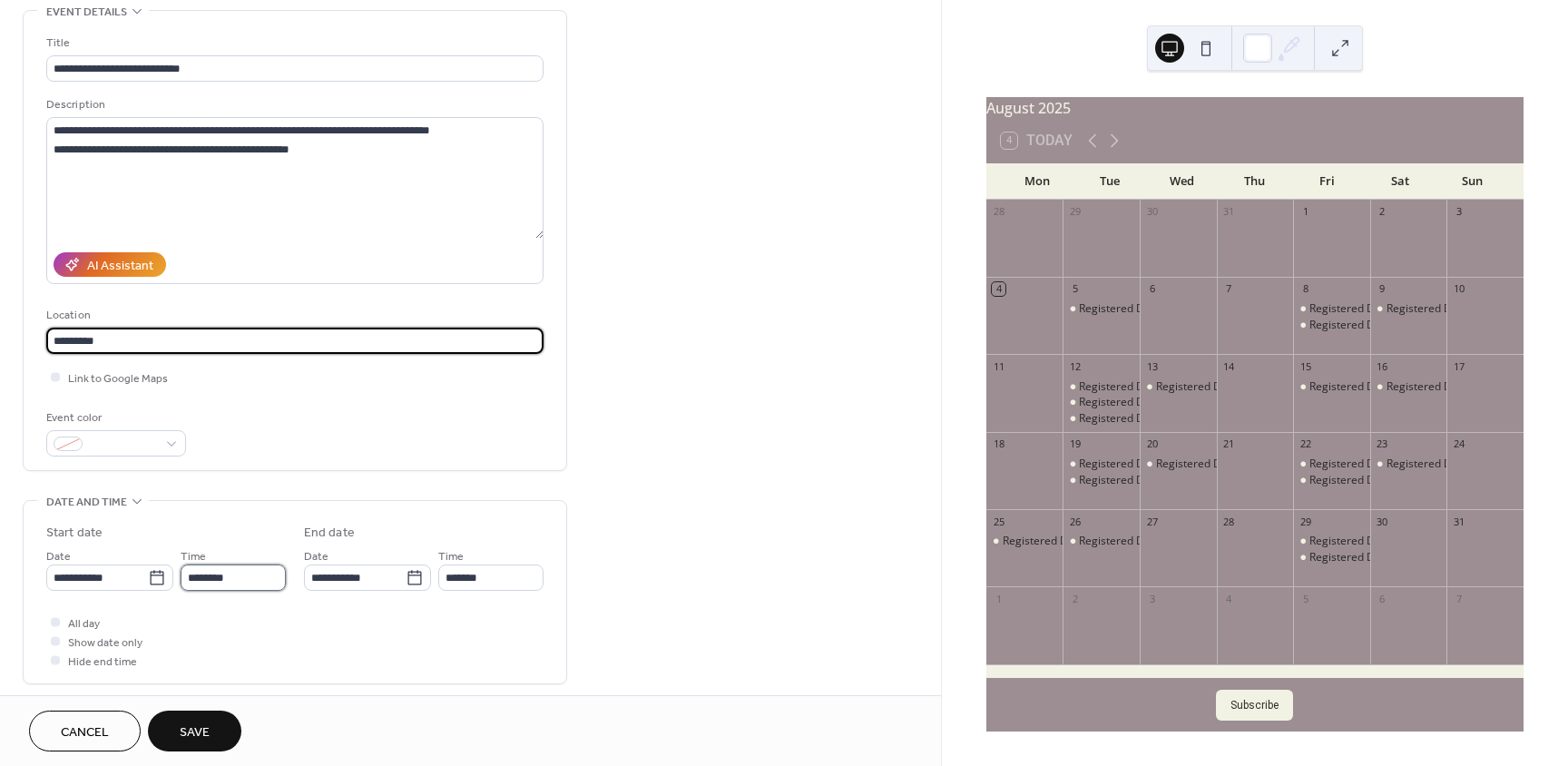 click on "********" at bounding box center (233, 577) 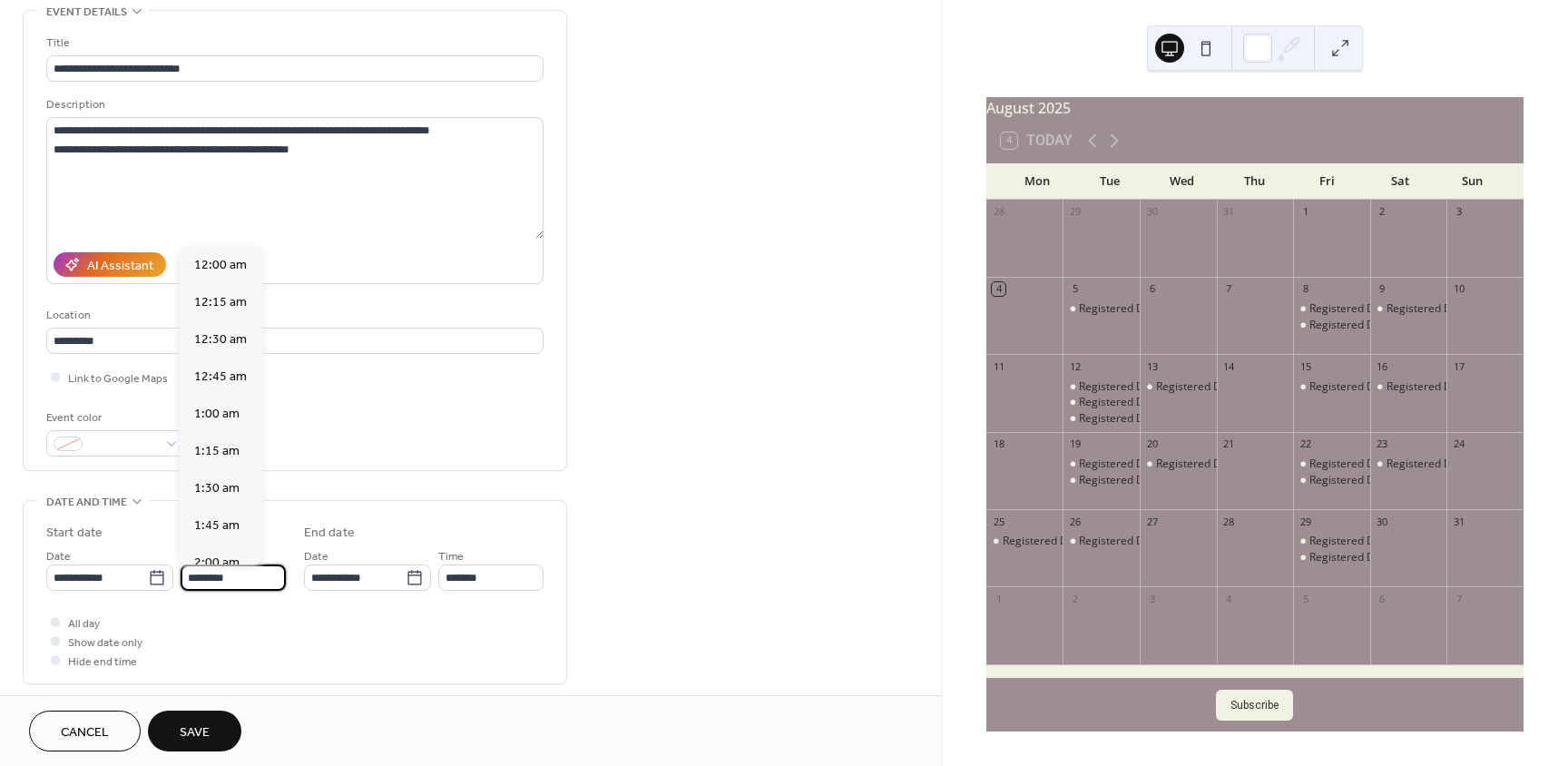 scroll, scrollTop: 1786, scrollLeft: 0, axis: vertical 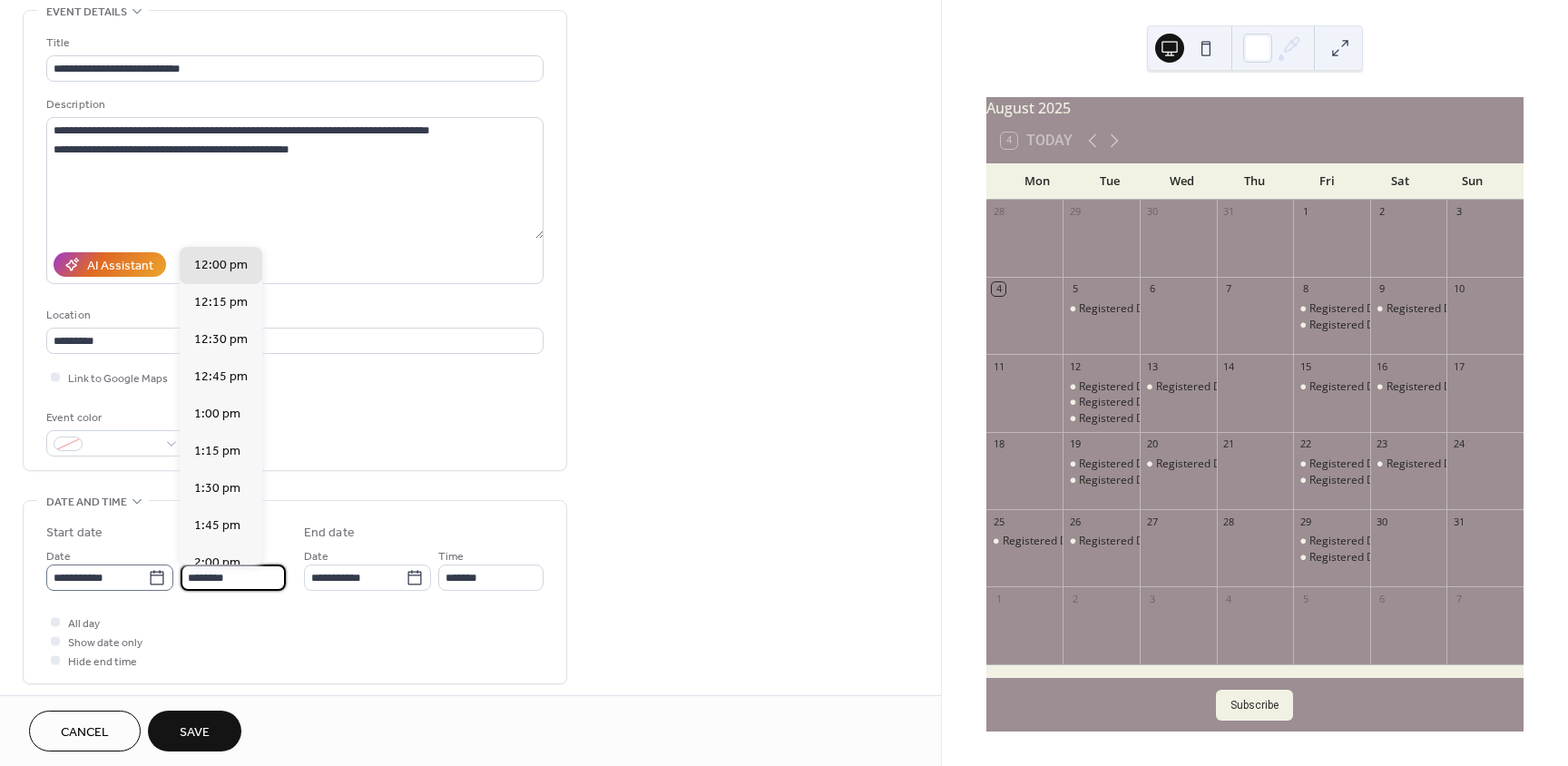 click 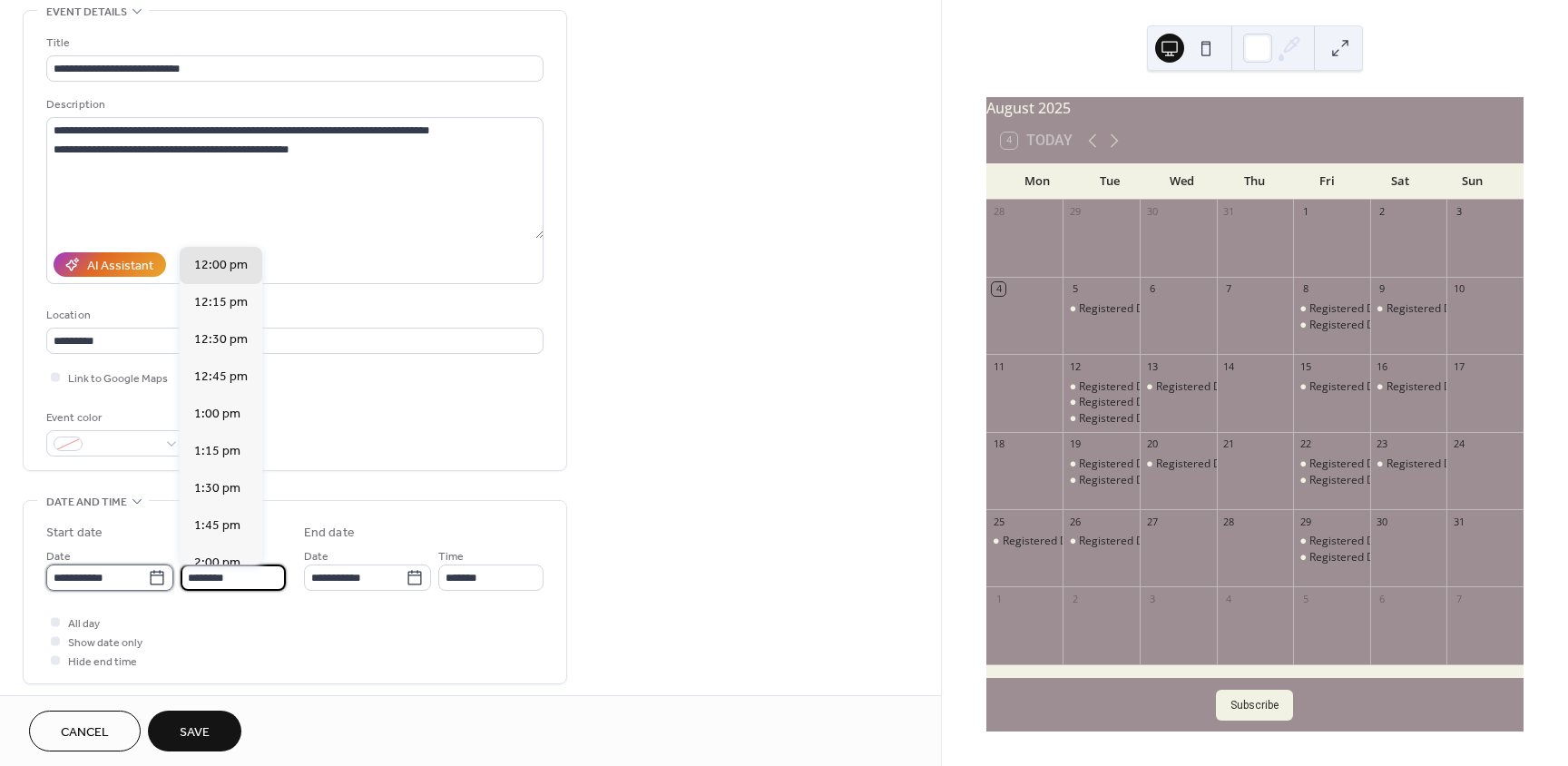 click on "**********" at bounding box center (97, 577) 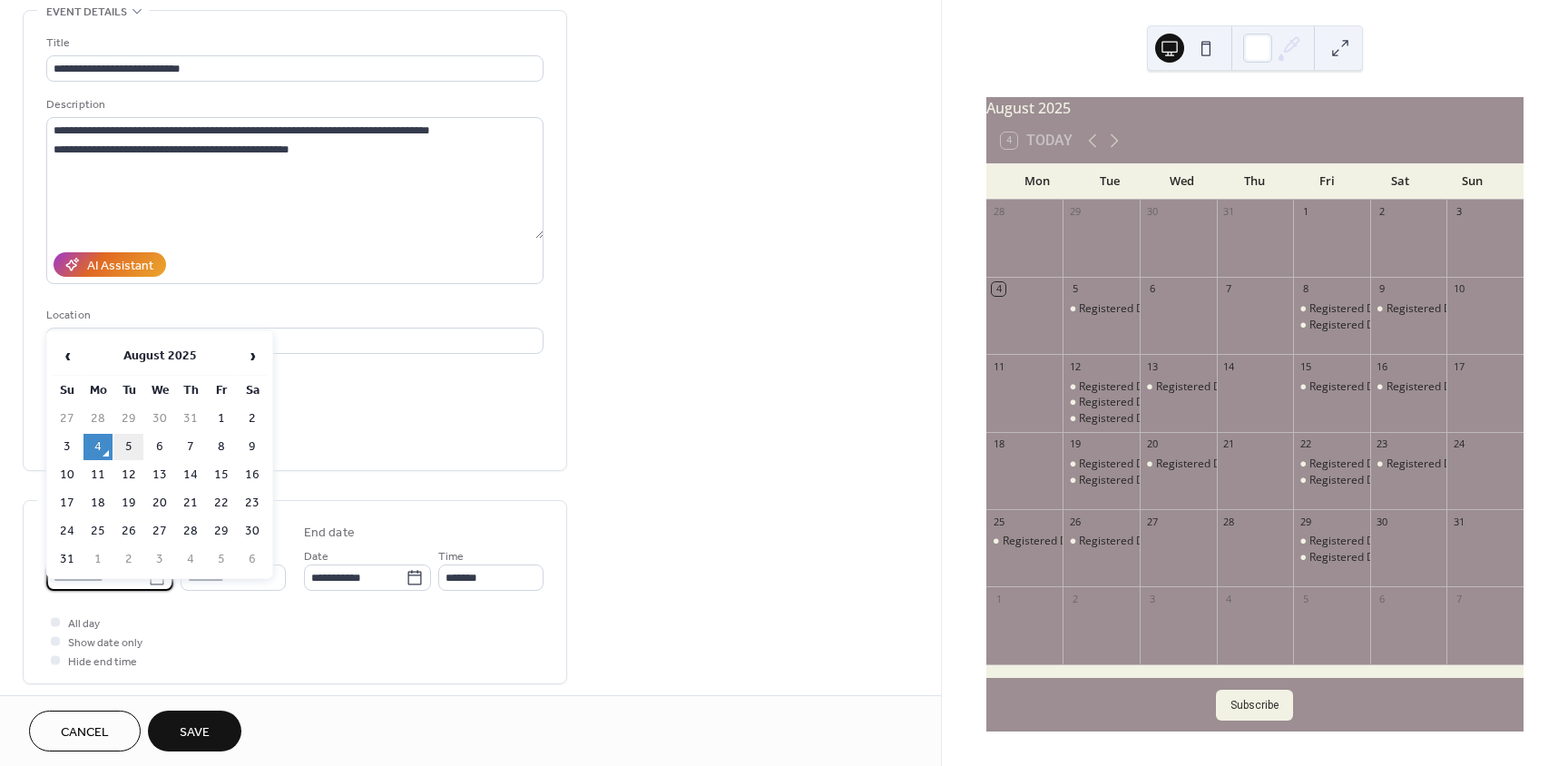 click on "5" at bounding box center [129, 447] 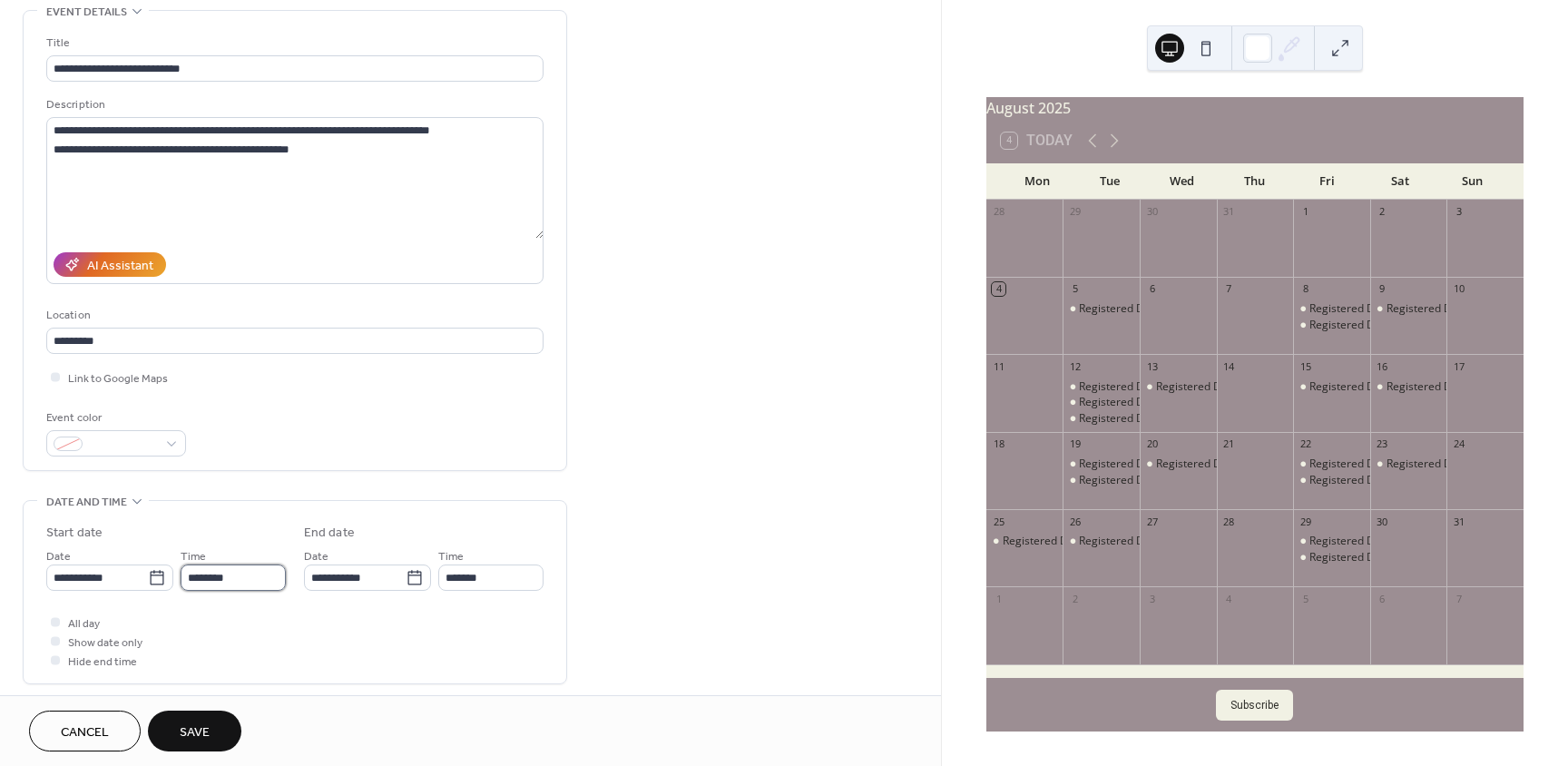 click on "********" at bounding box center (233, 577) 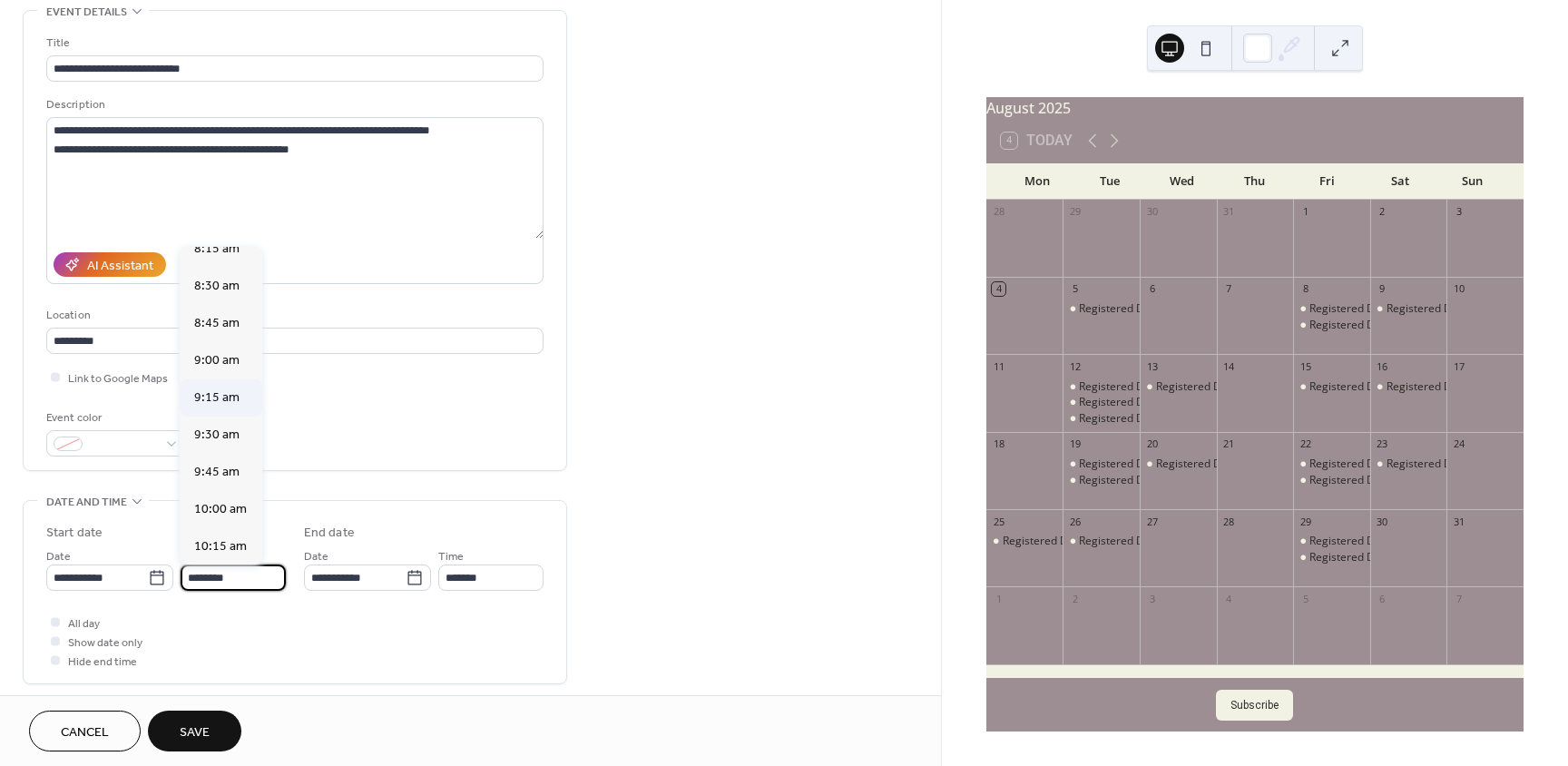scroll, scrollTop: 1242, scrollLeft: 0, axis: vertical 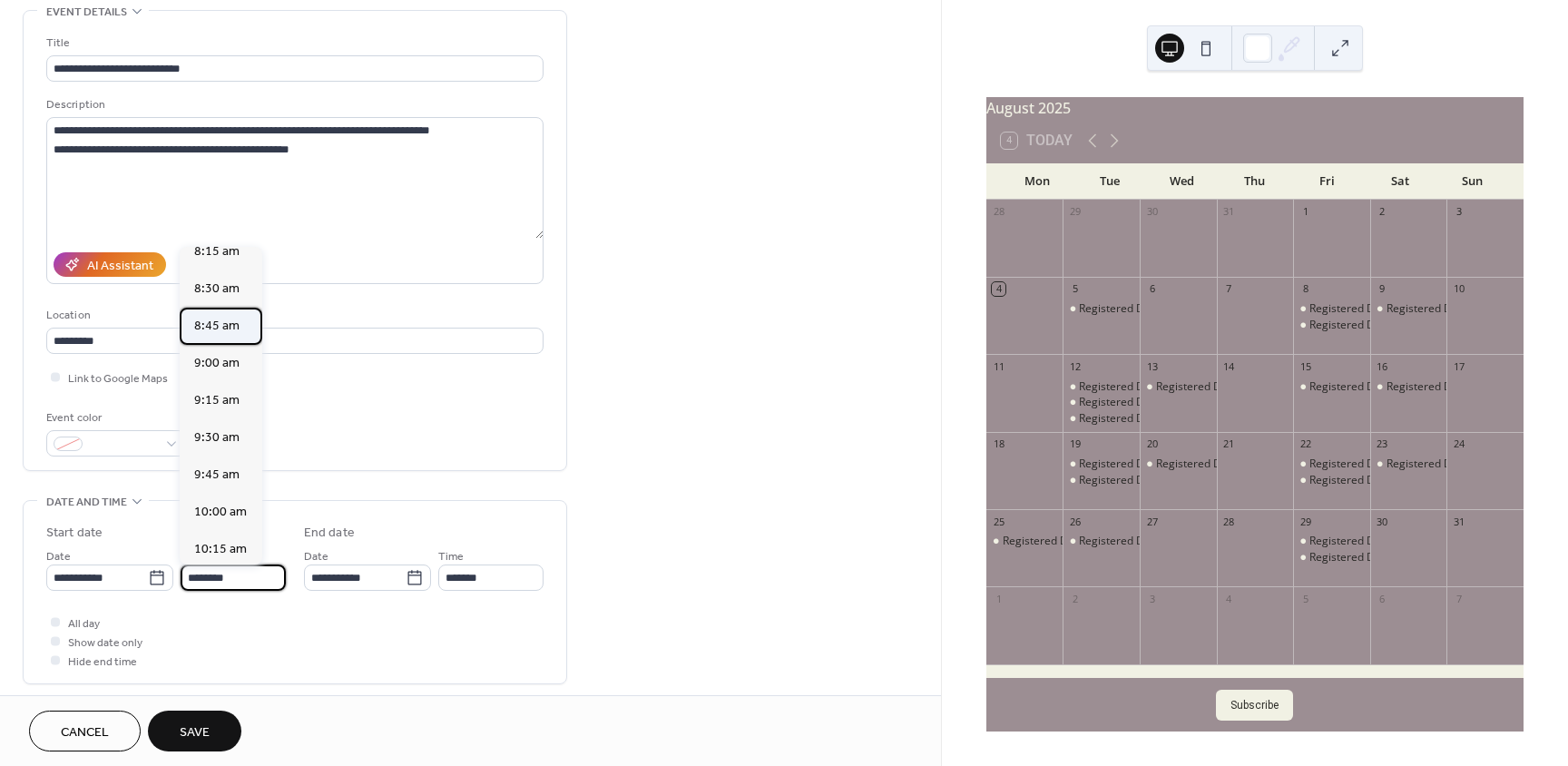 click on "8:45 am" at bounding box center (217, 326) 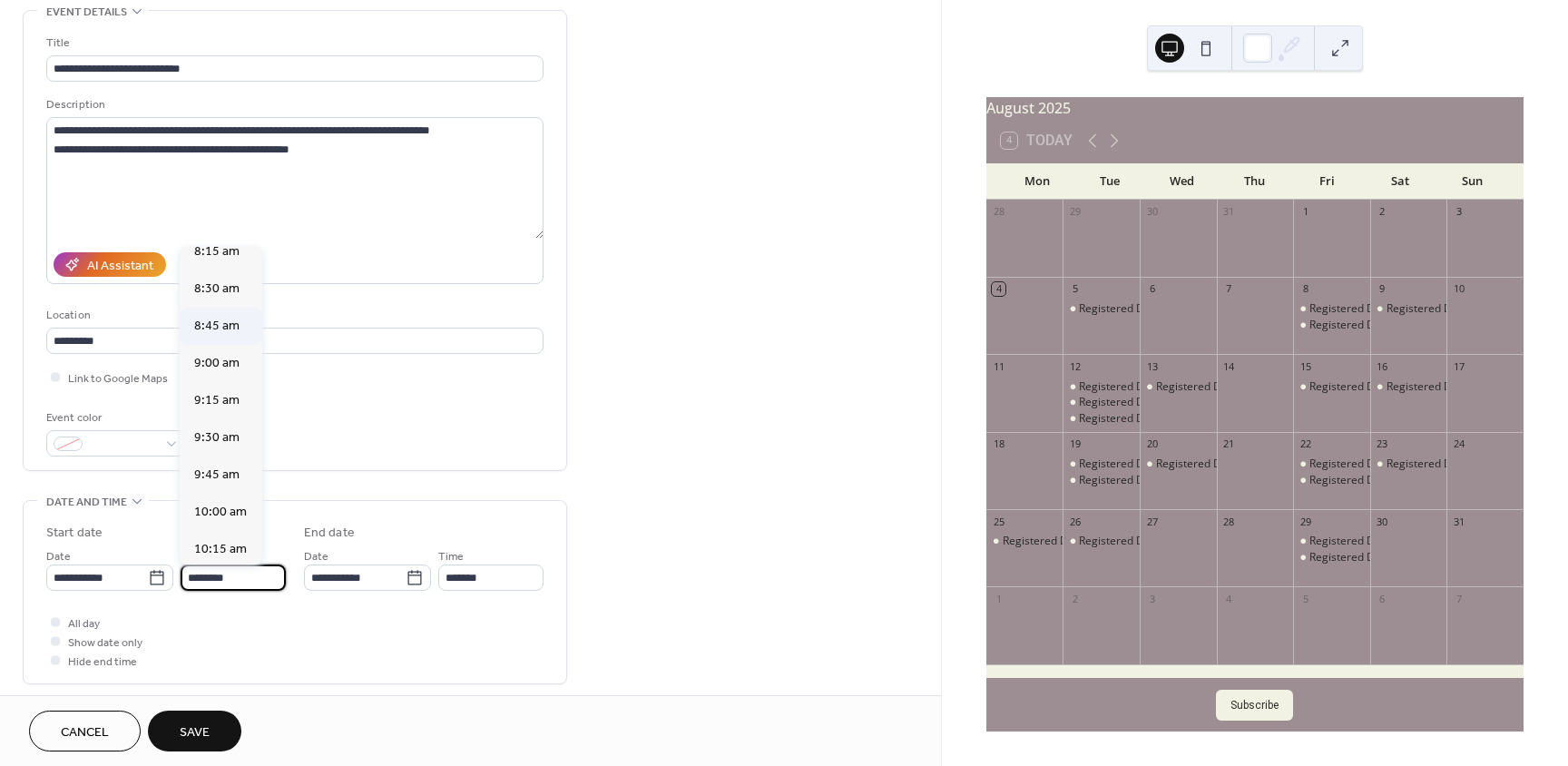 type on "*******" 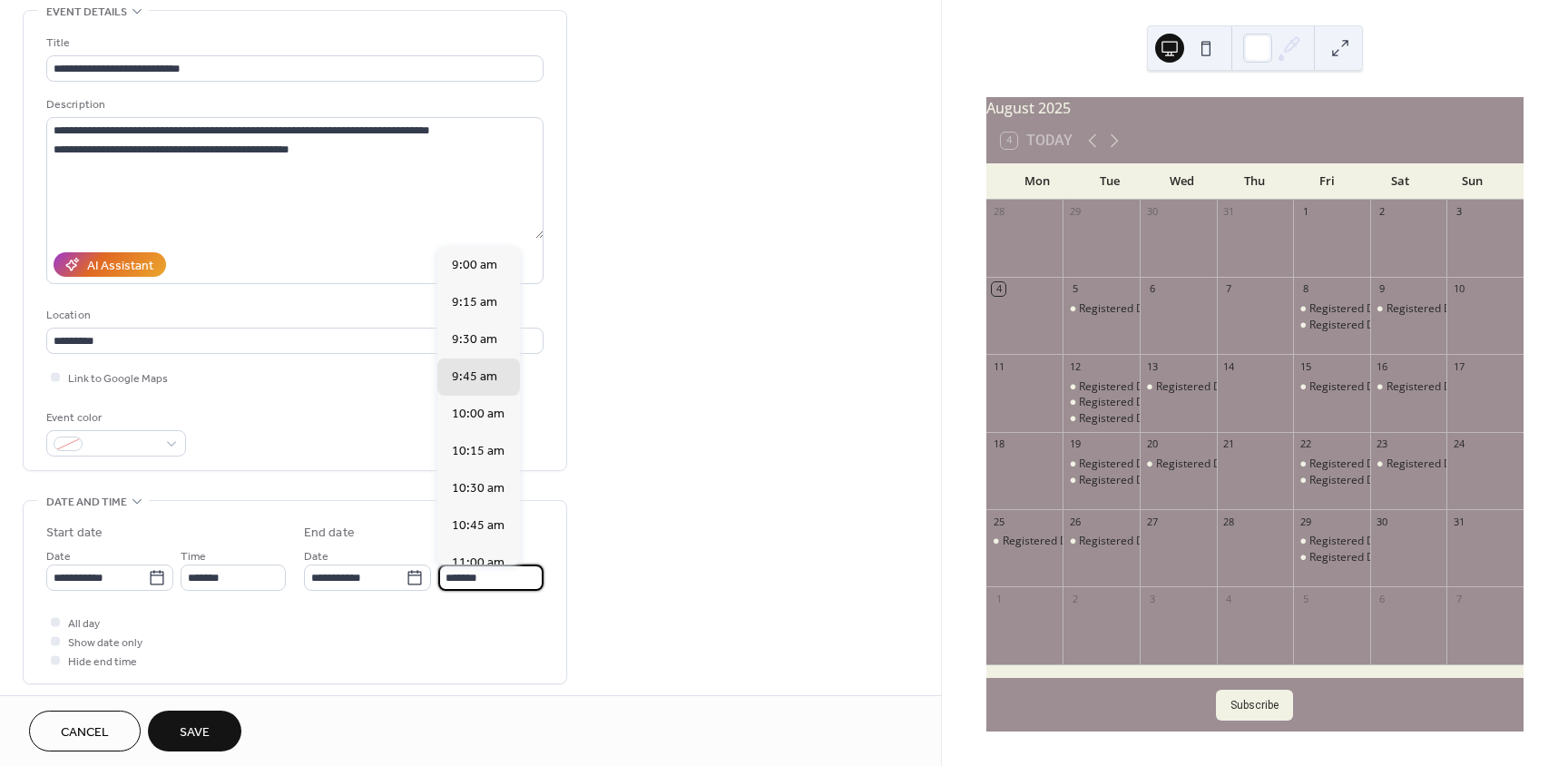 click on "*******" at bounding box center (491, 577) 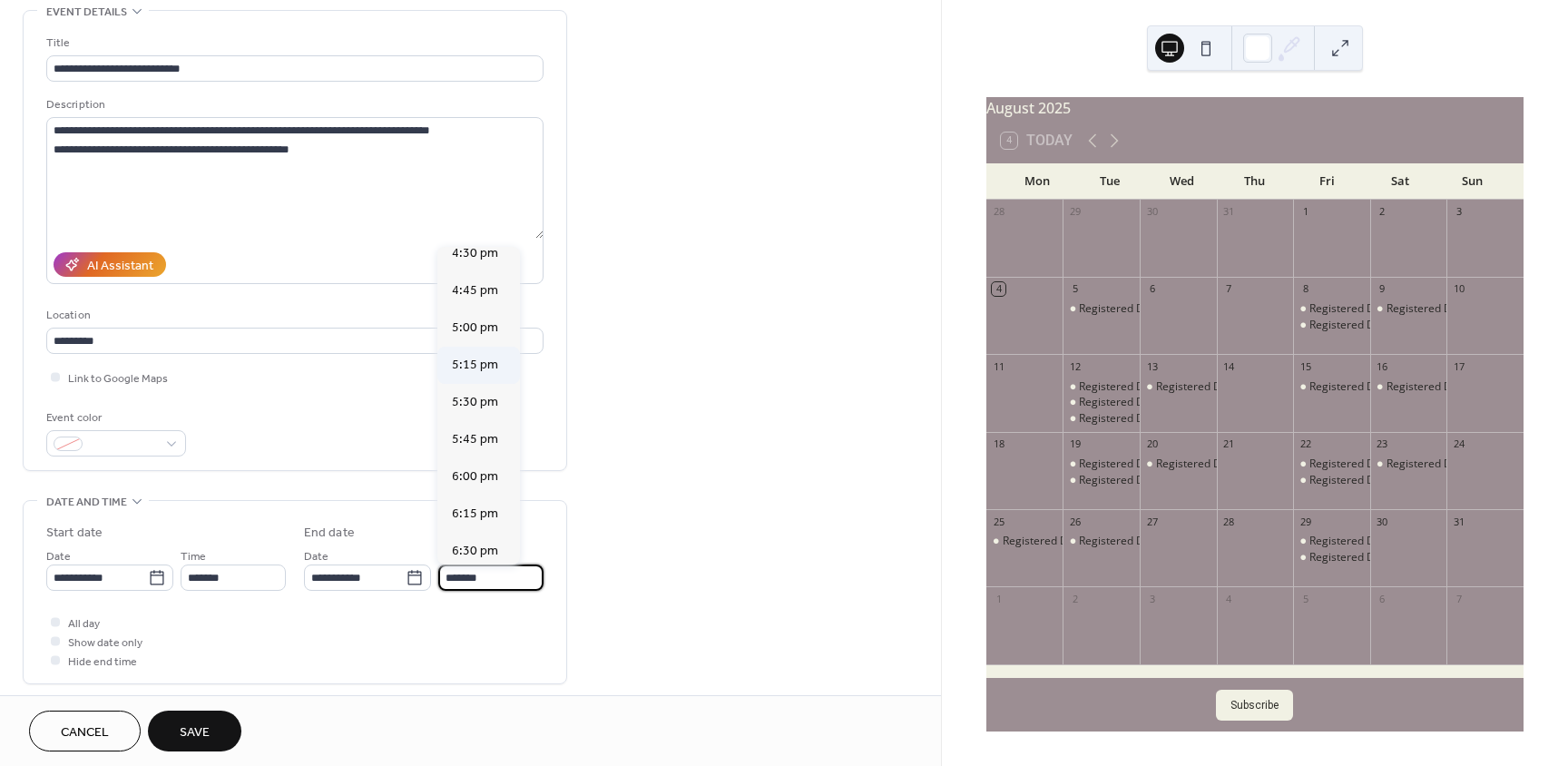 scroll, scrollTop: 1180, scrollLeft: 0, axis: vertical 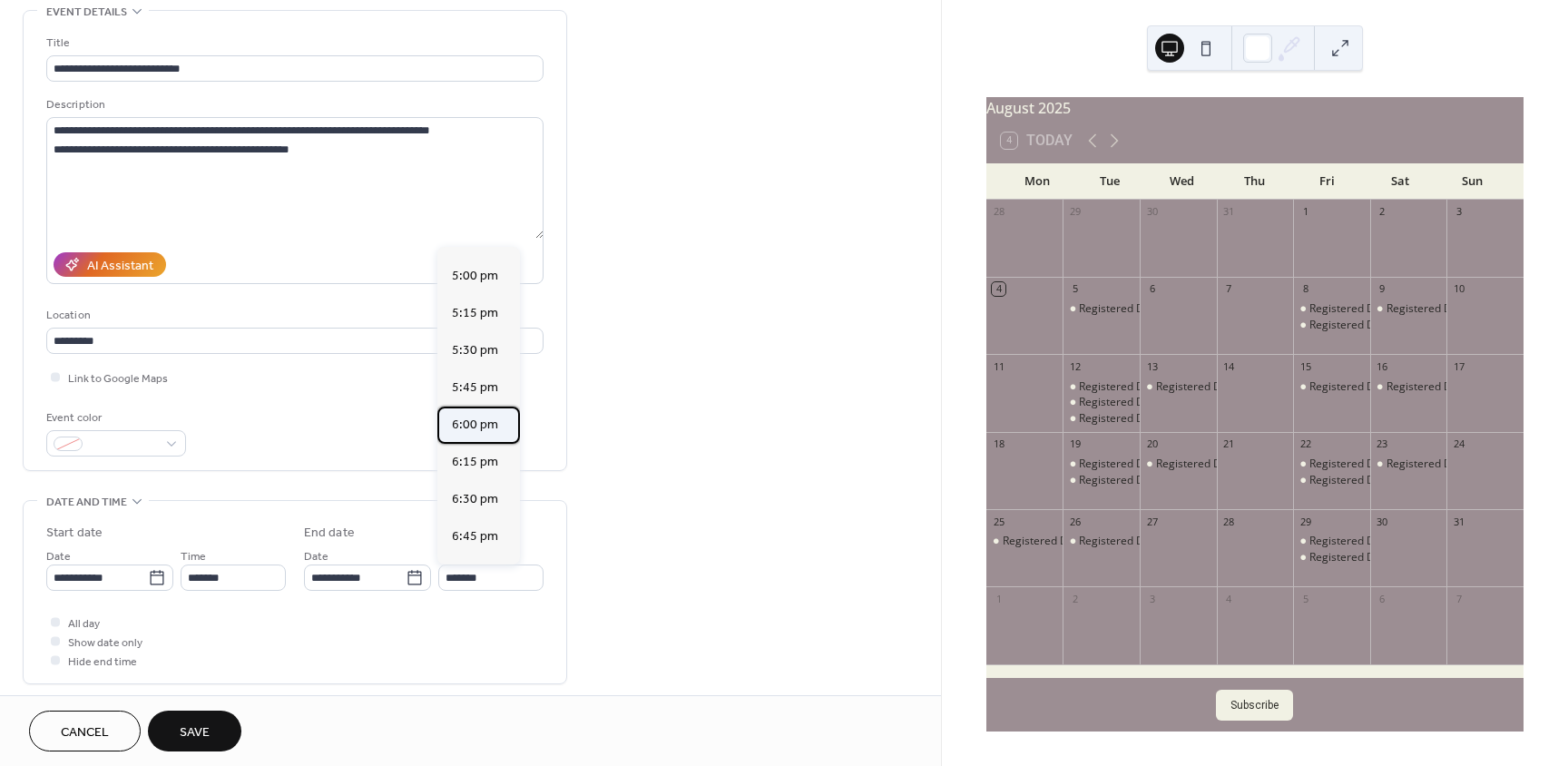 click on "6:00 pm" at bounding box center (475, 425) 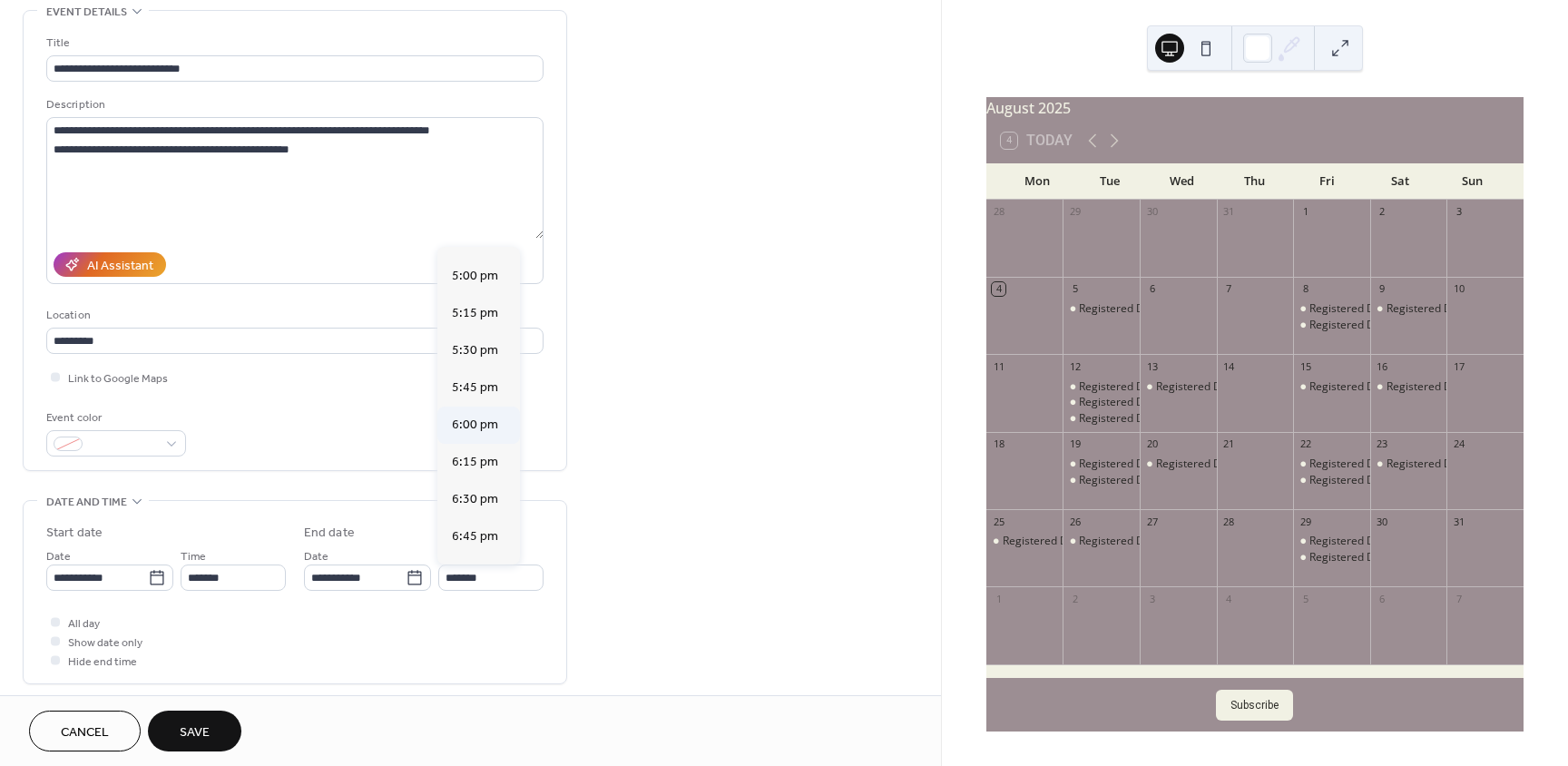 type on "*******" 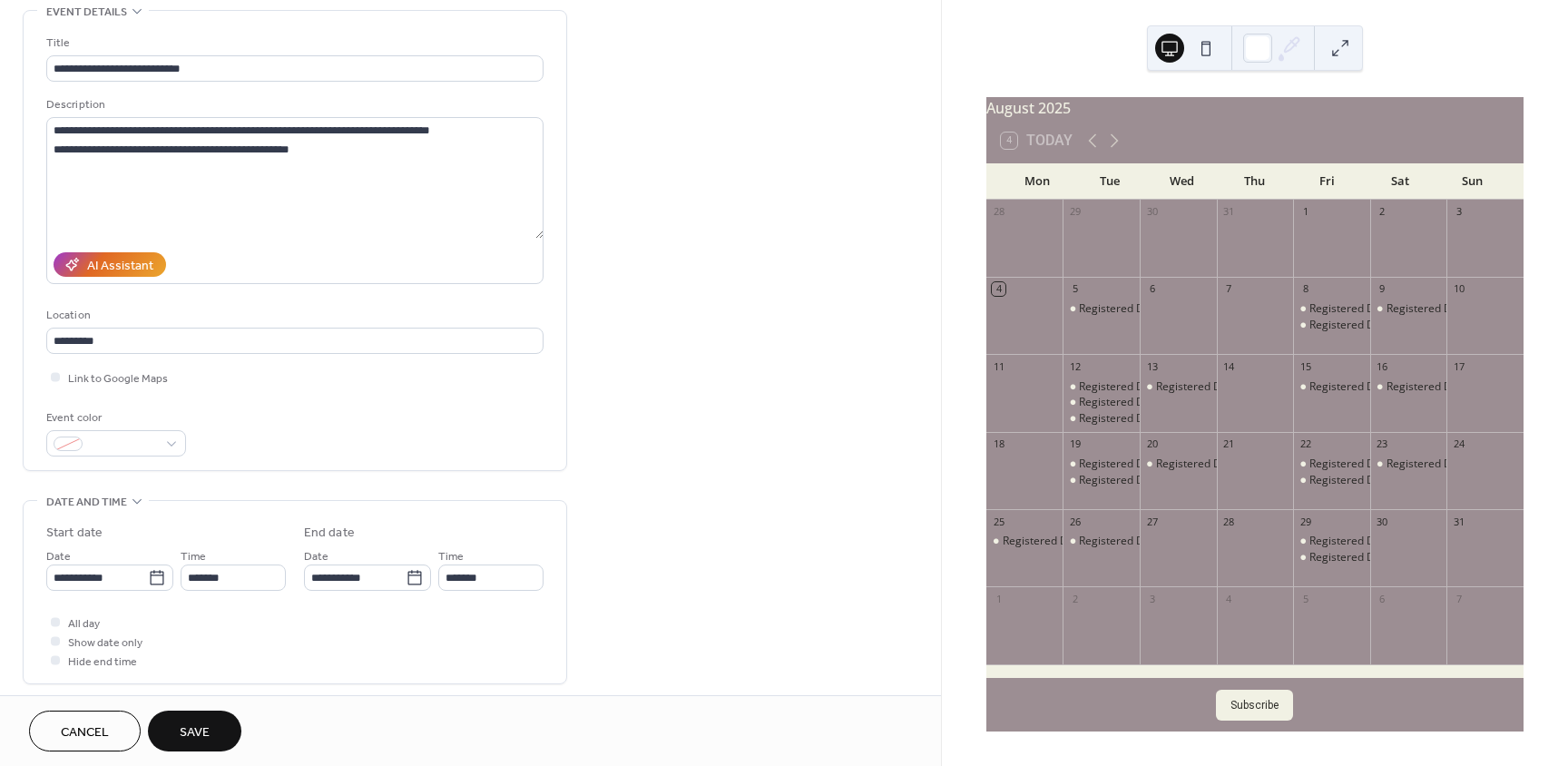 click on "Save" at bounding box center (194, 731) 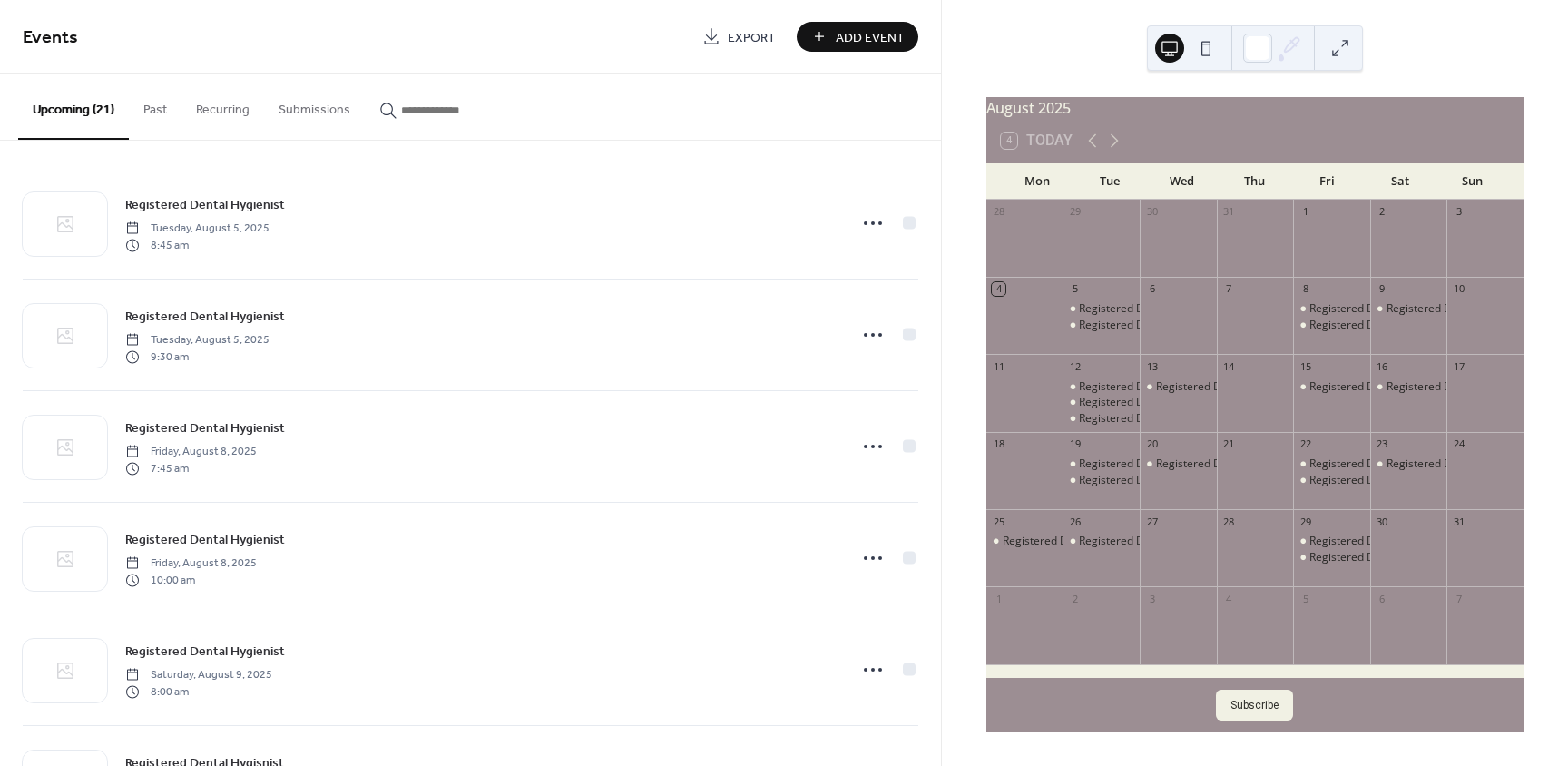 click on "Add Event" at bounding box center (870, 37) 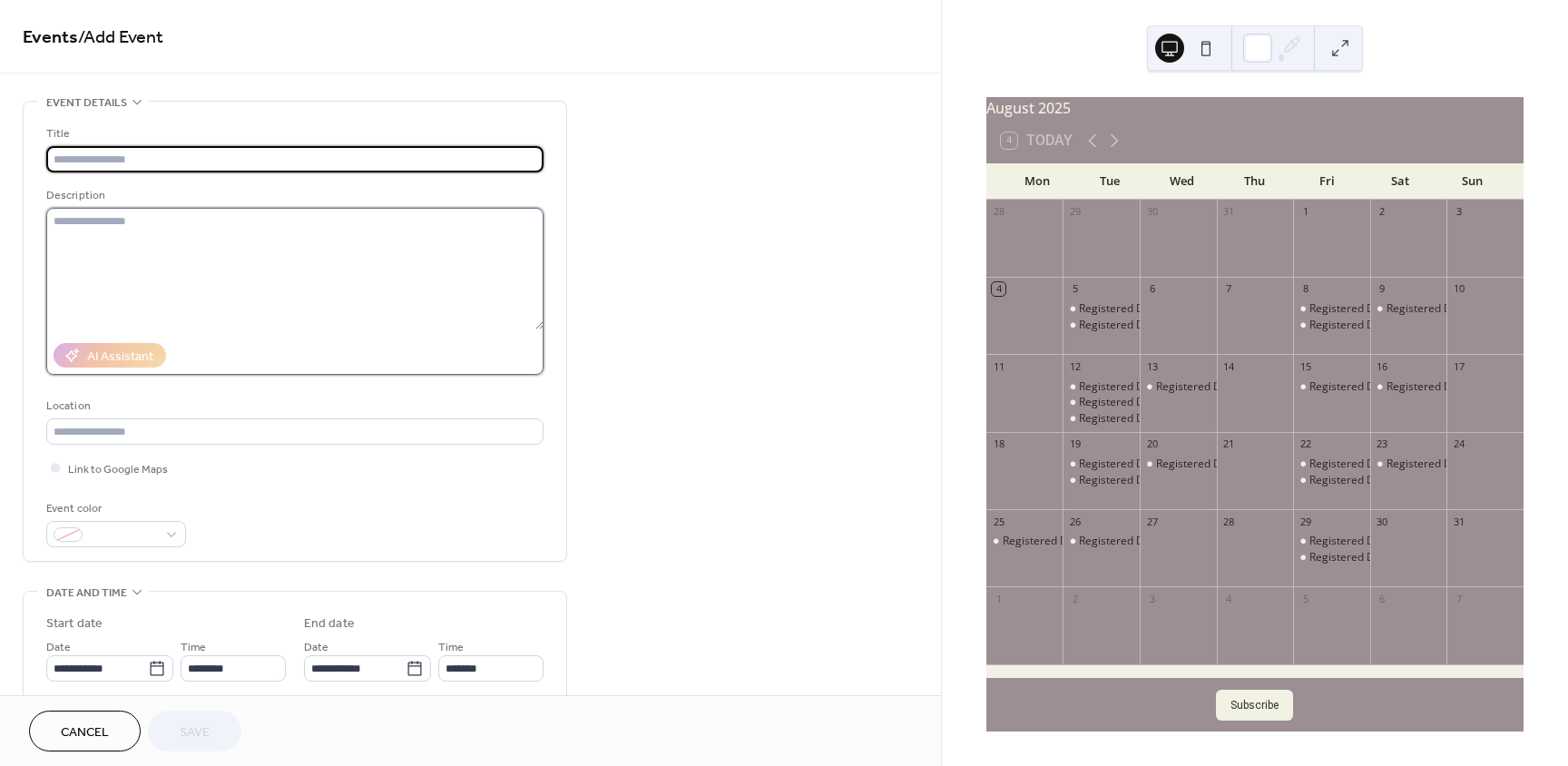 click at bounding box center [295, 269] 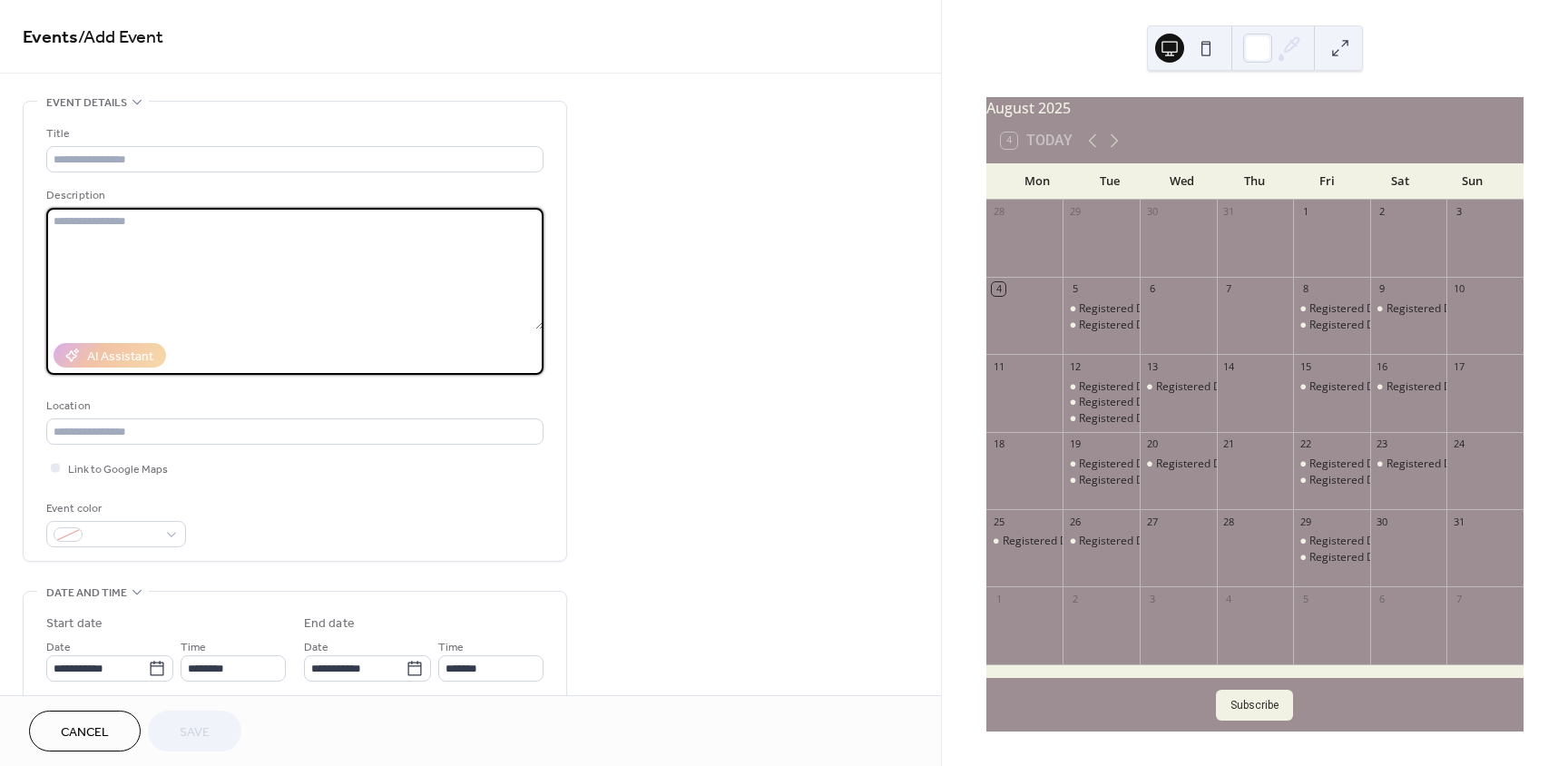 paste on "**********" 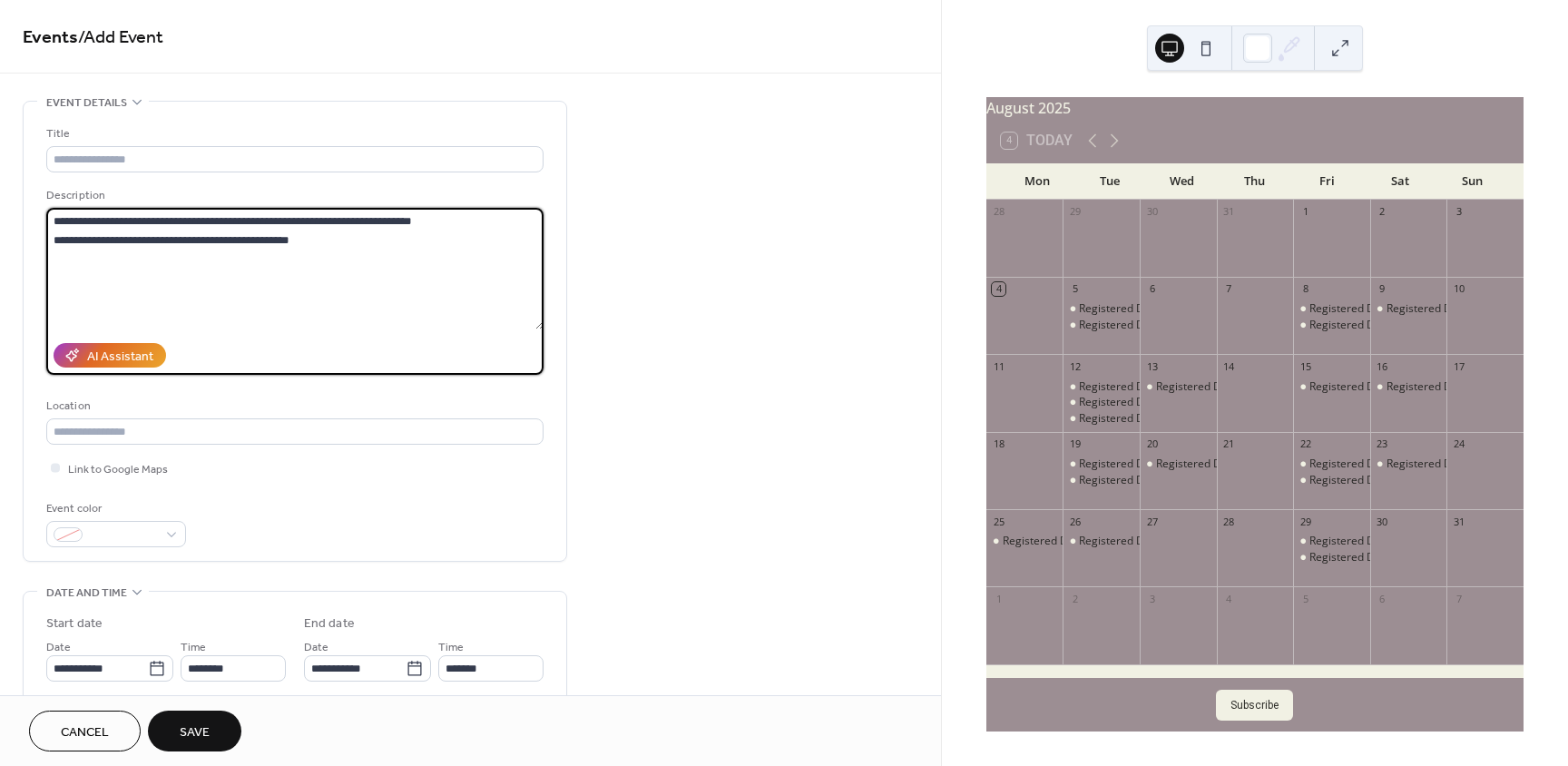 click on "**********" at bounding box center (295, 269) 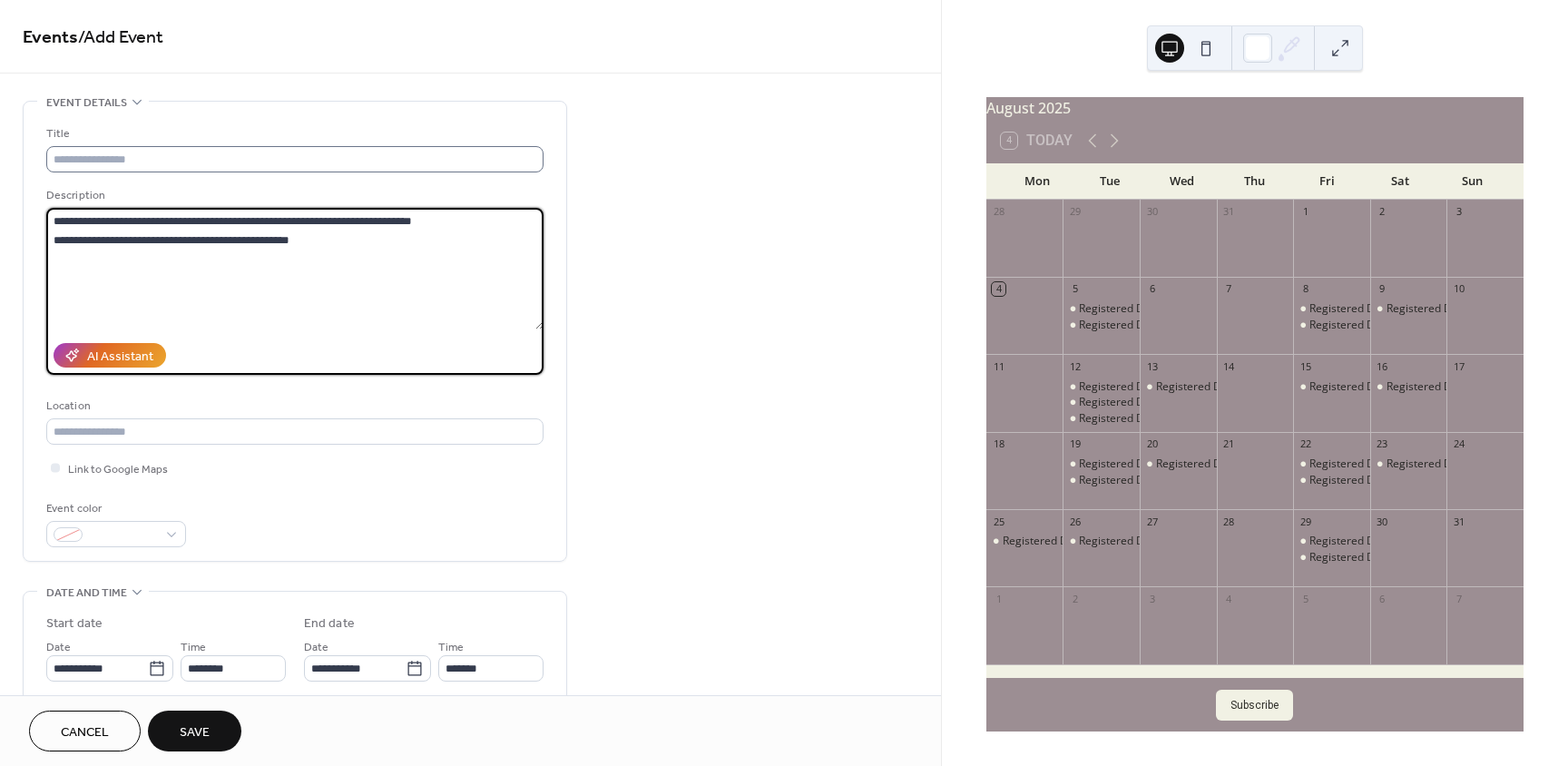 type on "**********" 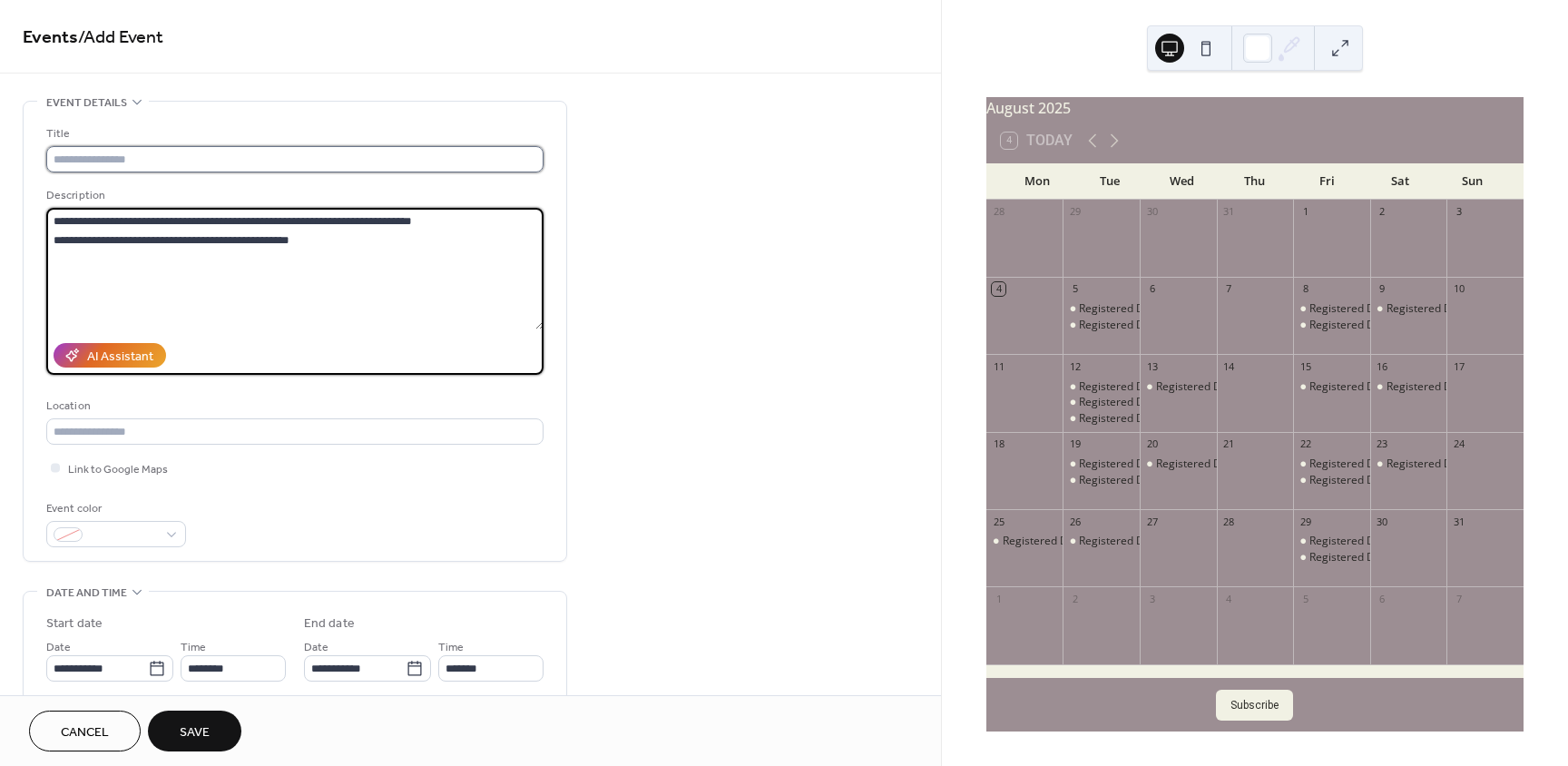 drag, startPoint x: 318, startPoint y: 168, endPoint x: 309, endPoint y: 154, distance: 16.643317 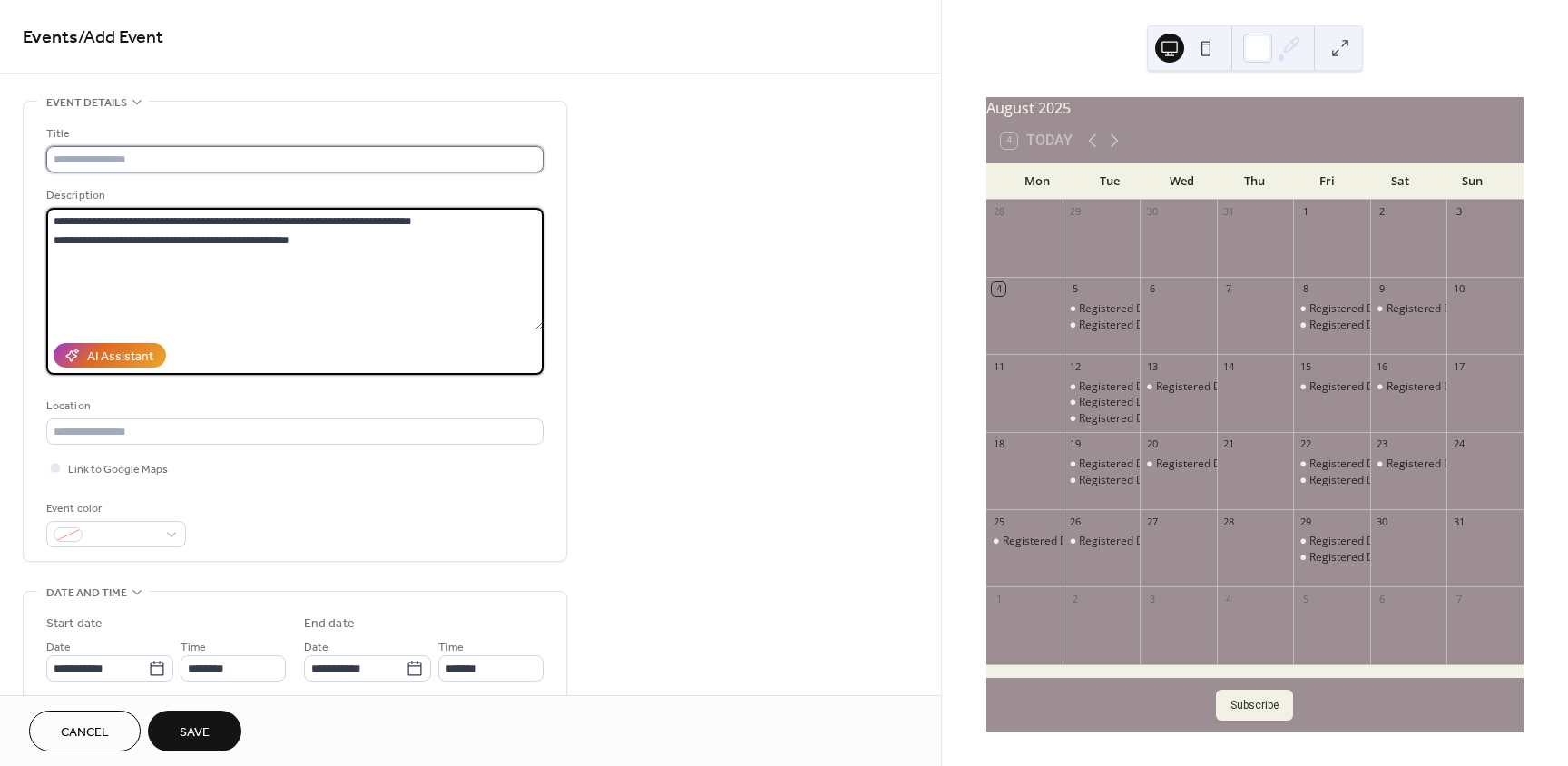 click at bounding box center [295, 159] 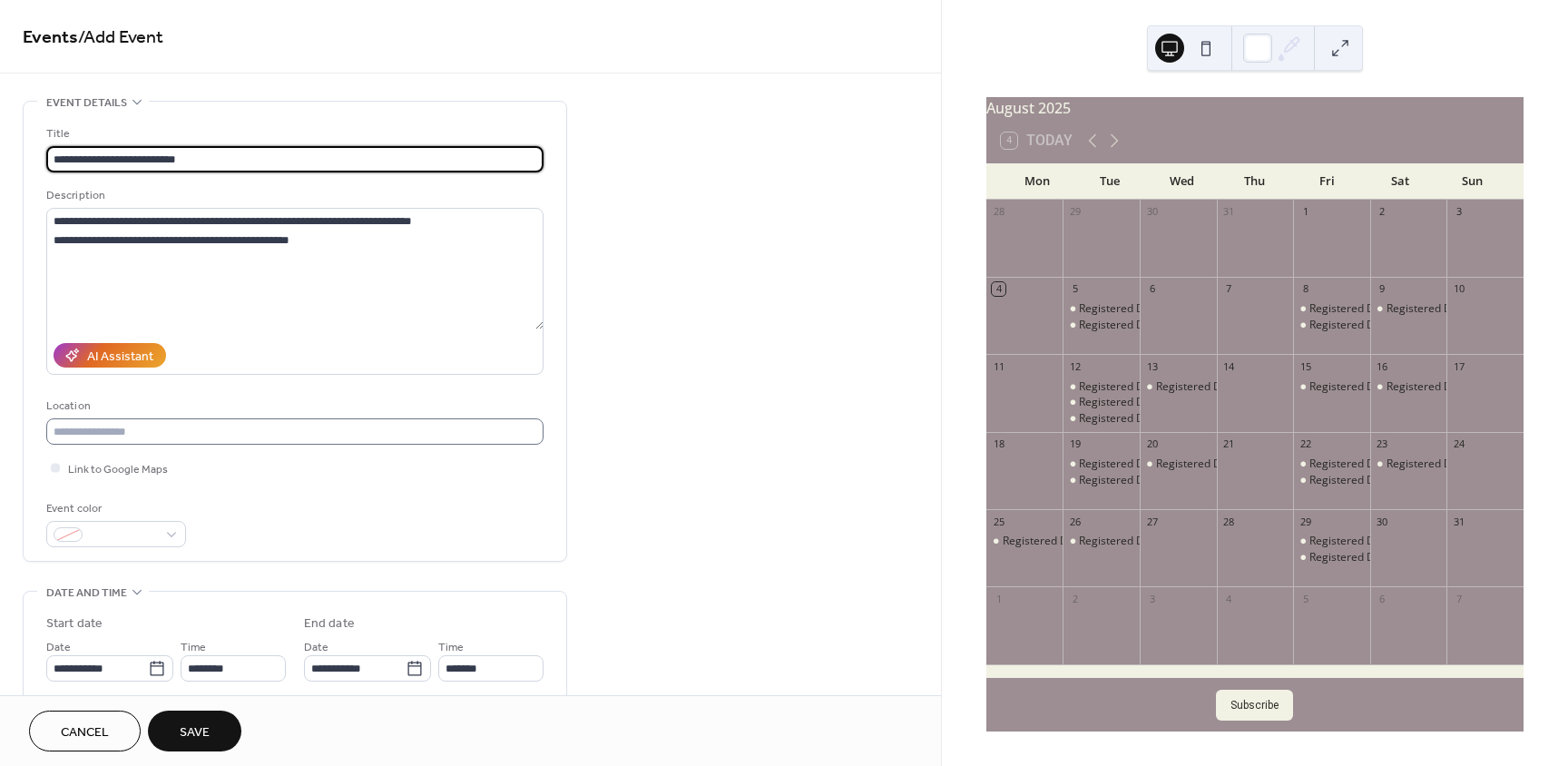 type on "**********" 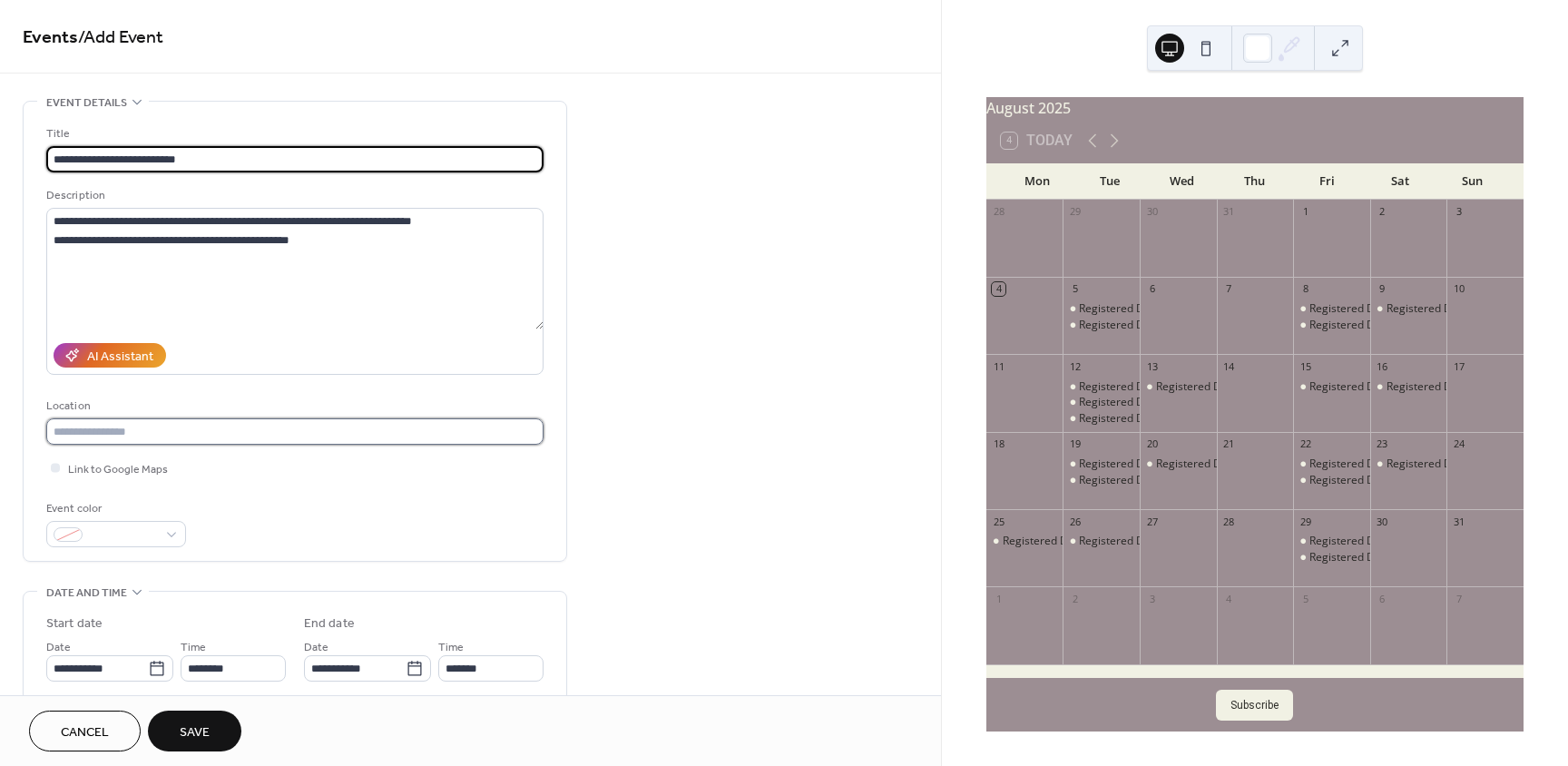 click at bounding box center (295, 431) 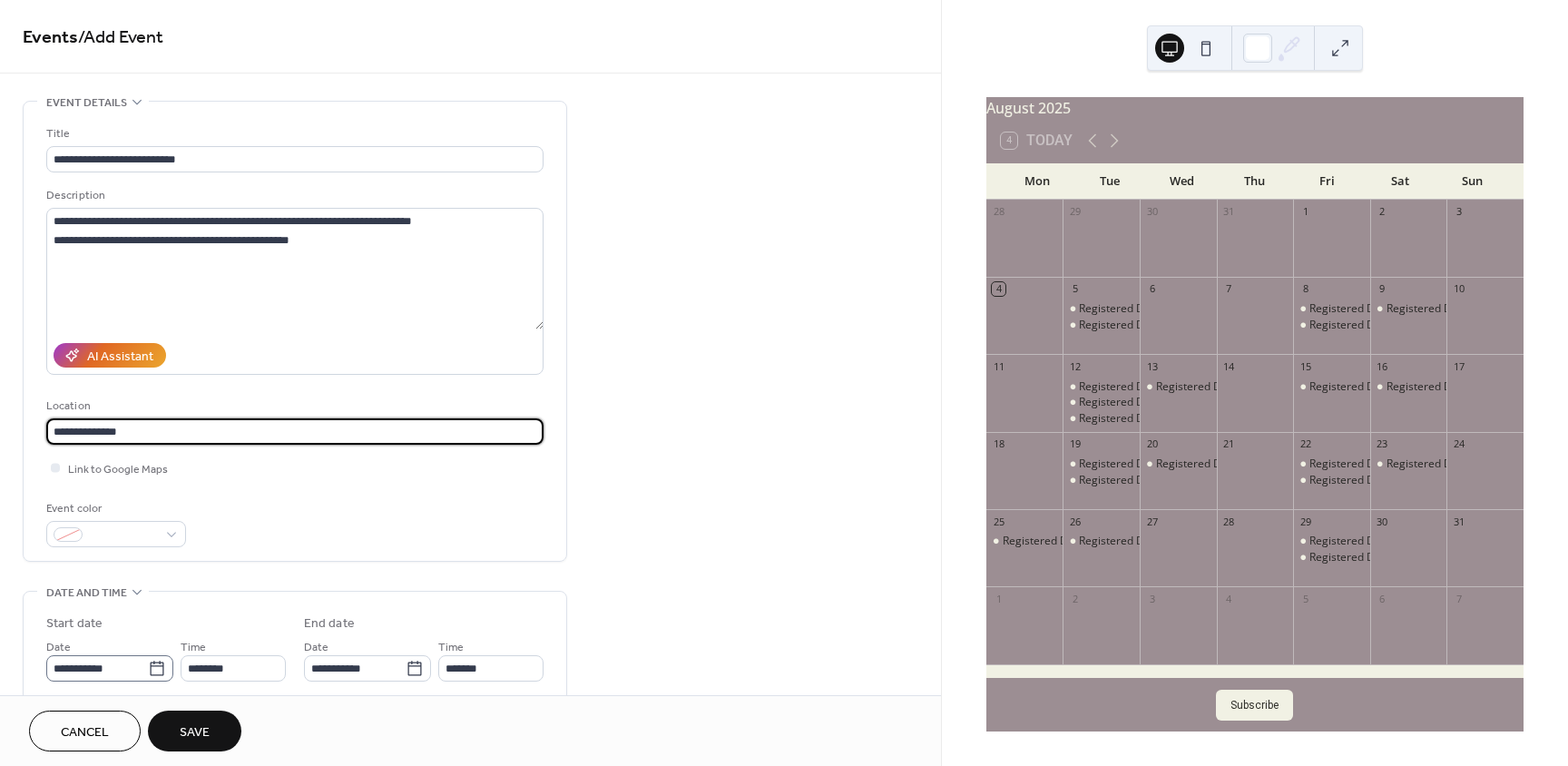 type on "**********" 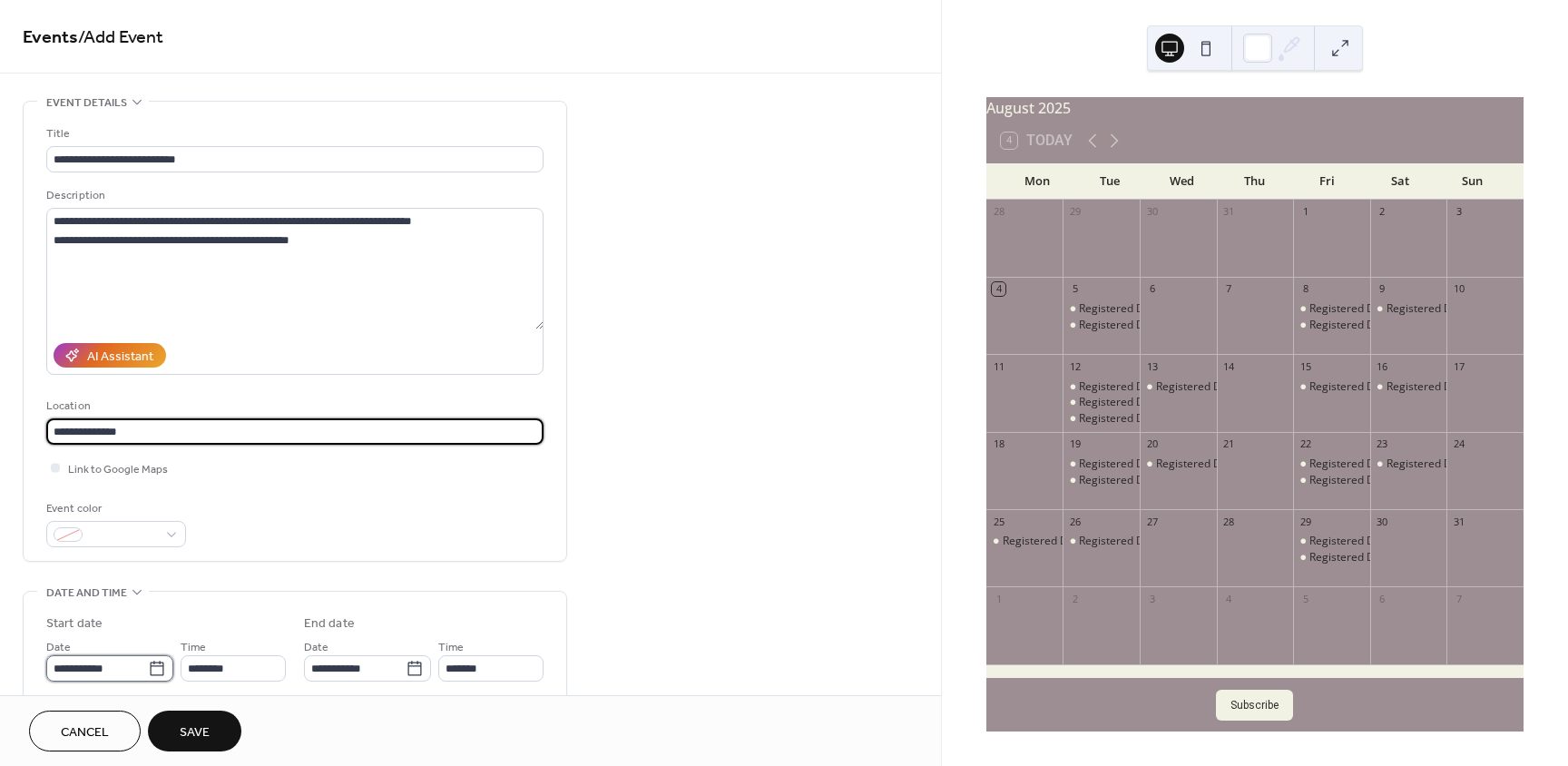 click on "**********" at bounding box center (97, 668) 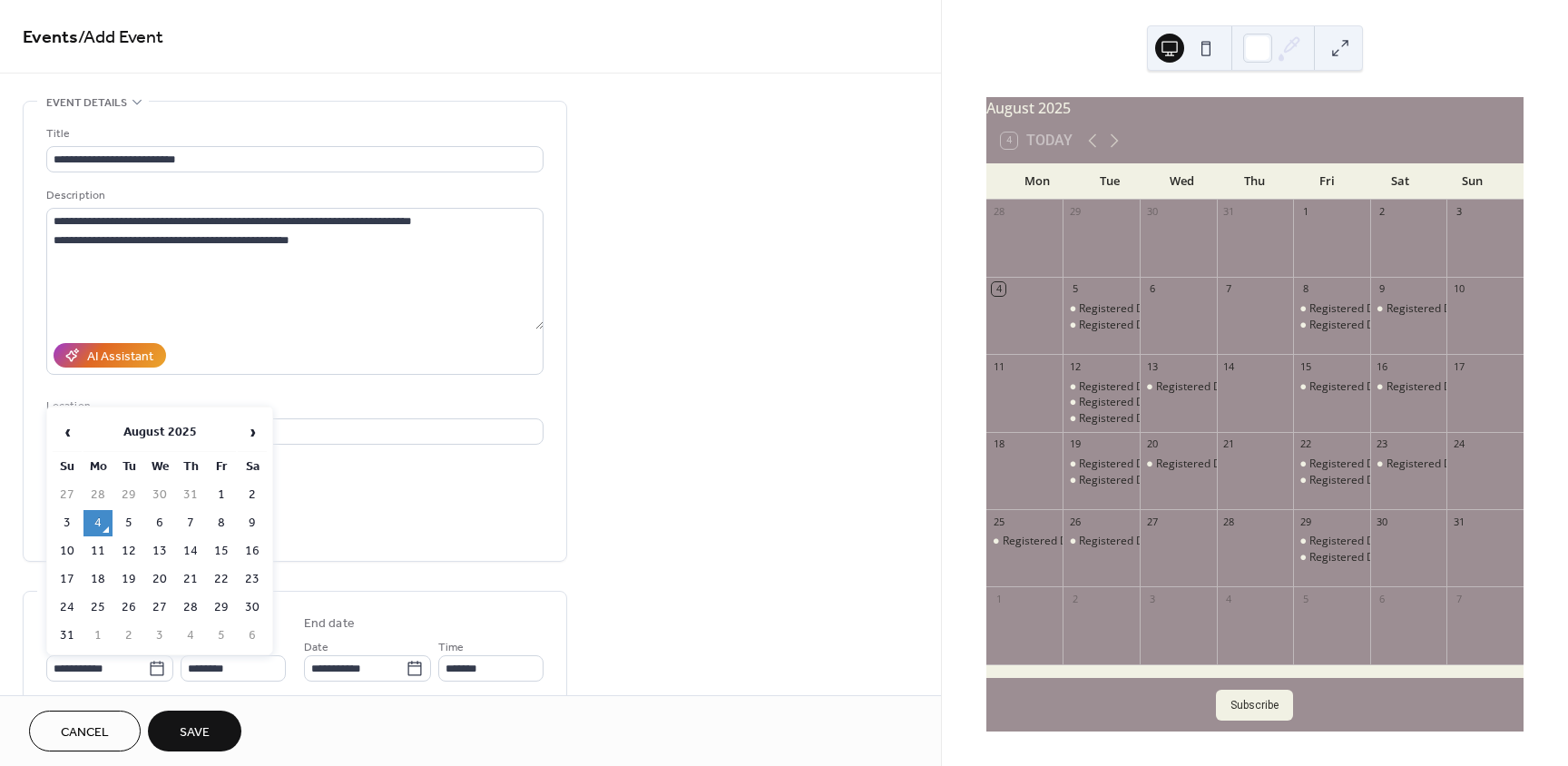 drag, startPoint x: 133, startPoint y: 525, endPoint x: 164, endPoint y: 550, distance: 39.824616 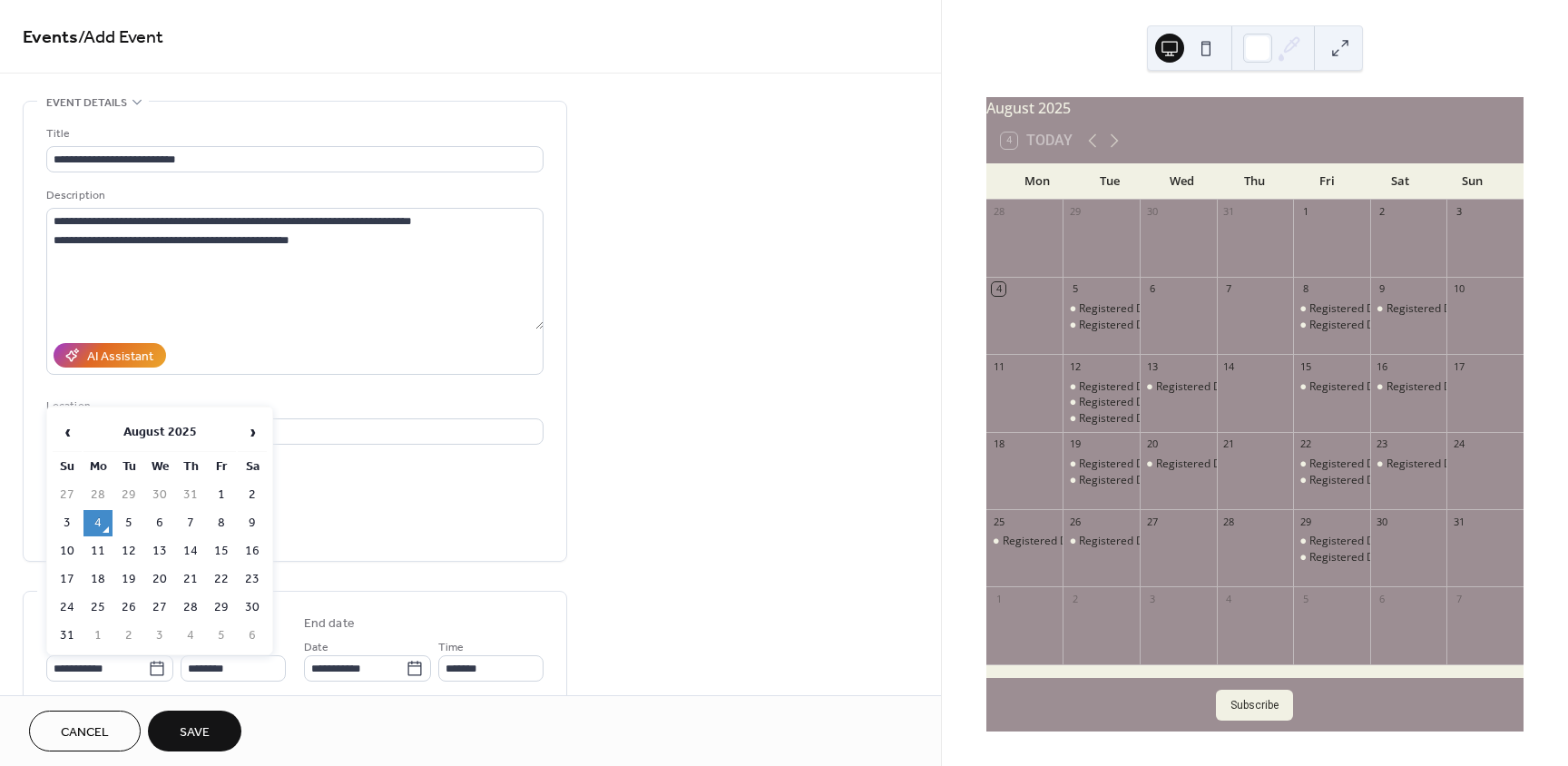 click on "5" at bounding box center [129, 523] 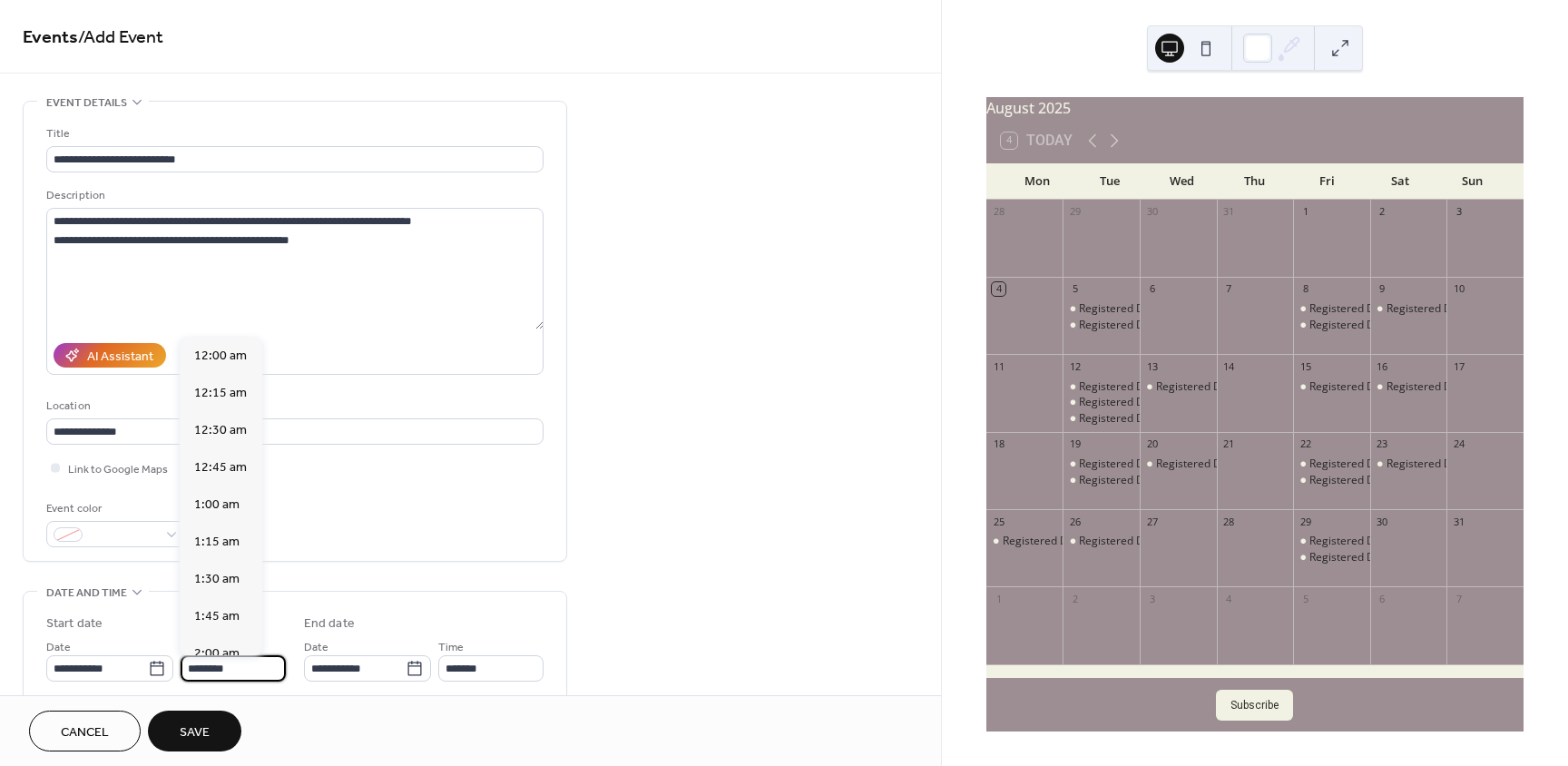 click on "********" at bounding box center [233, 668] 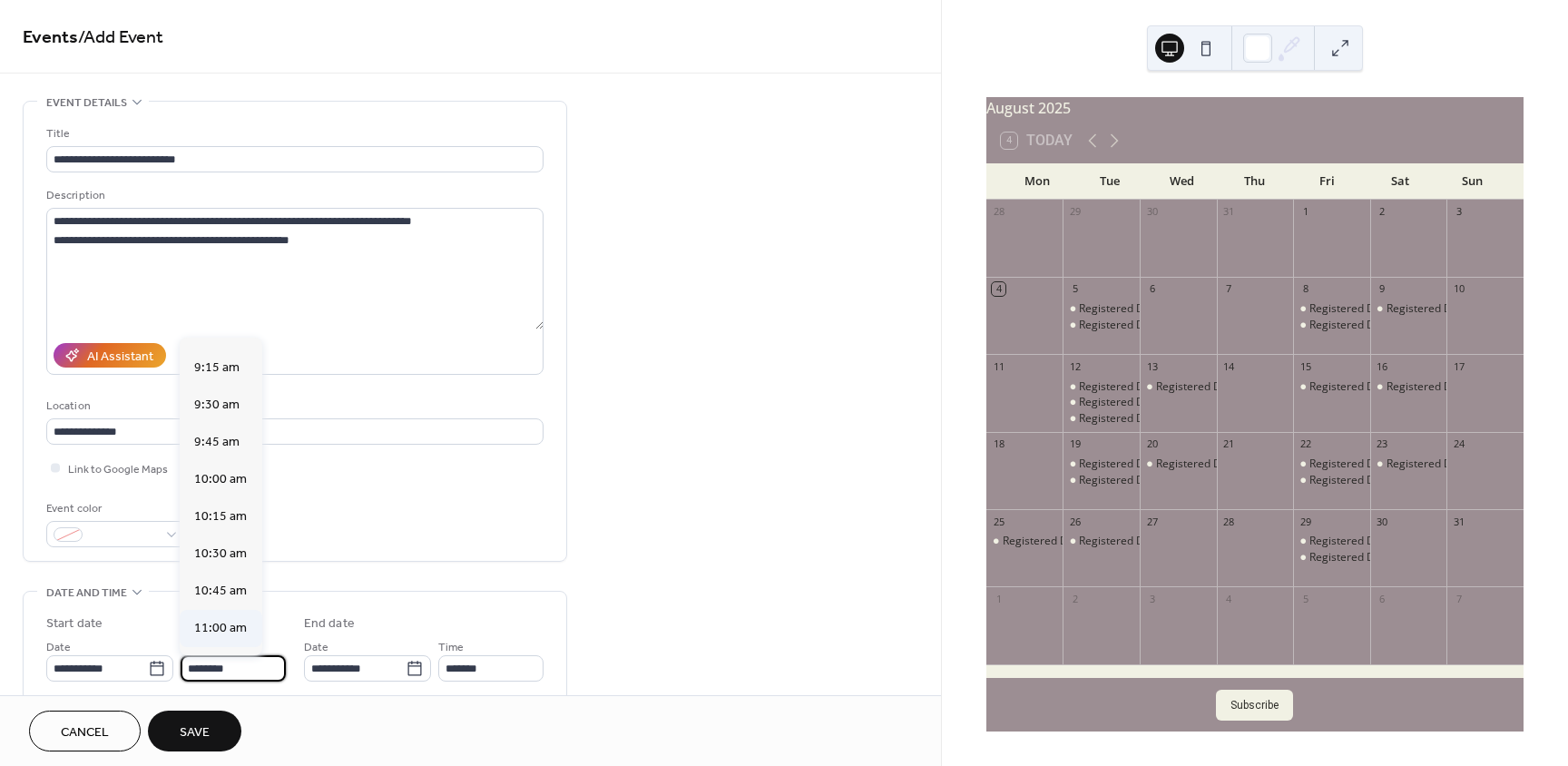 scroll, scrollTop: 1242, scrollLeft: 0, axis: vertical 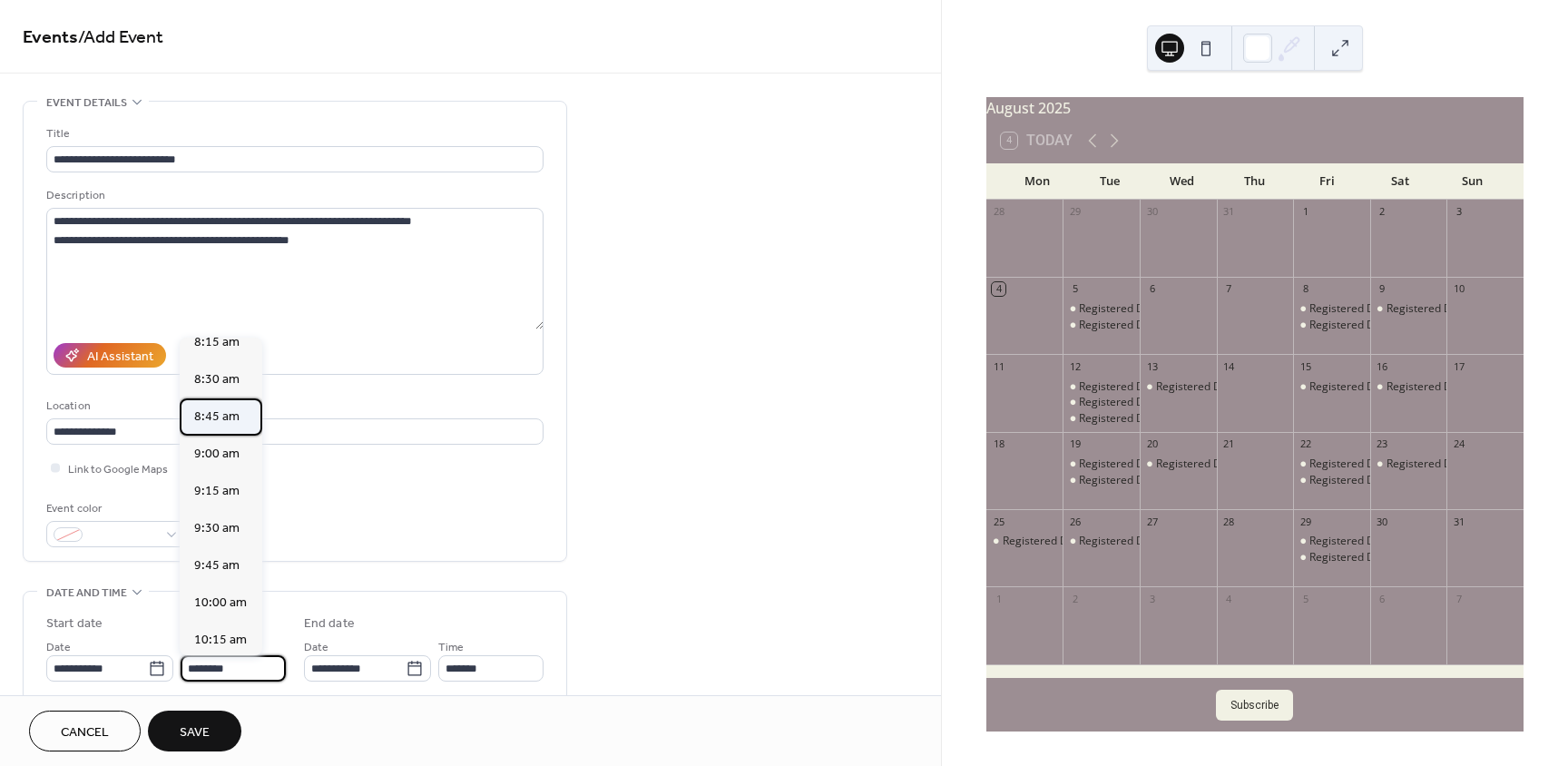 click on "8:45 am" at bounding box center (217, 417) 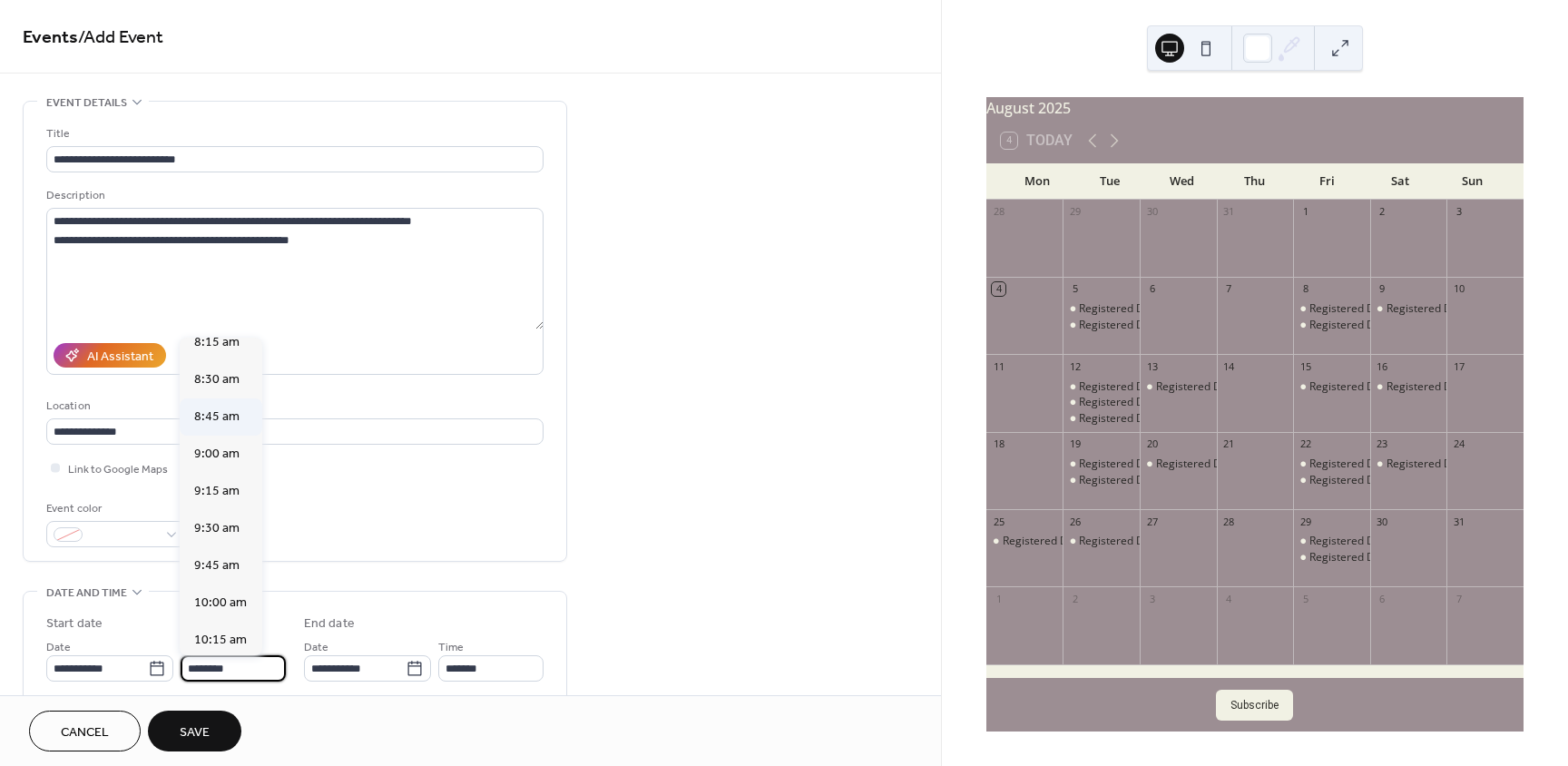 type on "*******" 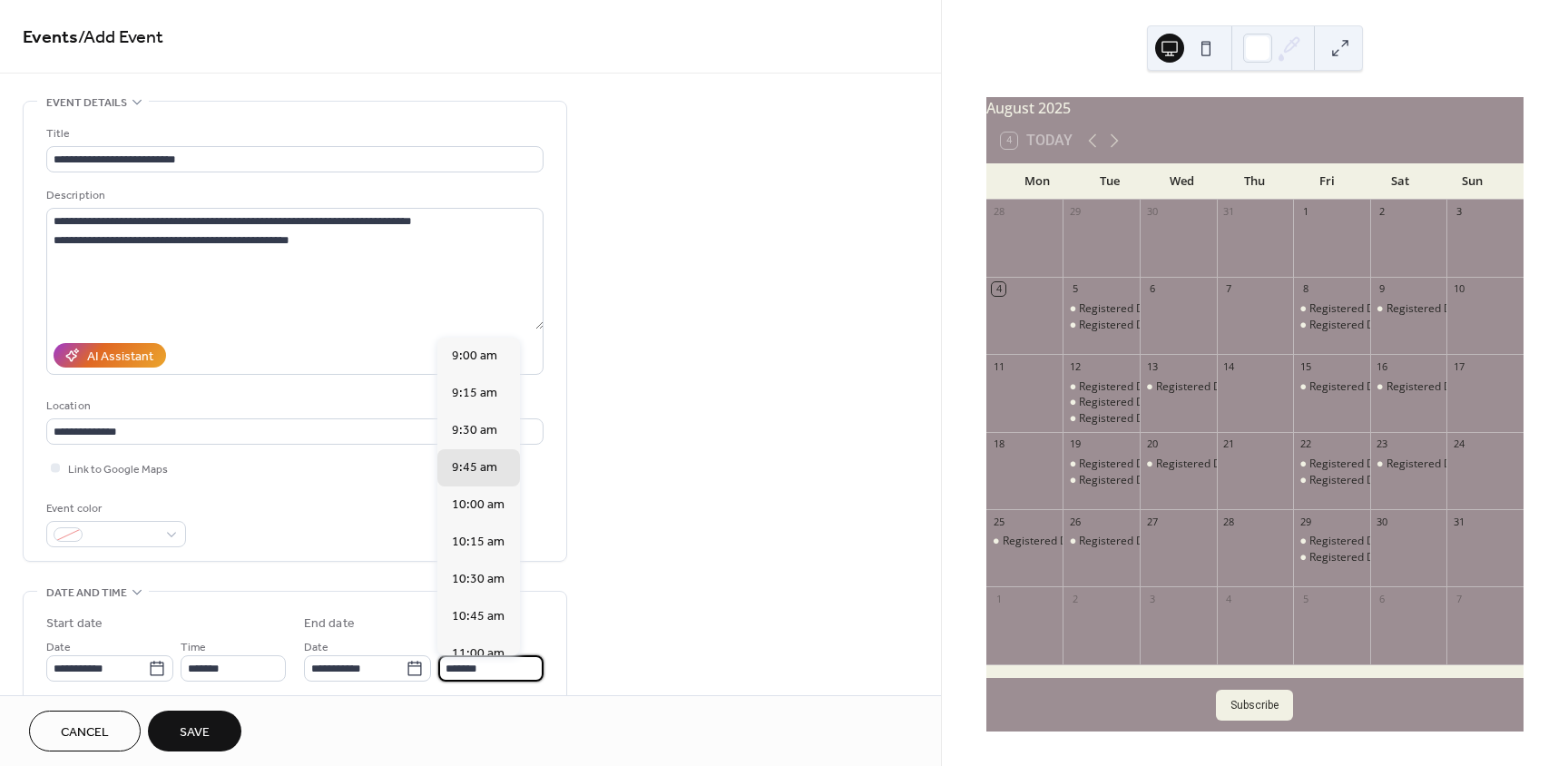 click on "*******" at bounding box center (491, 668) 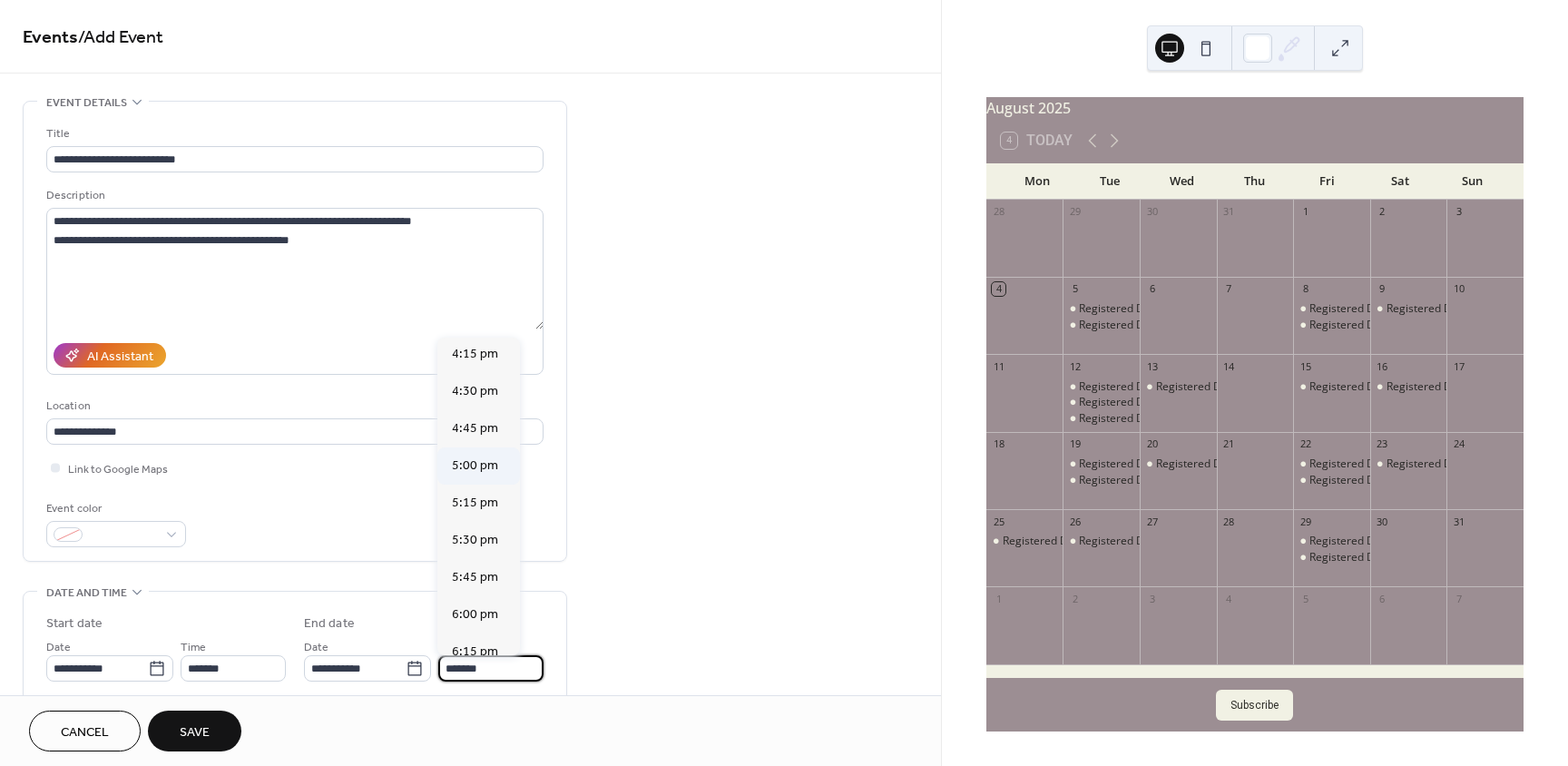 scroll, scrollTop: 1089, scrollLeft: 0, axis: vertical 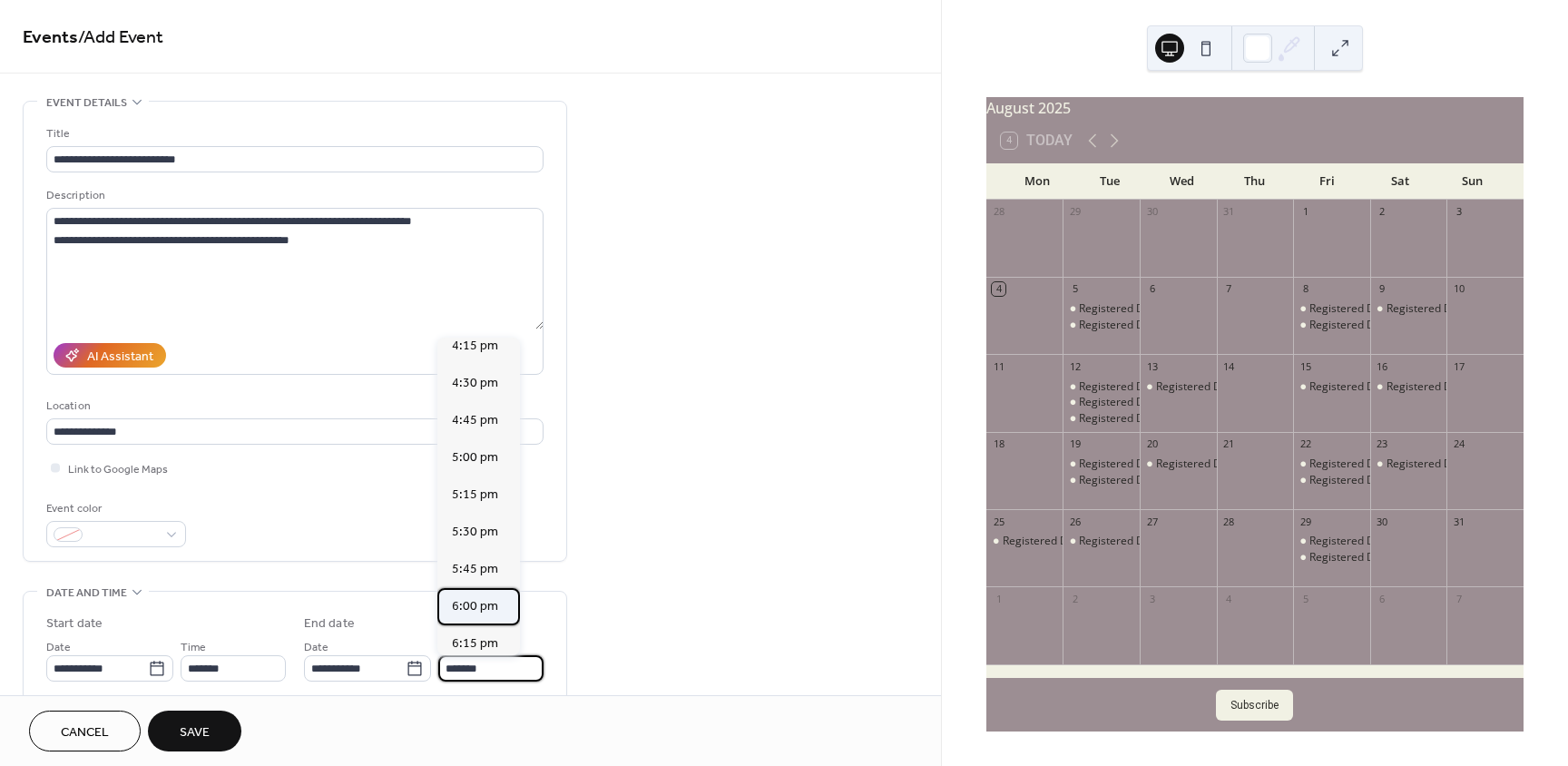 click on "6:00 pm" at bounding box center (475, 606) 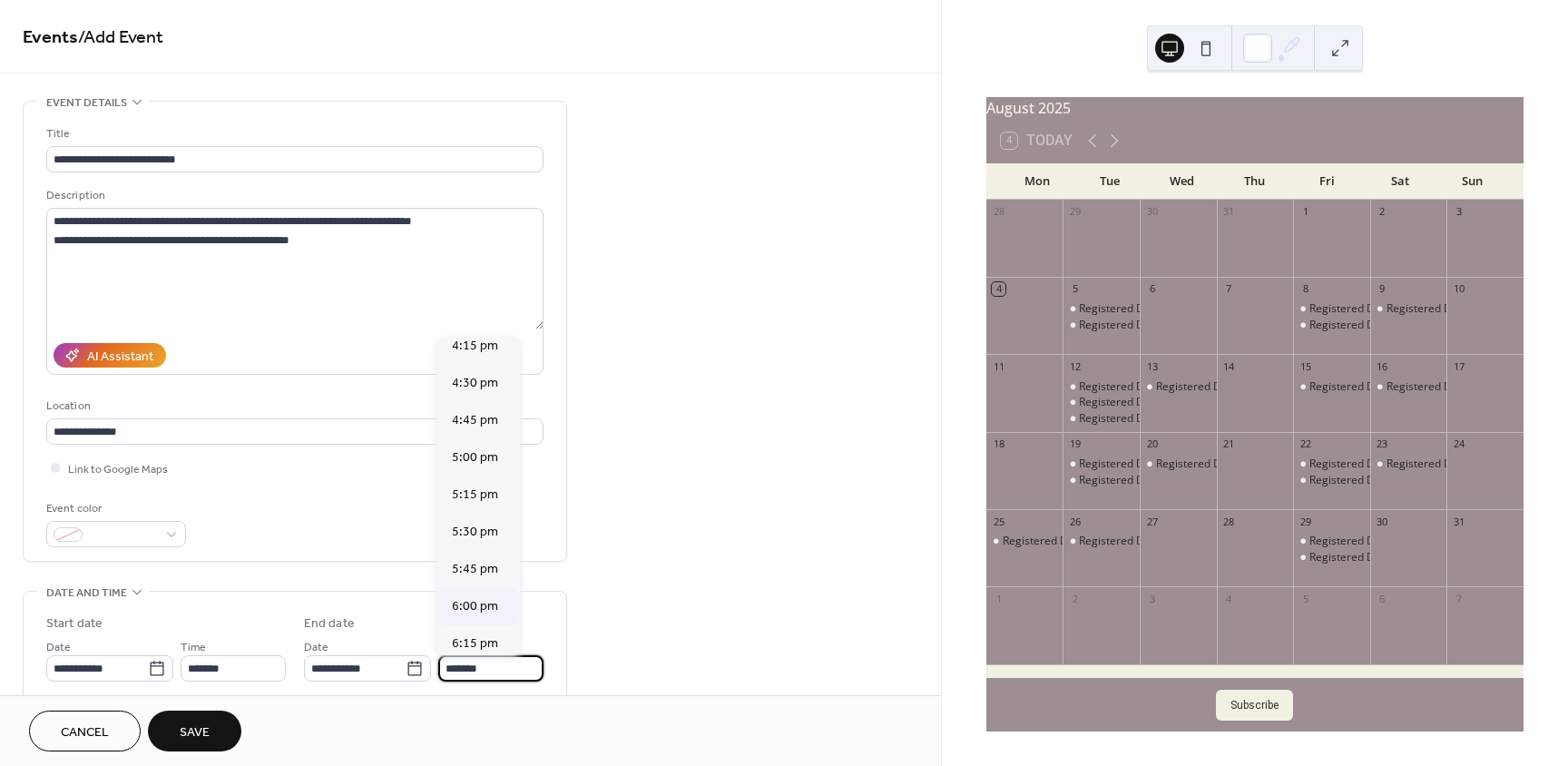 type on "*******" 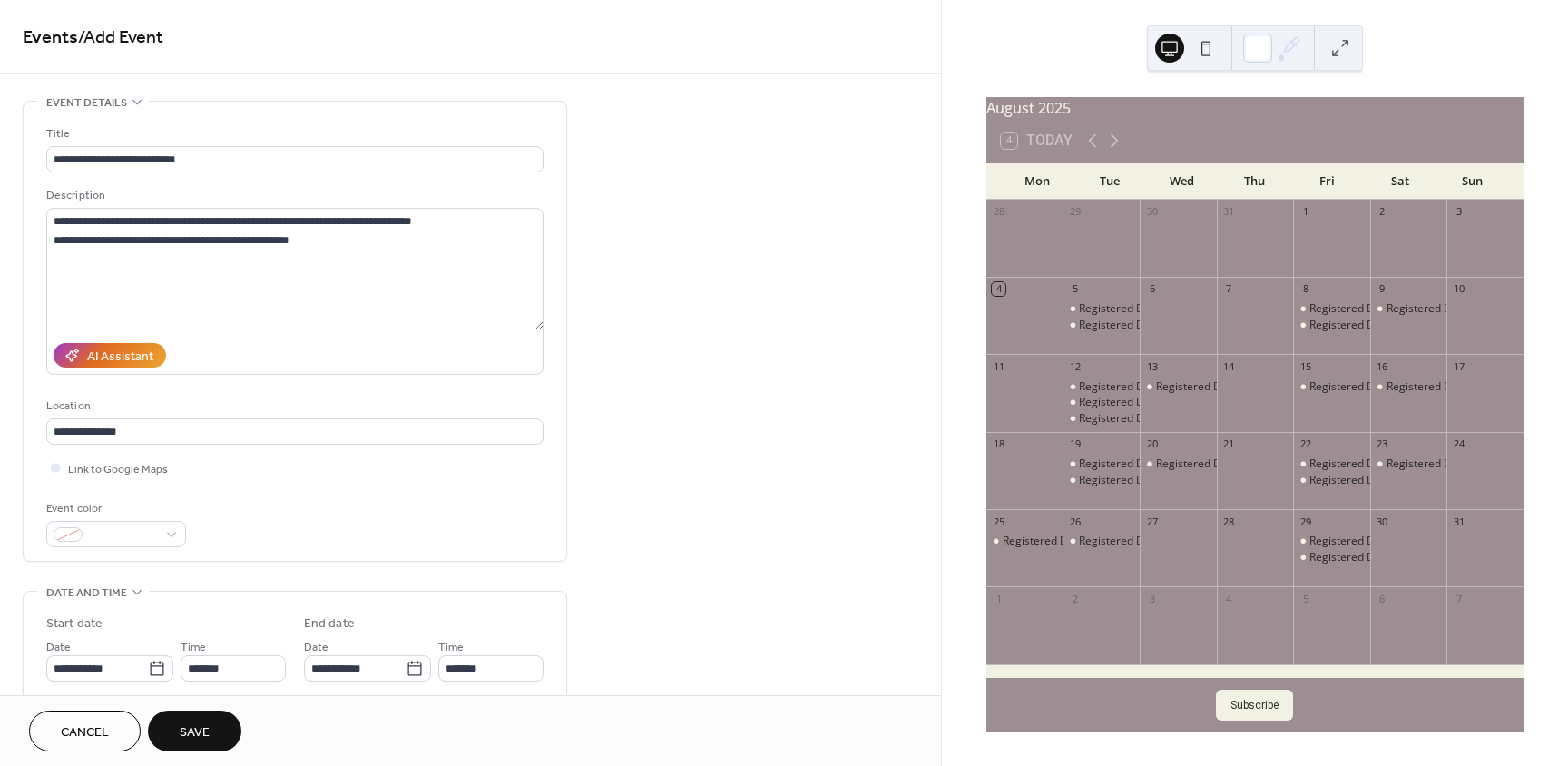 click on "Save" at bounding box center (194, 731) 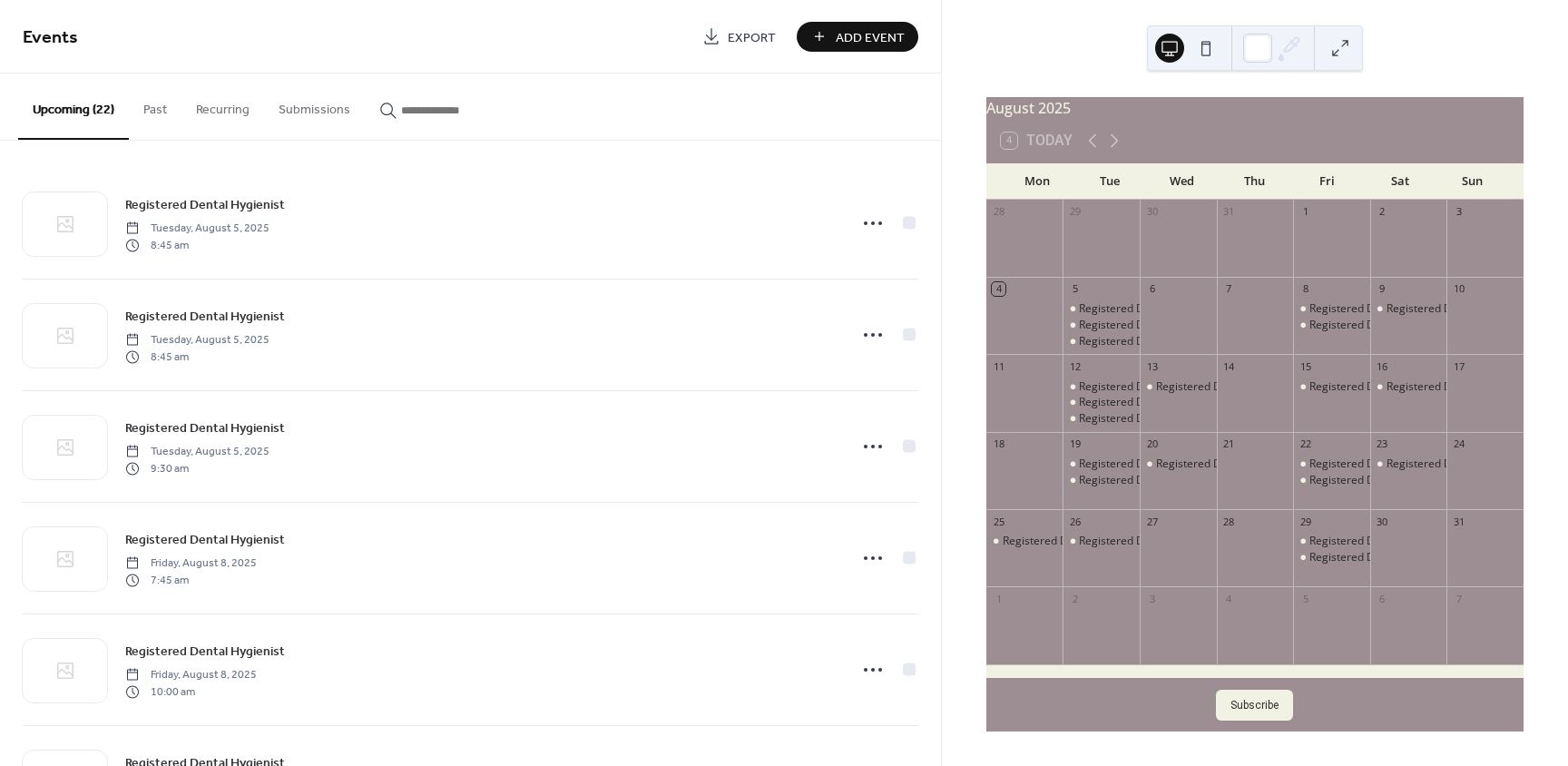 click on "Add Event" at bounding box center (870, 37) 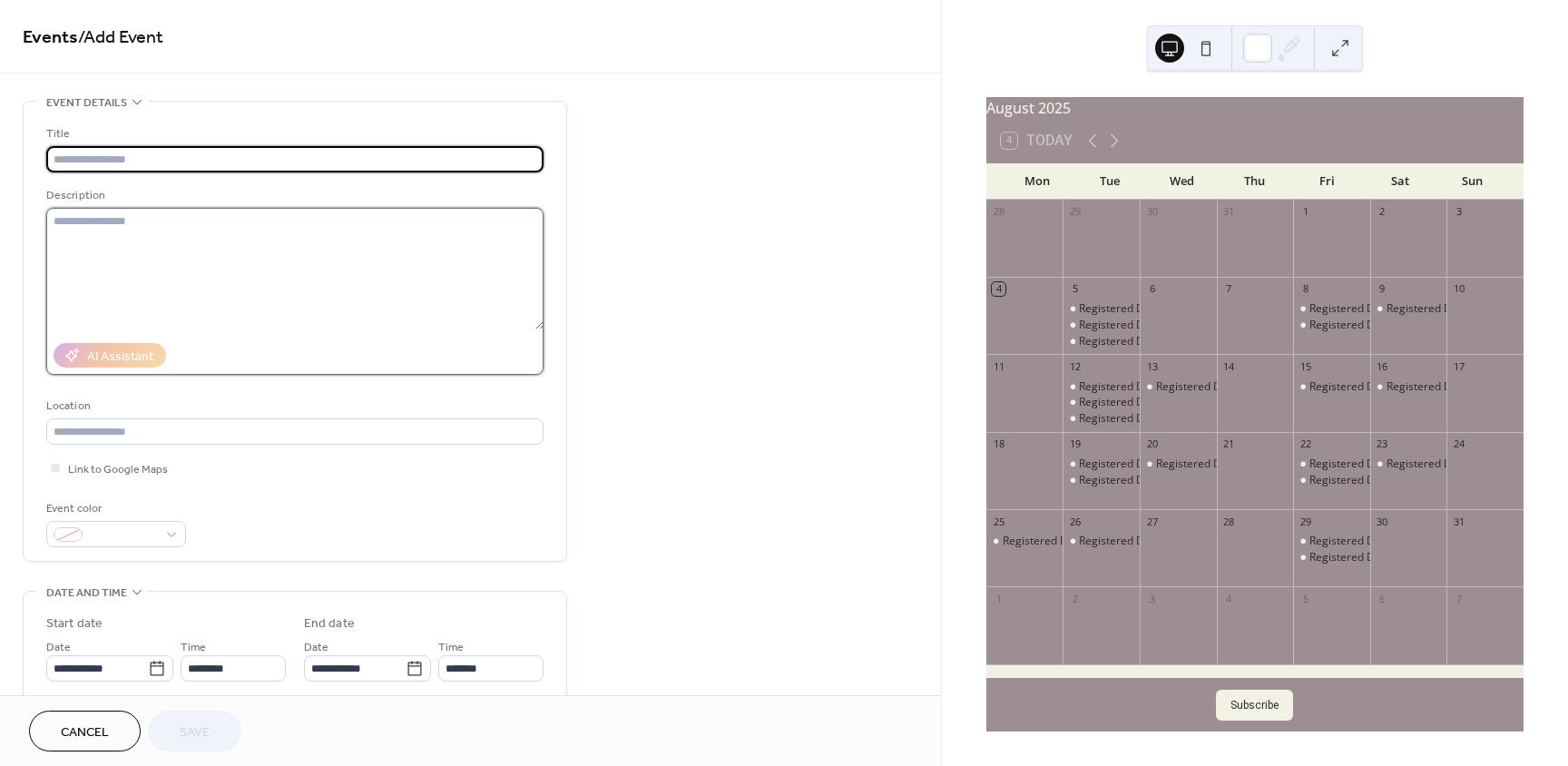 click at bounding box center (295, 269) 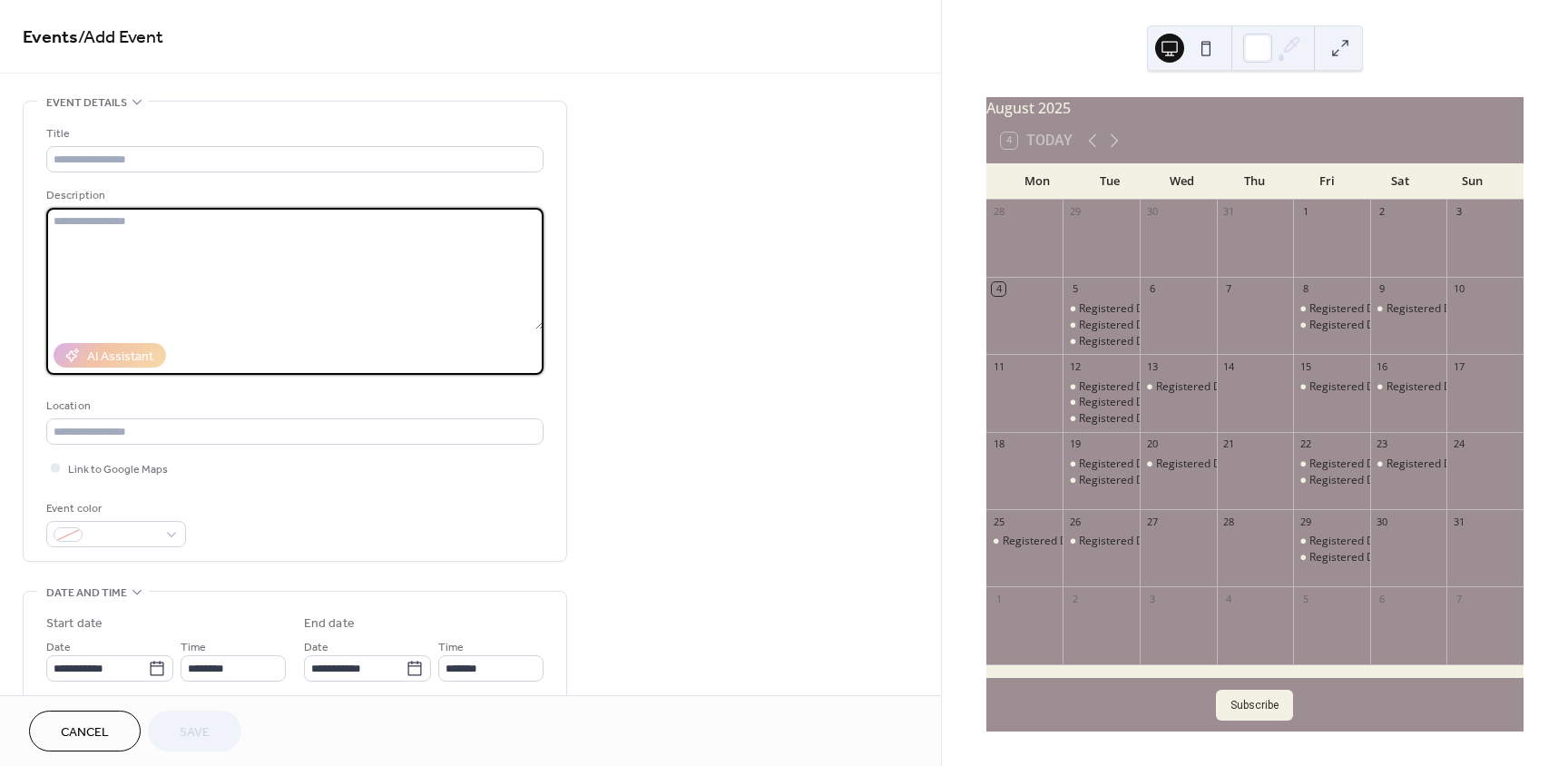 paste on "**********" 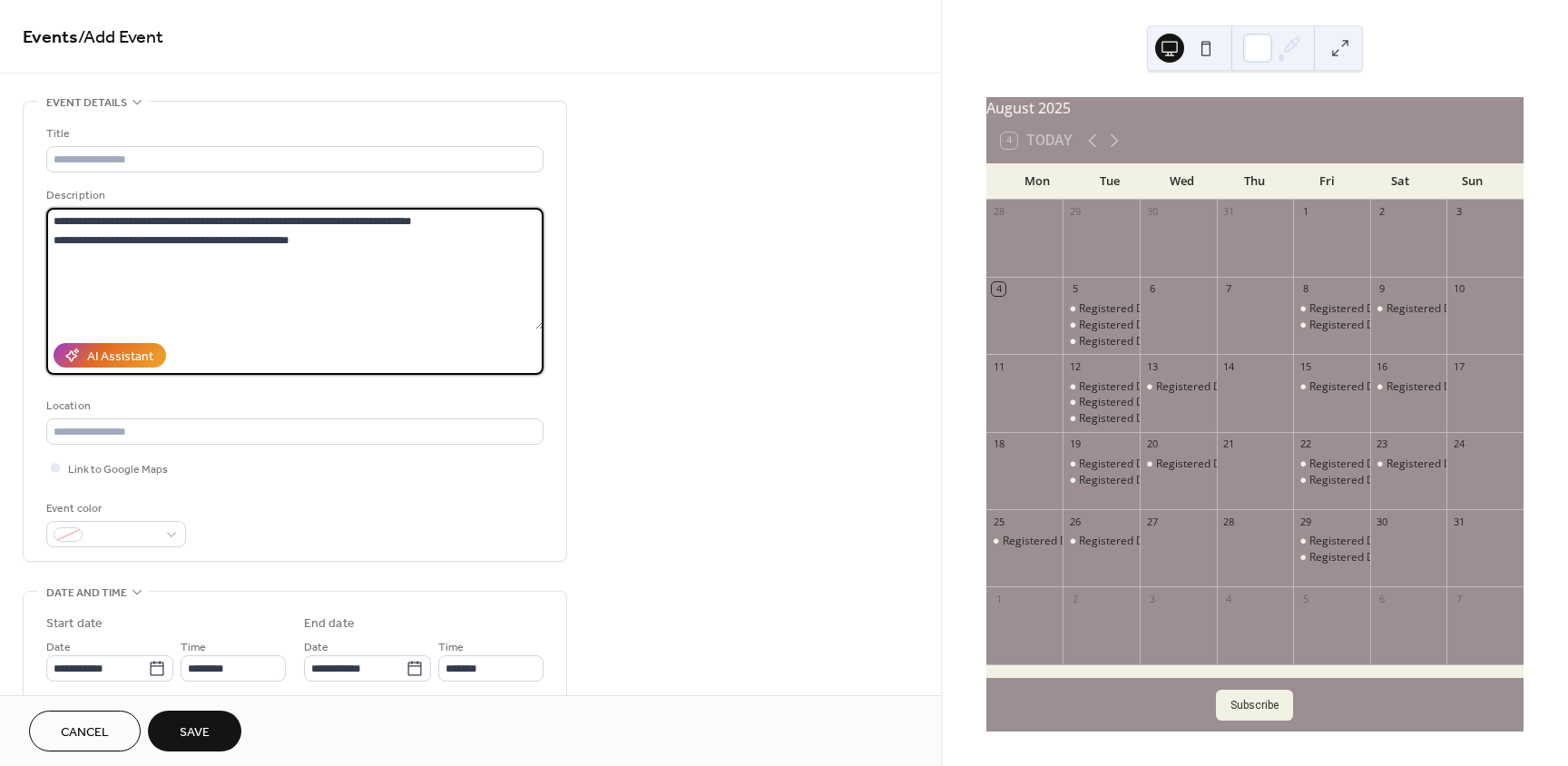 click on "**********" at bounding box center [295, 269] 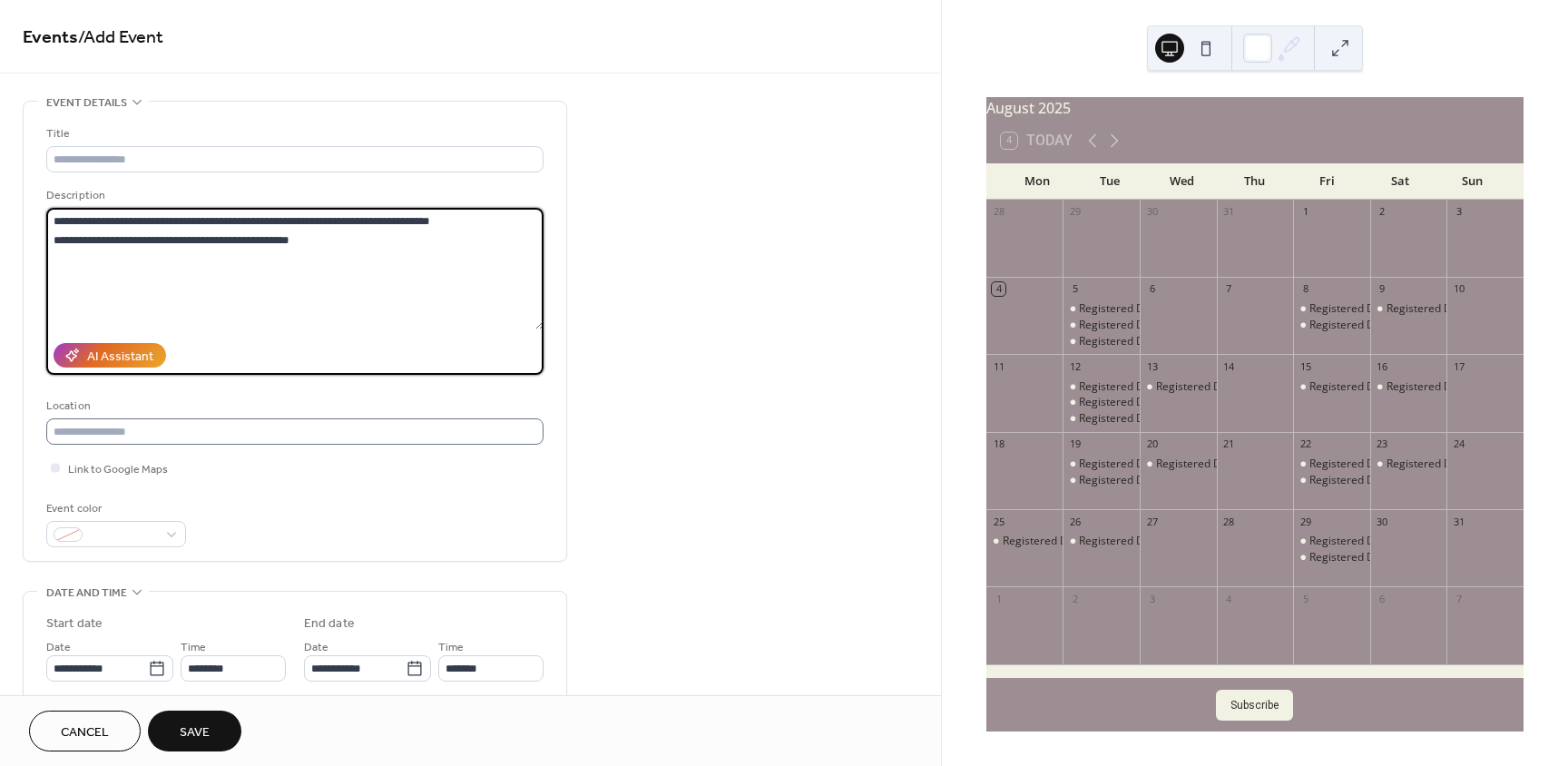 type on "**********" 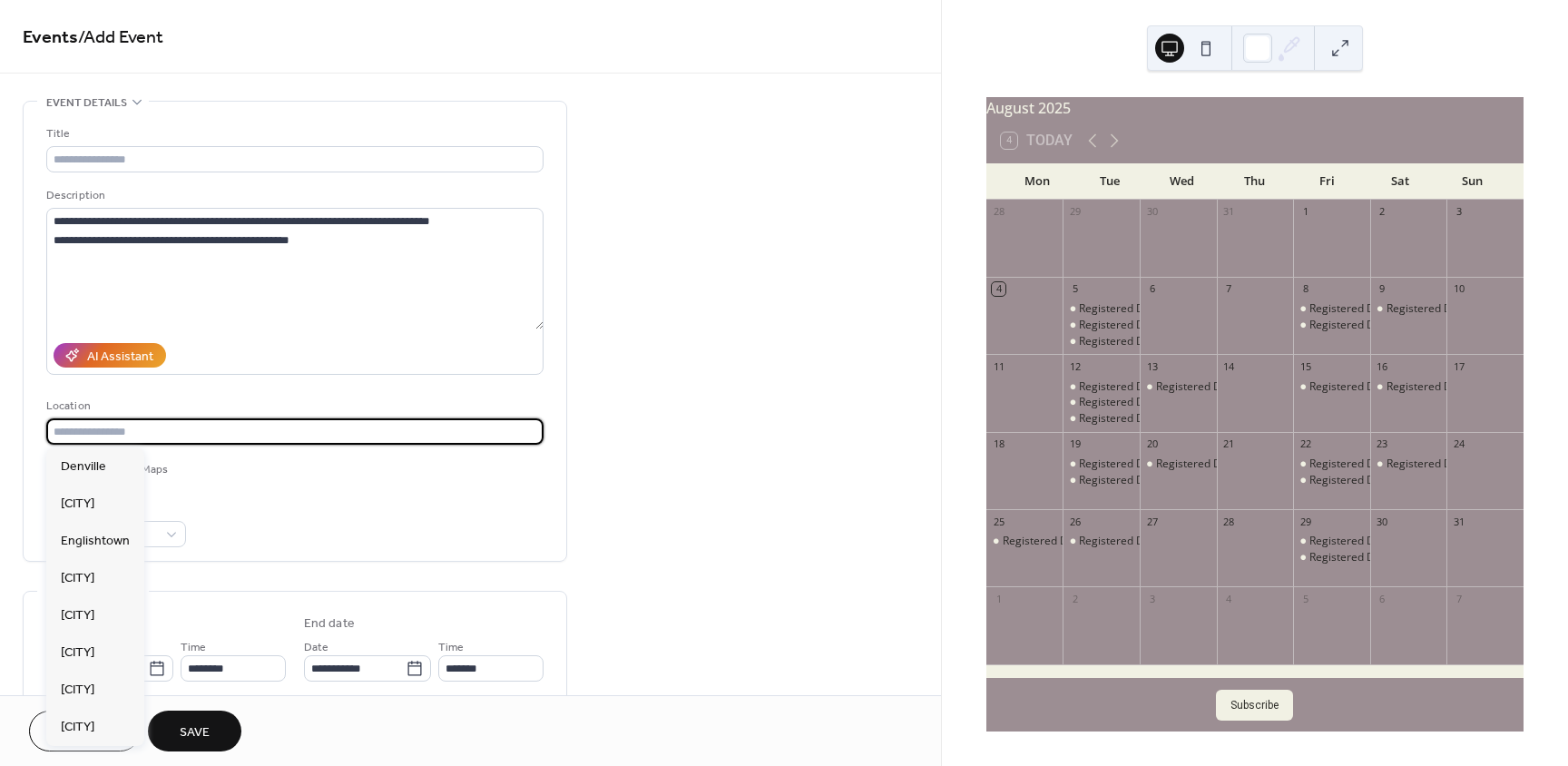 click at bounding box center [295, 431] 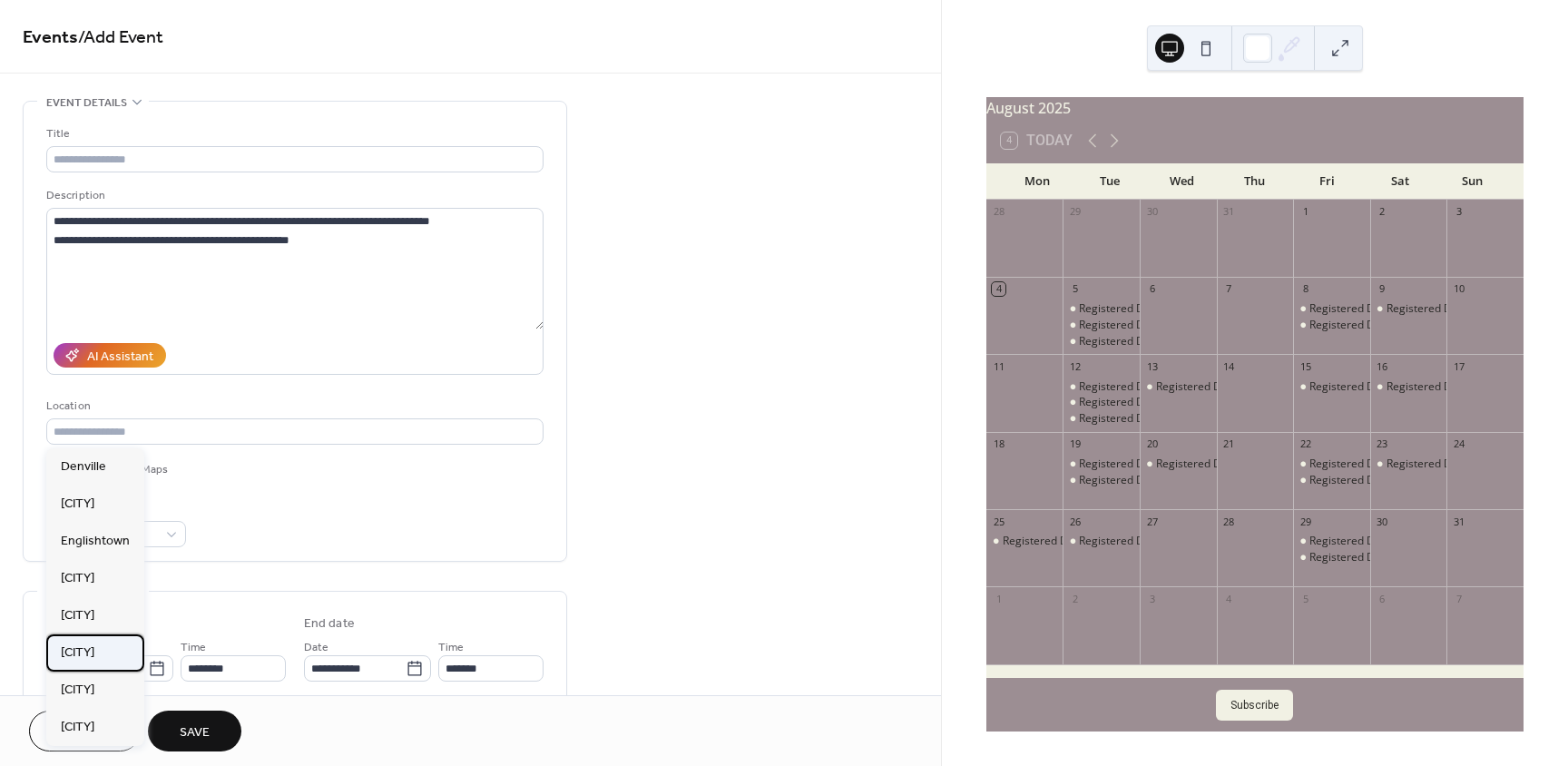click on "[CITY]" at bounding box center [77, 653] 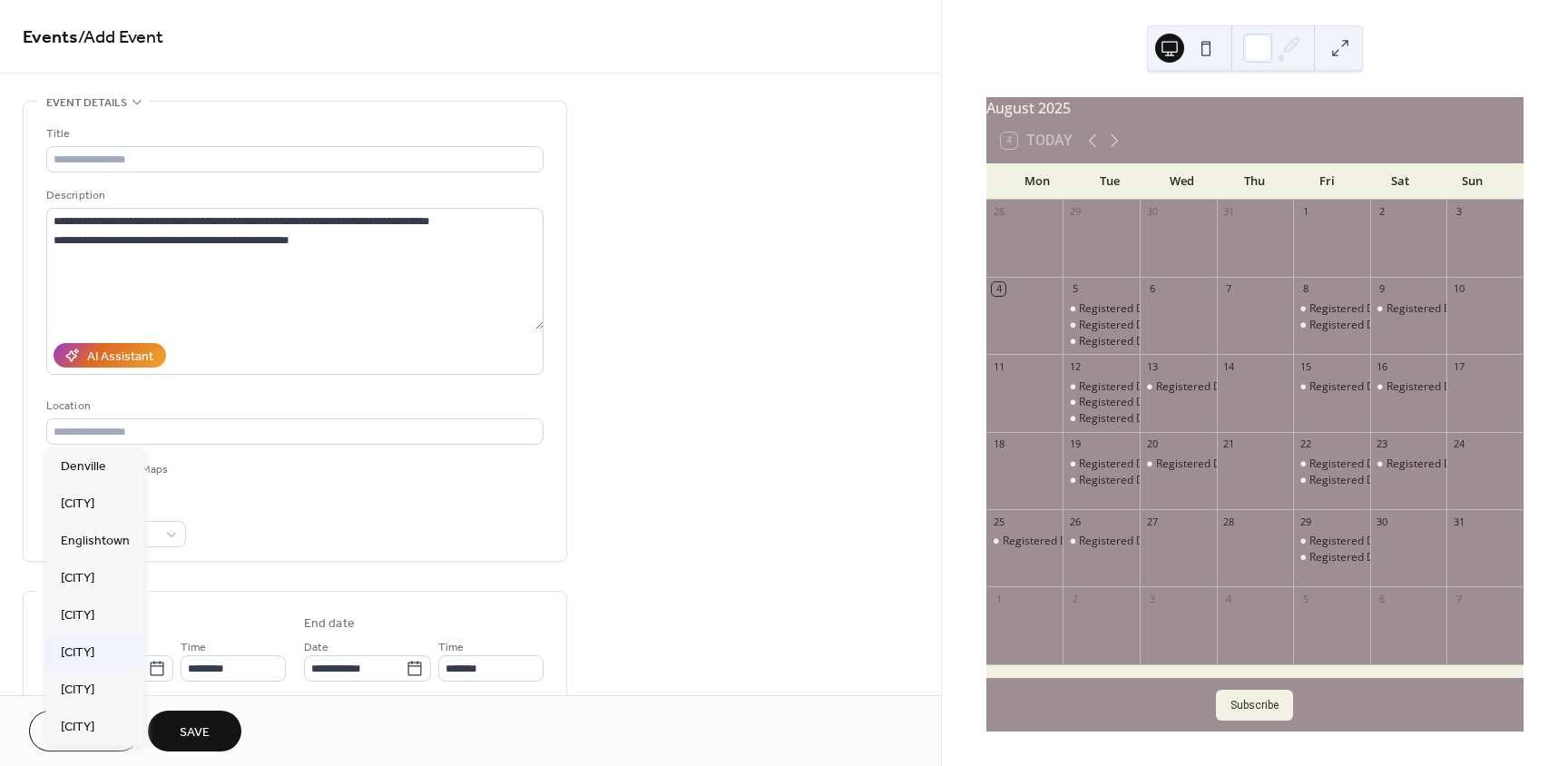 type on "*********" 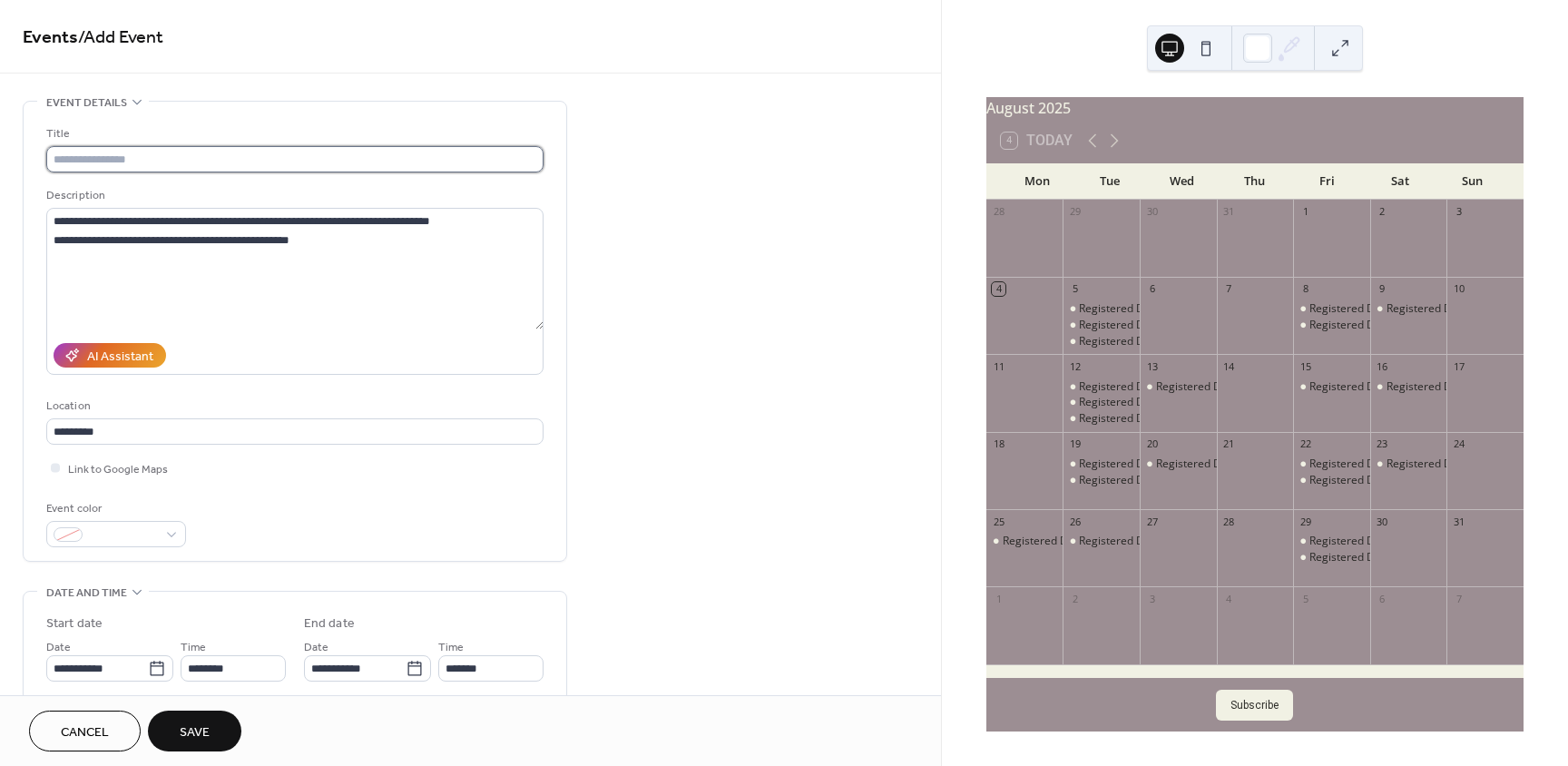 click at bounding box center [295, 159] 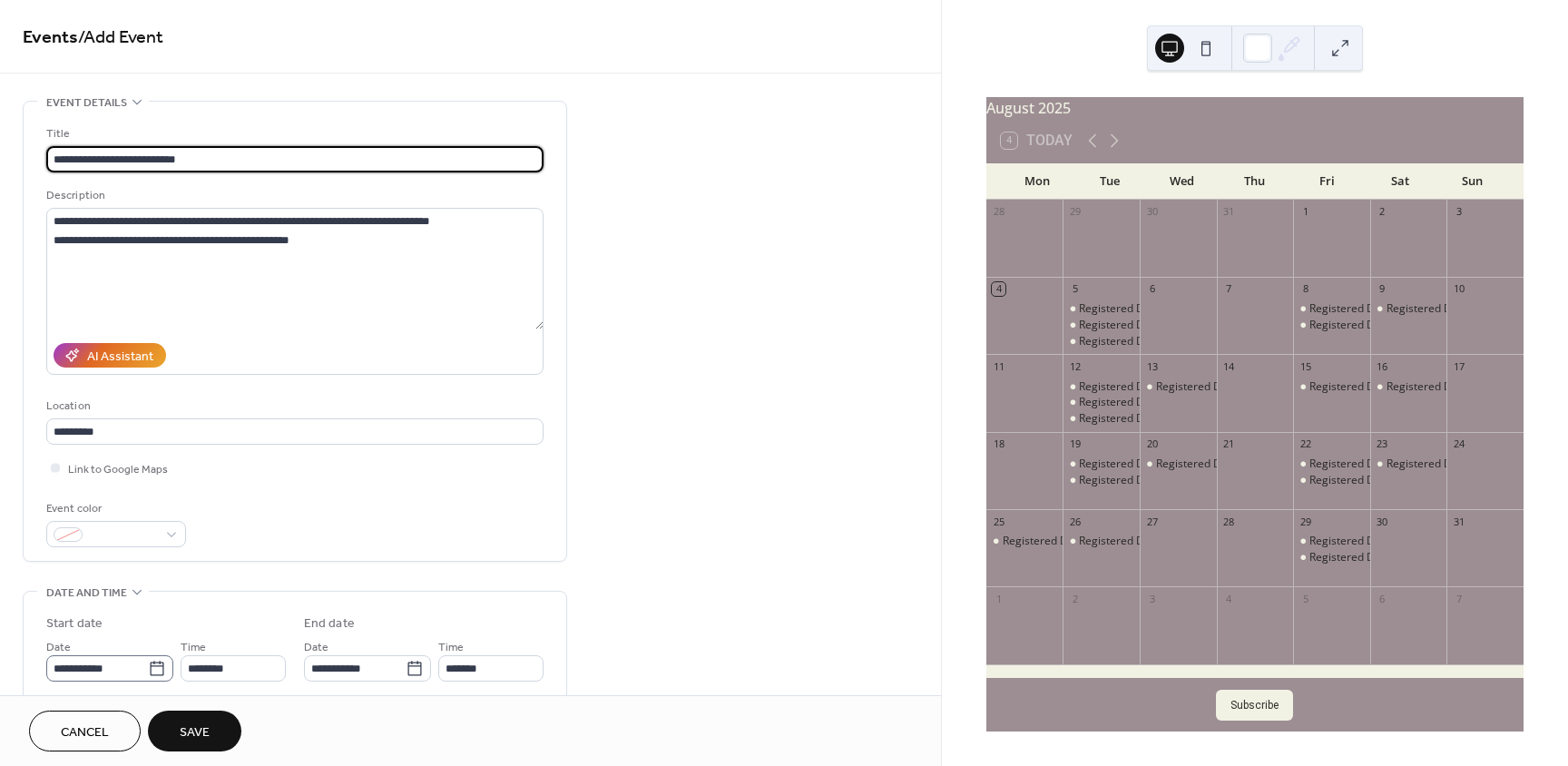 type on "**********" 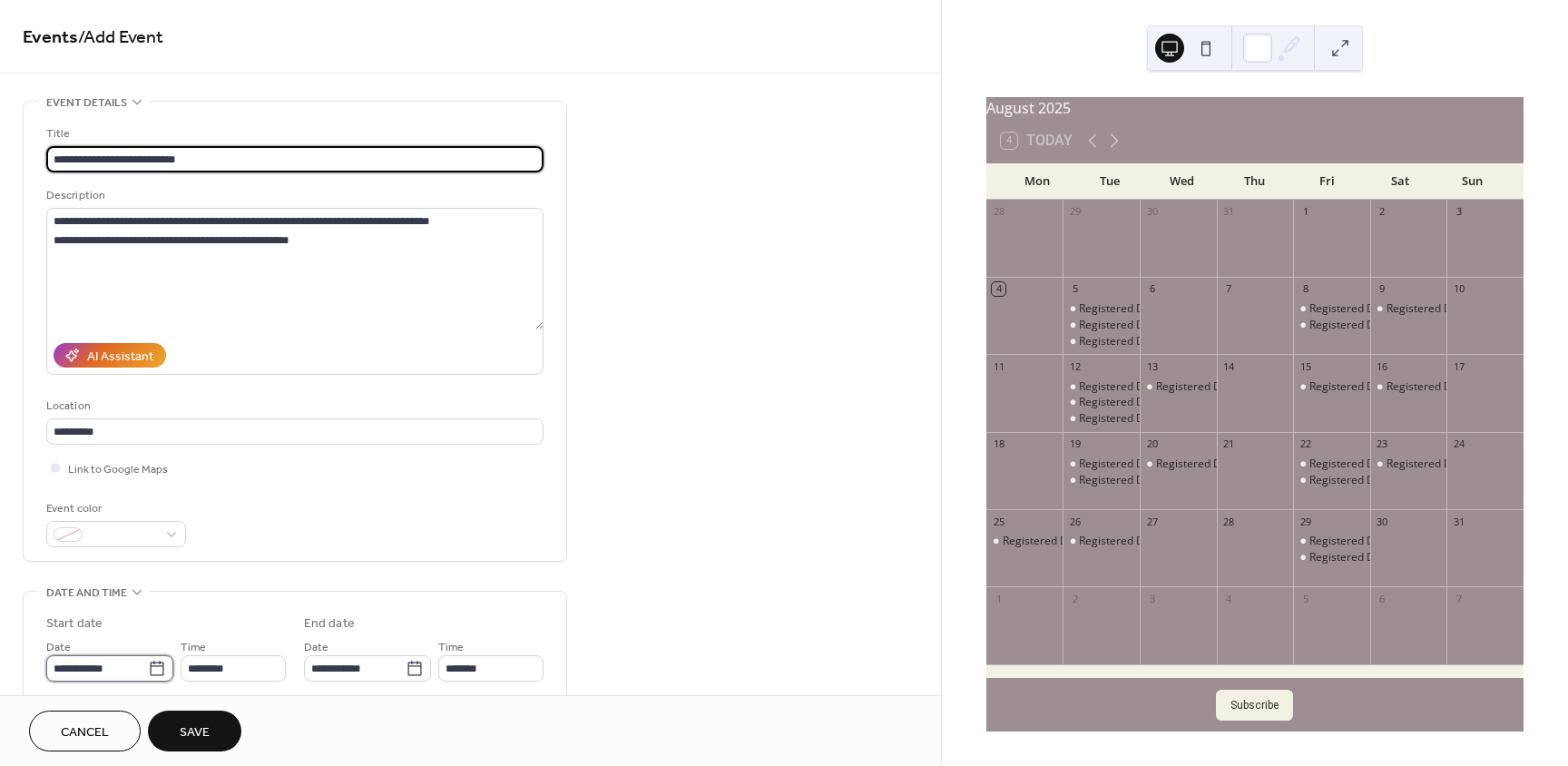 click on "**********" at bounding box center (97, 668) 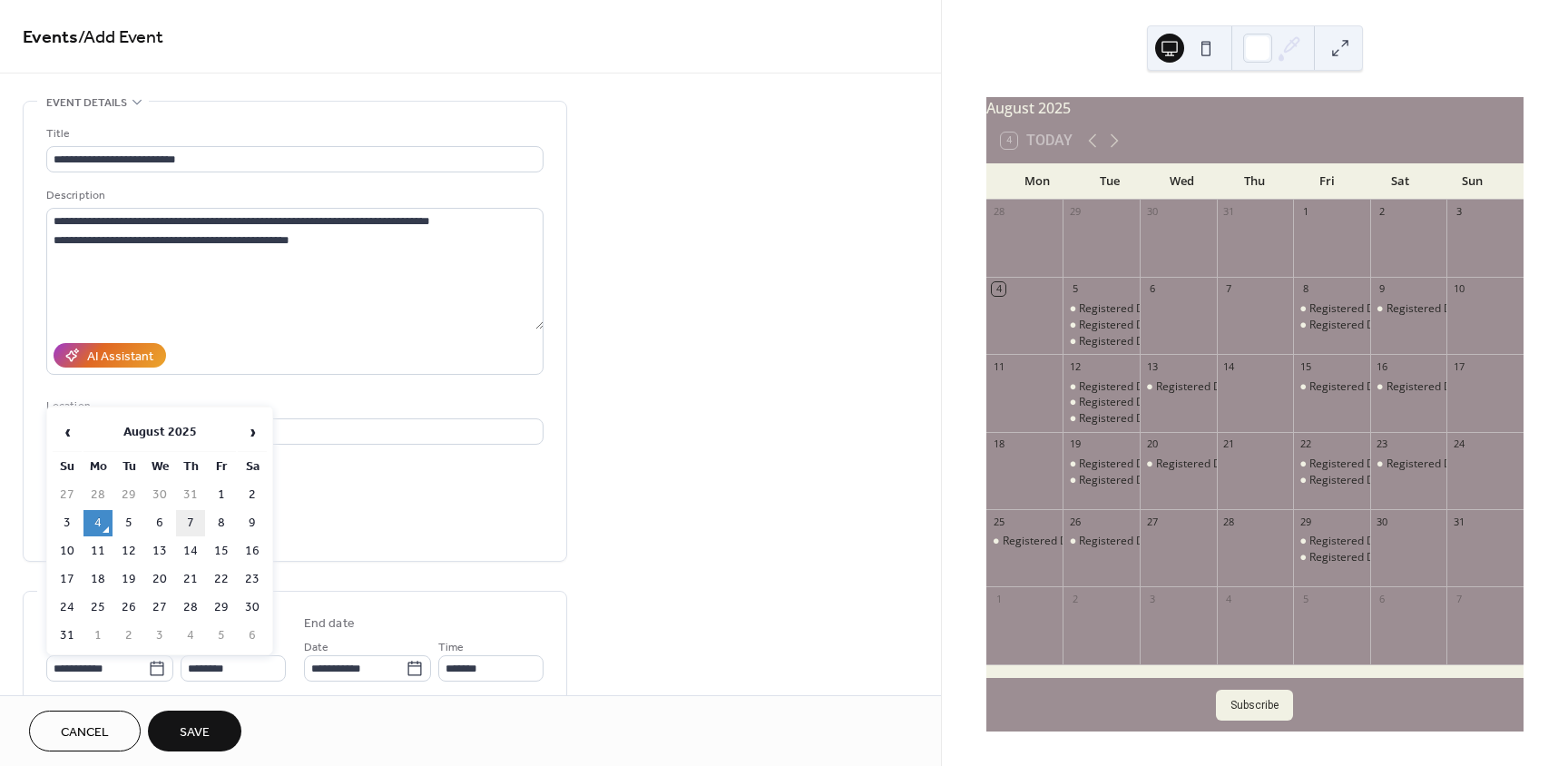 click on "7" at bounding box center [191, 523] 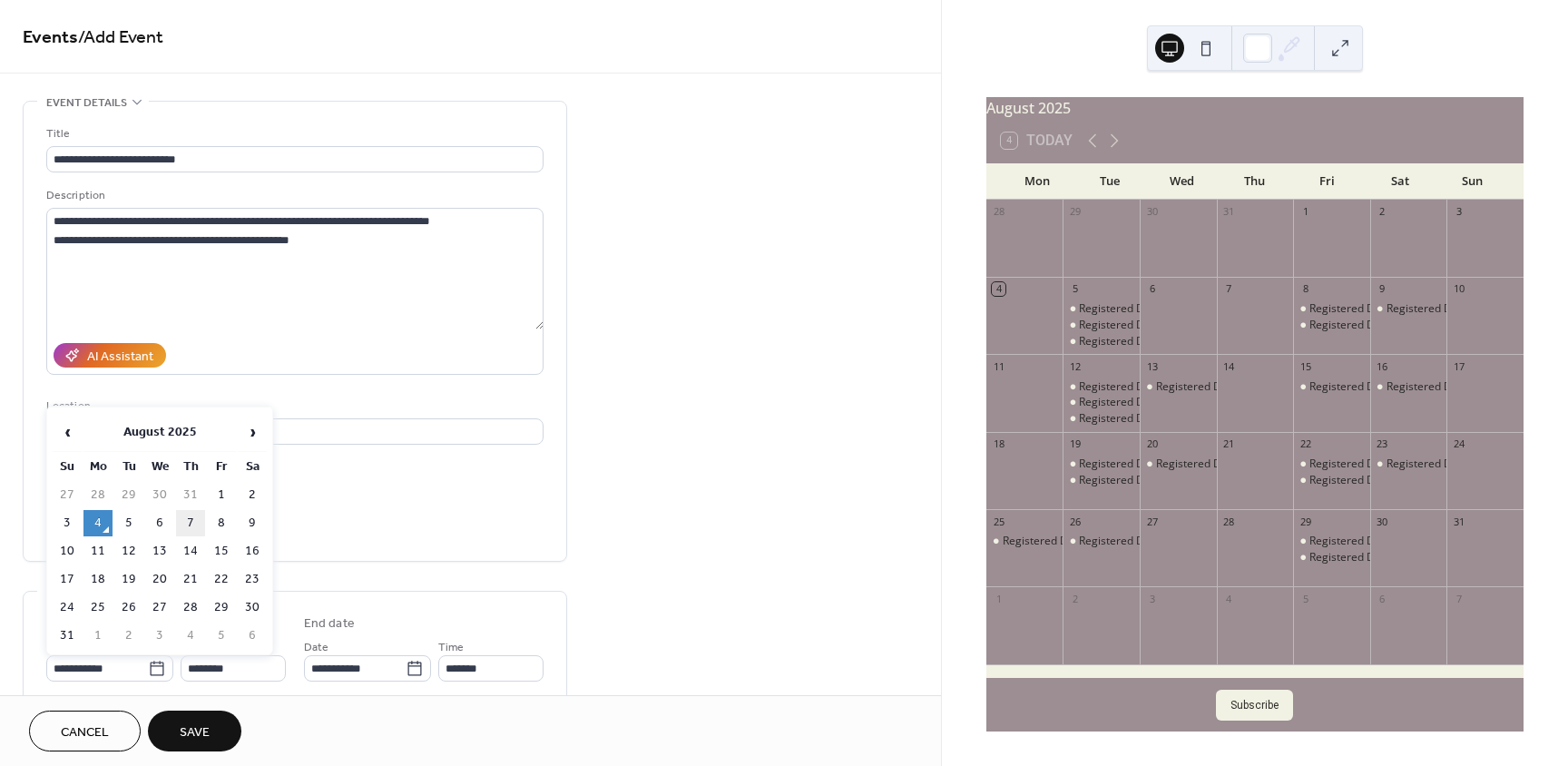 type on "**********" 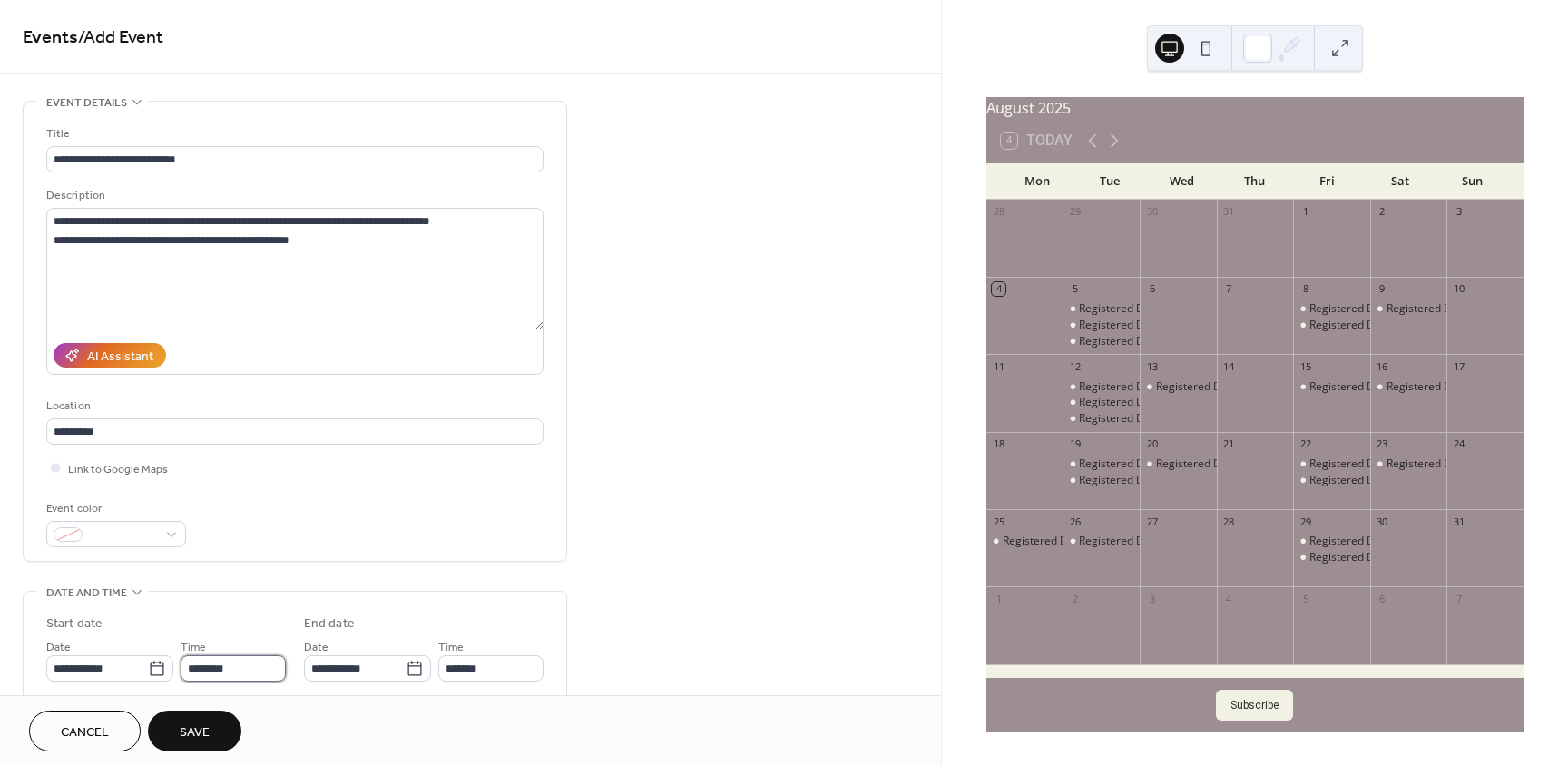 click on "********" at bounding box center (233, 668) 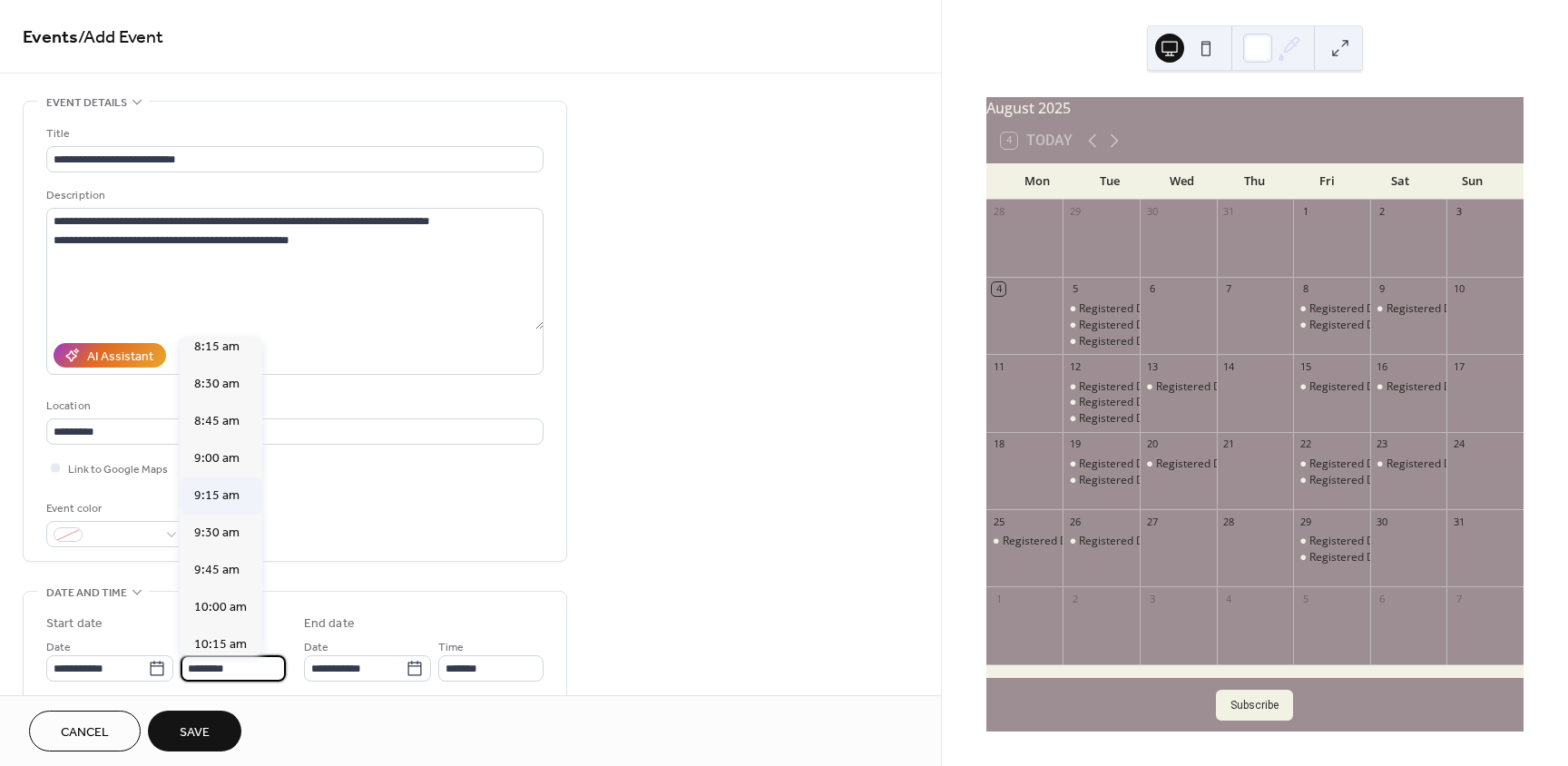 scroll, scrollTop: 1151, scrollLeft: 0, axis: vertical 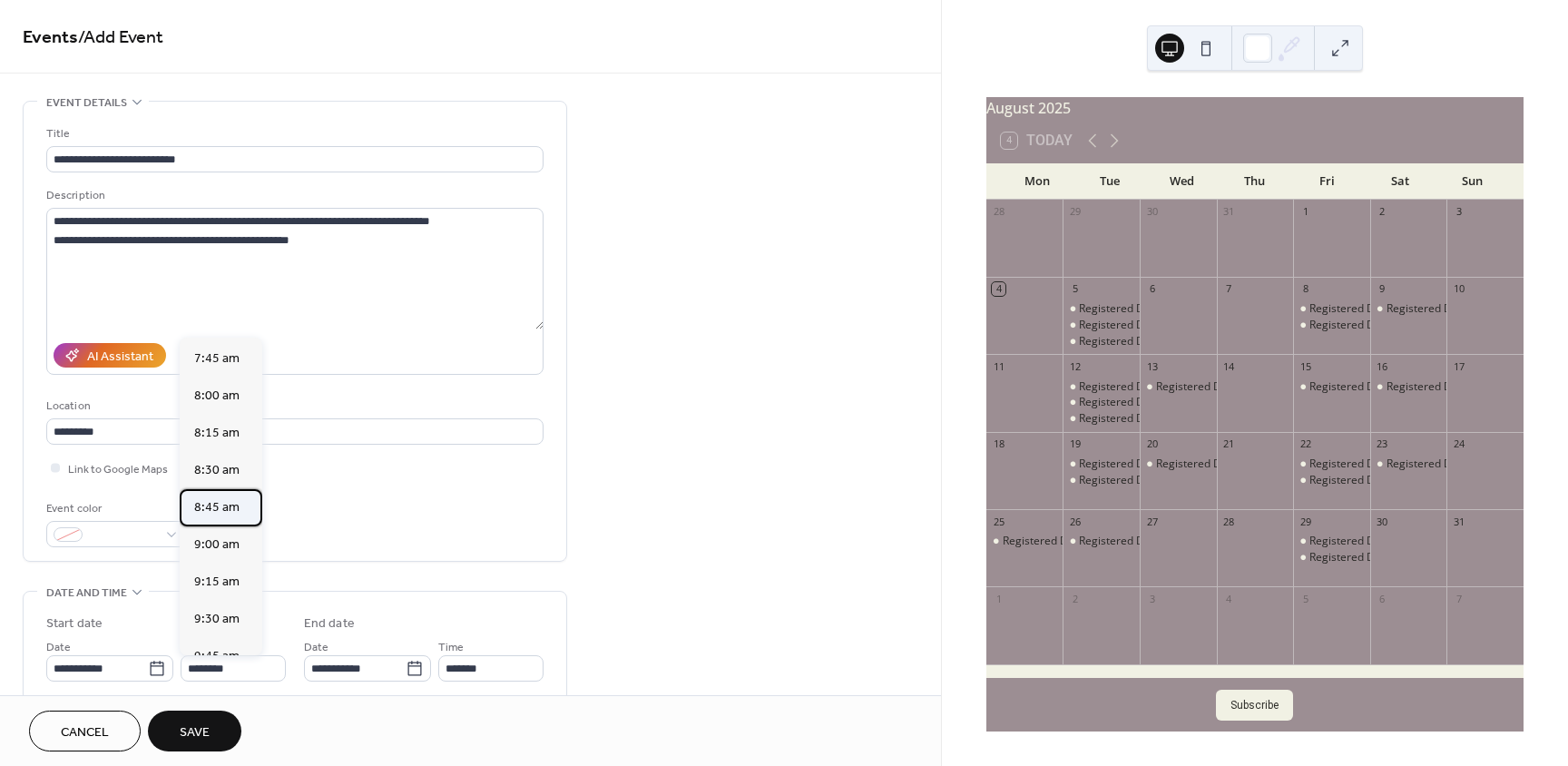 click on "8:45 am" at bounding box center [217, 507] 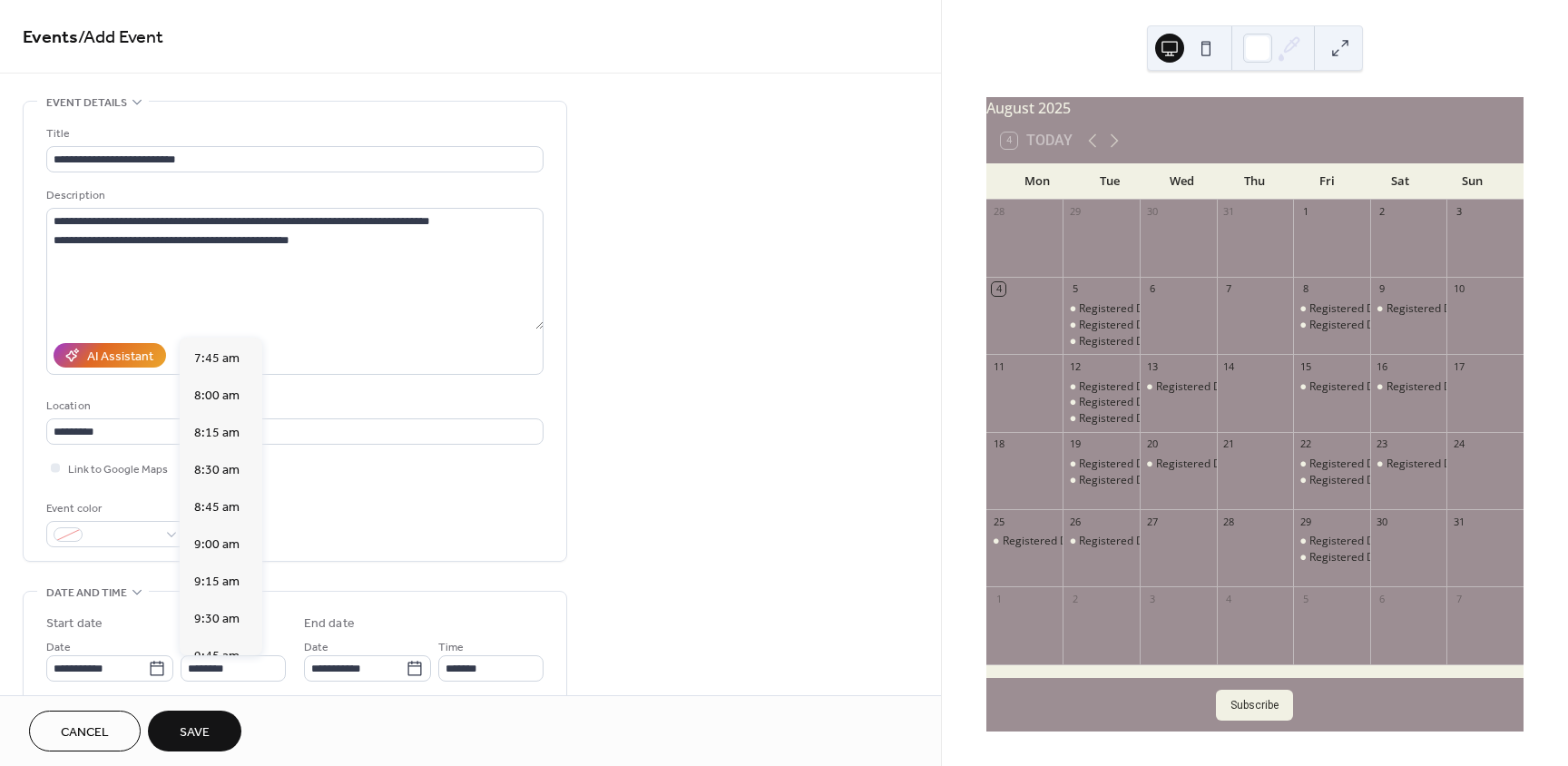 type on "*******" 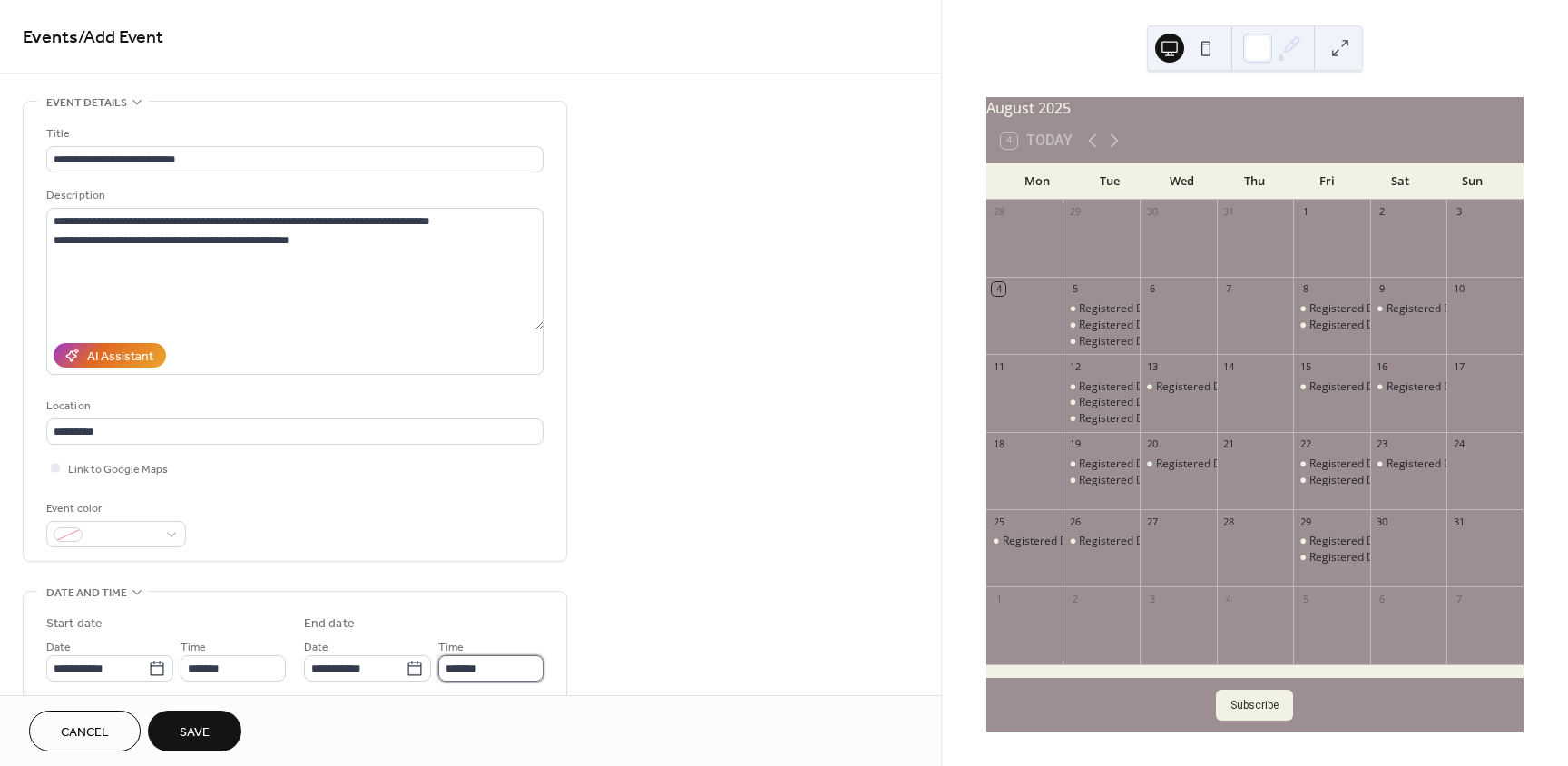 click on "*******" at bounding box center (491, 668) 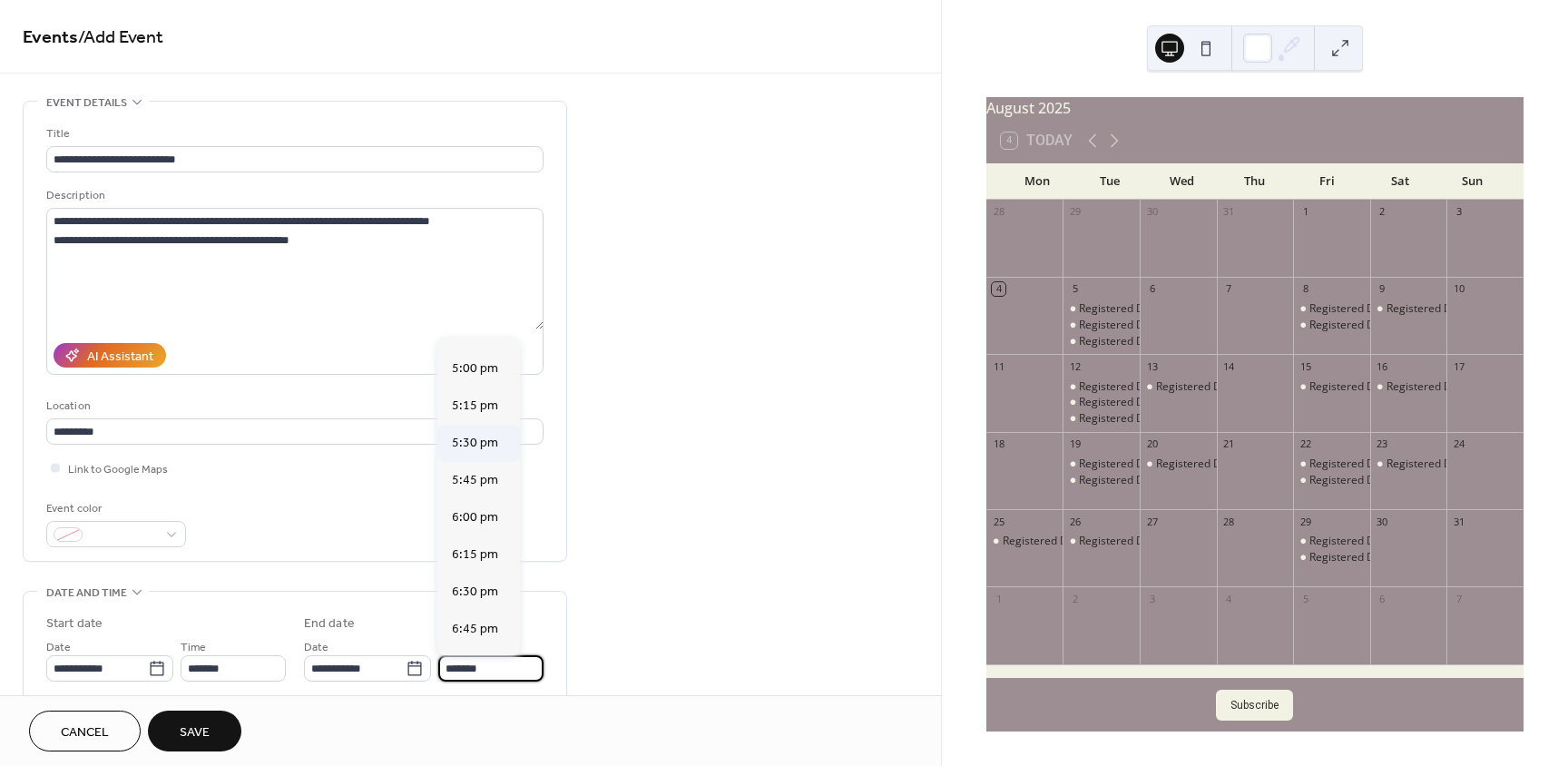 scroll, scrollTop: 1180, scrollLeft: 0, axis: vertical 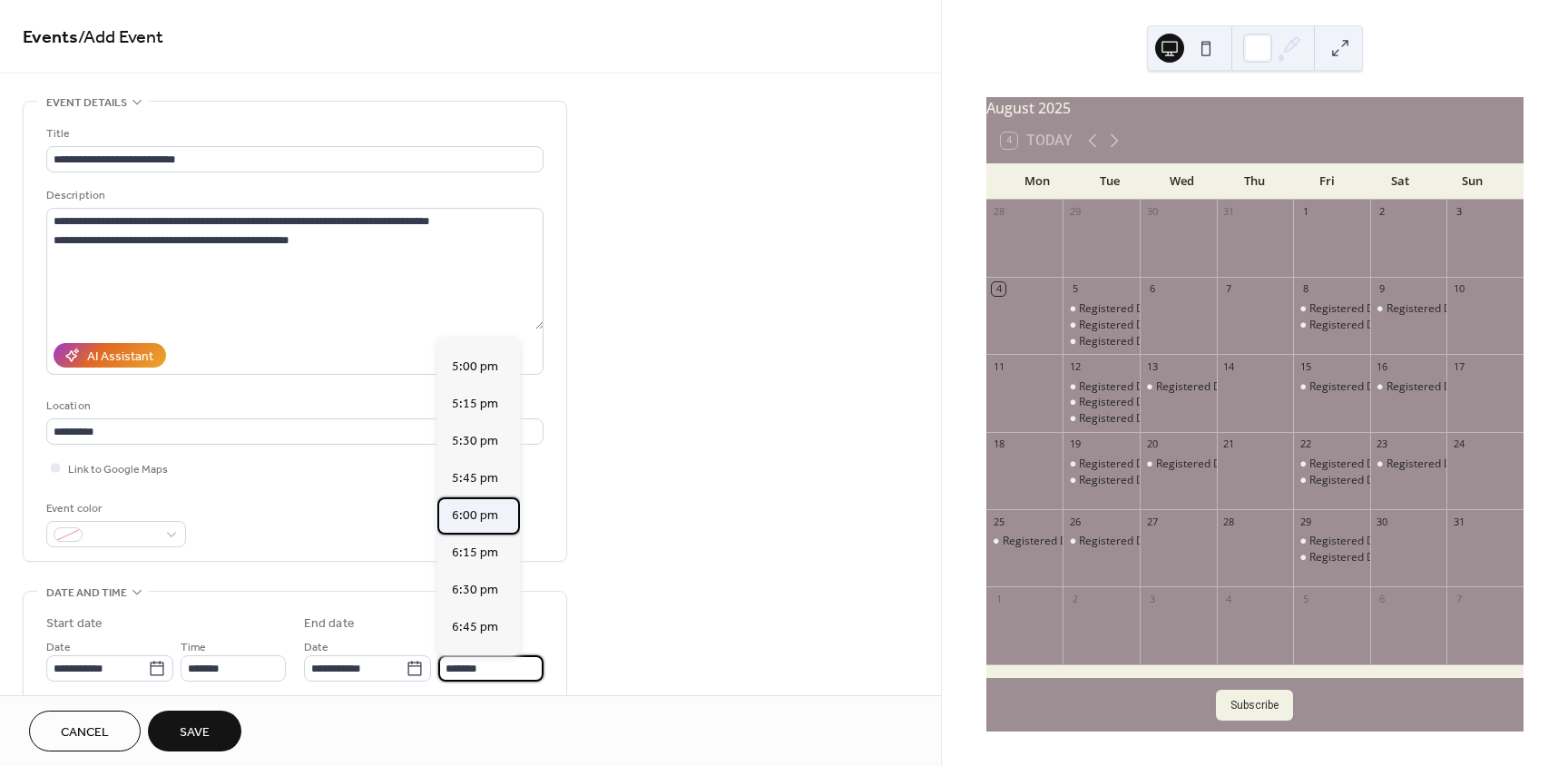 click on "6:00 pm" at bounding box center [475, 516] 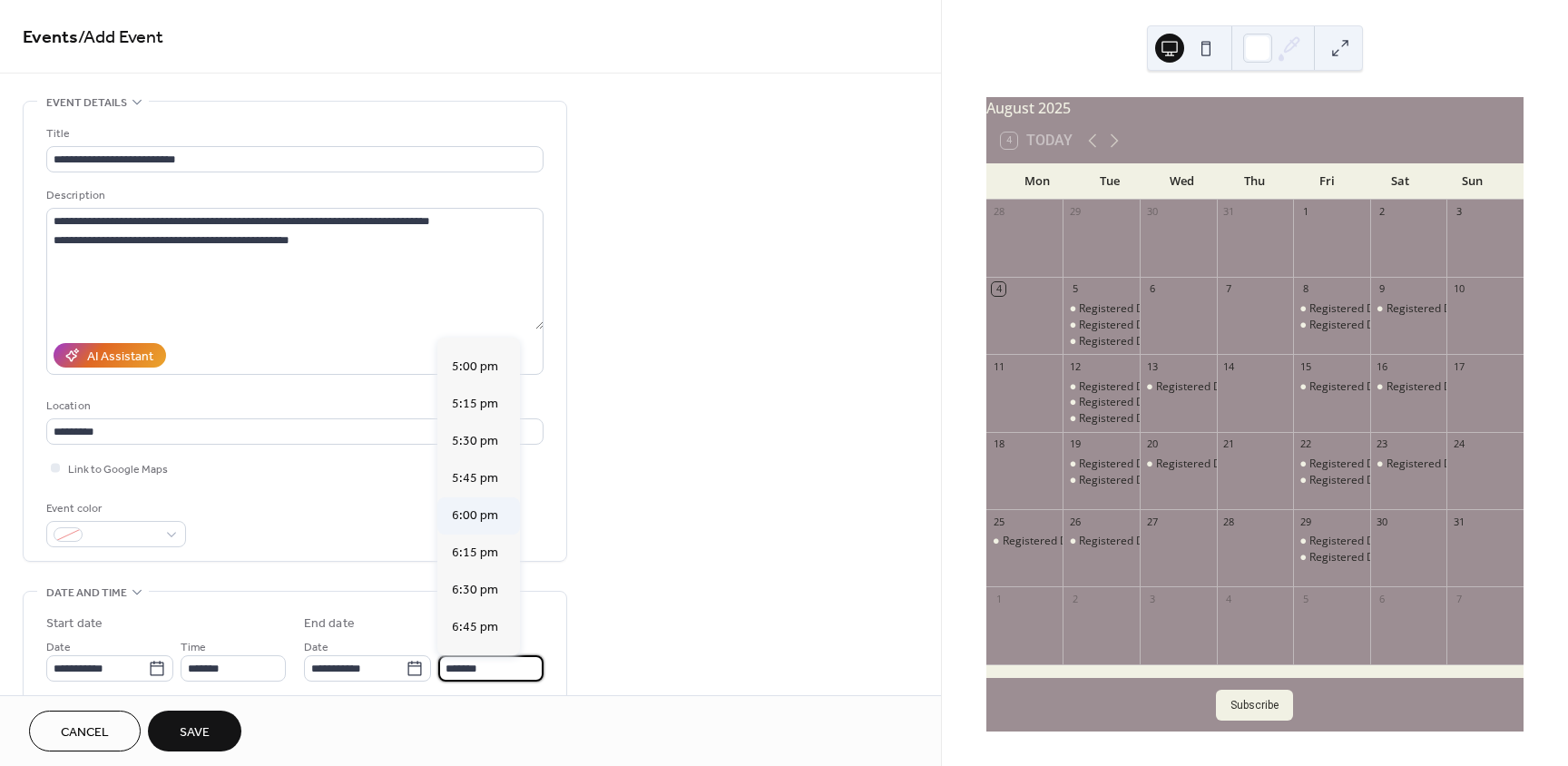 type on "*******" 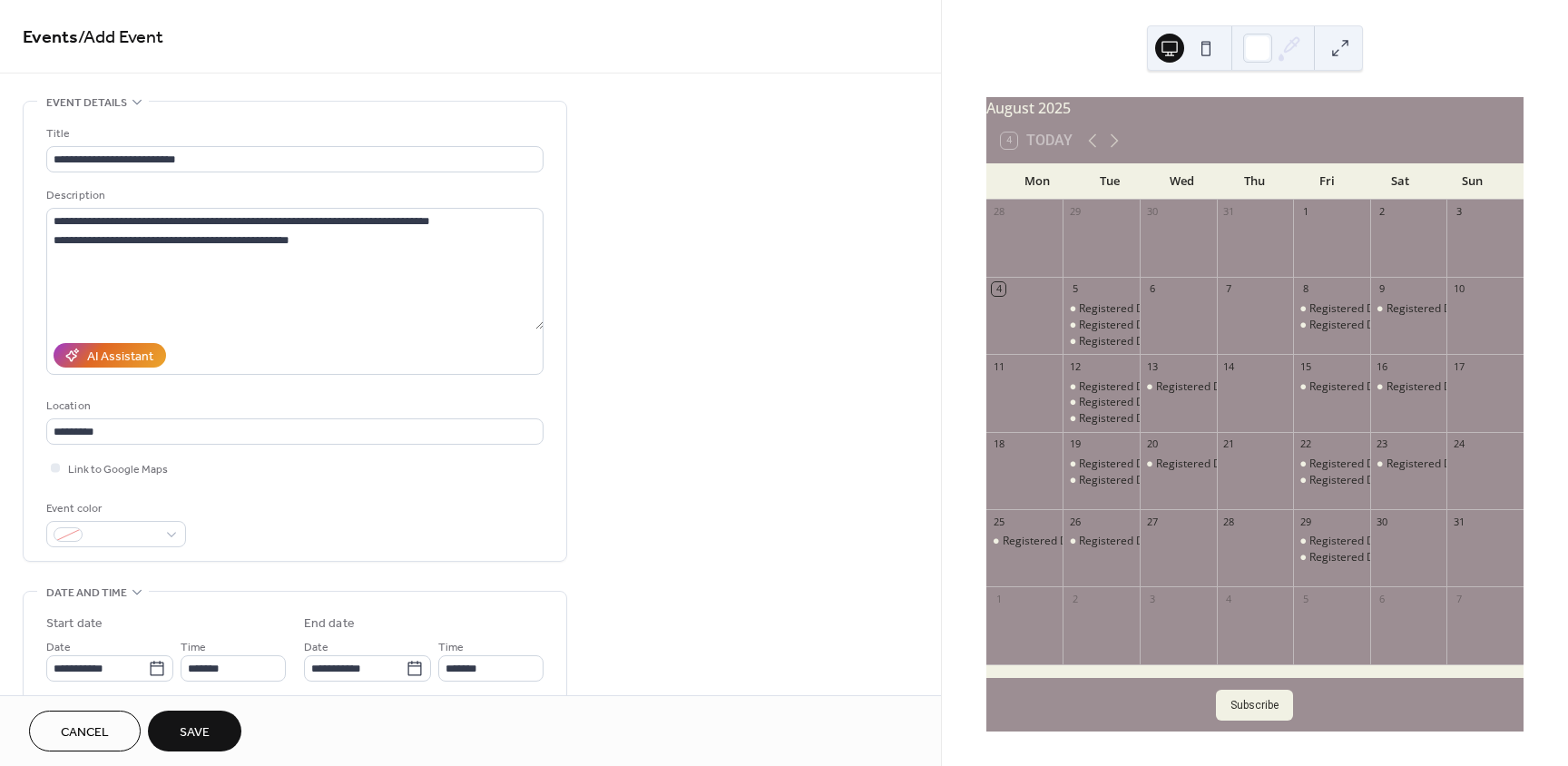 click on "Save" at bounding box center [194, 732] 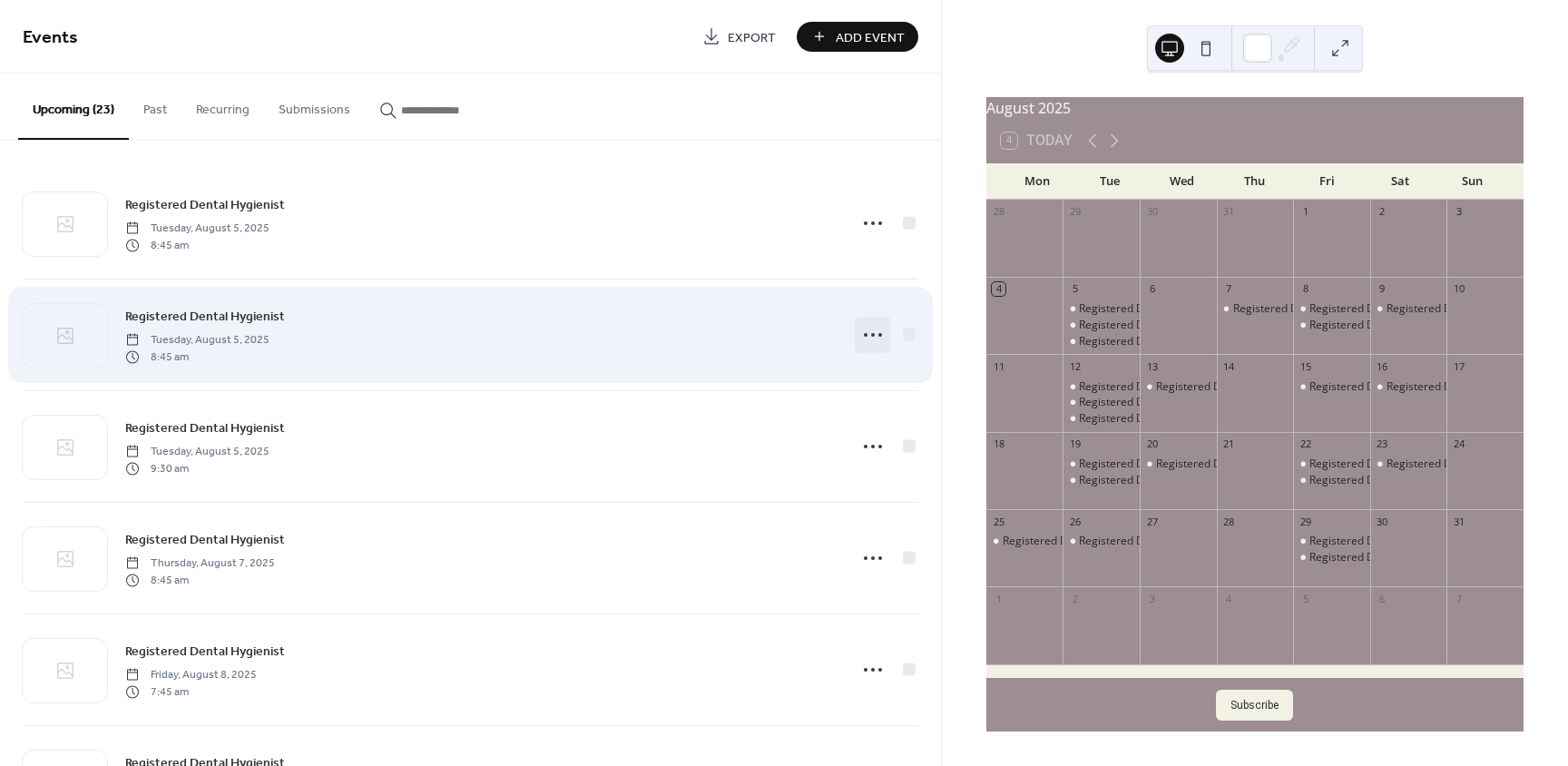 click 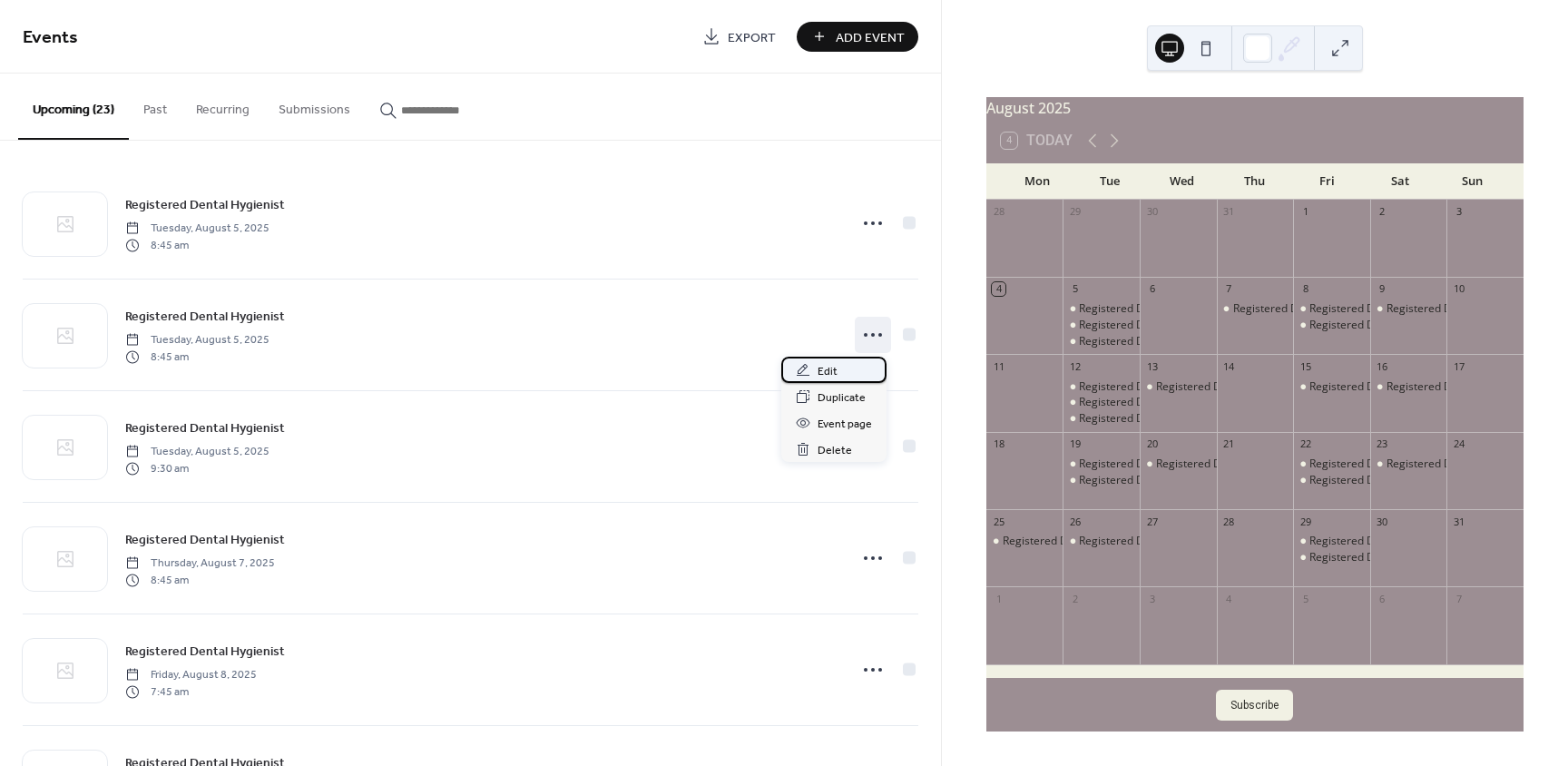 click on "Edit" at bounding box center (828, 371) 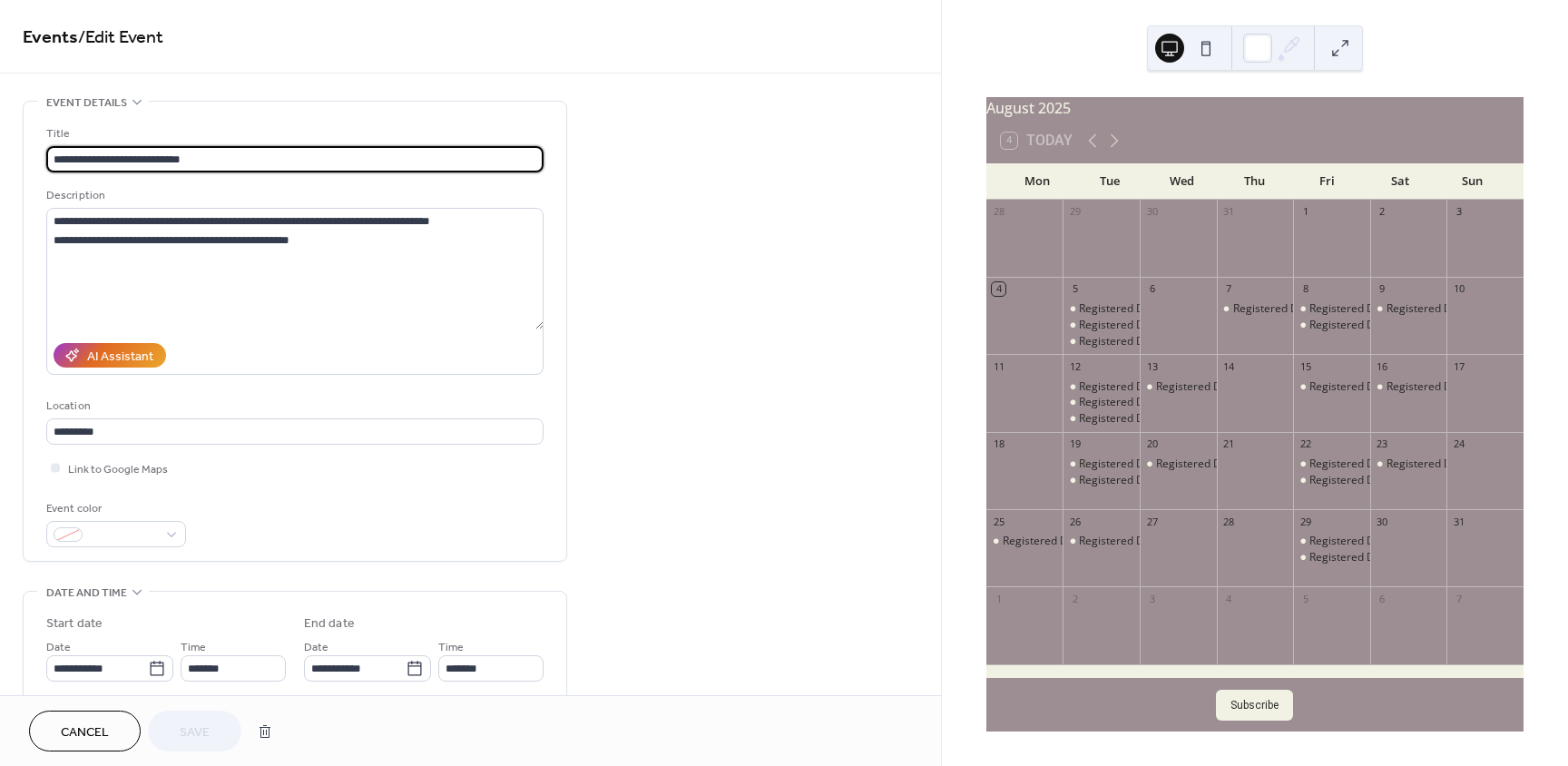 click on "Cancel" at bounding box center (84, 732) 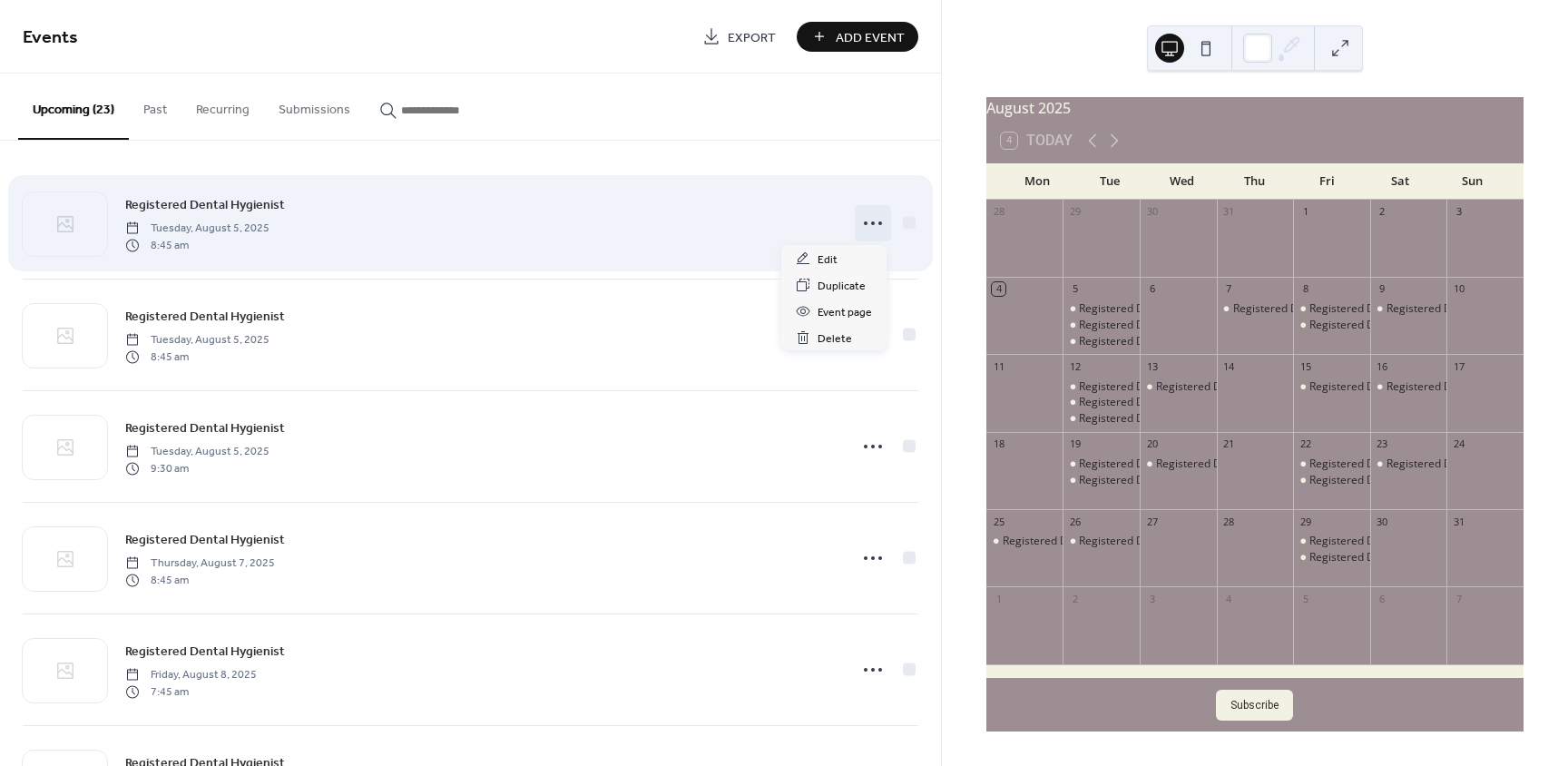 click 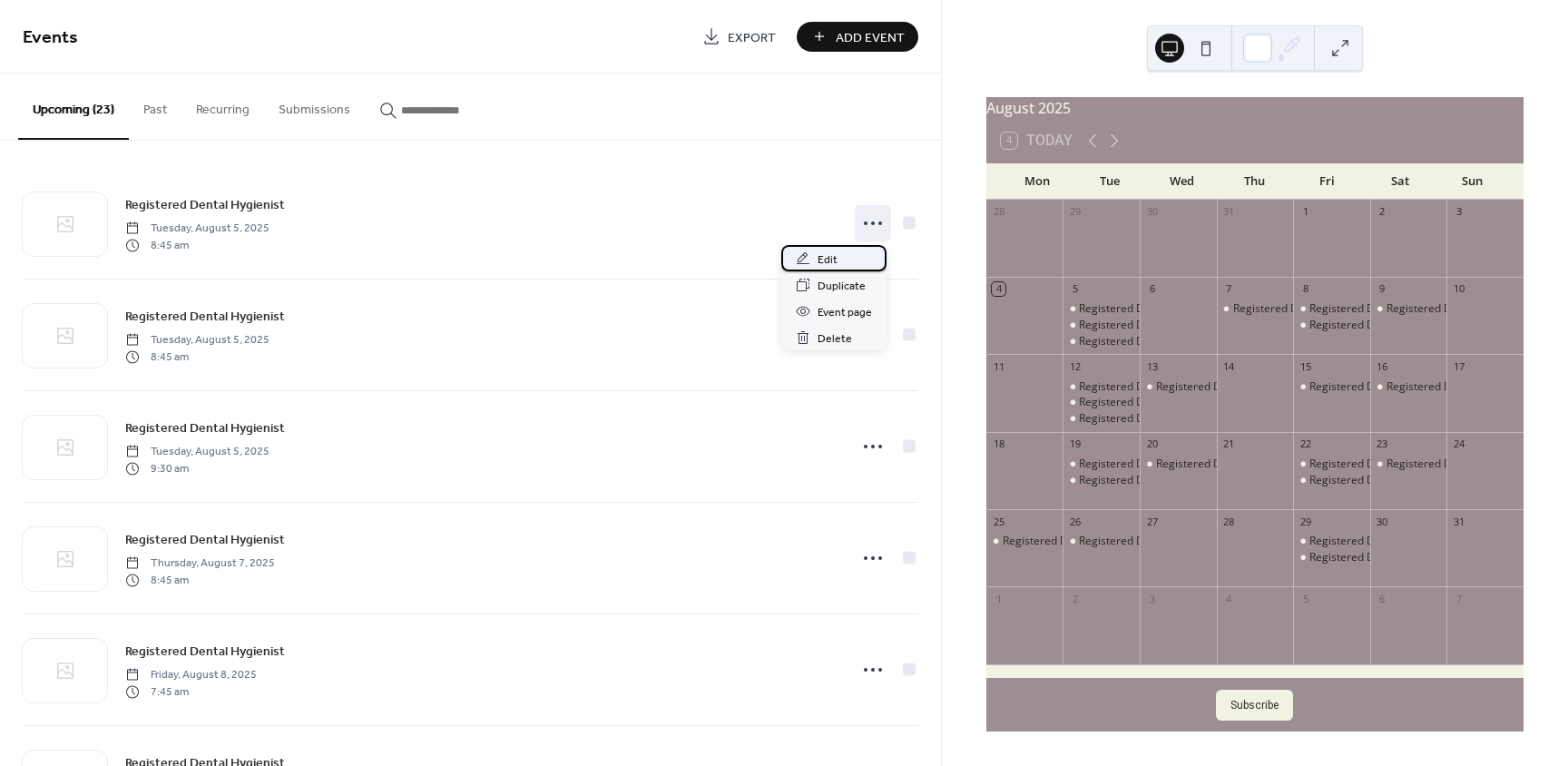 click on "Edit" at bounding box center (828, 260) 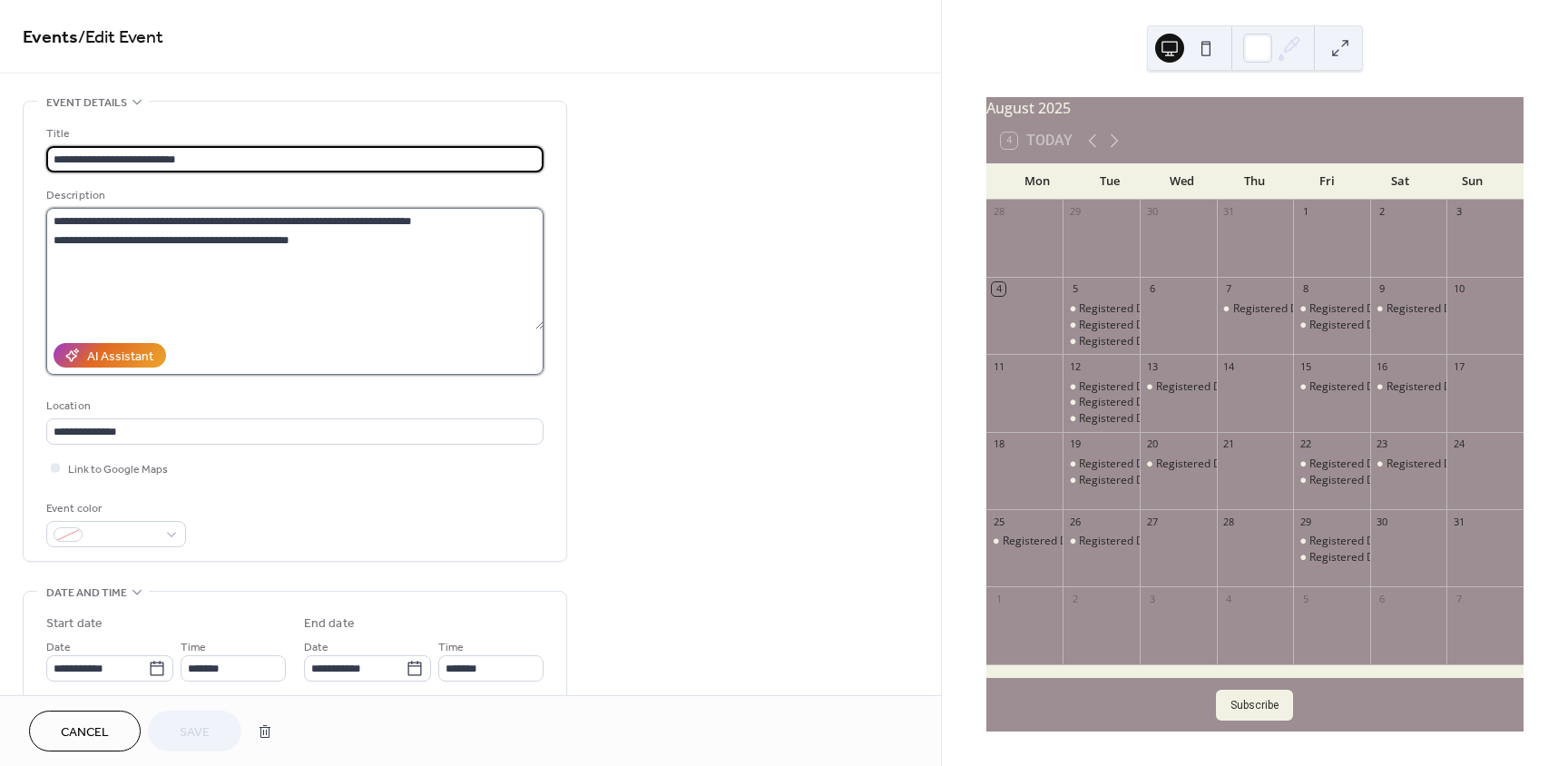 click on "**********" at bounding box center (295, 269) 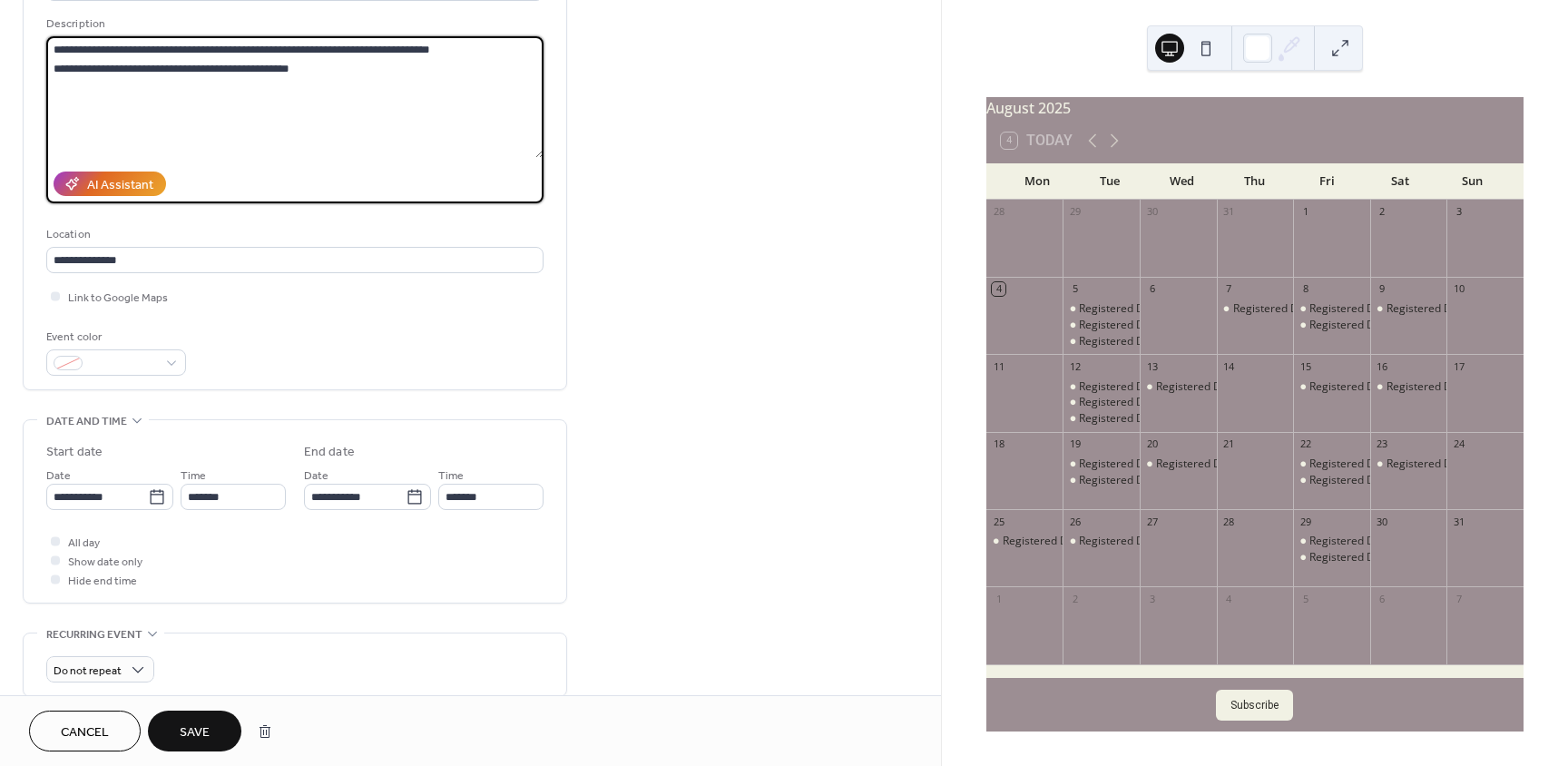 scroll, scrollTop: 272, scrollLeft: 0, axis: vertical 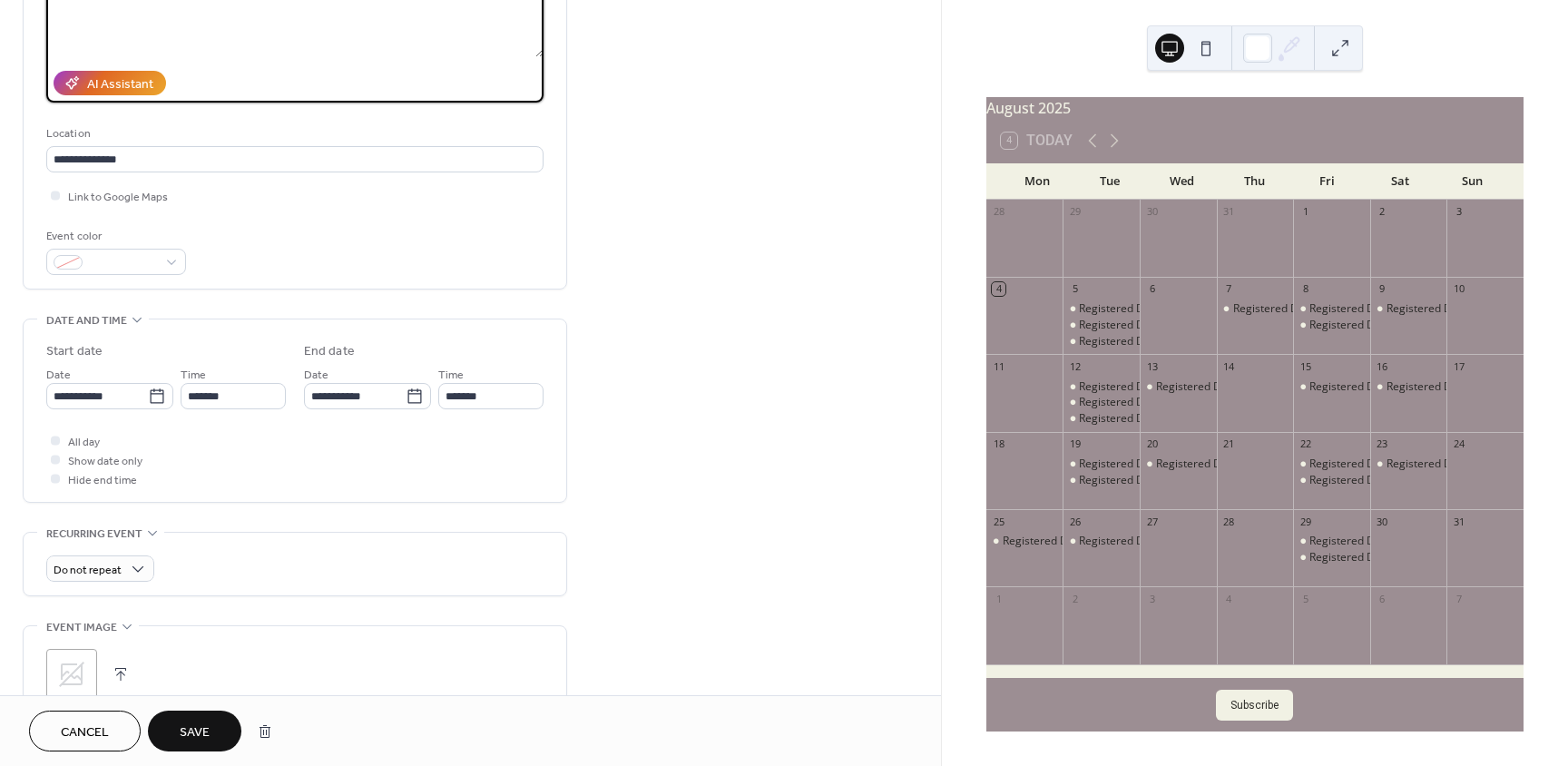 type on "**********" 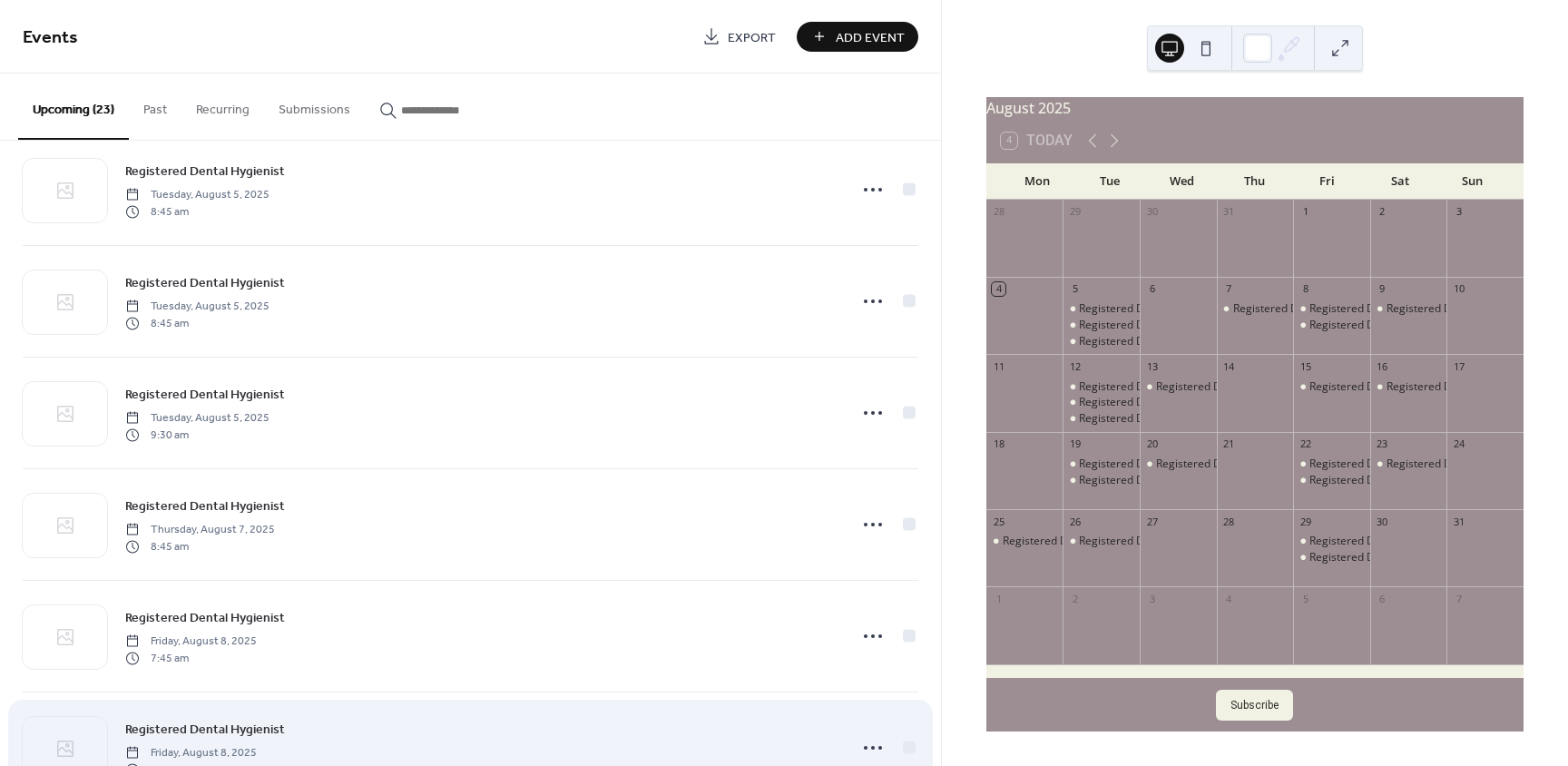 scroll, scrollTop: 182, scrollLeft: 0, axis: vertical 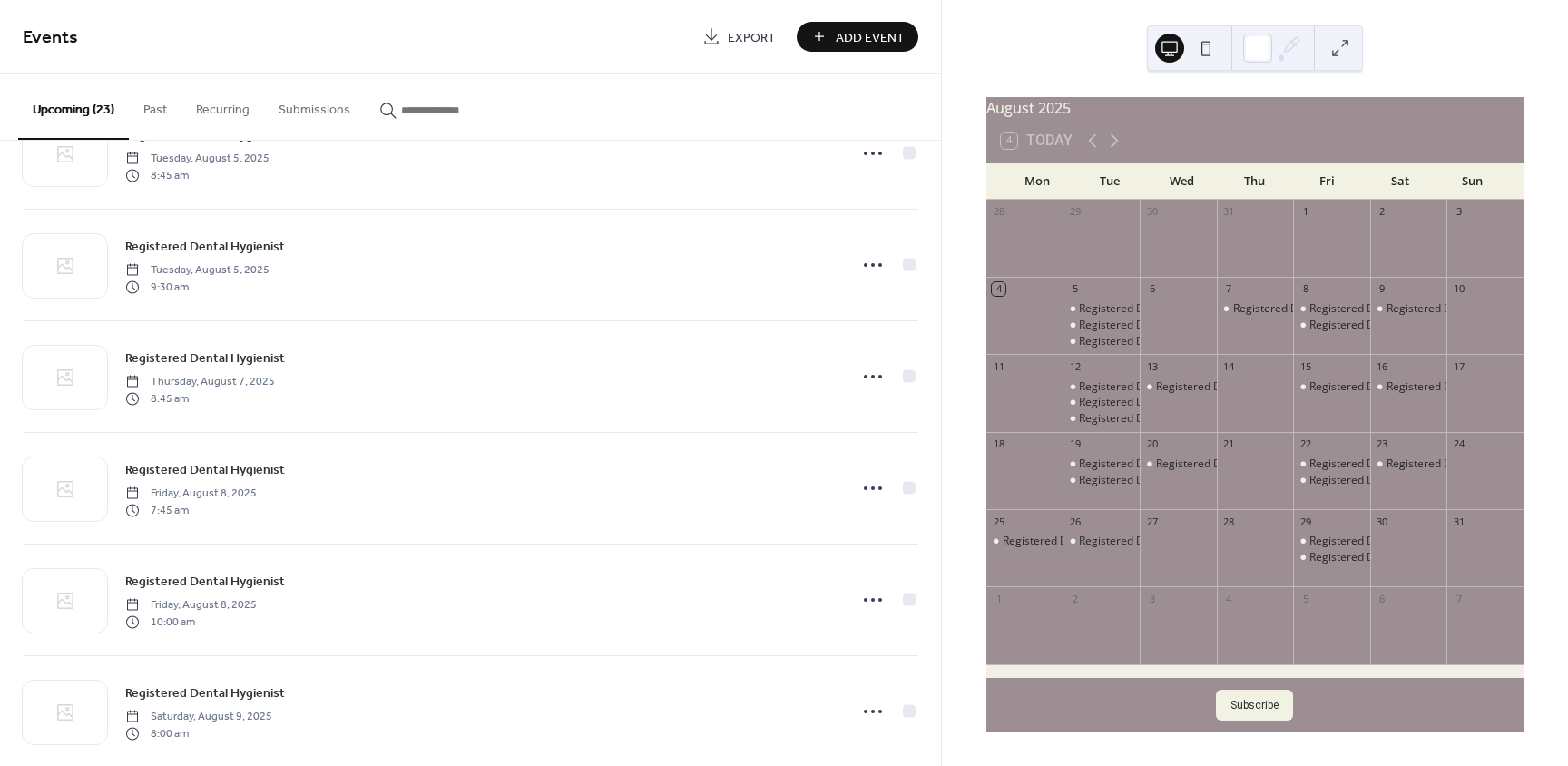click on "Add Event" at bounding box center (870, 37) 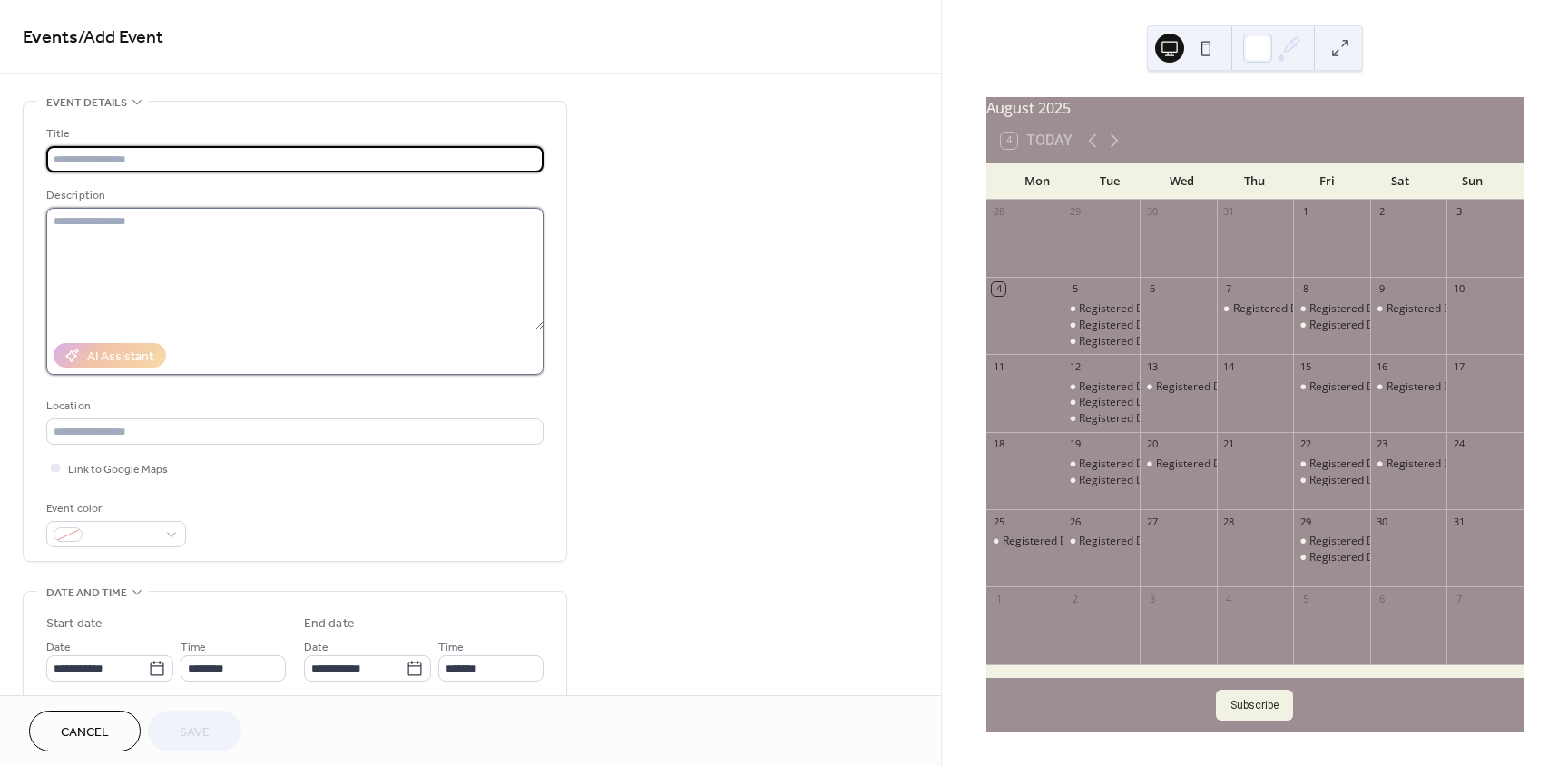 click at bounding box center (295, 269) 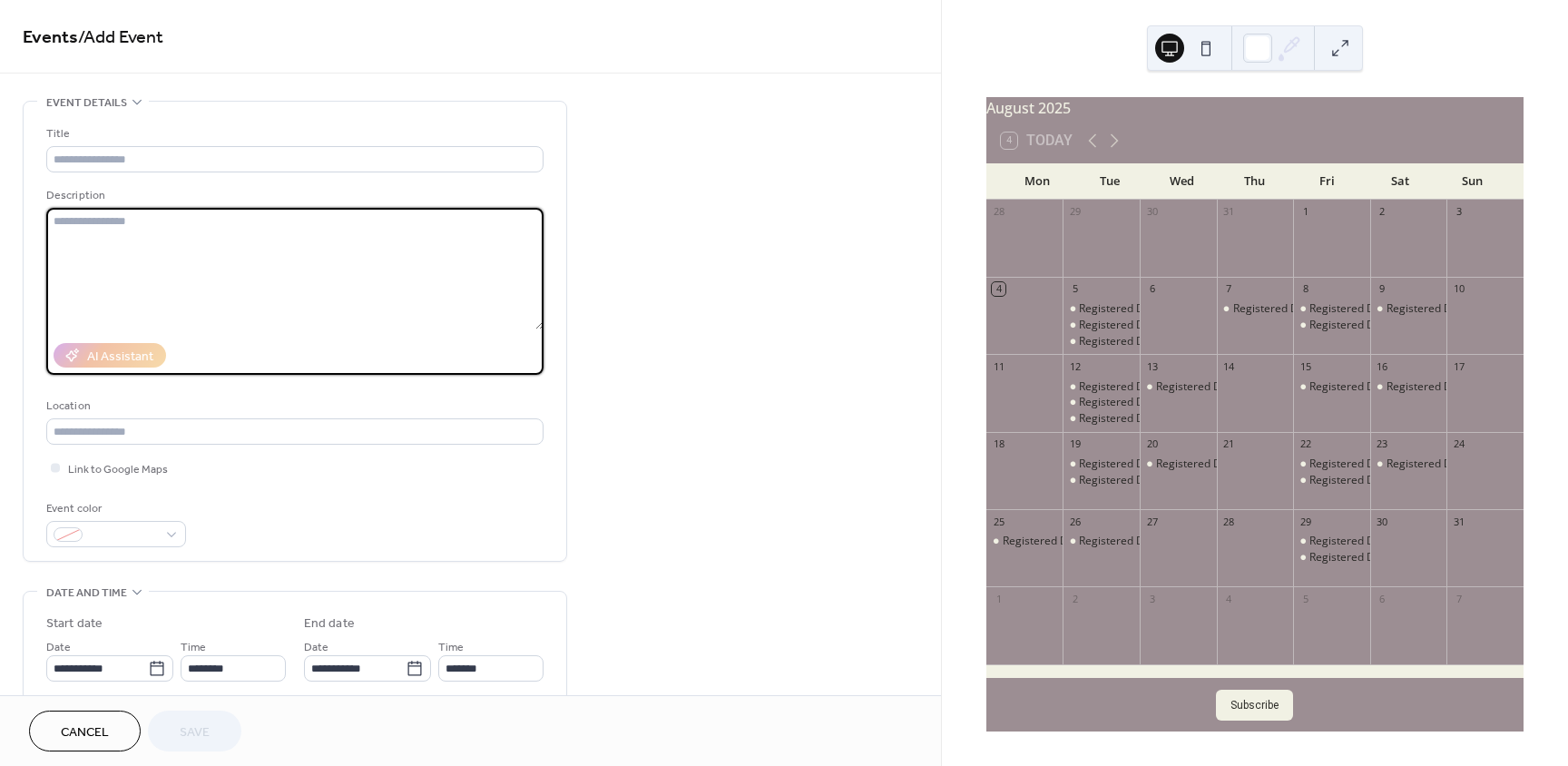 paste on "**********" 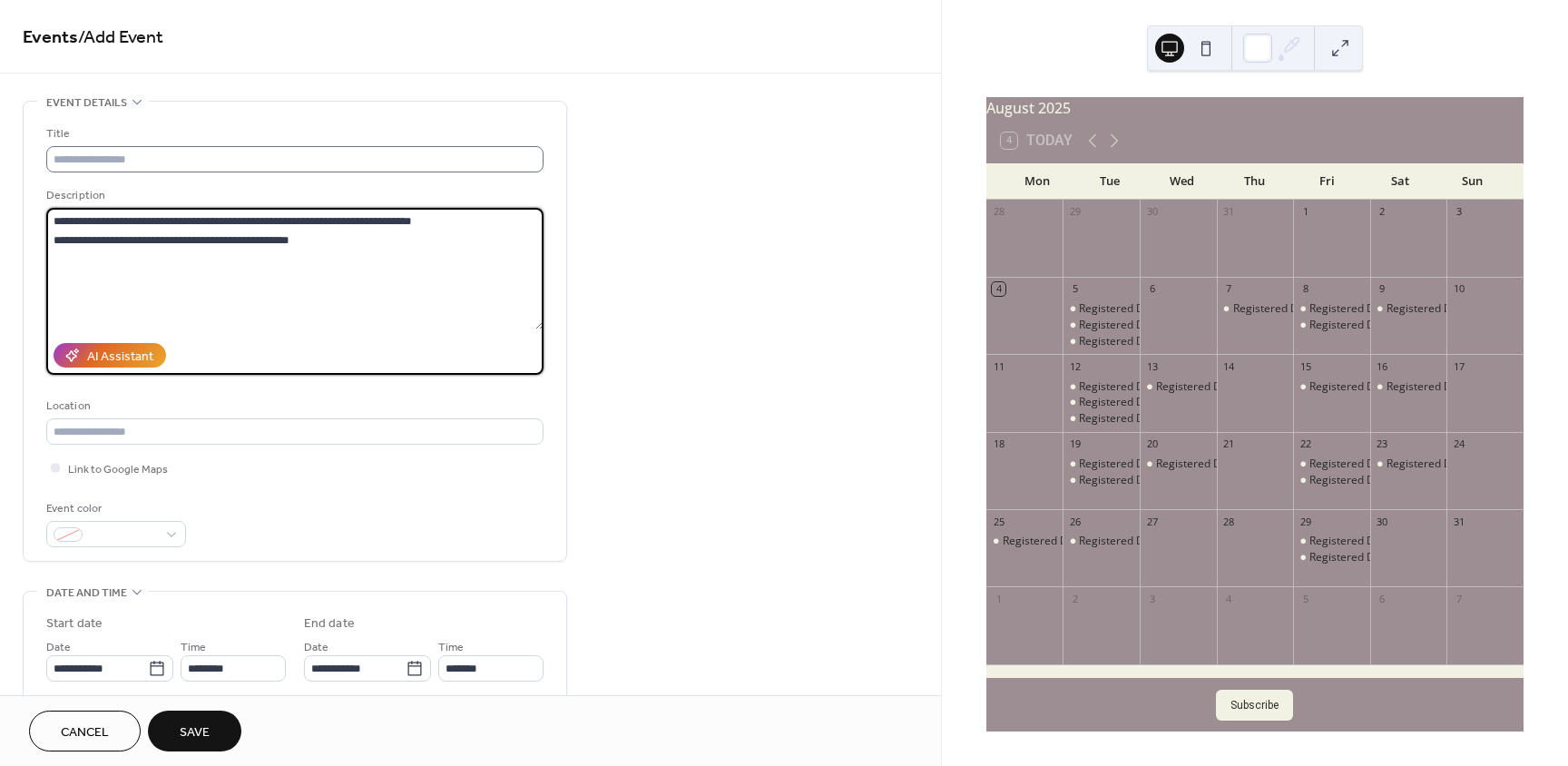 type on "**********" 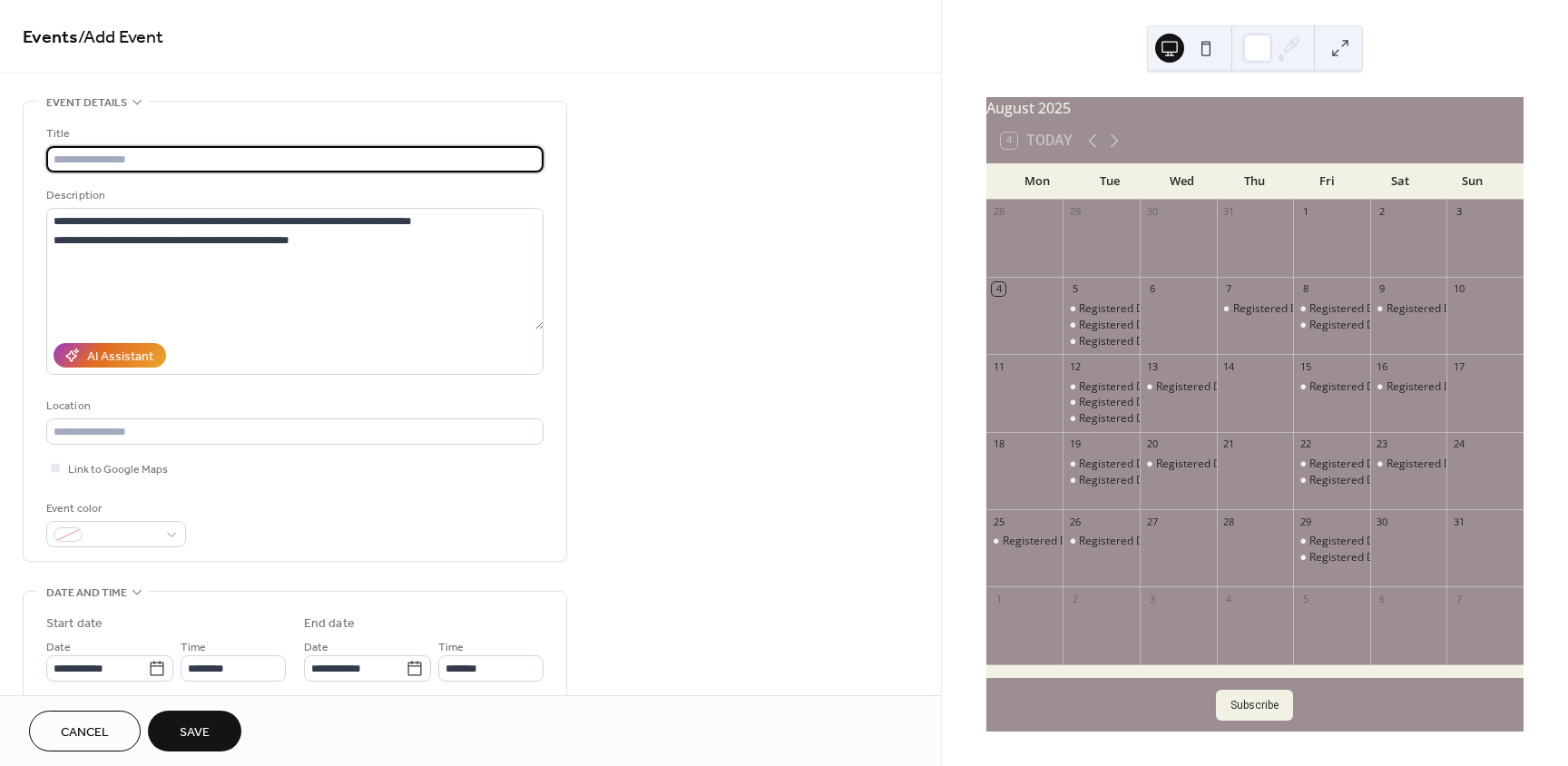 click at bounding box center (295, 159) 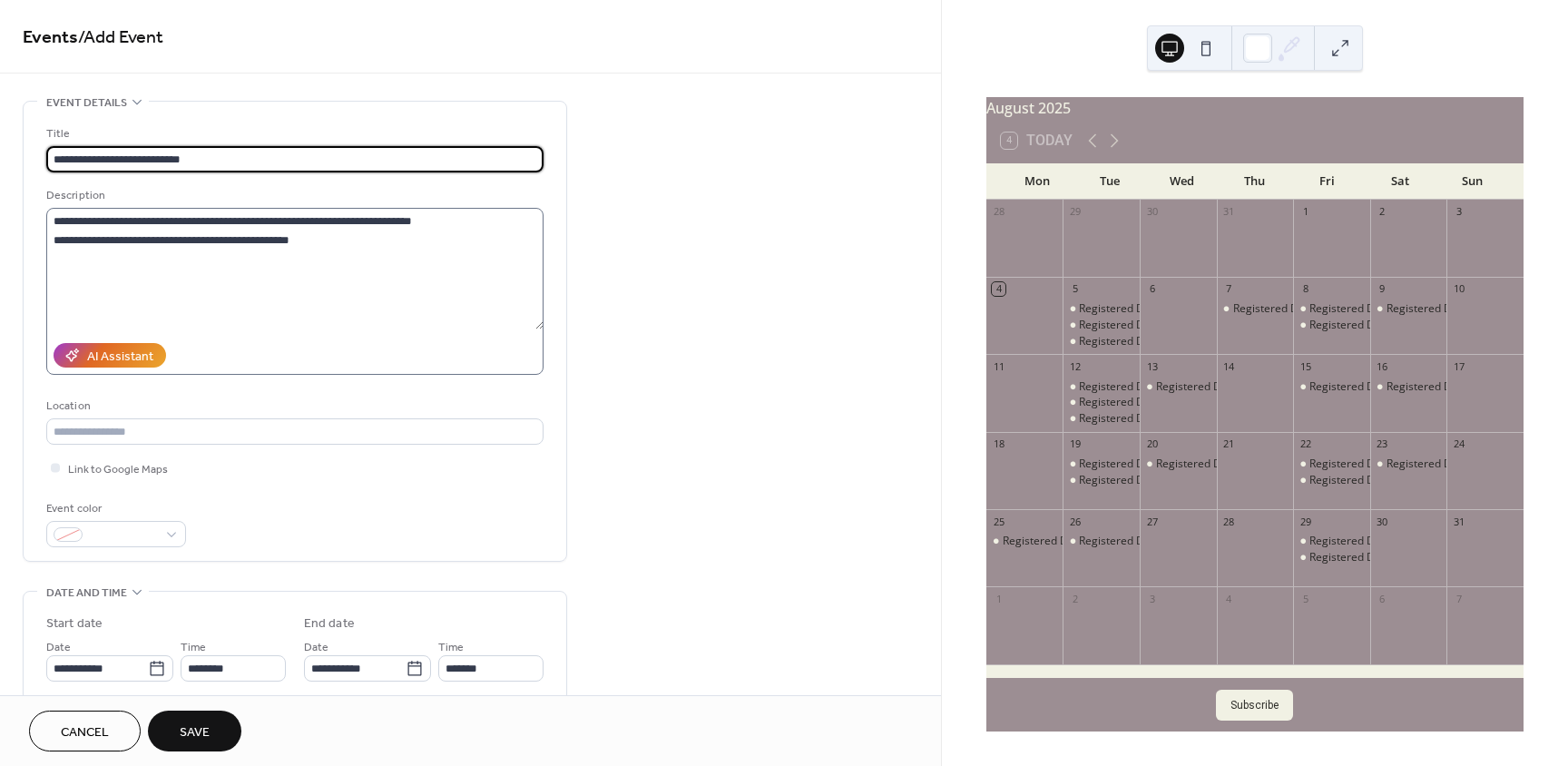 type on "**********" 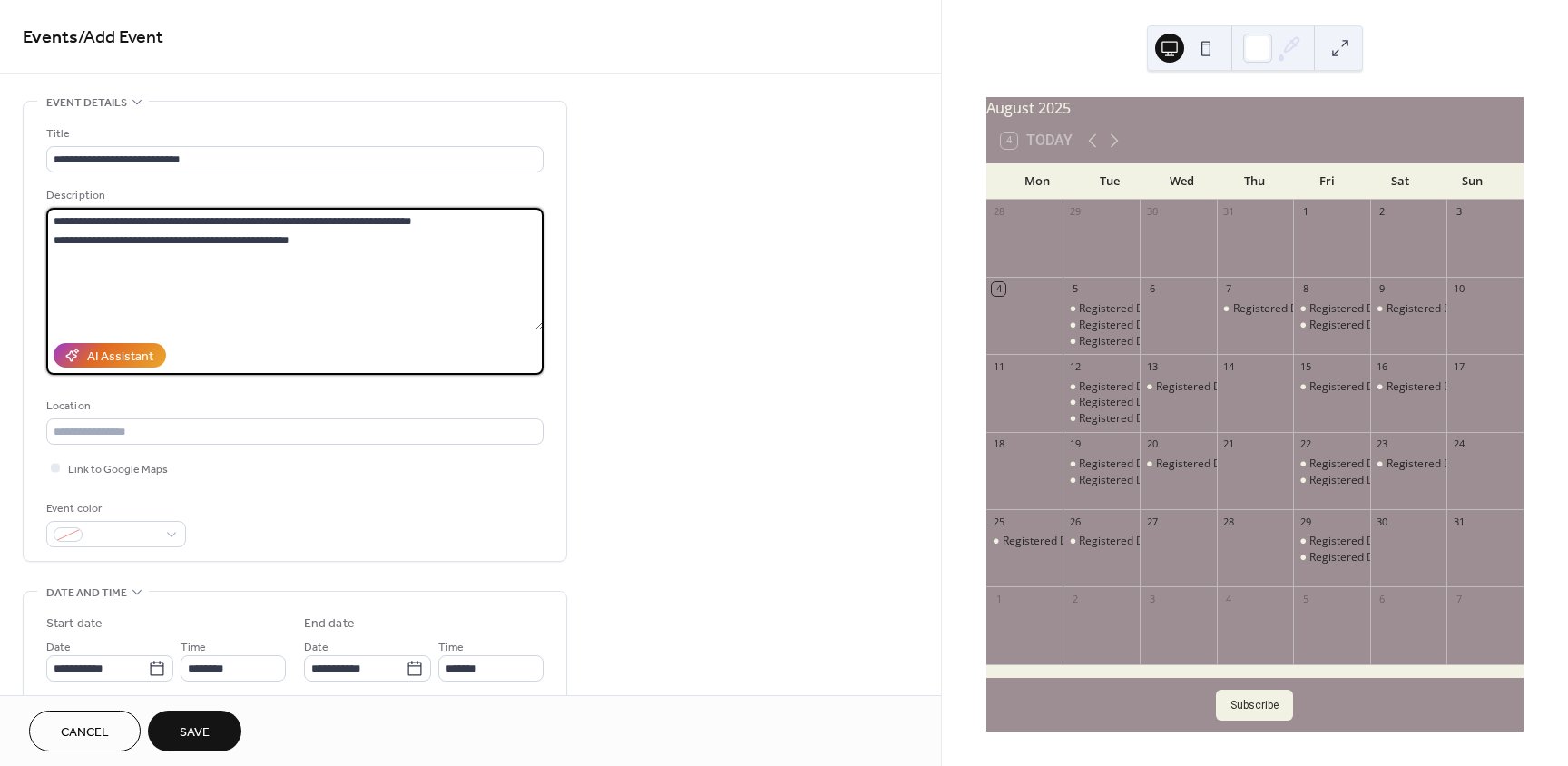 click on "**********" at bounding box center [295, 269] 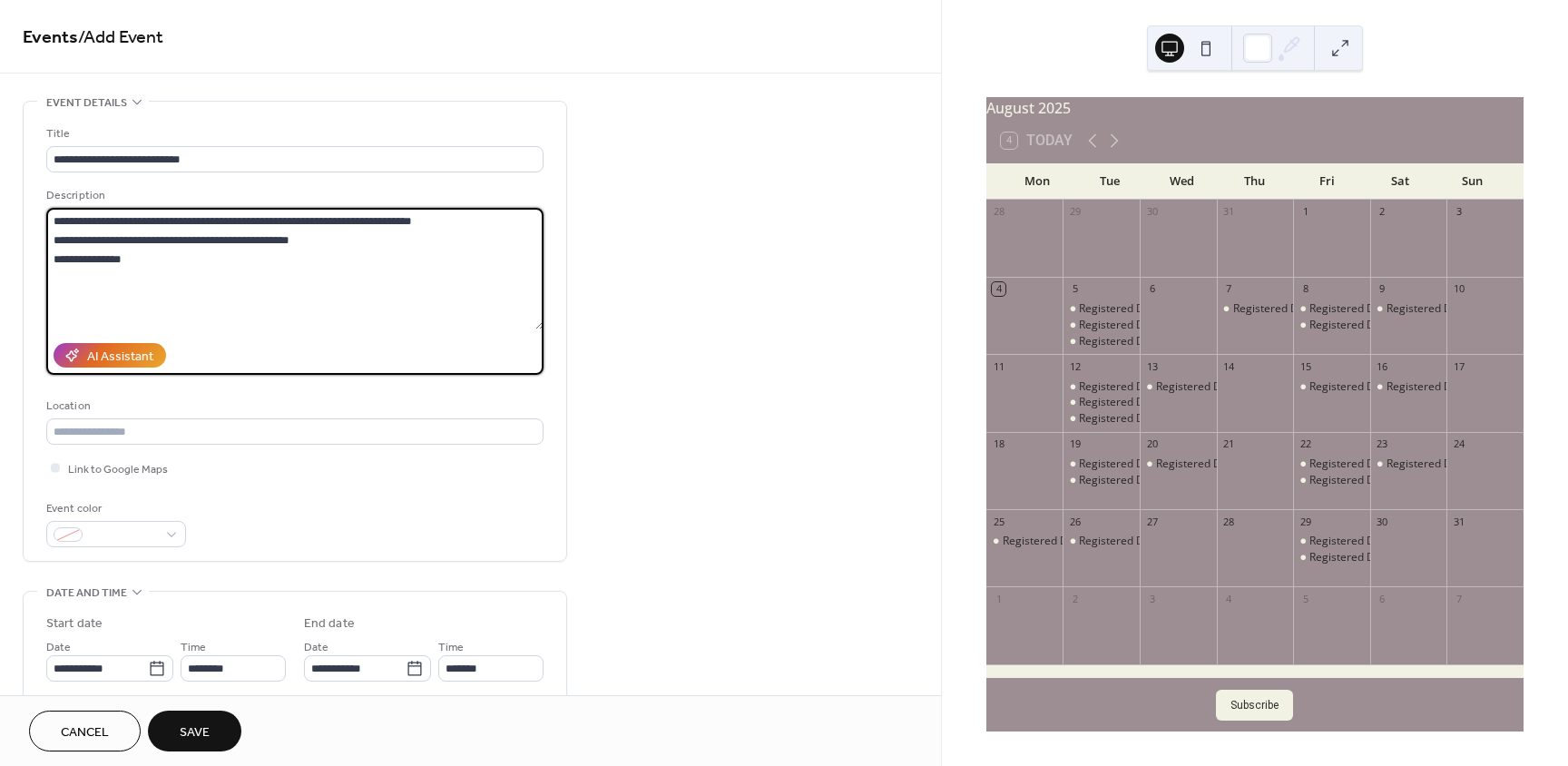click on "**********" at bounding box center (295, 269) 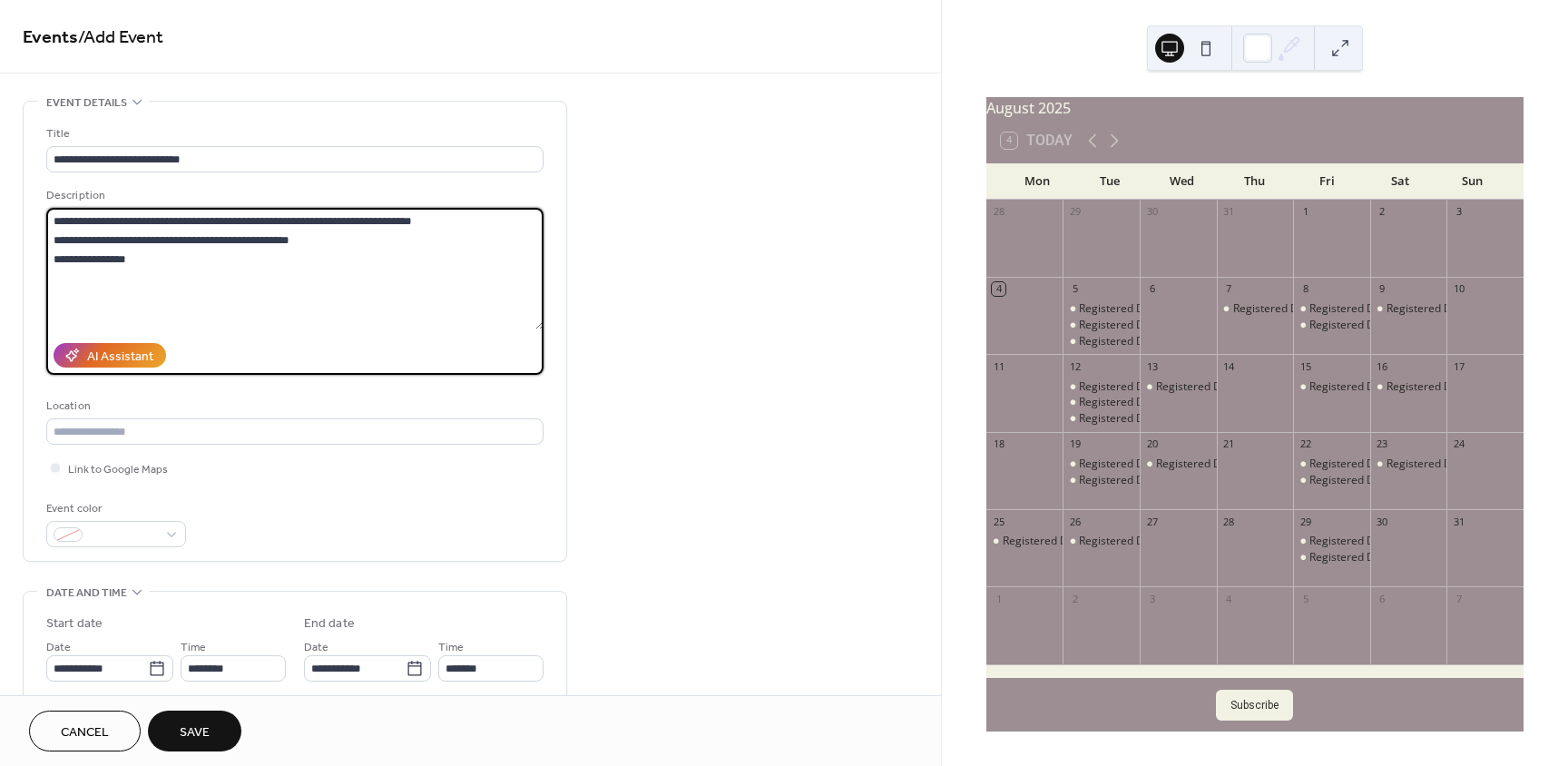 scroll, scrollTop: 182, scrollLeft: 0, axis: vertical 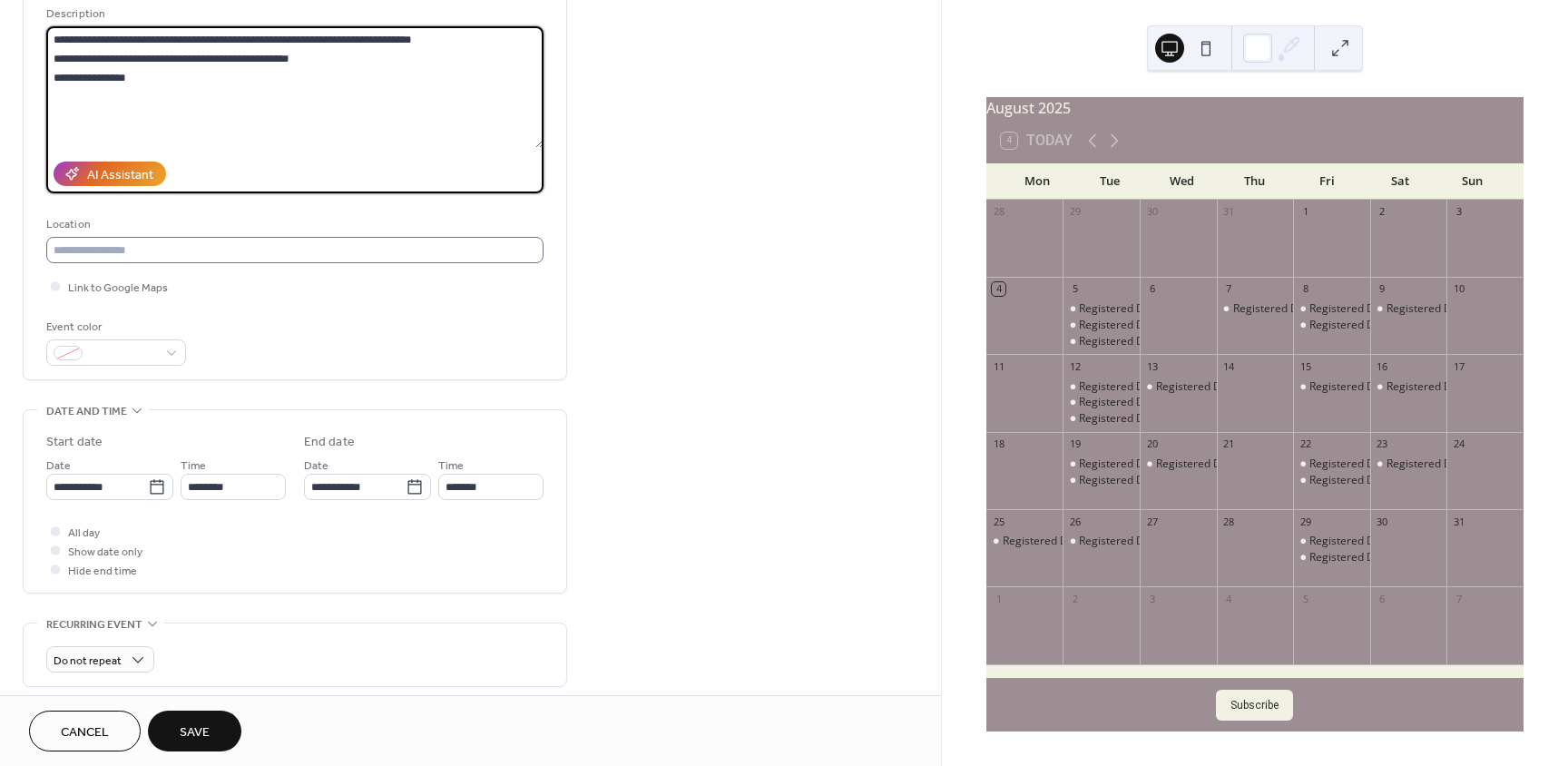 type on "**********" 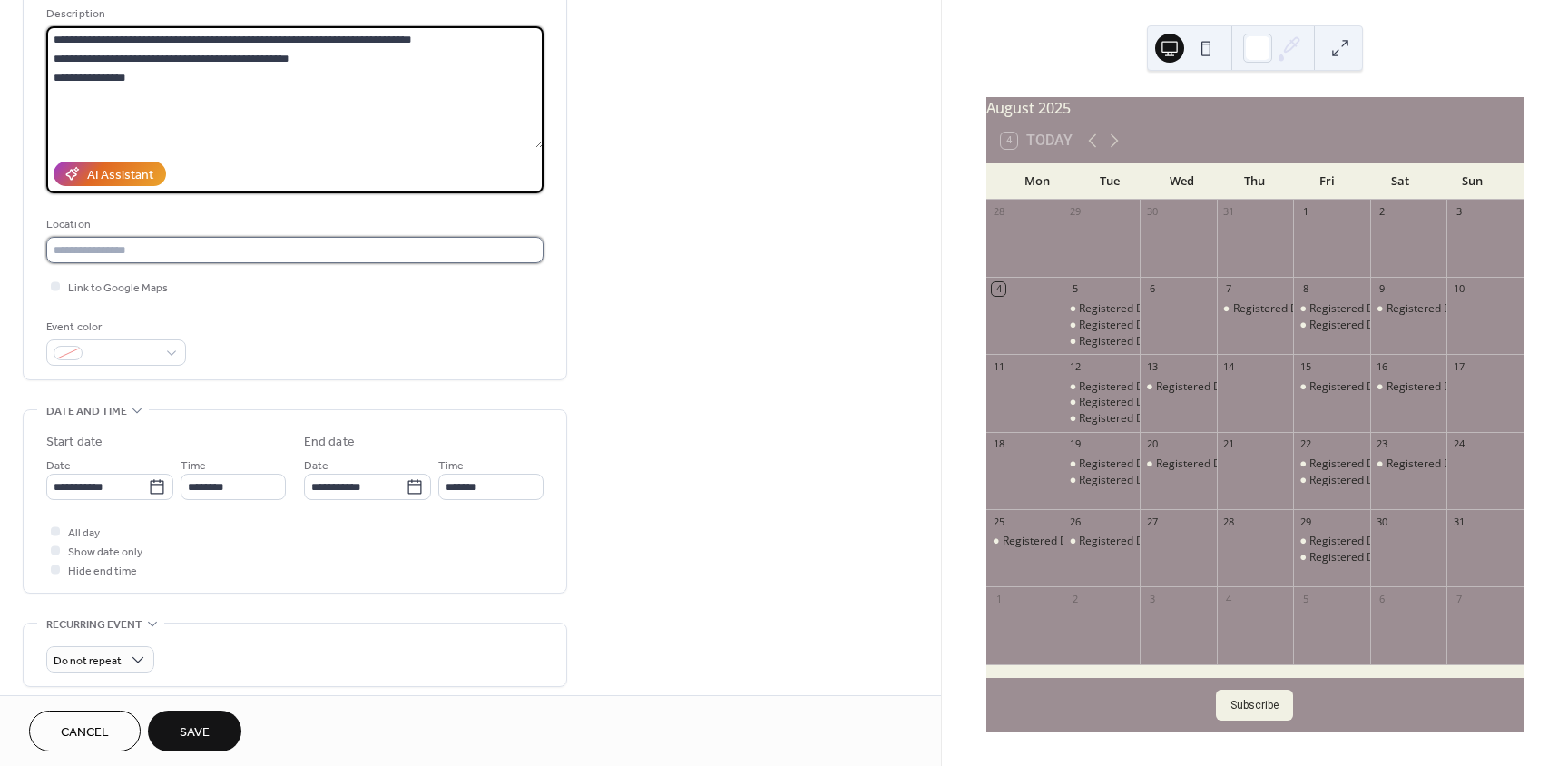 click at bounding box center (295, 250) 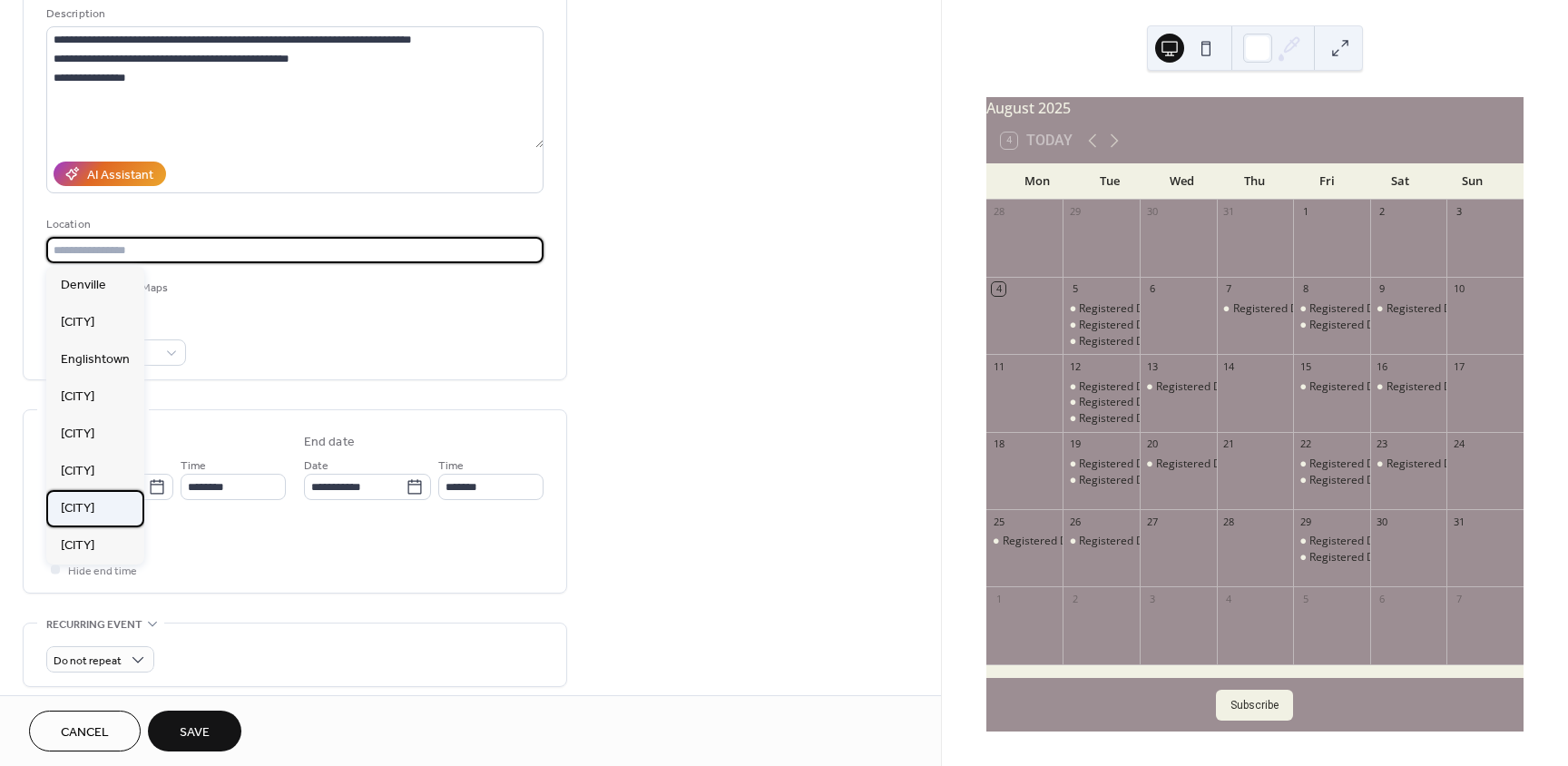 click on "[CITY]" at bounding box center (95, 508) 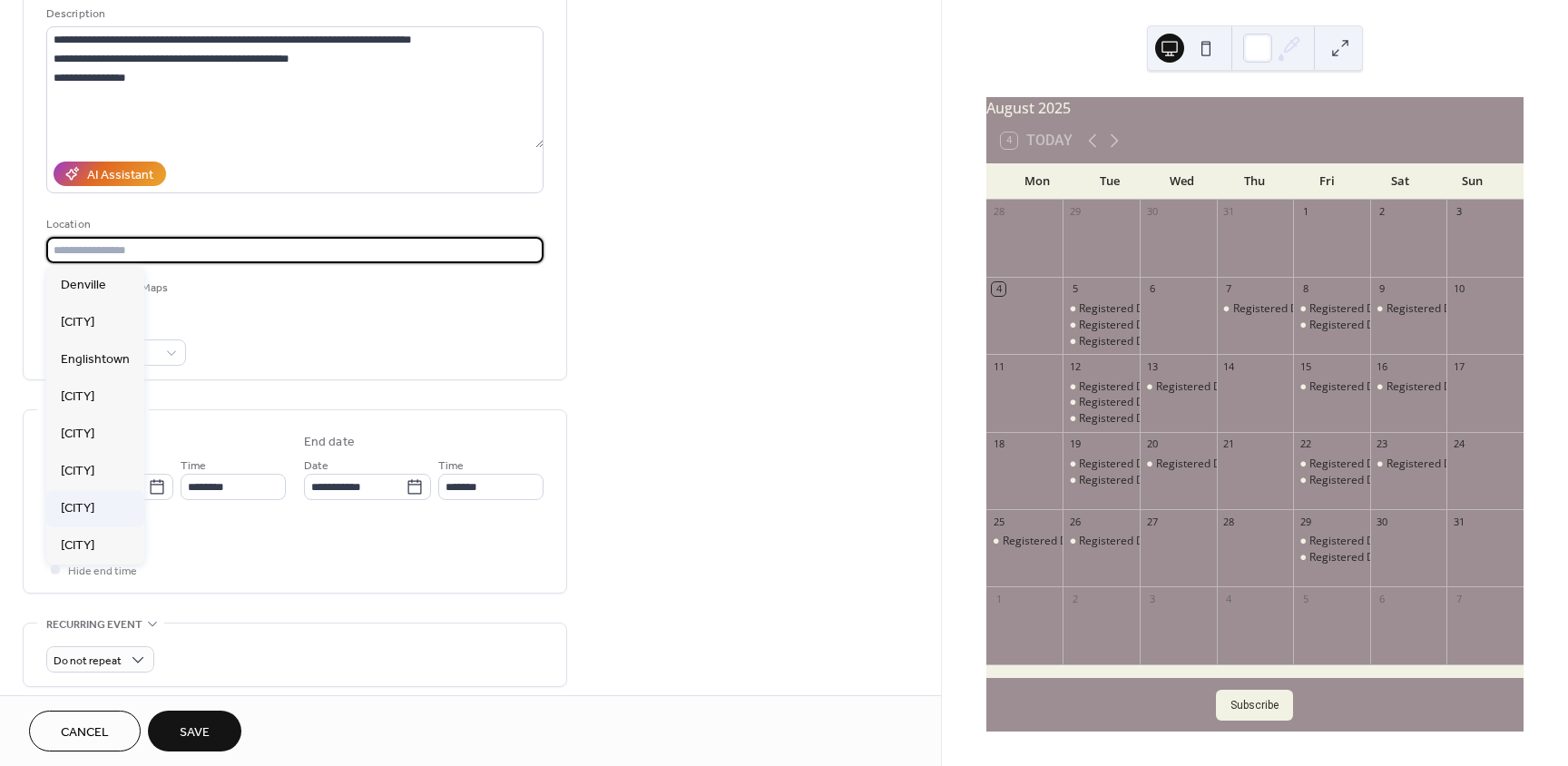 type on "******" 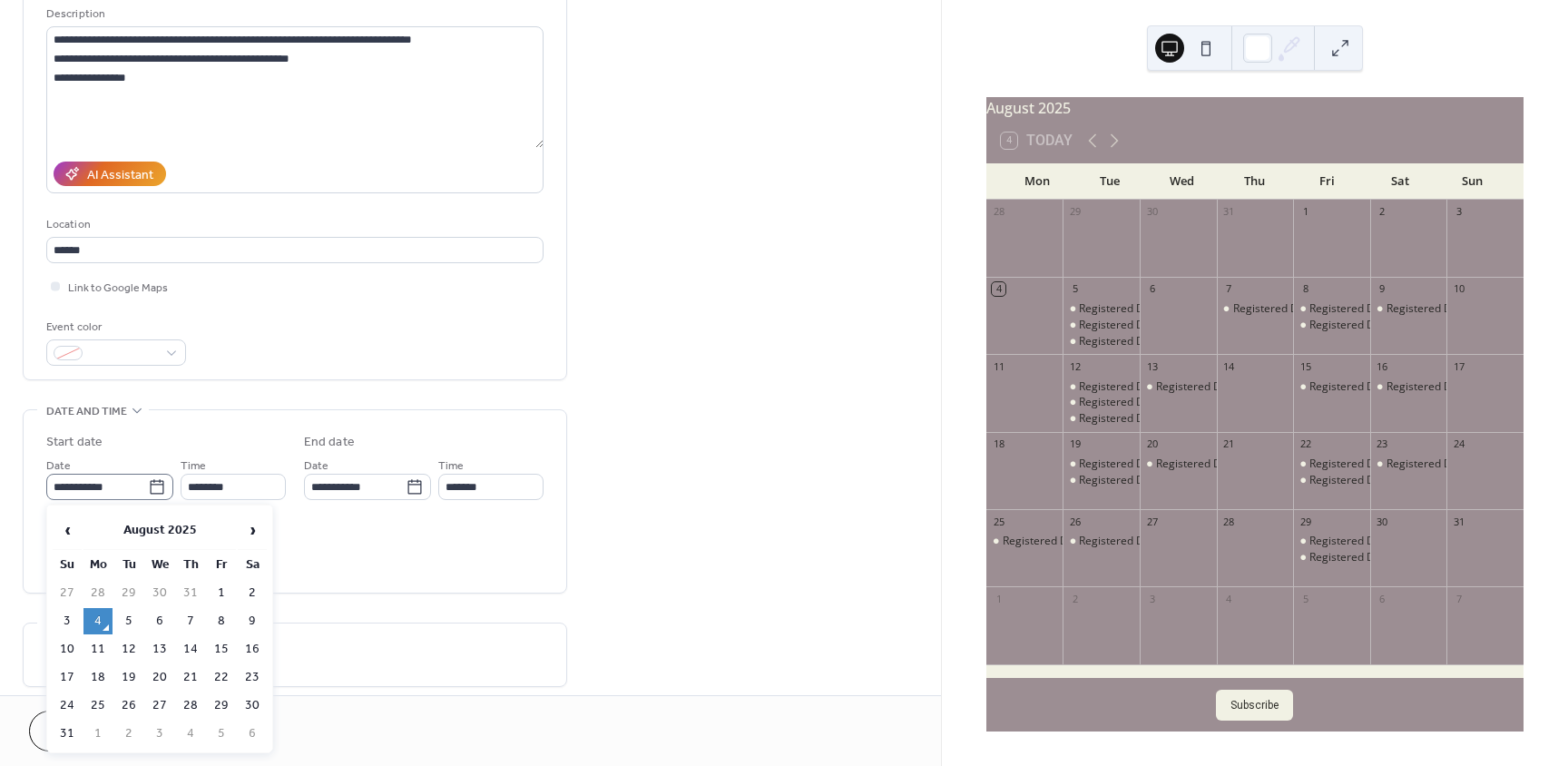 click 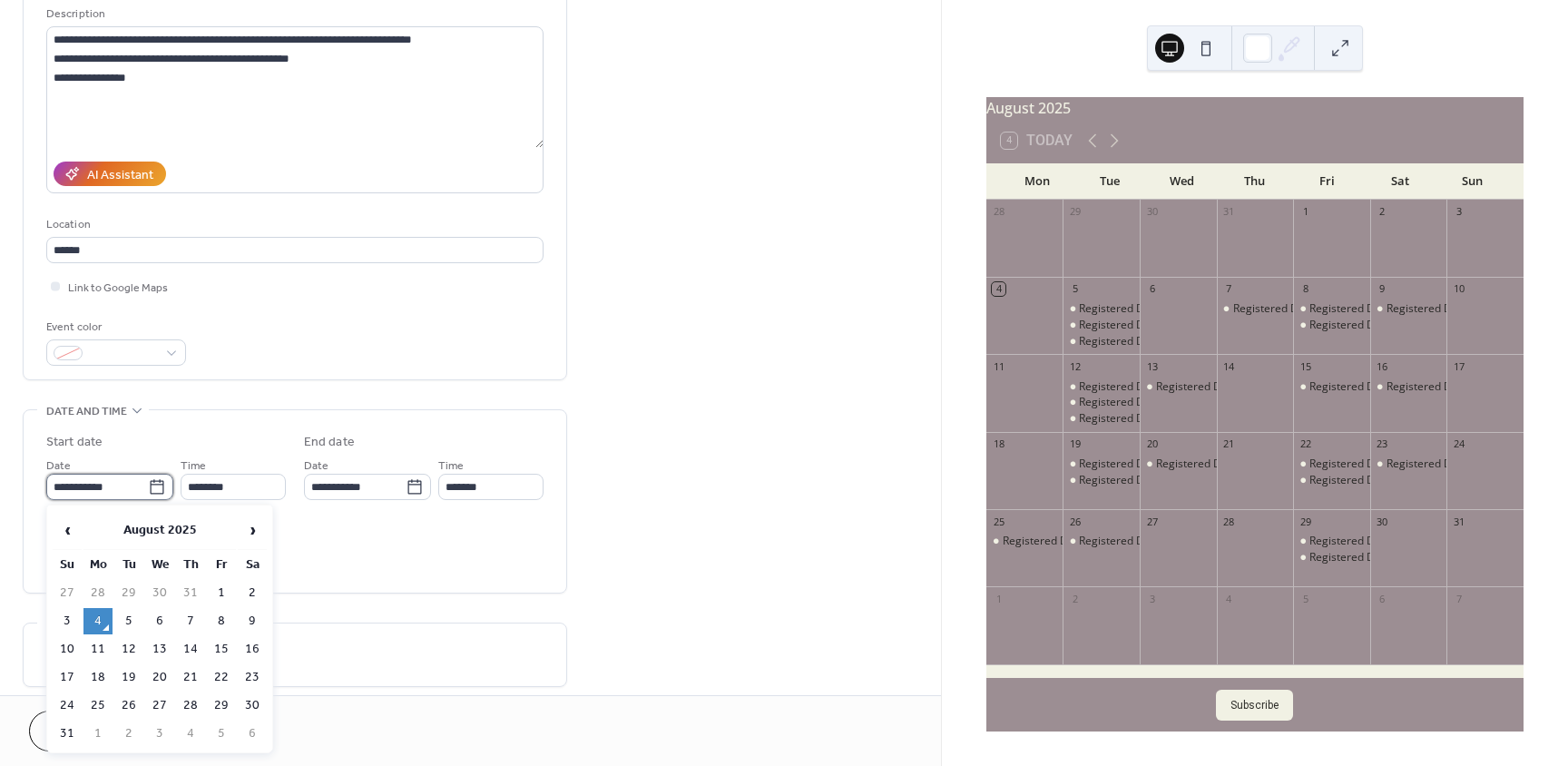 click on "**********" at bounding box center [97, 486] 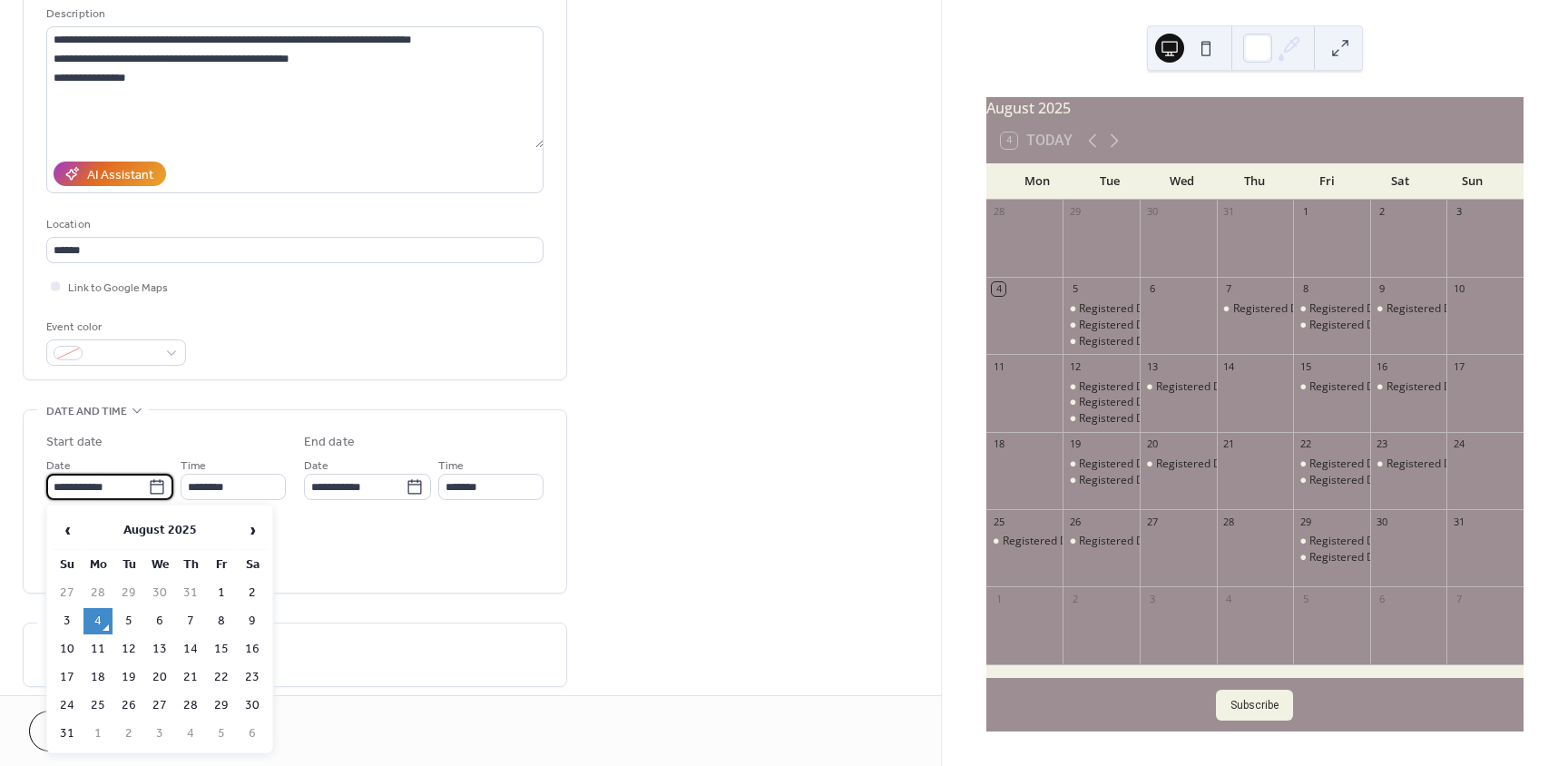 click on "8" at bounding box center [221, 621] 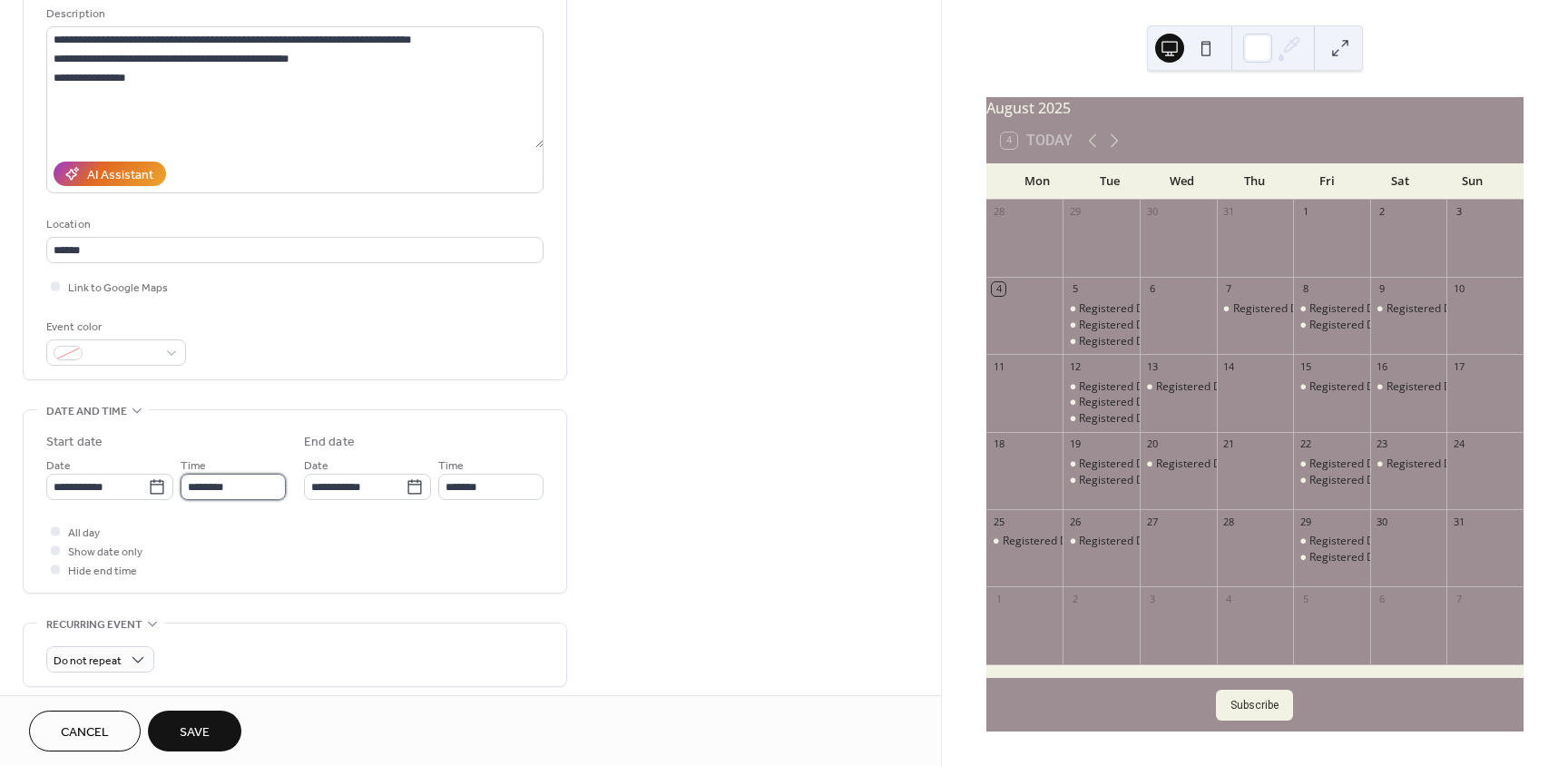 click on "********" at bounding box center (233, 486) 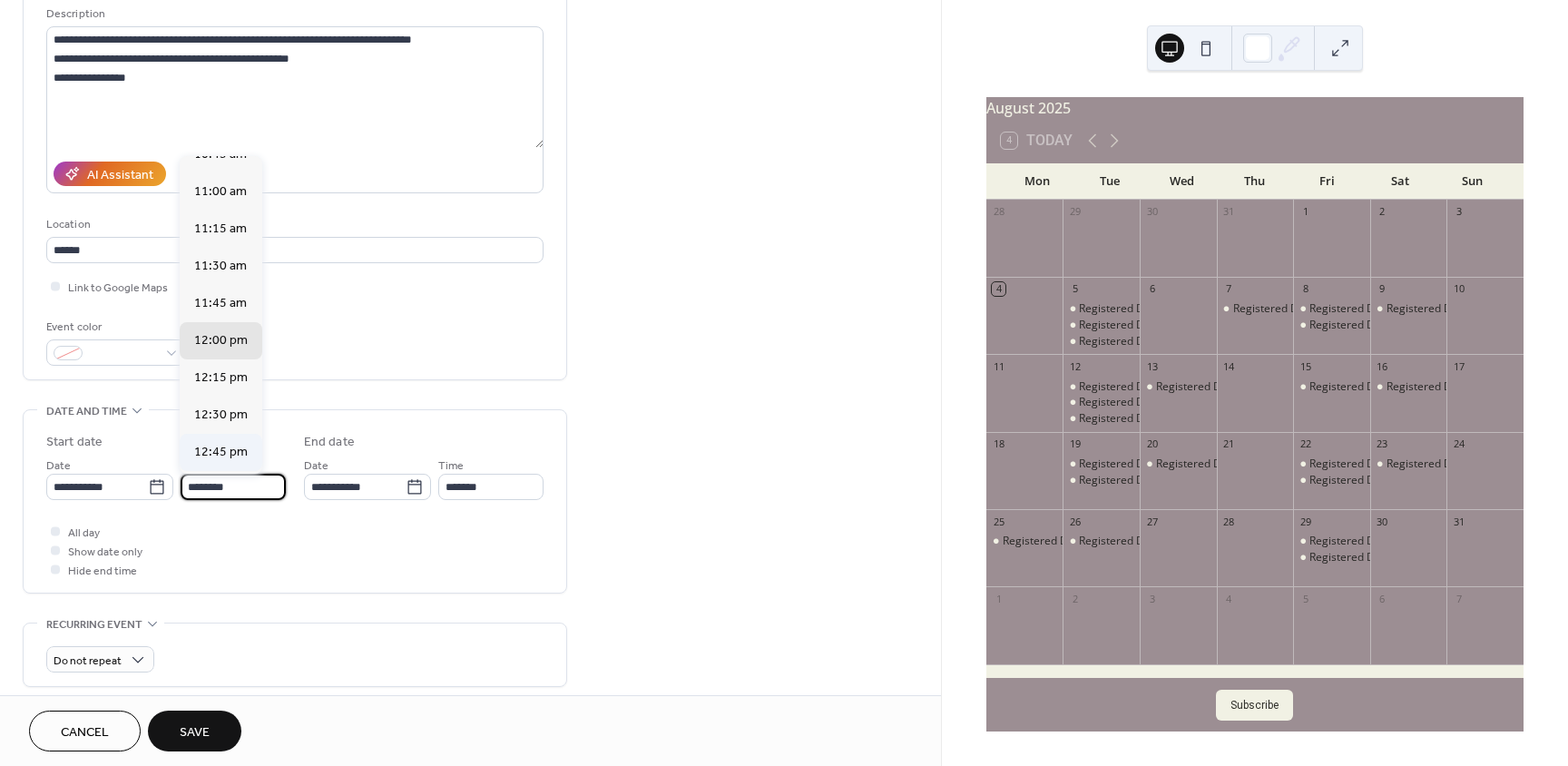 scroll, scrollTop: 1423, scrollLeft: 0, axis: vertical 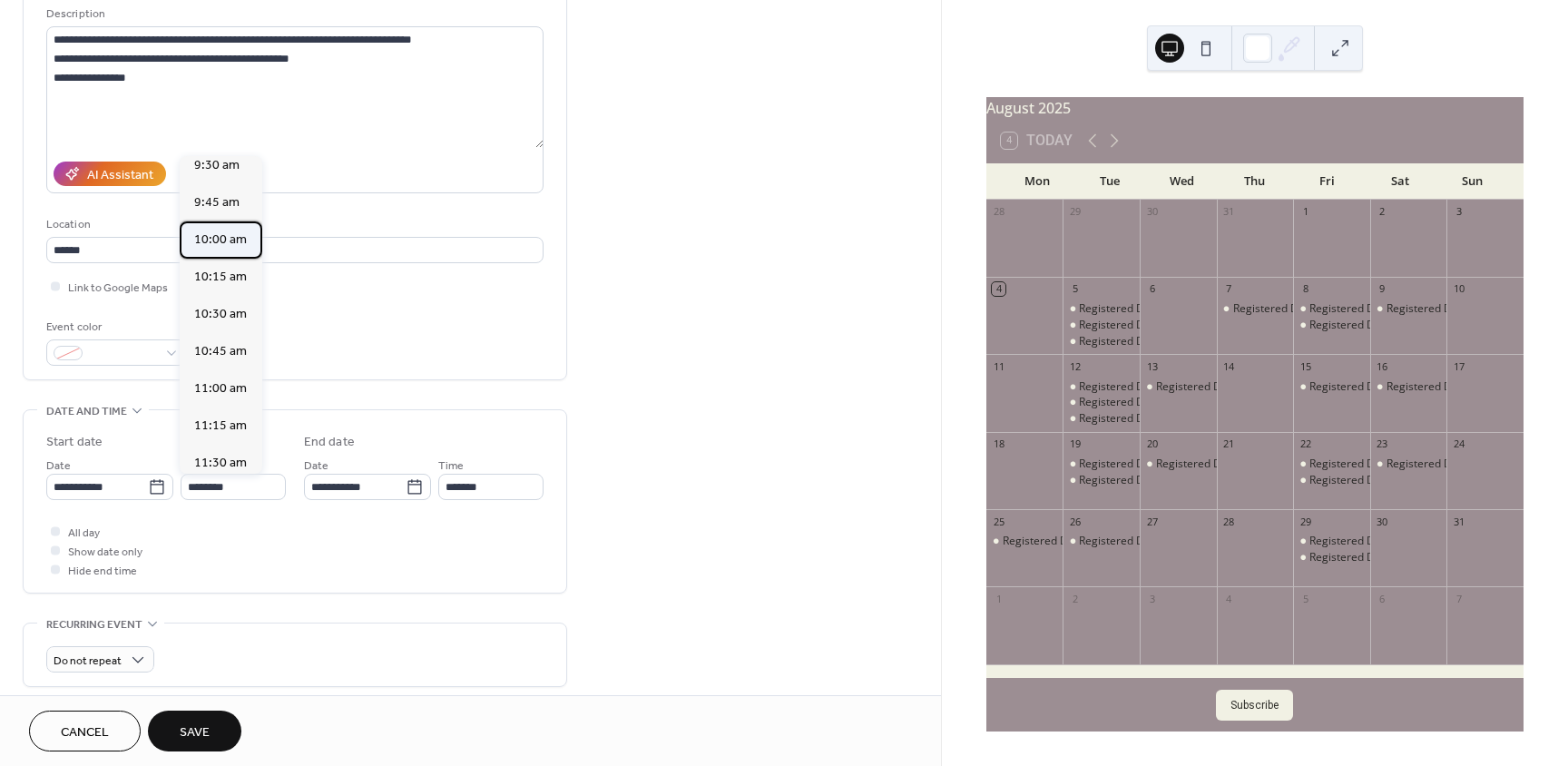 click on "10:00 am" at bounding box center [220, 240] 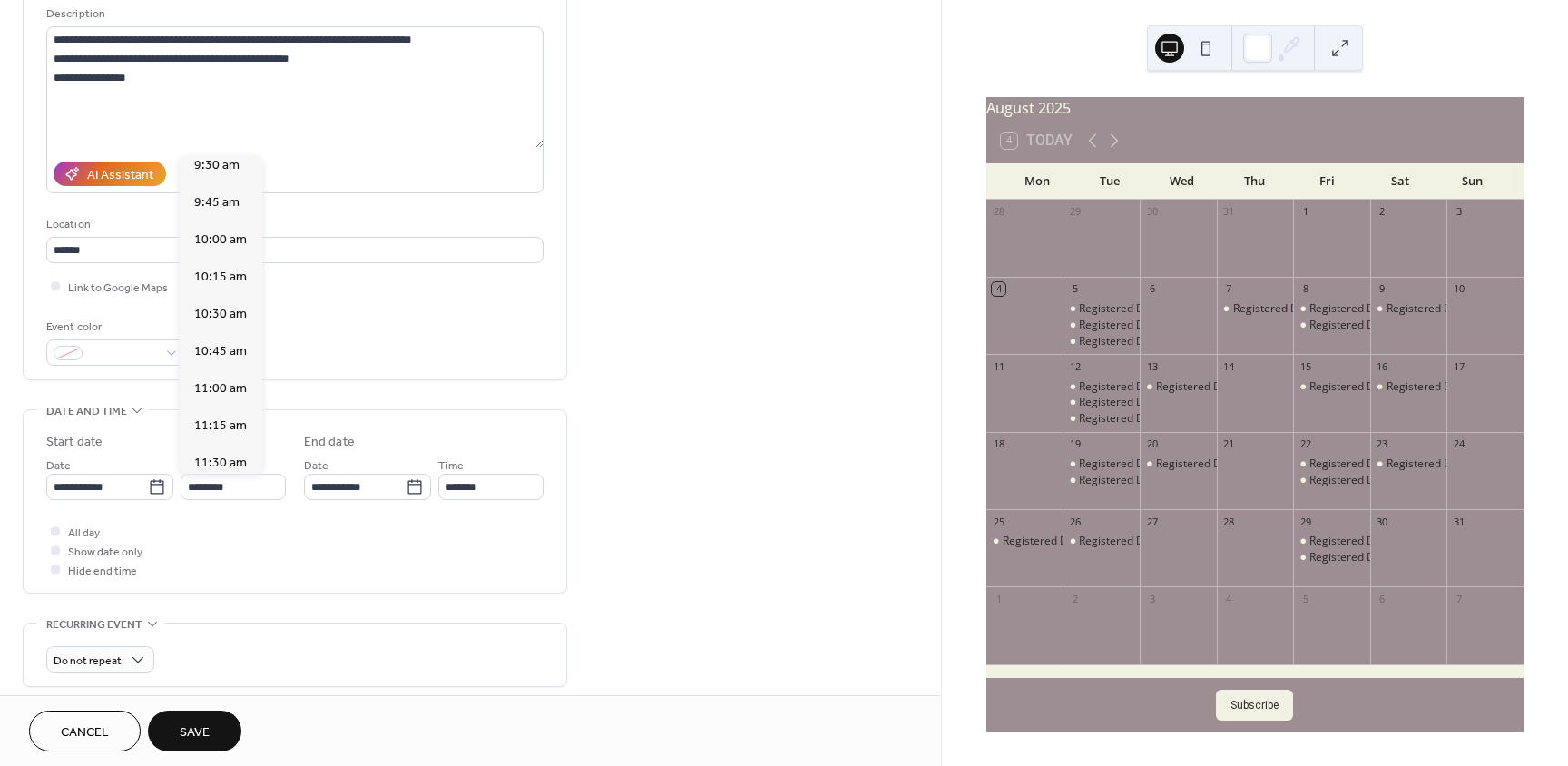 type on "********" 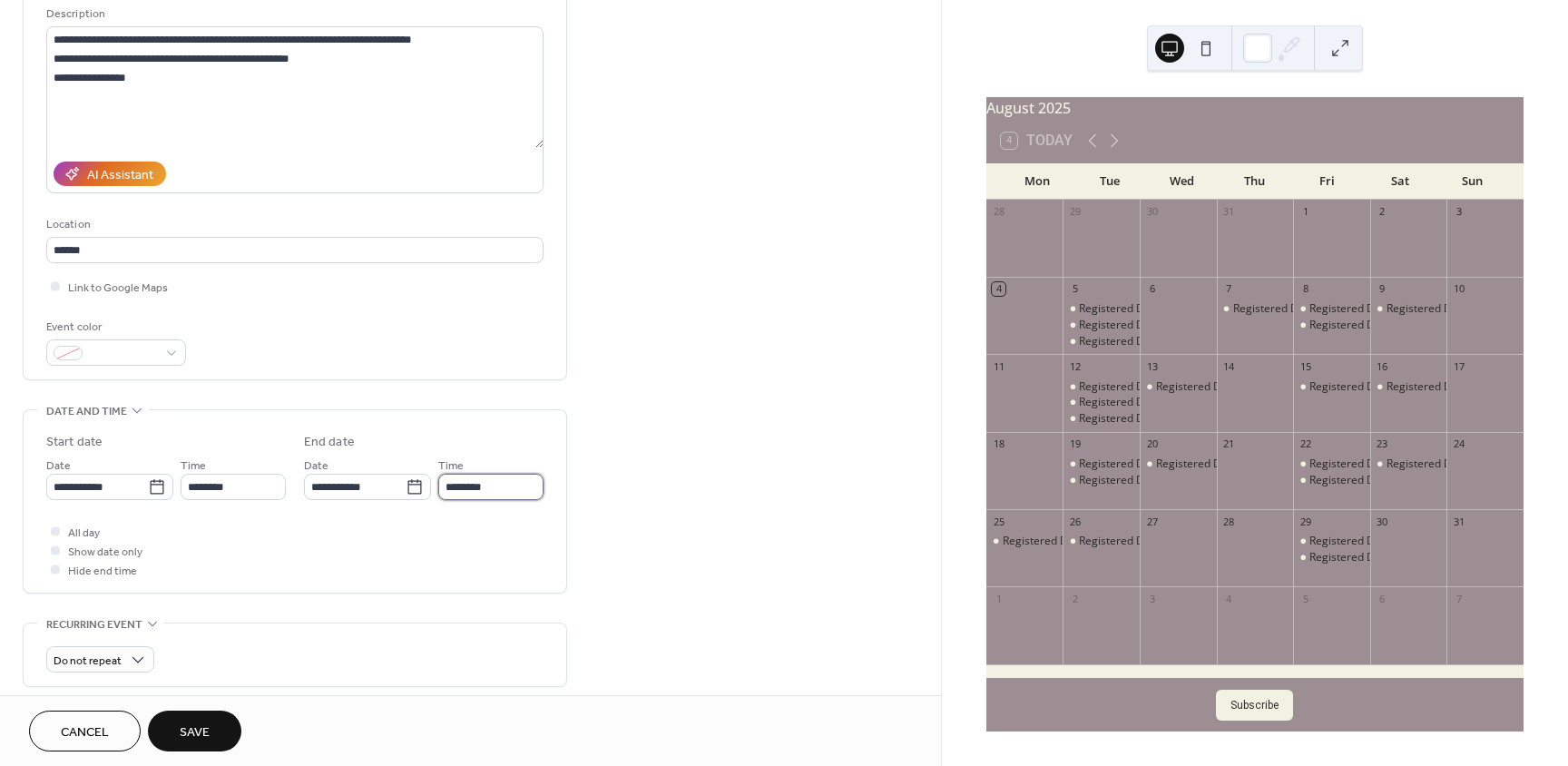 click on "********" at bounding box center [491, 486] 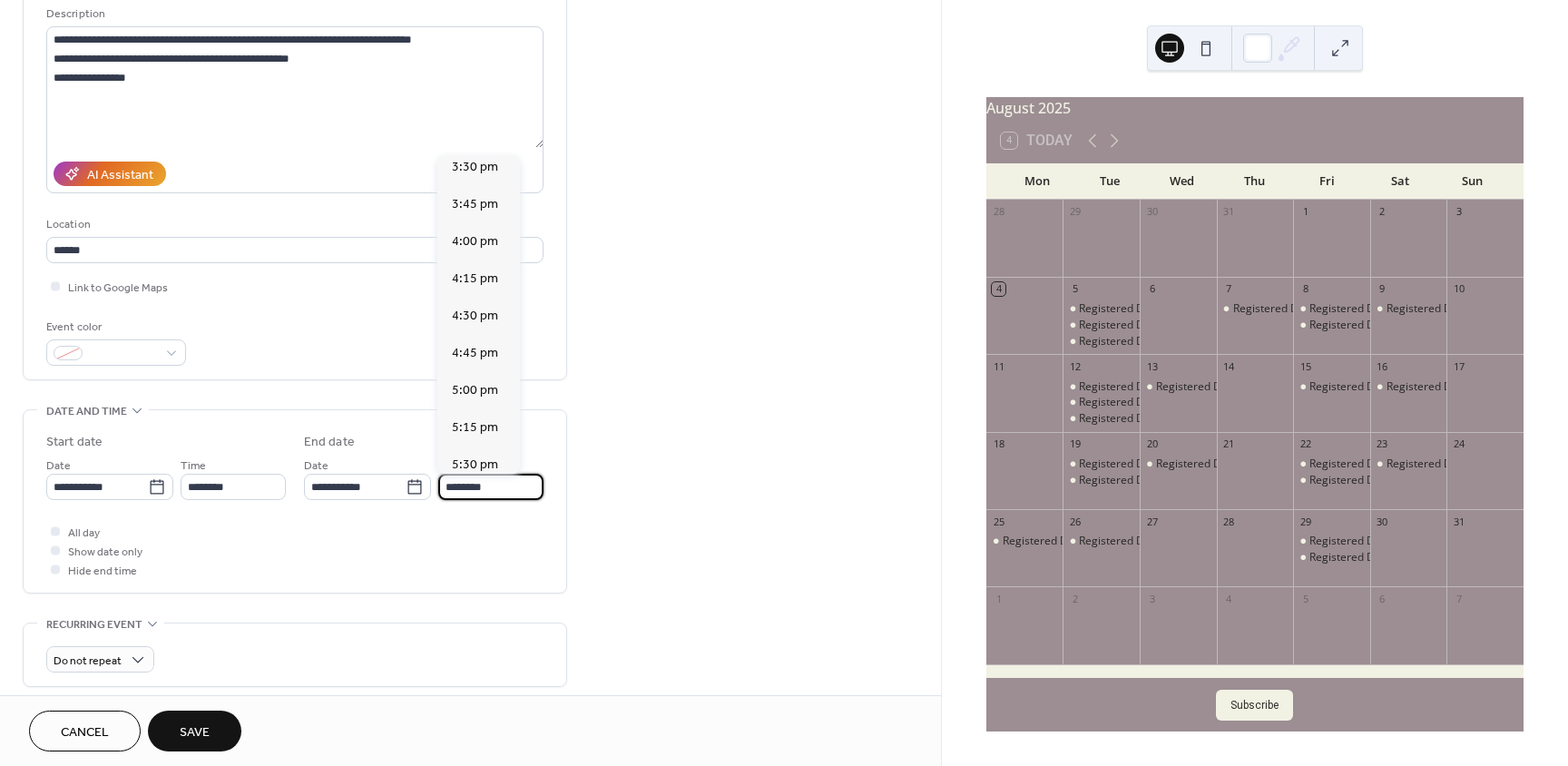 scroll, scrollTop: 817, scrollLeft: 0, axis: vertical 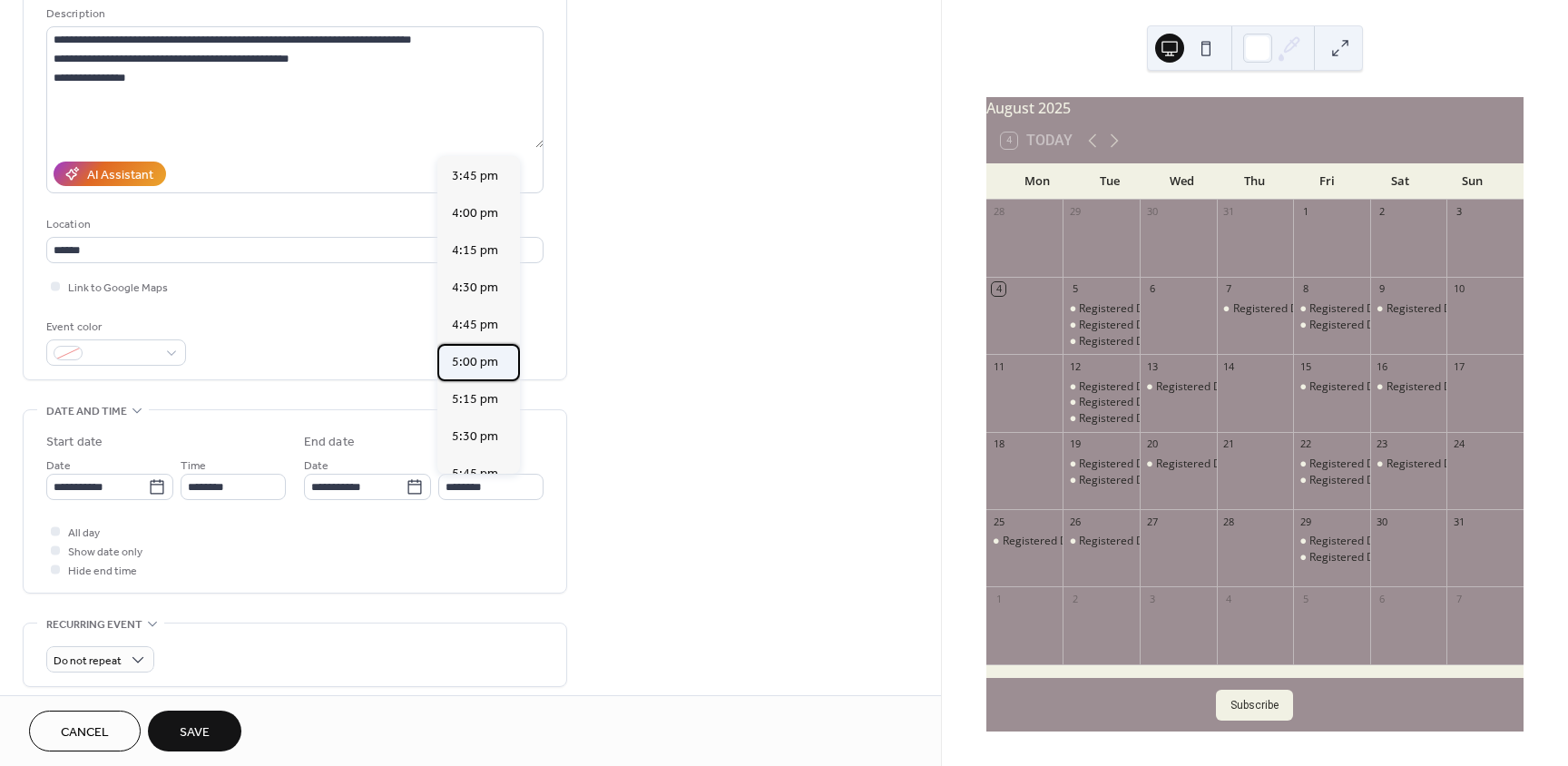 click on "5:00 pm" at bounding box center [475, 362] 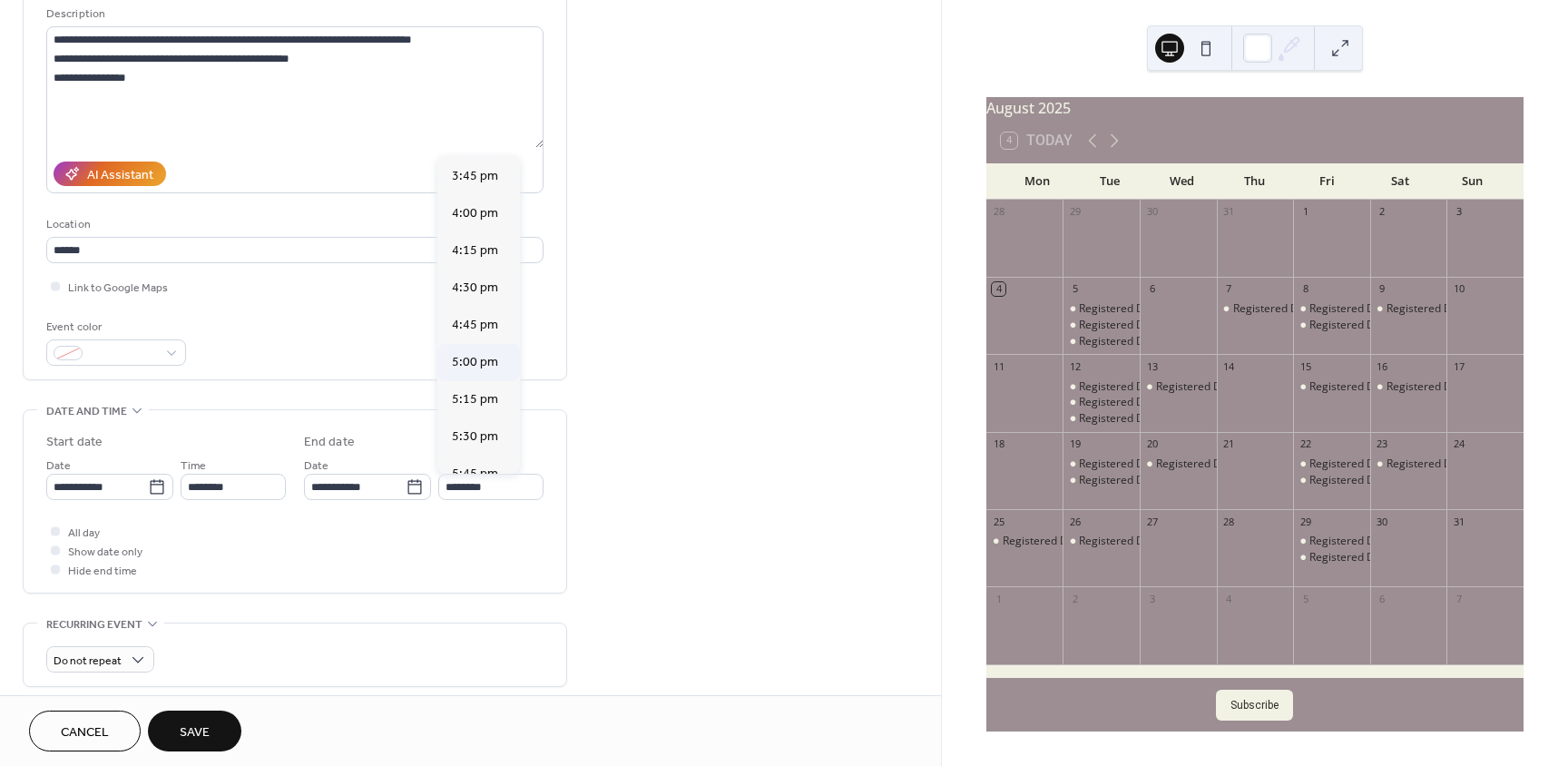 type on "*******" 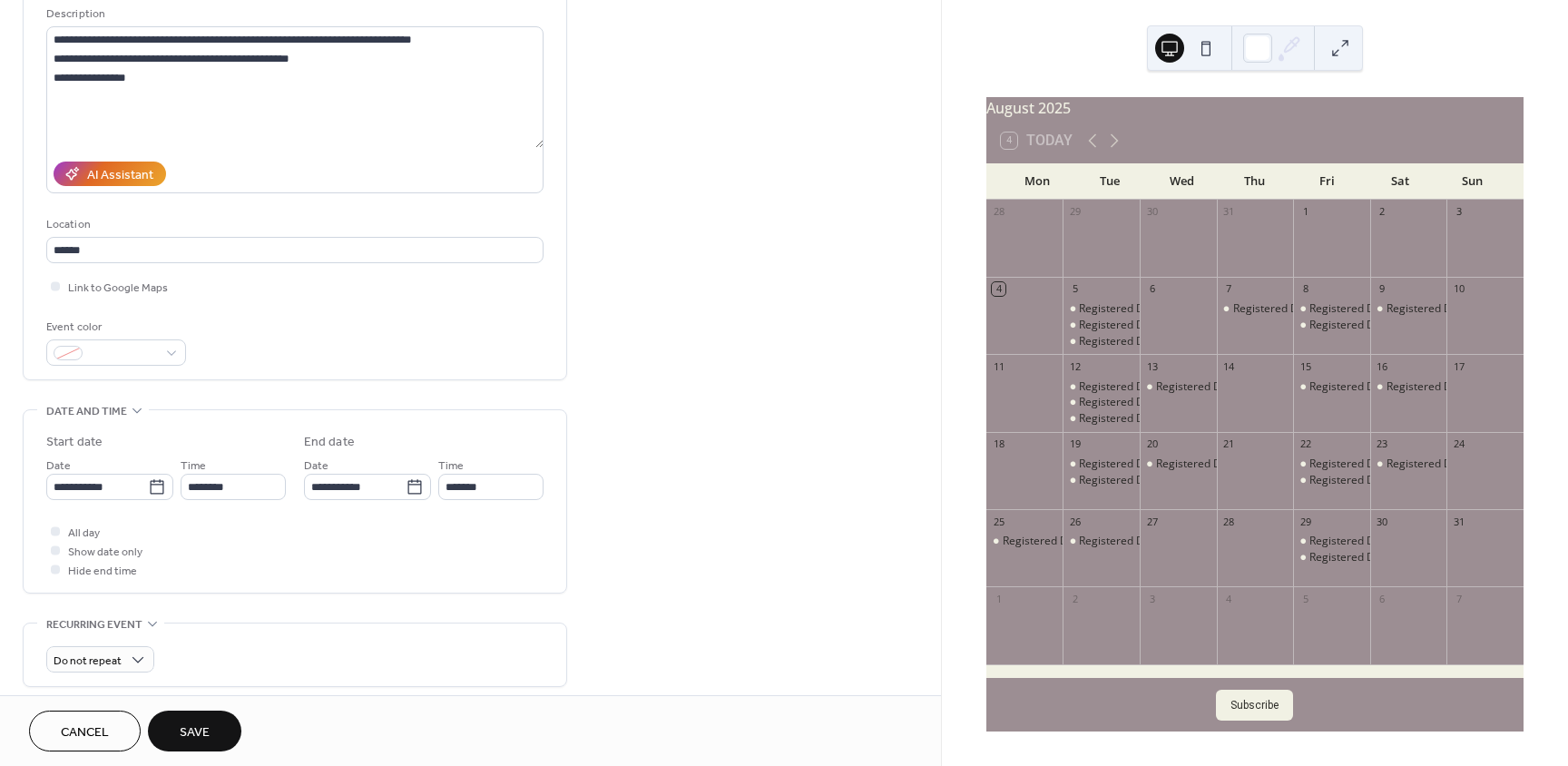 click on "Save" at bounding box center (194, 731) 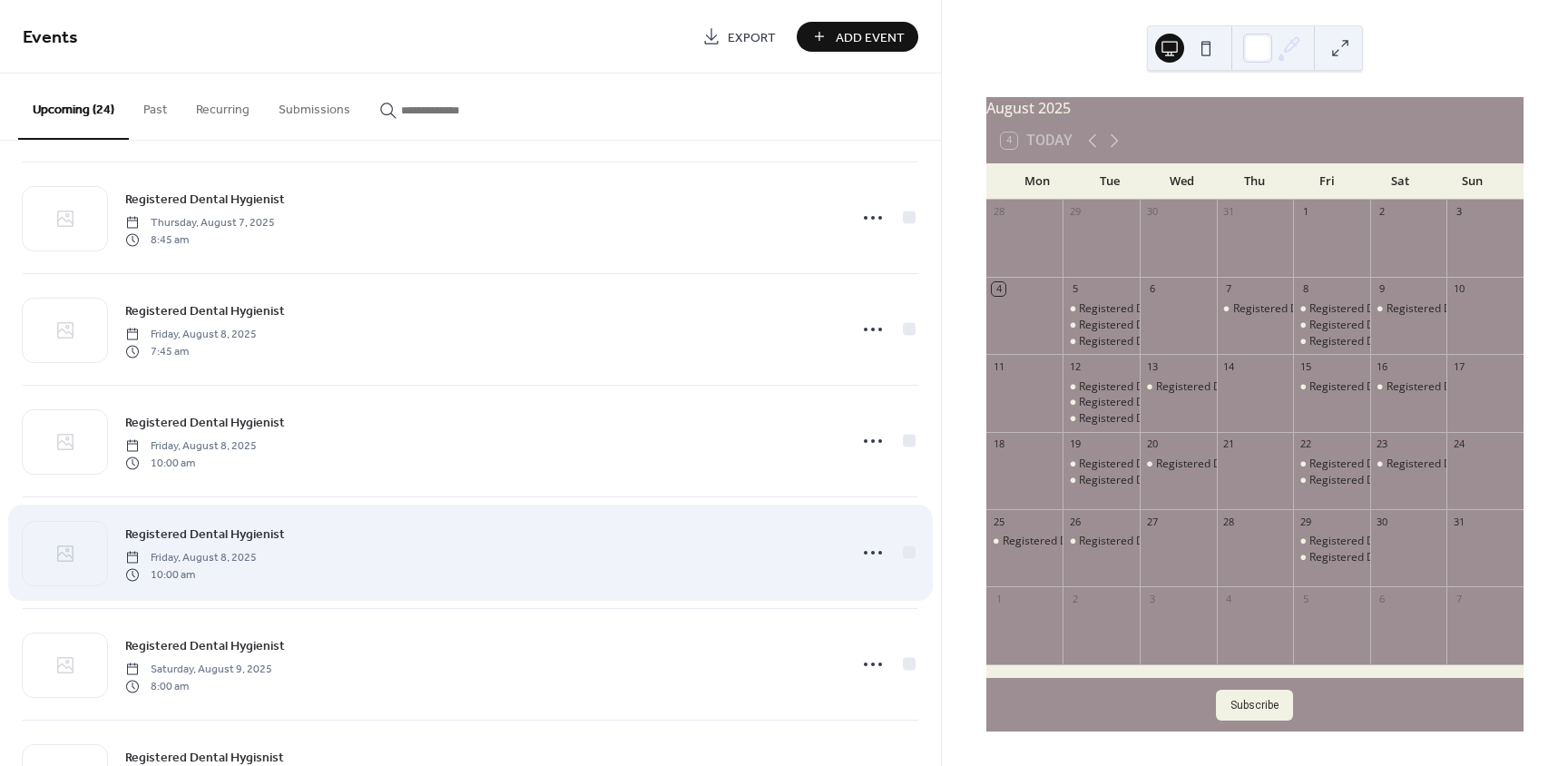 scroll, scrollTop: 363, scrollLeft: 0, axis: vertical 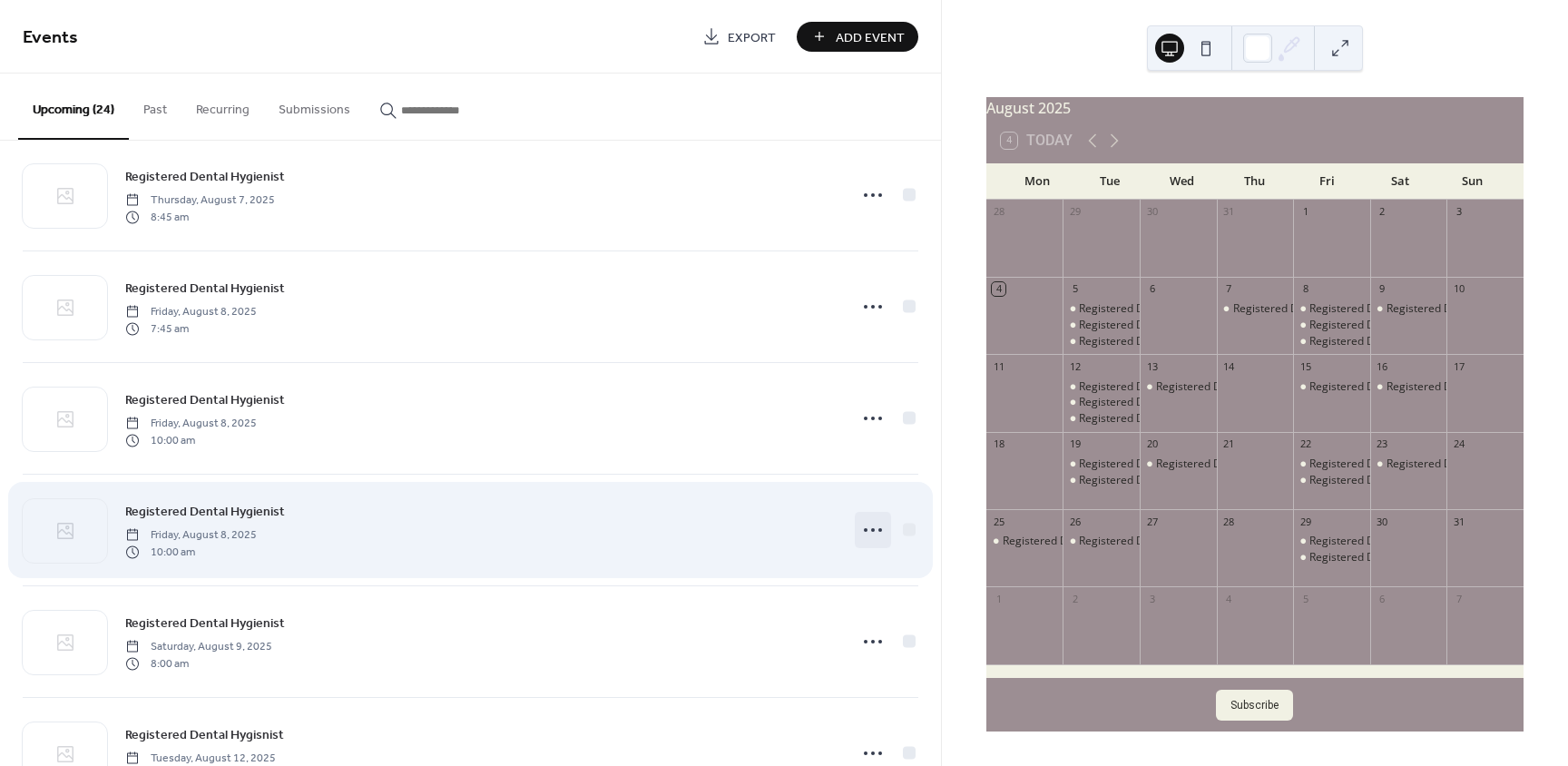 click 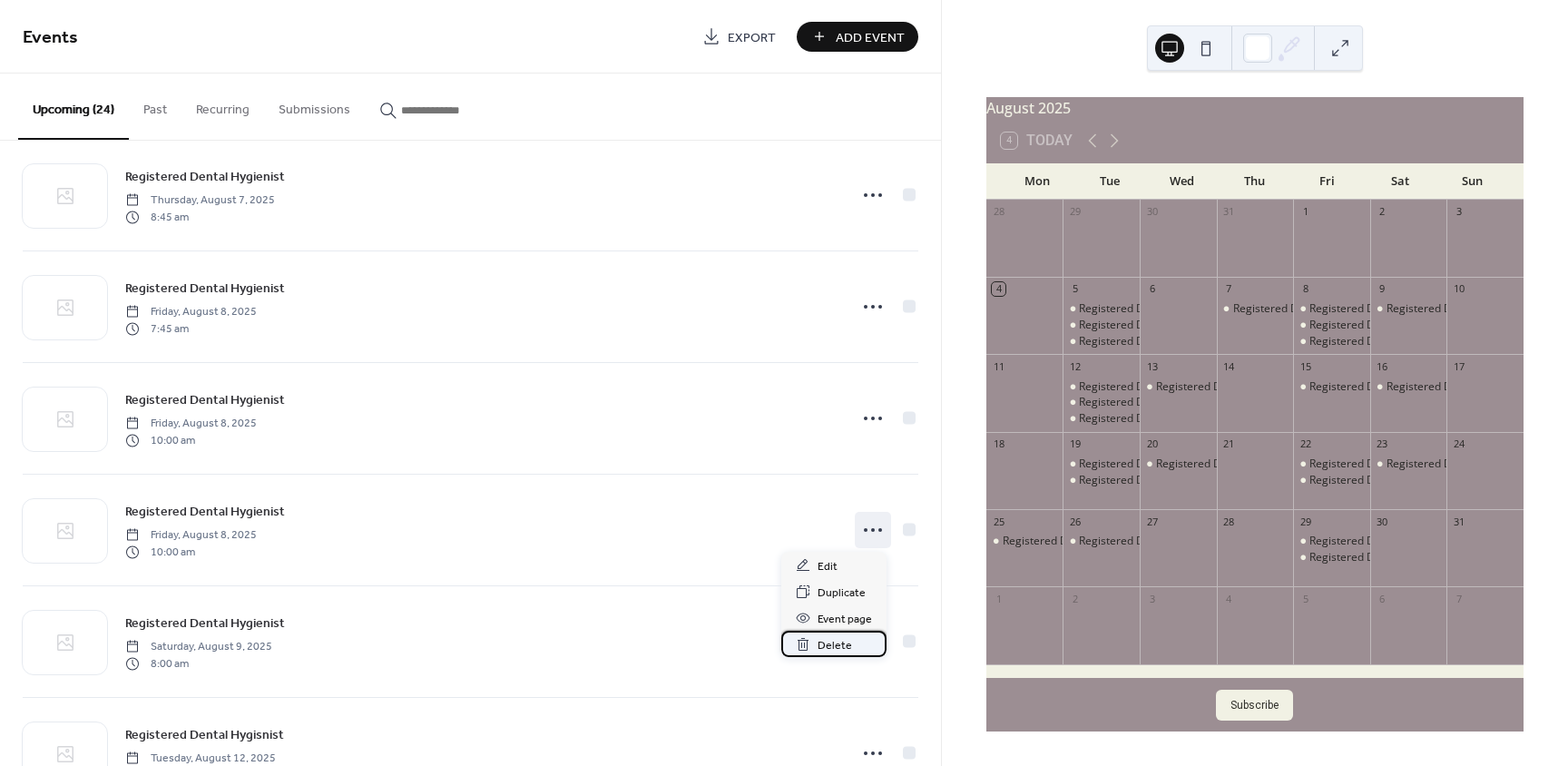 click on "Delete" at bounding box center [835, 645] 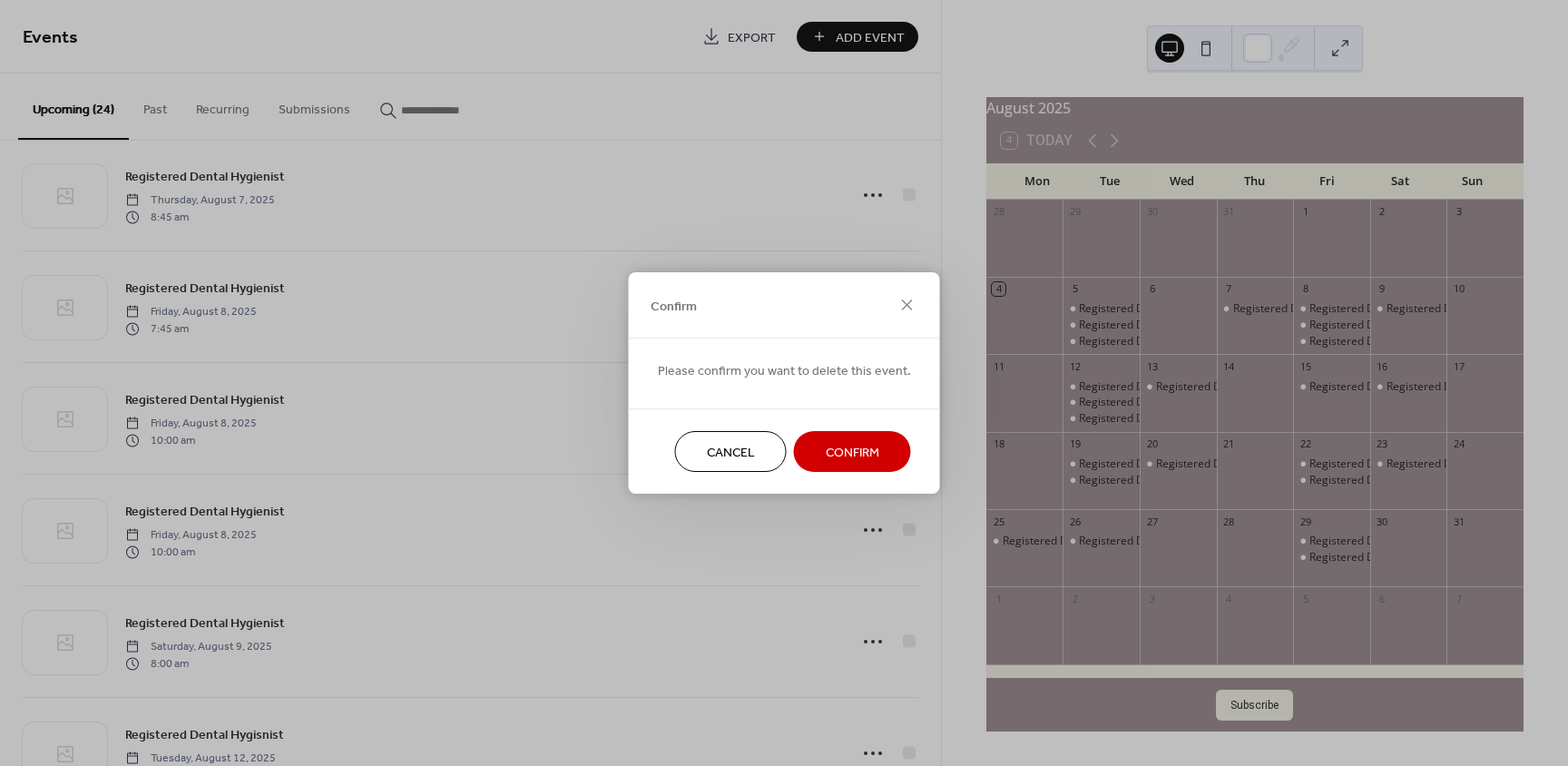 click on "Confirm" at bounding box center [852, 453] 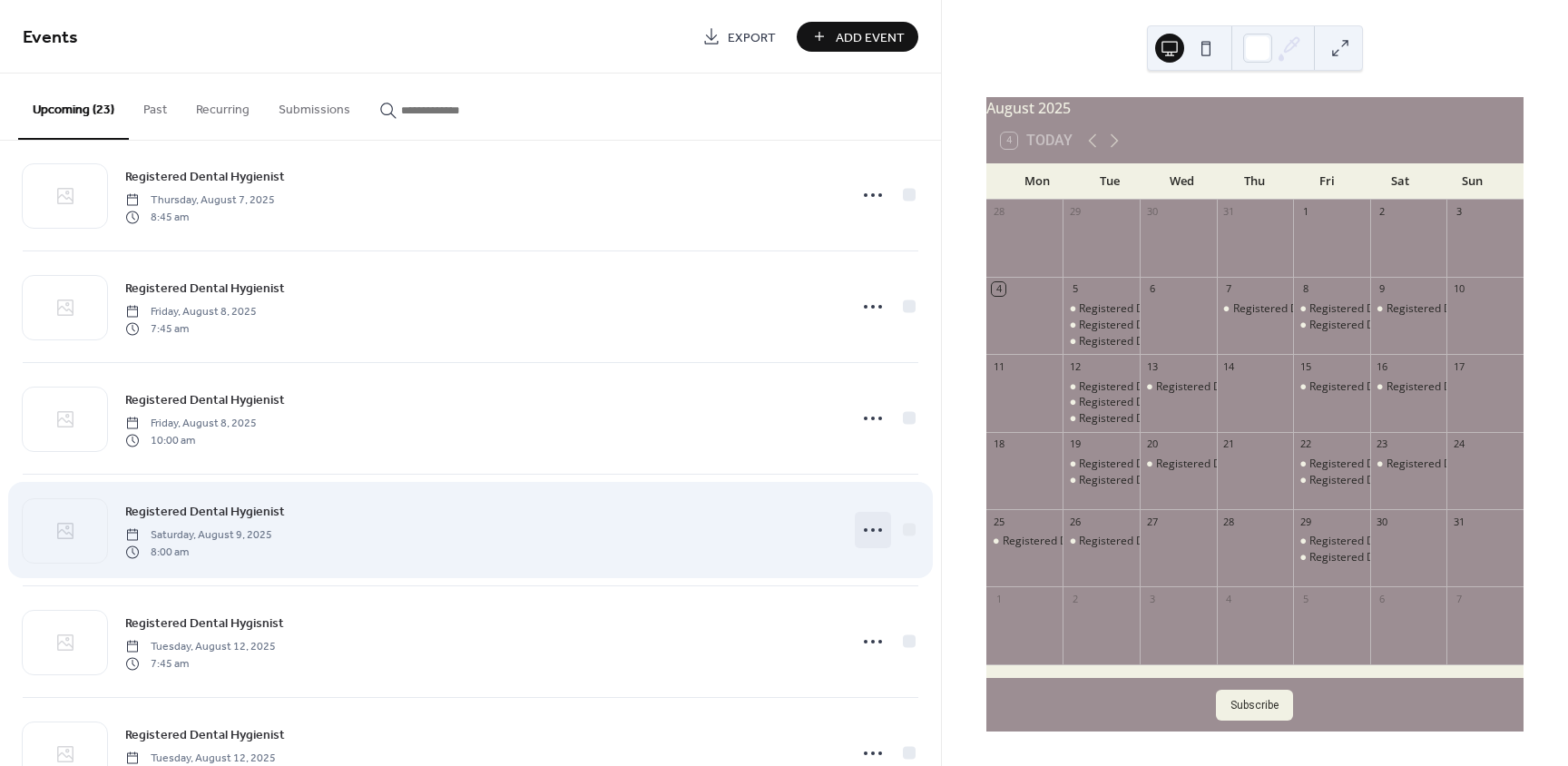 click 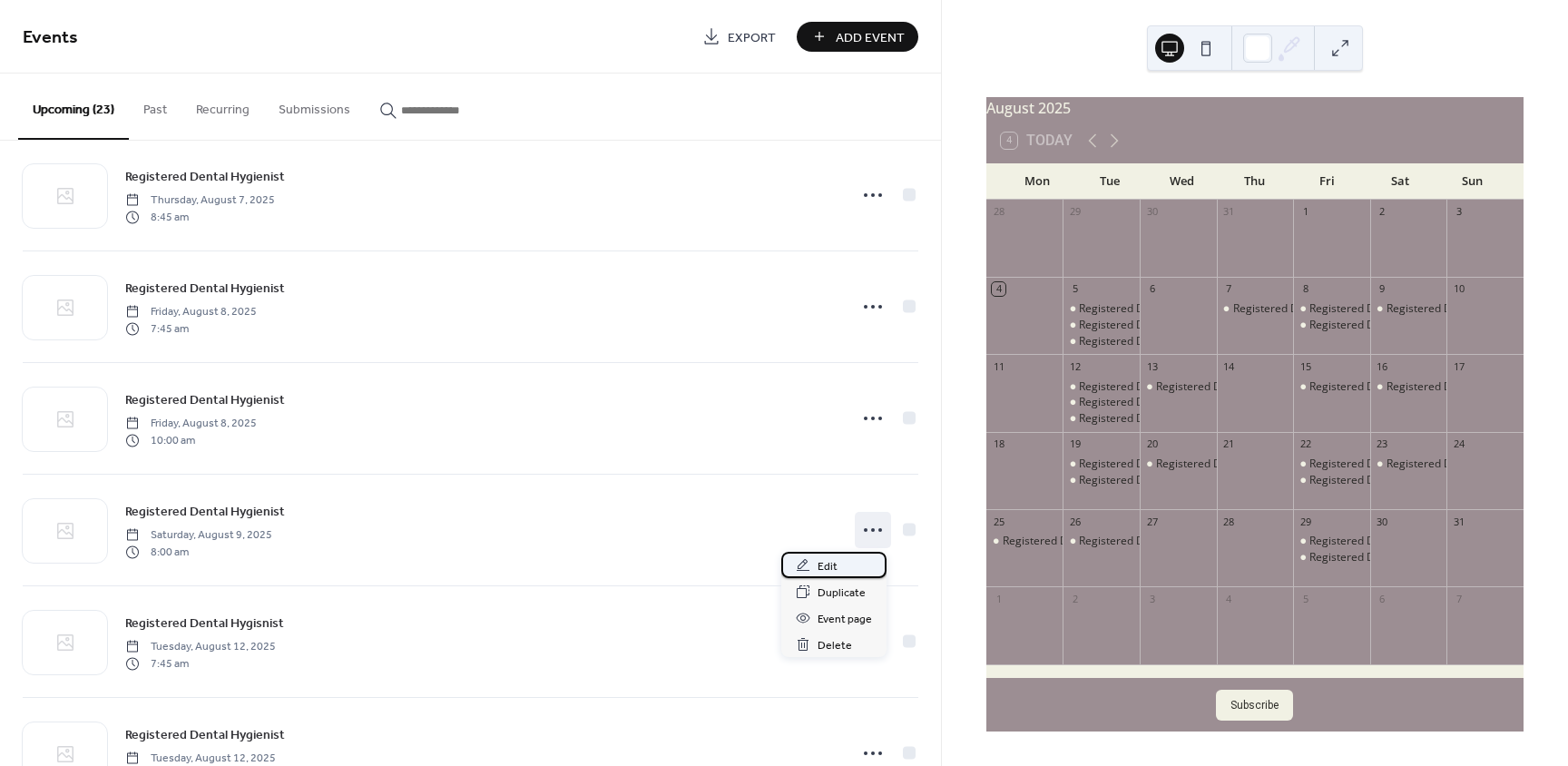 click on "Edit" at bounding box center (834, 565) 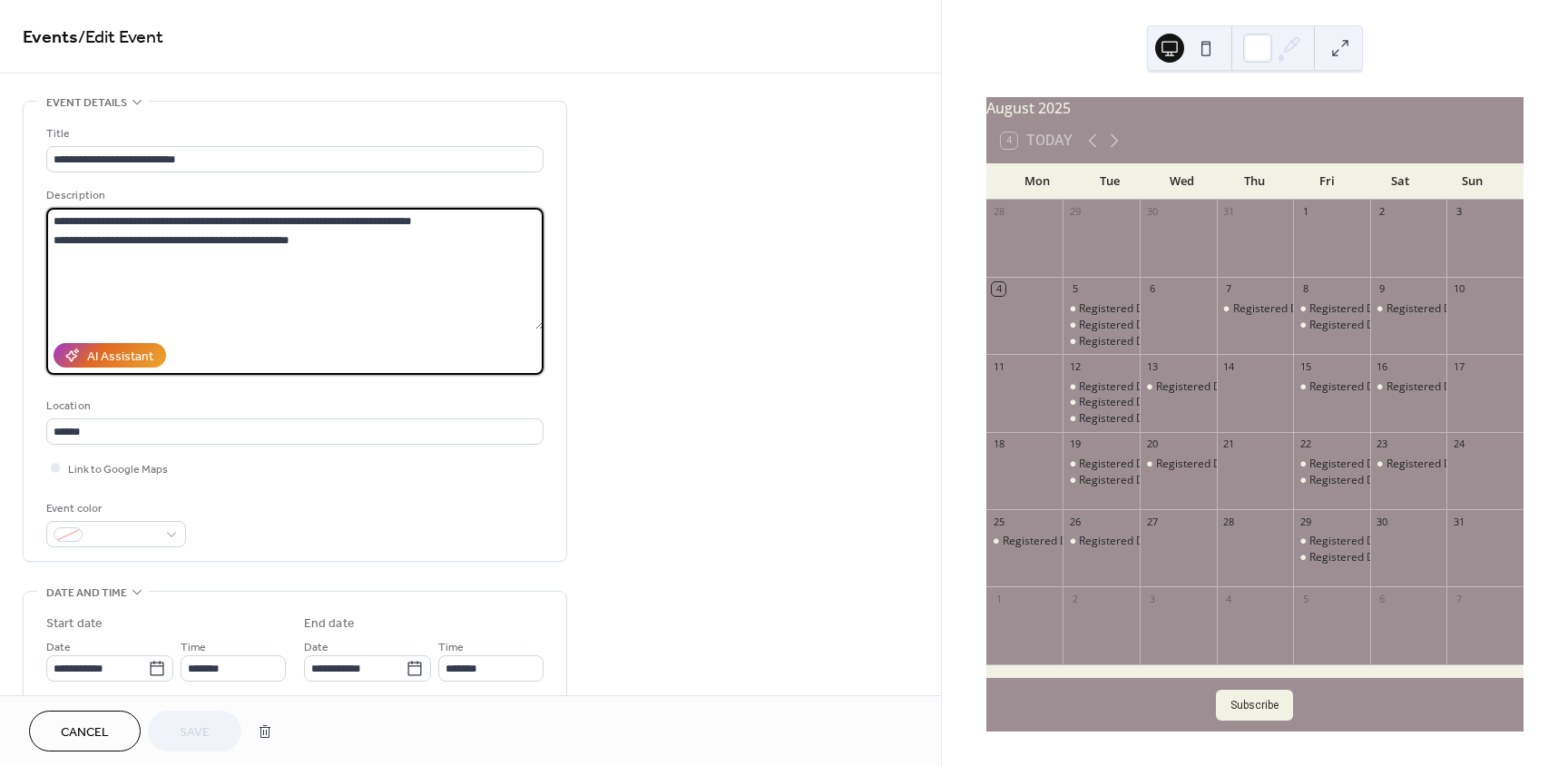 drag, startPoint x: 333, startPoint y: 219, endPoint x: 308, endPoint y: 237, distance: 30.8058 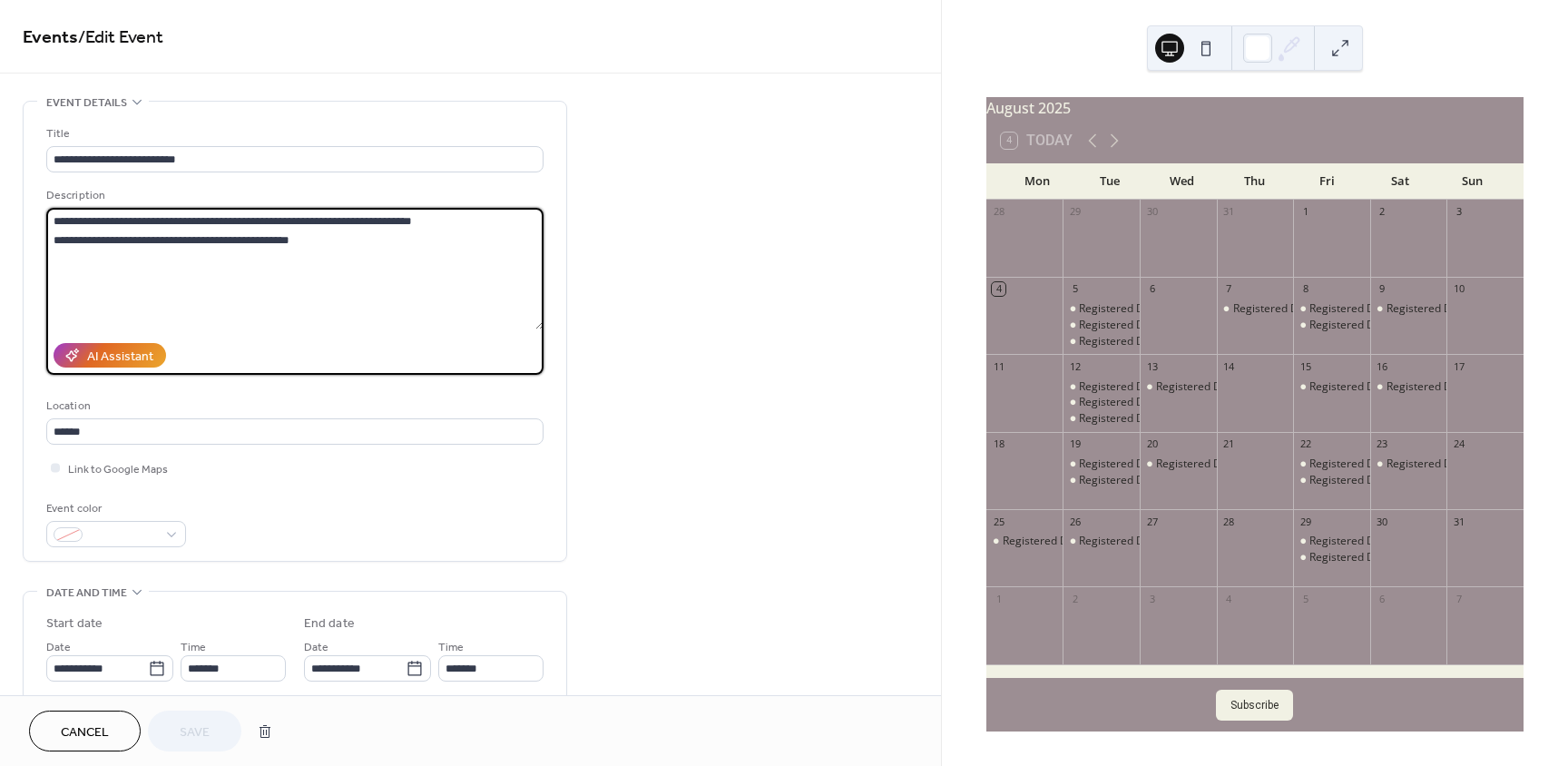 click on "**********" at bounding box center (295, 269) 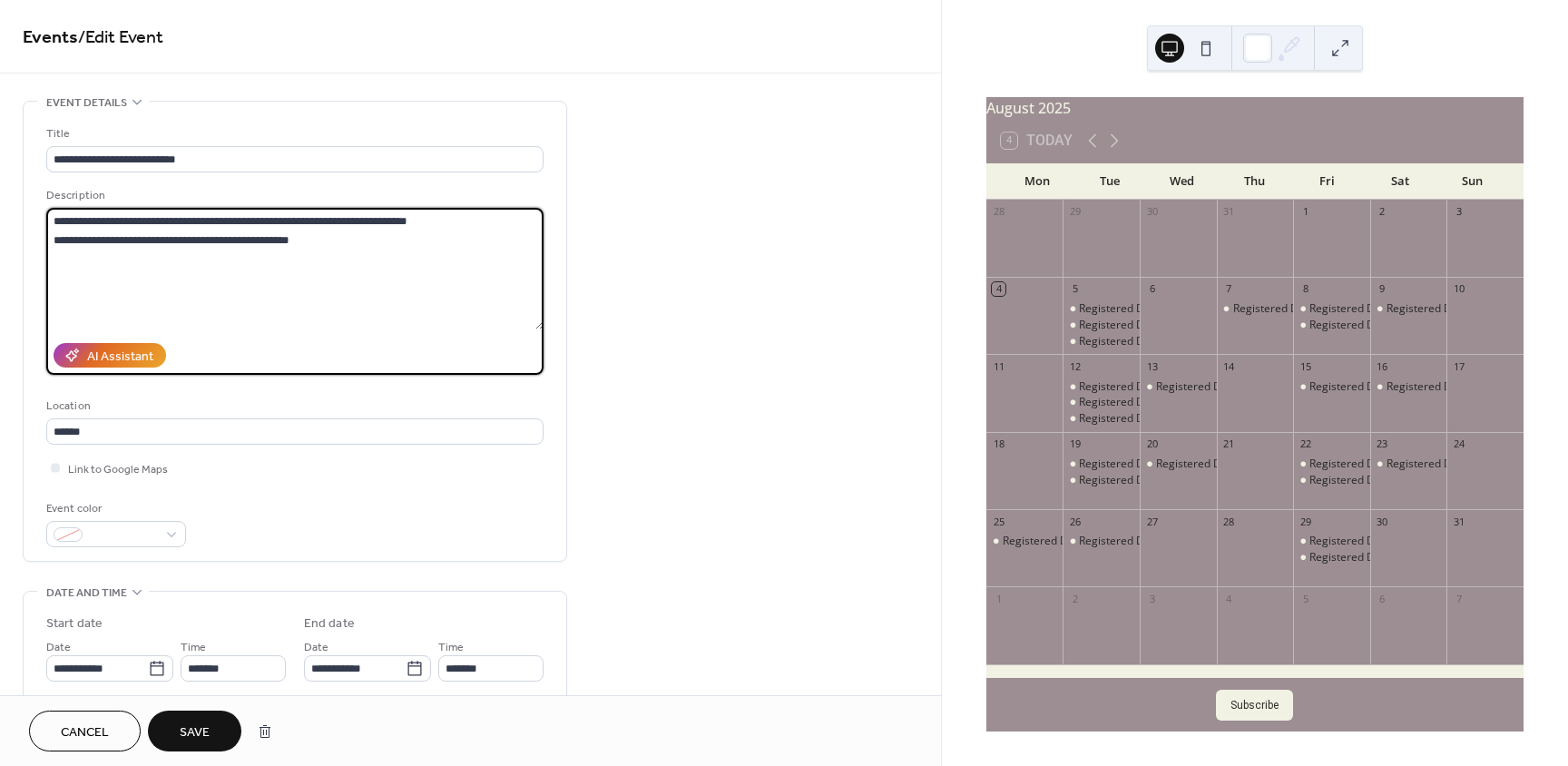 click on "**********" at bounding box center (295, 269) 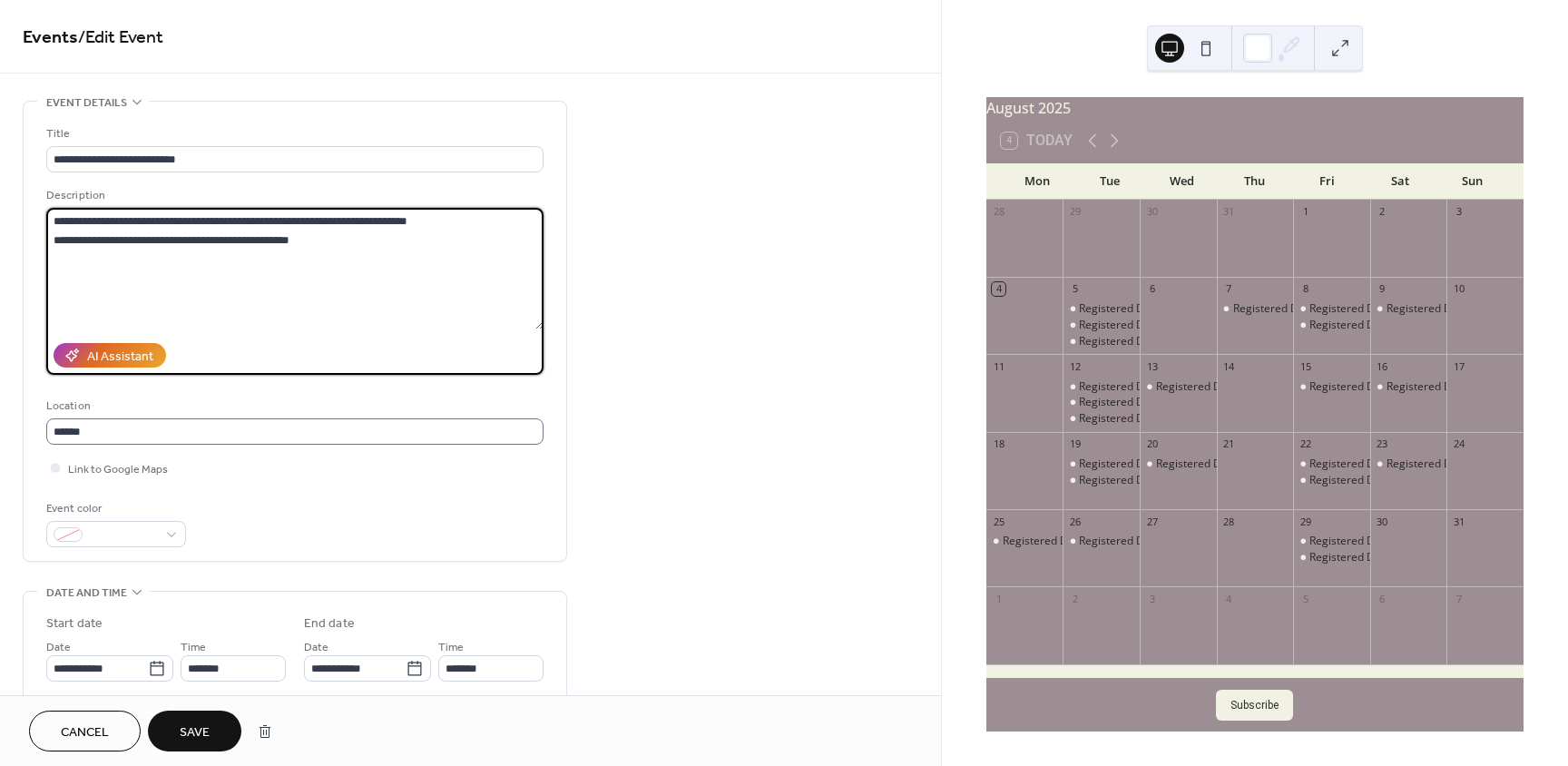 type on "**********" 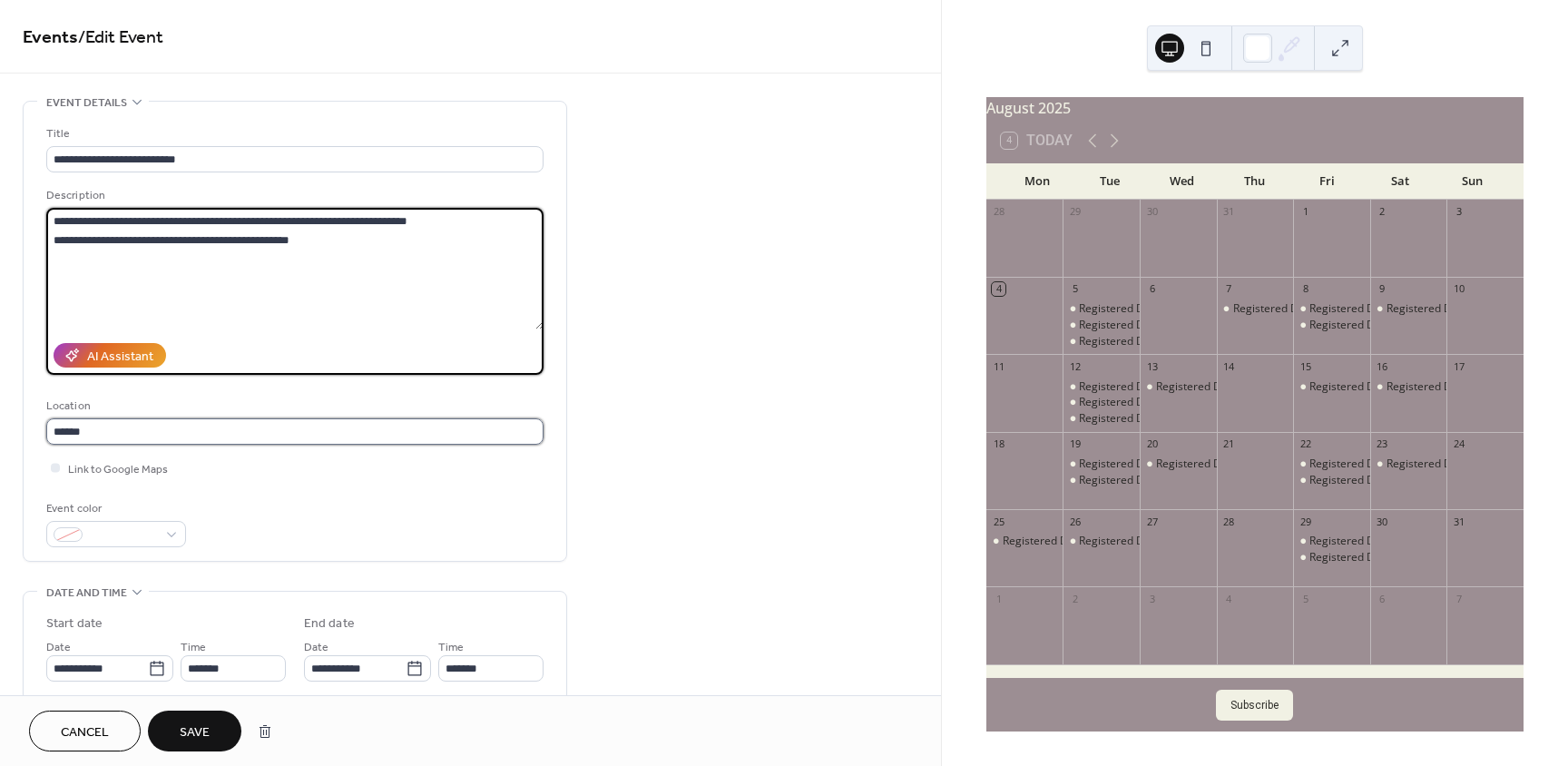 click on "******" at bounding box center (295, 431) 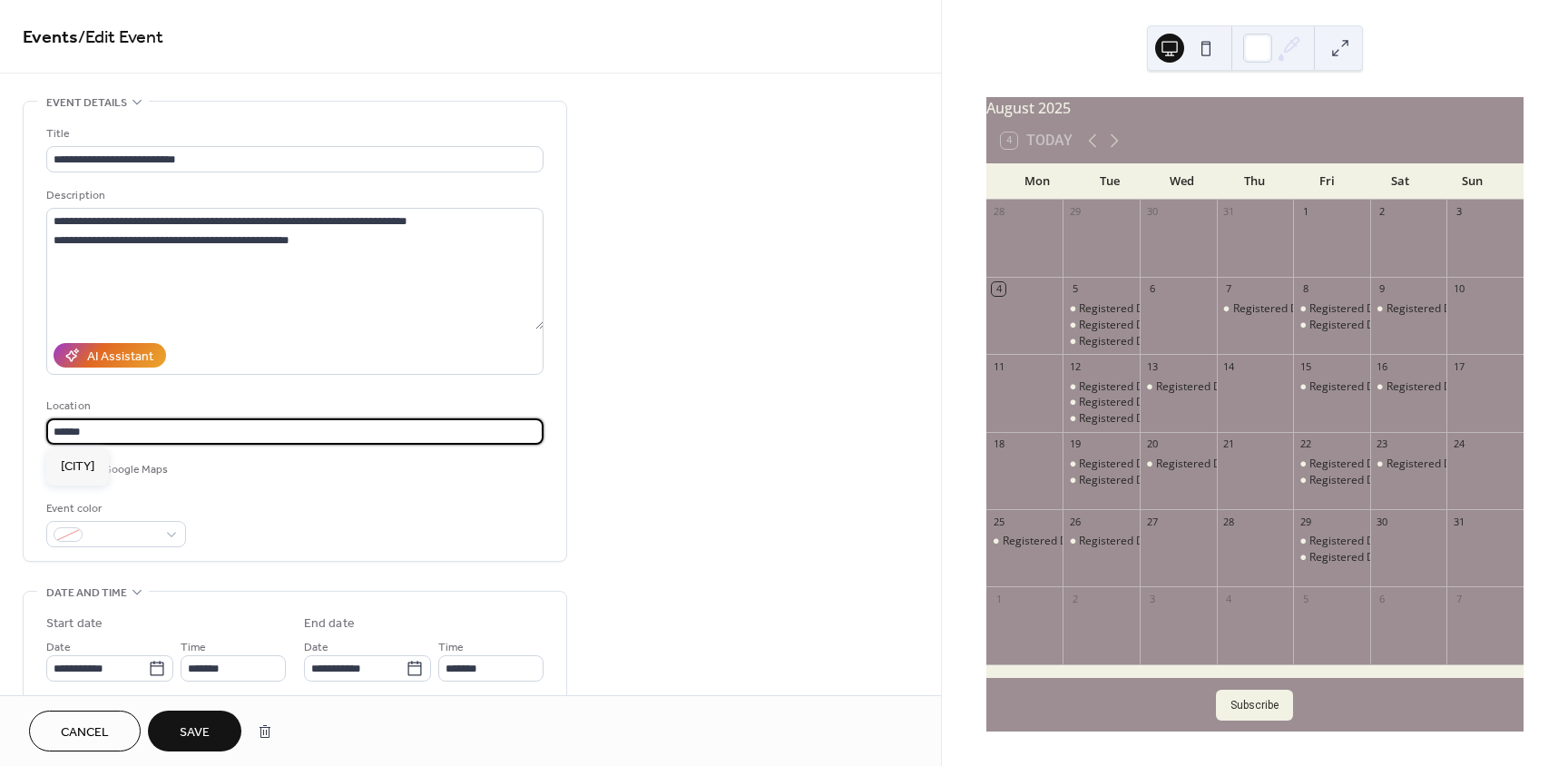 drag, startPoint x: 96, startPoint y: 432, endPoint x: 49, endPoint y: 436, distance: 47.169906 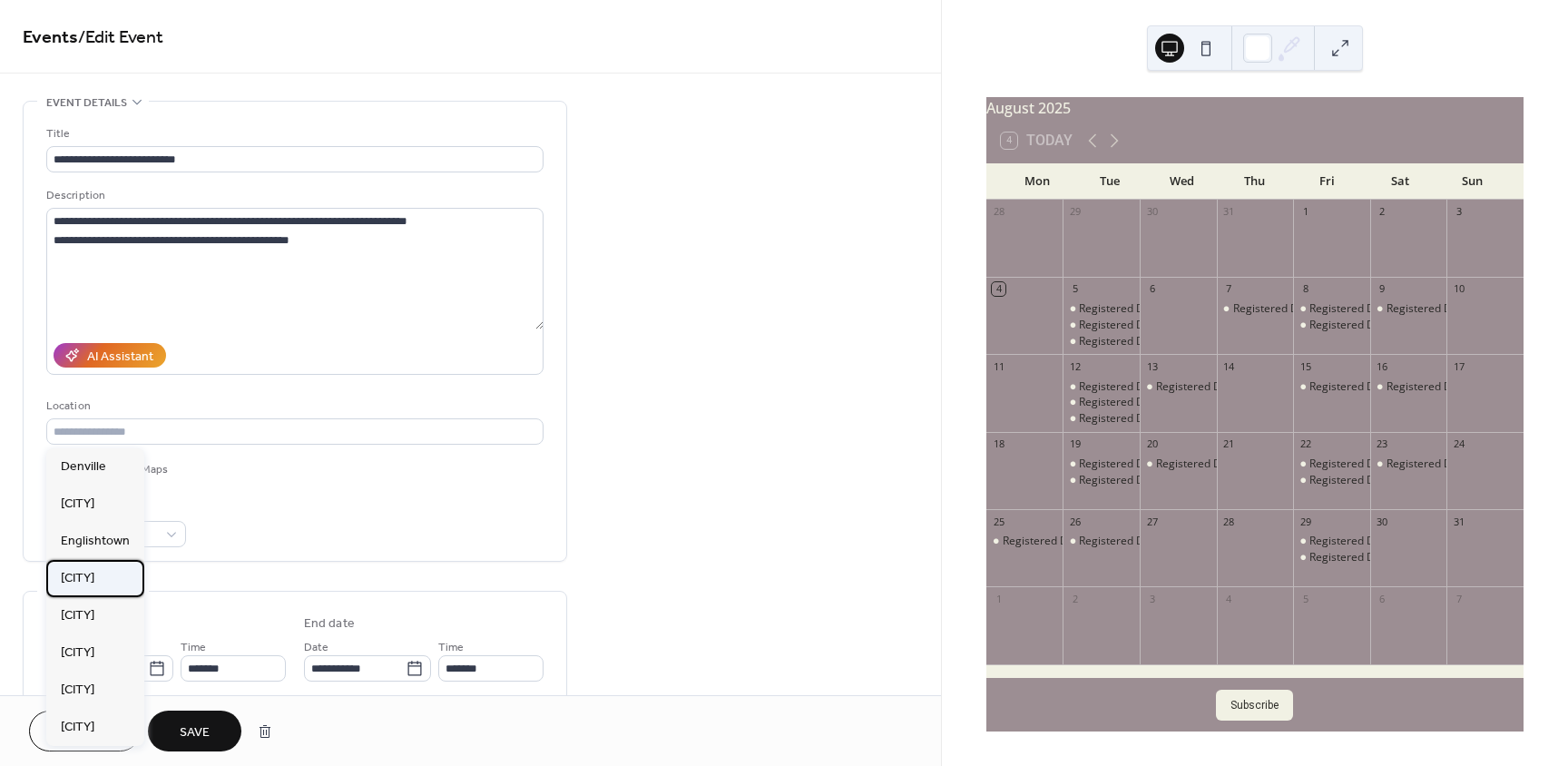 click on "[CITY]" at bounding box center (77, 578) 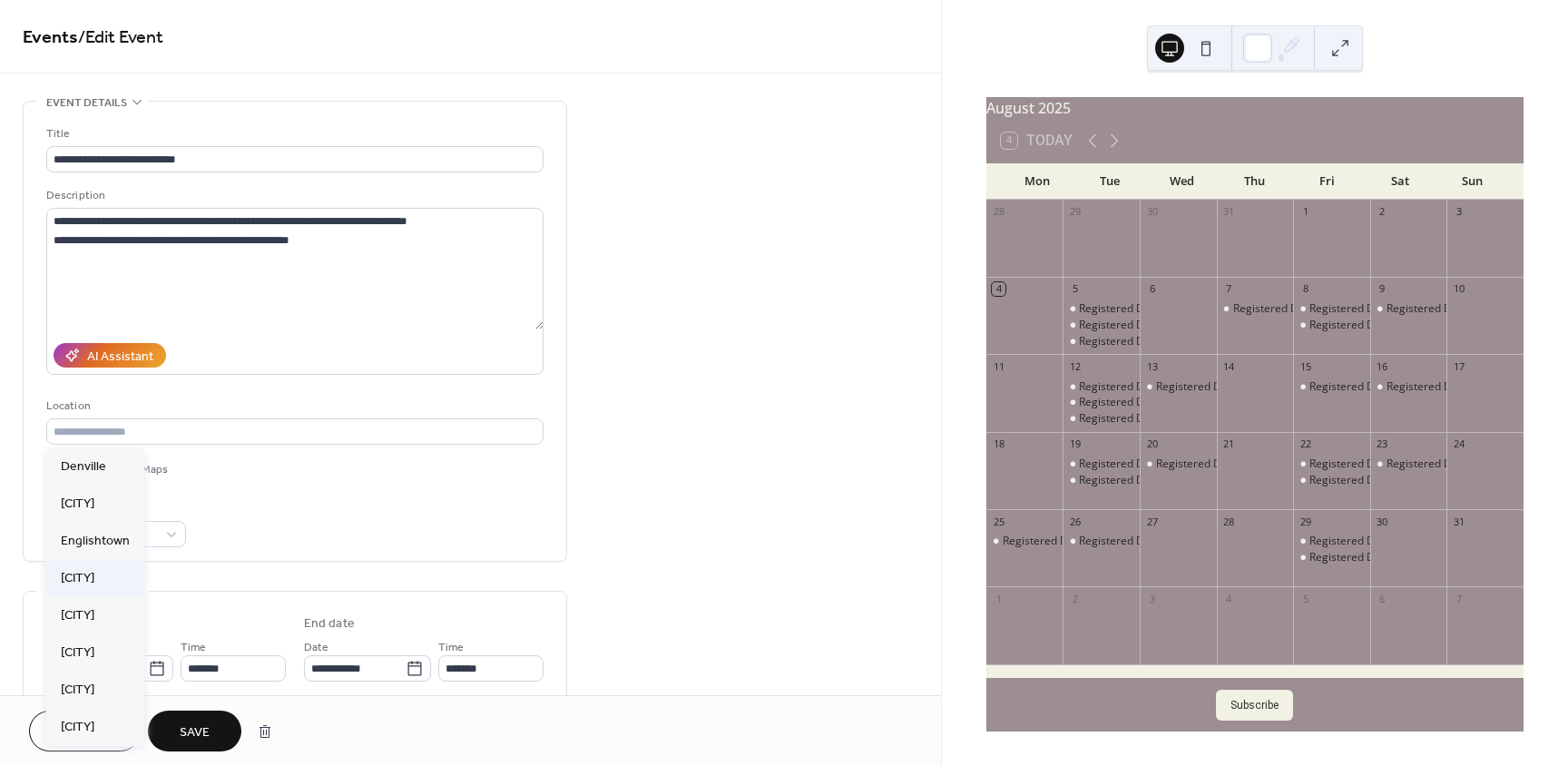 type on "**********" 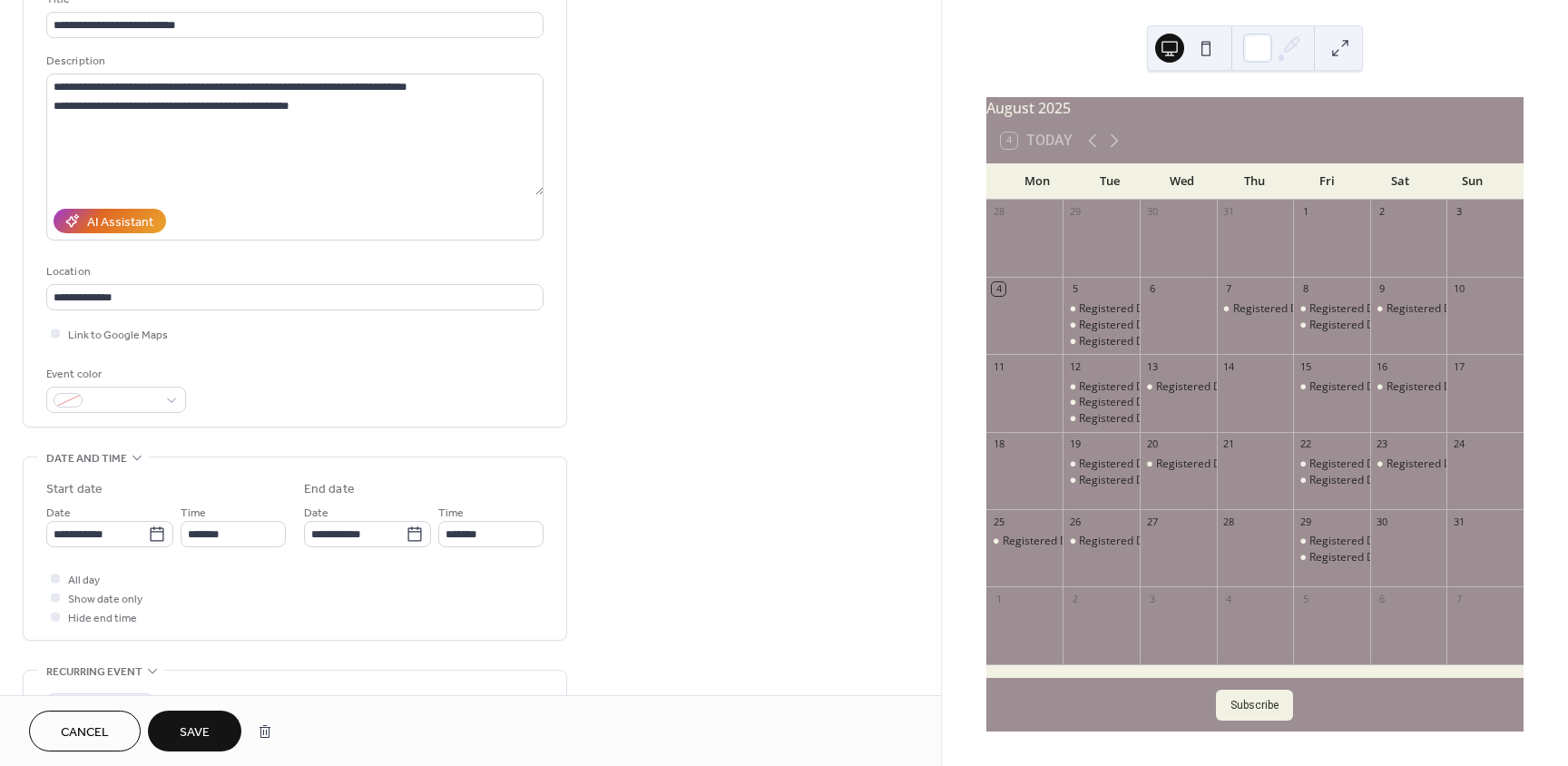 scroll, scrollTop: 182, scrollLeft: 0, axis: vertical 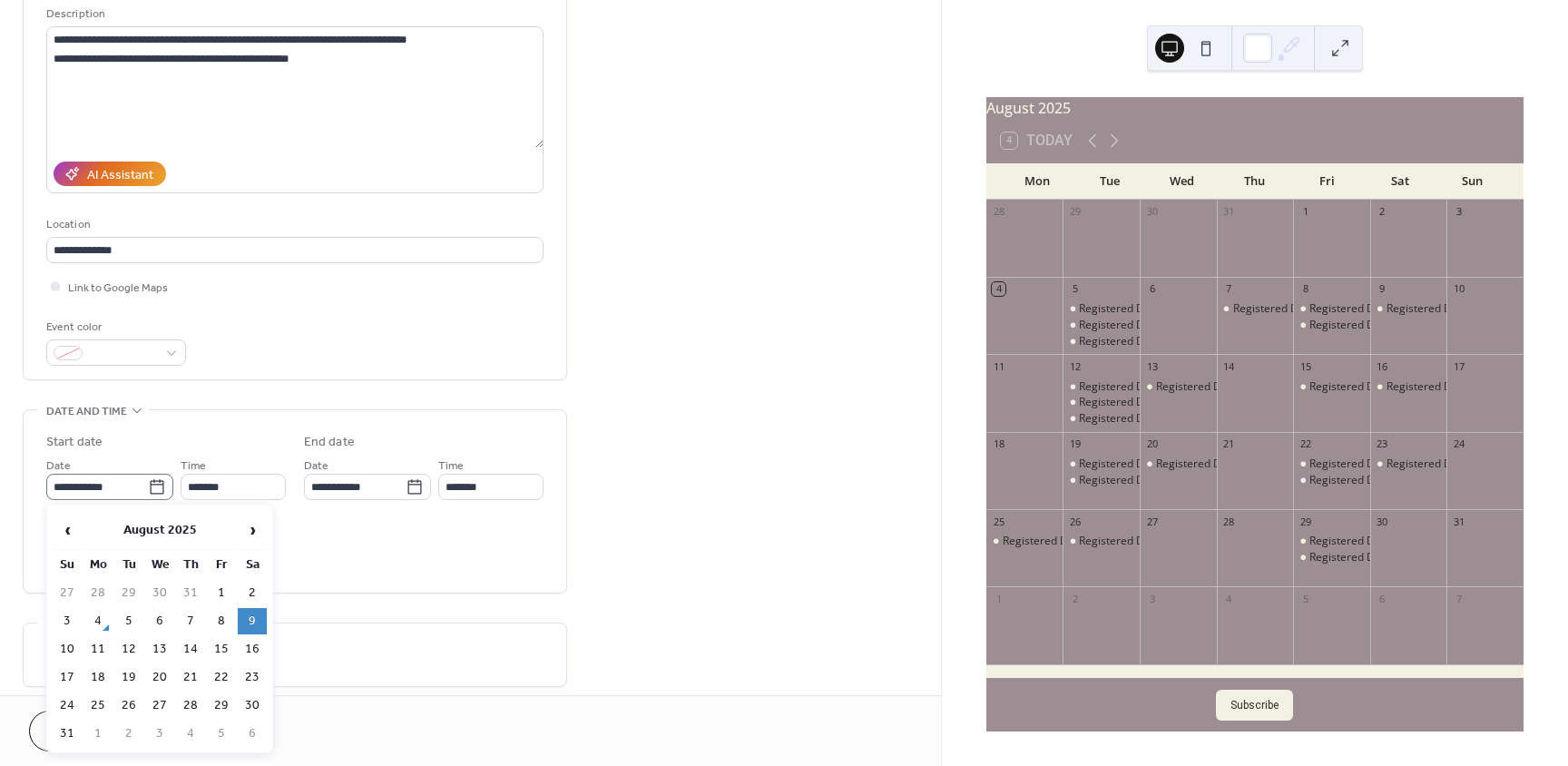 click 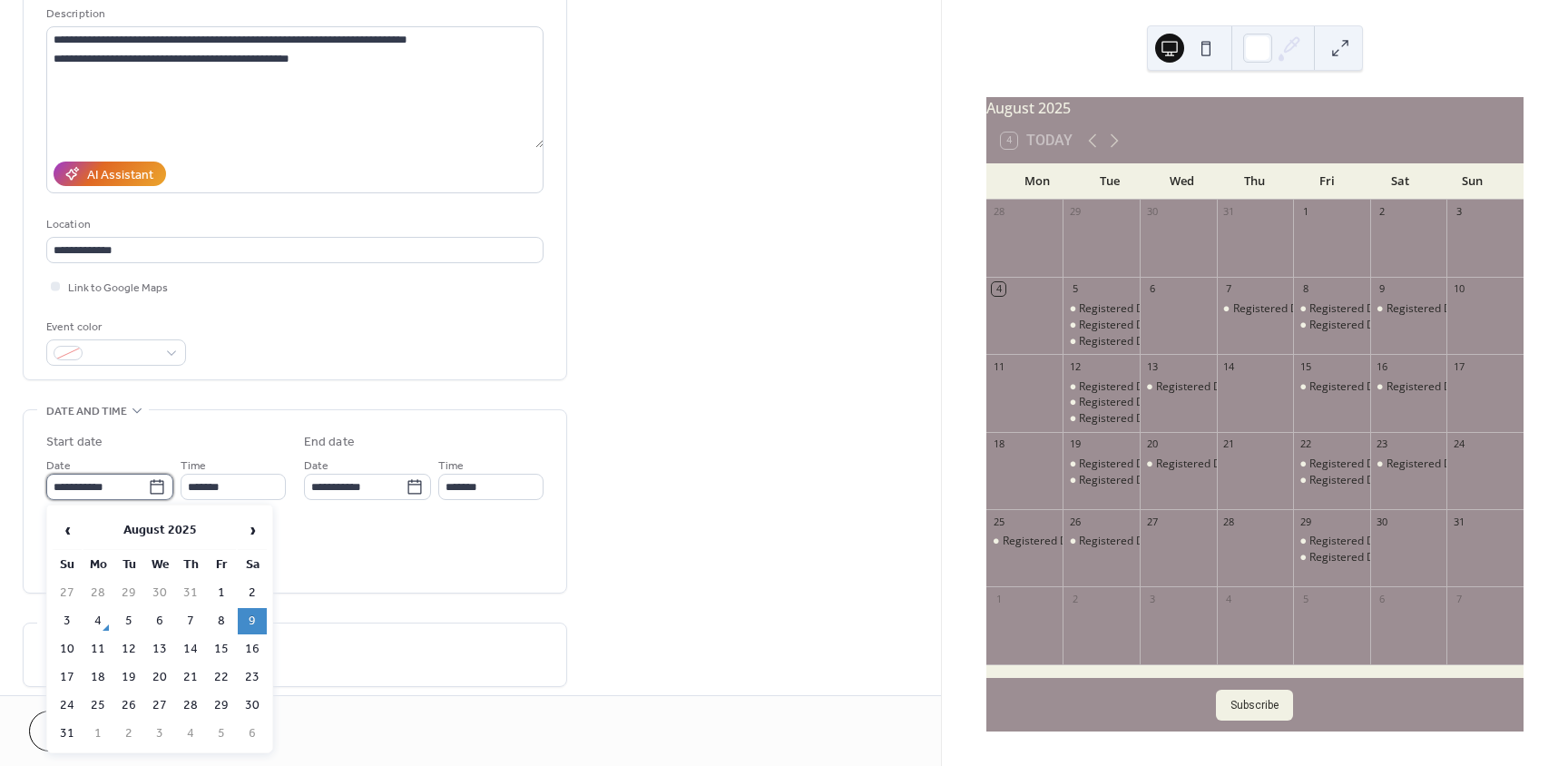 click on "**********" at bounding box center [97, 486] 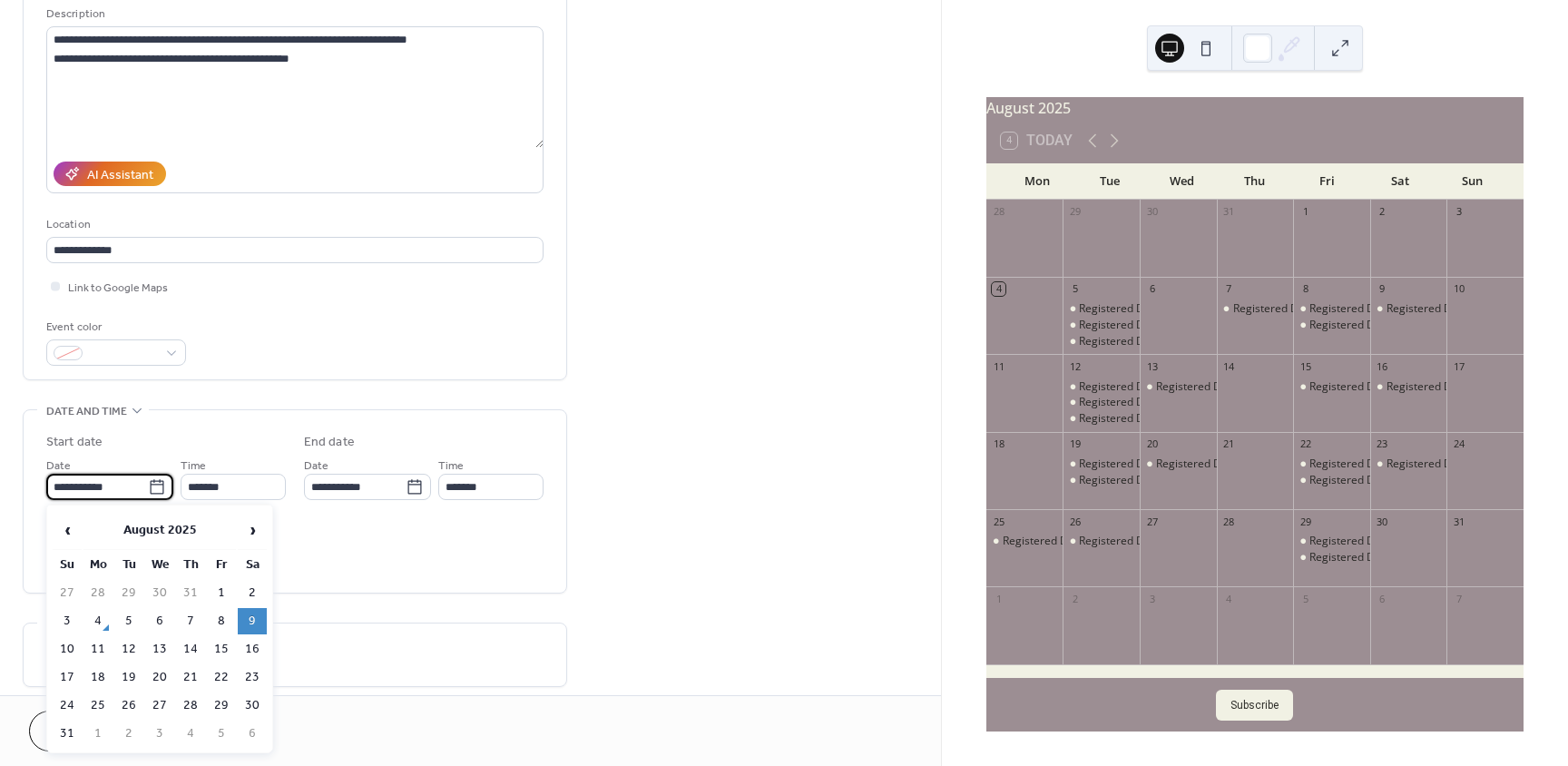 click on "11" at bounding box center (98, 649) 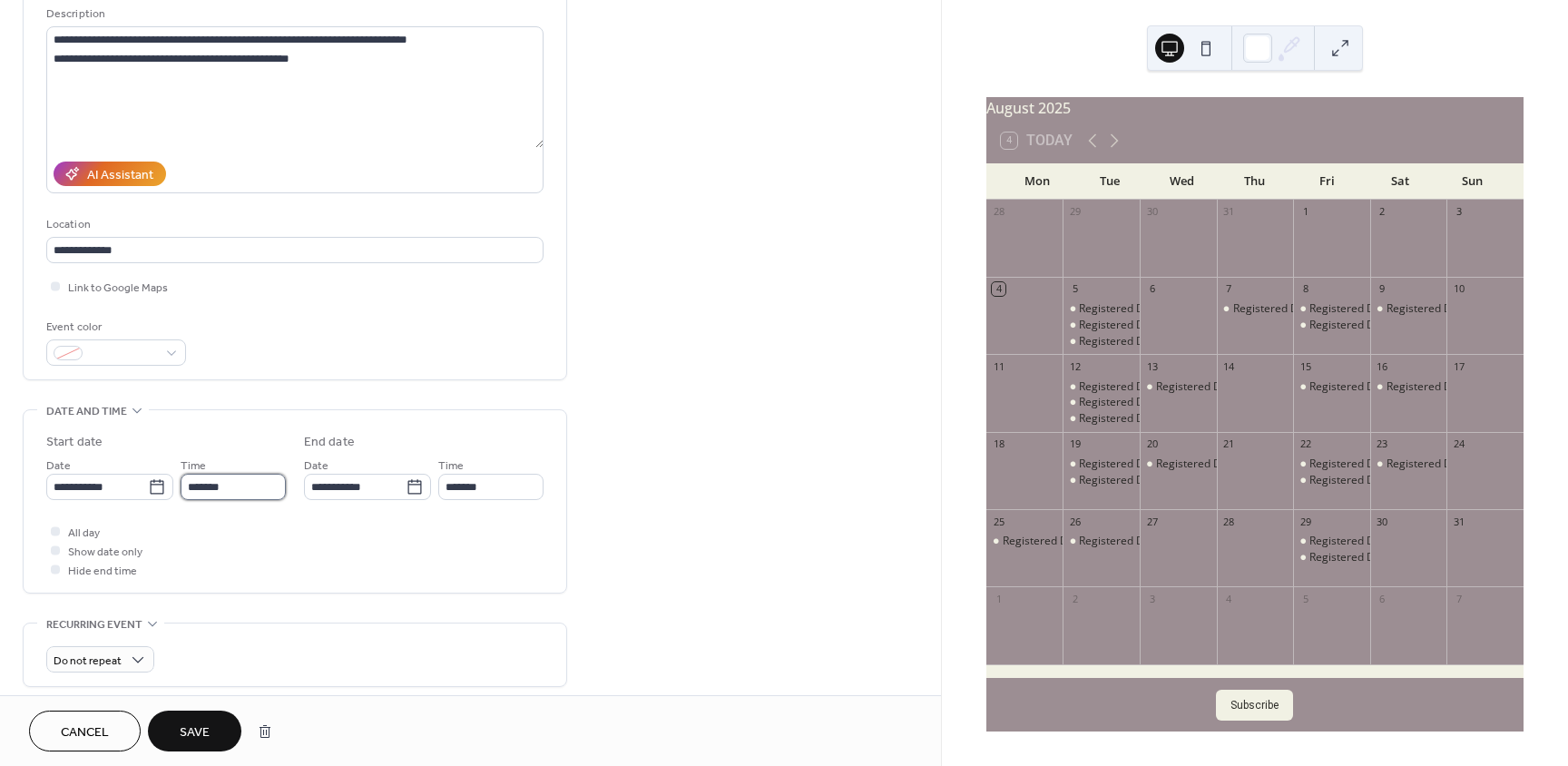 click on "*******" at bounding box center [233, 486] 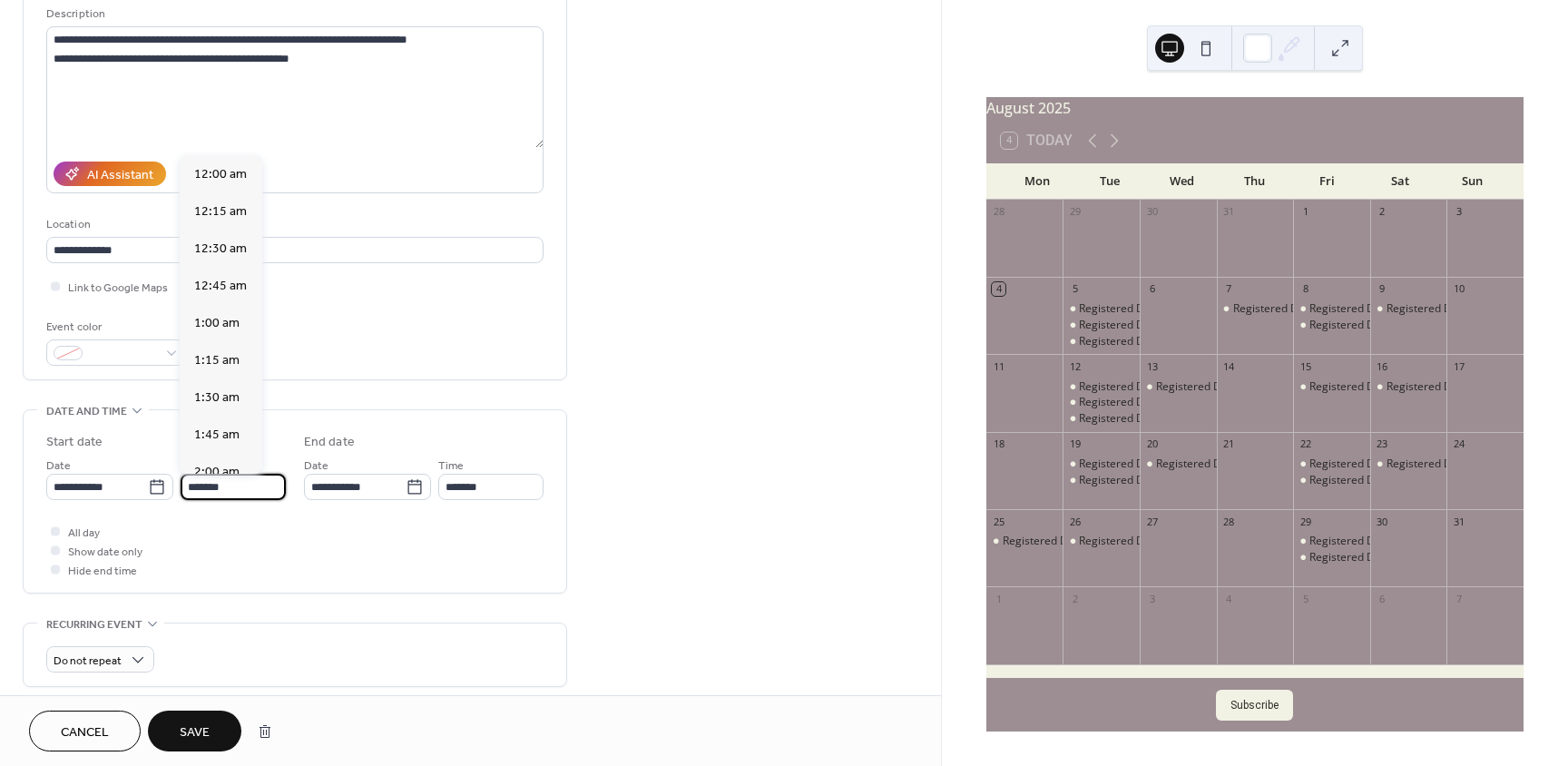 scroll, scrollTop: 1191, scrollLeft: 0, axis: vertical 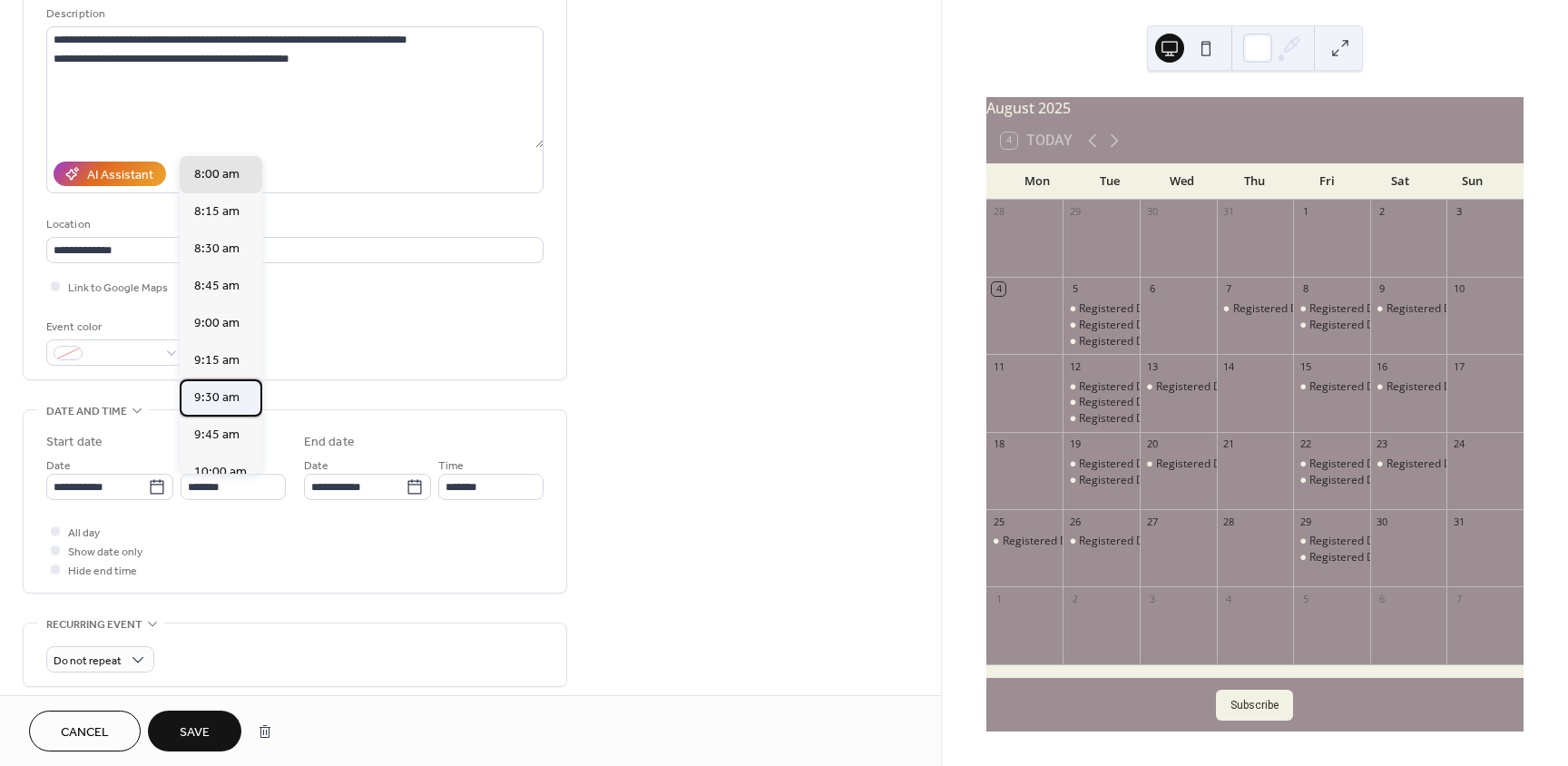 click on "9:30 am" at bounding box center [217, 398] 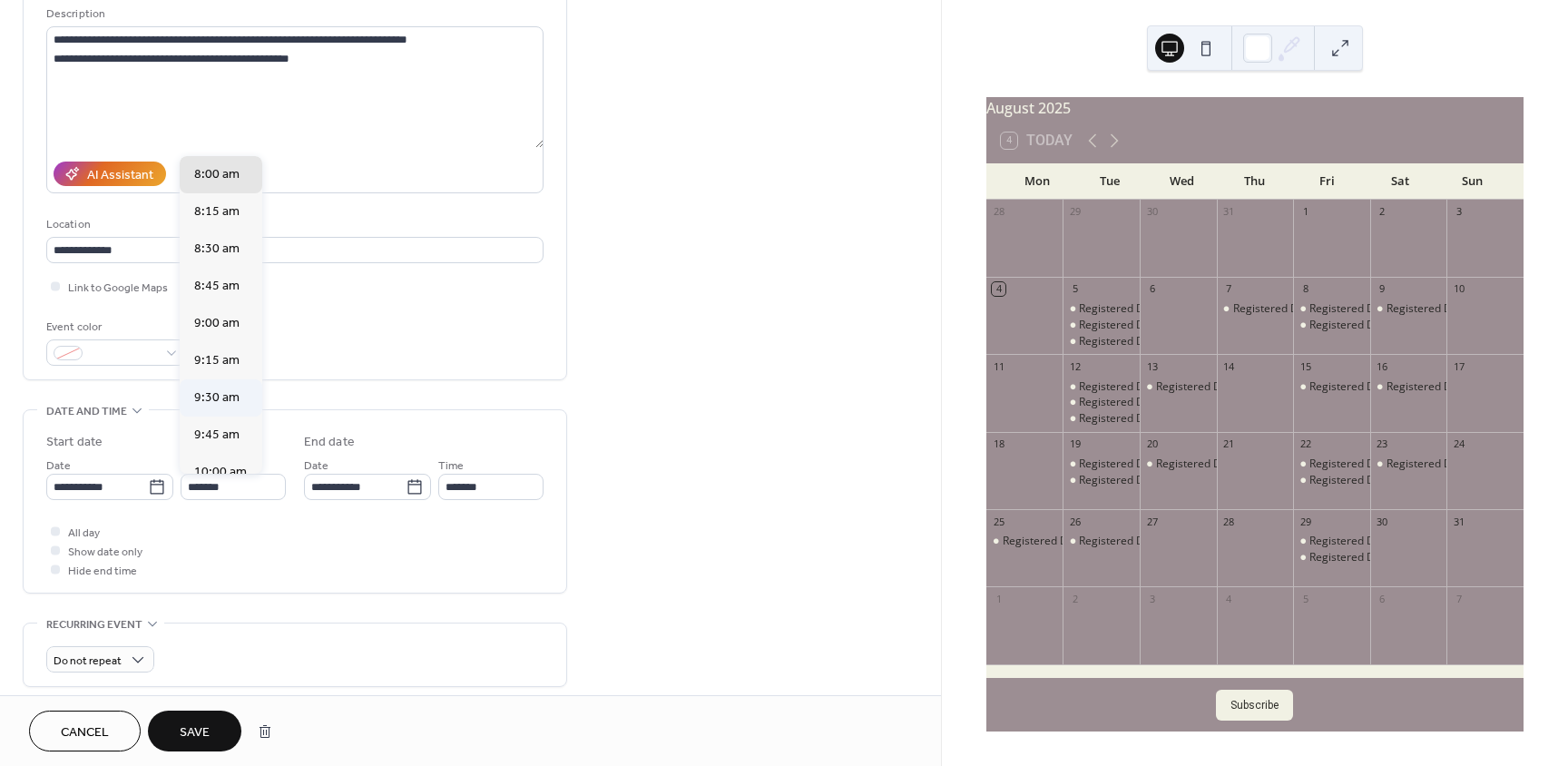 type on "*******" 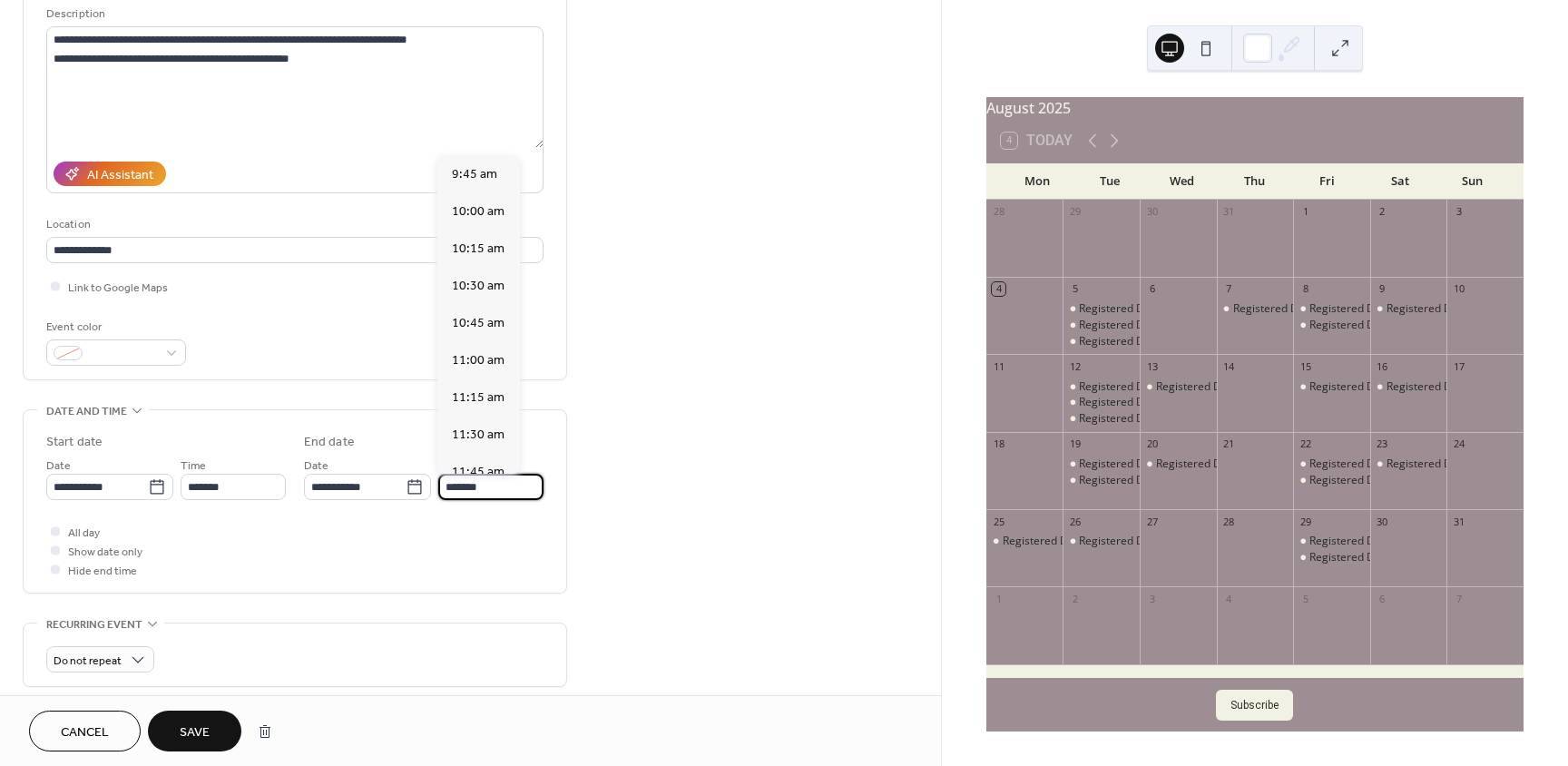 click on "*******" at bounding box center (491, 486) 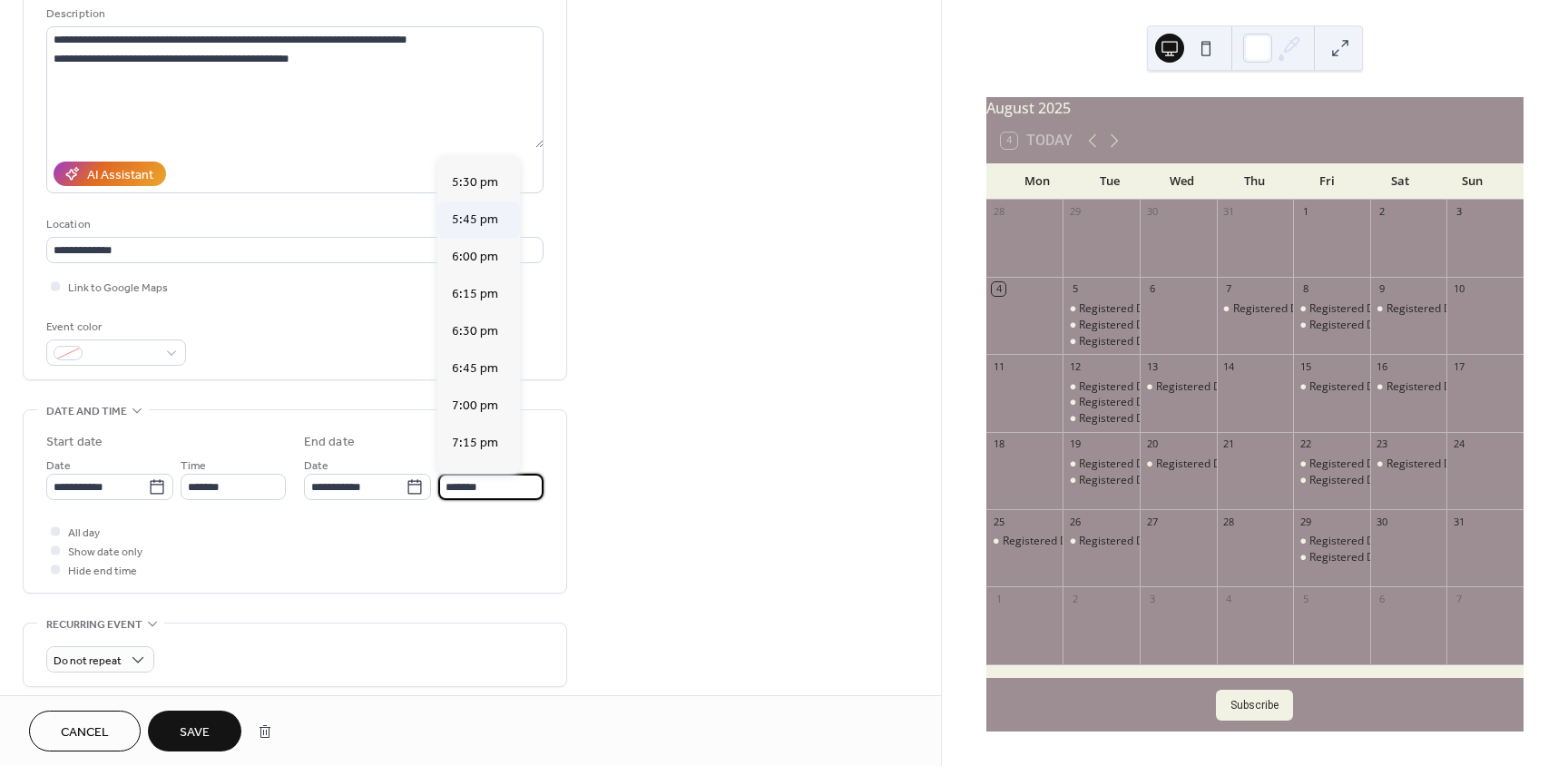scroll, scrollTop: 1161, scrollLeft: 0, axis: vertical 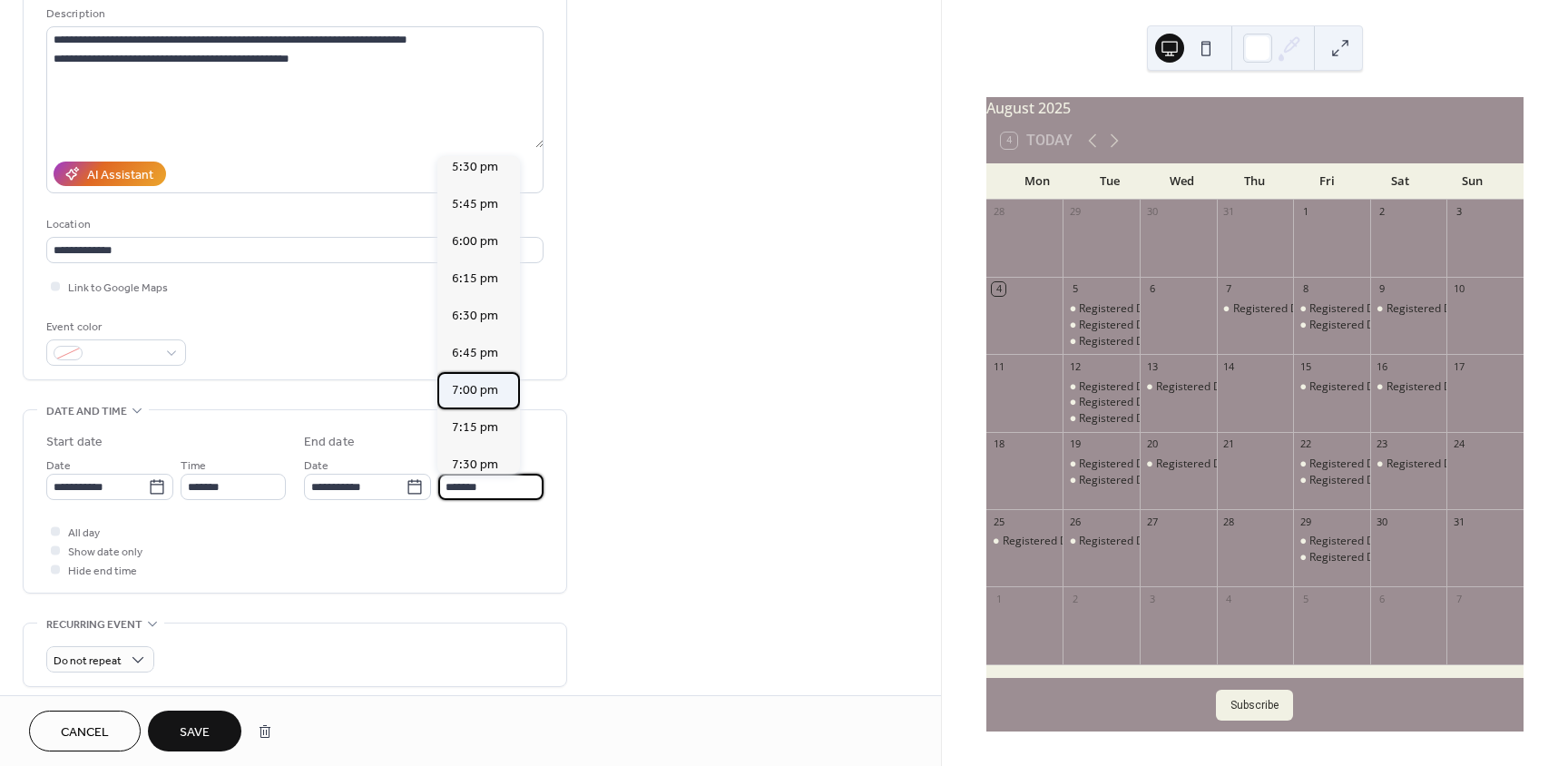 click on "7:00 pm" at bounding box center [475, 390] 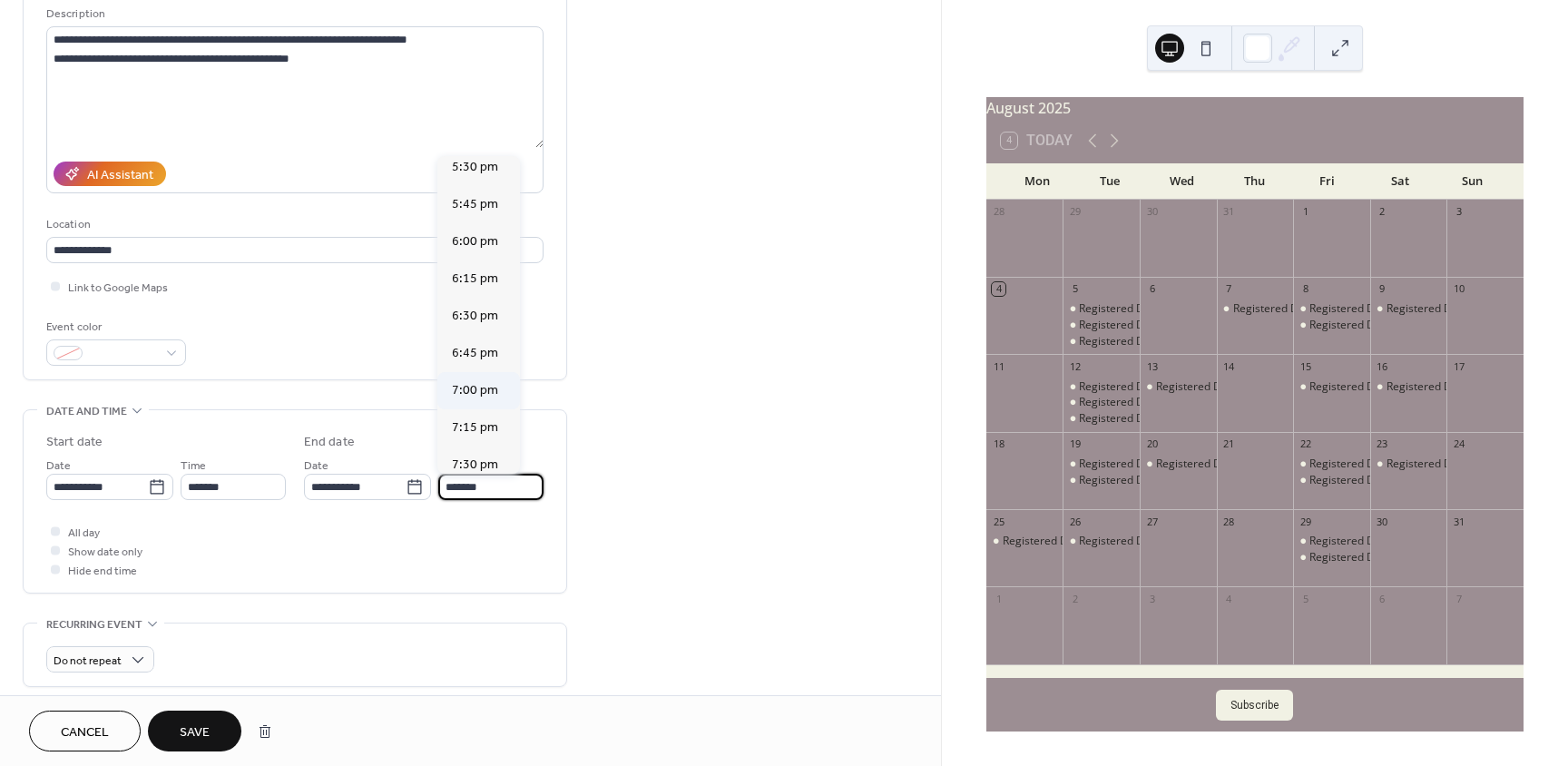 type on "*******" 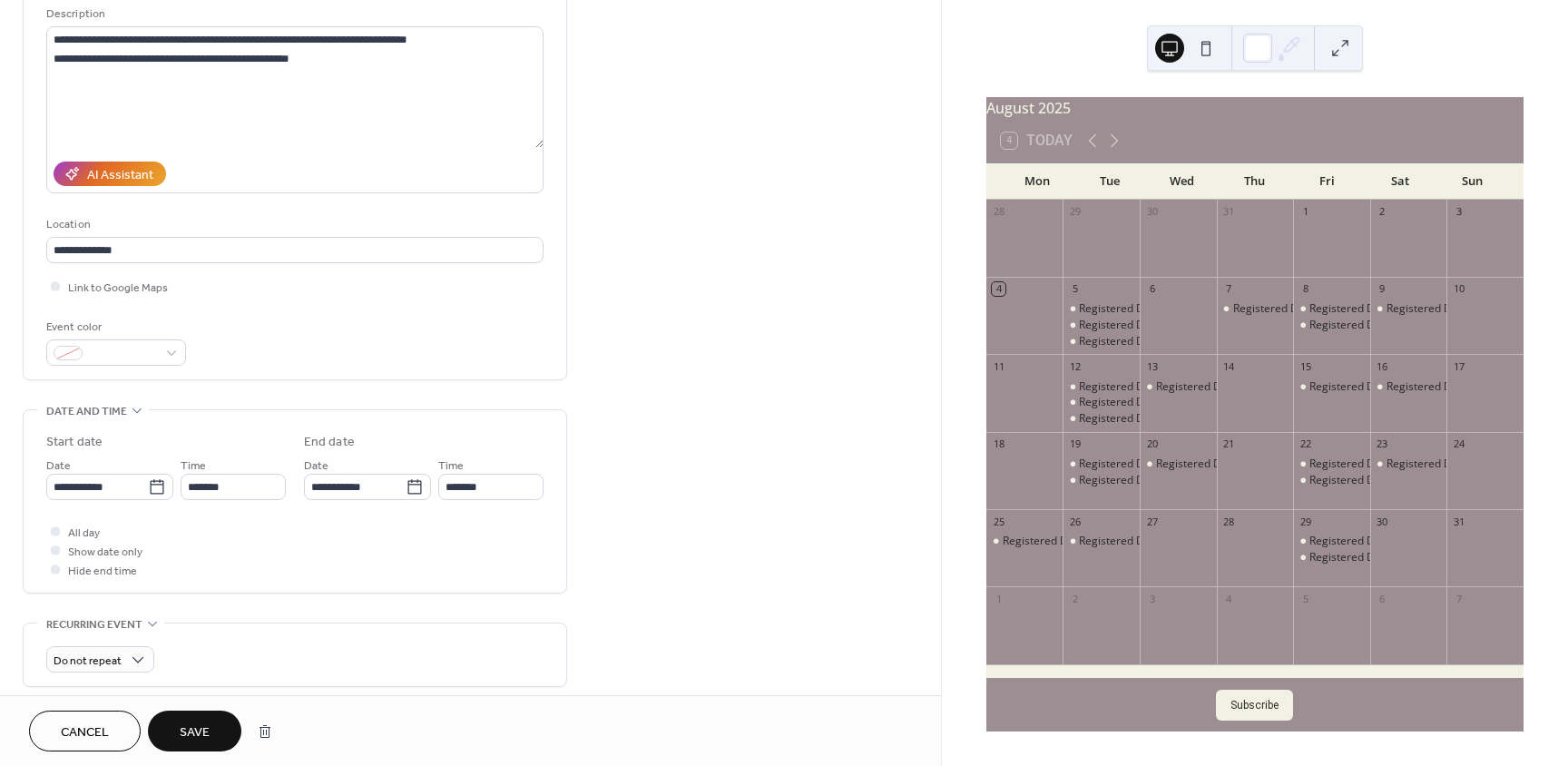 click on "Save" at bounding box center [194, 732] 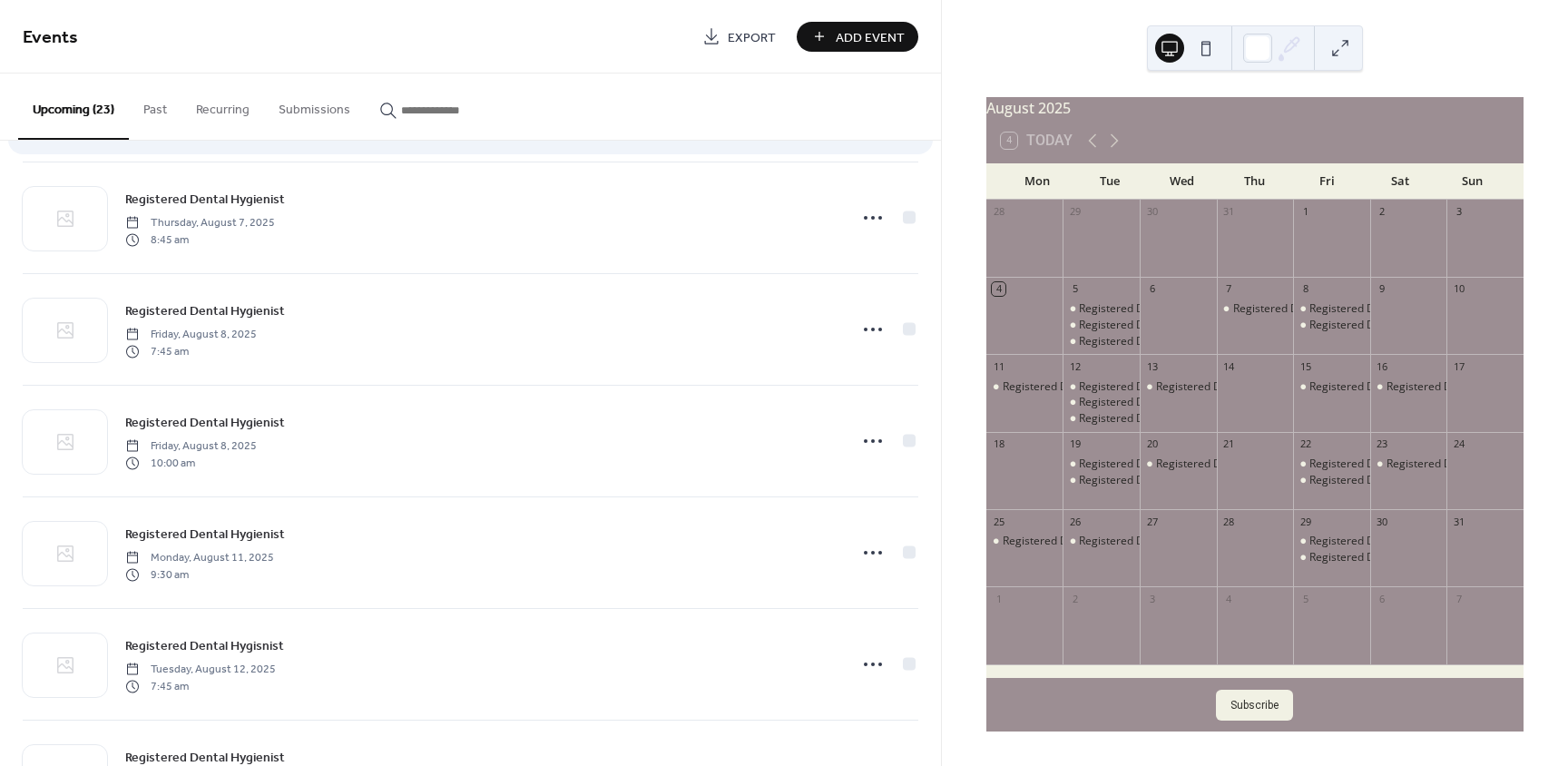 scroll, scrollTop: 363, scrollLeft: 0, axis: vertical 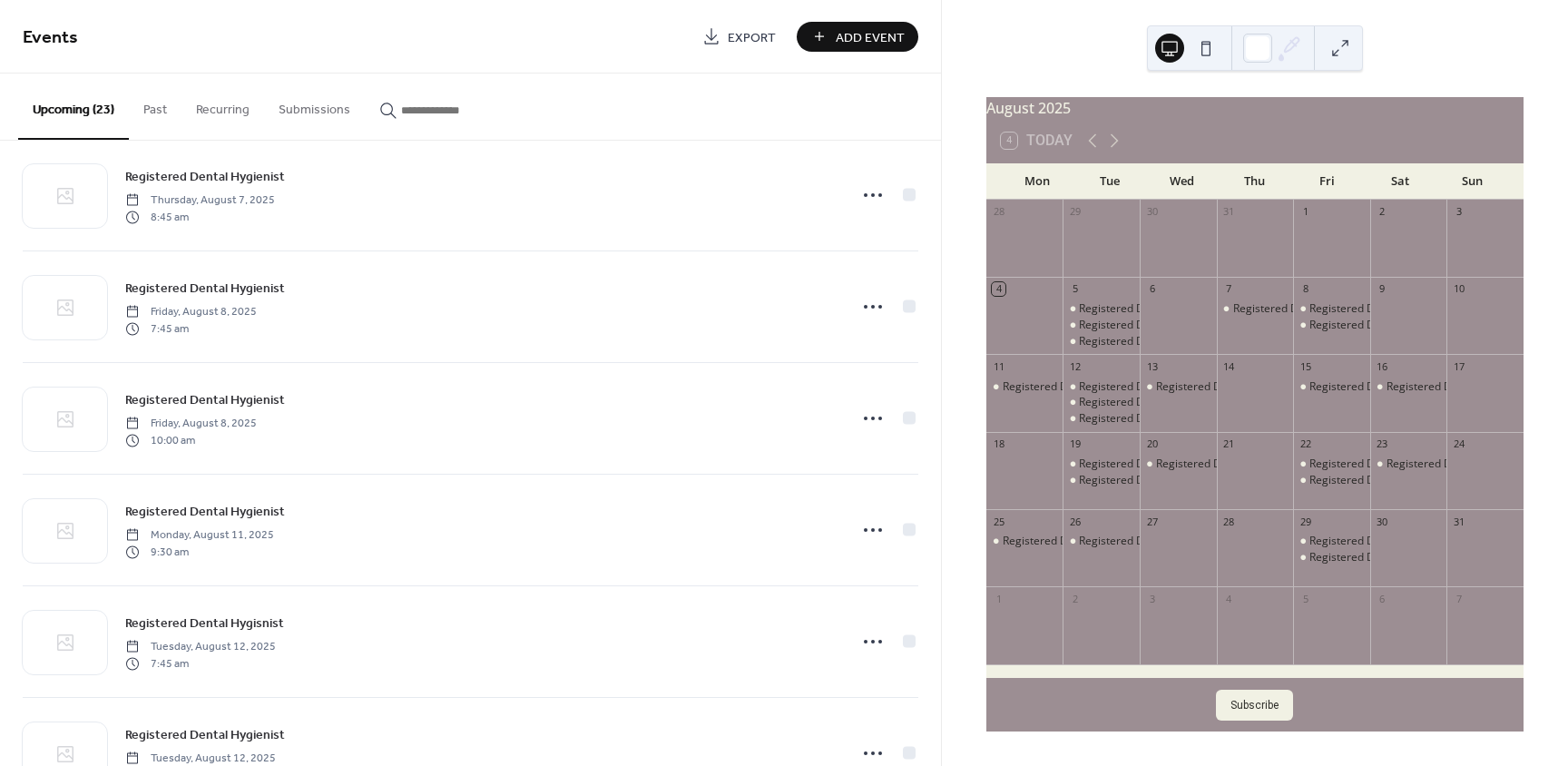 click on "Add Event" at bounding box center (870, 37) 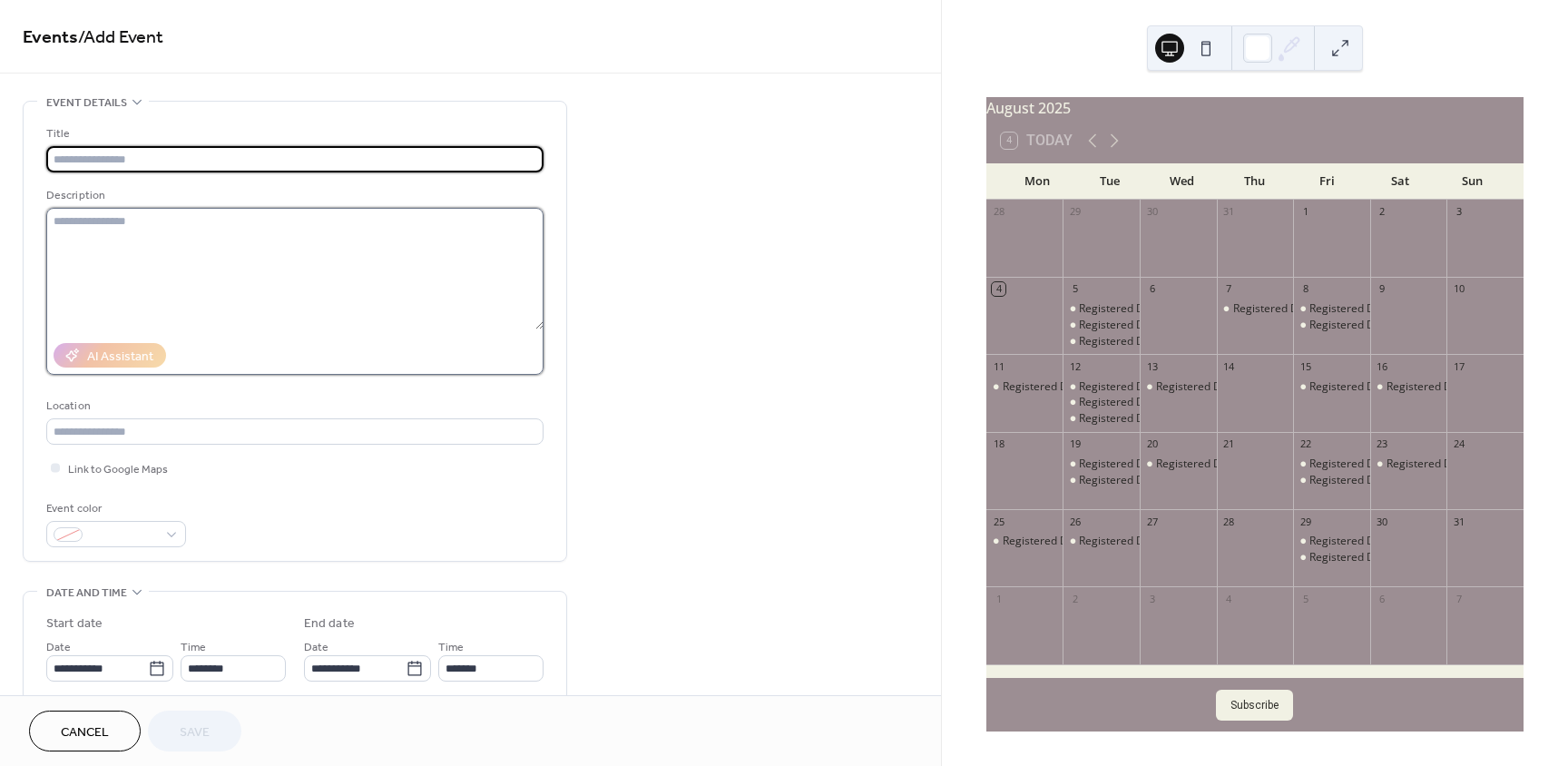click at bounding box center (295, 269) 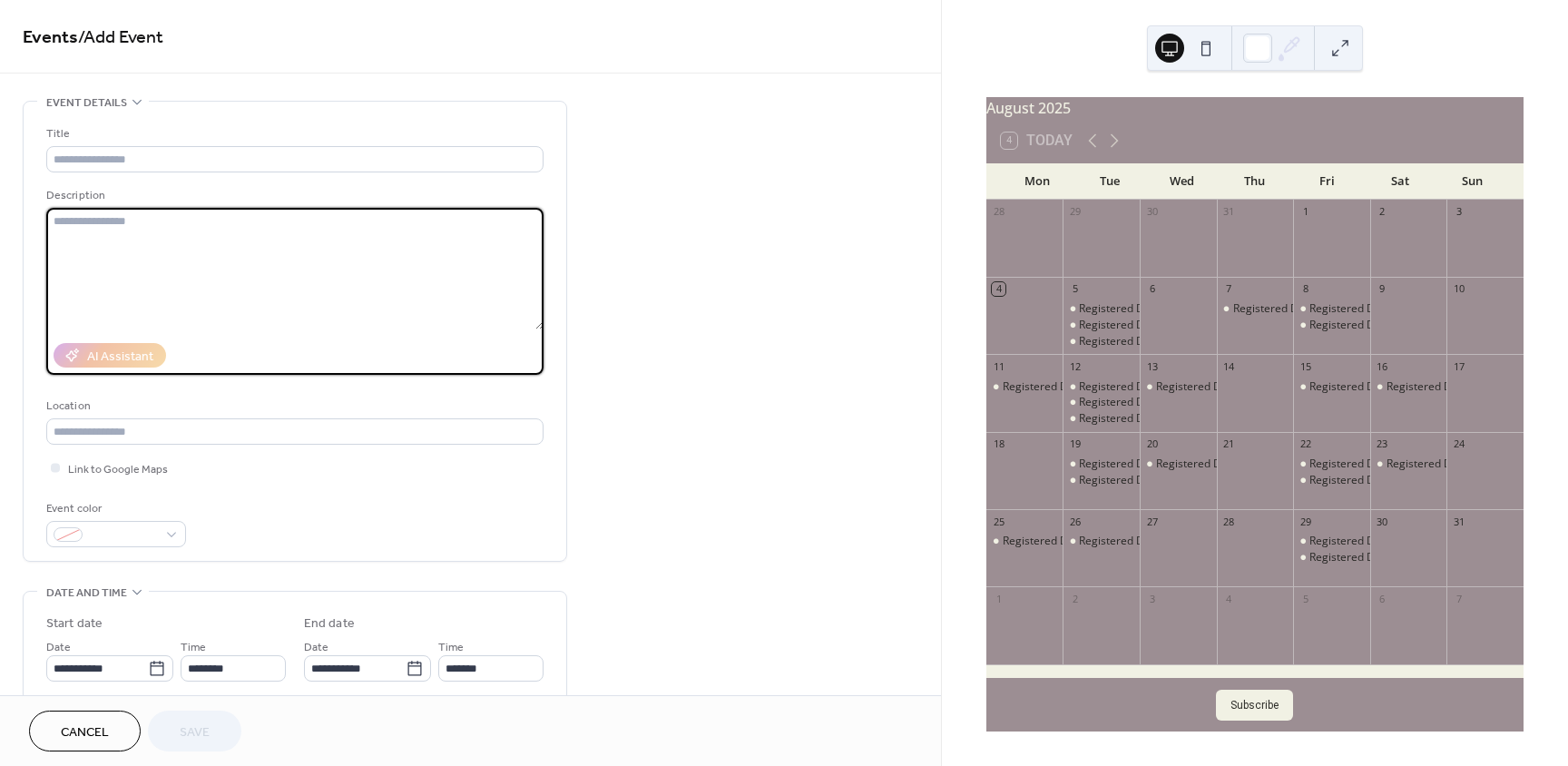 paste on "**********" 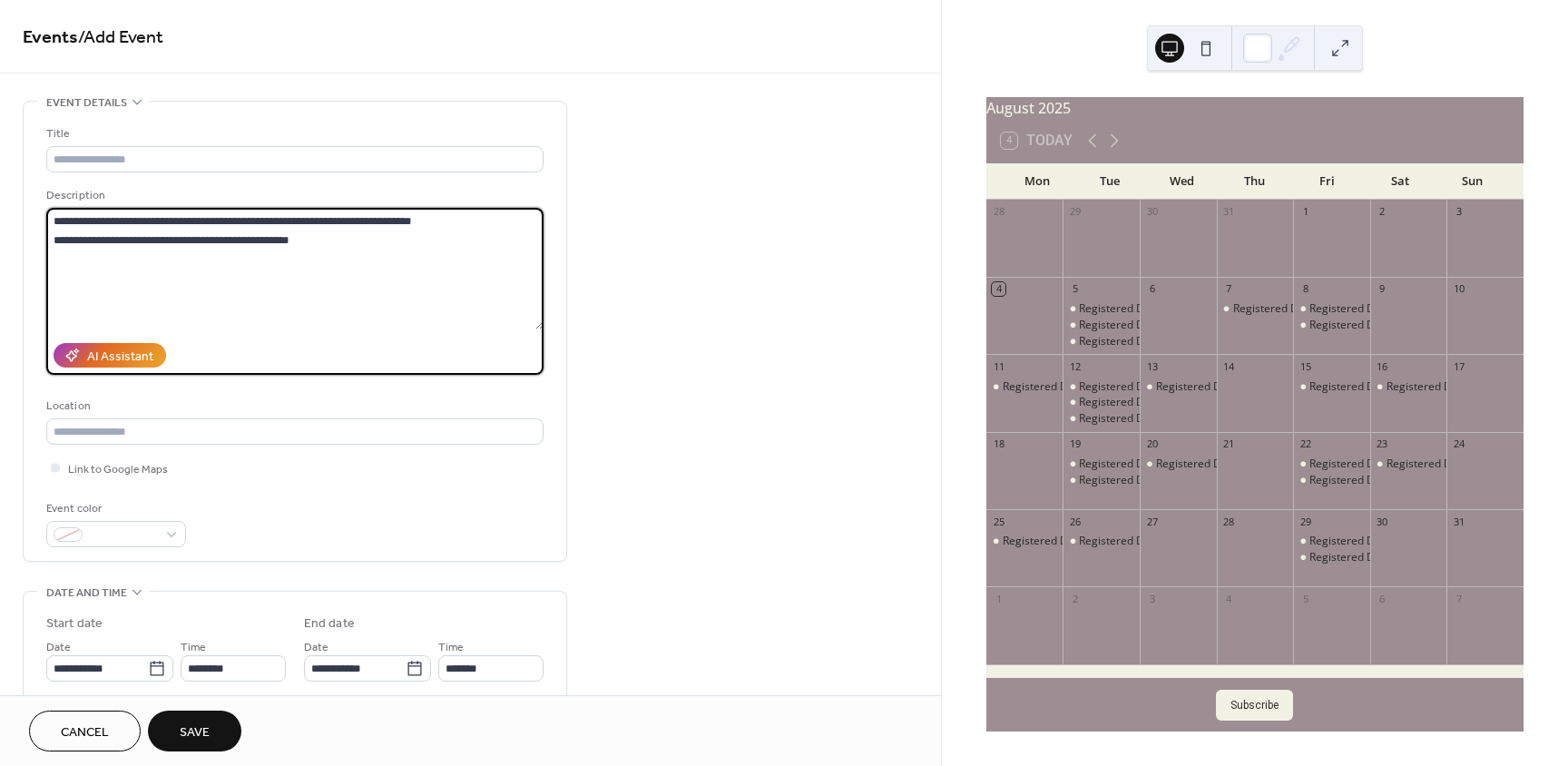 drag, startPoint x: 326, startPoint y: 221, endPoint x: 296, endPoint y: 225, distance: 30.26549 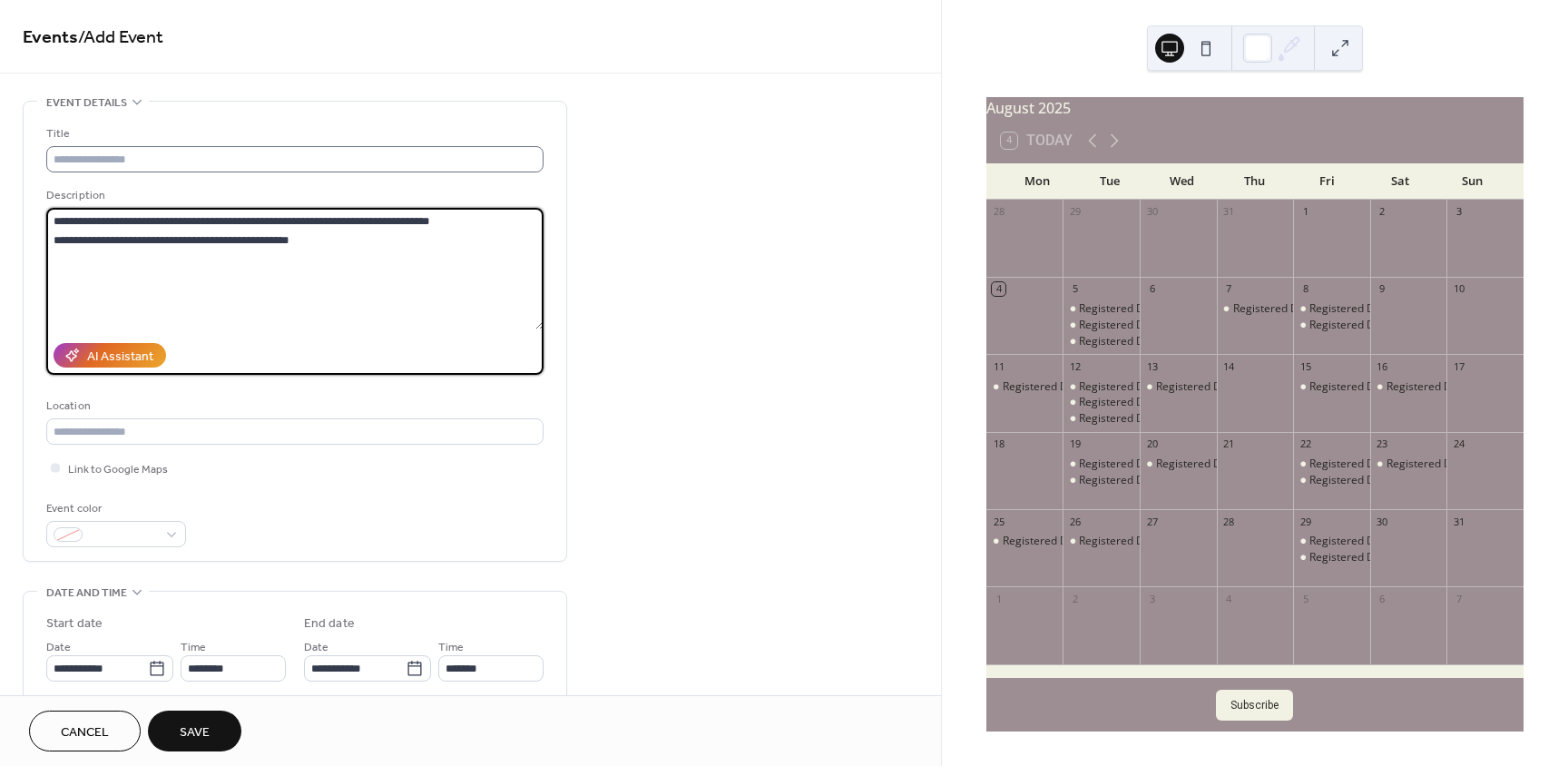 type on "**********" 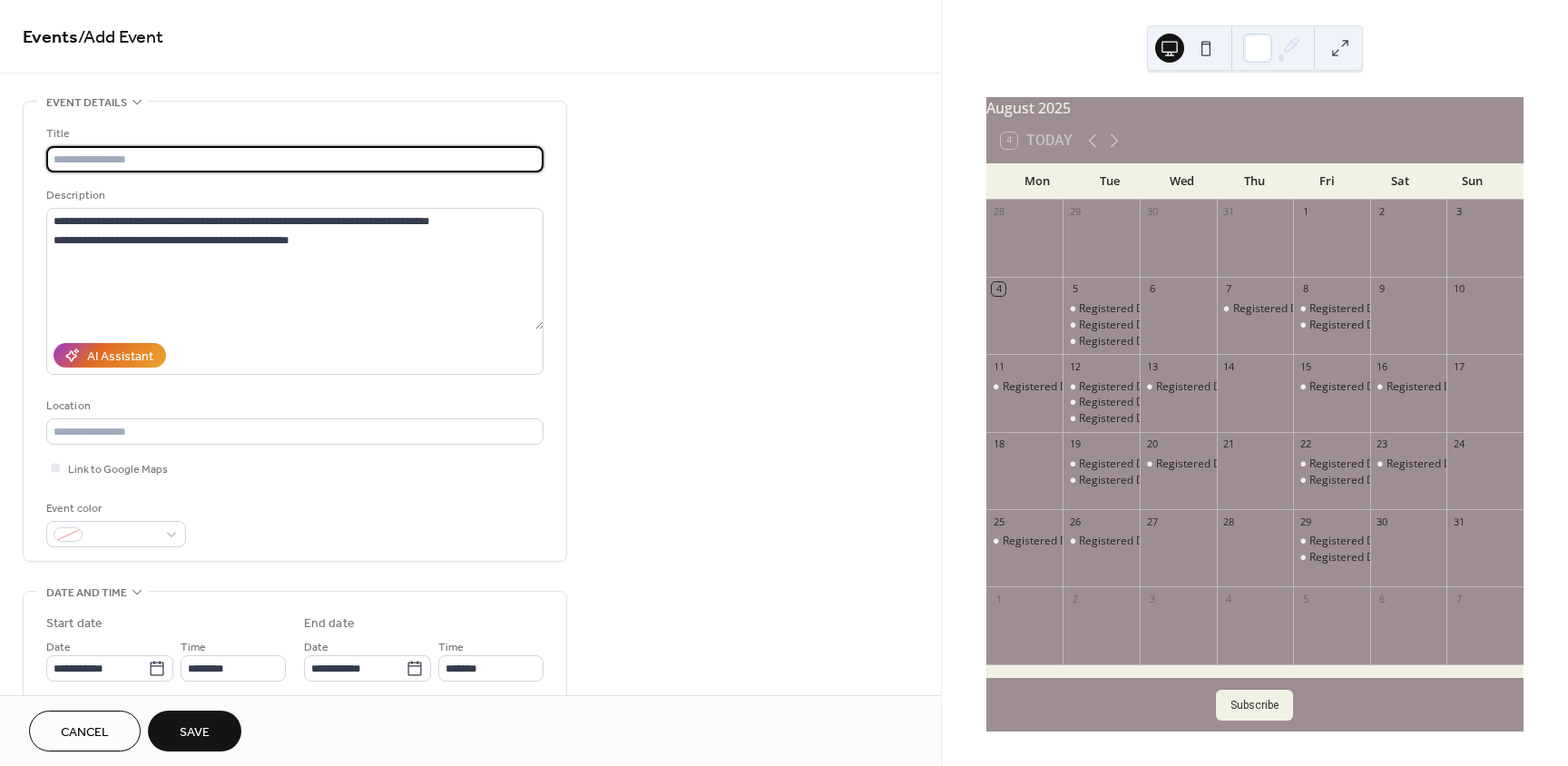 click at bounding box center [295, 159] 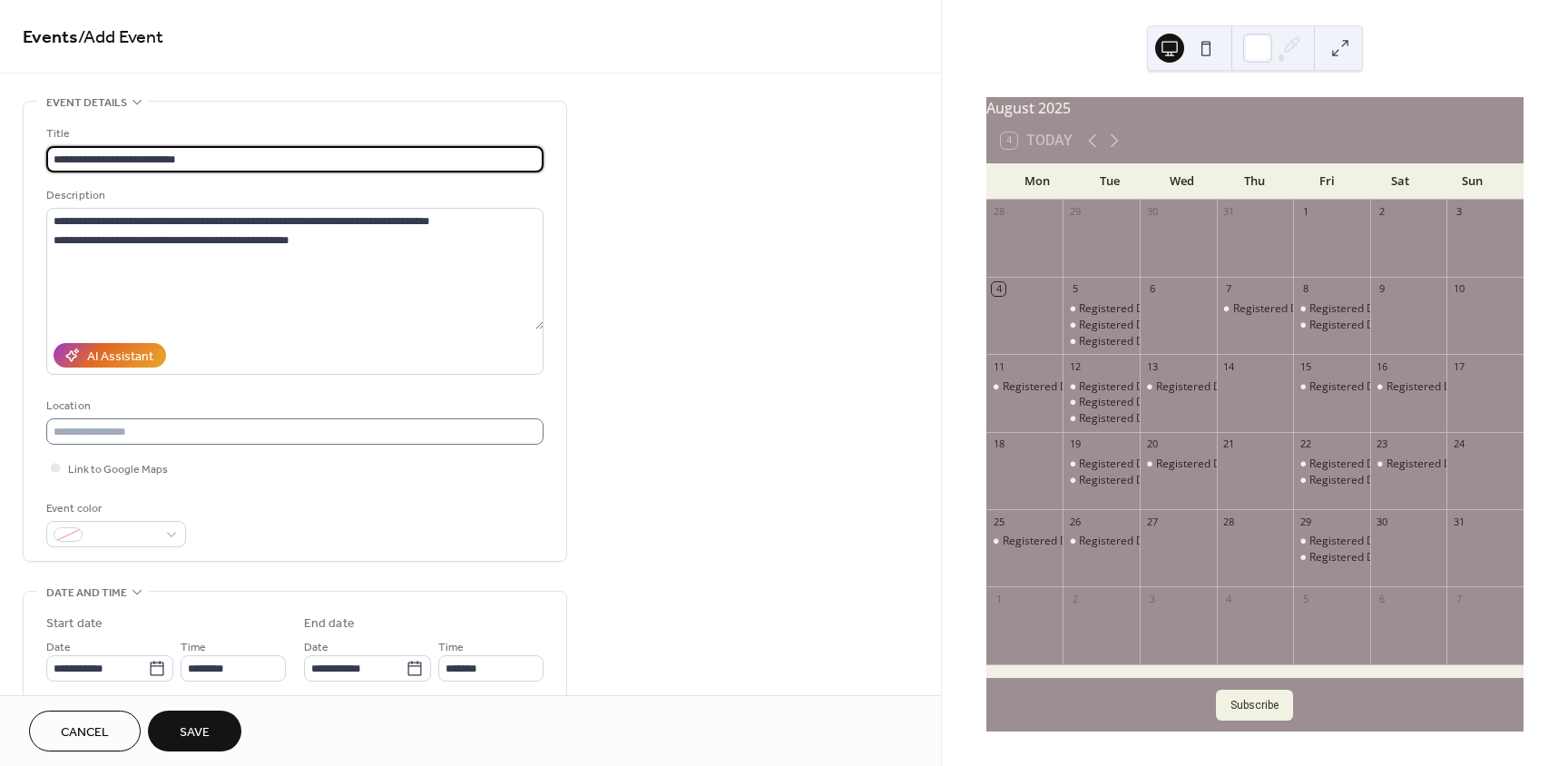 type on "**********" 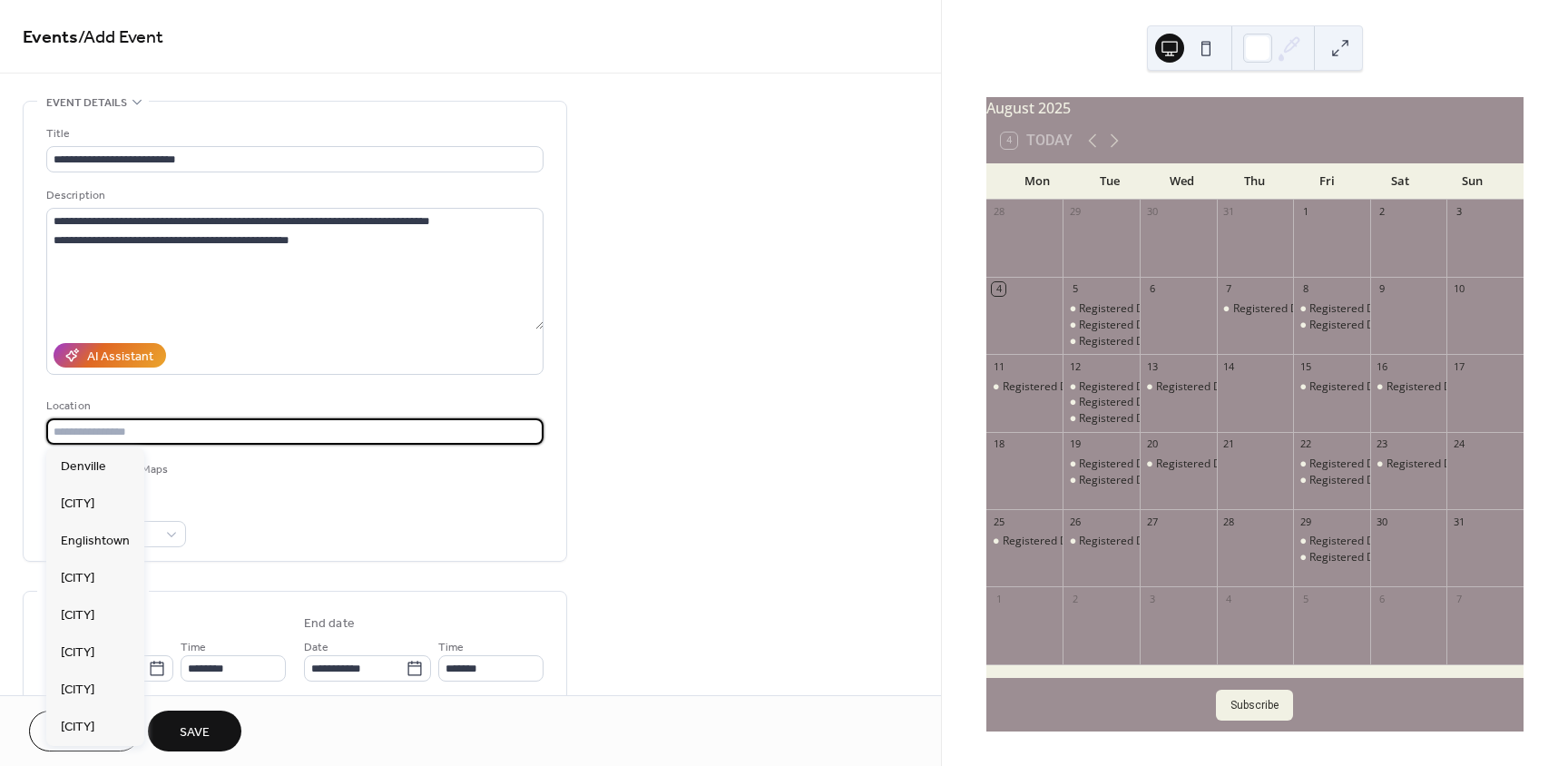 click at bounding box center (295, 431) 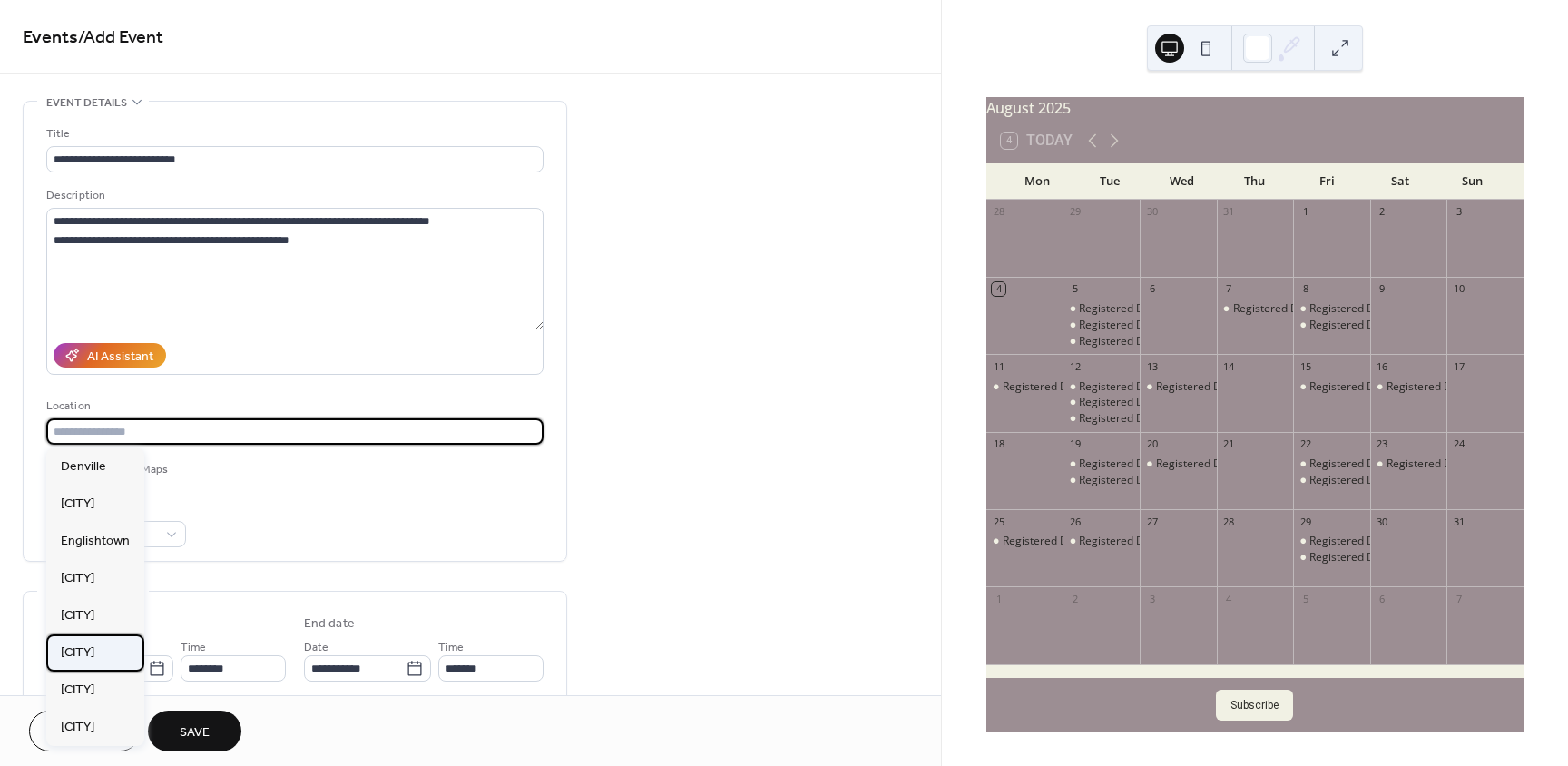 click on "[CITY]" at bounding box center (77, 653) 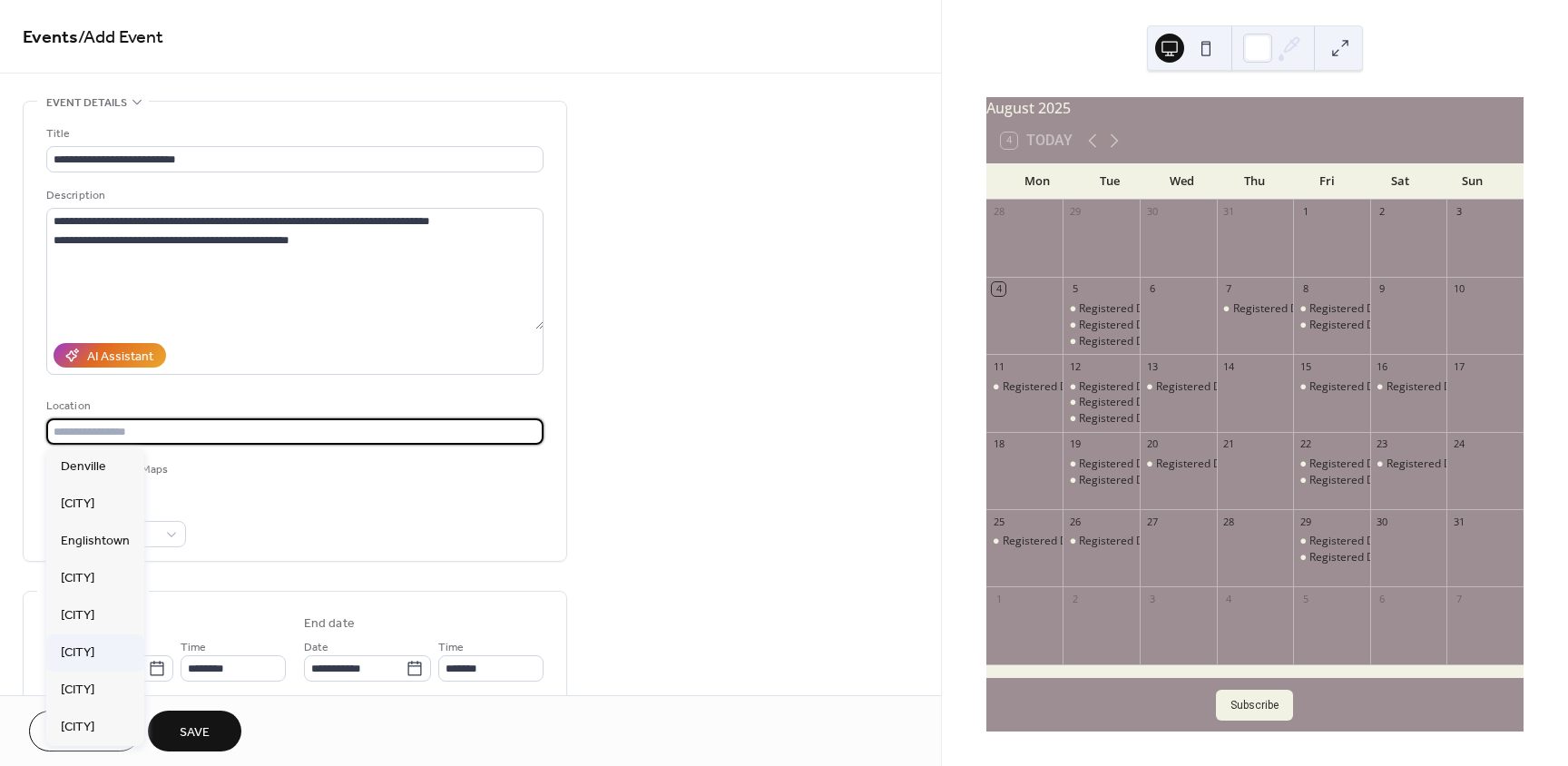 type on "*********" 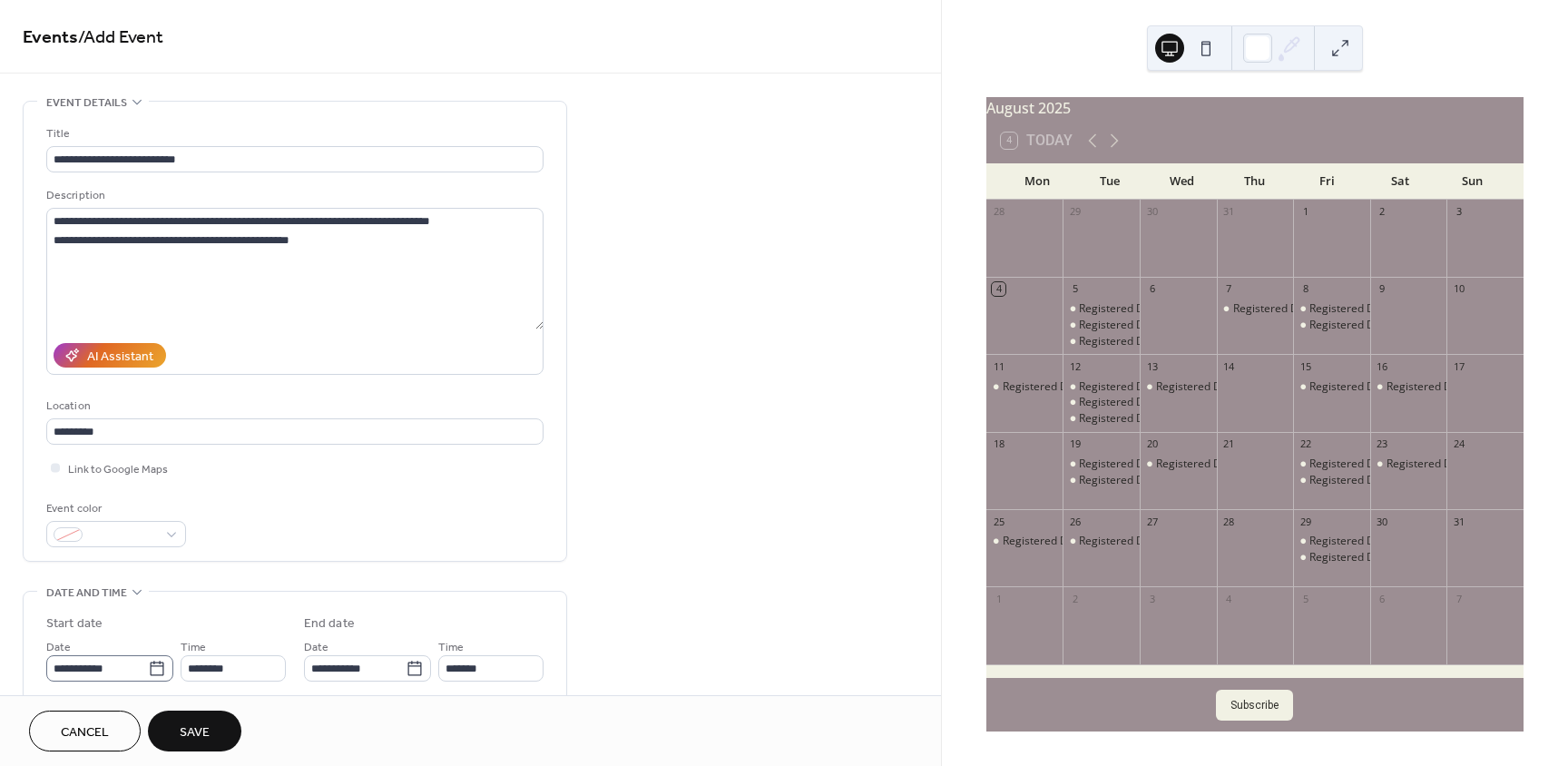 click on "**********" at bounding box center (110, 668) 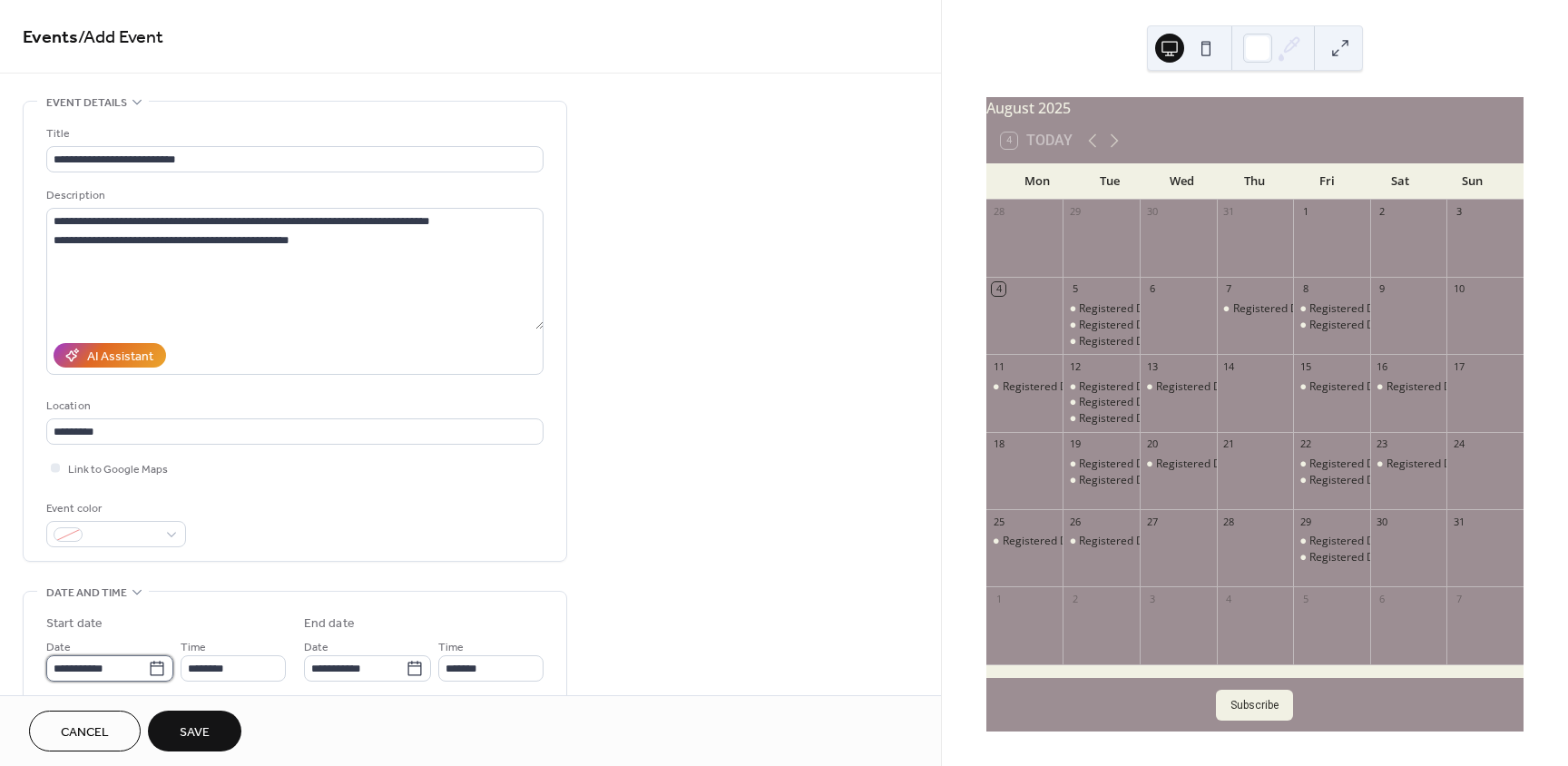click on "**********" at bounding box center [97, 668] 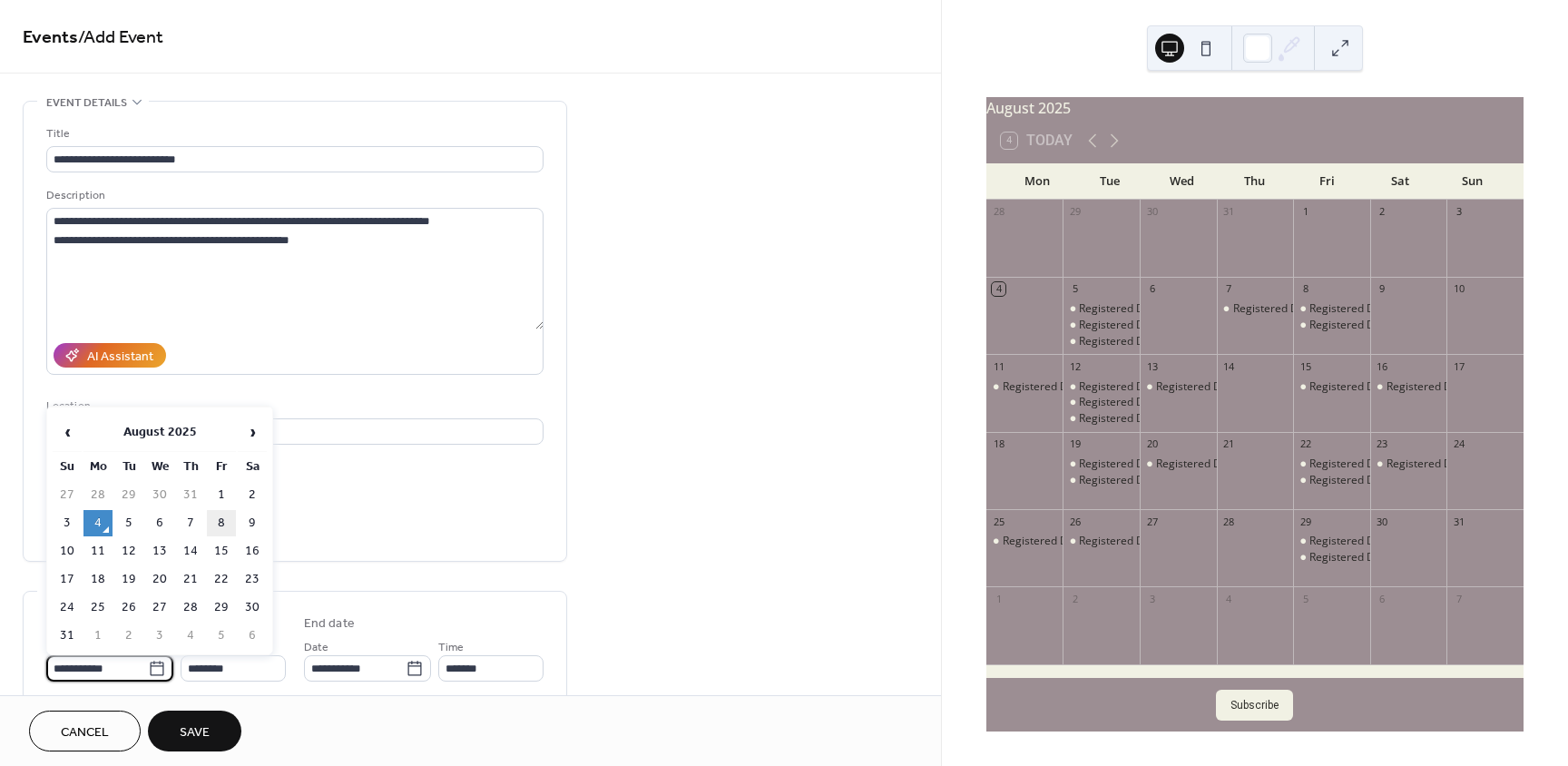 click on "8" at bounding box center (221, 523) 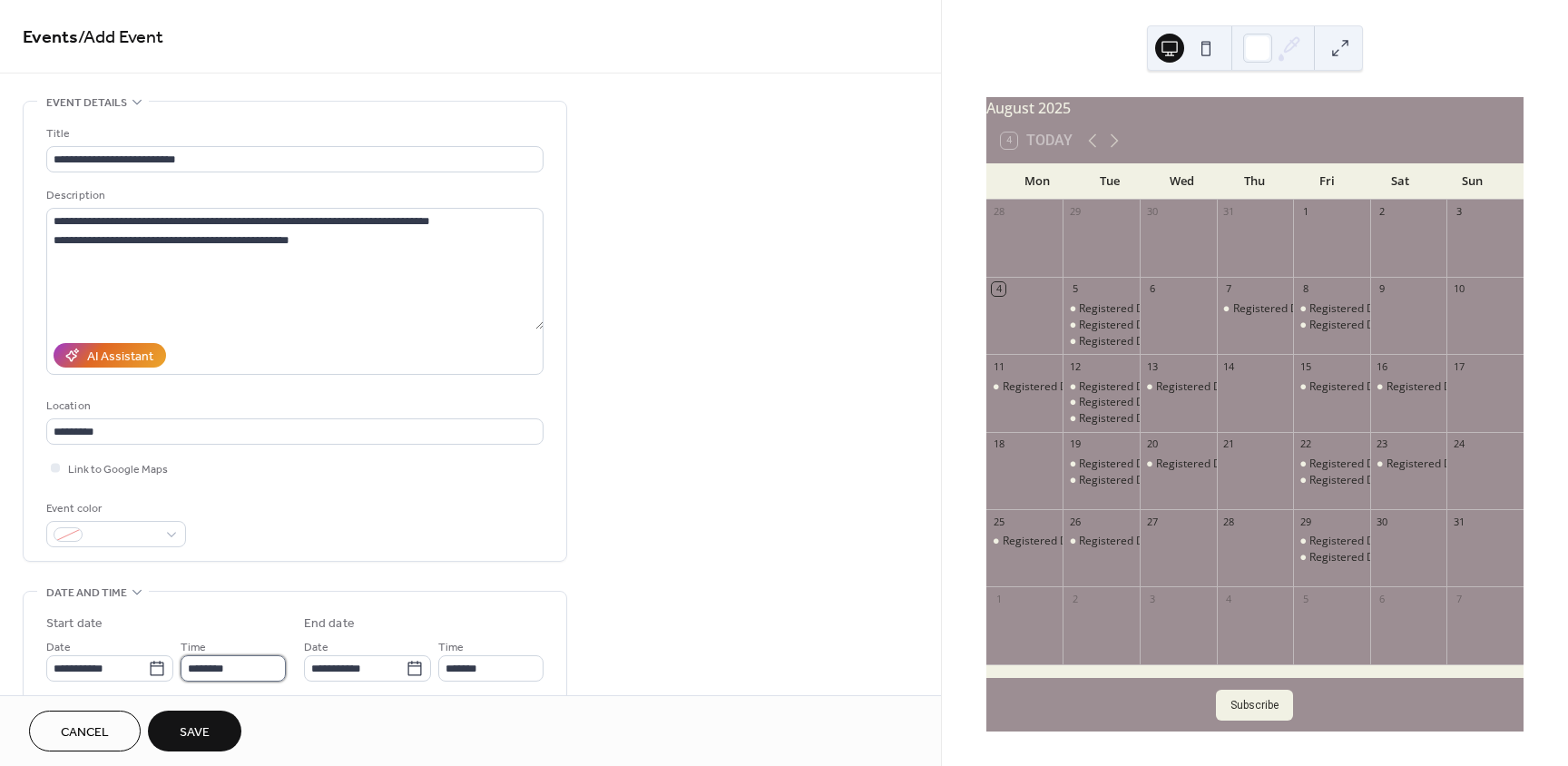 click on "********" at bounding box center (233, 668) 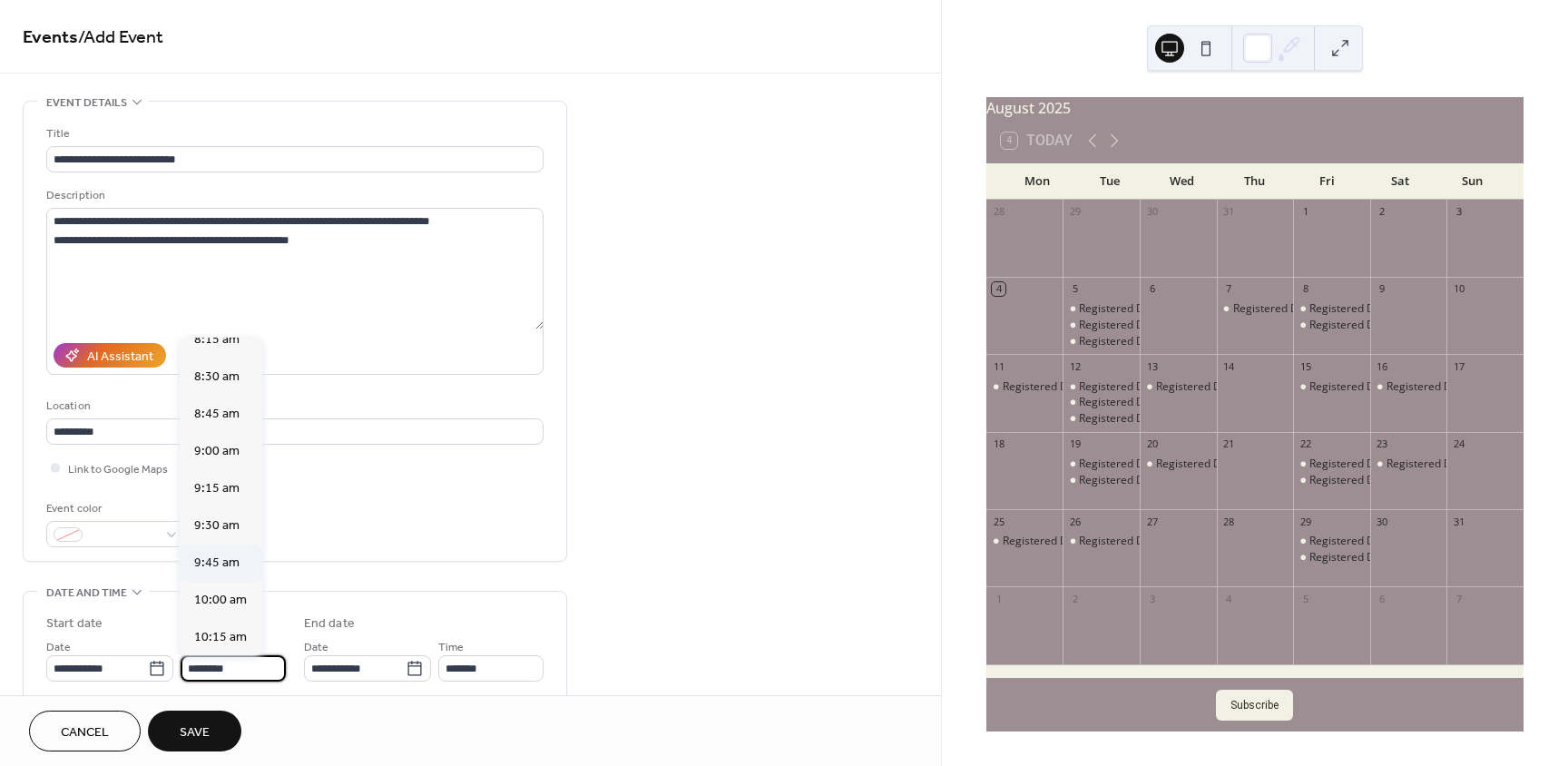 scroll, scrollTop: 1242, scrollLeft: 0, axis: vertical 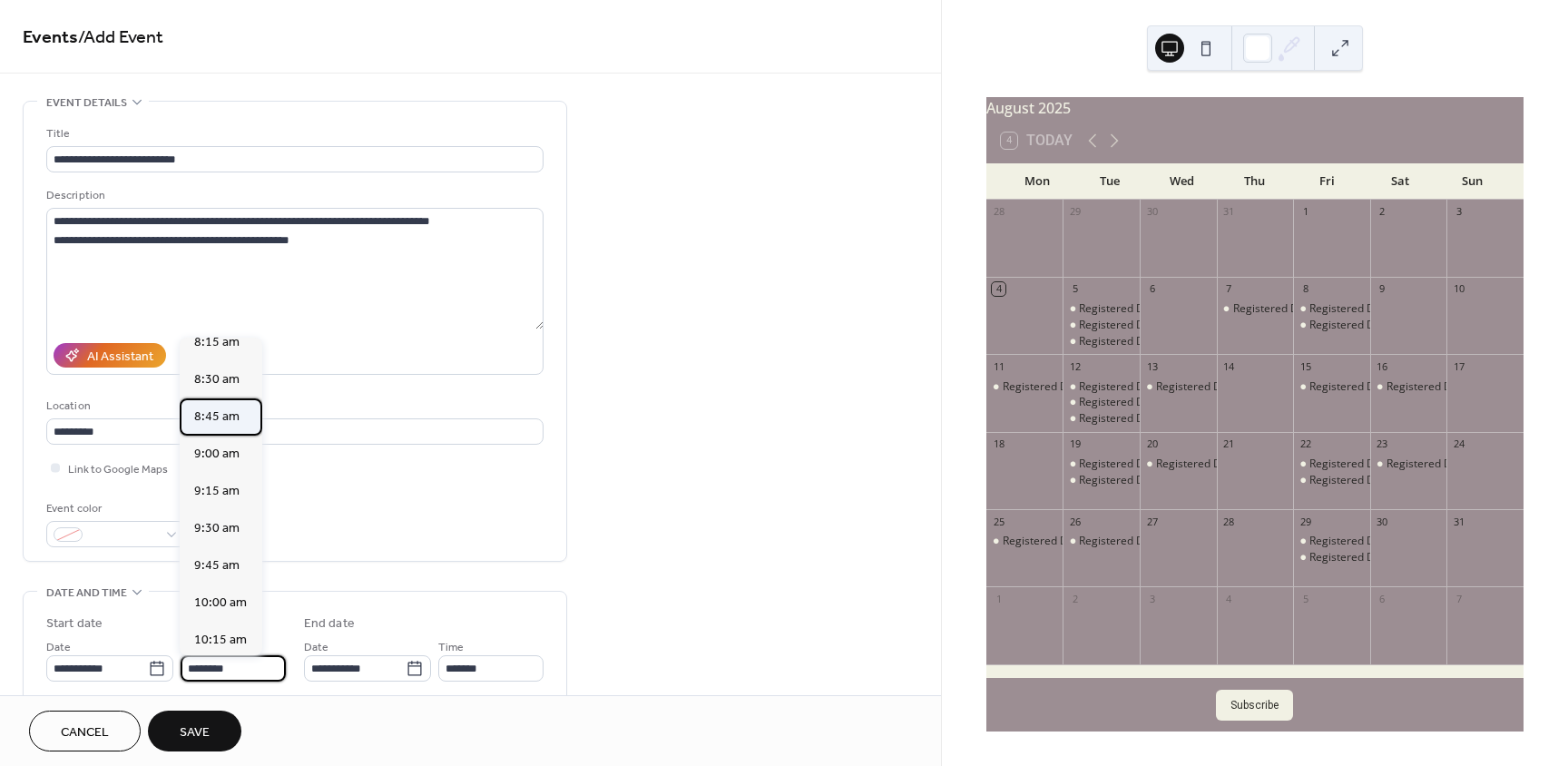click on "8:45 am" at bounding box center [217, 417] 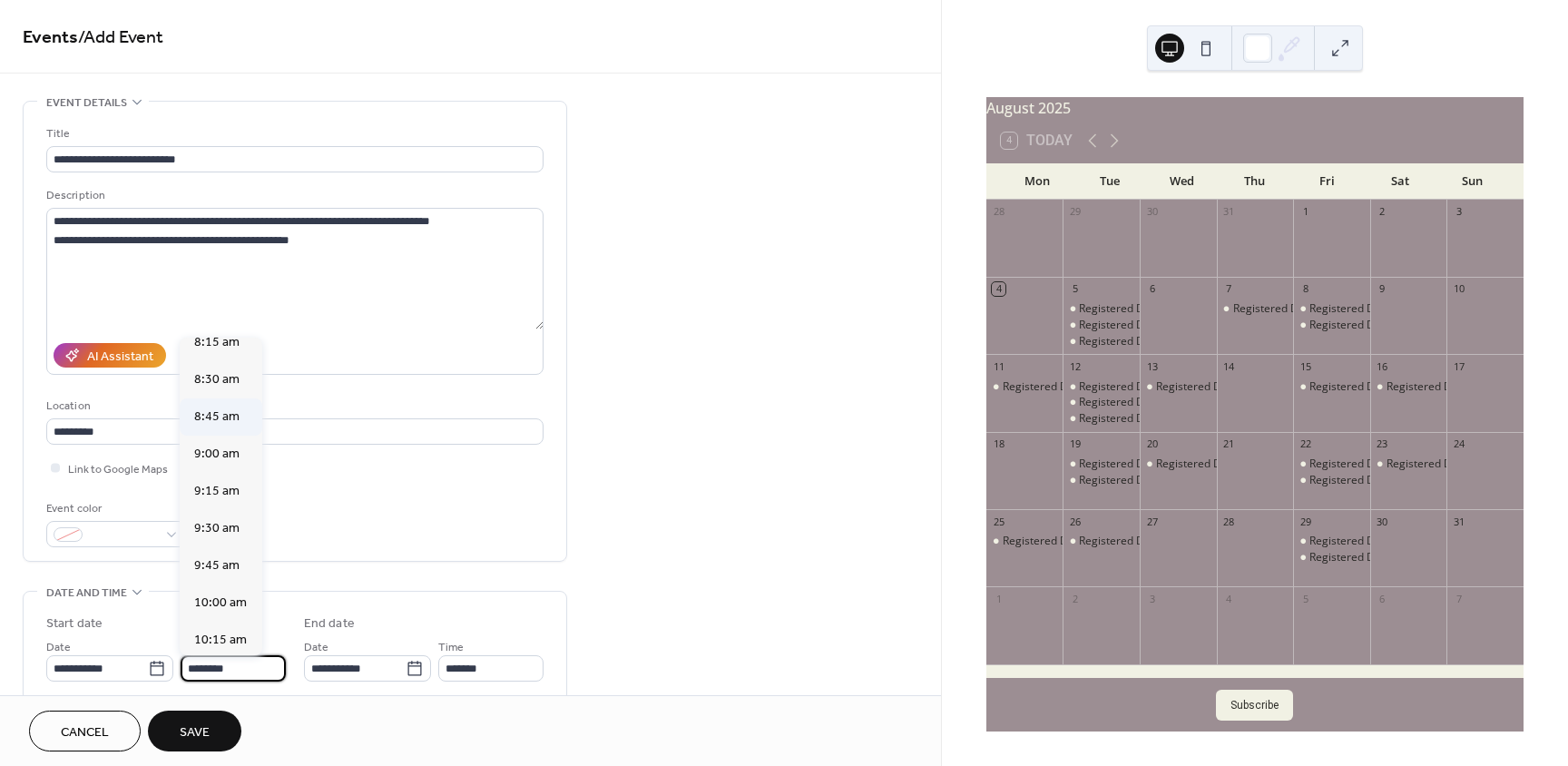 type on "*******" 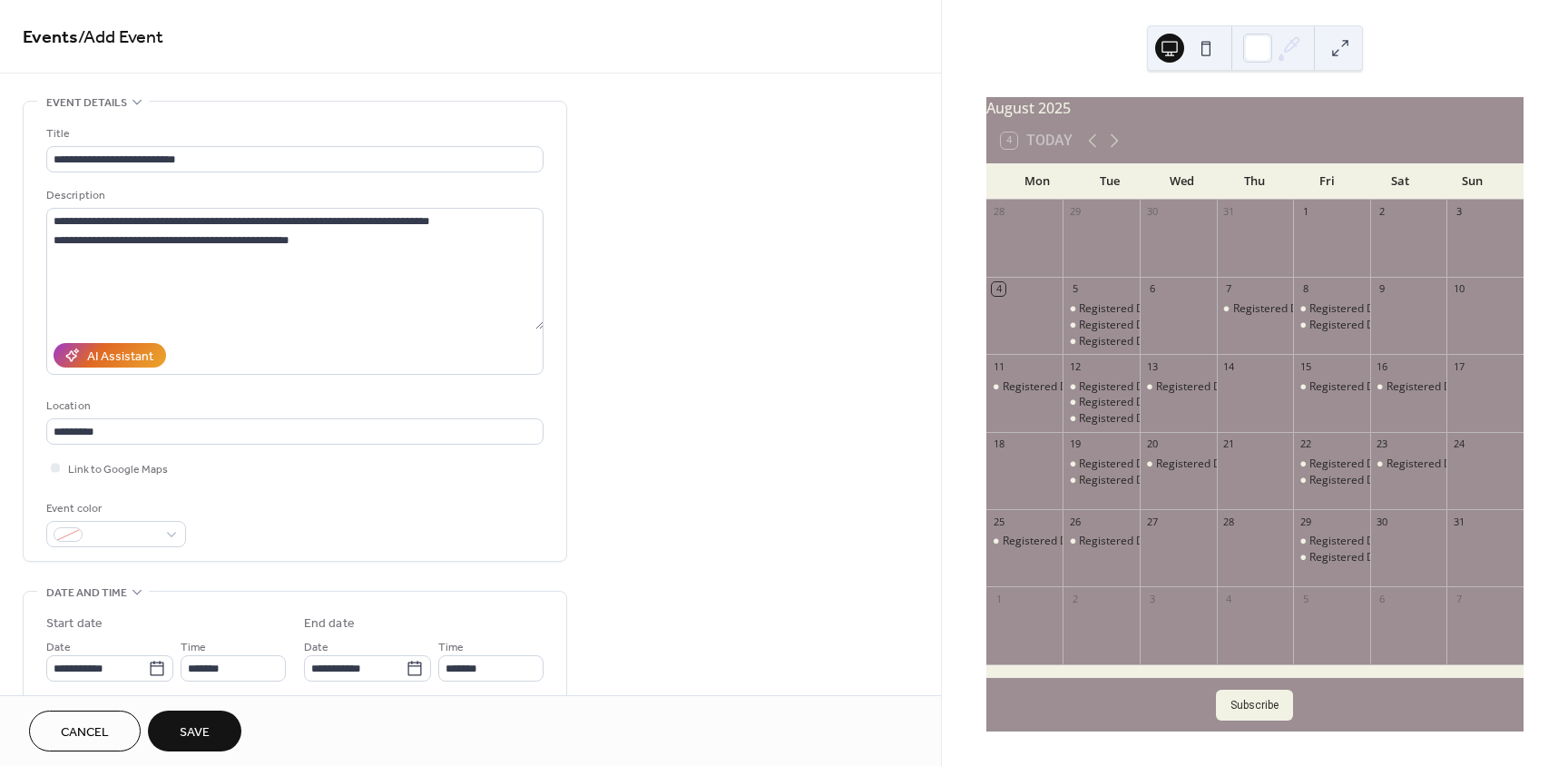click on "Time *******" at bounding box center (491, 659) 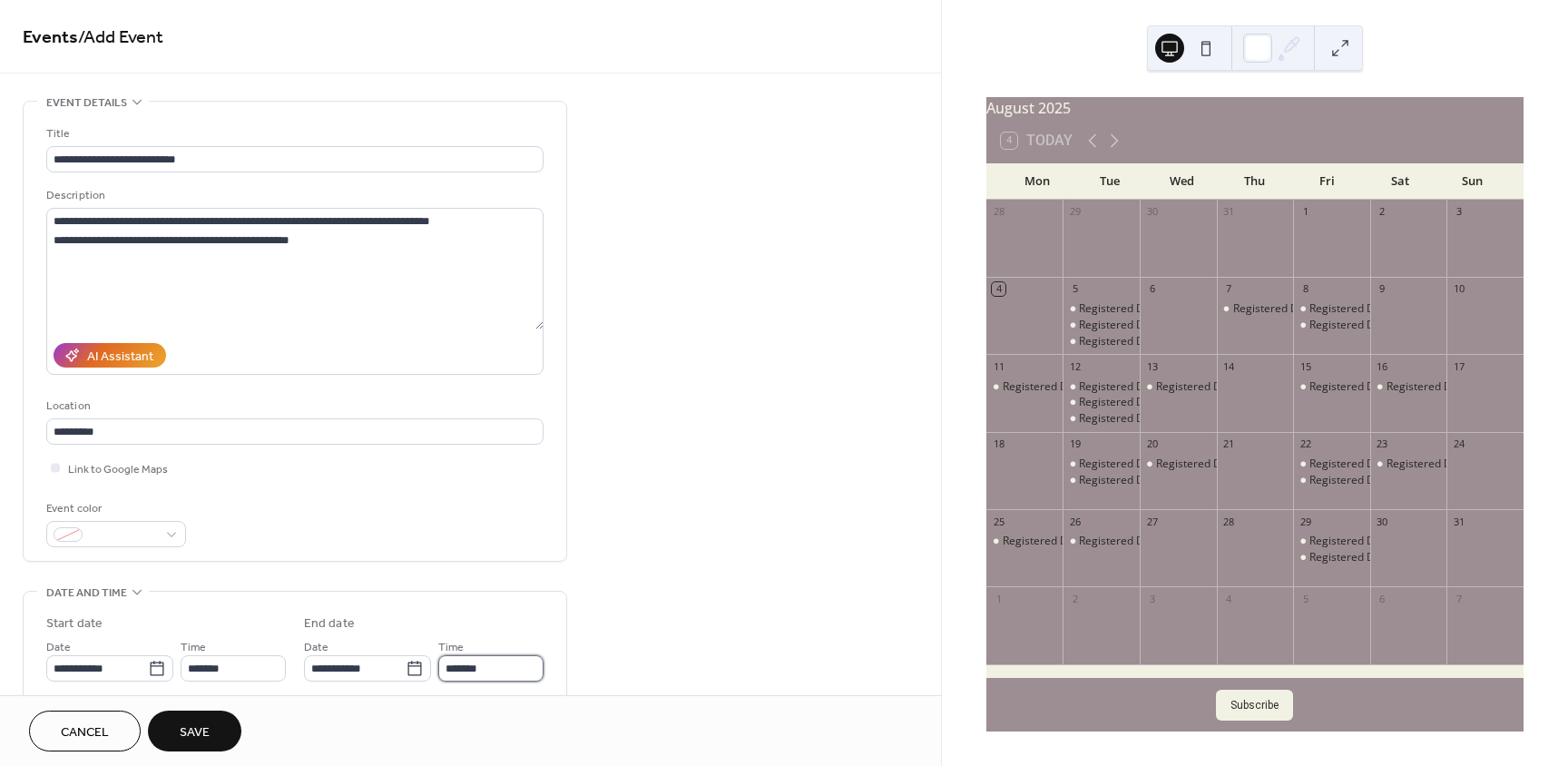 click on "*******" at bounding box center (491, 668) 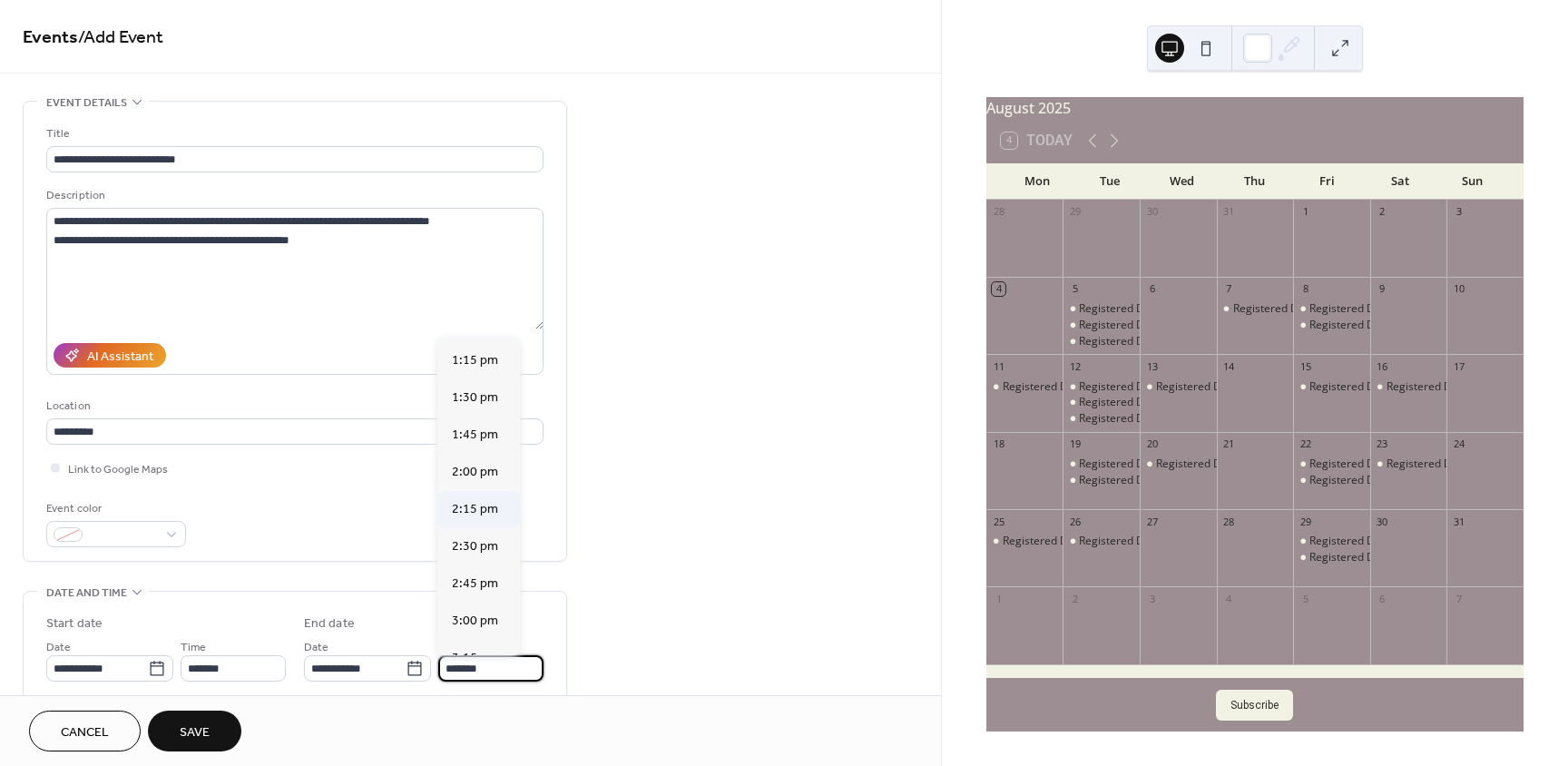 scroll, scrollTop: 635, scrollLeft: 0, axis: vertical 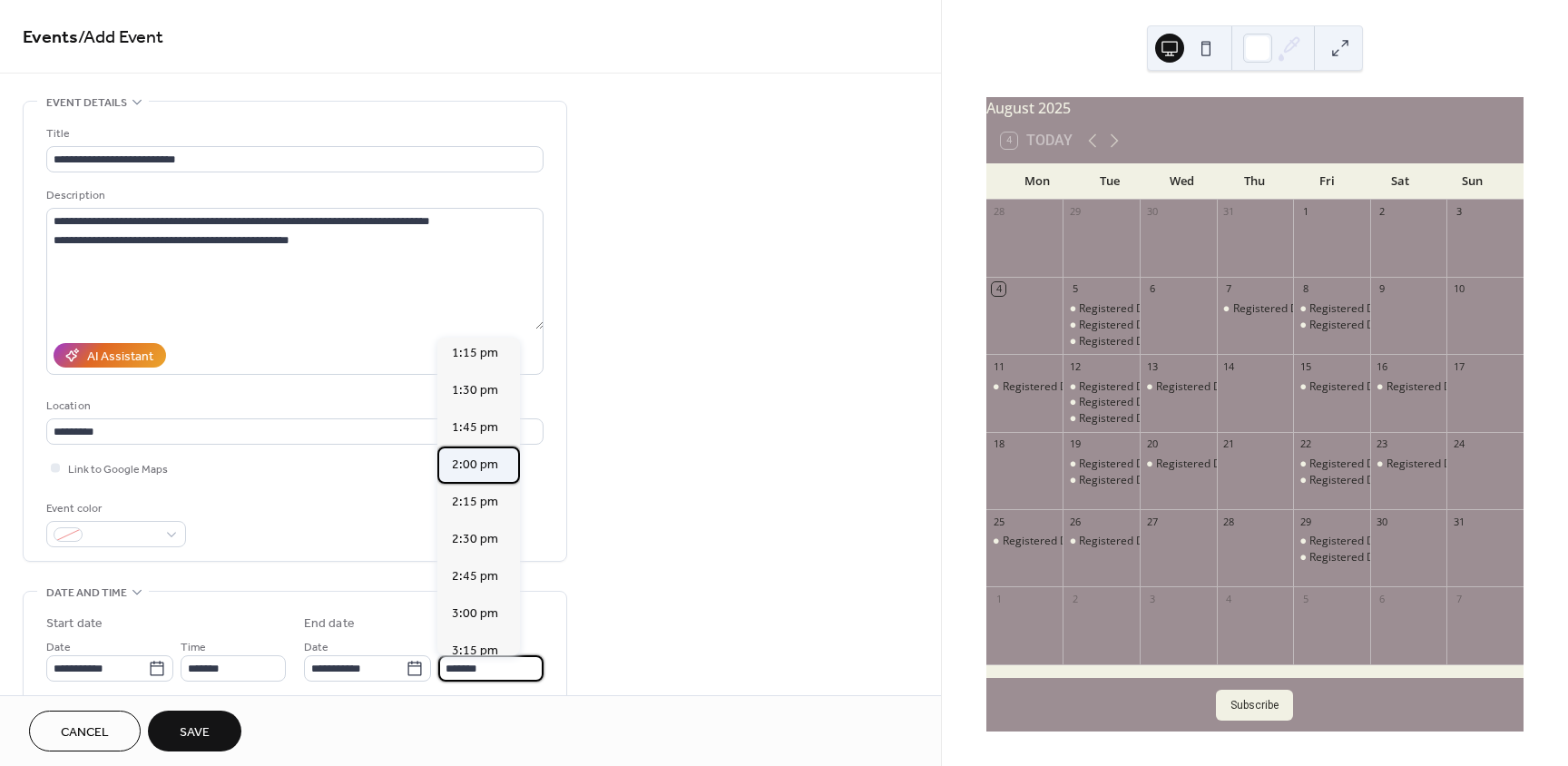 click on "2:00 pm" at bounding box center [475, 465] 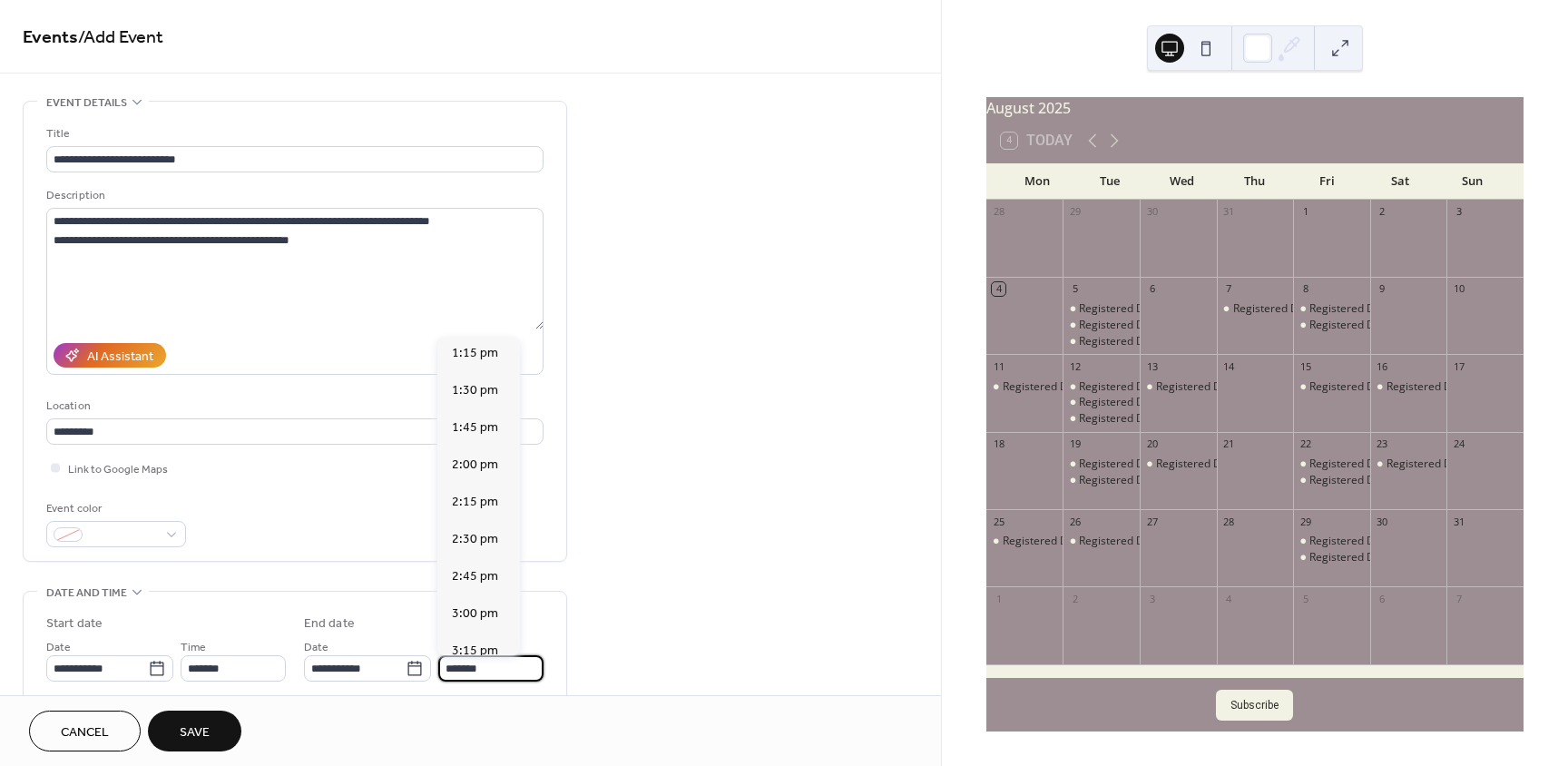 type on "*******" 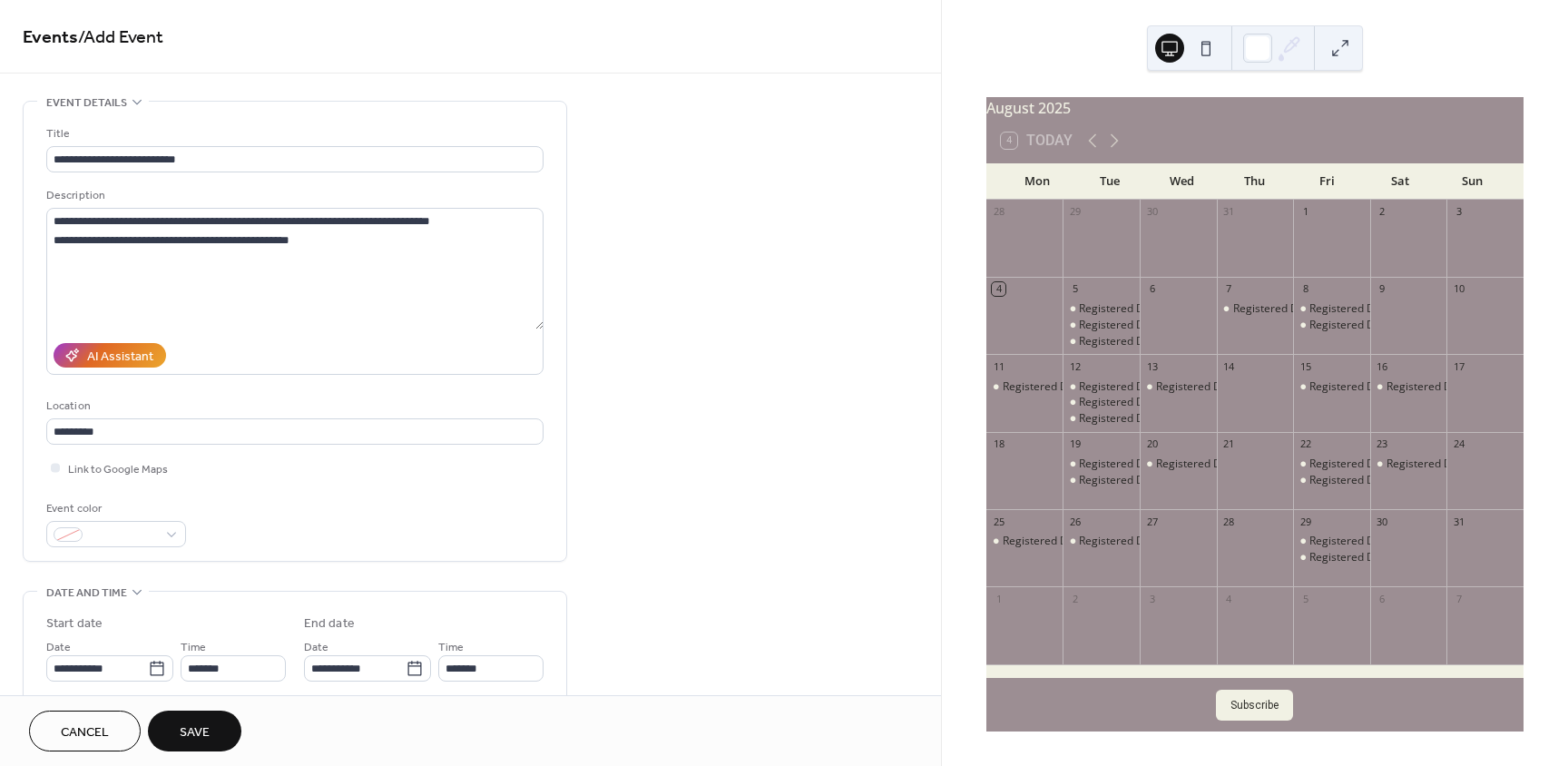 click on "Save" at bounding box center (194, 732) 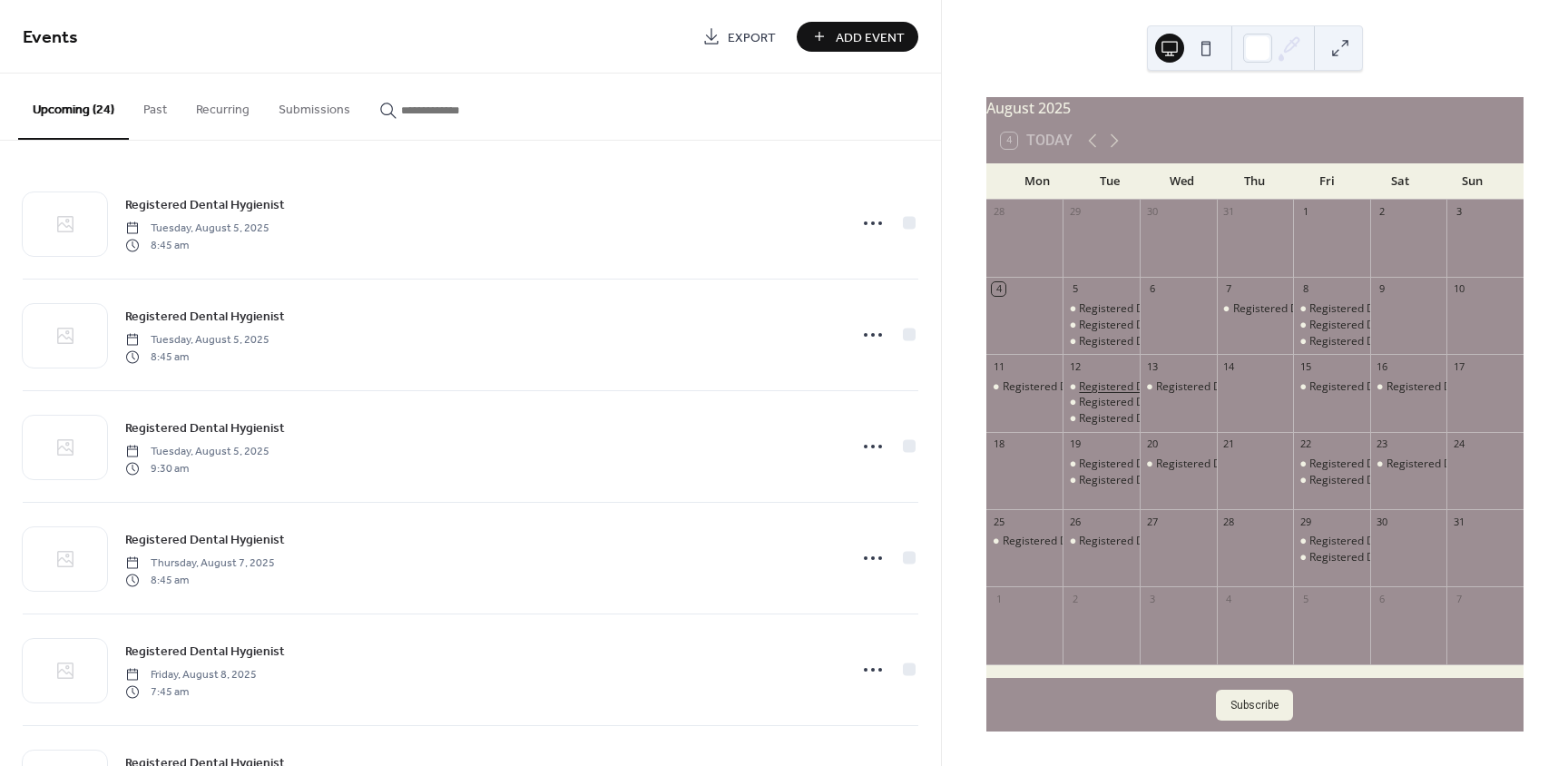 click on "Registered Dental Hygisnist" at bounding box center [1149, 387] 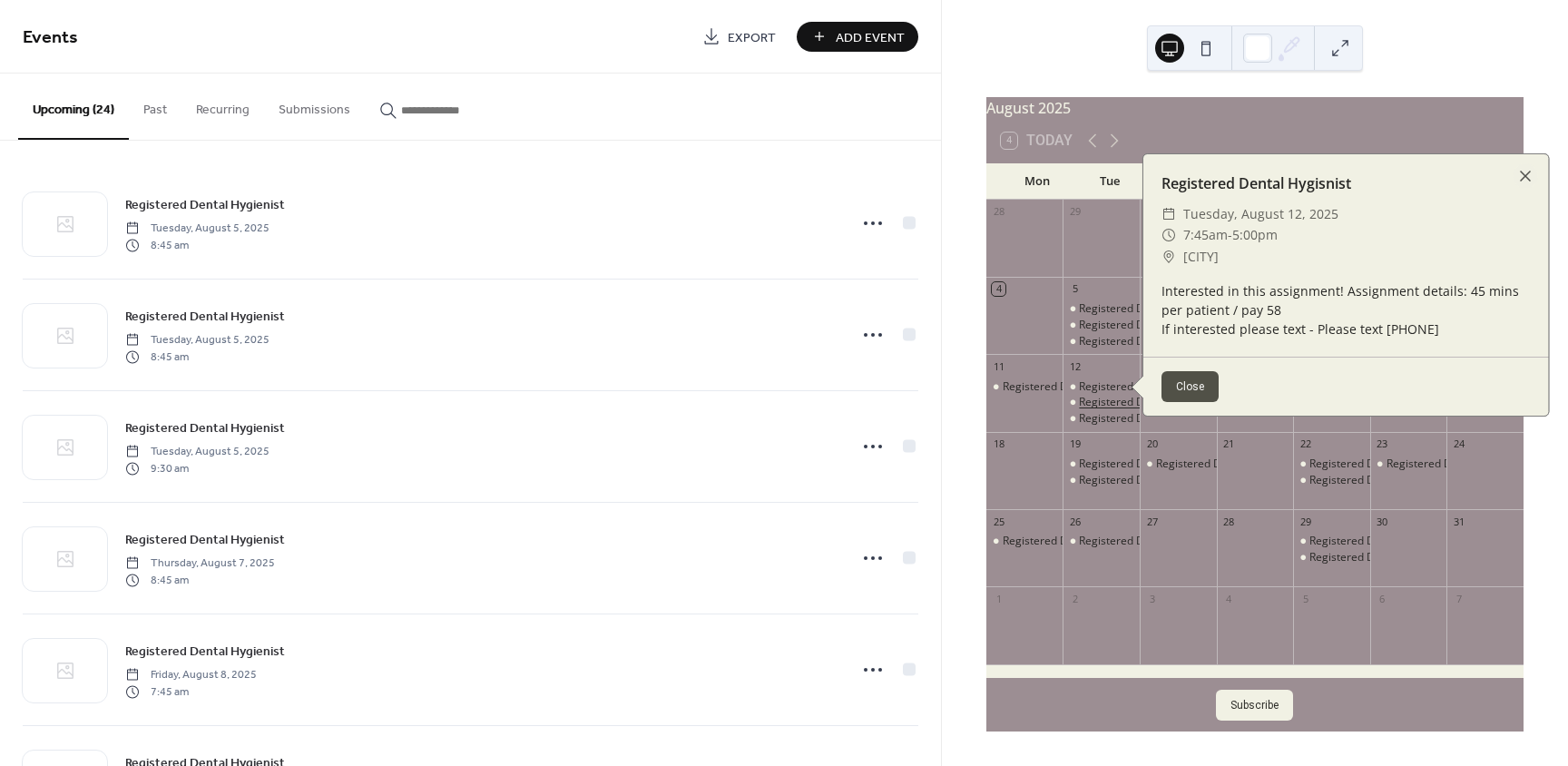 click on "Registered Dental Hygienist" at bounding box center [1149, 402] 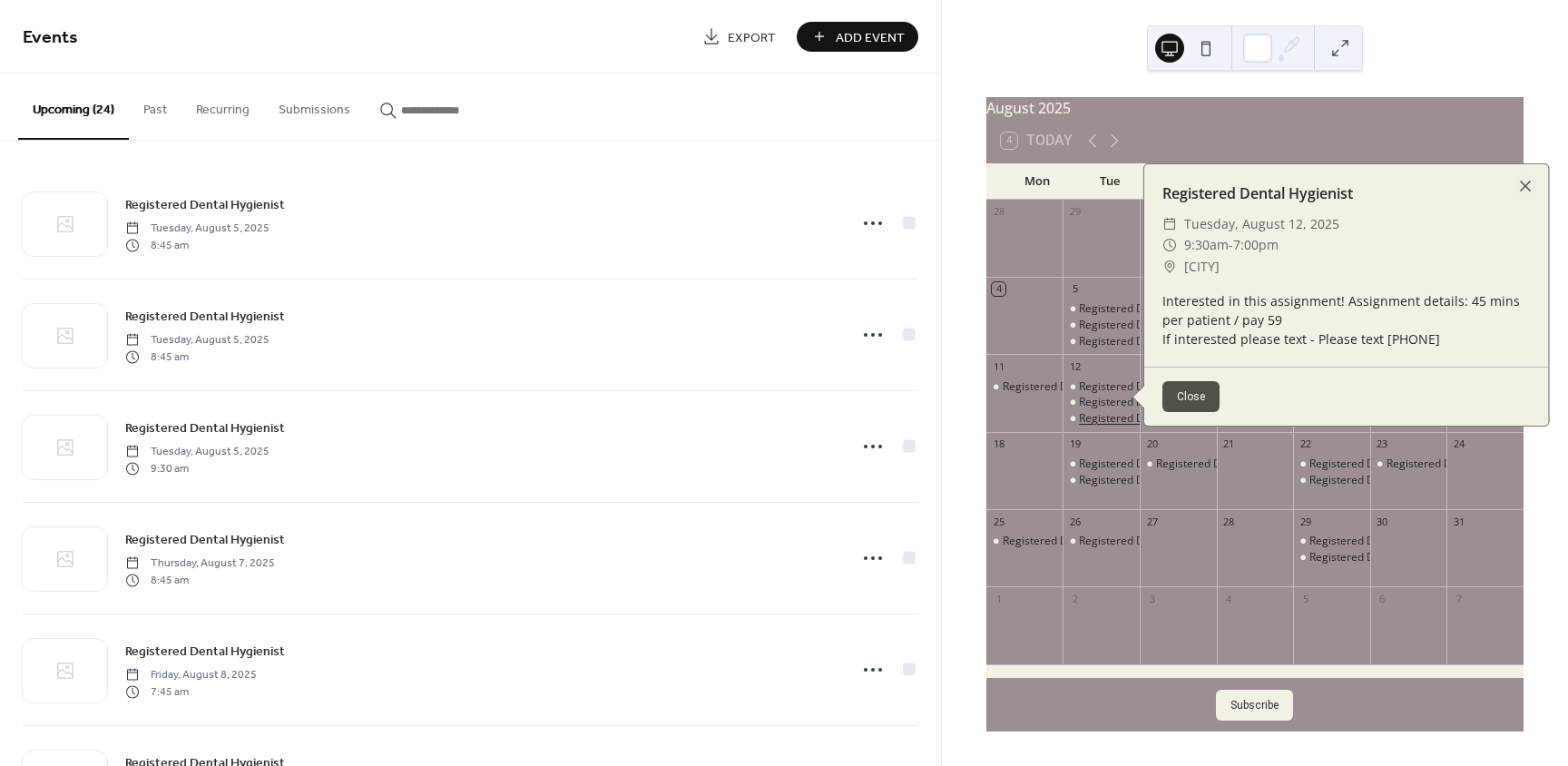 click on "Registered Dental Hygienist" at bounding box center (1149, 418) 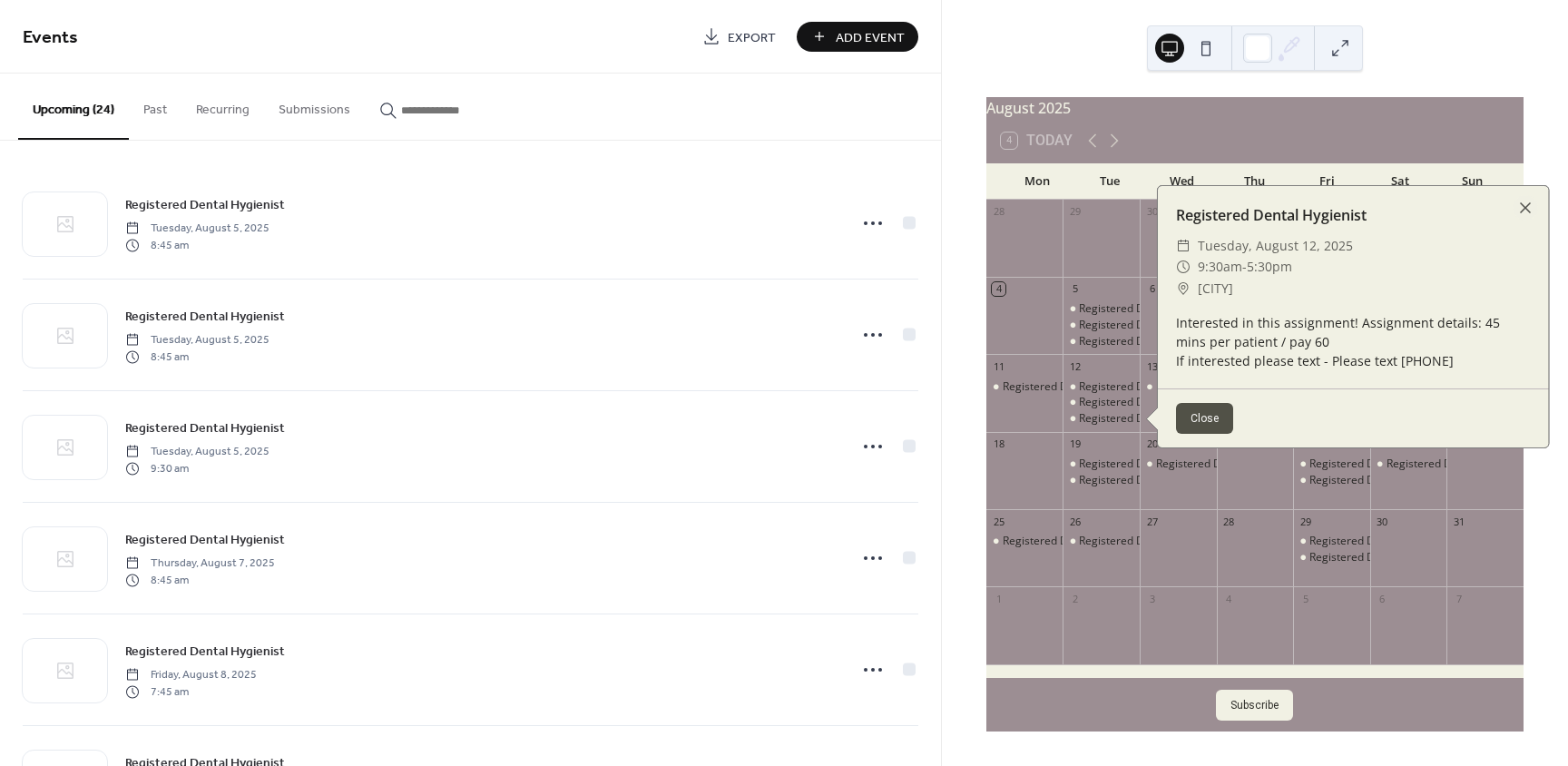 click on "Add Event" at bounding box center [870, 37] 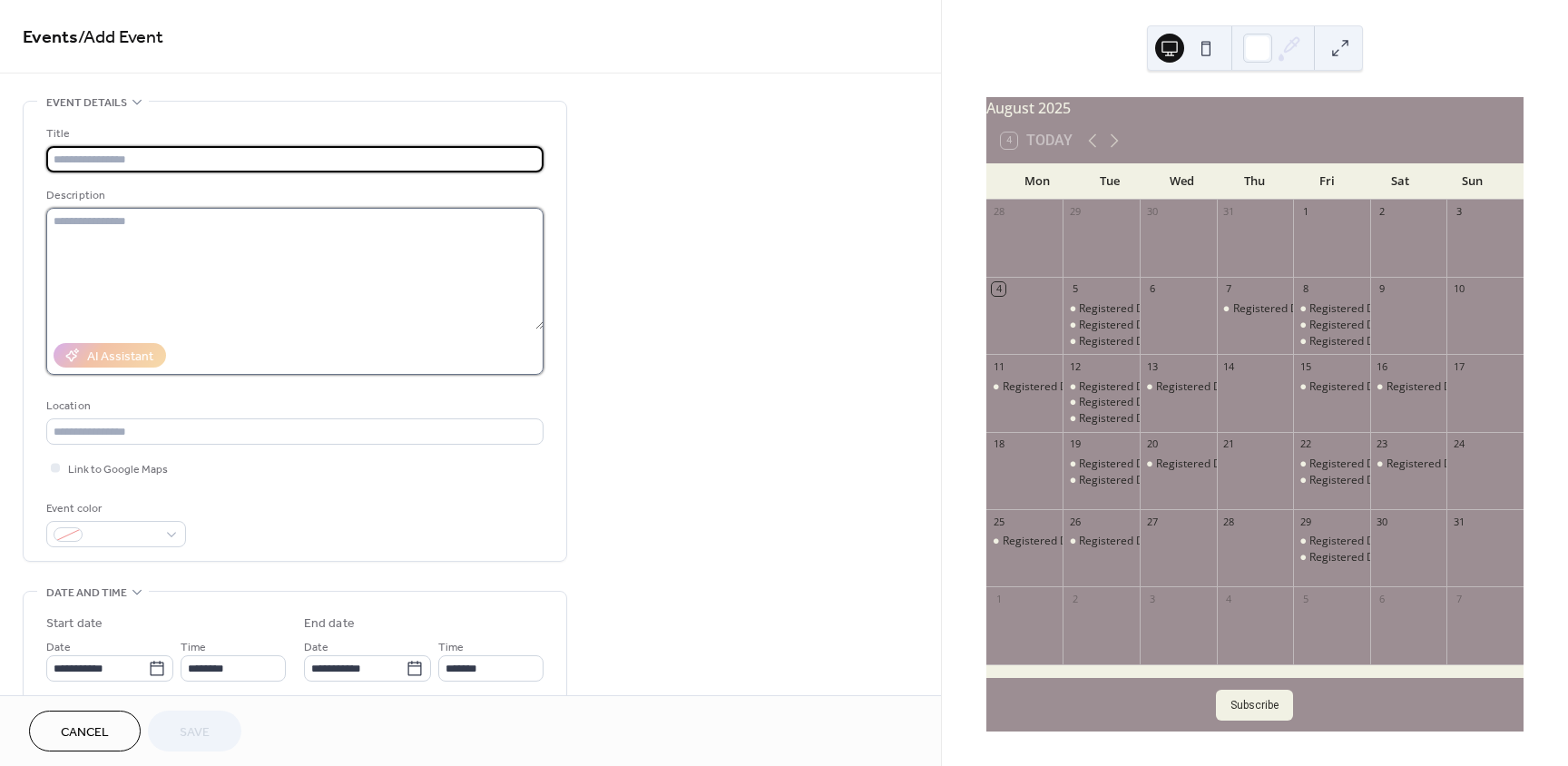 click at bounding box center (295, 269) 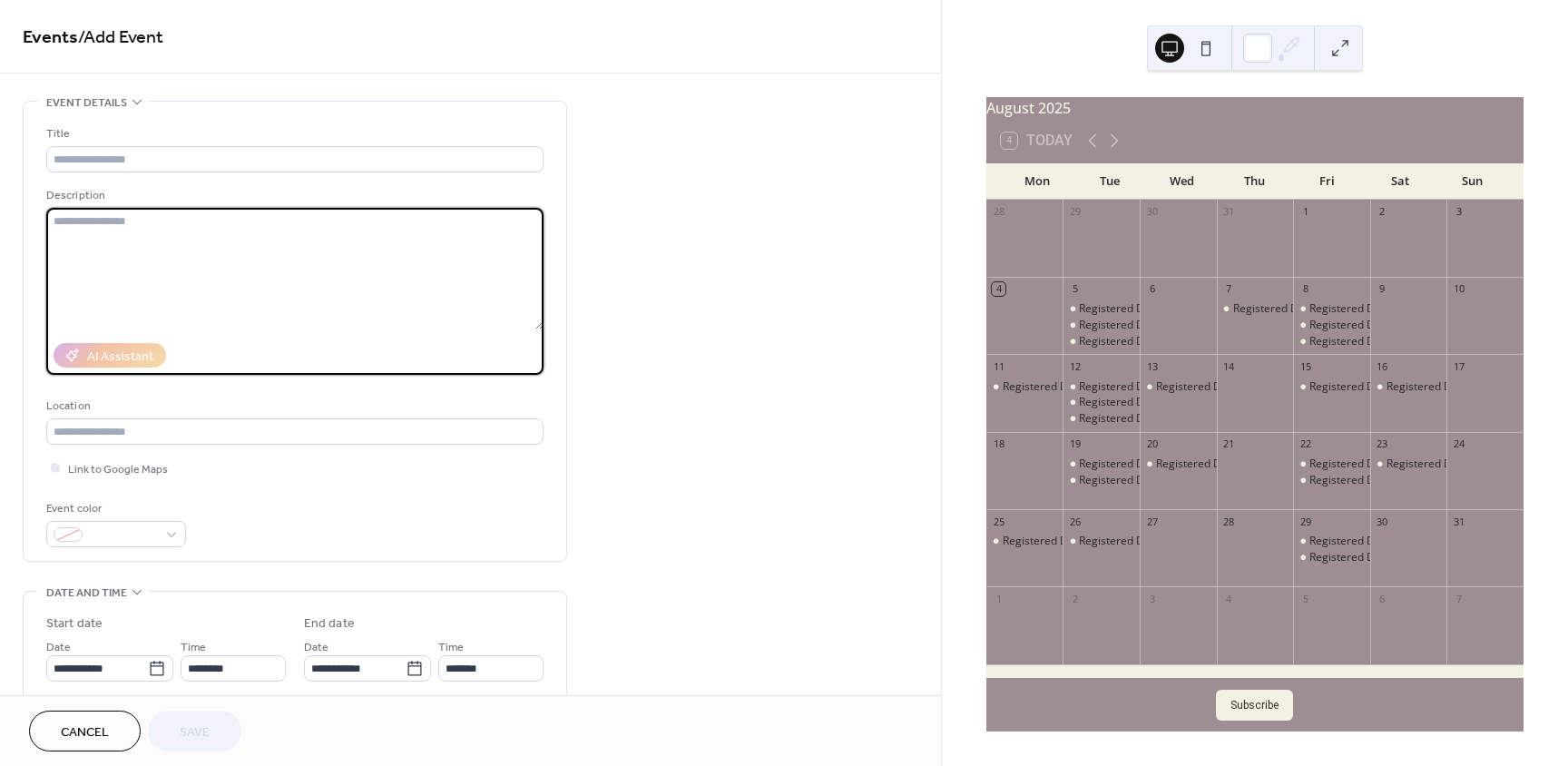 paste on "**********" 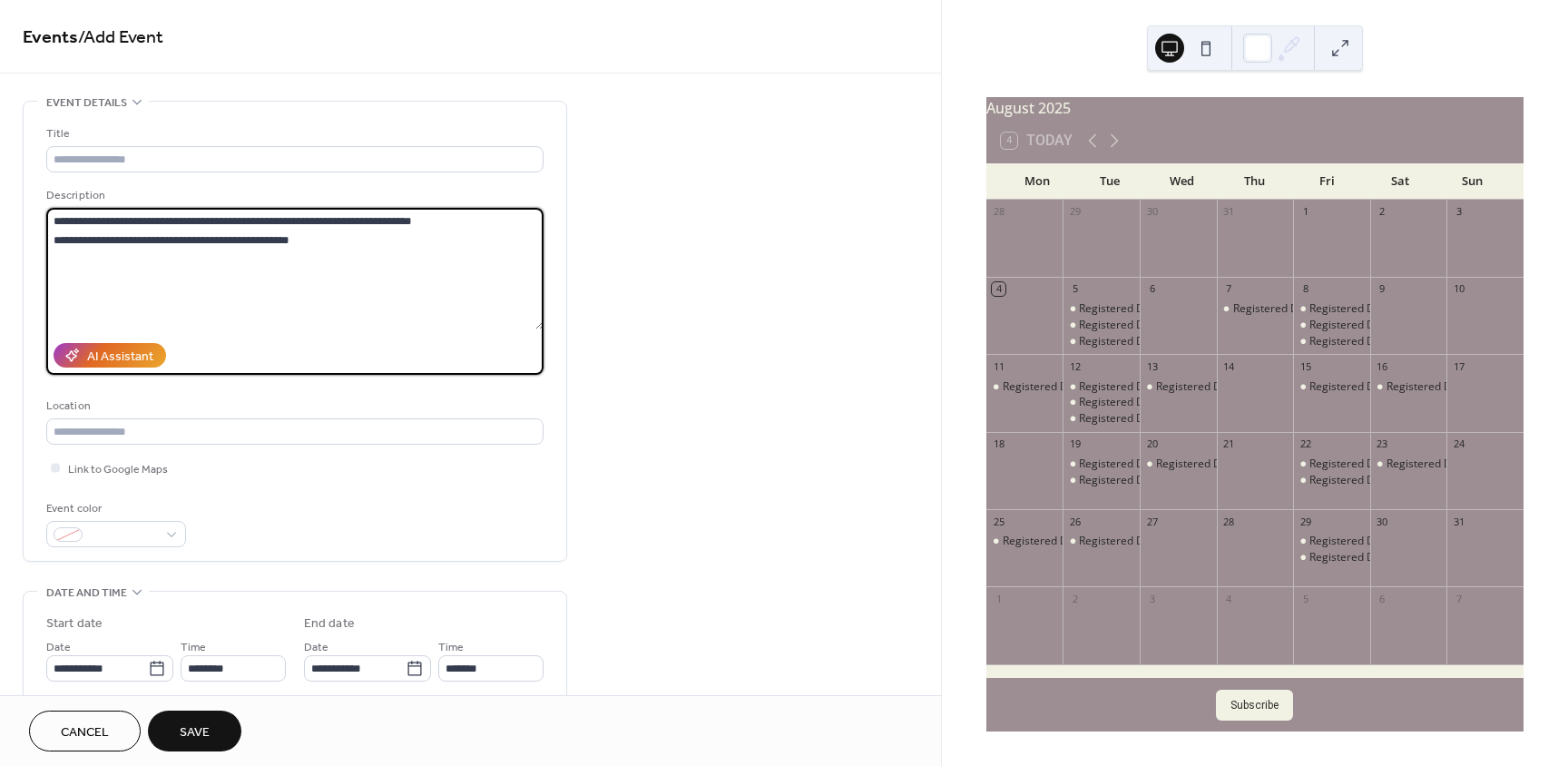 drag, startPoint x: 326, startPoint y: 220, endPoint x: 295, endPoint y: 215, distance: 31.40064 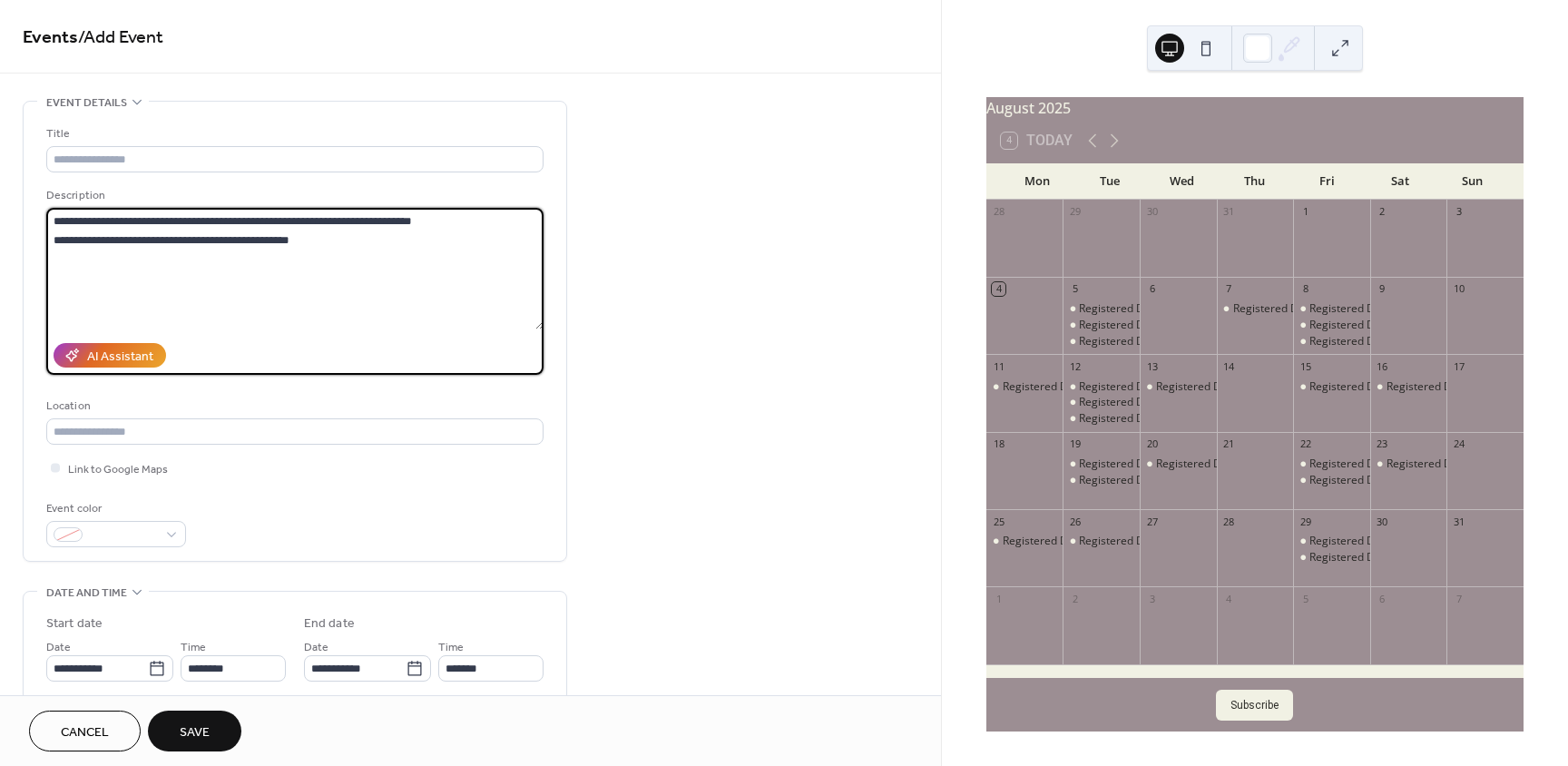 click on "**********" at bounding box center (295, 269) 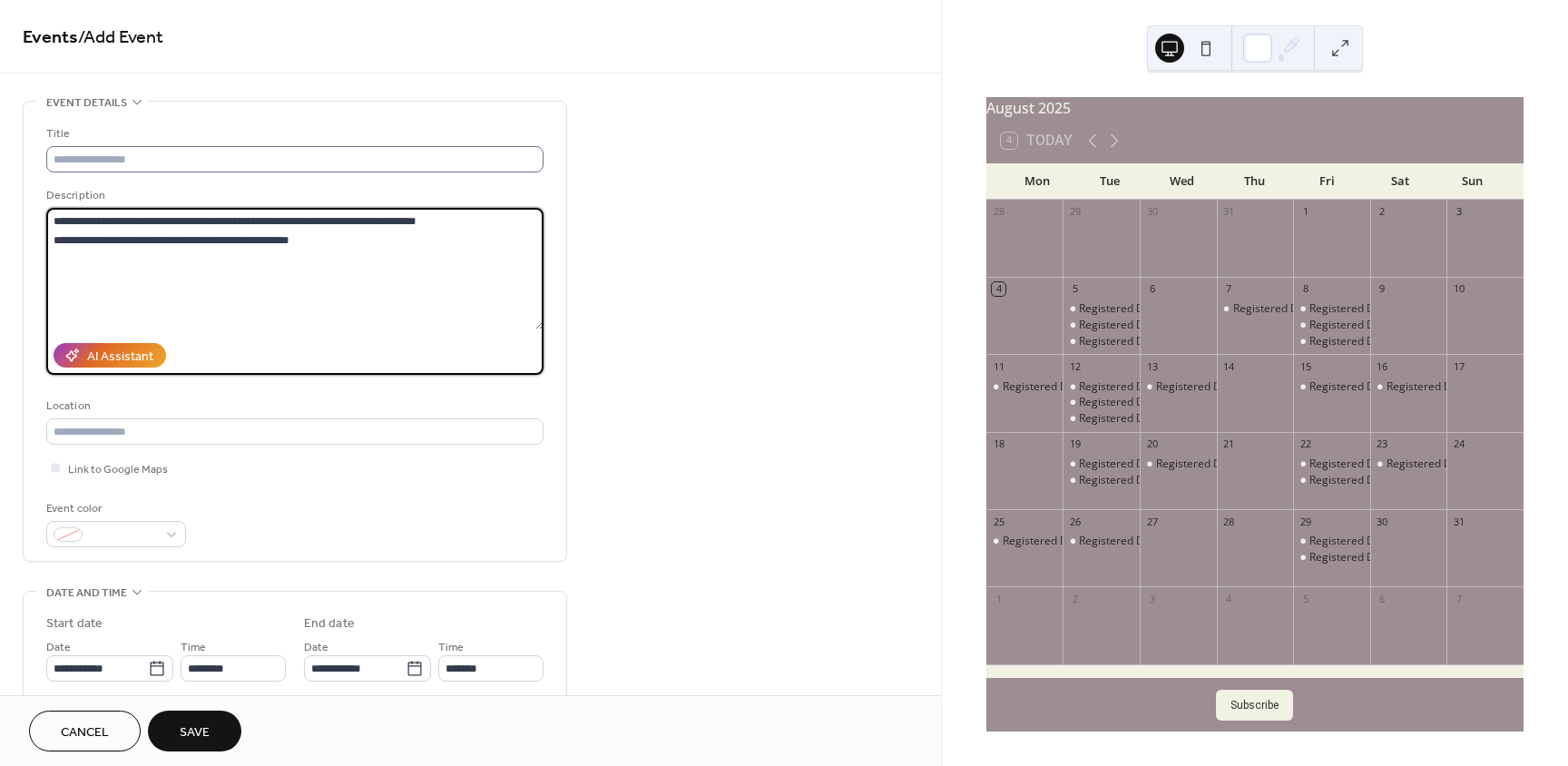 type on "**********" 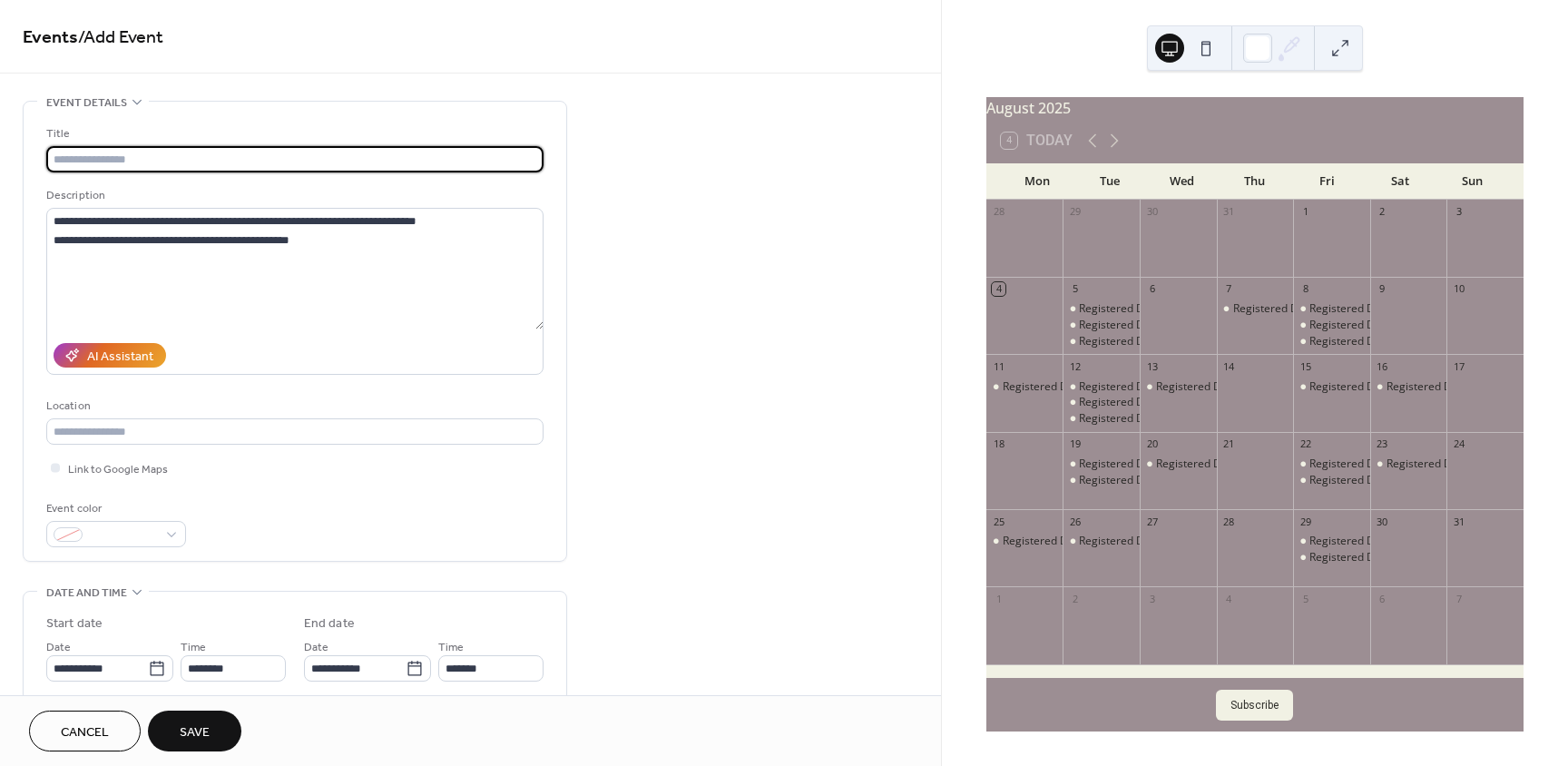 click at bounding box center (295, 159) 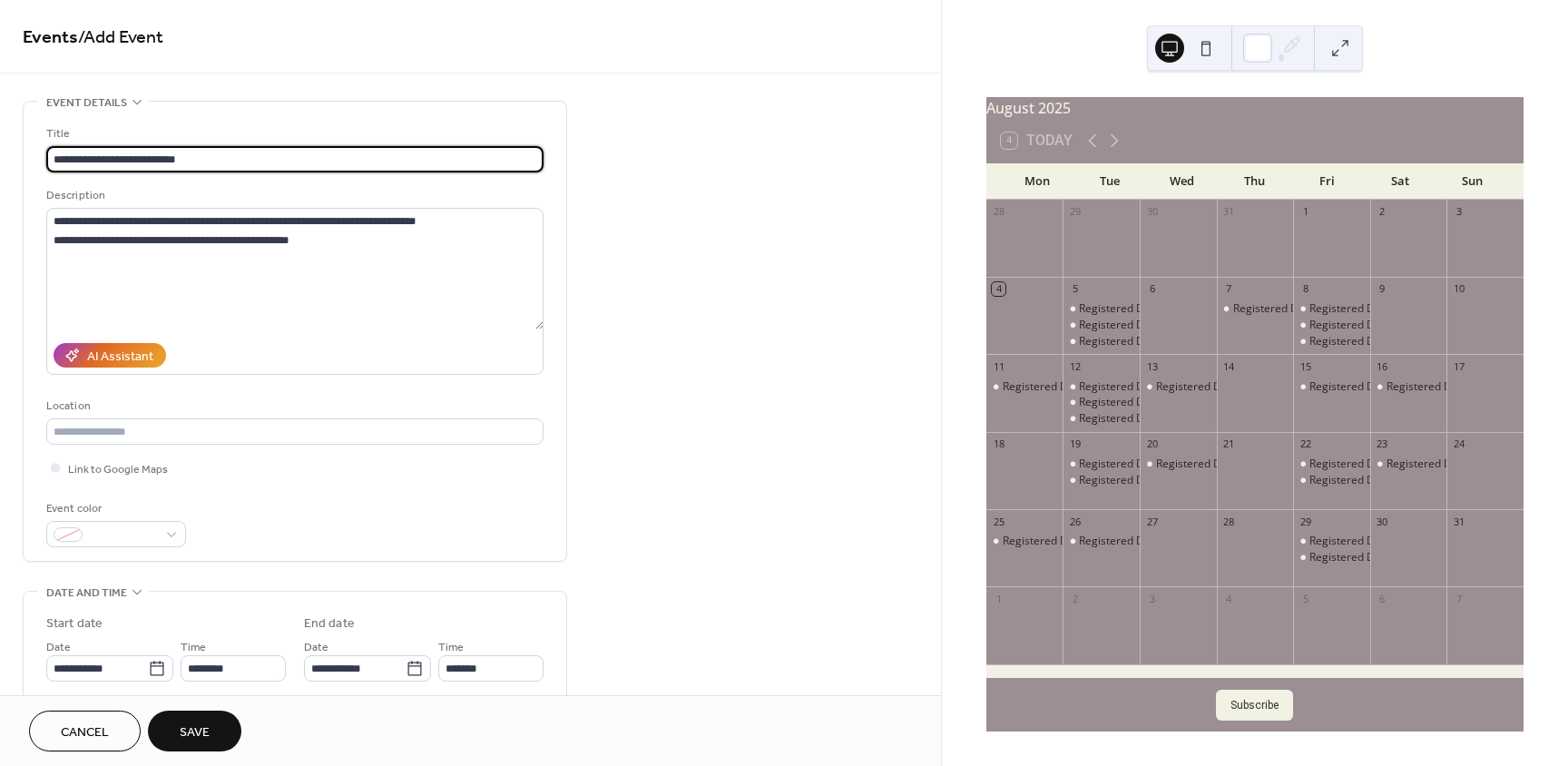 drag, startPoint x: 197, startPoint y: 154, endPoint x: 142, endPoint y: 157, distance: 55.081757 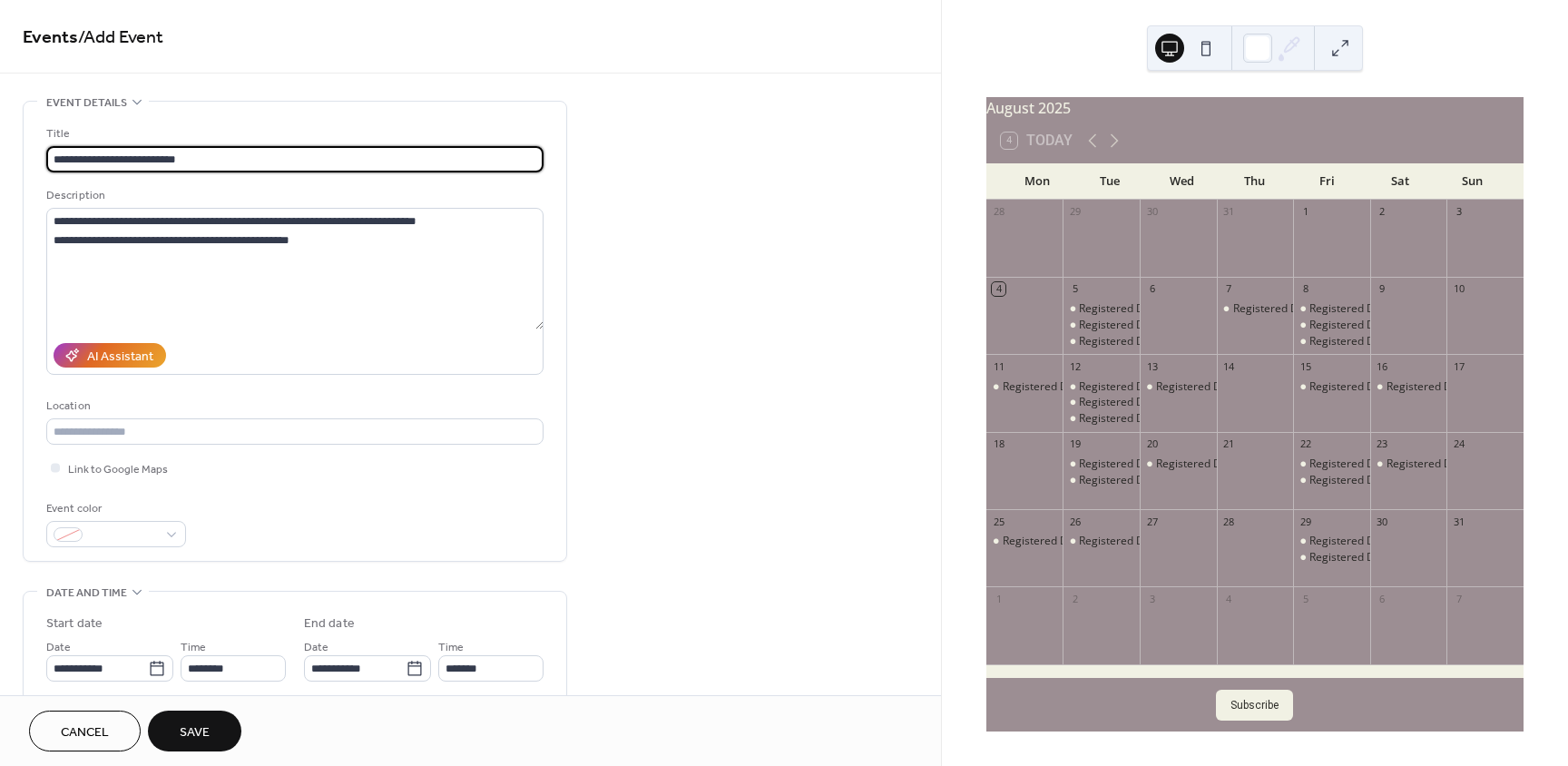 click on "**********" at bounding box center (295, 159) 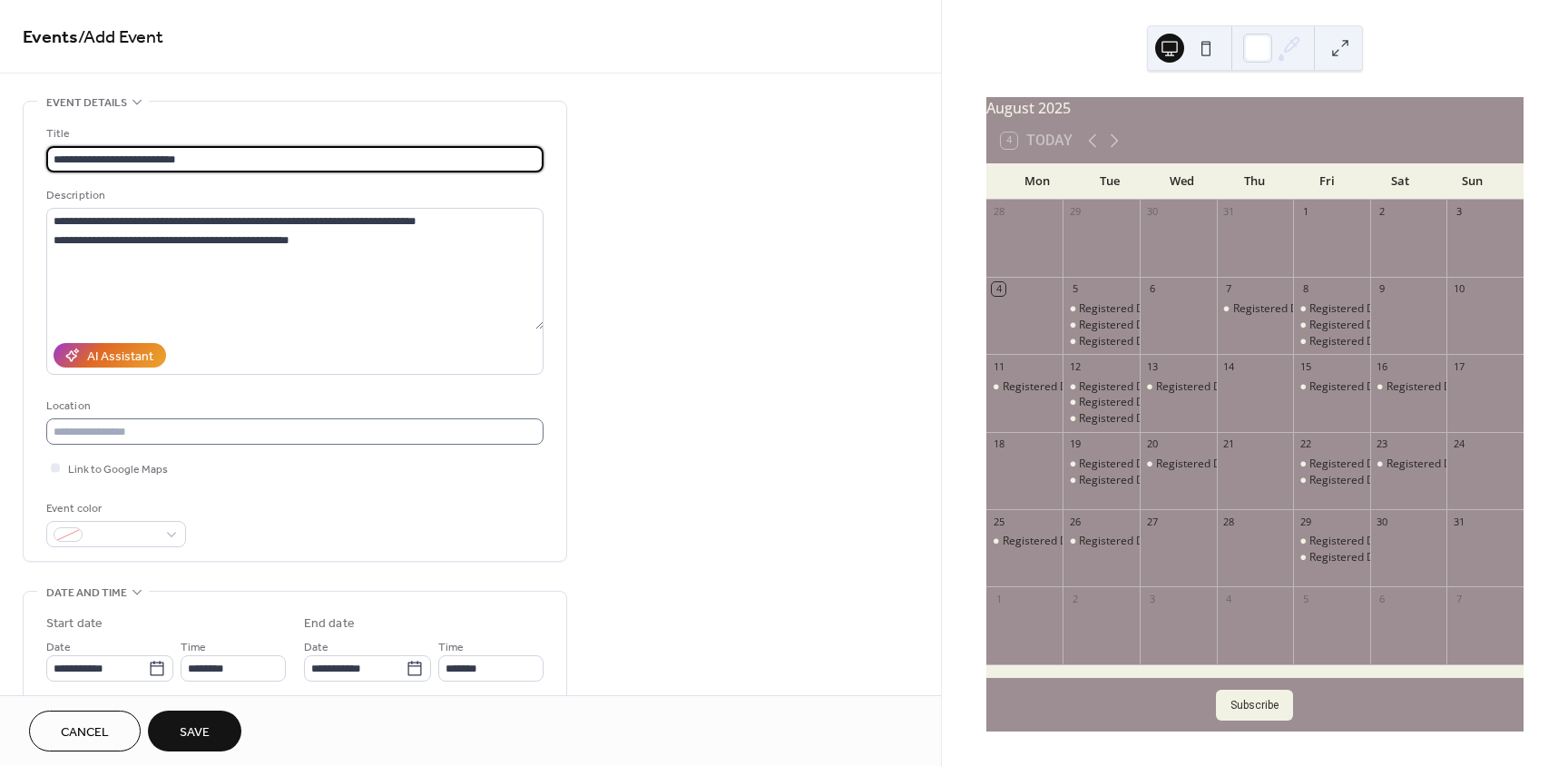 type on "**********" 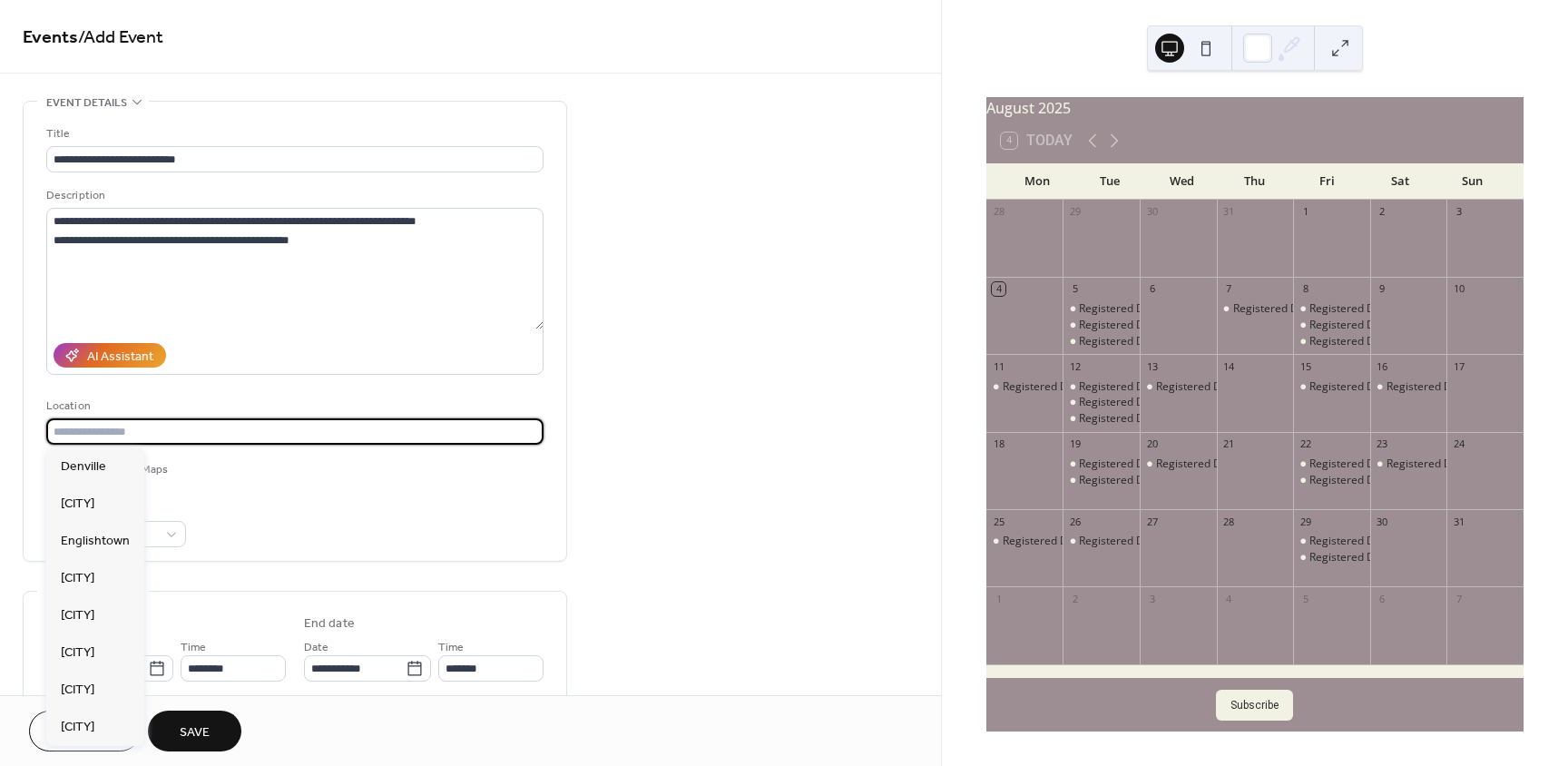 click at bounding box center [295, 431] 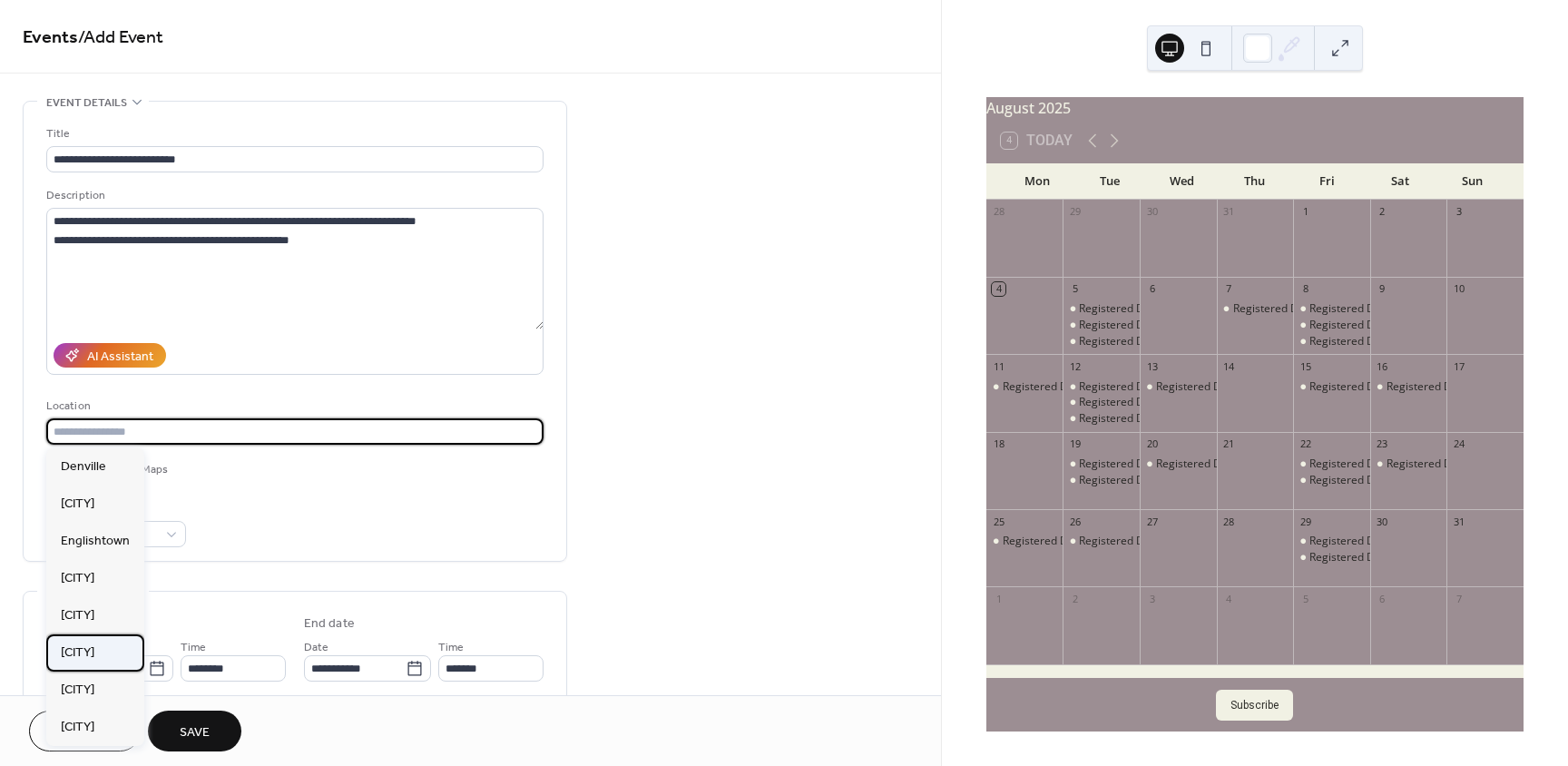 click on "[CITY]" at bounding box center [77, 653] 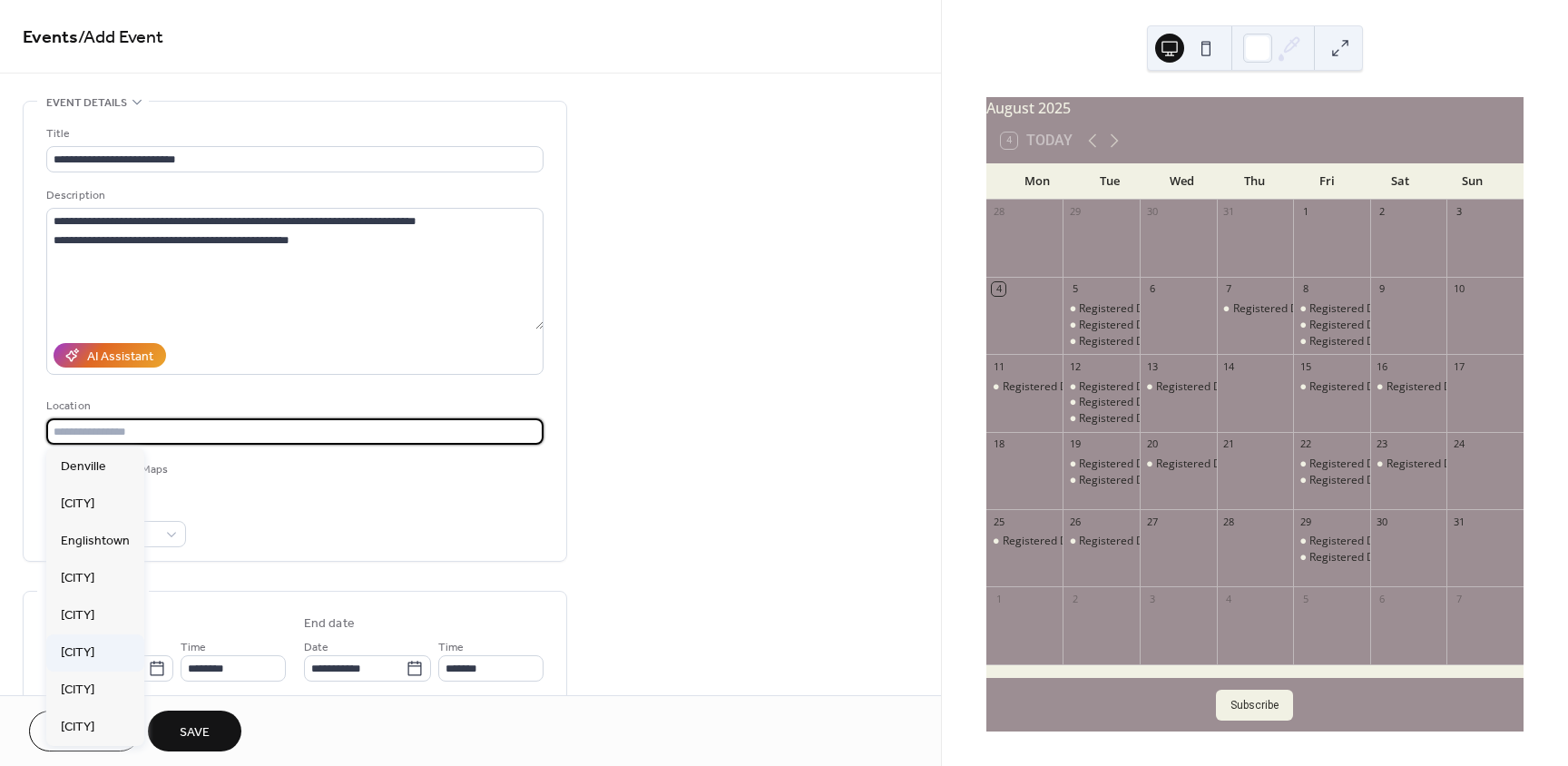type on "*********" 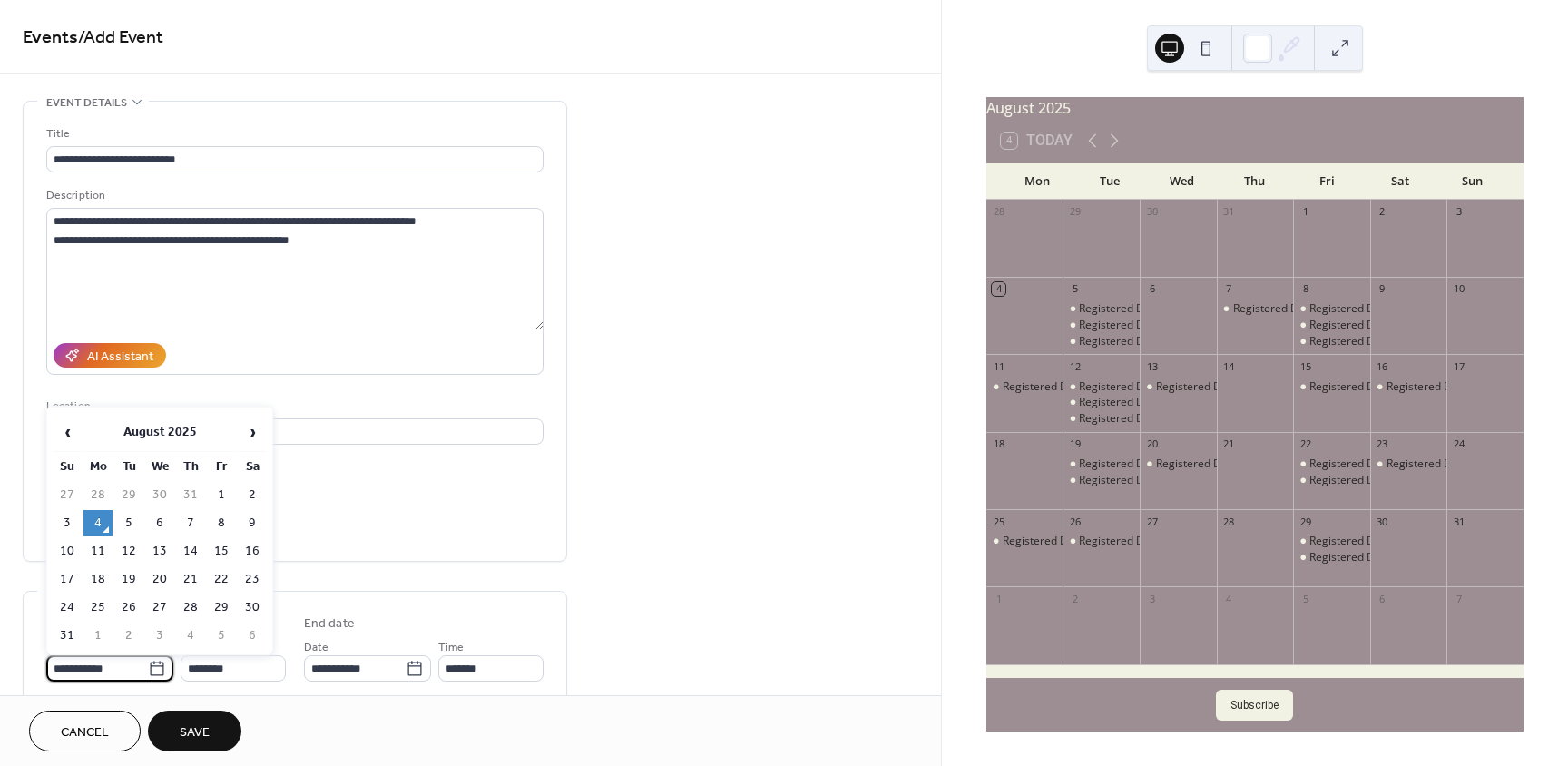 click on "**********" at bounding box center (97, 668) 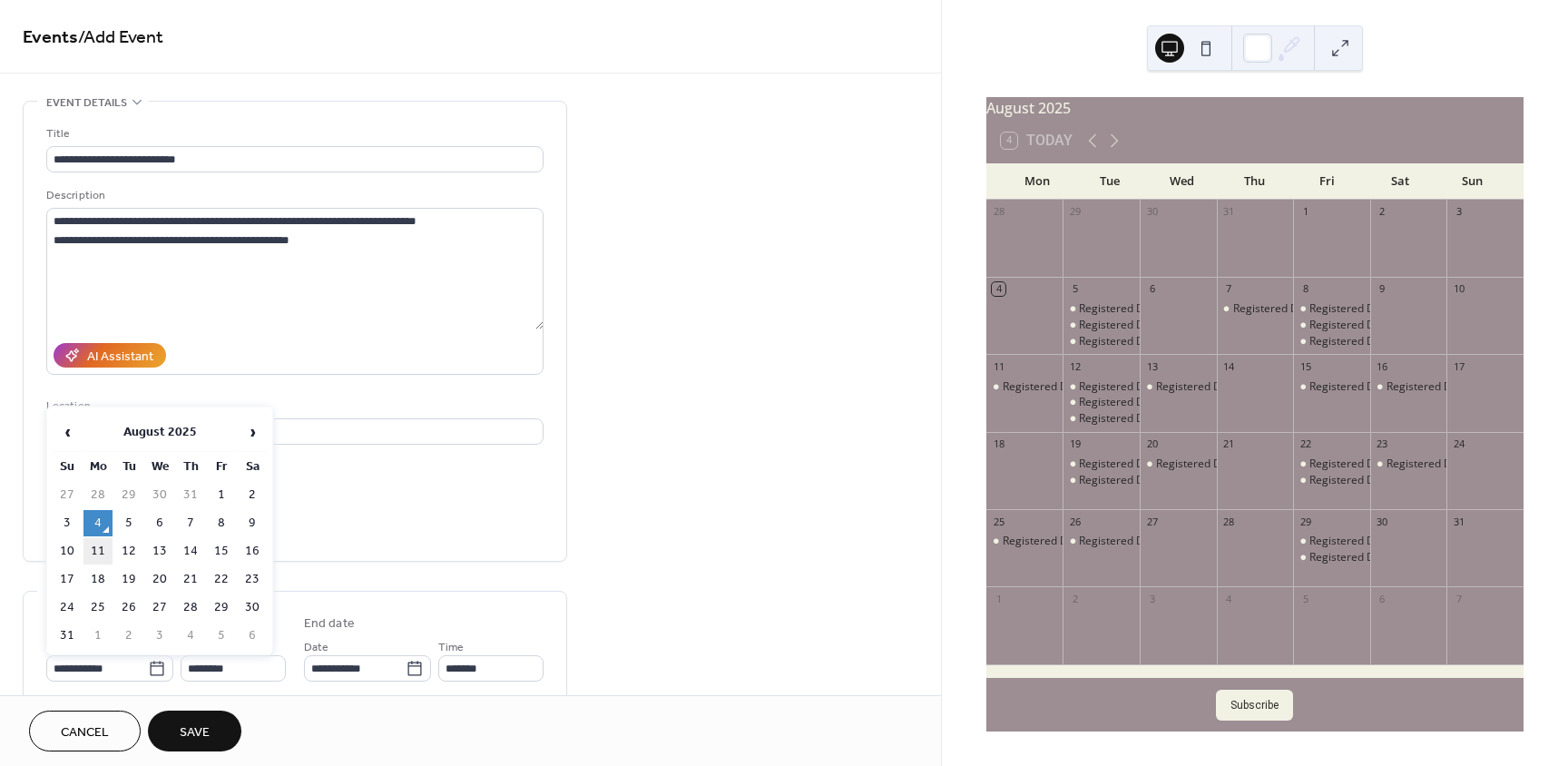 click on "11" at bounding box center [98, 551] 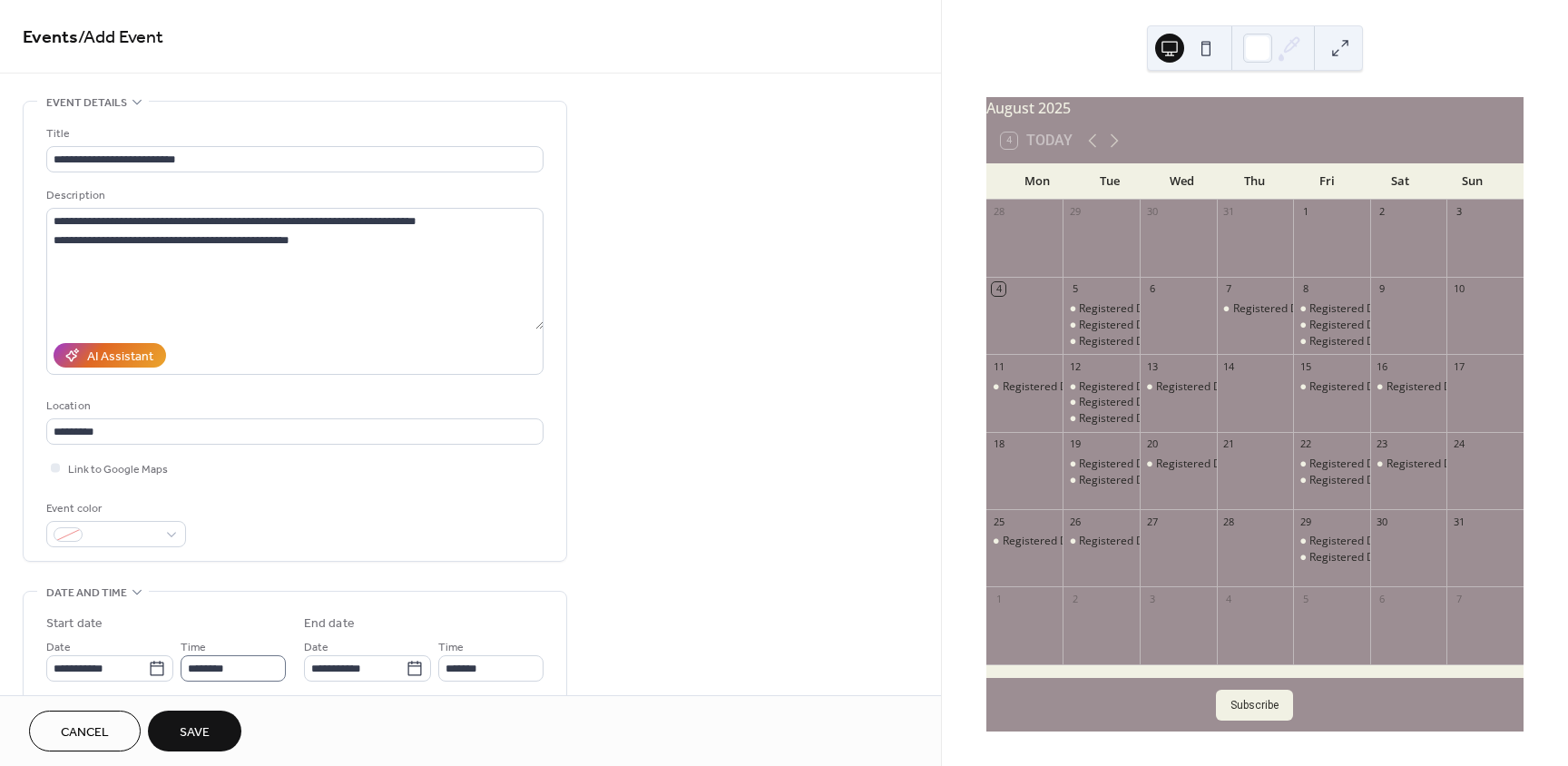 click on "Time ********" at bounding box center (233, 659) 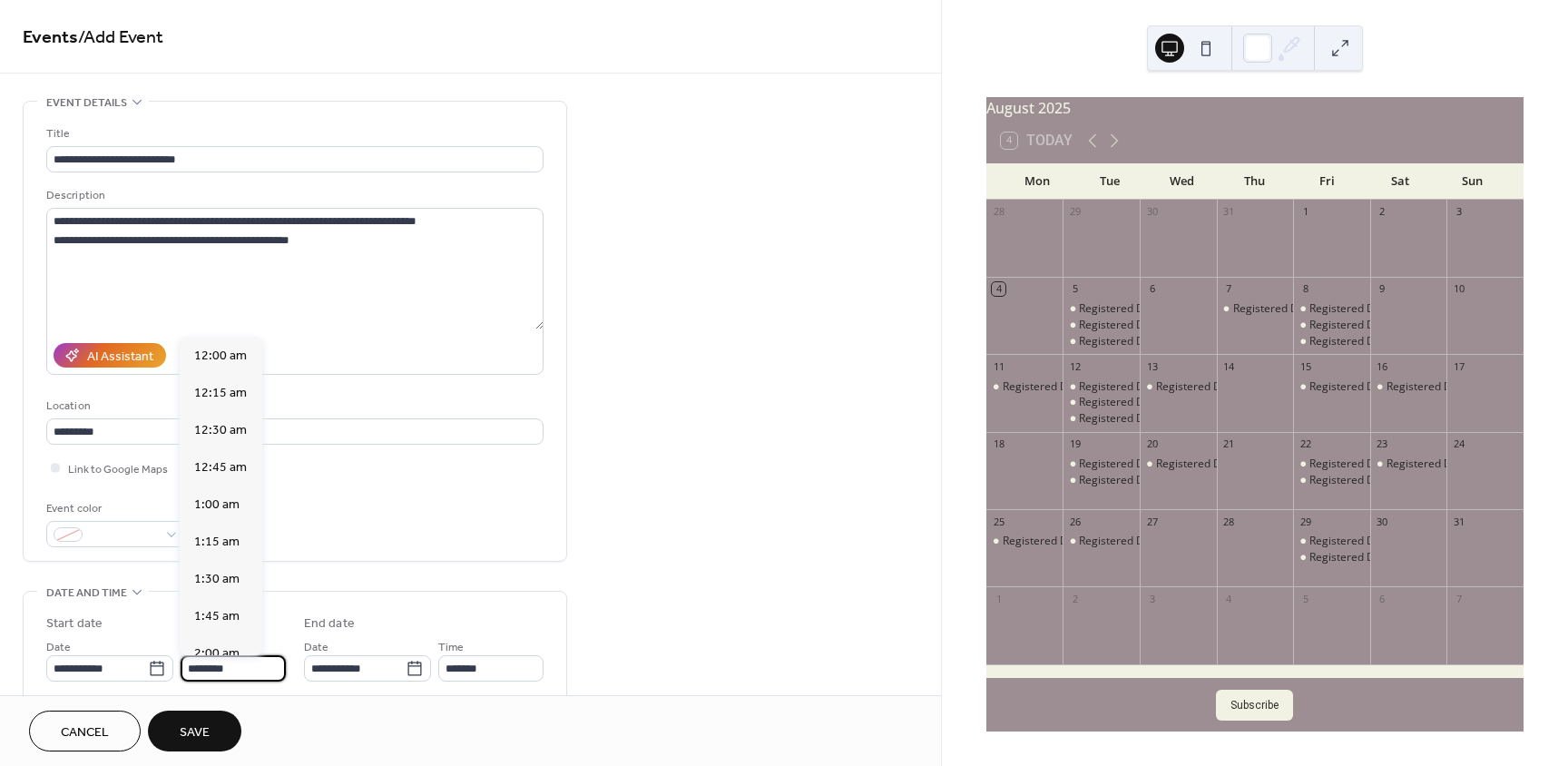 click on "********" at bounding box center (233, 668) 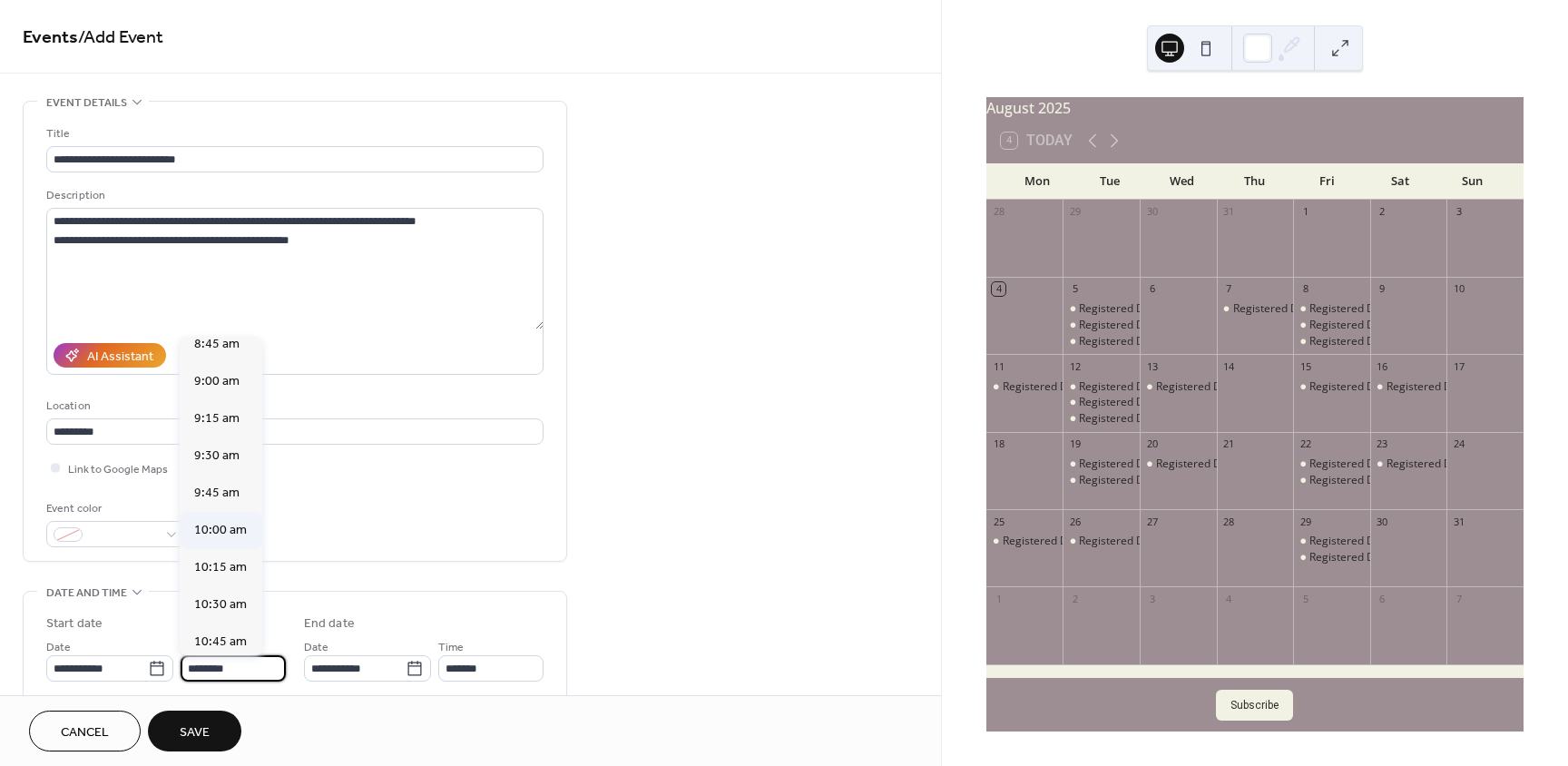 scroll, scrollTop: 1242, scrollLeft: 0, axis: vertical 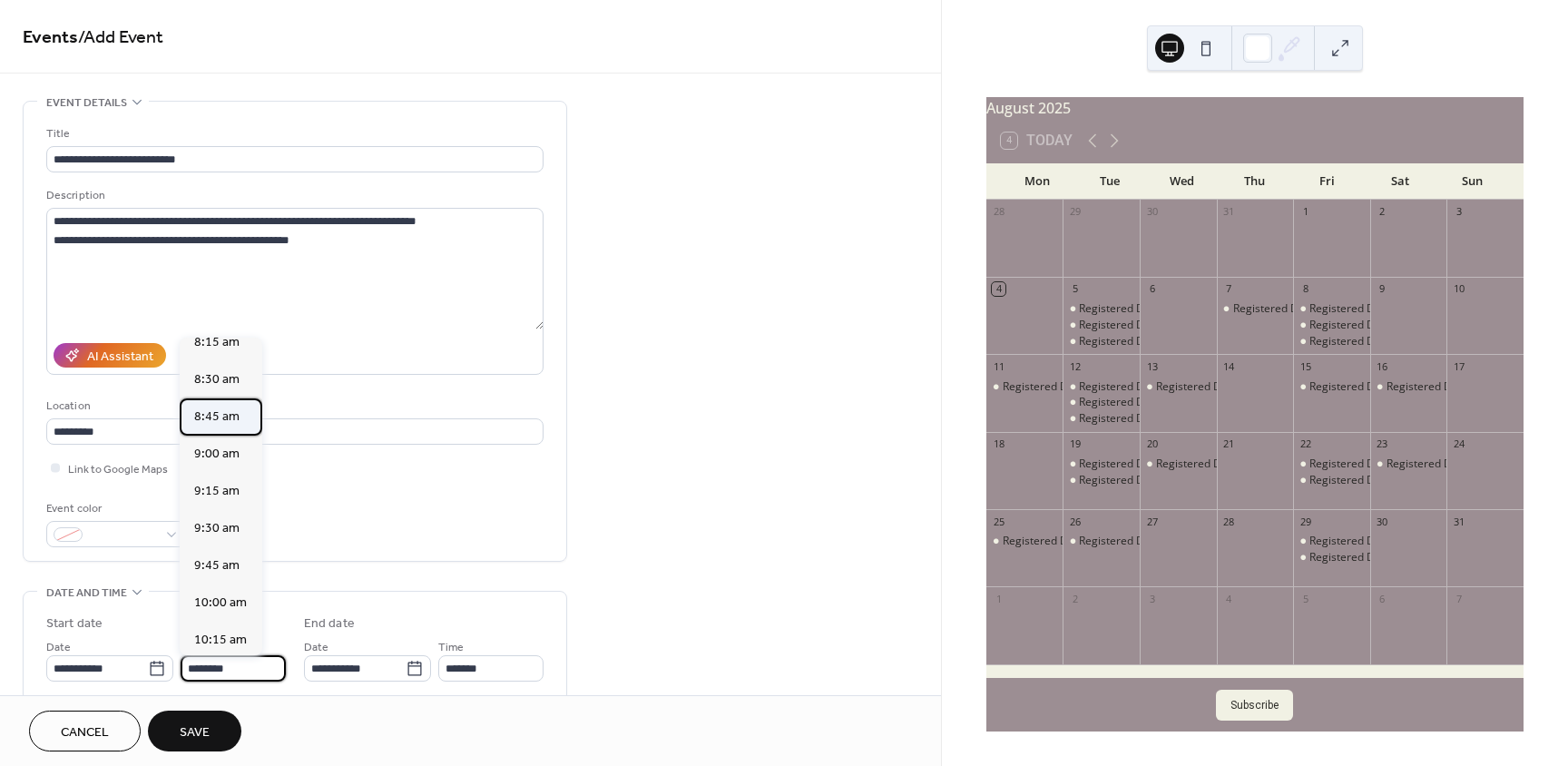 click on "8:45 am" at bounding box center (217, 417) 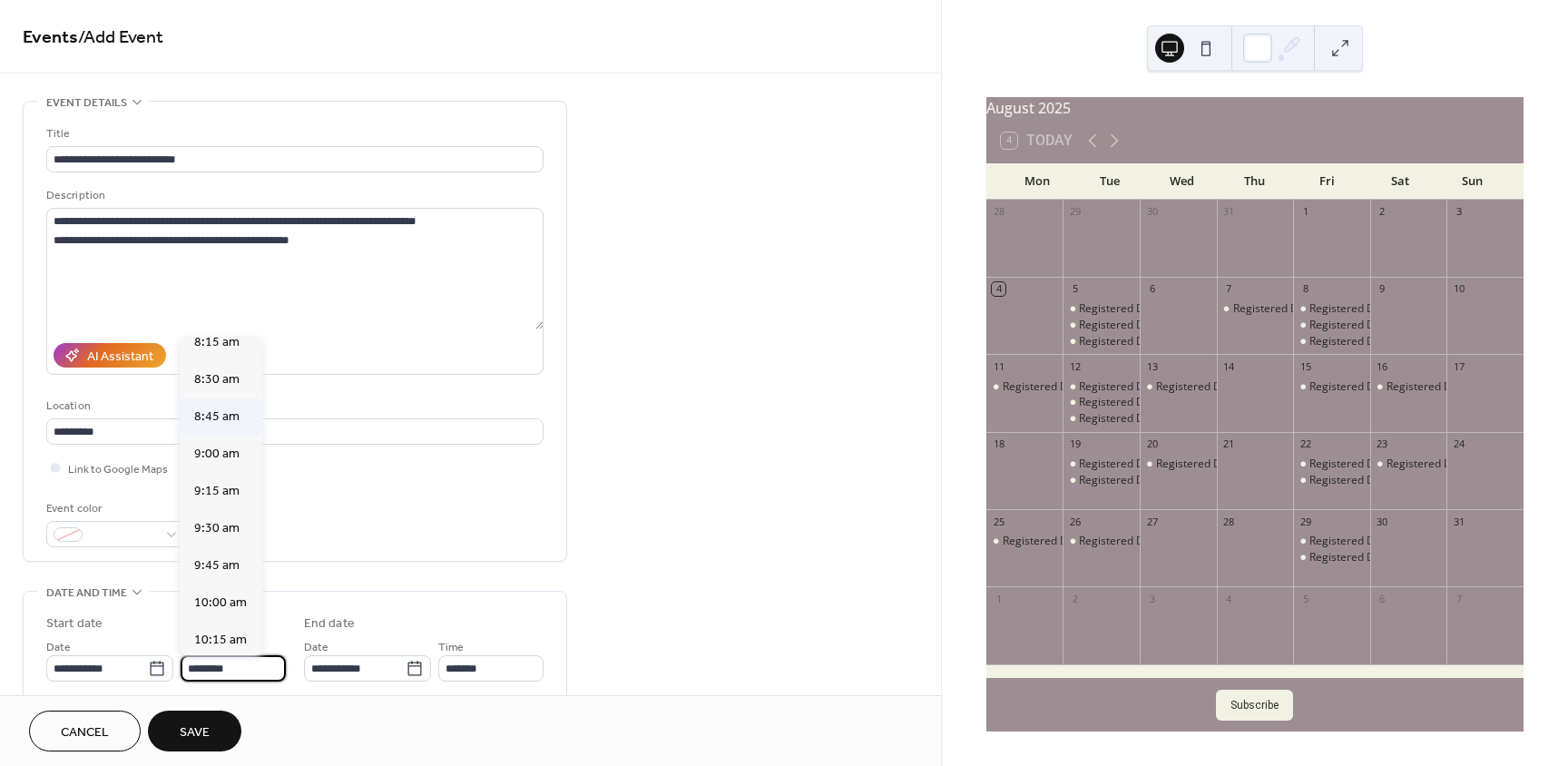 type on "*******" 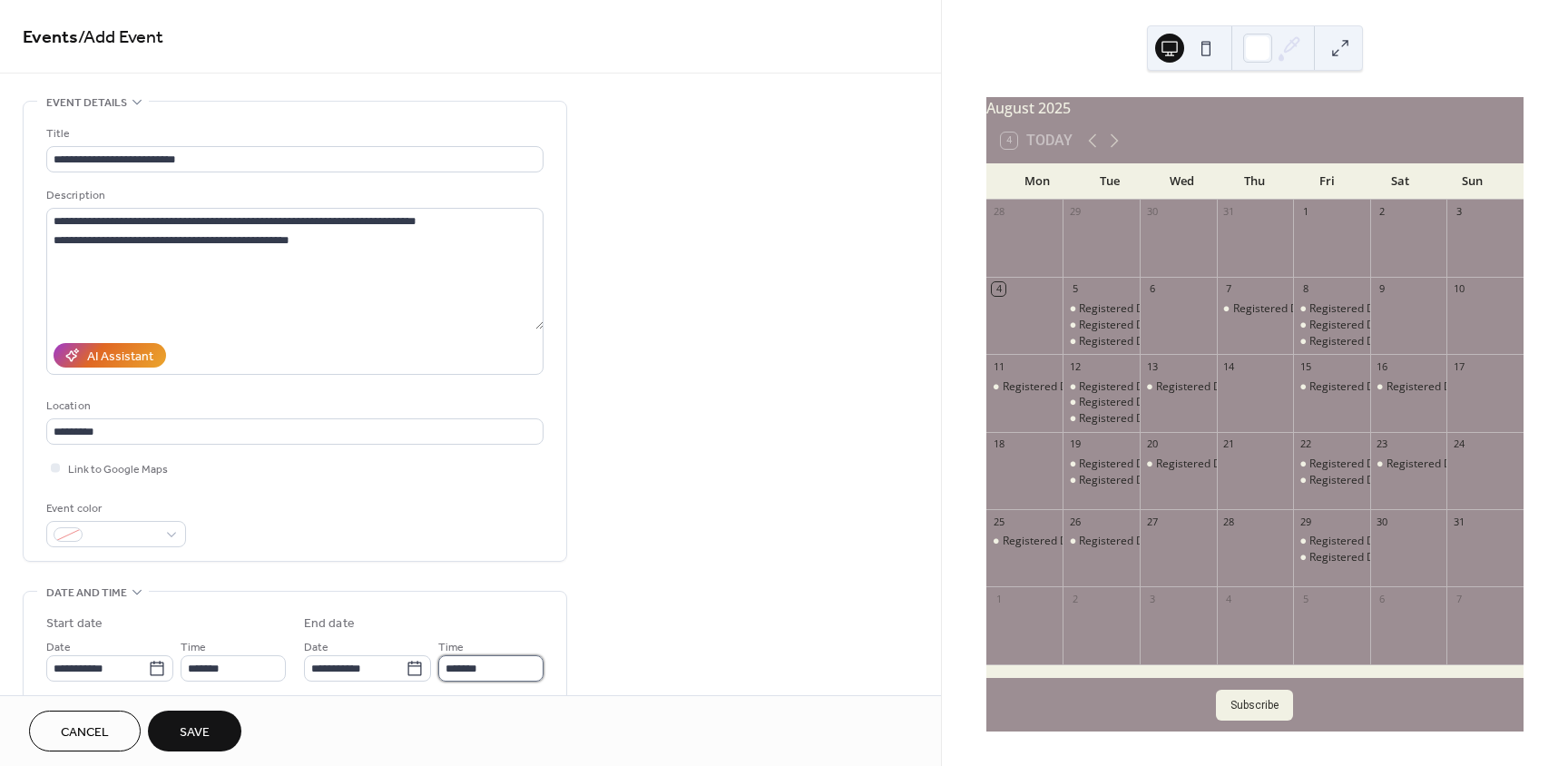click on "*******" at bounding box center [491, 668] 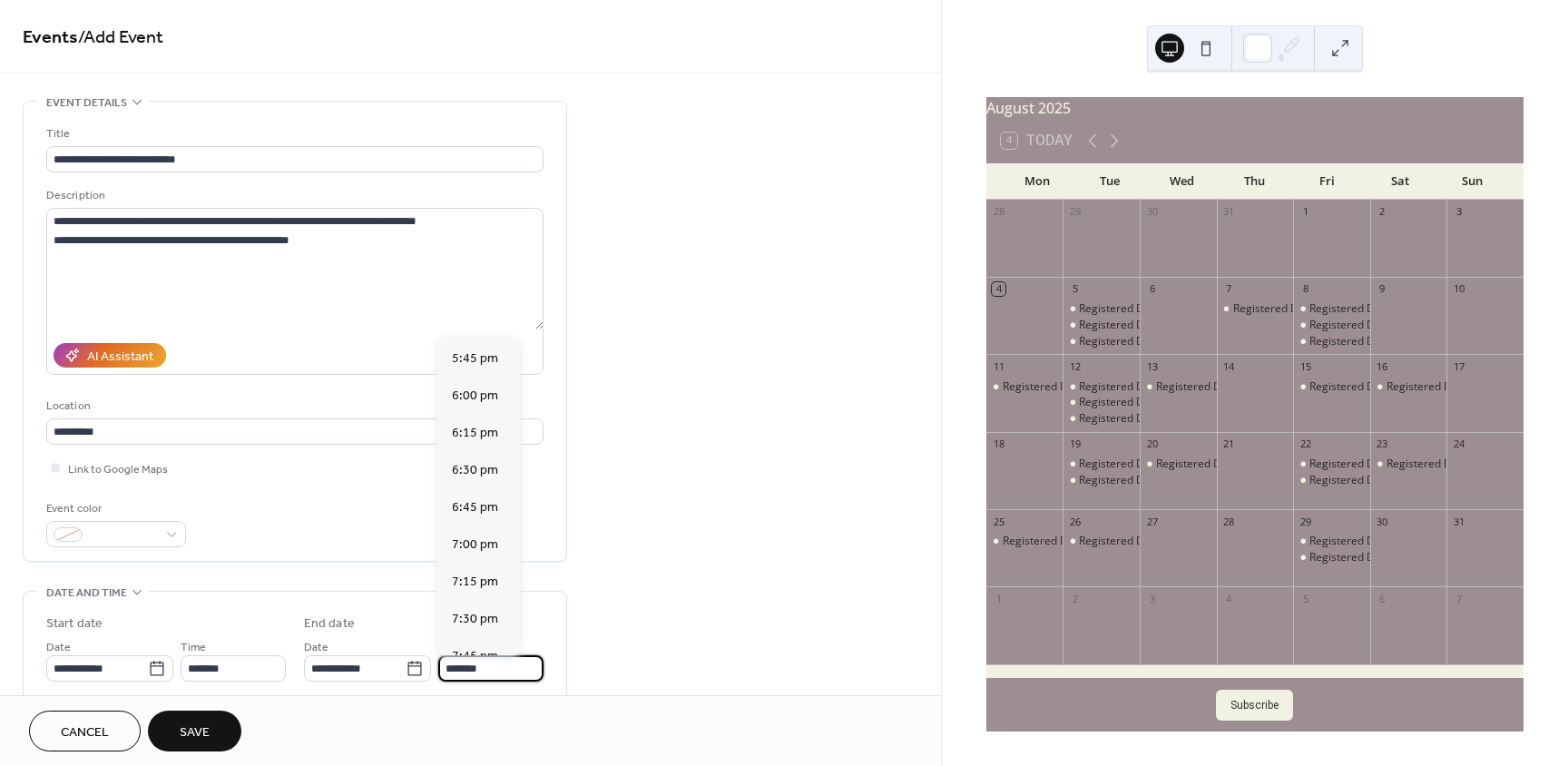 scroll, scrollTop: 1180, scrollLeft: 0, axis: vertical 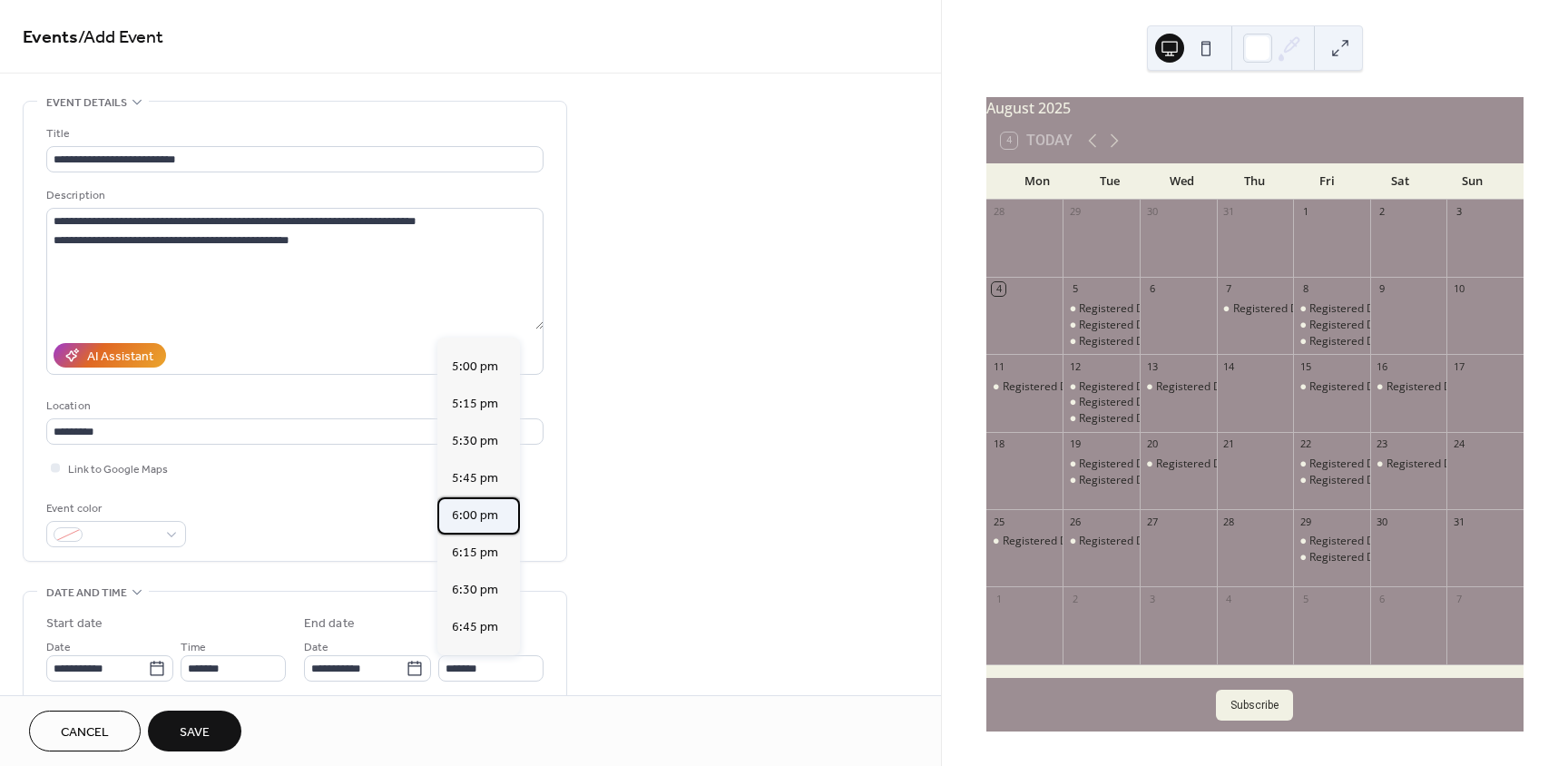 click on "6:00 pm" at bounding box center (475, 516) 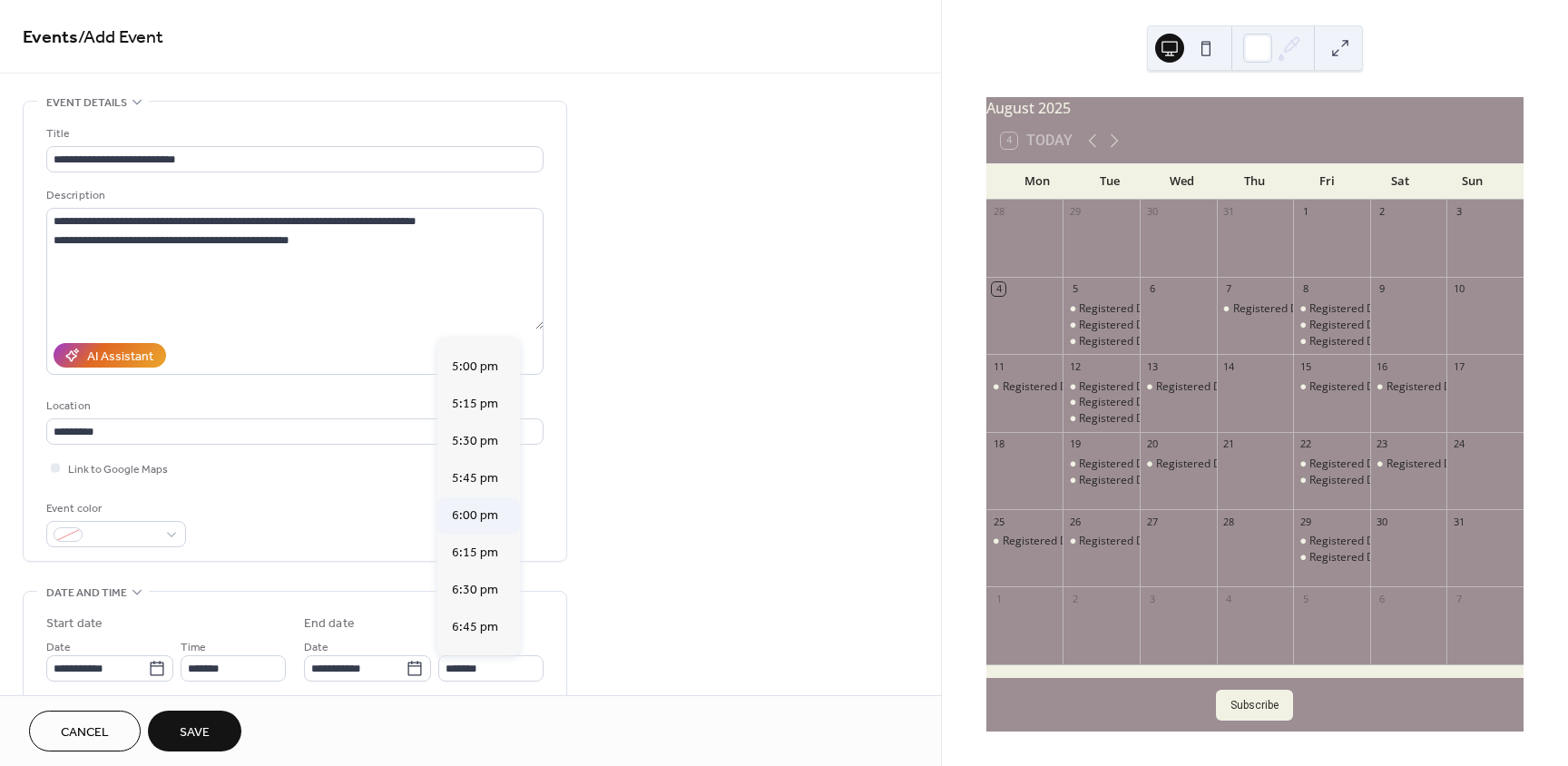 type on "*******" 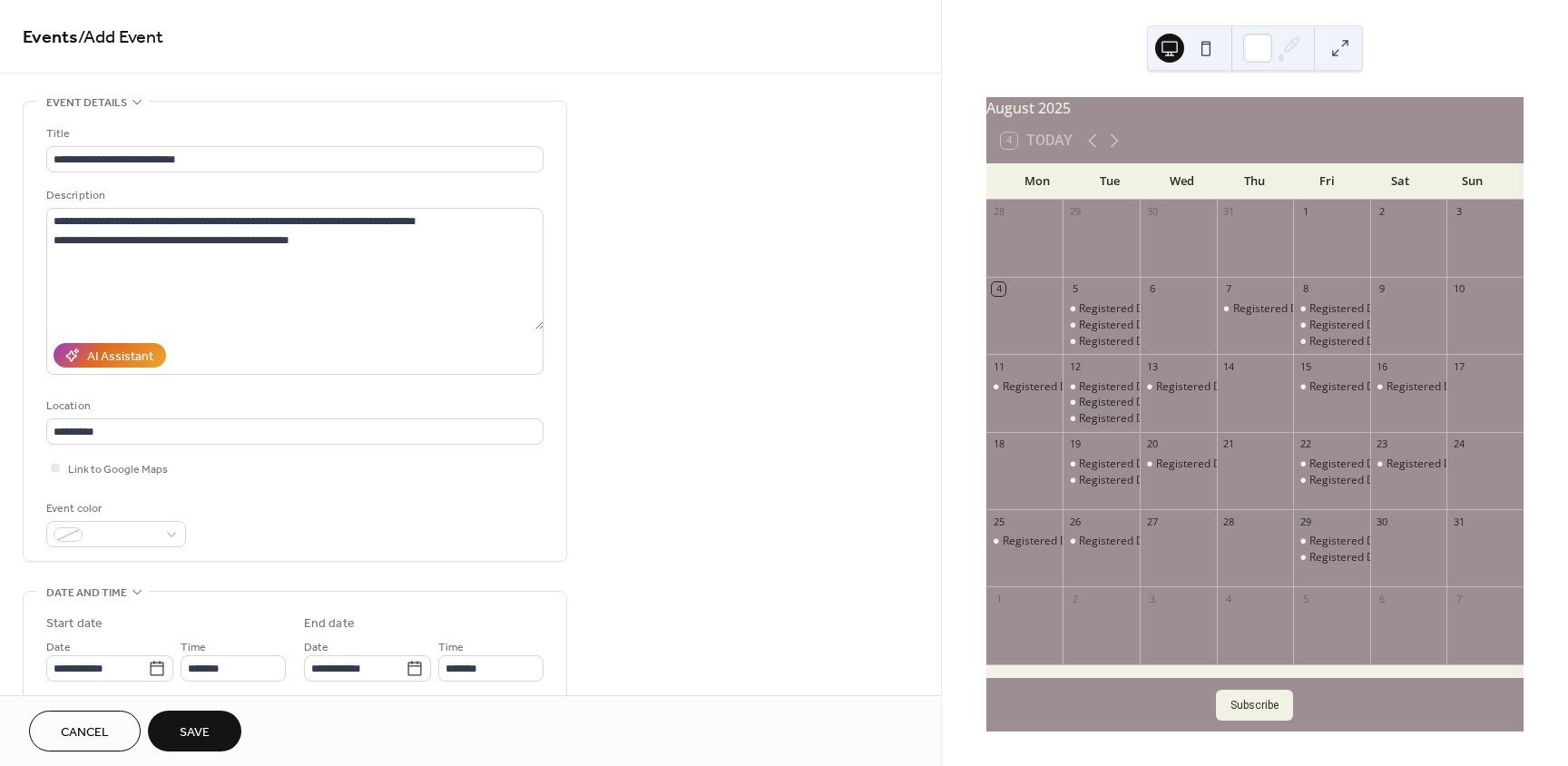 click on "Save" at bounding box center (194, 731) 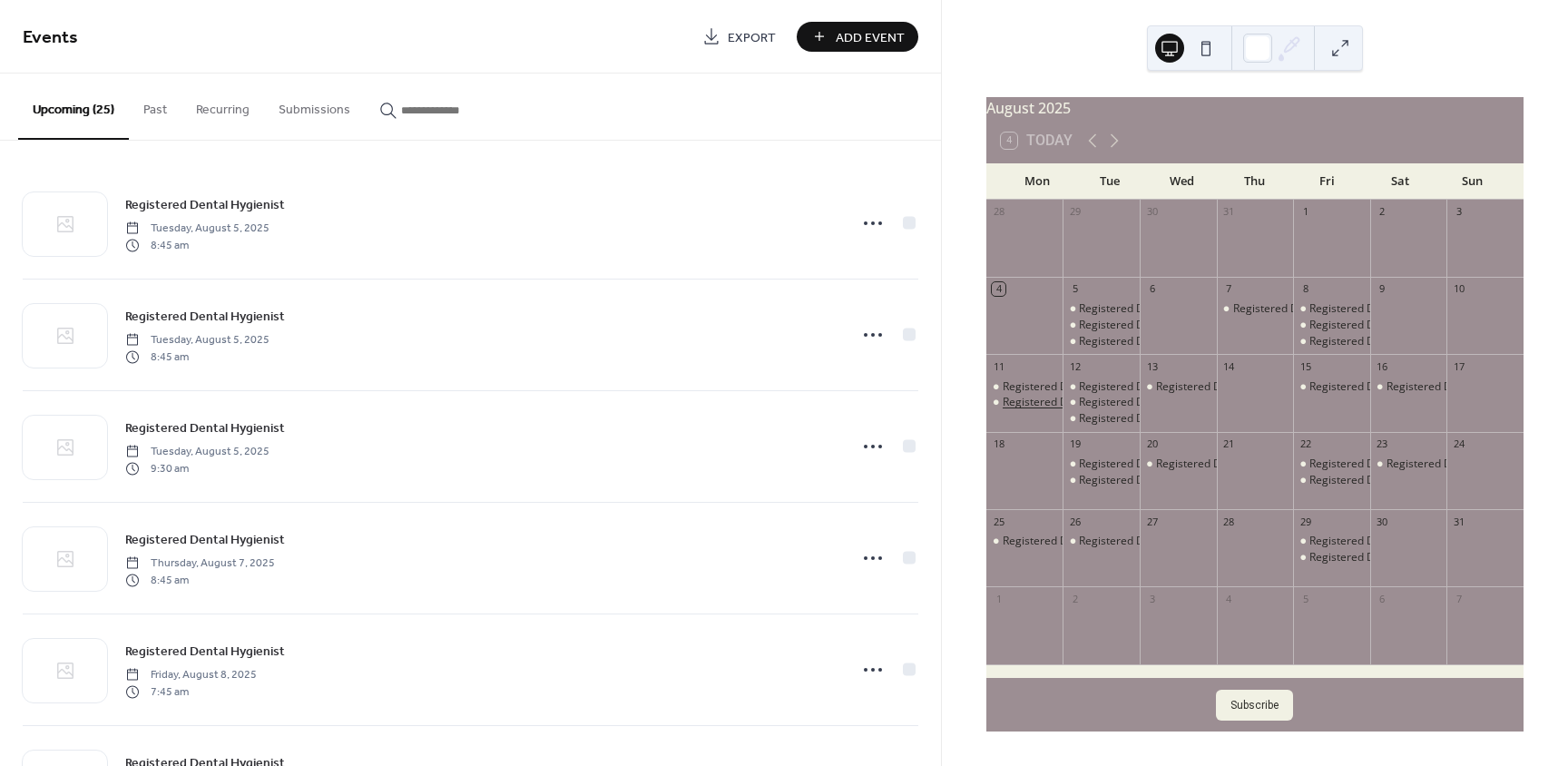 click on "Registered Dental Hygienist" at bounding box center (1073, 402) 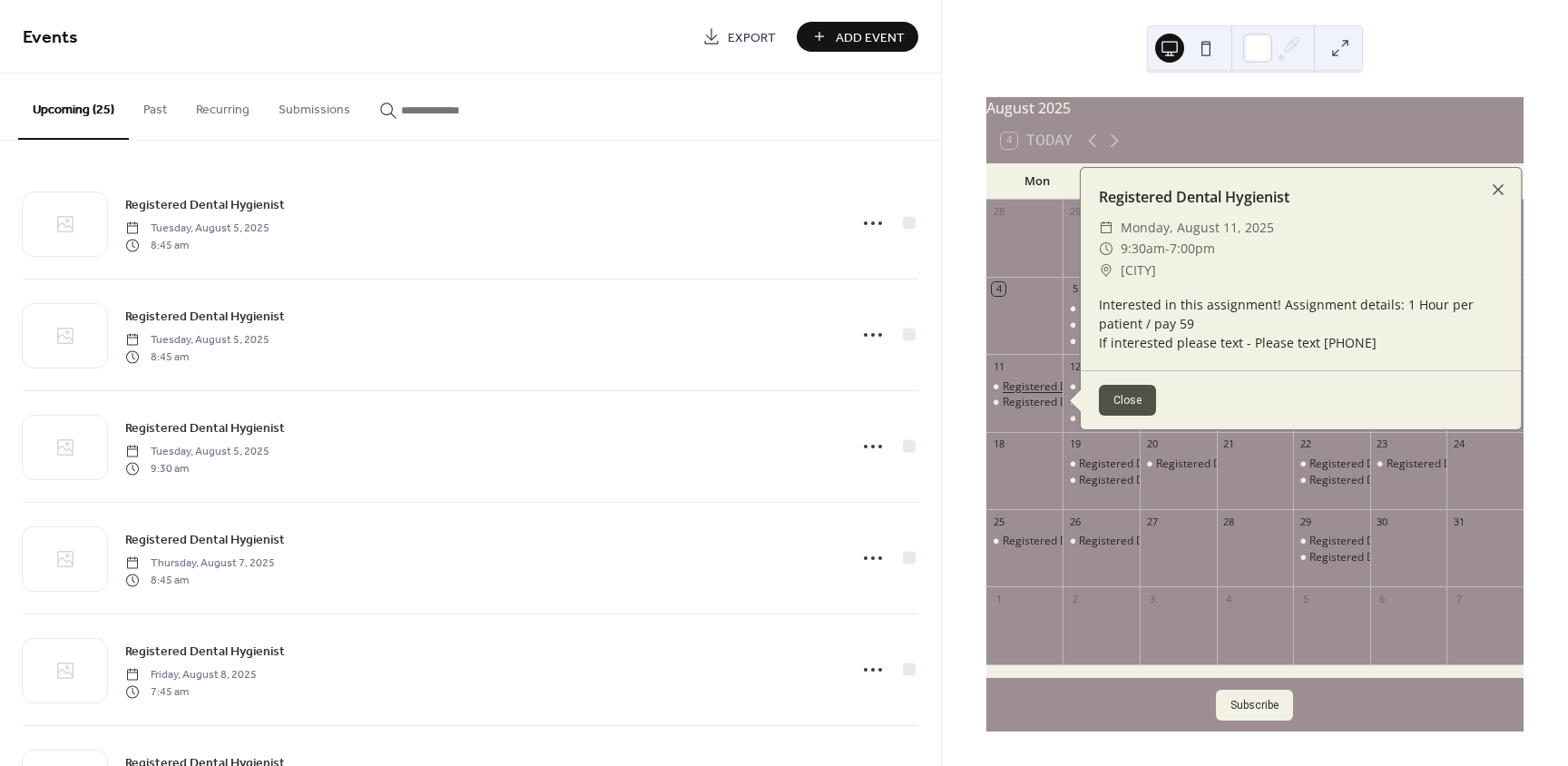 click on "Registered Dental Hygienist" at bounding box center (1073, 387) 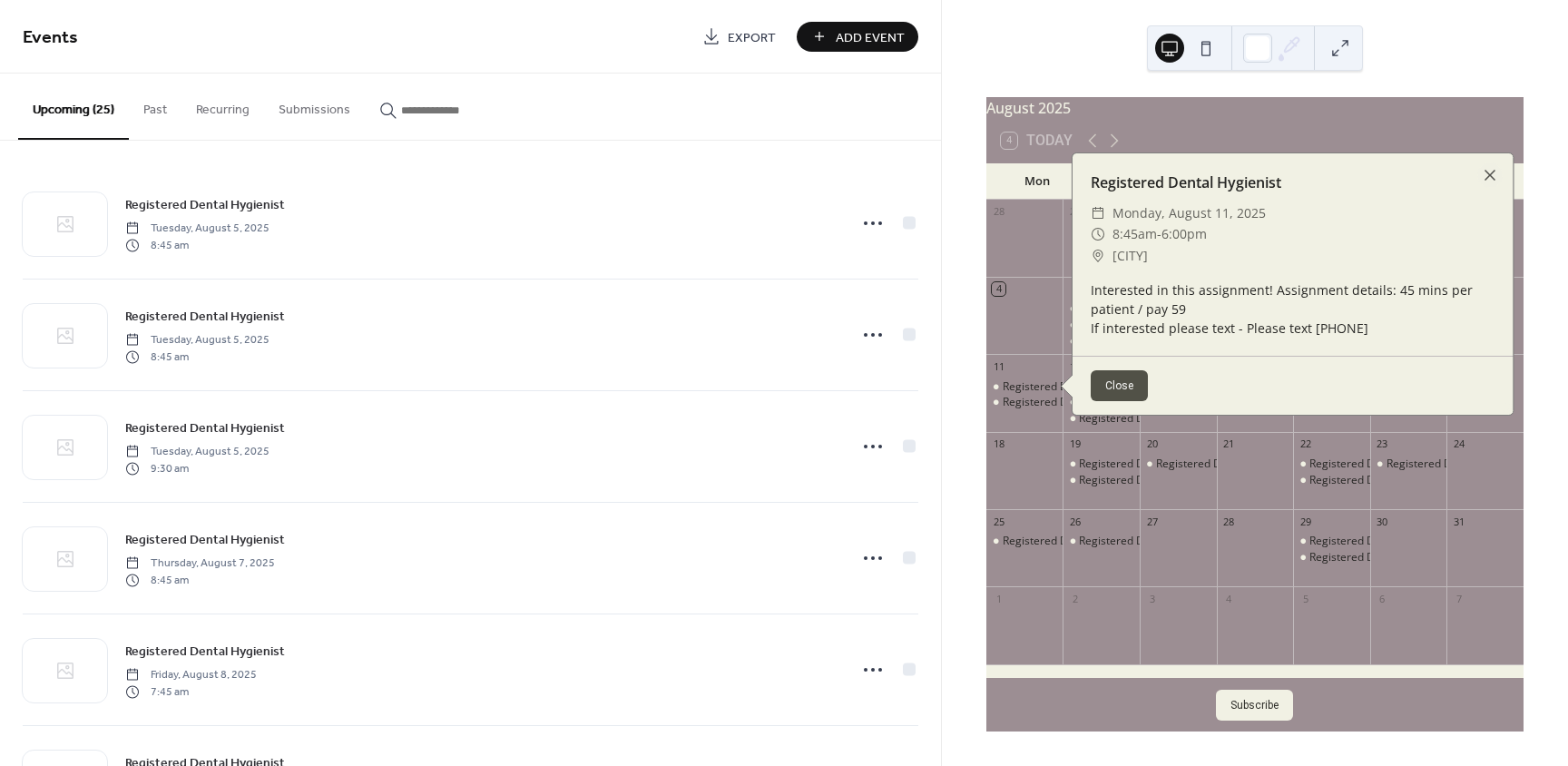 click on "Add Event" at bounding box center [870, 37] 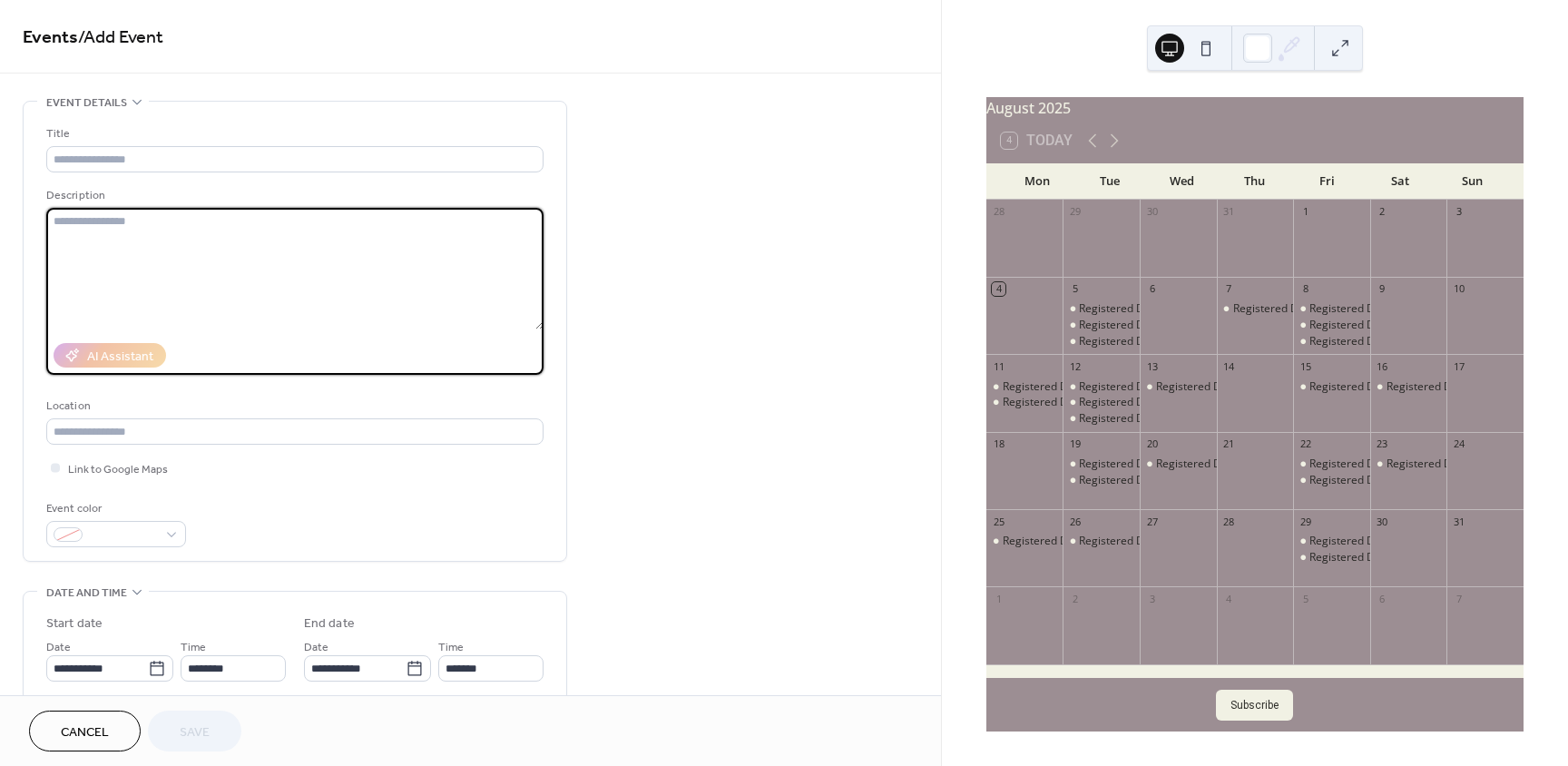 click at bounding box center (295, 269) 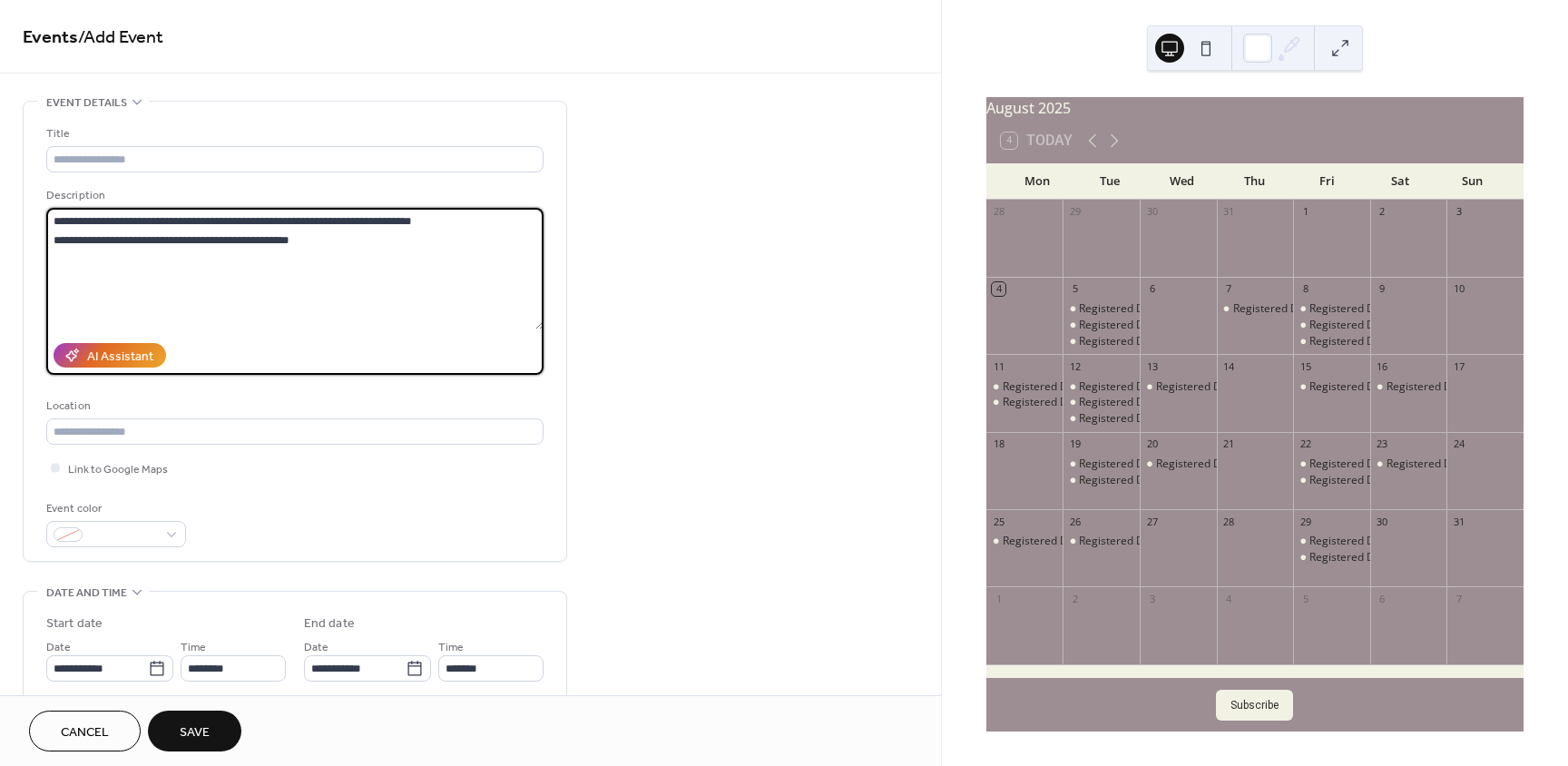 drag, startPoint x: 325, startPoint y: 221, endPoint x: 294, endPoint y: 221, distance: 31 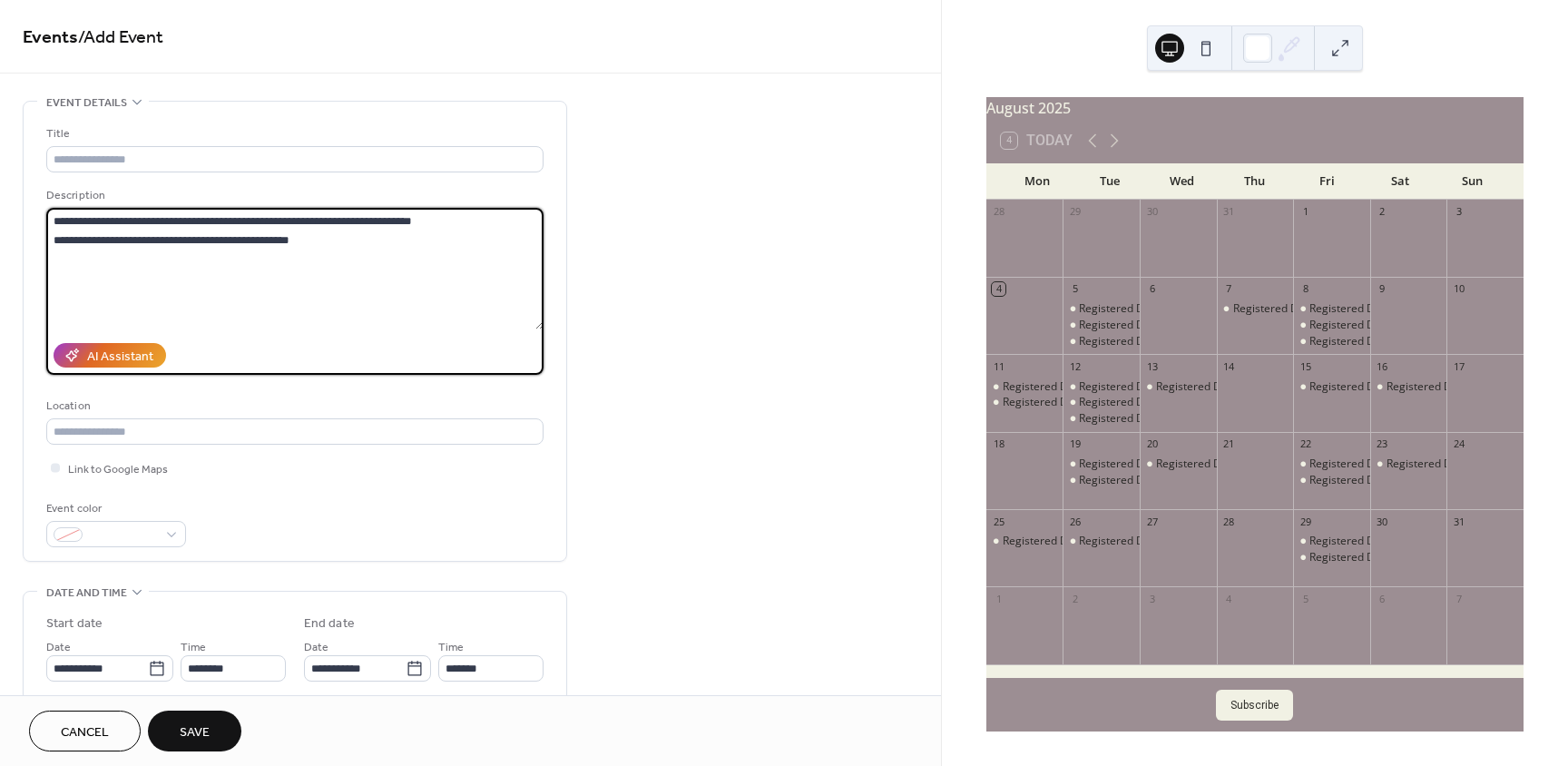 click on "**********" at bounding box center [295, 269] 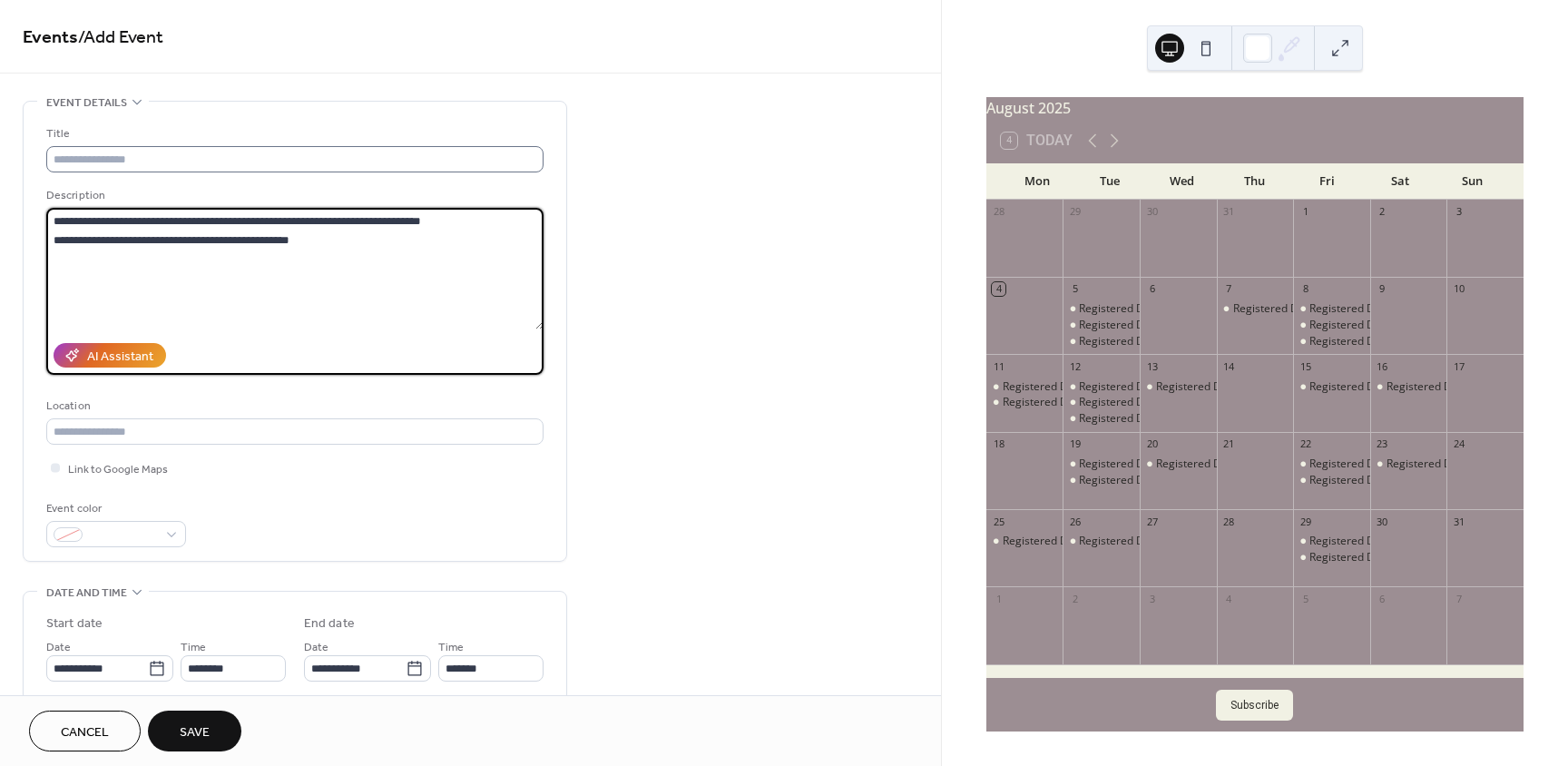 type on "**********" 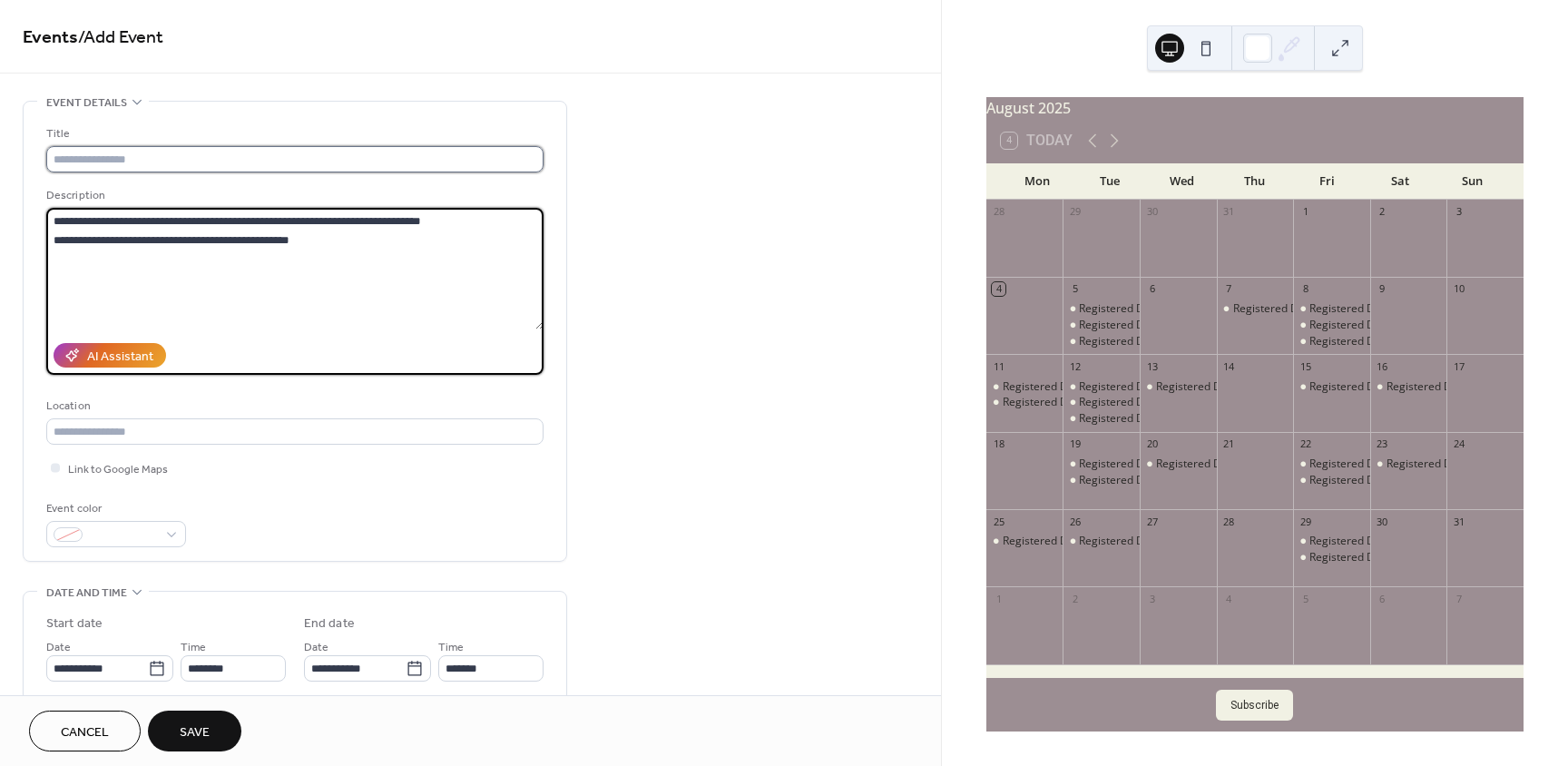 click at bounding box center (295, 159) 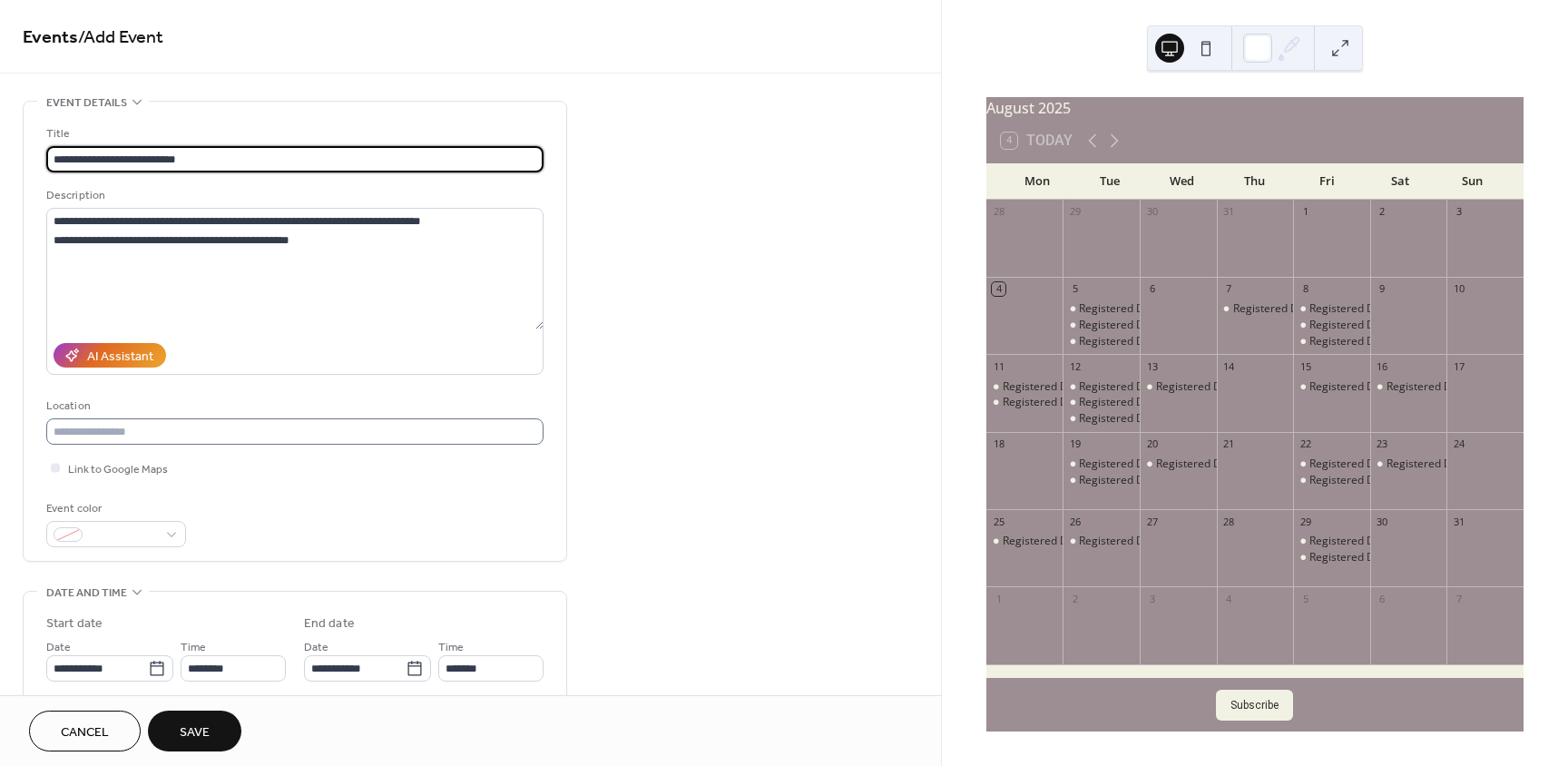 type on "**********" 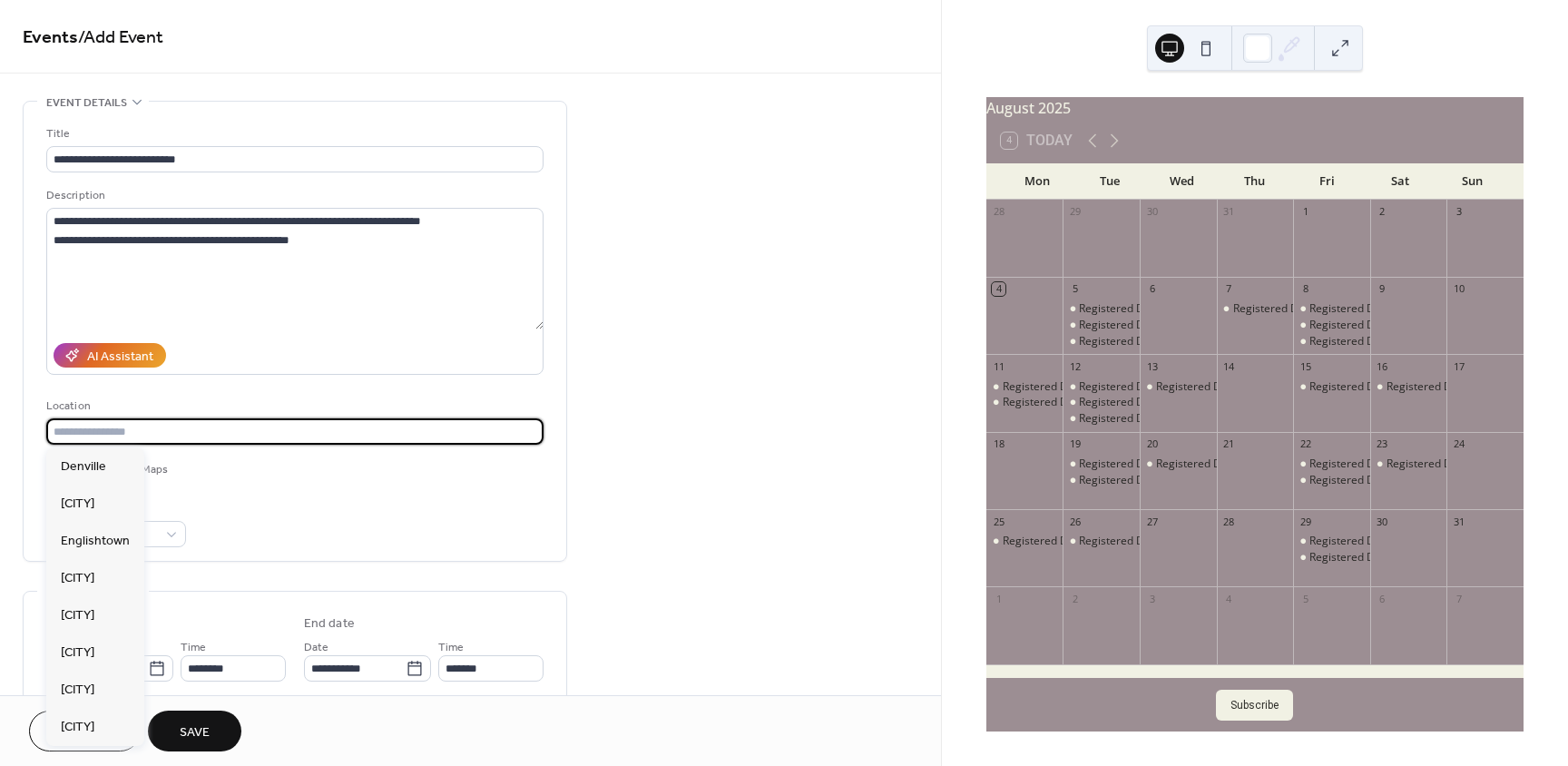 click at bounding box center (295, 431) 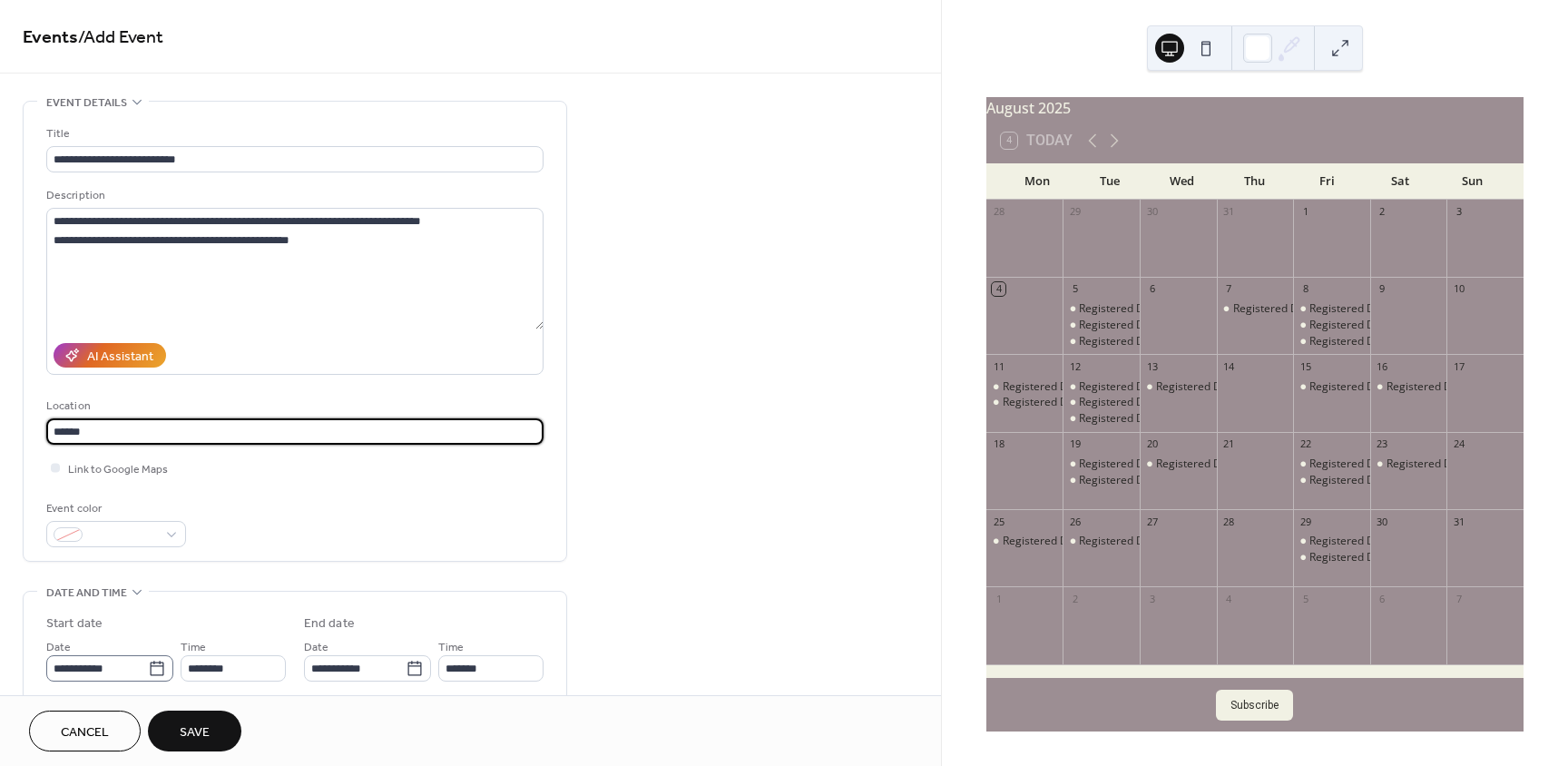 type on "******" 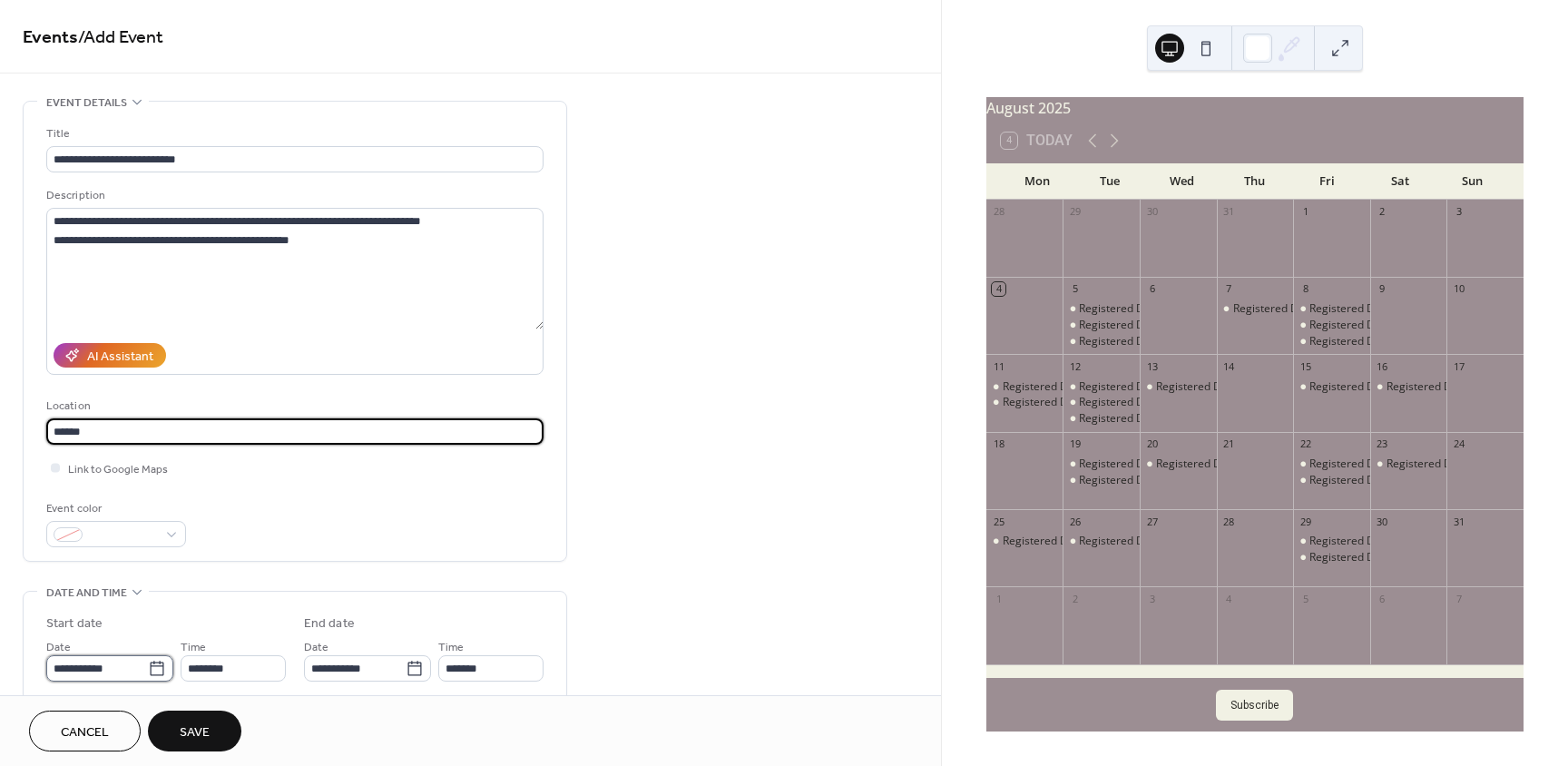 click on "**********" at bounding box center (97, 668) 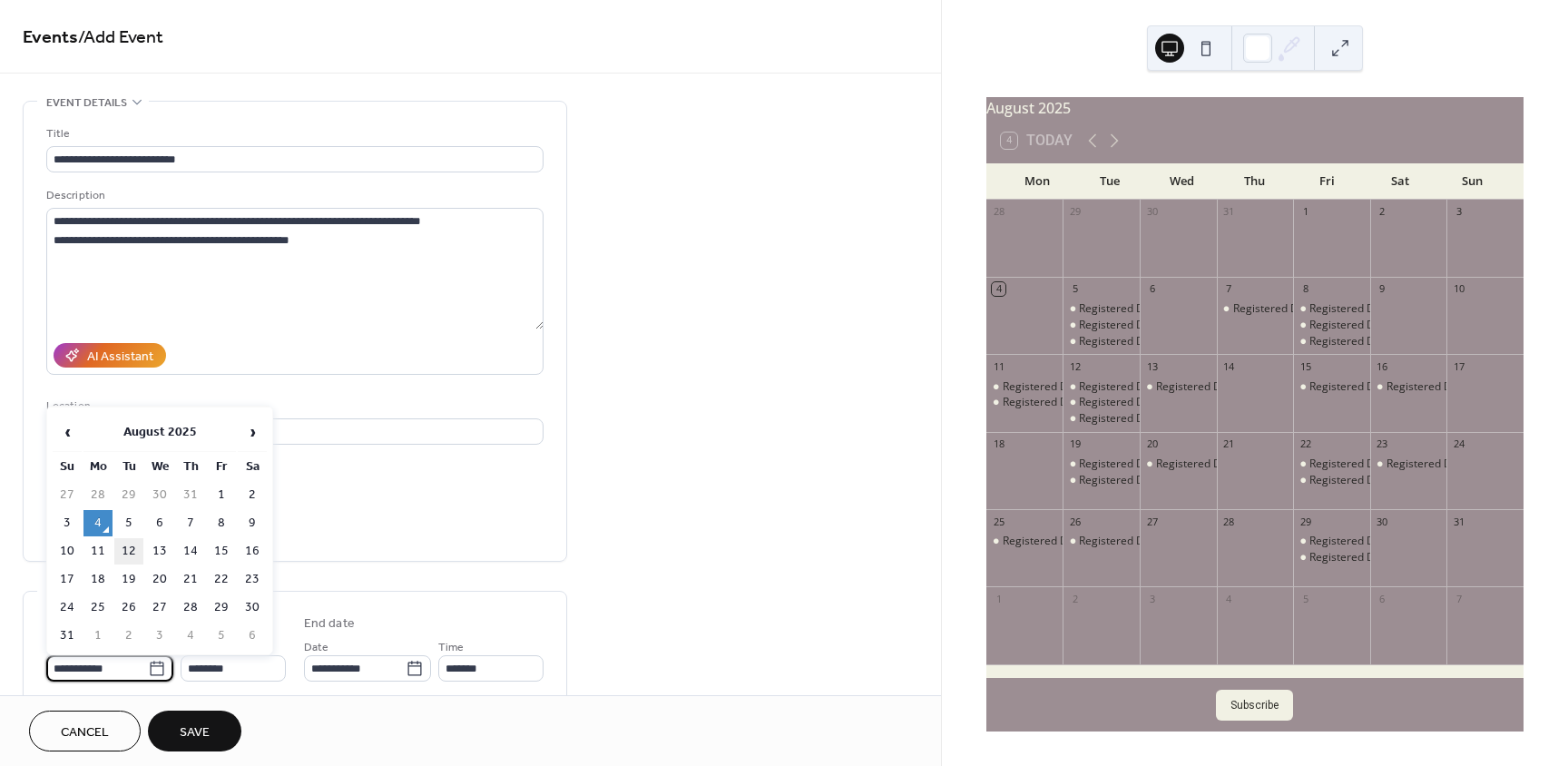 click on "12" at bounding box center [129, 551] 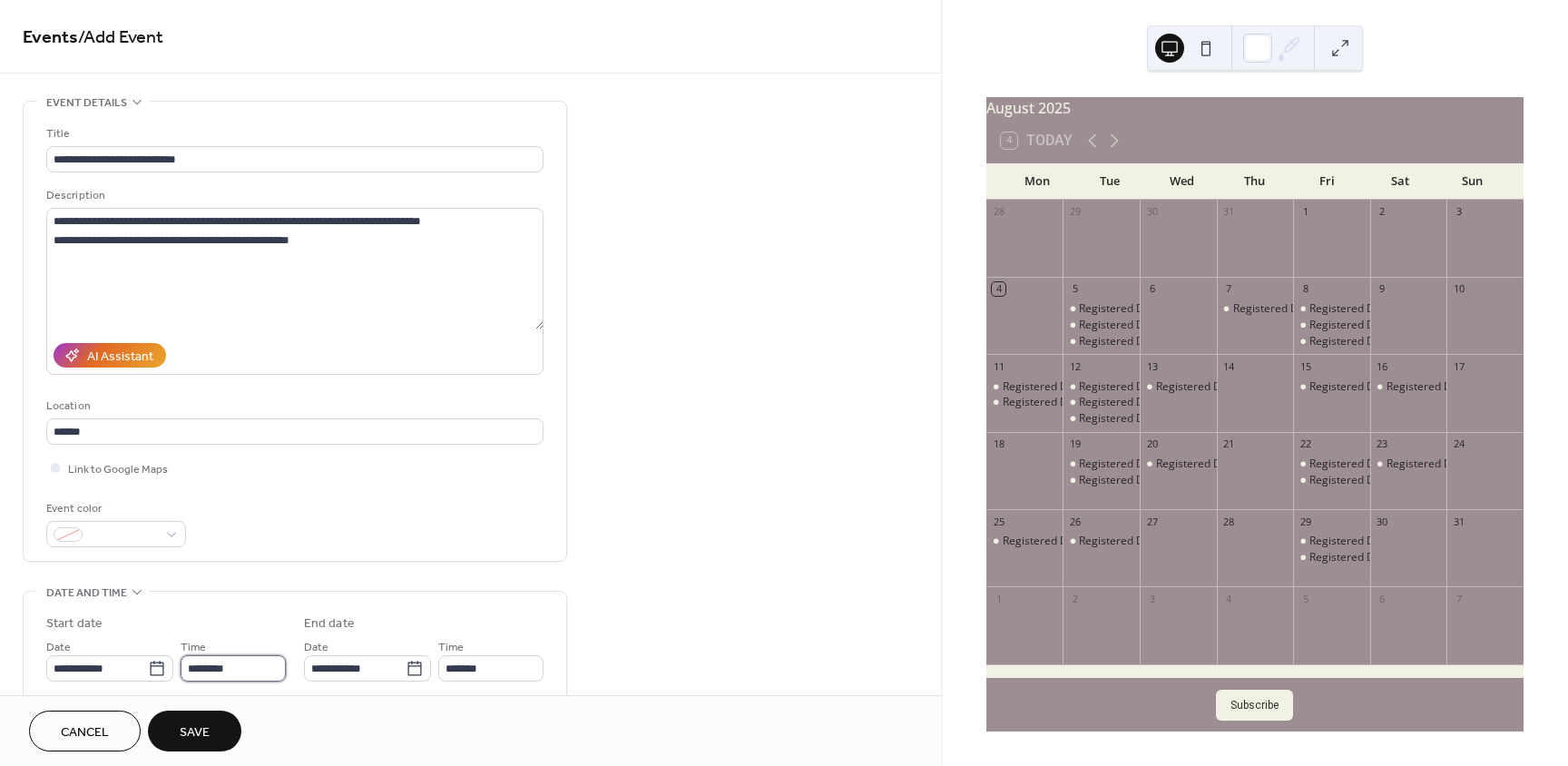 click on "********" at bounding box center (233, 668) 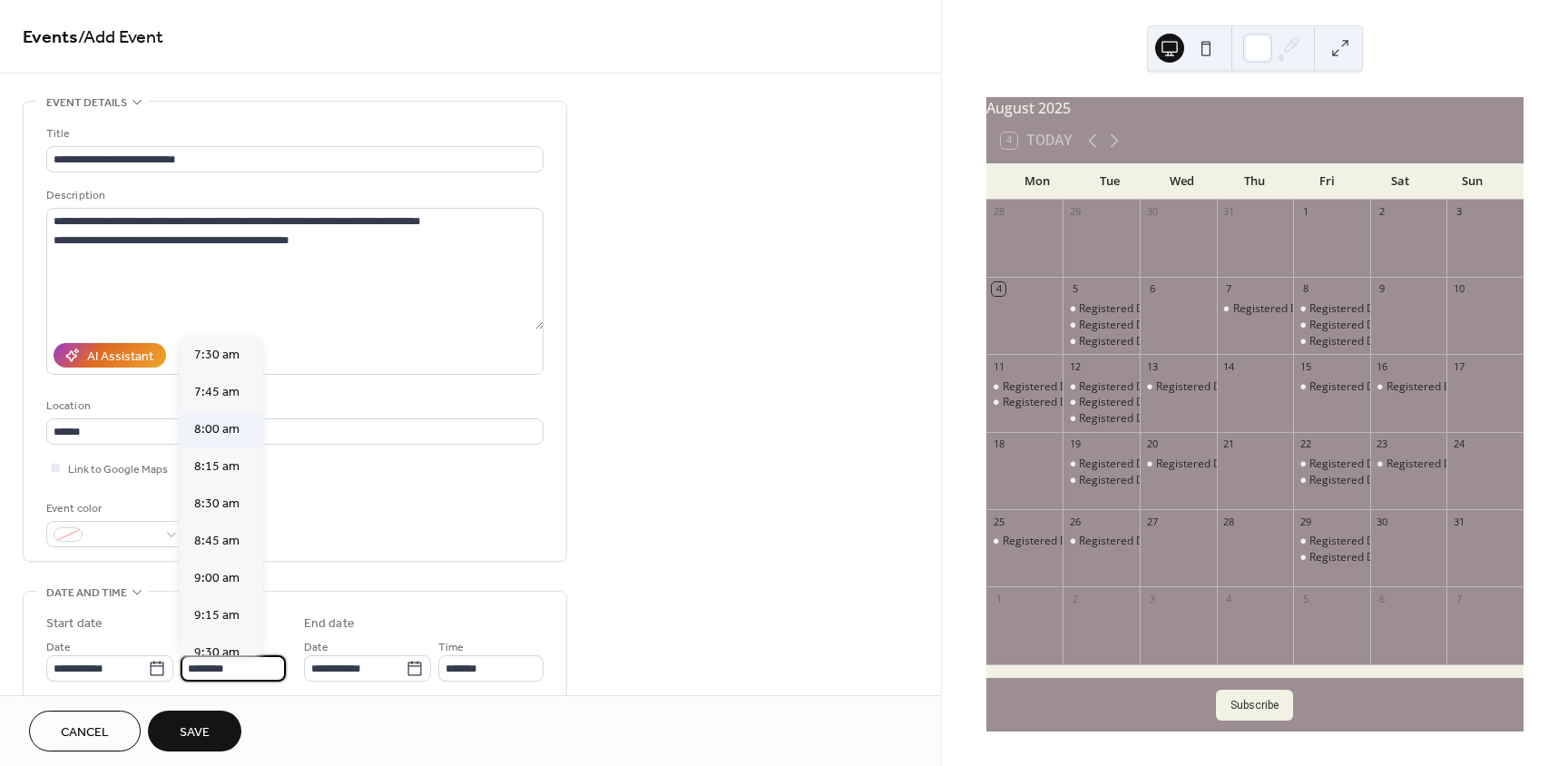 scroll, scrollTop: 1060, scrollLeft: 0, axis: vertical 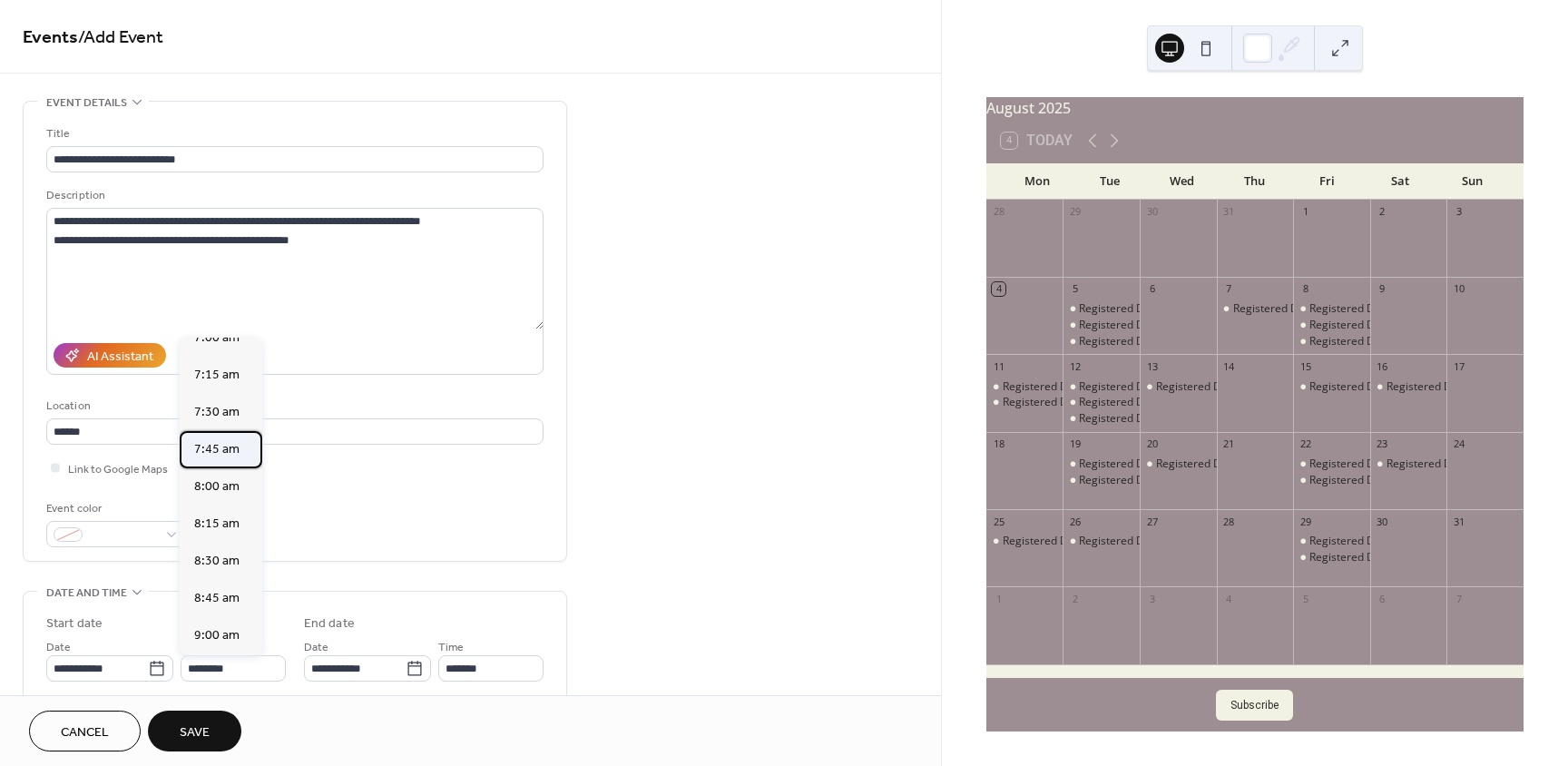 click on "7:45 am" at bounding box center (217, 449) 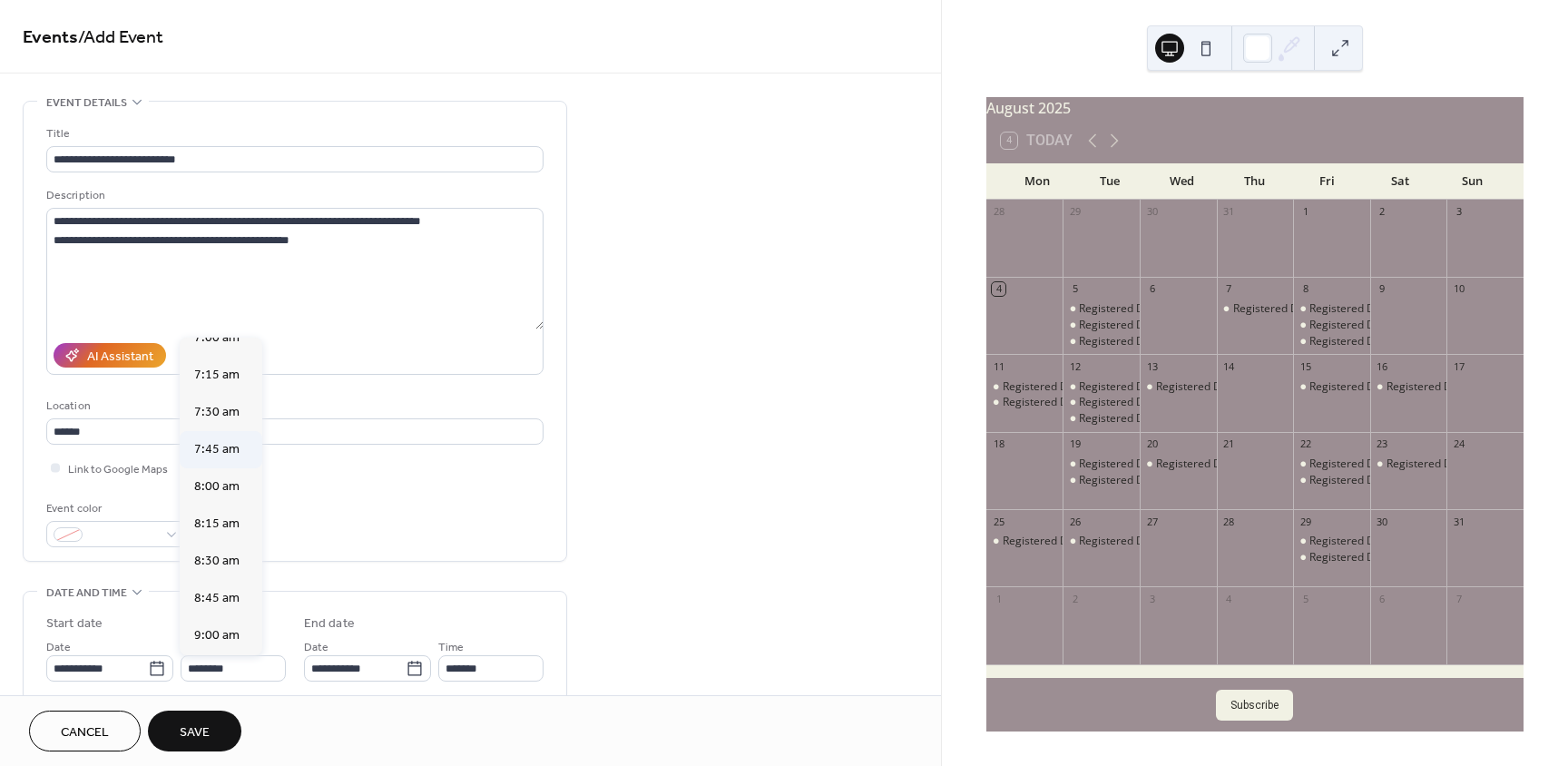 type on "*******" 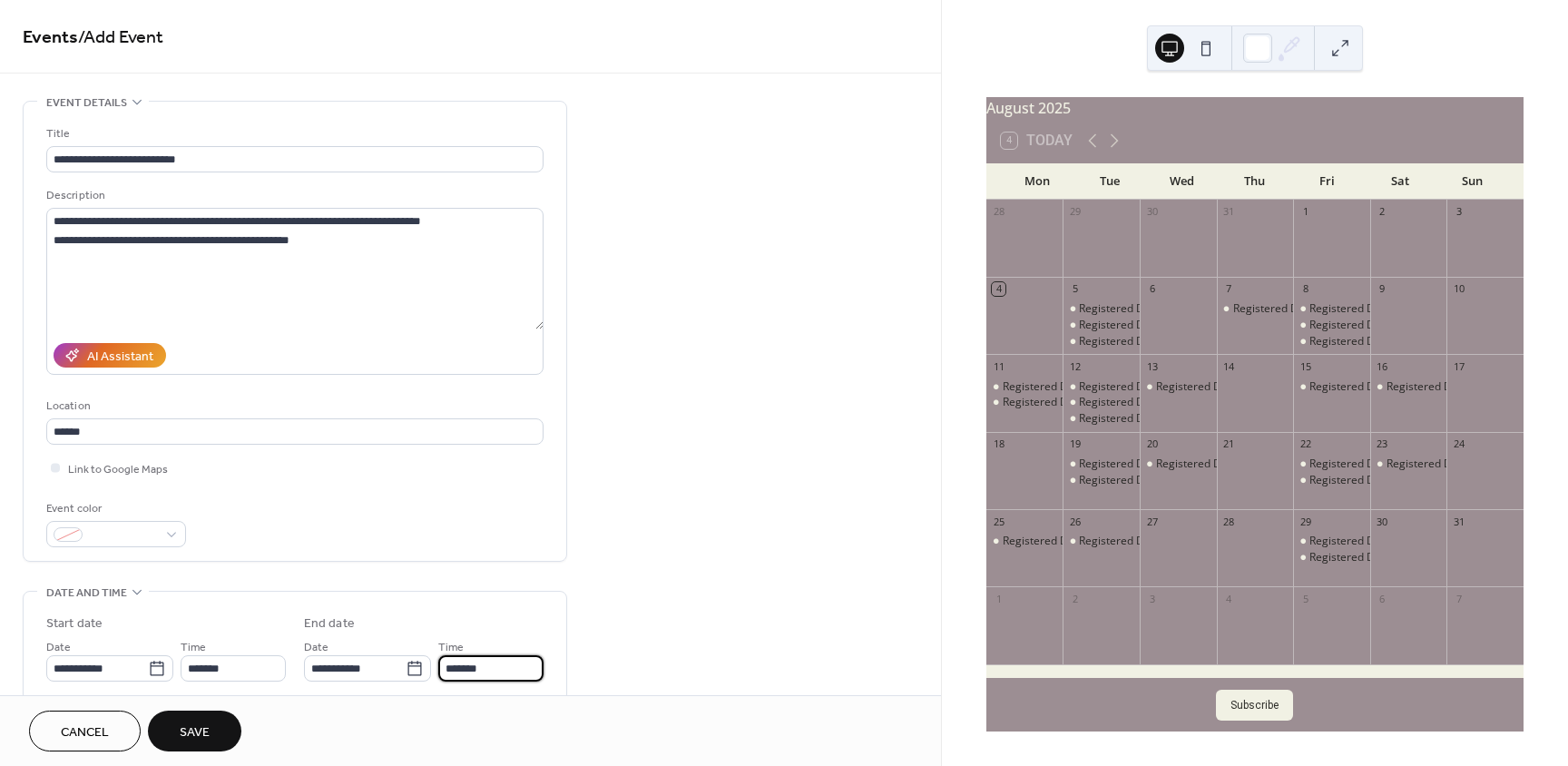 click on "*******" at bounding box center [491, 668] 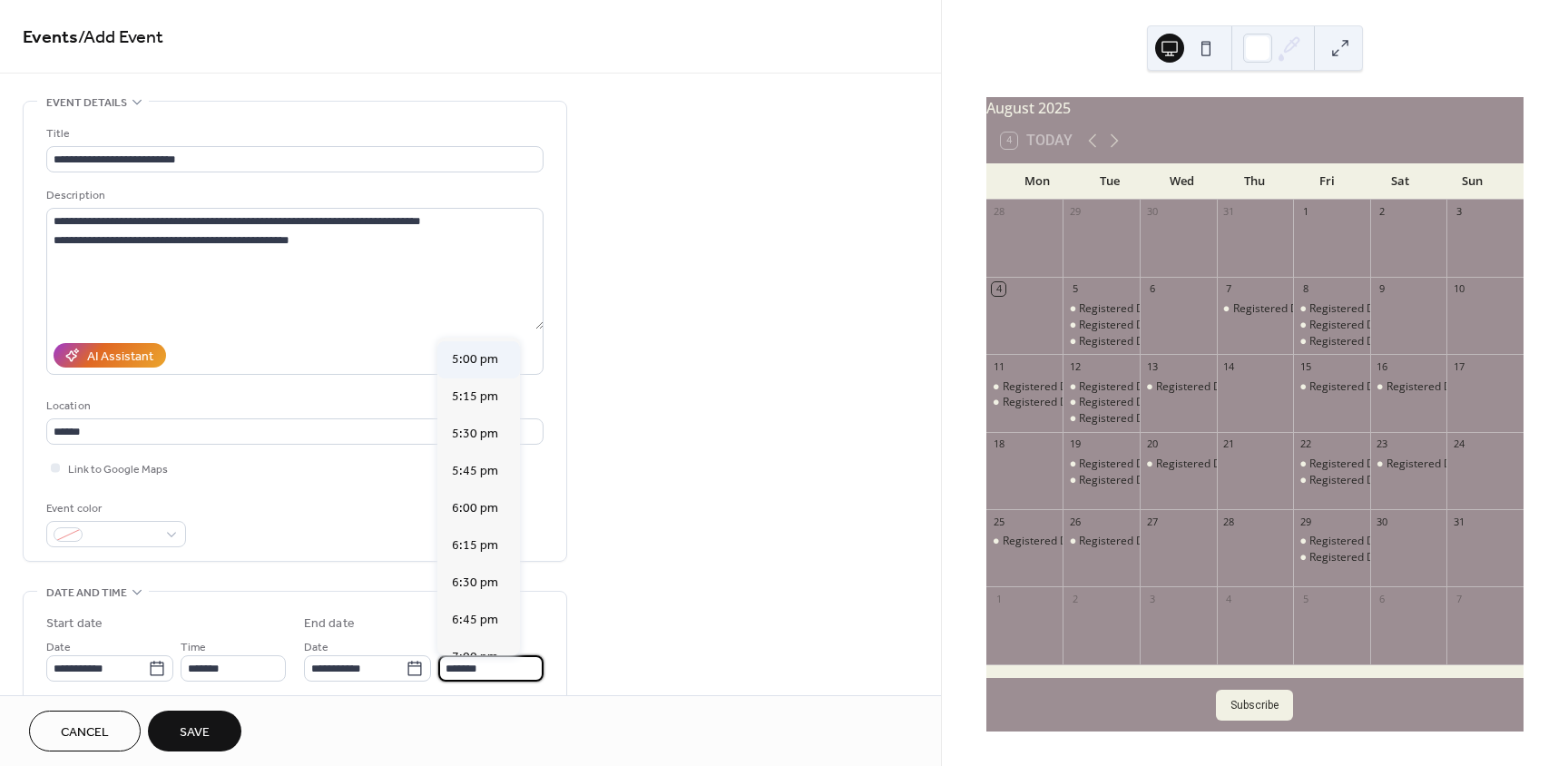 scroll, scrollTop: 1361, scrollLeft: 0, axis: vertical 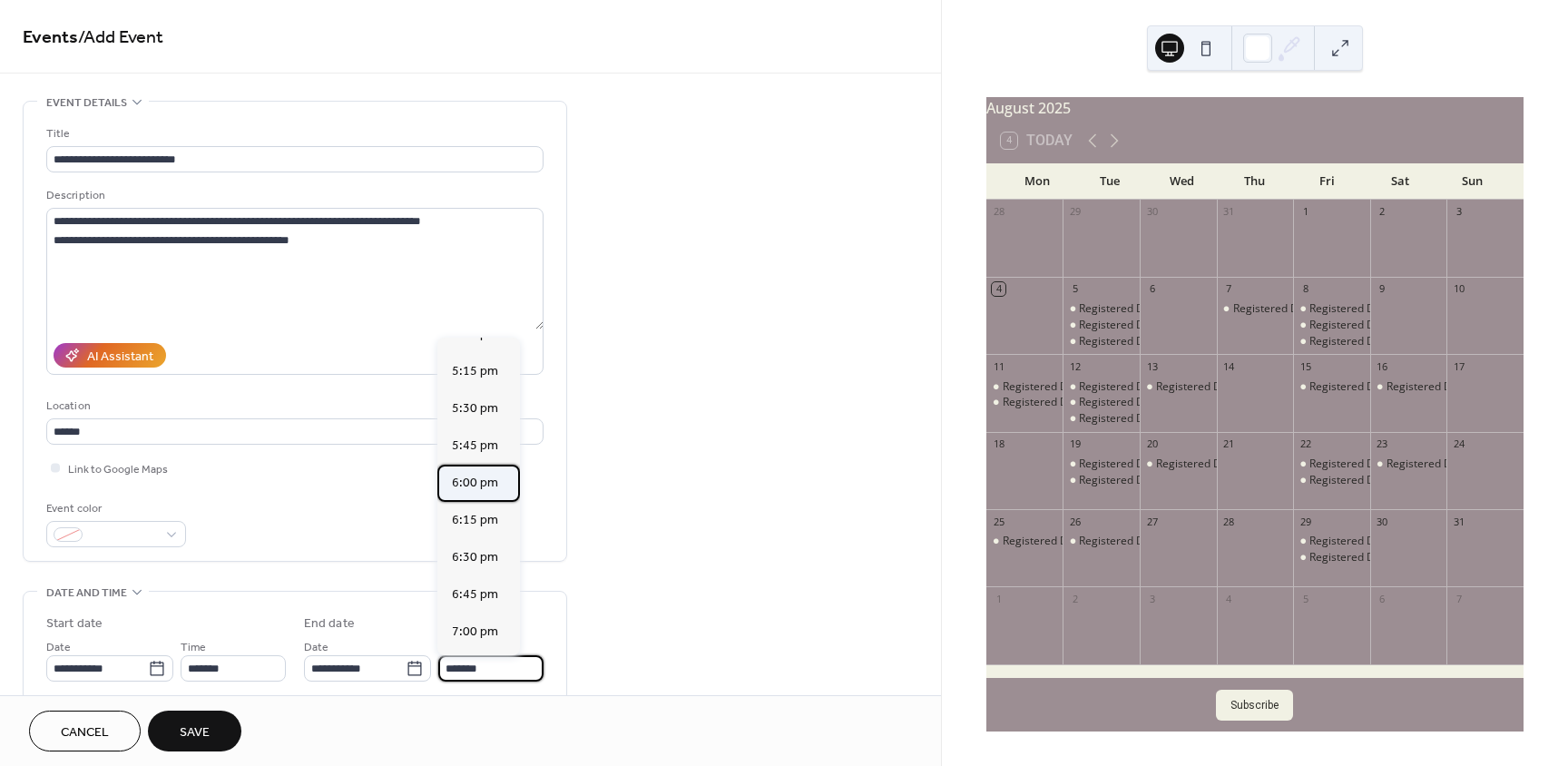 click on "6:00 pm" at bounding box center (475, 483) 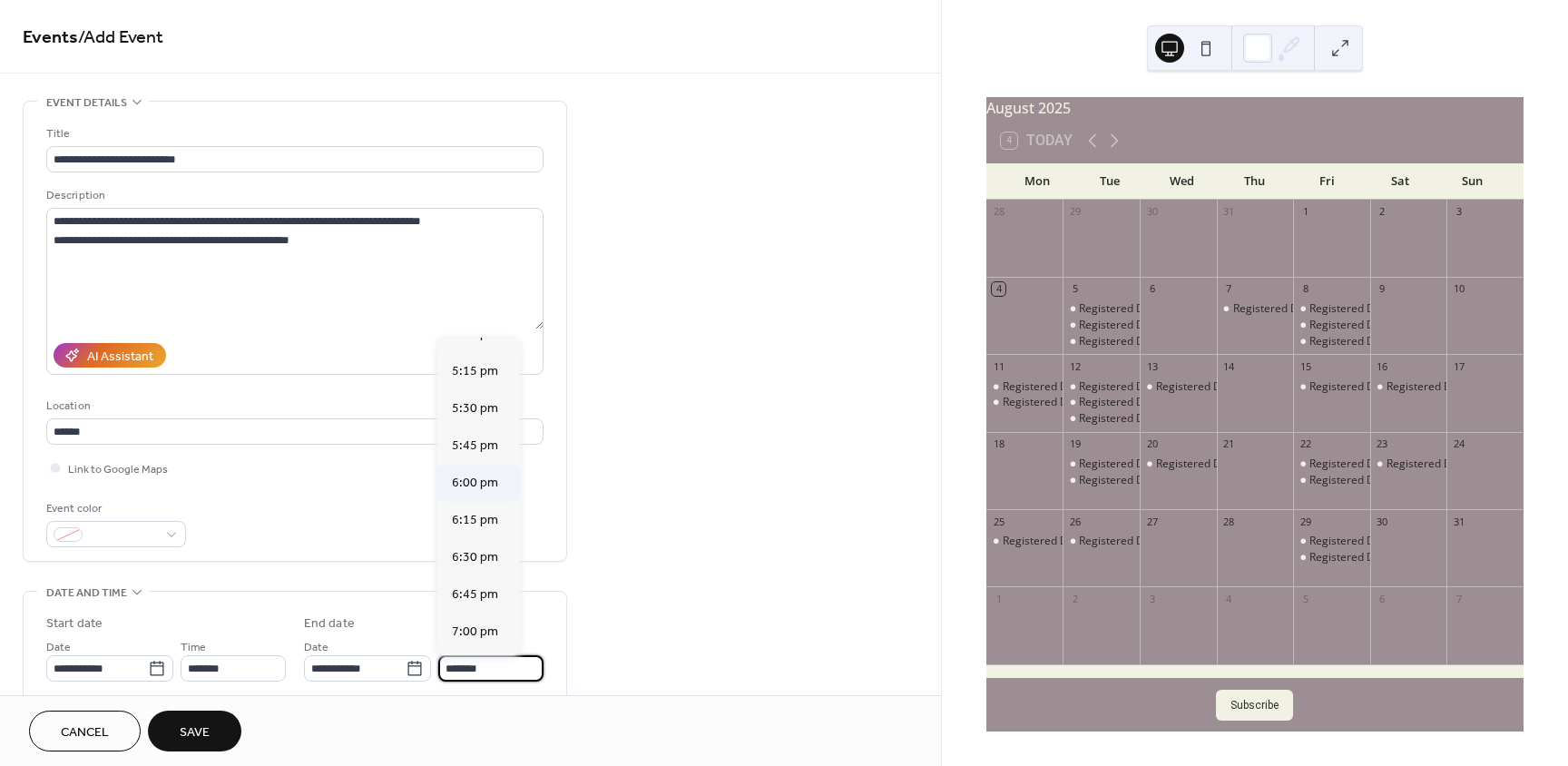 type on "*******" 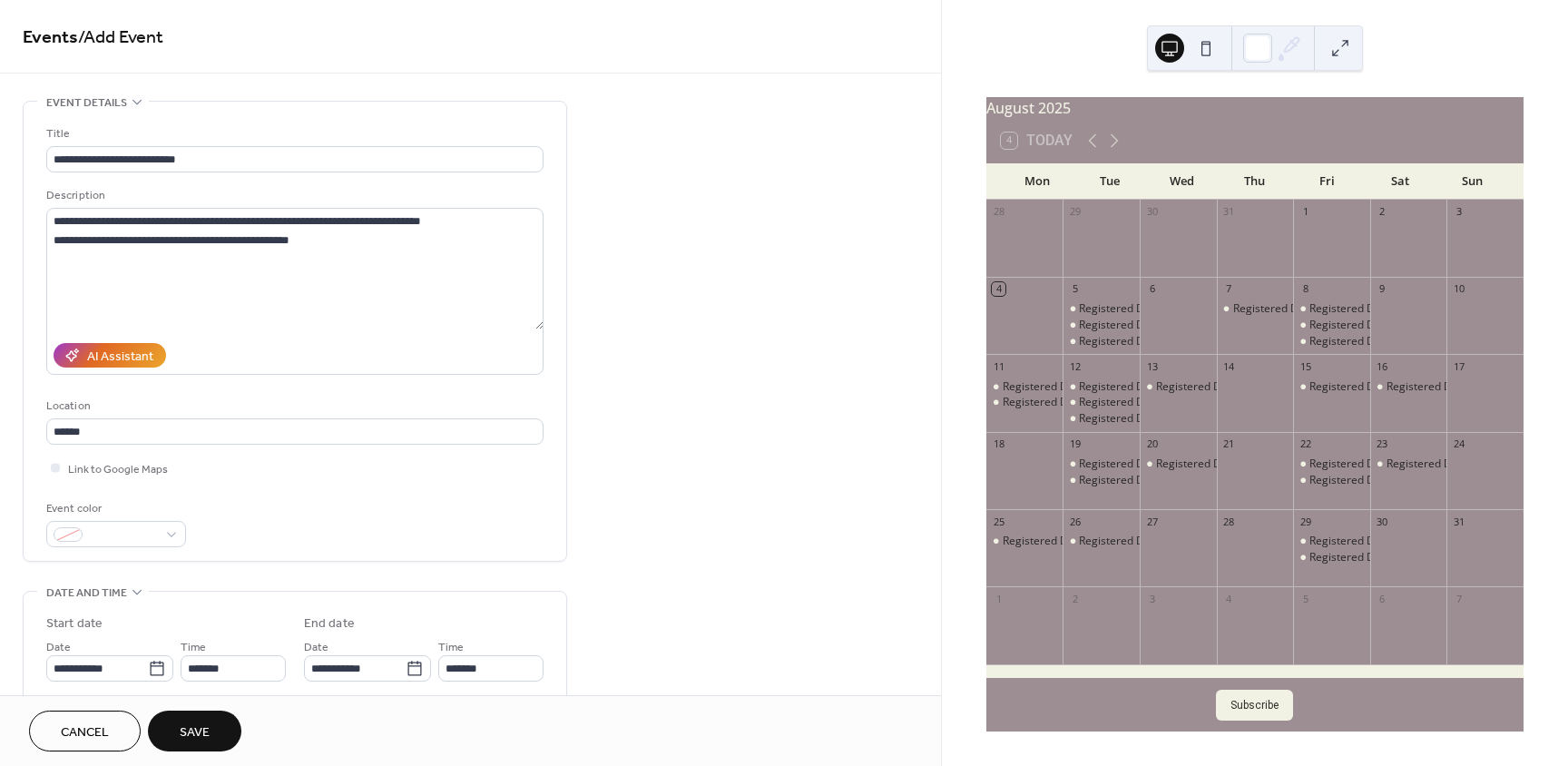 click on "Save" at bounding box center [194, 732] 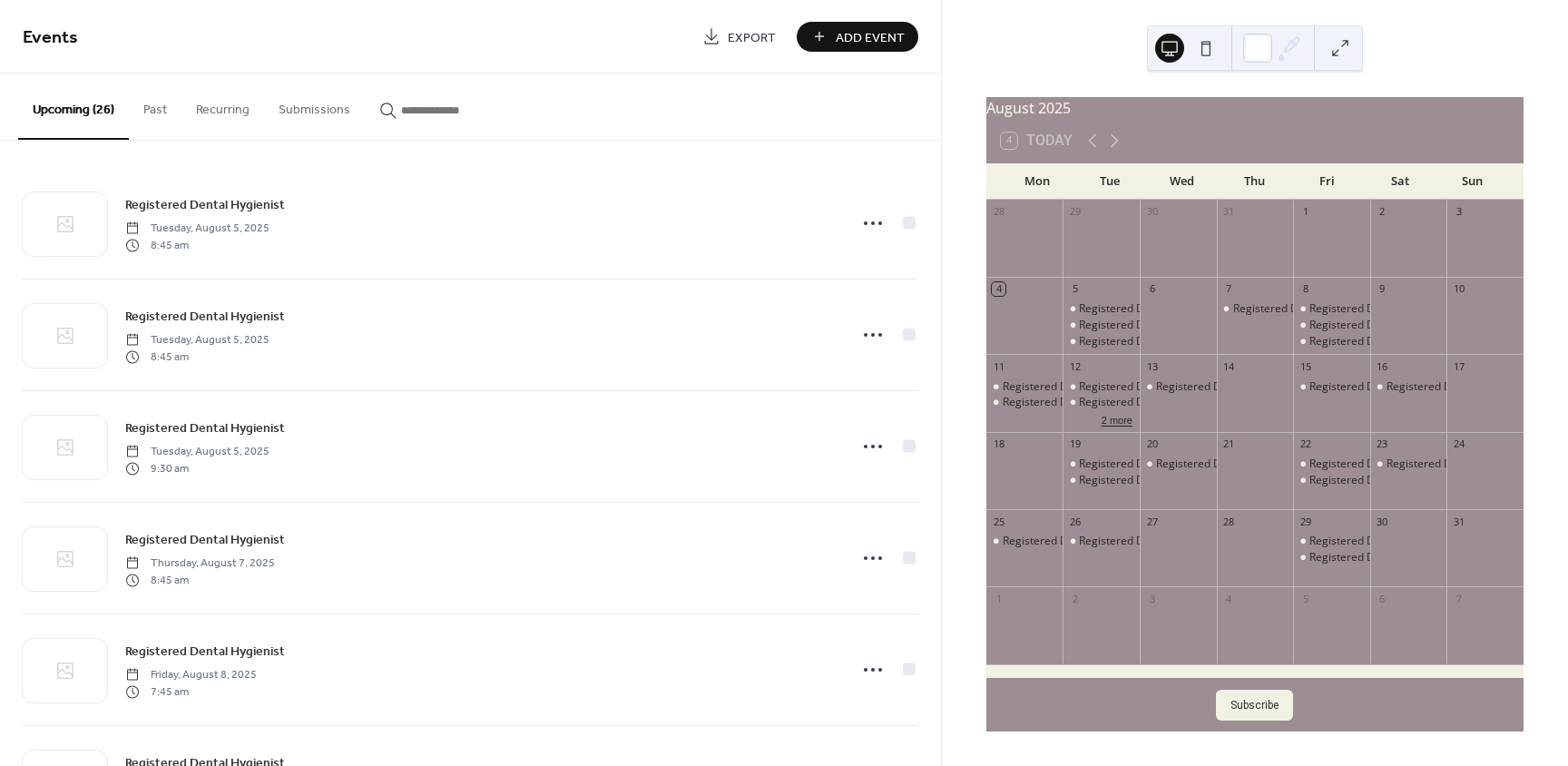 click on "2 more" at bounding box center [1117, 418] 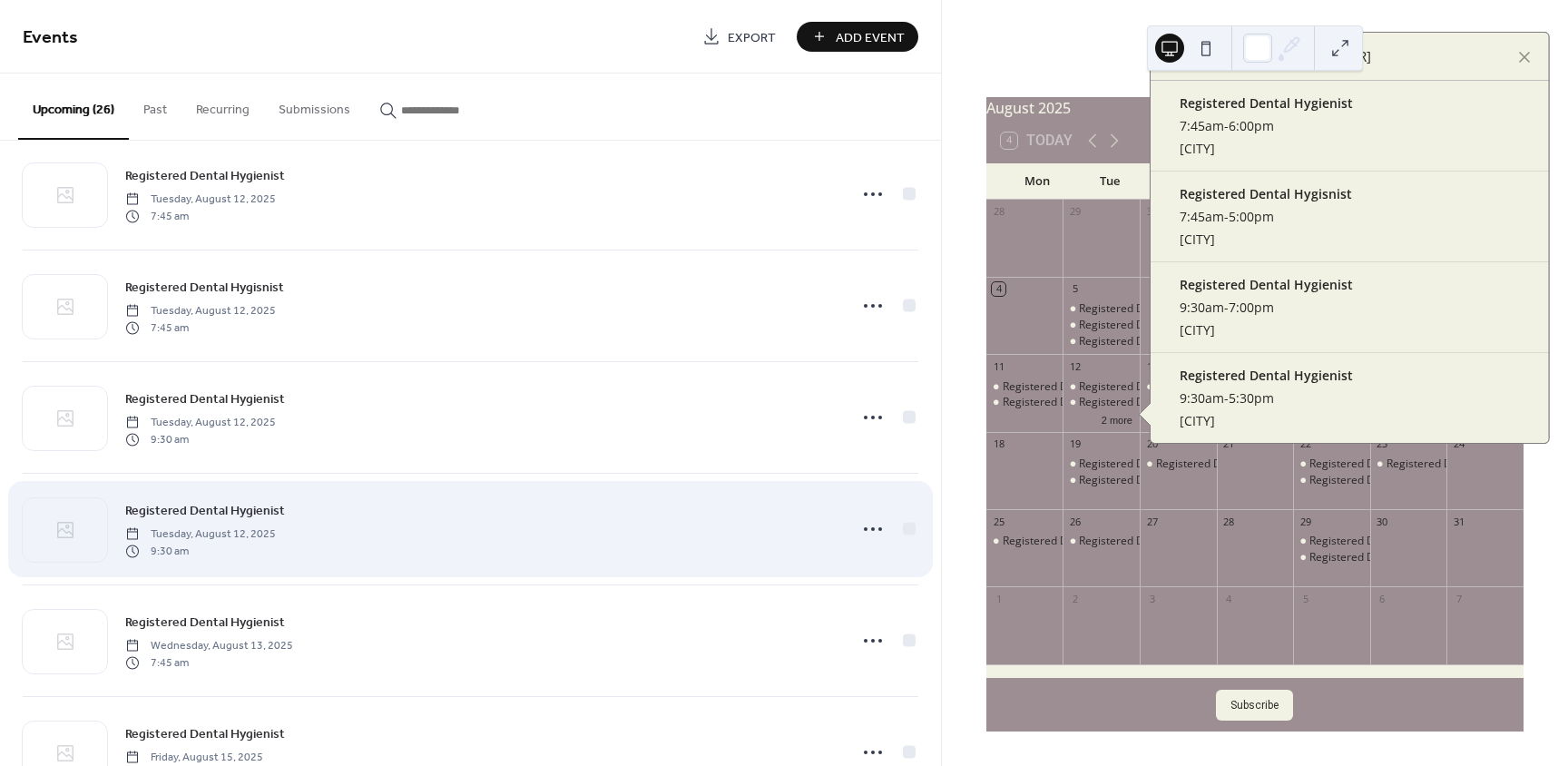 scroll, scrollTop: 1089, scrollLeft: 0, axis: vertical 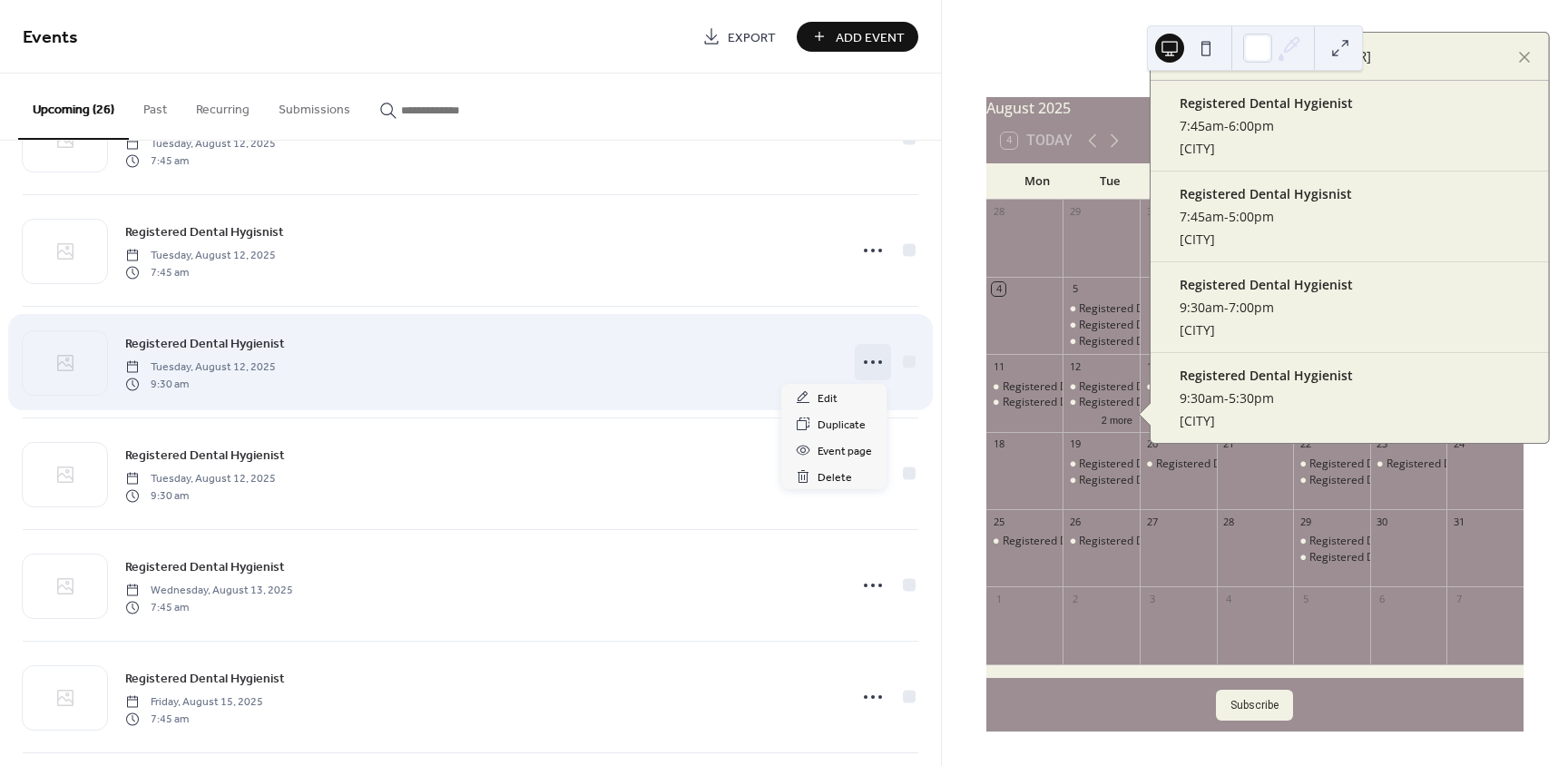 click 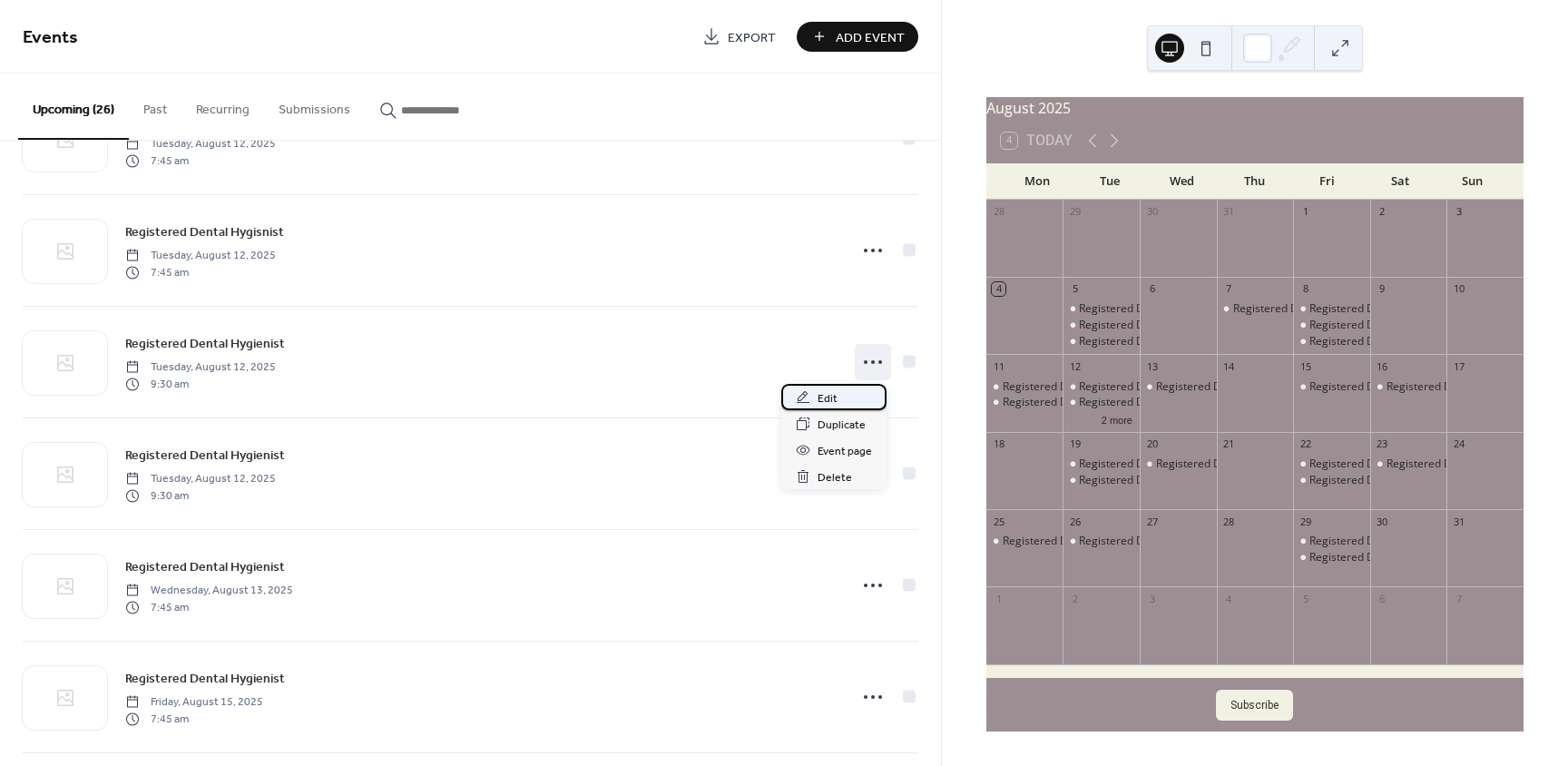 click on "Edit" at bounding box center (828, 398) 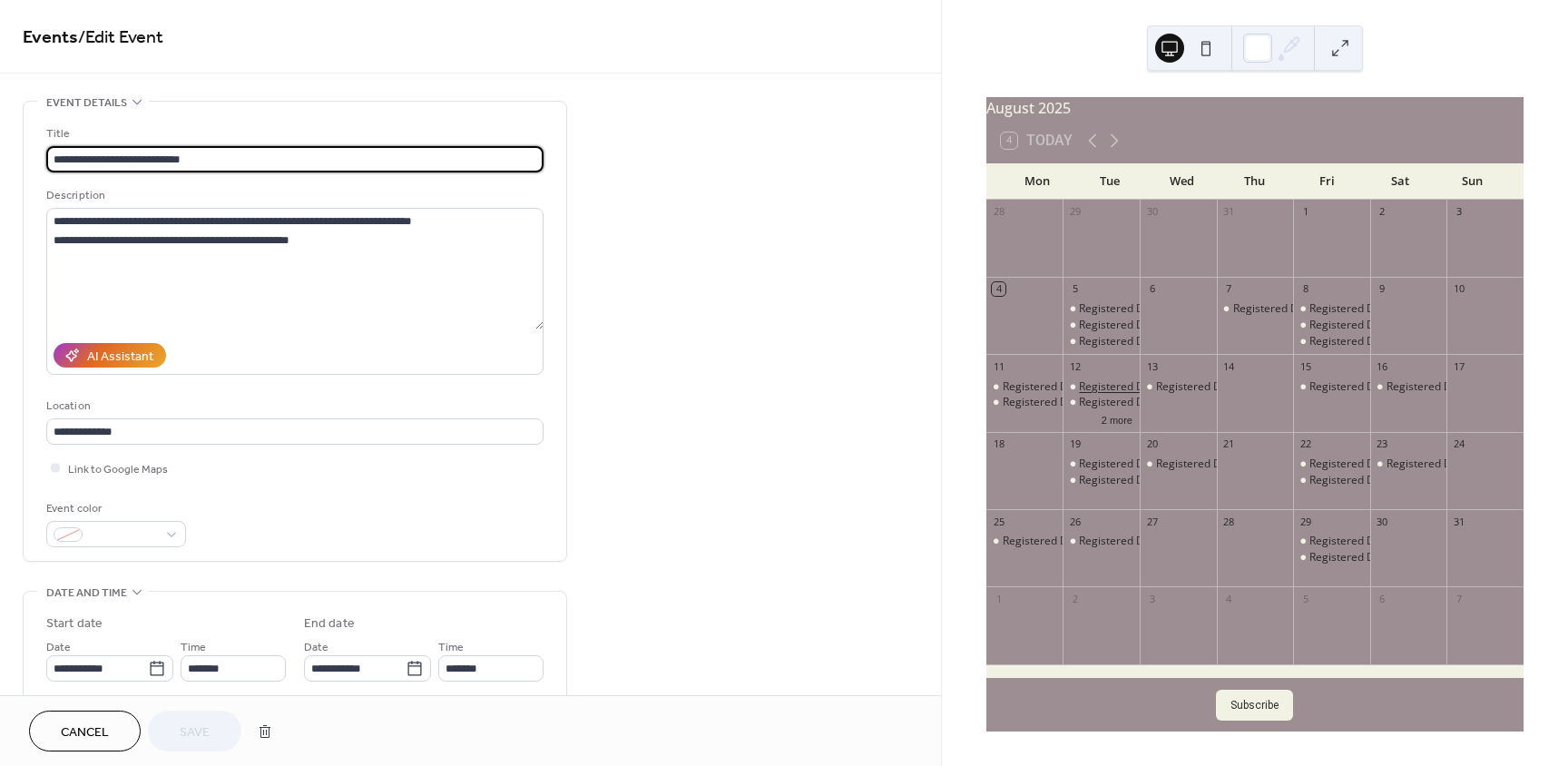 click on "Registered Dental Hygienist" at bounding box center [1149, 387] 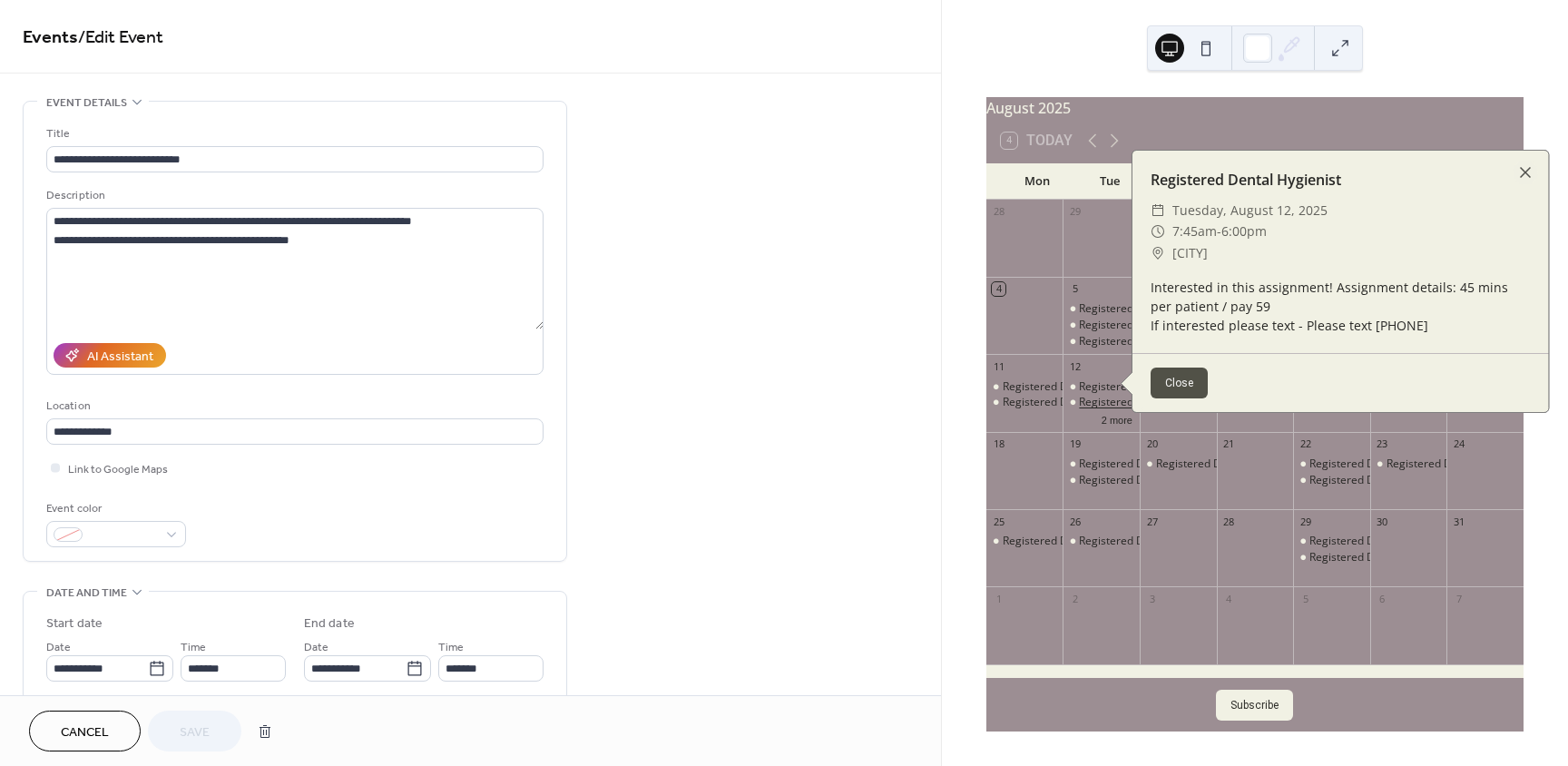 click on "Registered Dental Hygisnist" at bounding box center [1149, 402] 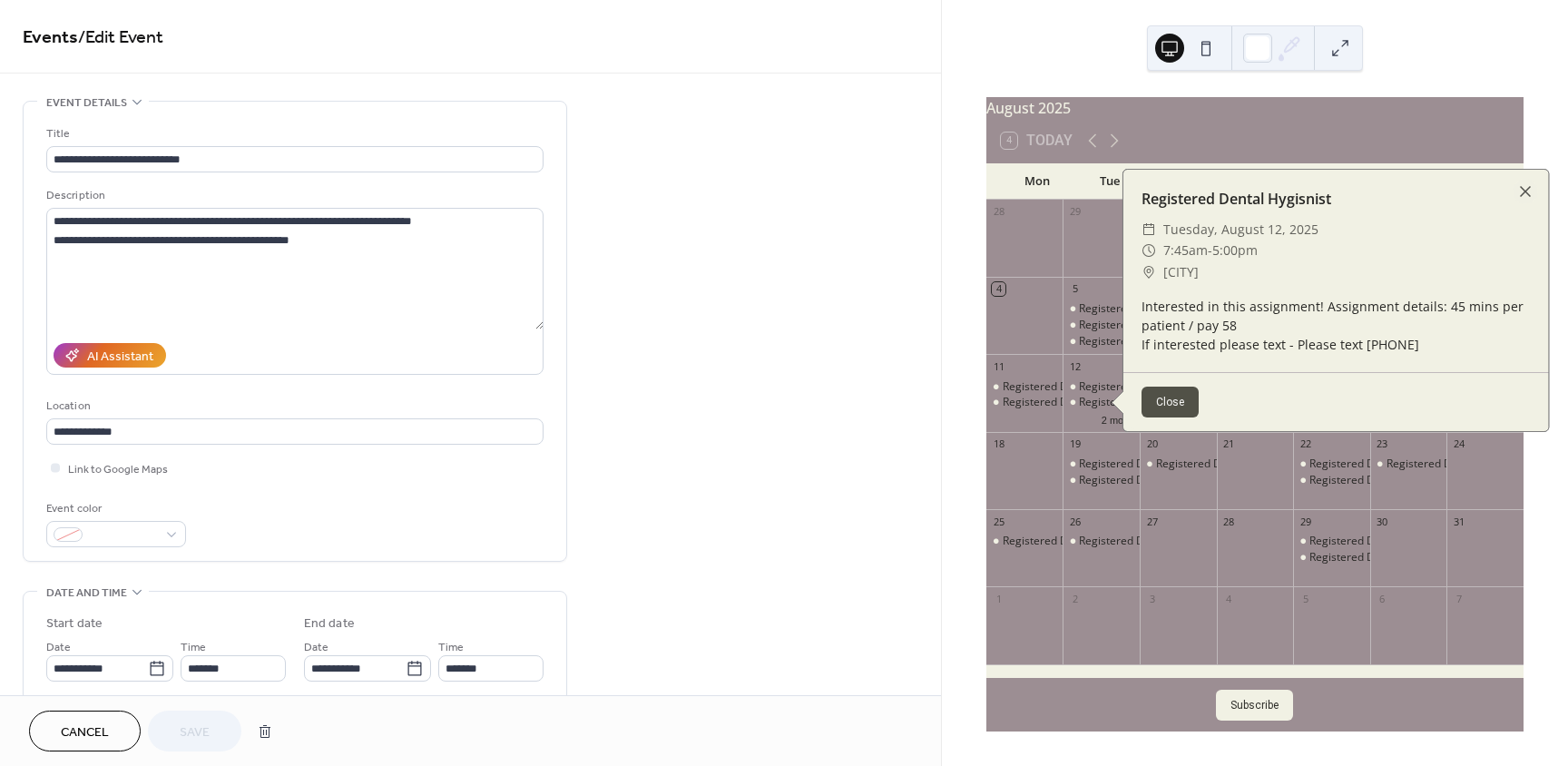 click on "Event color" at bounding box center (295, 523) 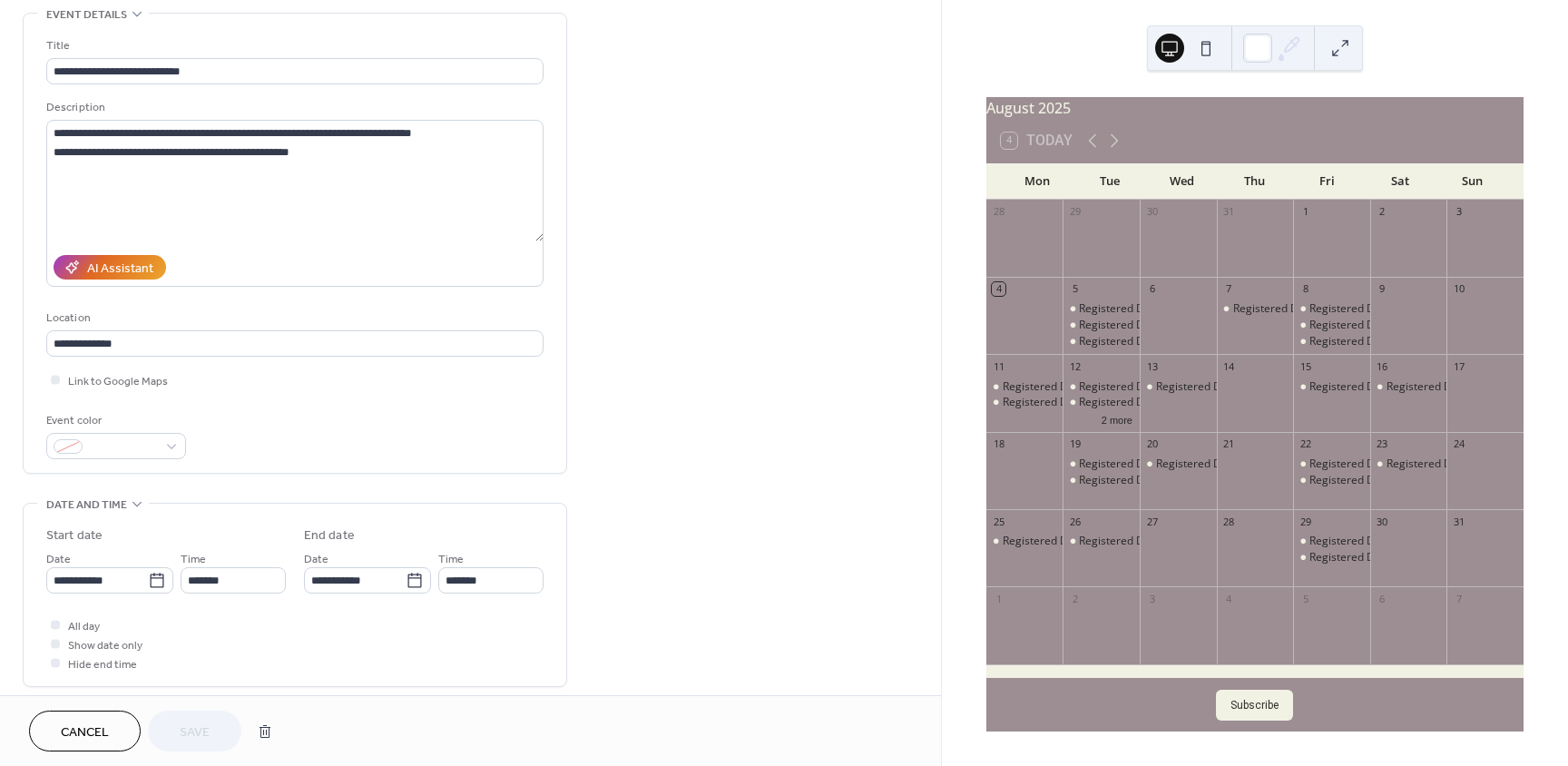scroll, scrollTop: 0, scrollLeft: 0, axis: both 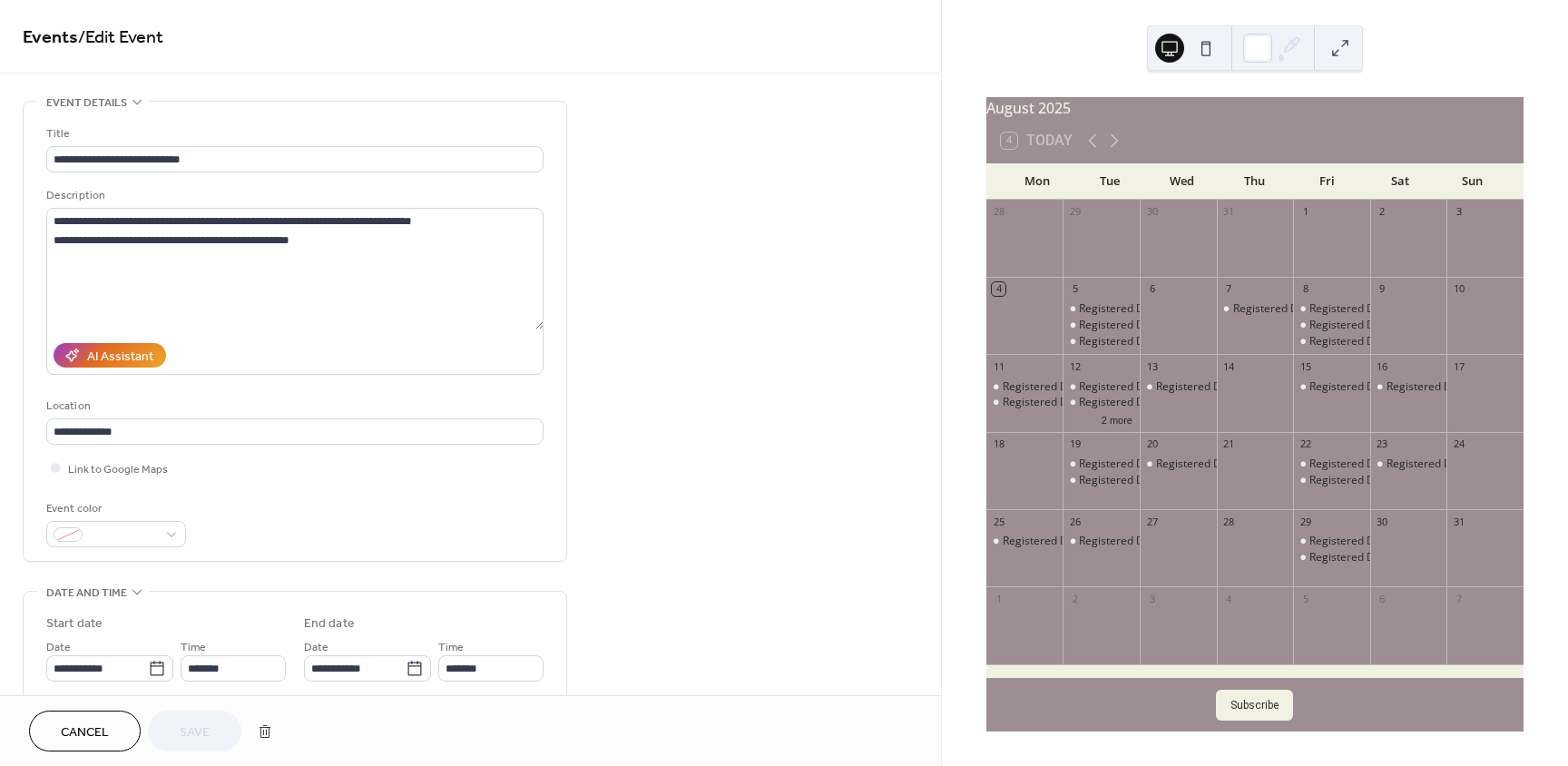 click on "Cancel" at bounding box center (84, 732) 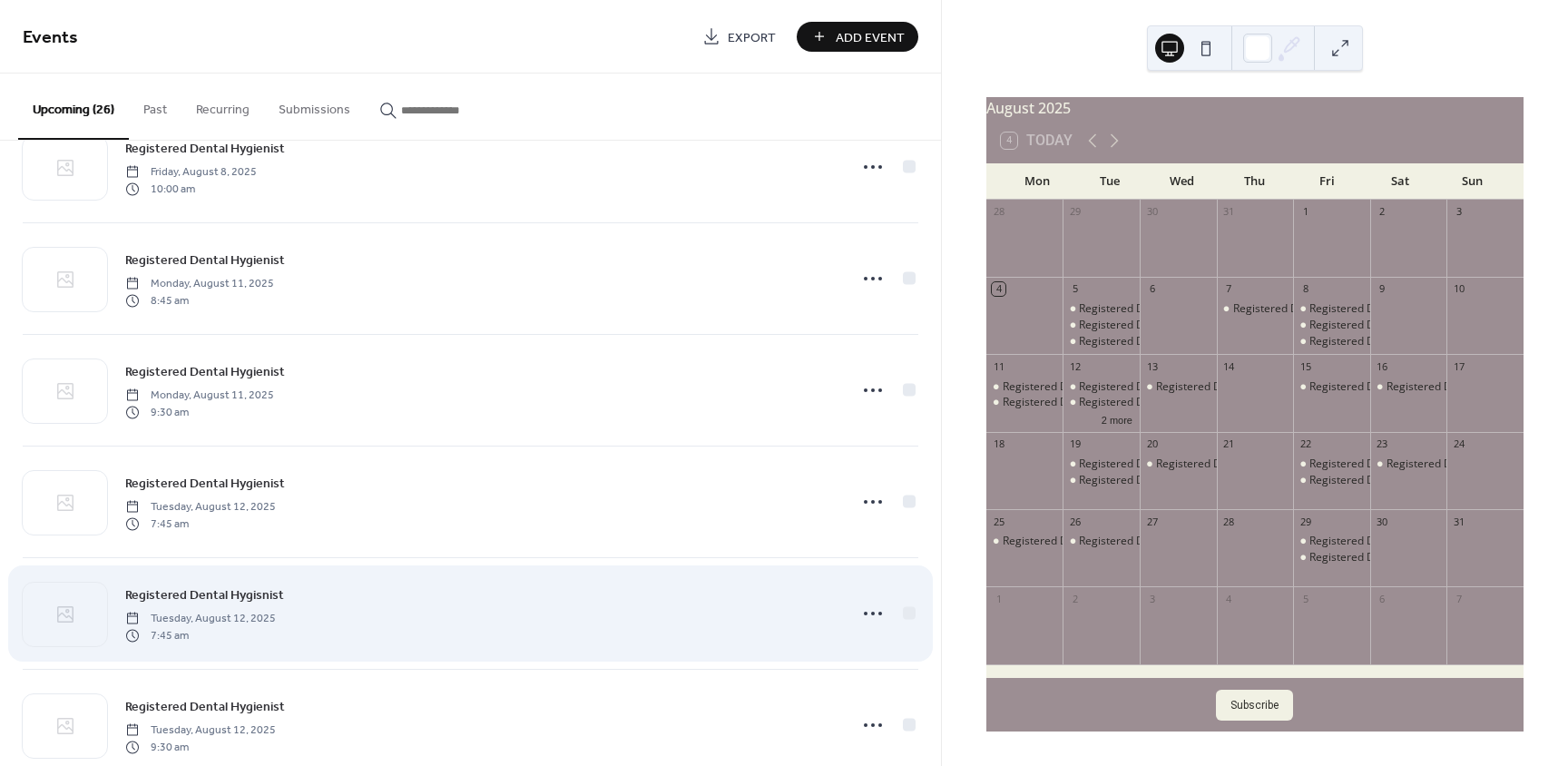 scroll, scrollTop: 817, scrollLeft: 0, axis: vertical 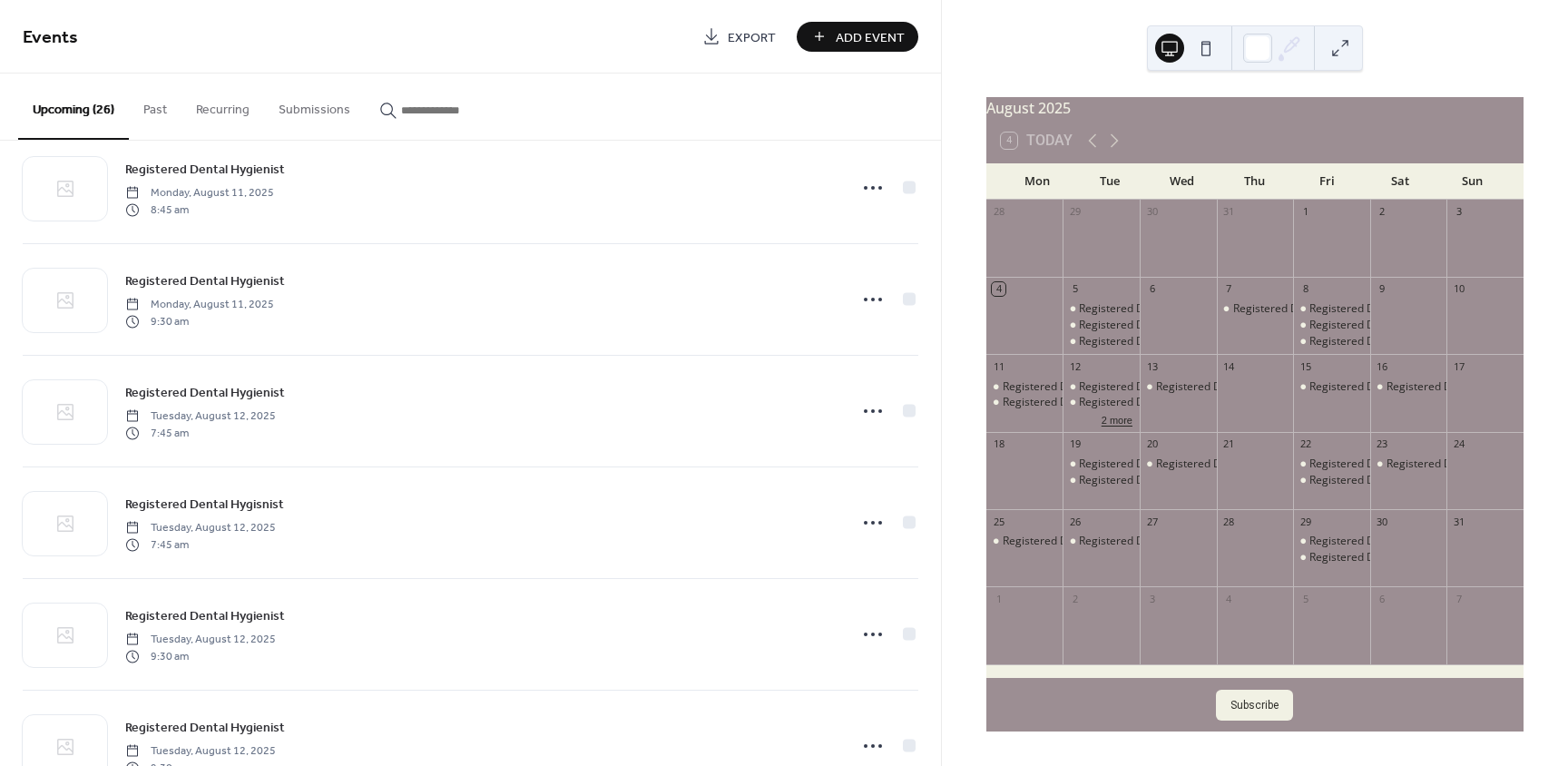 click on "2 more" at bounding box center [1117, 418] 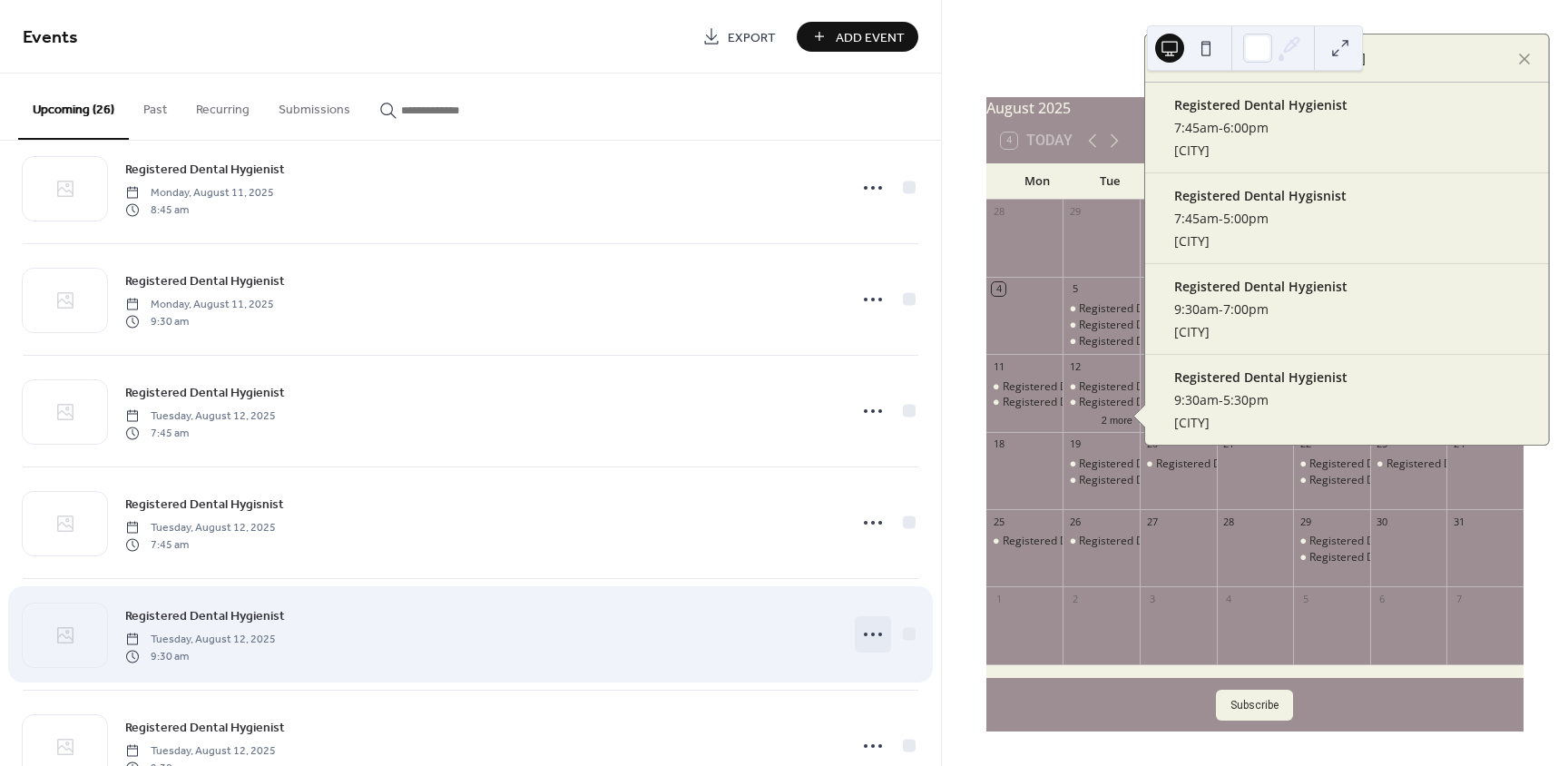 click 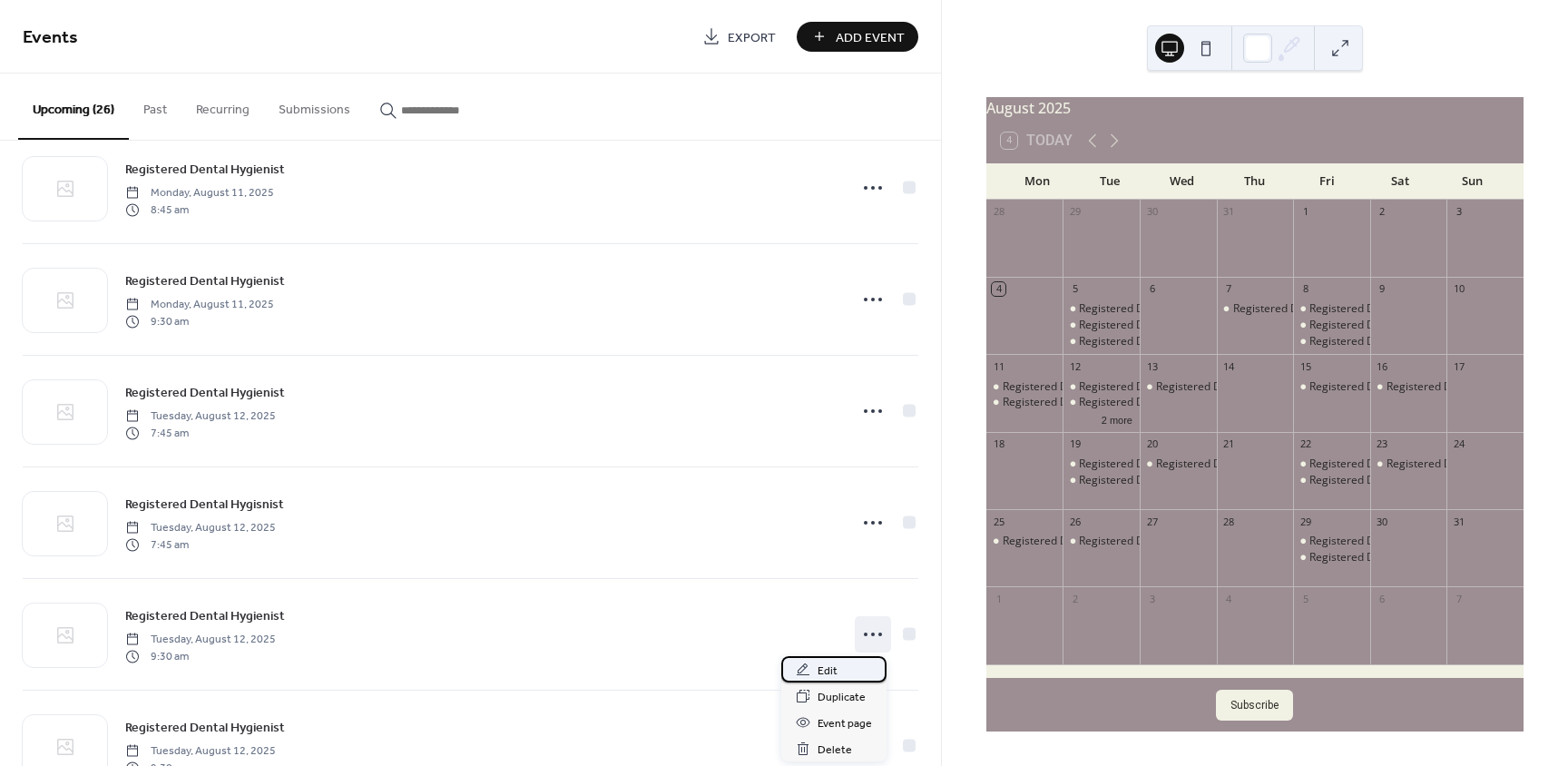 click on "Edit" at bounding box center [828, 671] 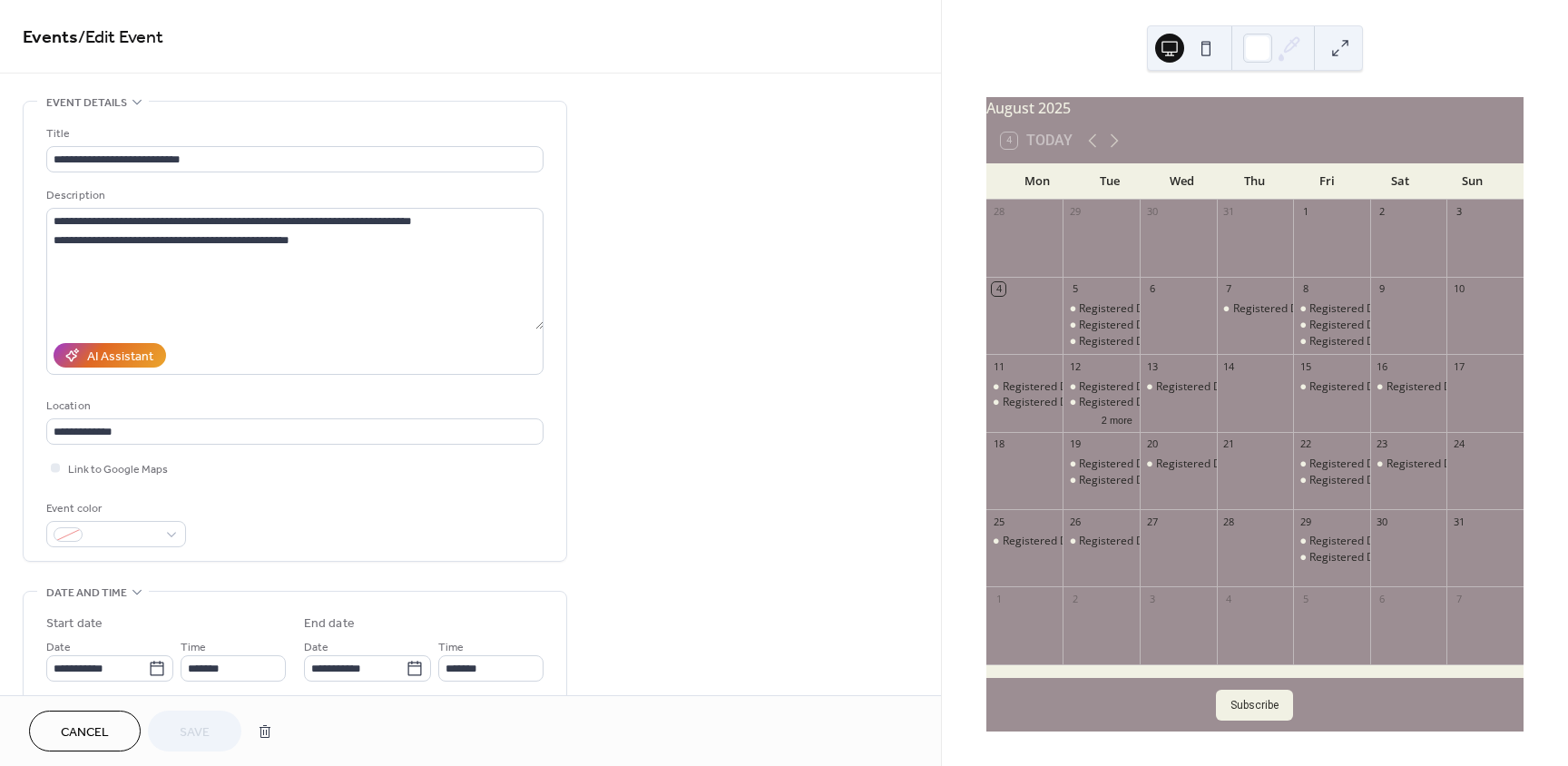 click on "Cancel" at bounding box center (84, 731) 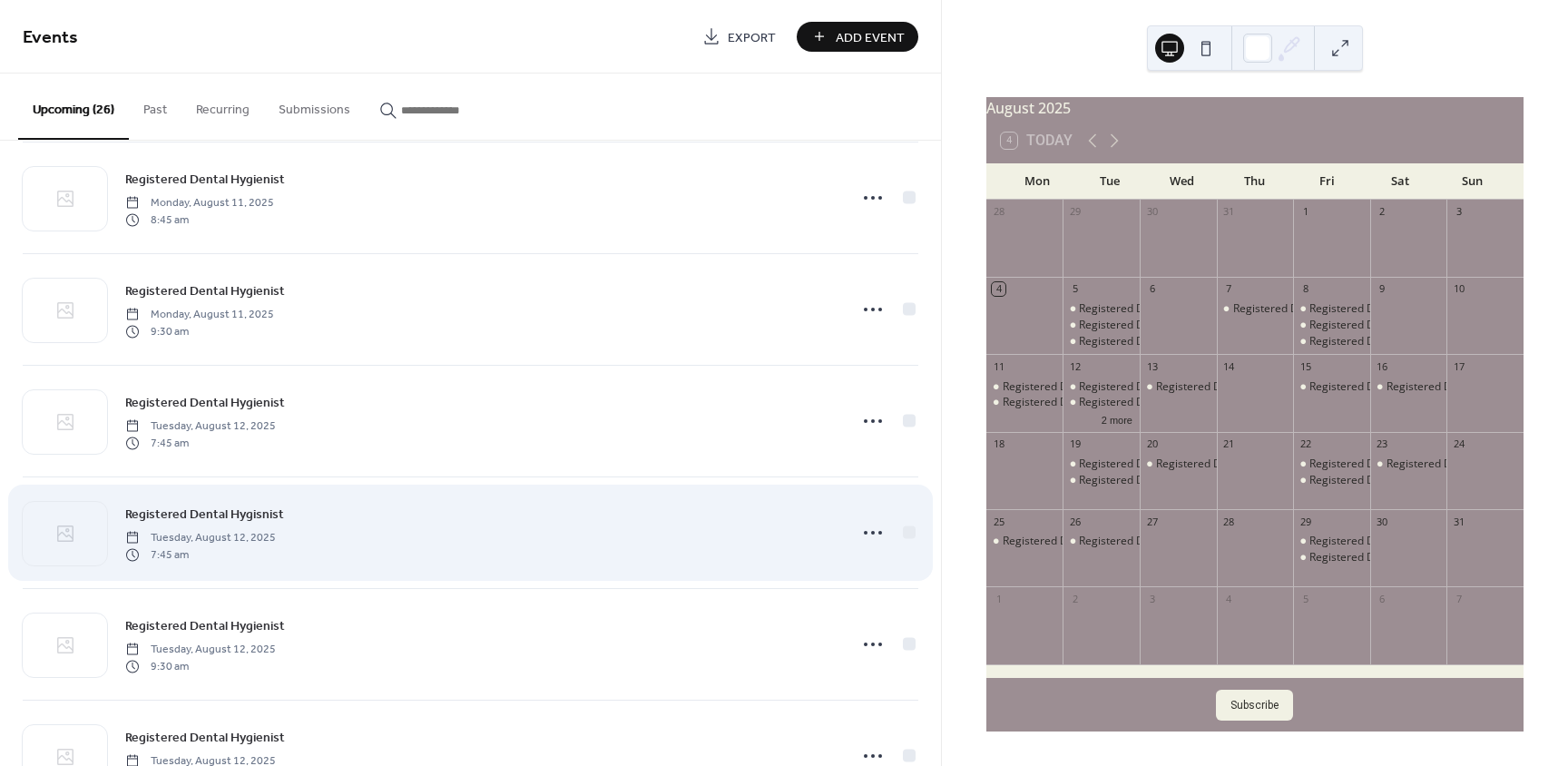 scroll, scrollTop: 817, scrollLeft: 0, axis: vertical 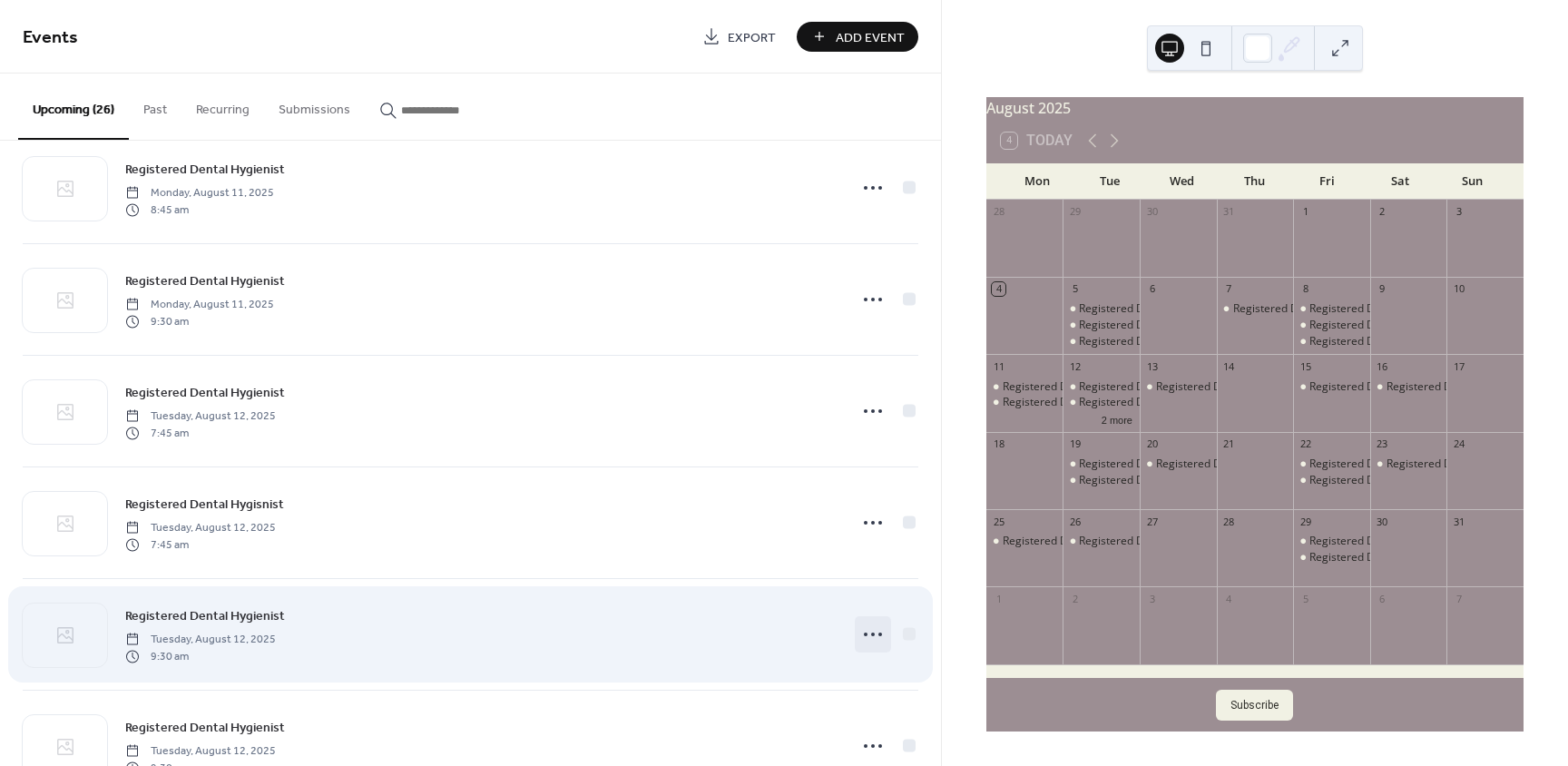 click 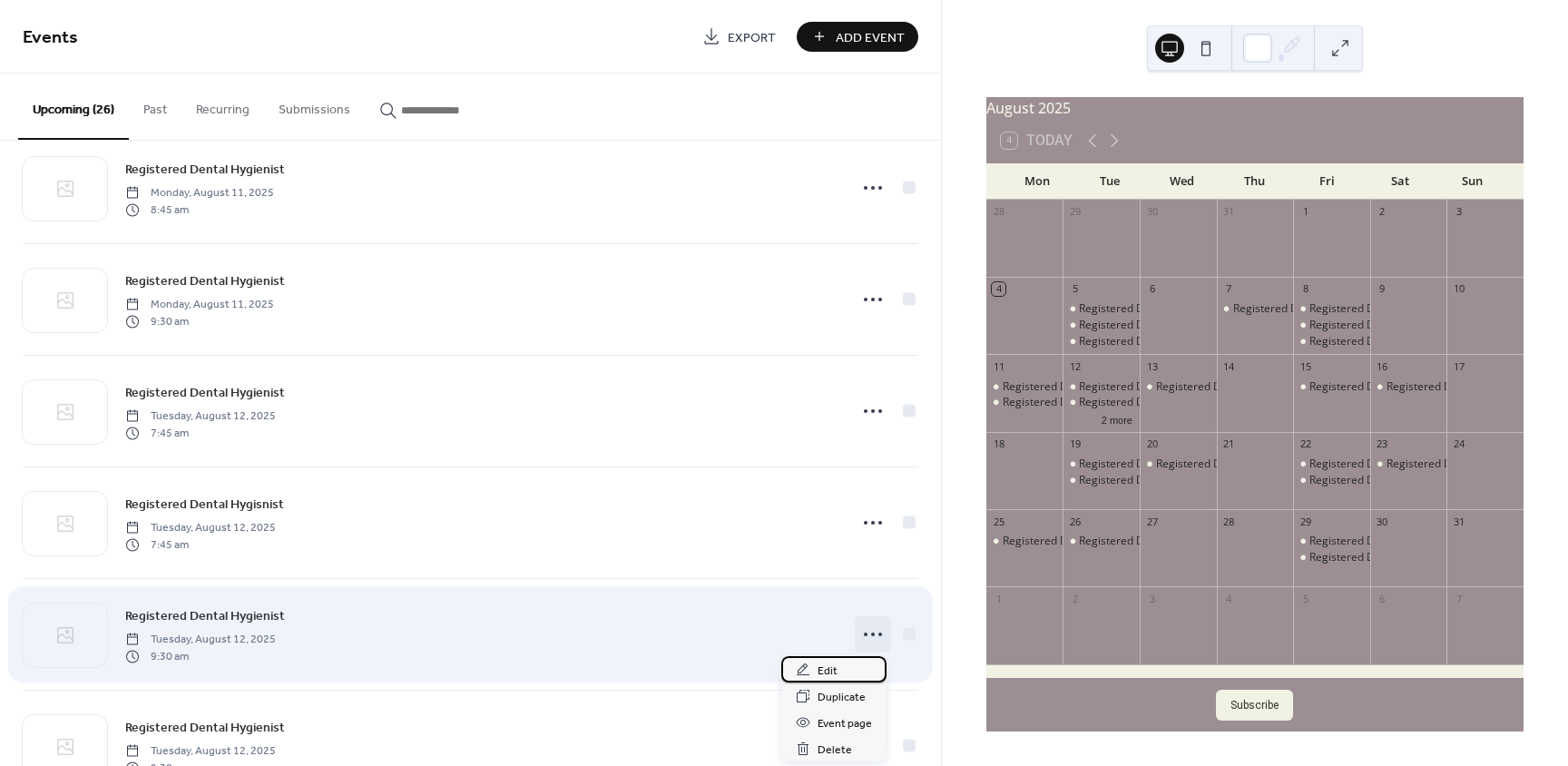 click on "Edit" at bounding box center [828, 671] 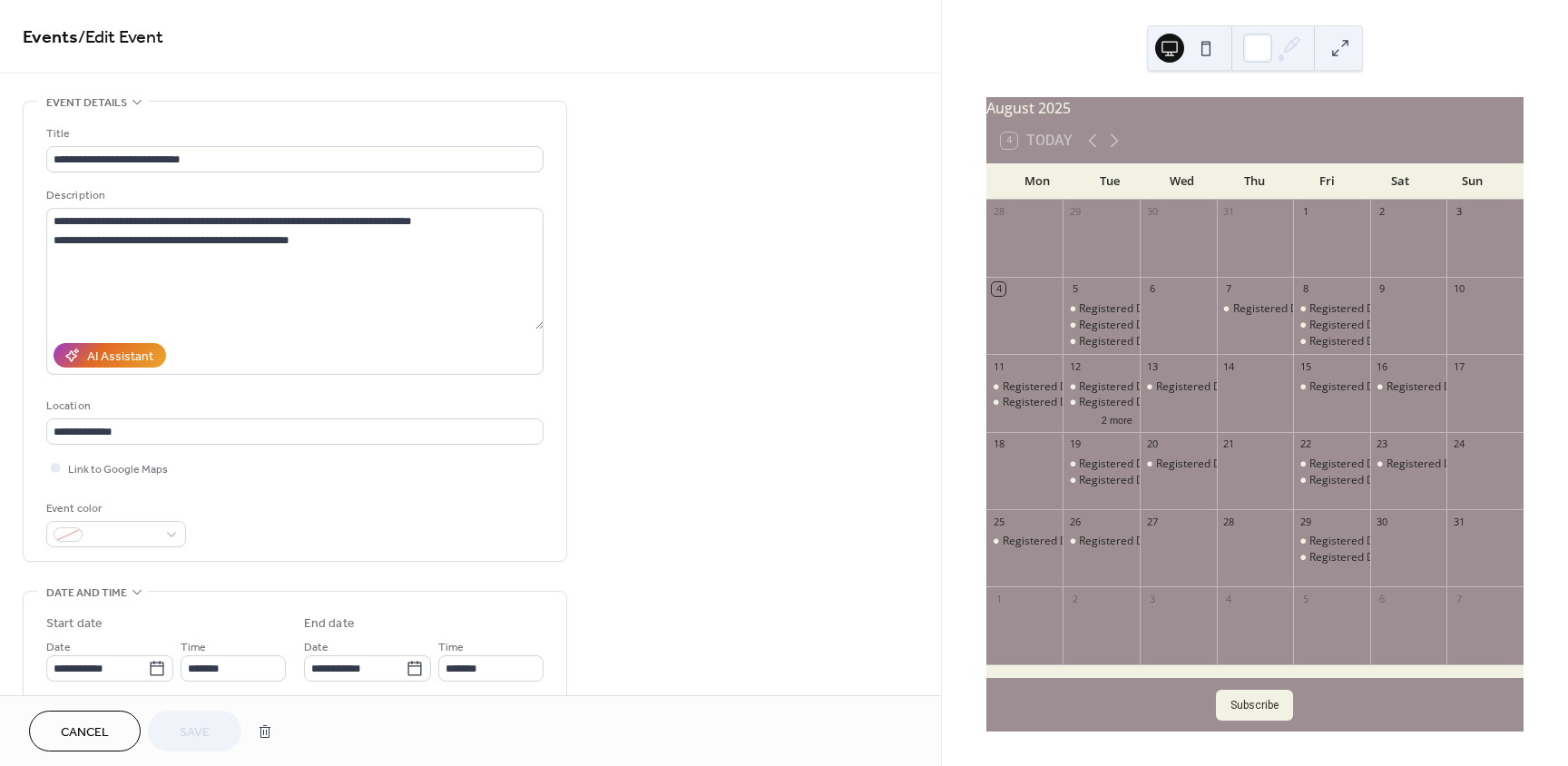 click on "Cancel" at bounding box center (84, 732) 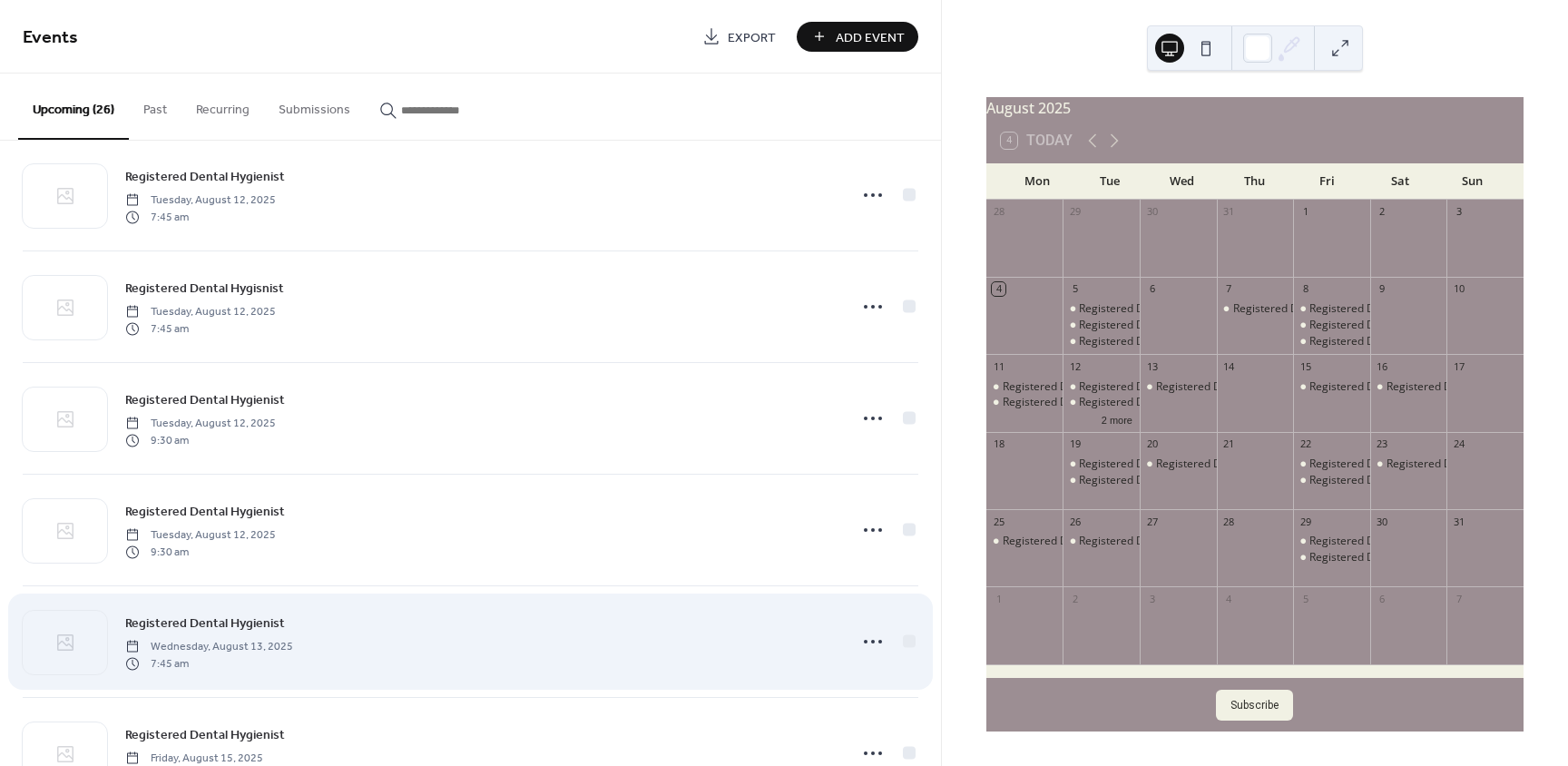 scroll, scrollTop: 1089, scrollLeft: 0, axis: vertical 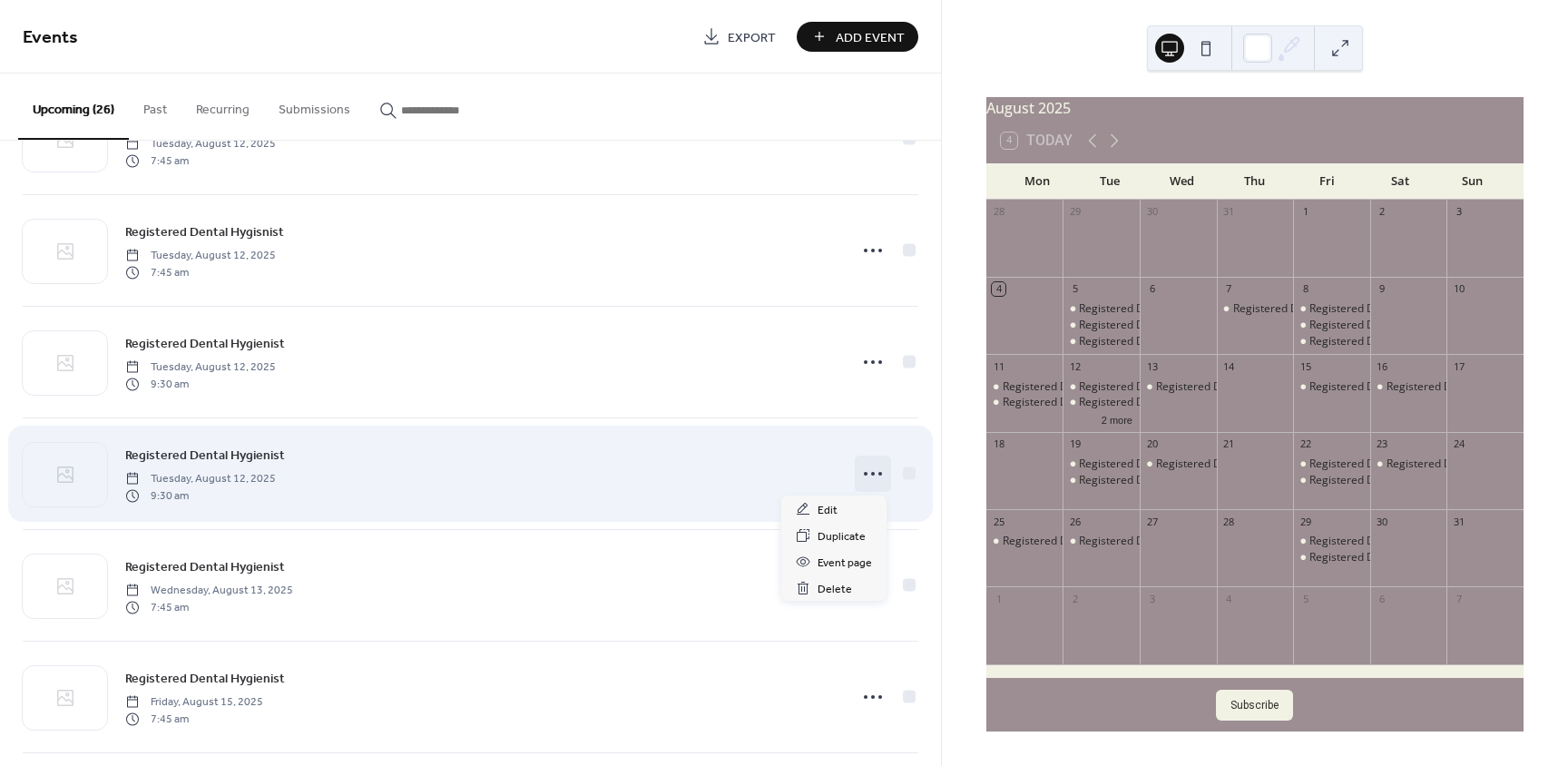 click 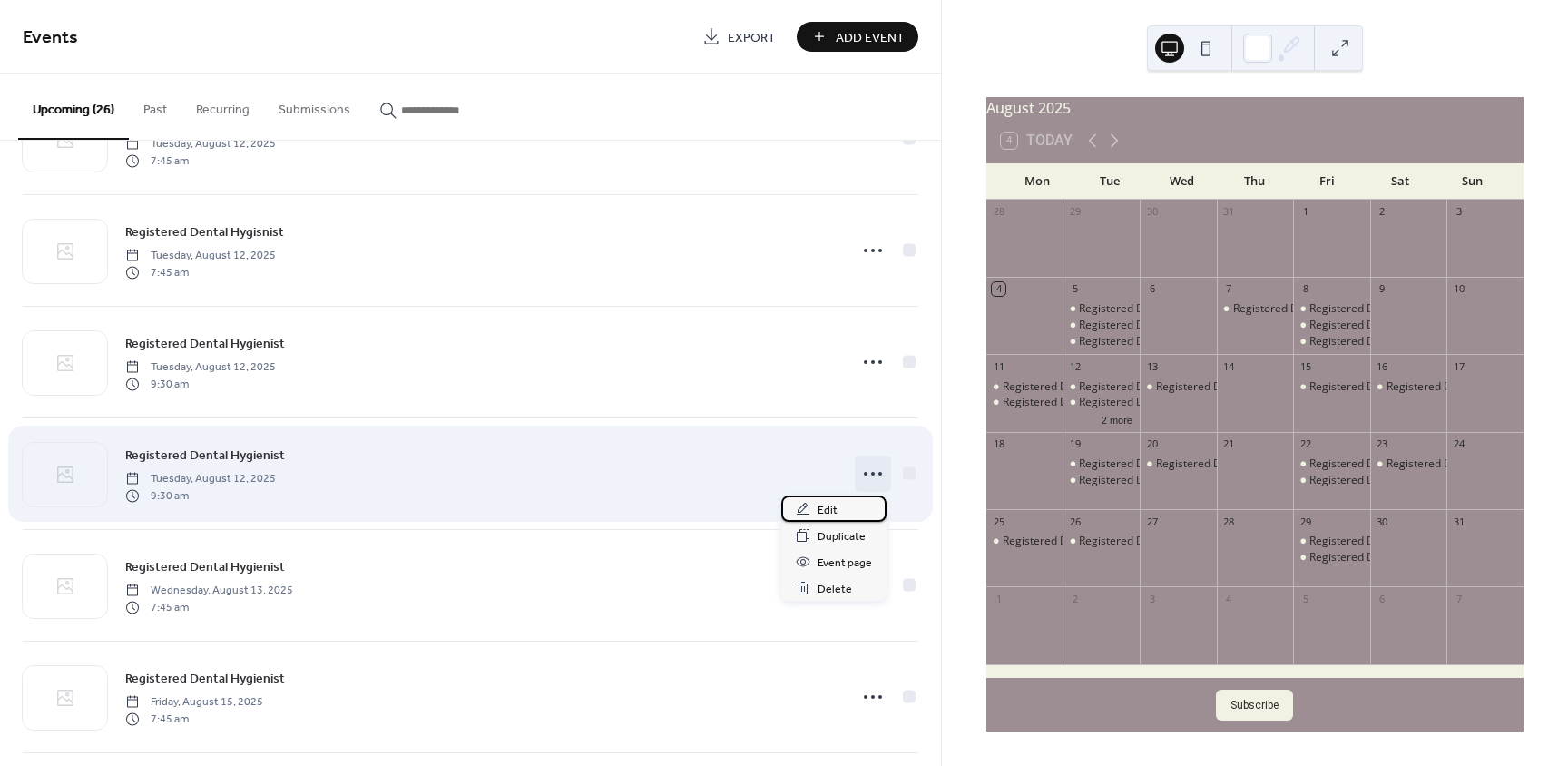 click on "Edit" at bounding box center [828, 510] 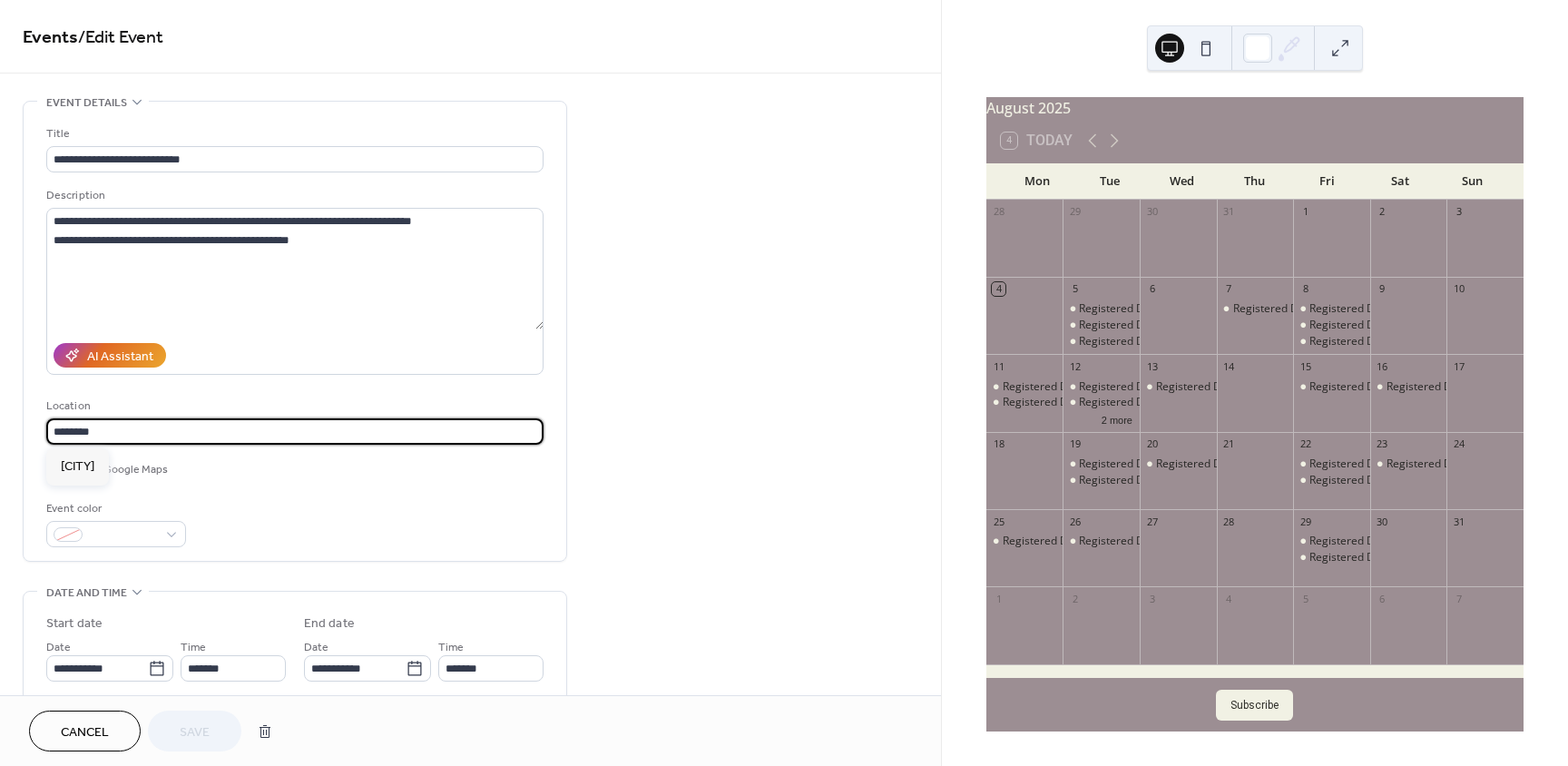 drag, startPoint x: 105, startPoint y: 427, endPoint x: 21, endPoint y: 436, distance: 84.48077 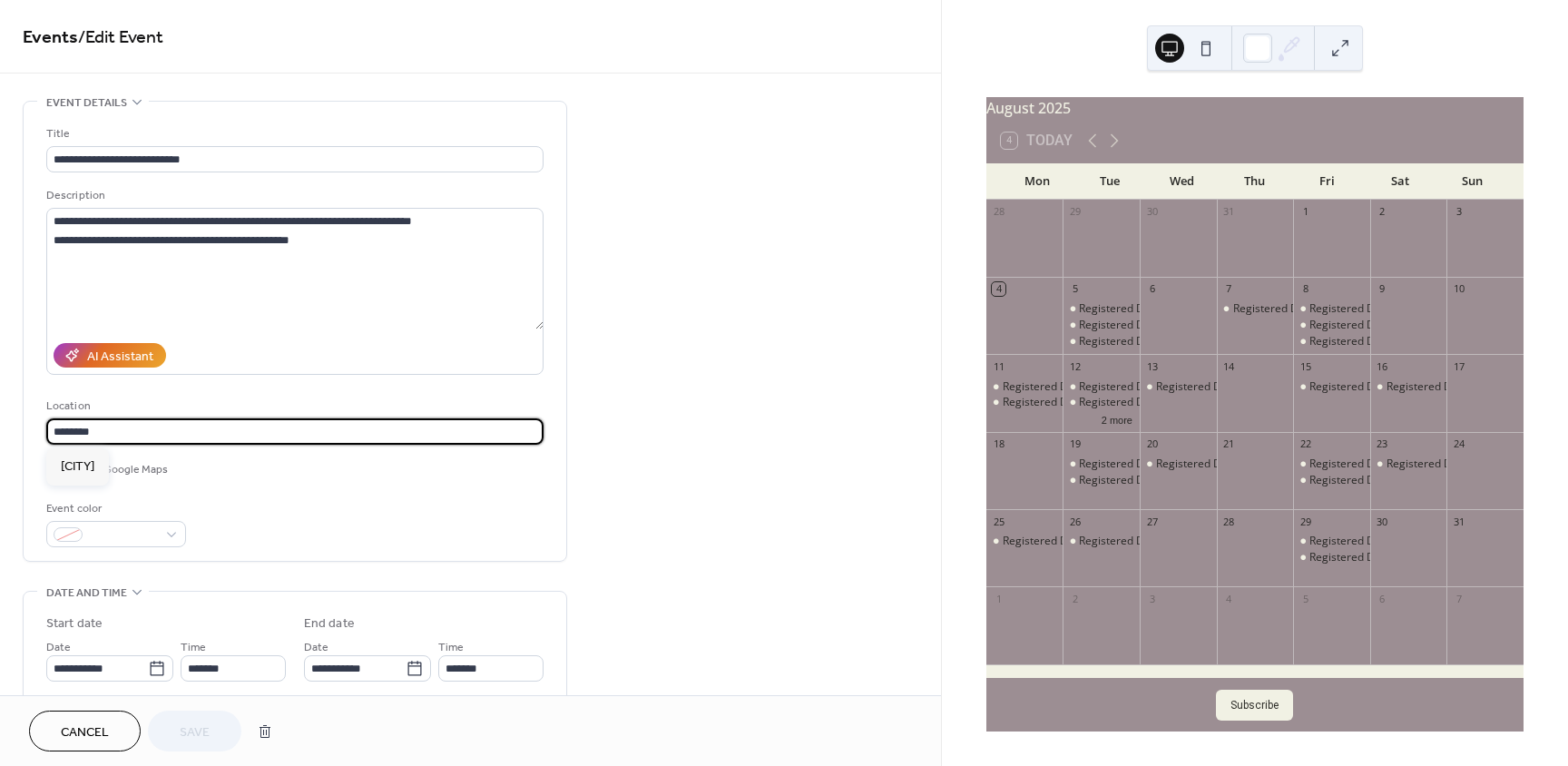click on "**********" at bounding box center [295, 331] 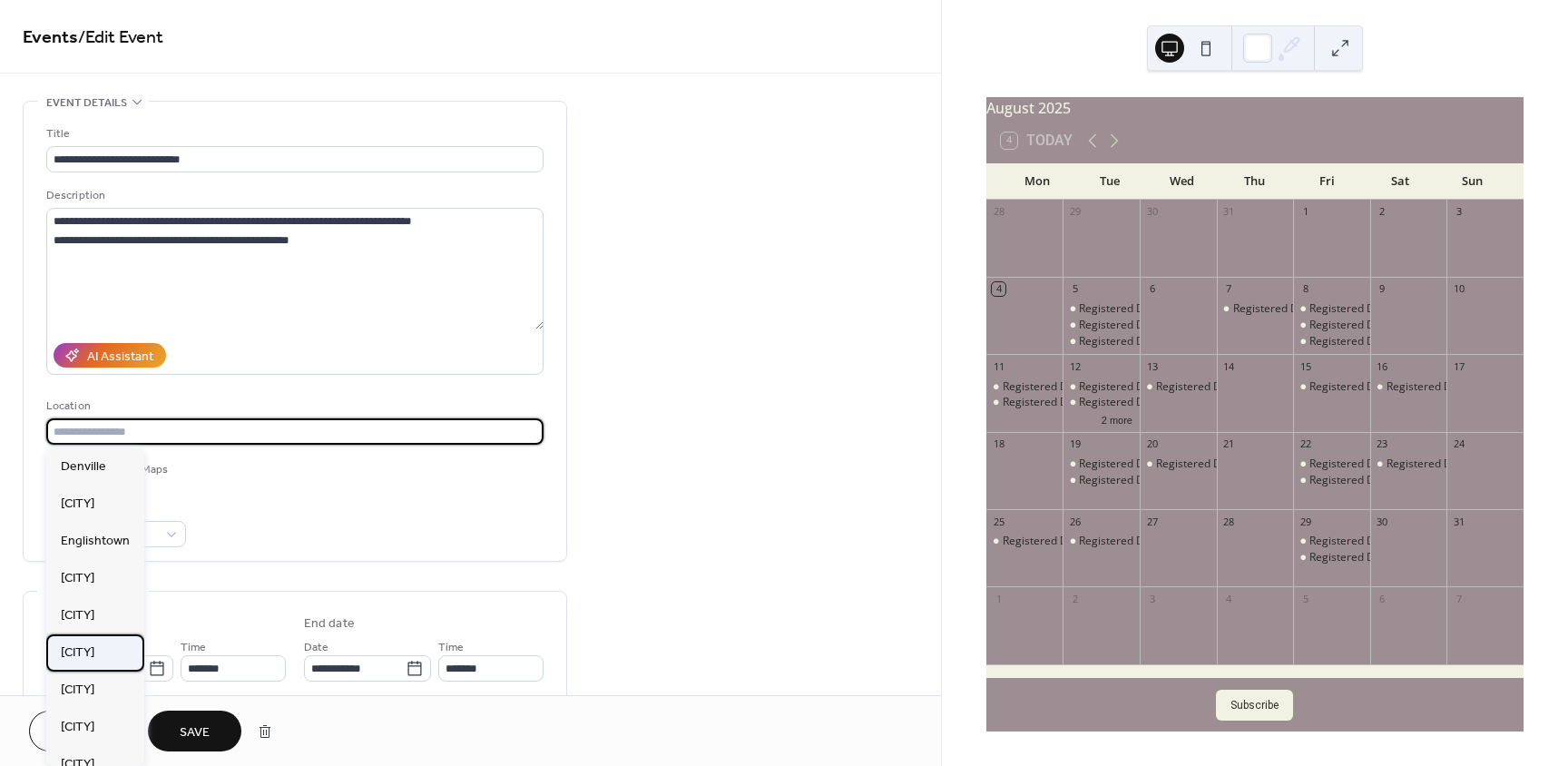 click on "[CITY]" at bounding box center [77, 653] 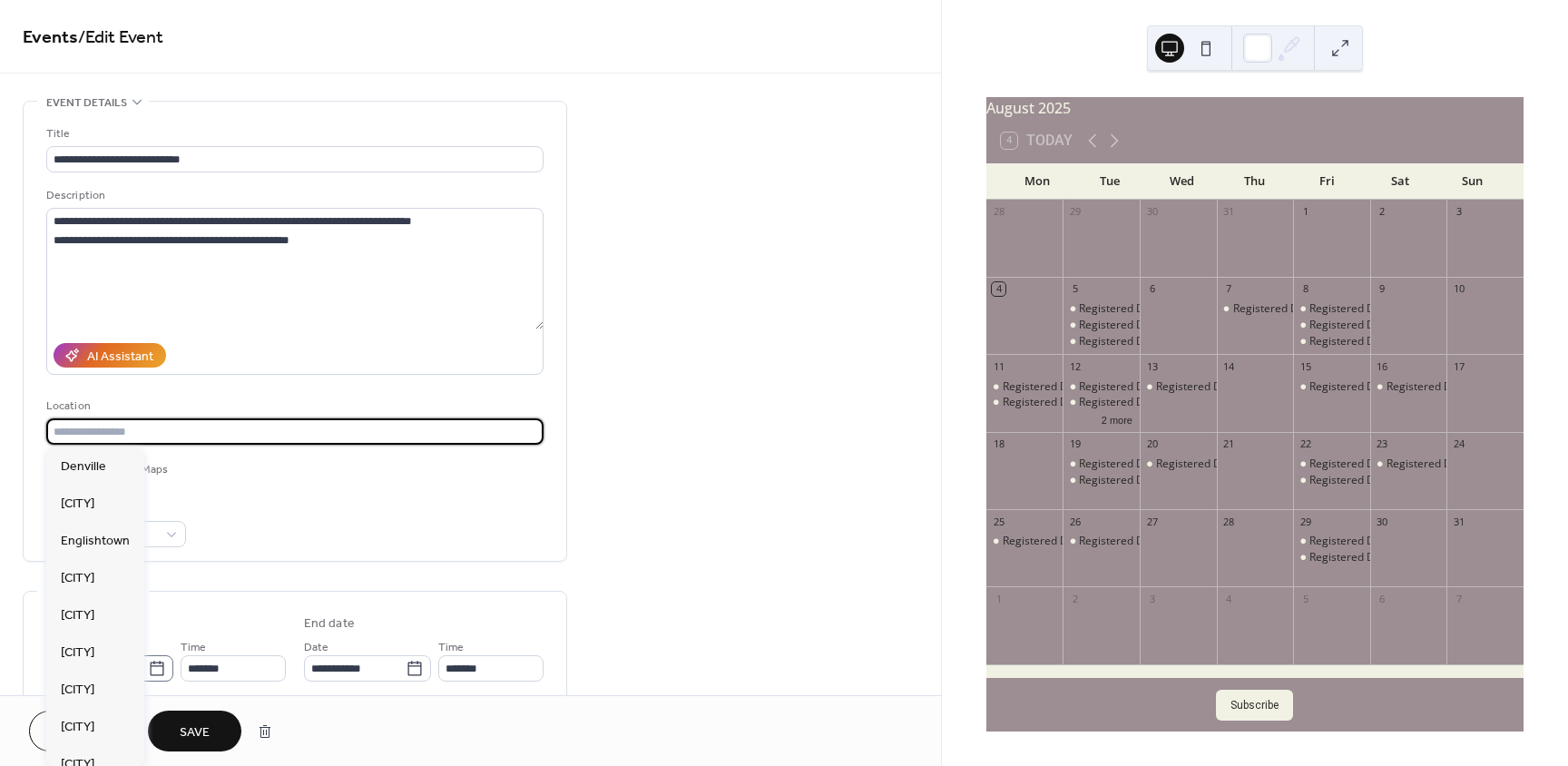 type on "*********" 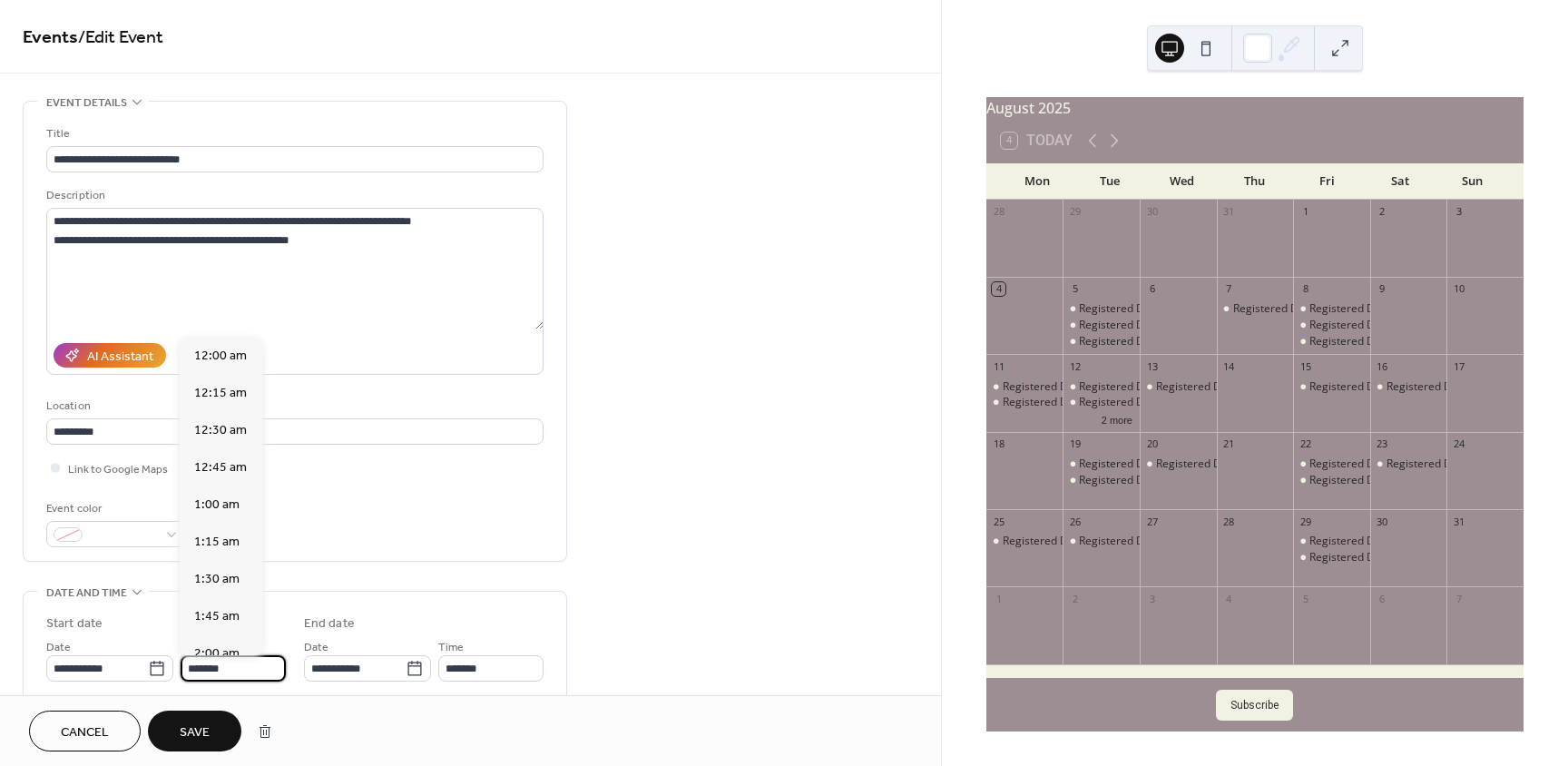 click on "*******" at bounding box center (233, 668) 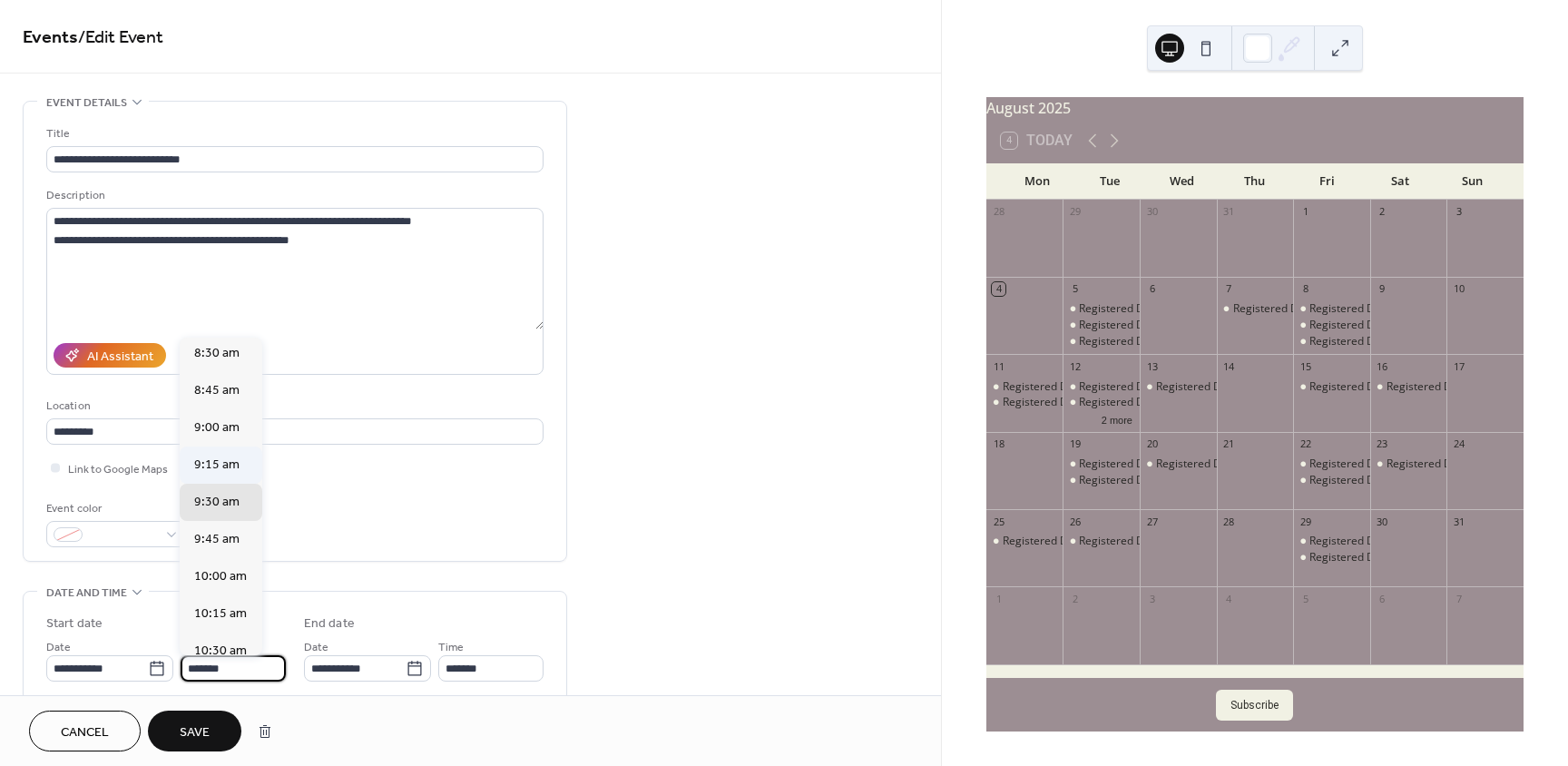 scroll, scrollTop: 1142, scrollLeft: 0, axis: vertical 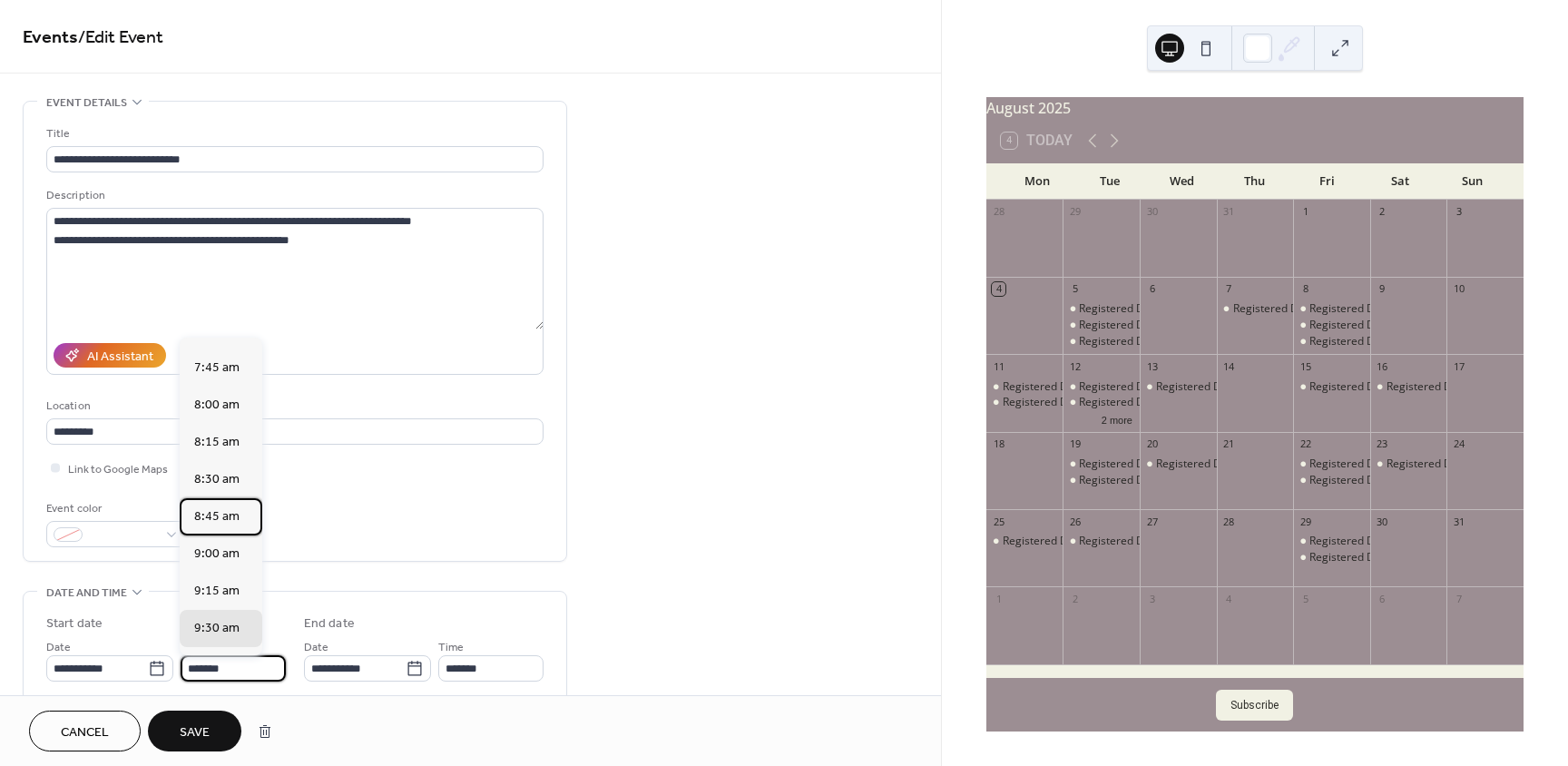 click on "8:45 am" at bounding box center (217, 516) 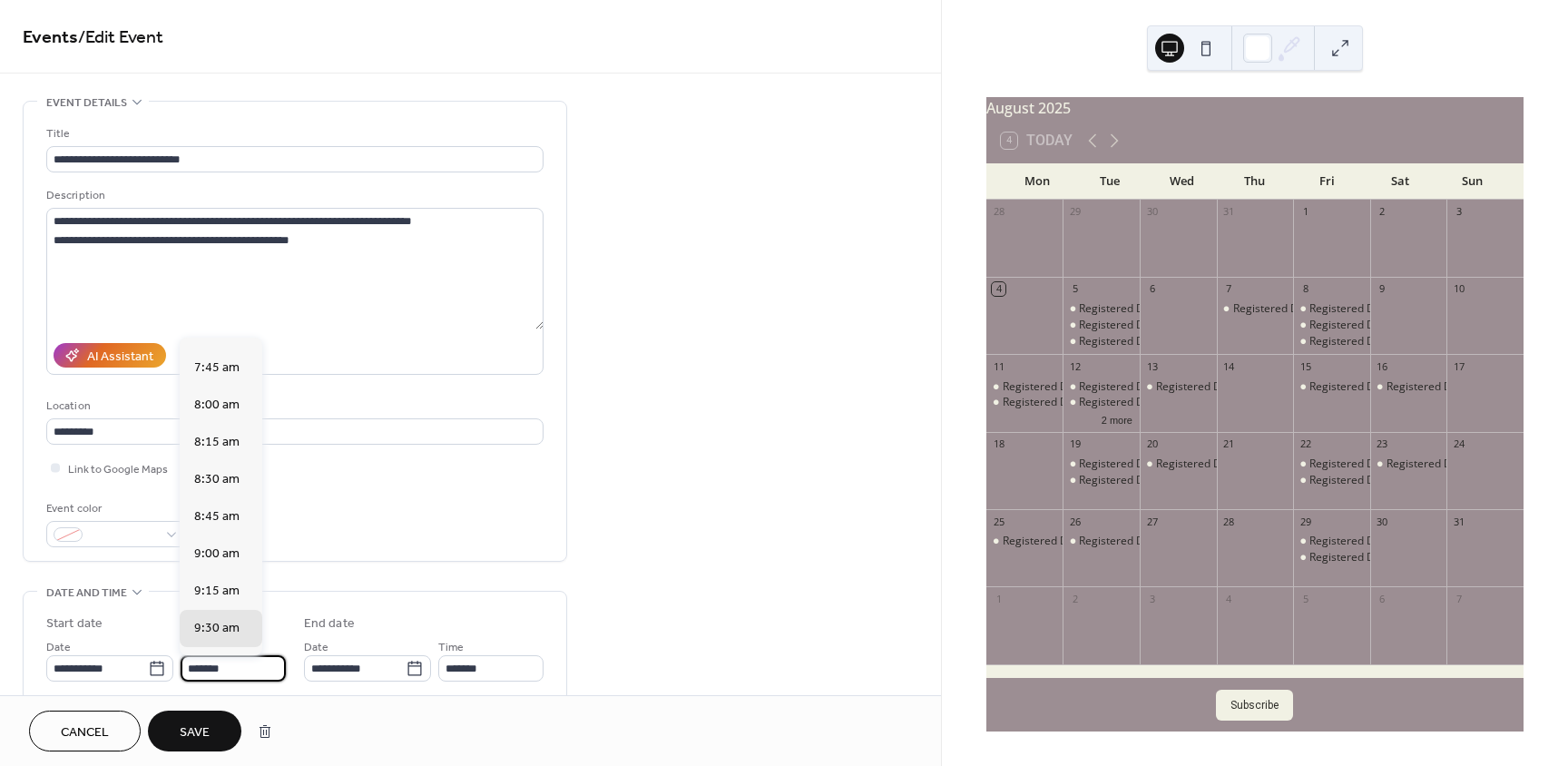 type on "*******" 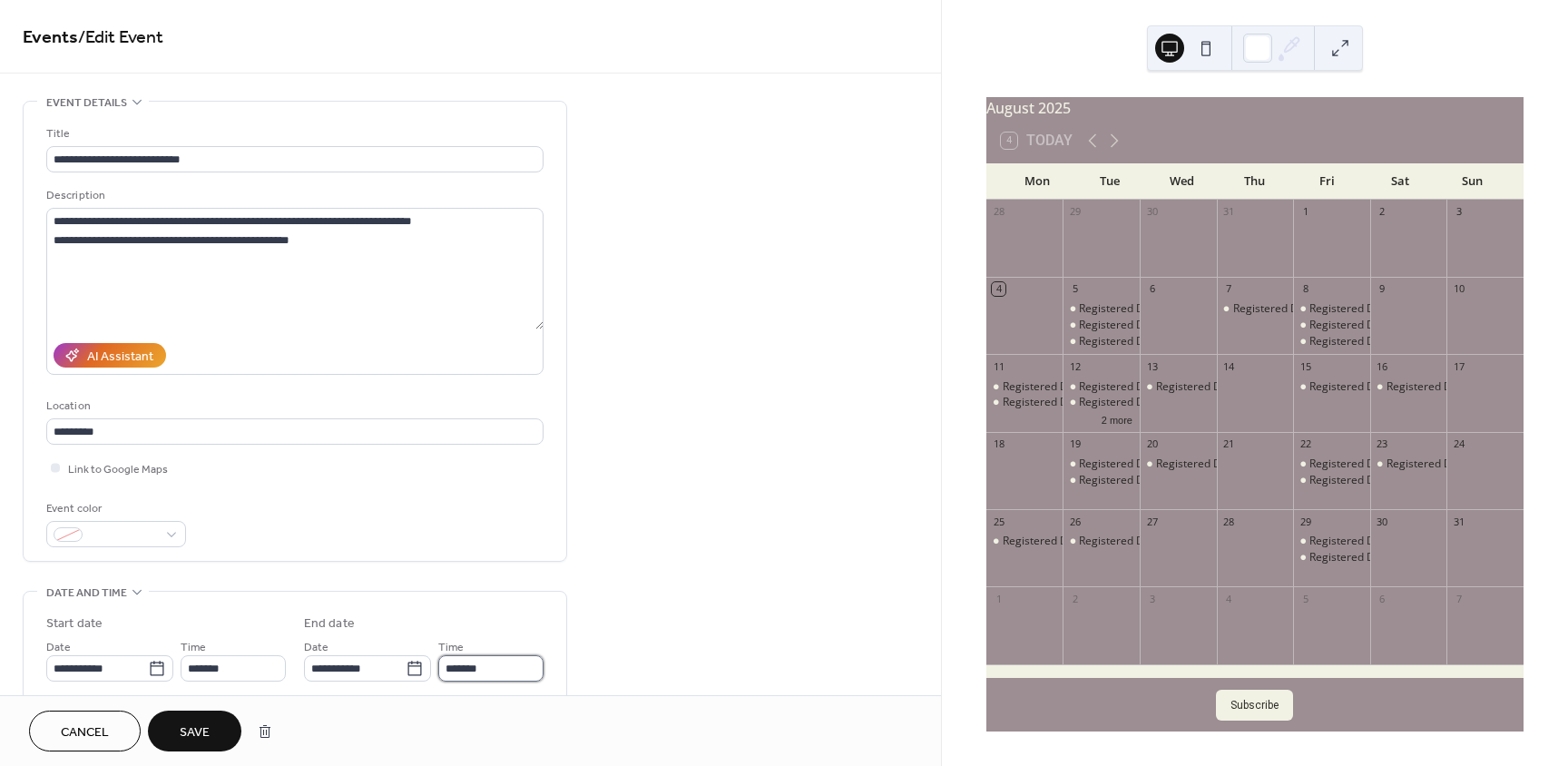 click on "*******" at bounding box center (491, 668) 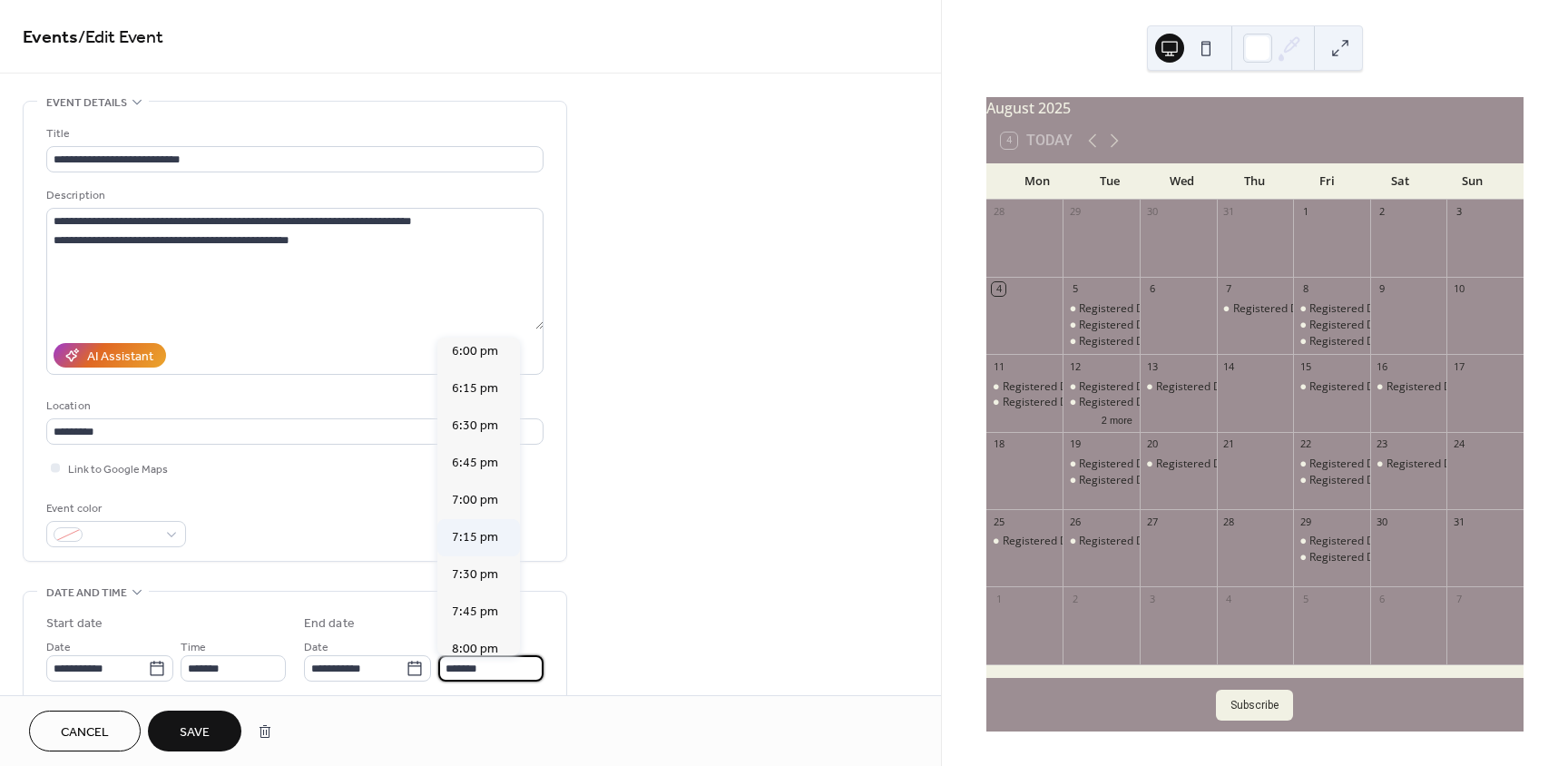 scroll, scrollTop: 1335, scrollLeft: 0, axis: vertical 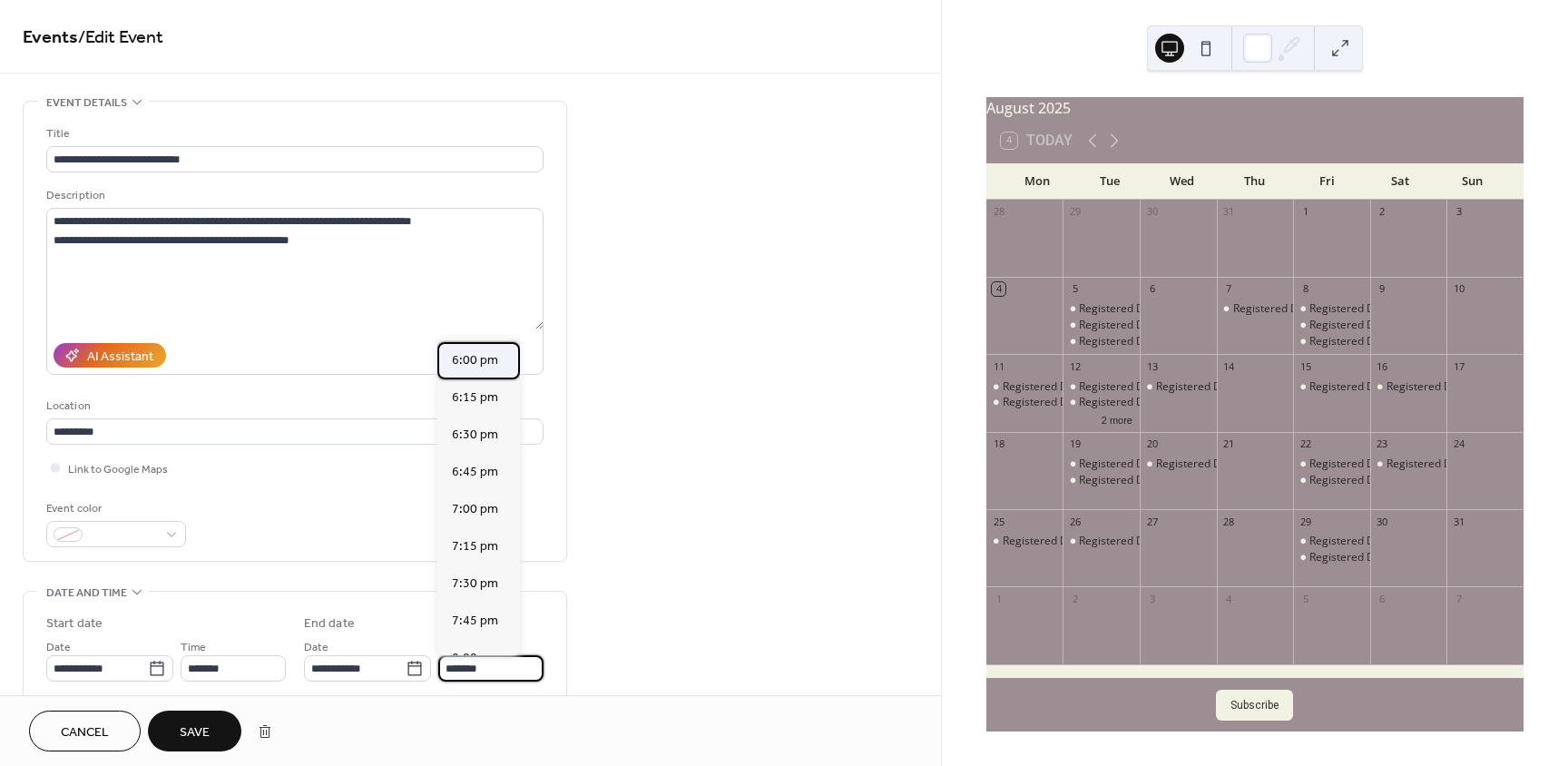click on "6:00 pm" at bounding box center (475, 360) 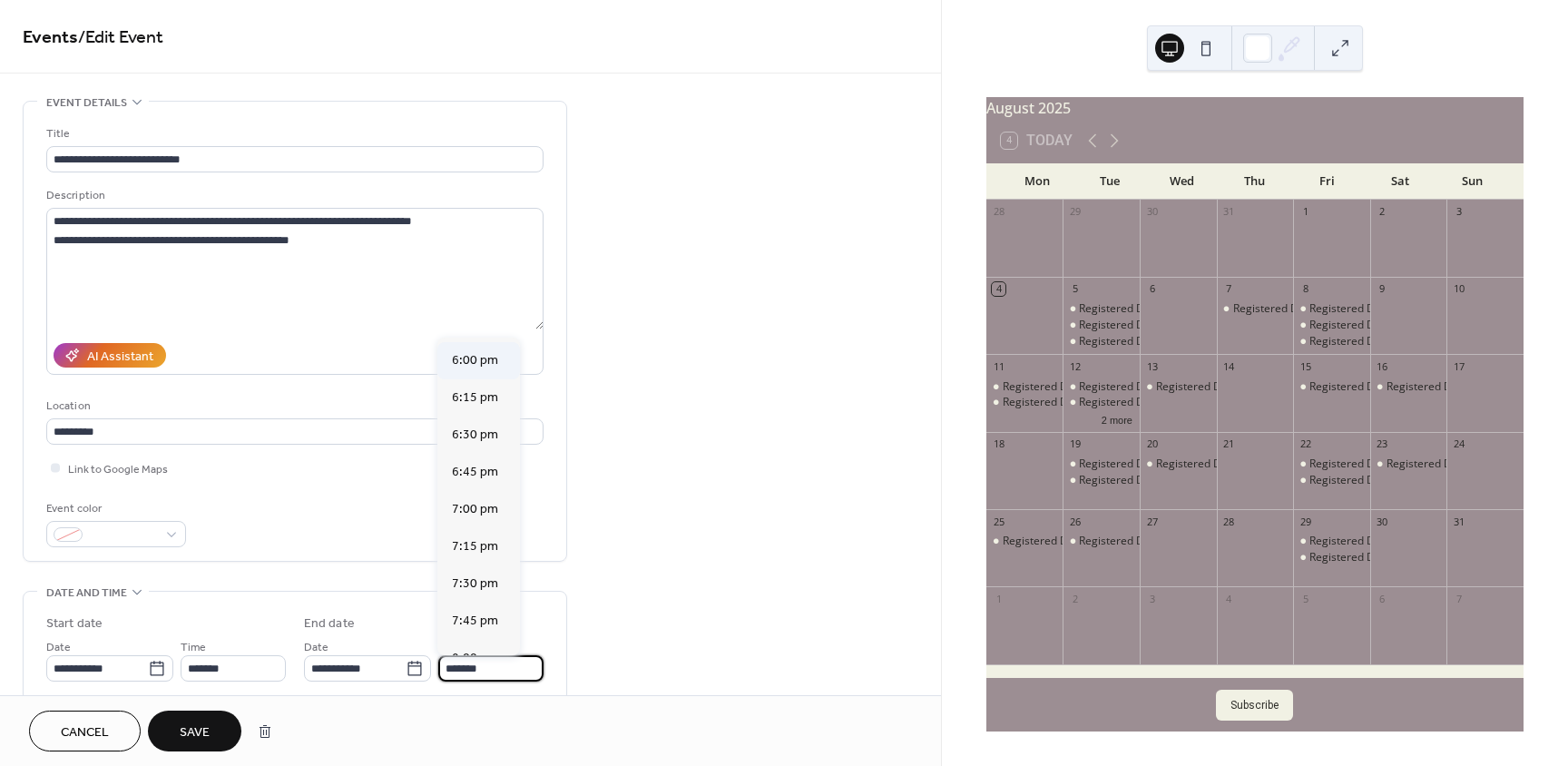 type on "*******" 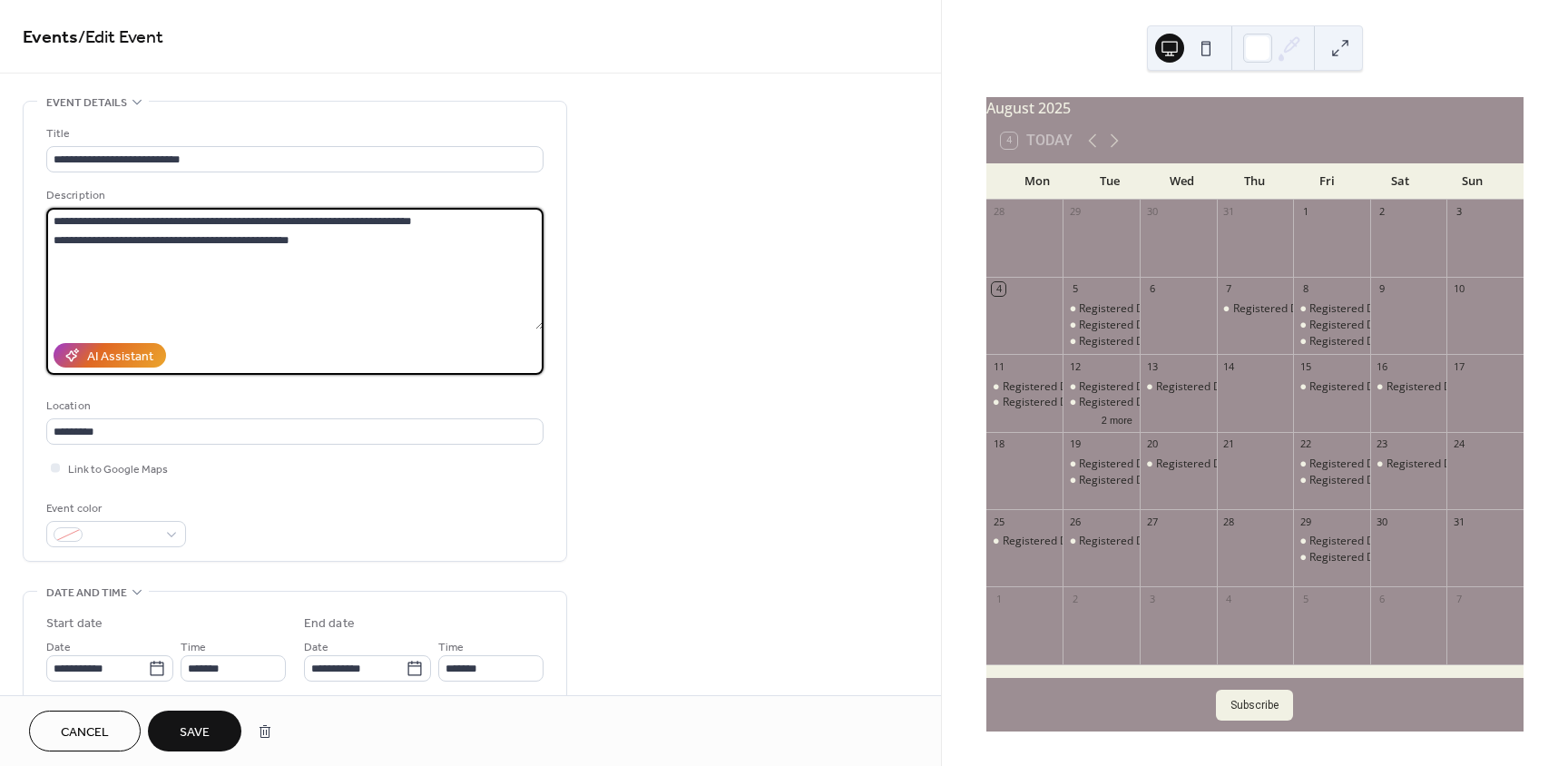 click on "**********" at bounding box center (295, 269) 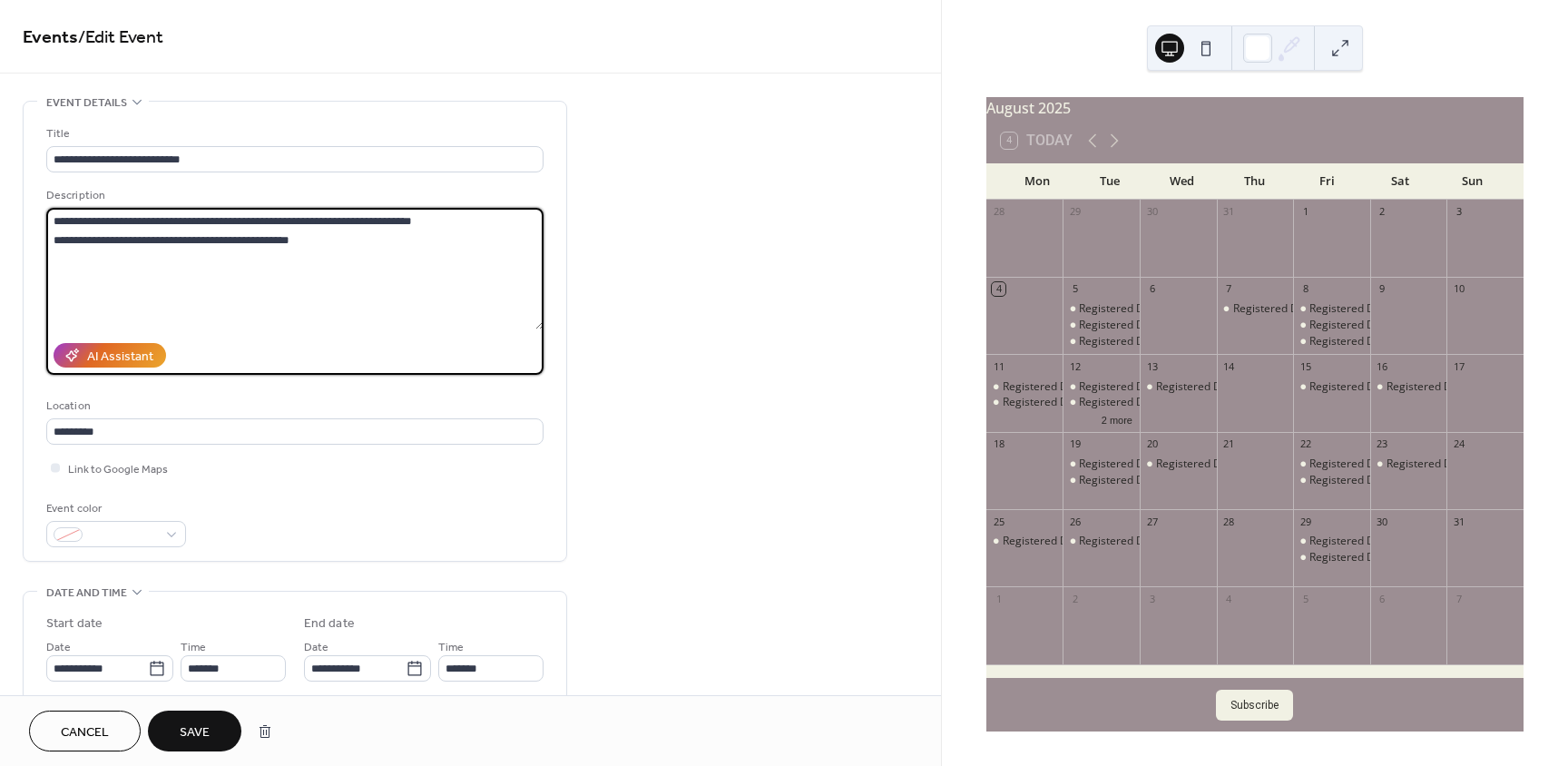 type on "**********" 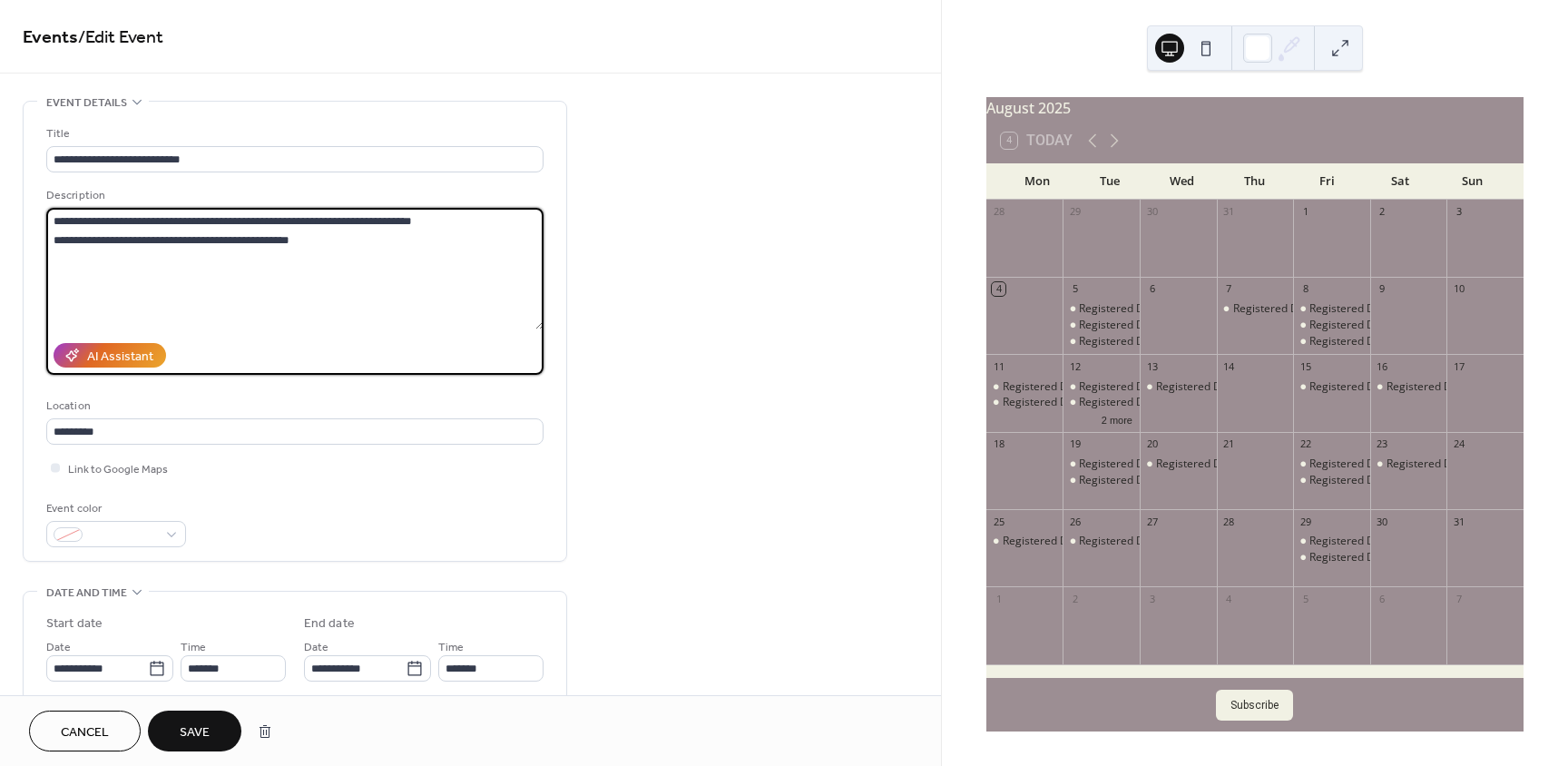click on "**********" at bounding box center (470, 653) 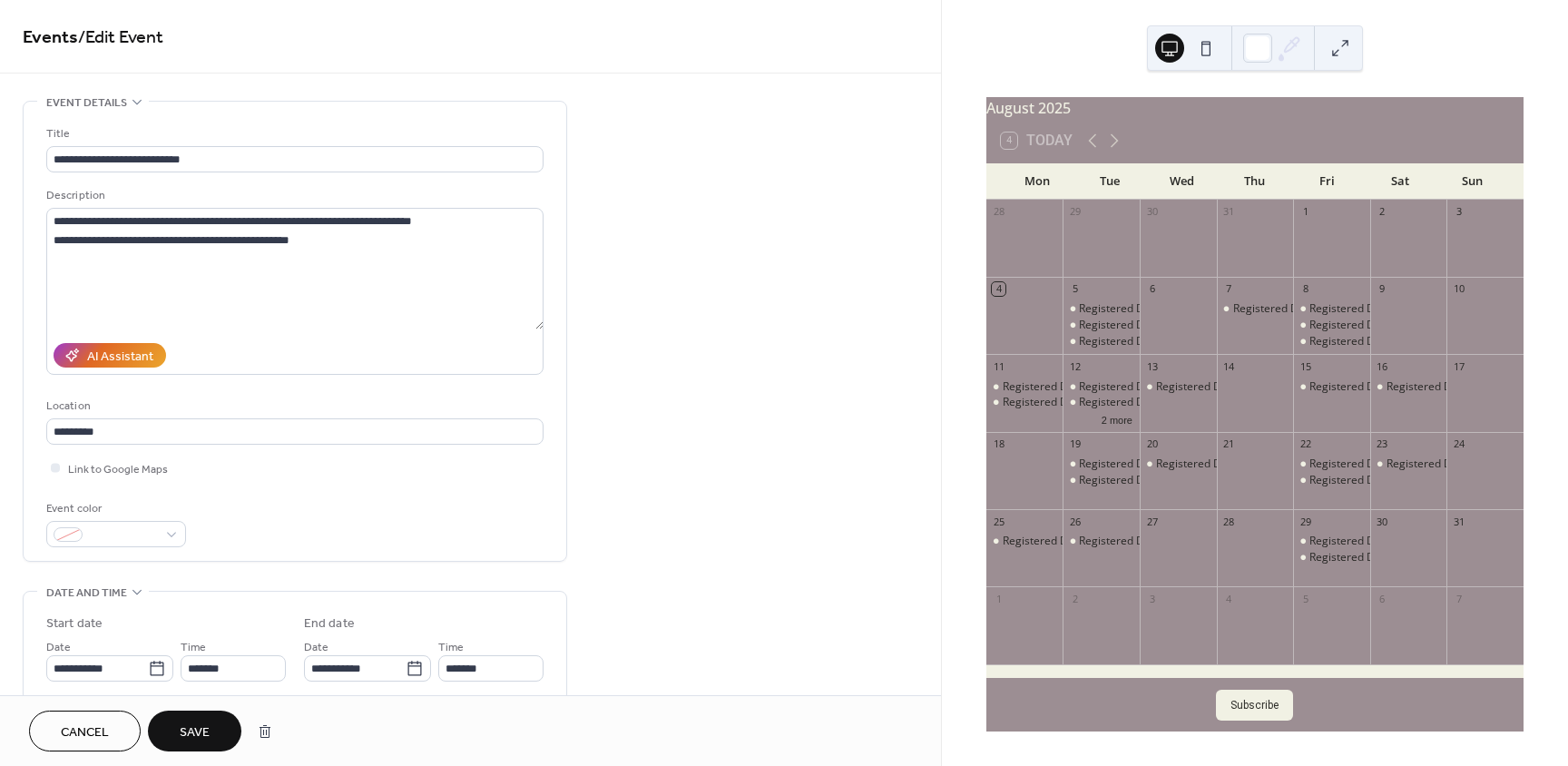 click on "Save" at bounding box center (194, 732) 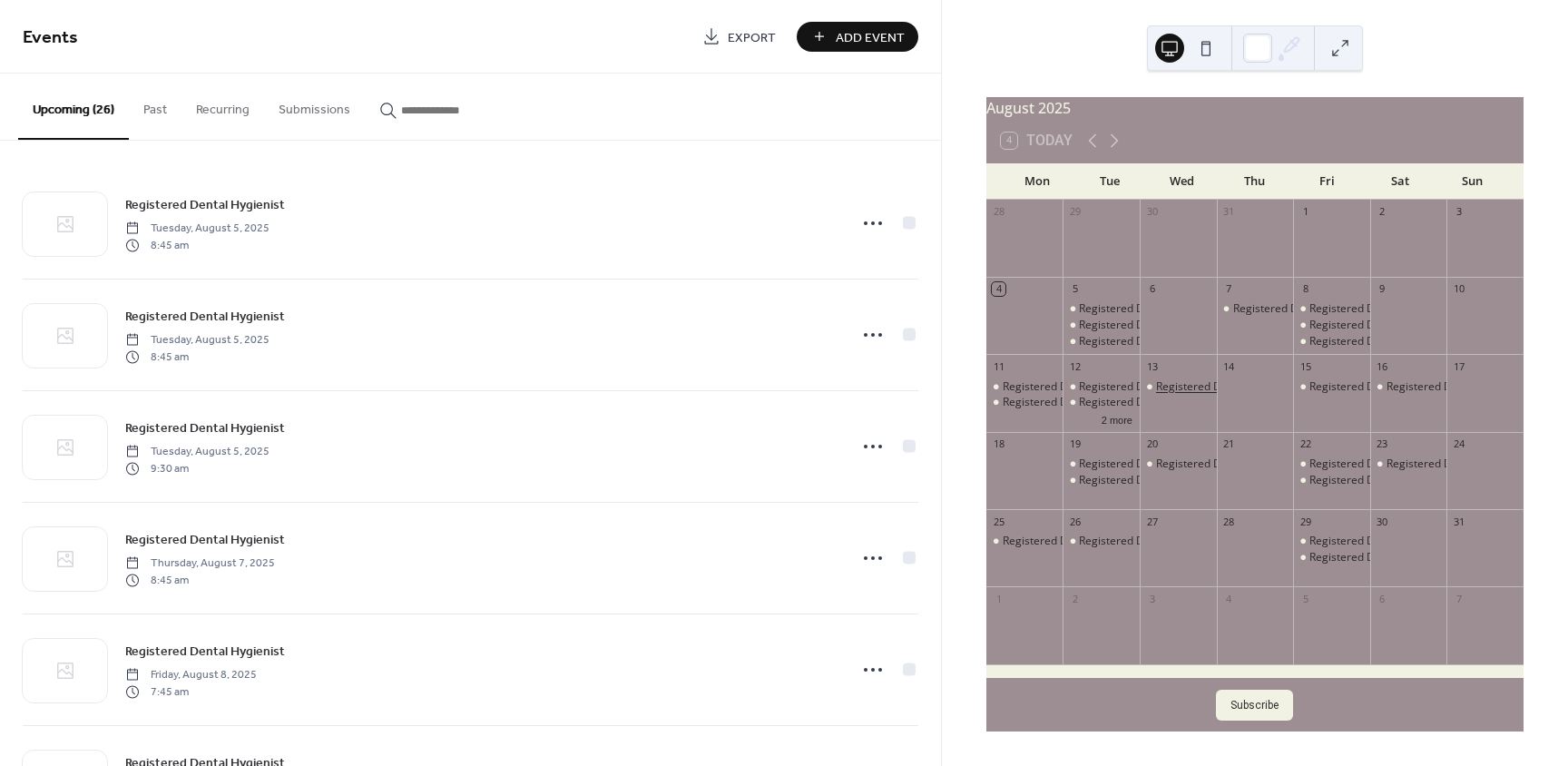 click on "Registered Dental Hygienist" at bounding box center (1226, 387) 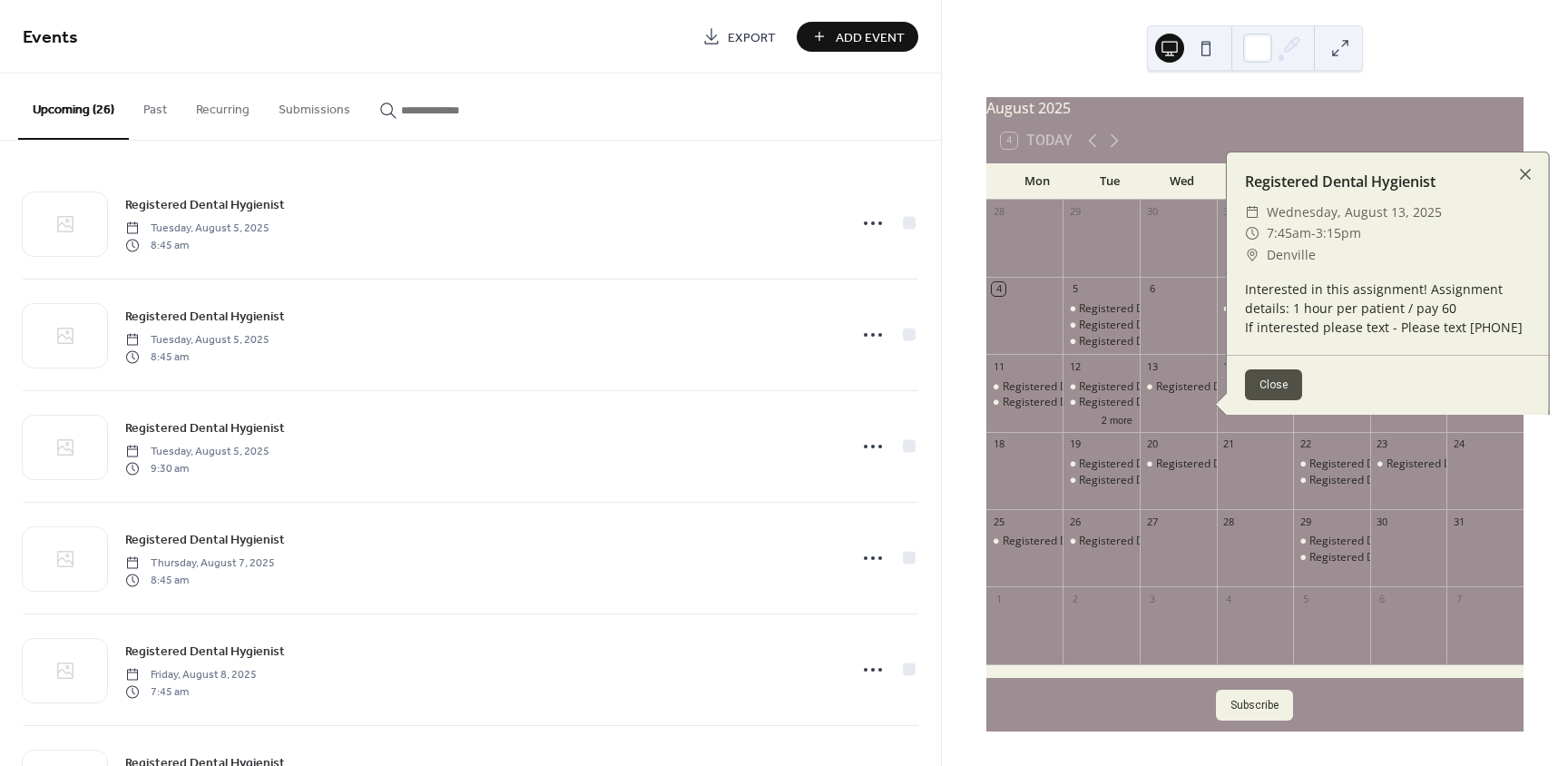 click at bounding box center (1255, 556) 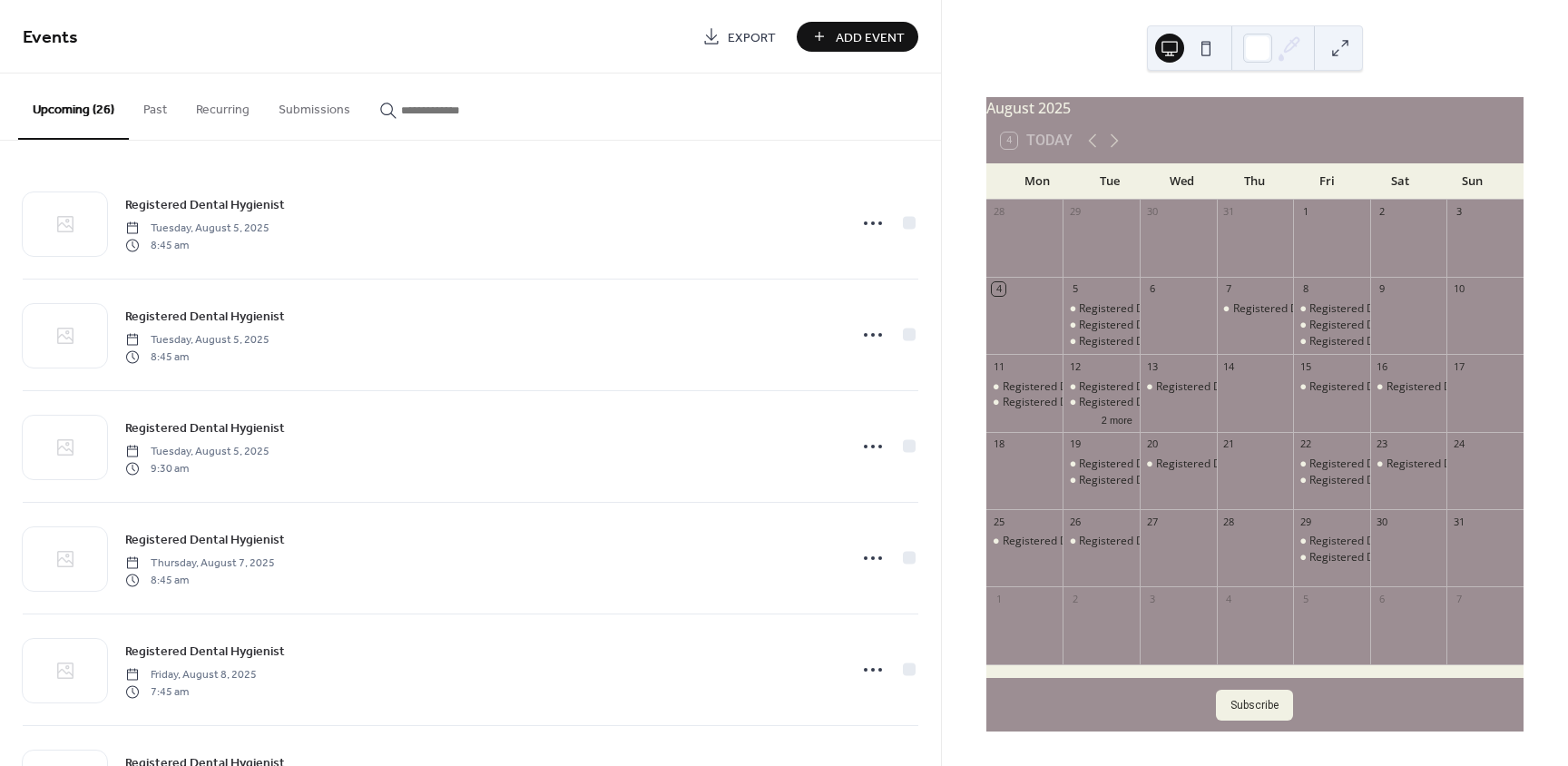click on "Add Event" at bounding box center [870, 37] 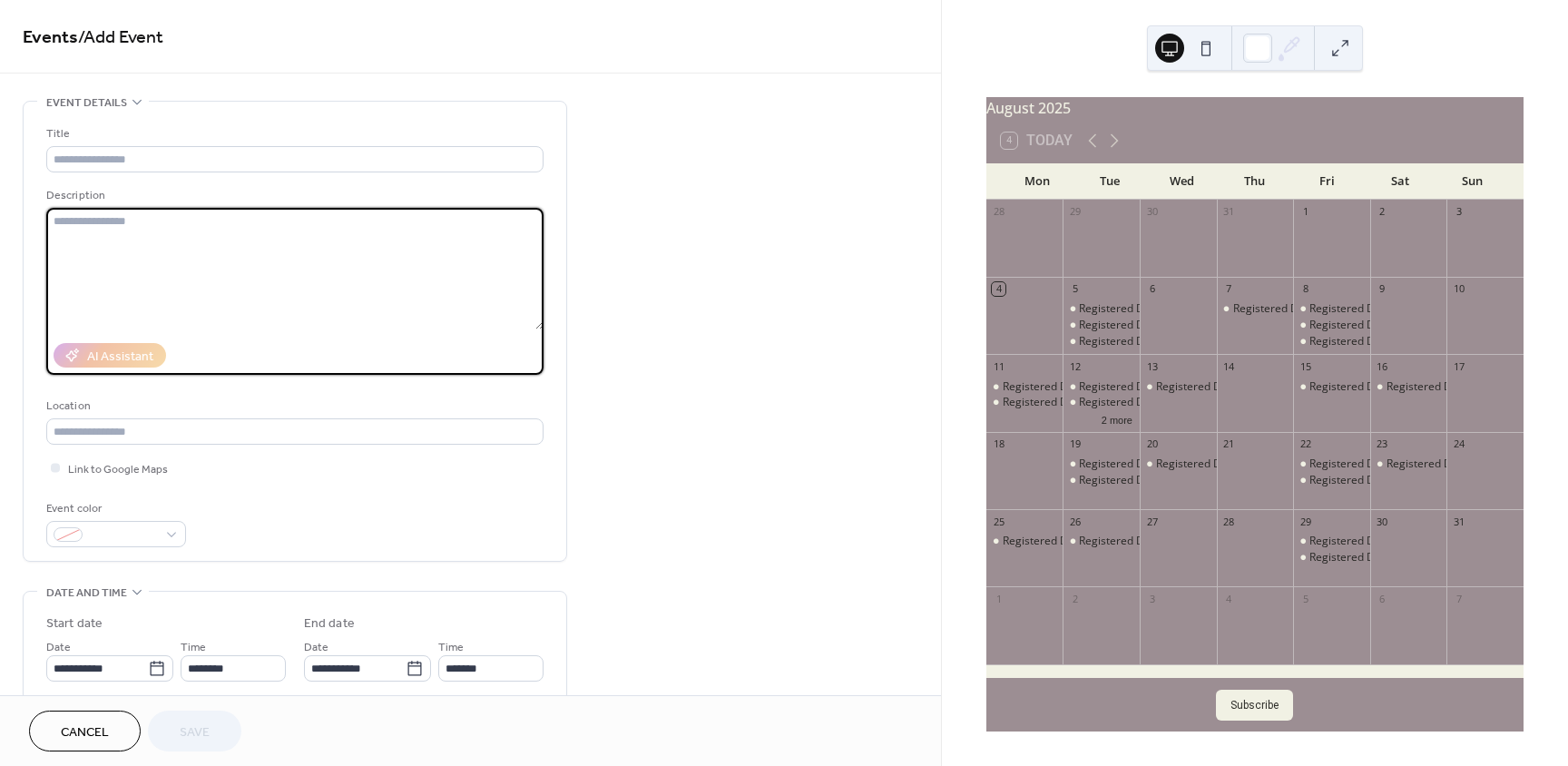 click at bounding box center [295, 269] 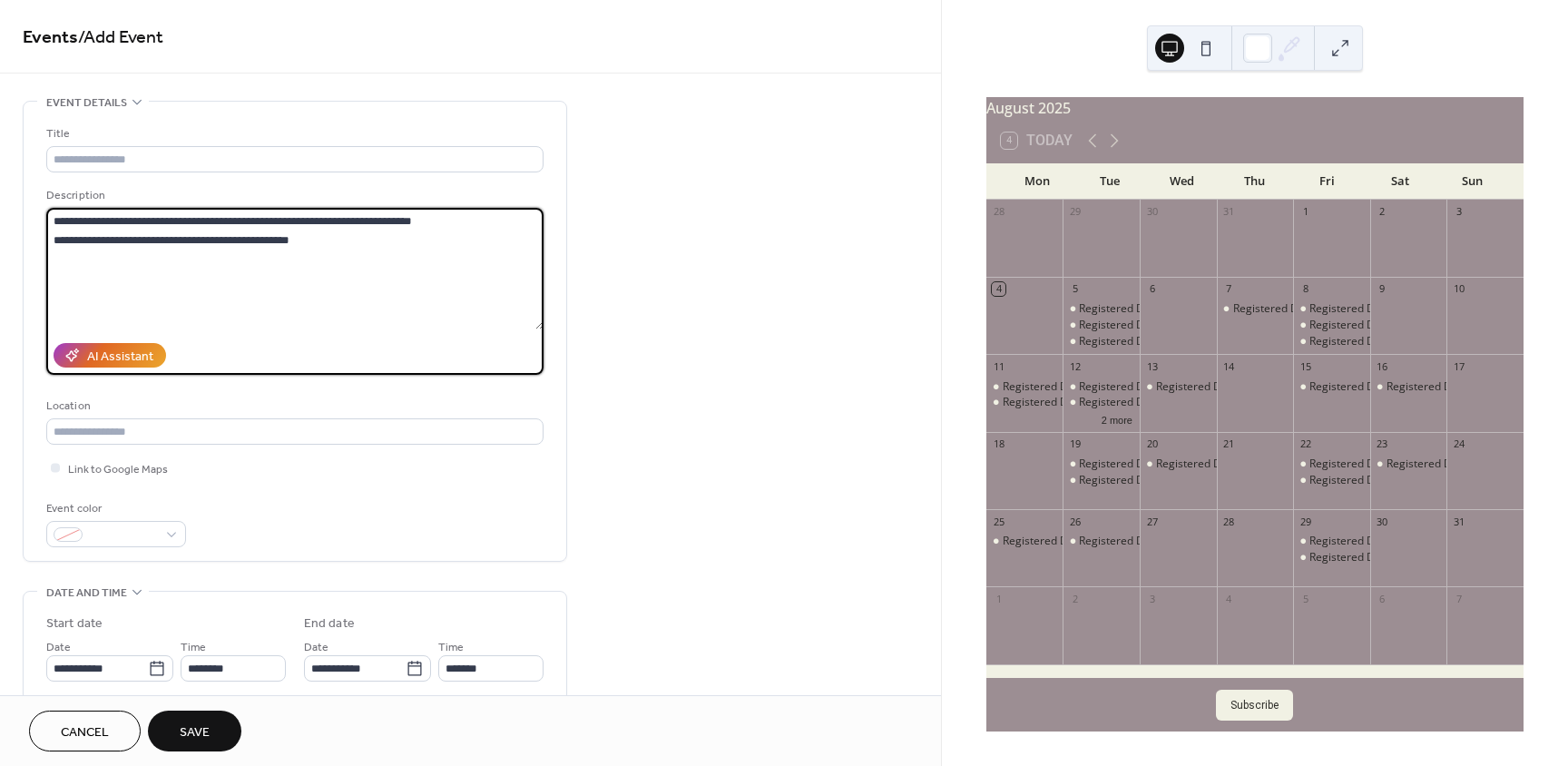 drag, startPoint x: 321, startPoint y: 221, endPoint x: 297, endPoint y: 227, distance: 24.73863 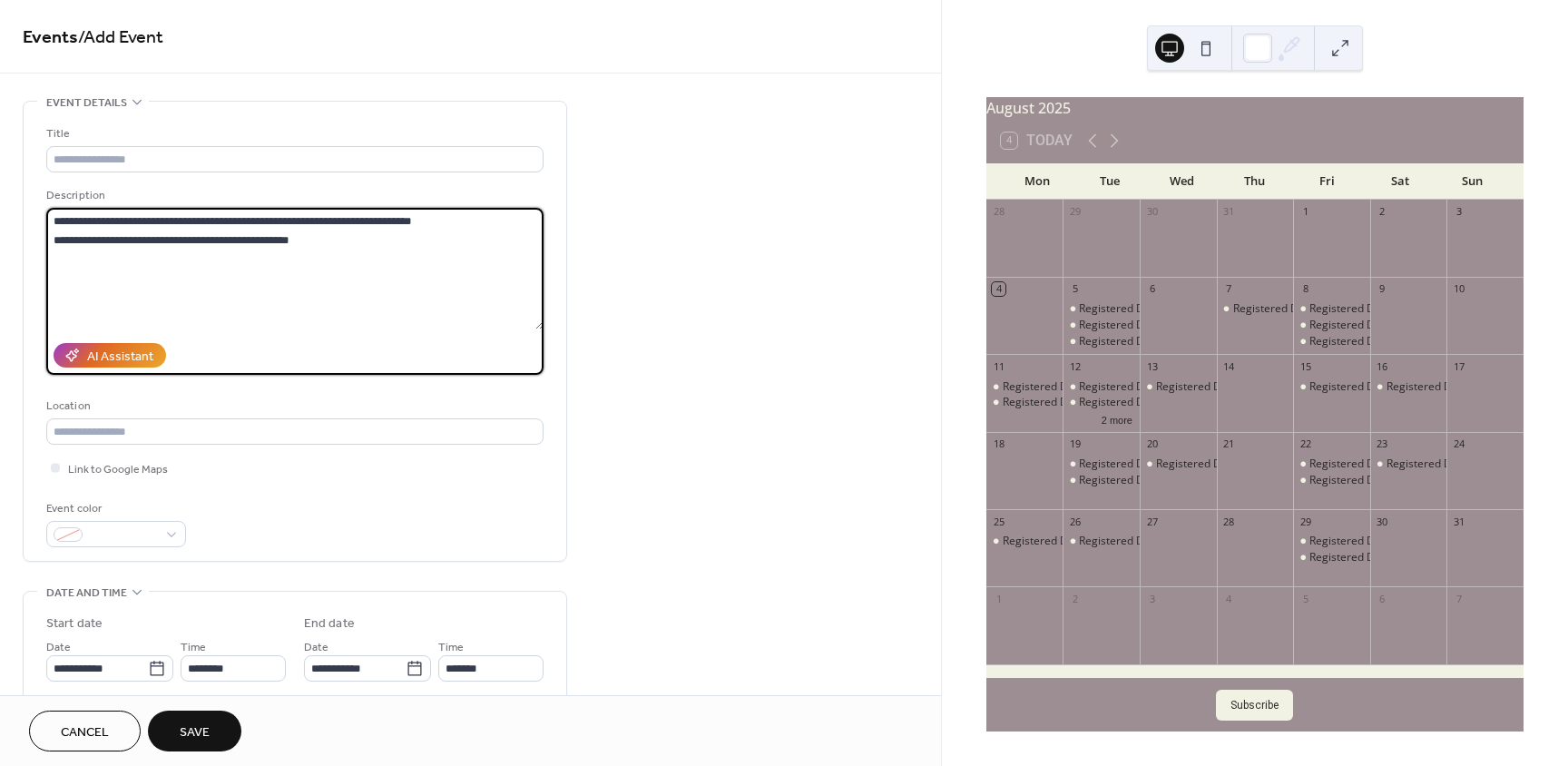 click on "**********" at bounding box center [295, 269] 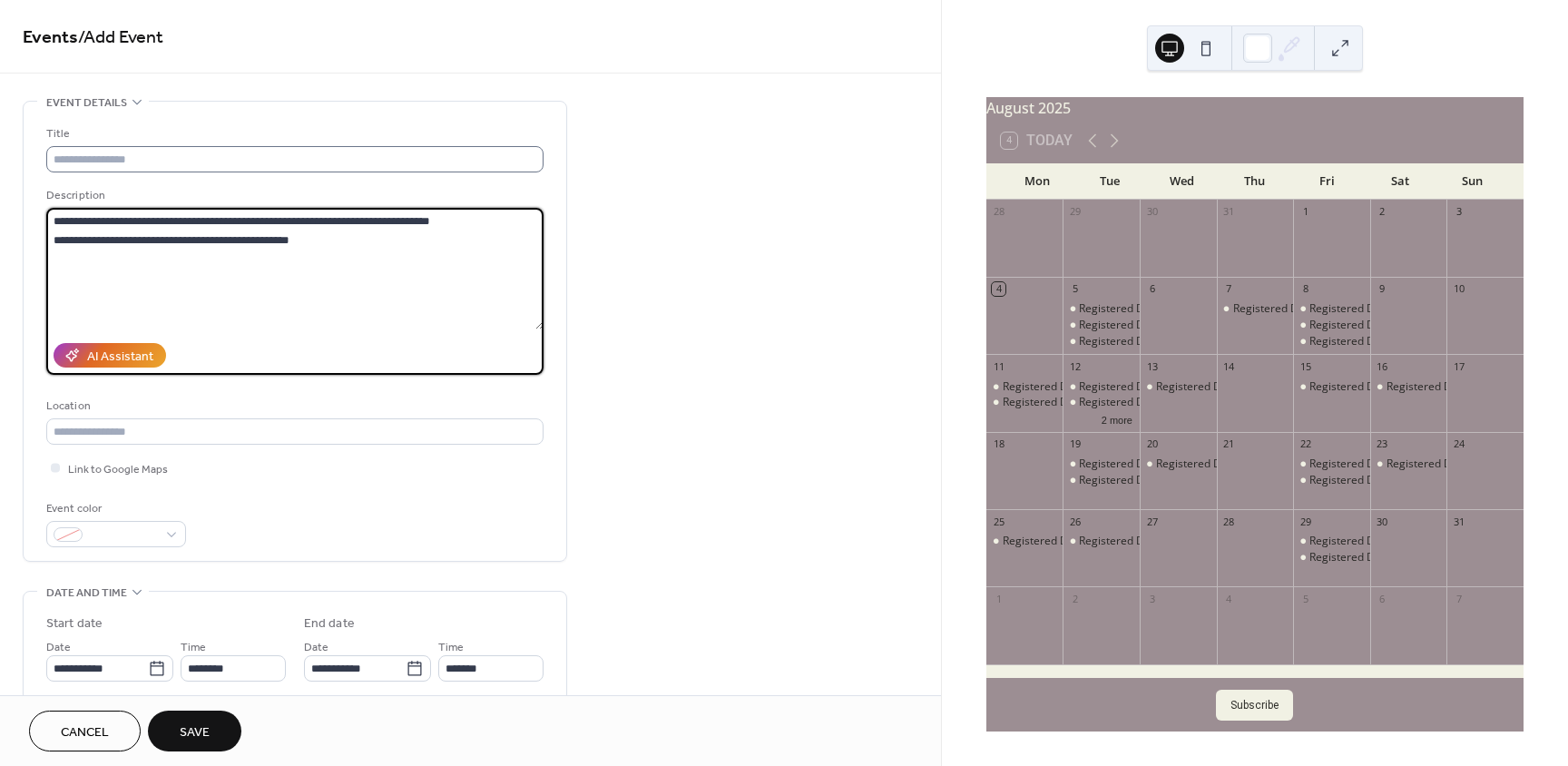 type on "**********" 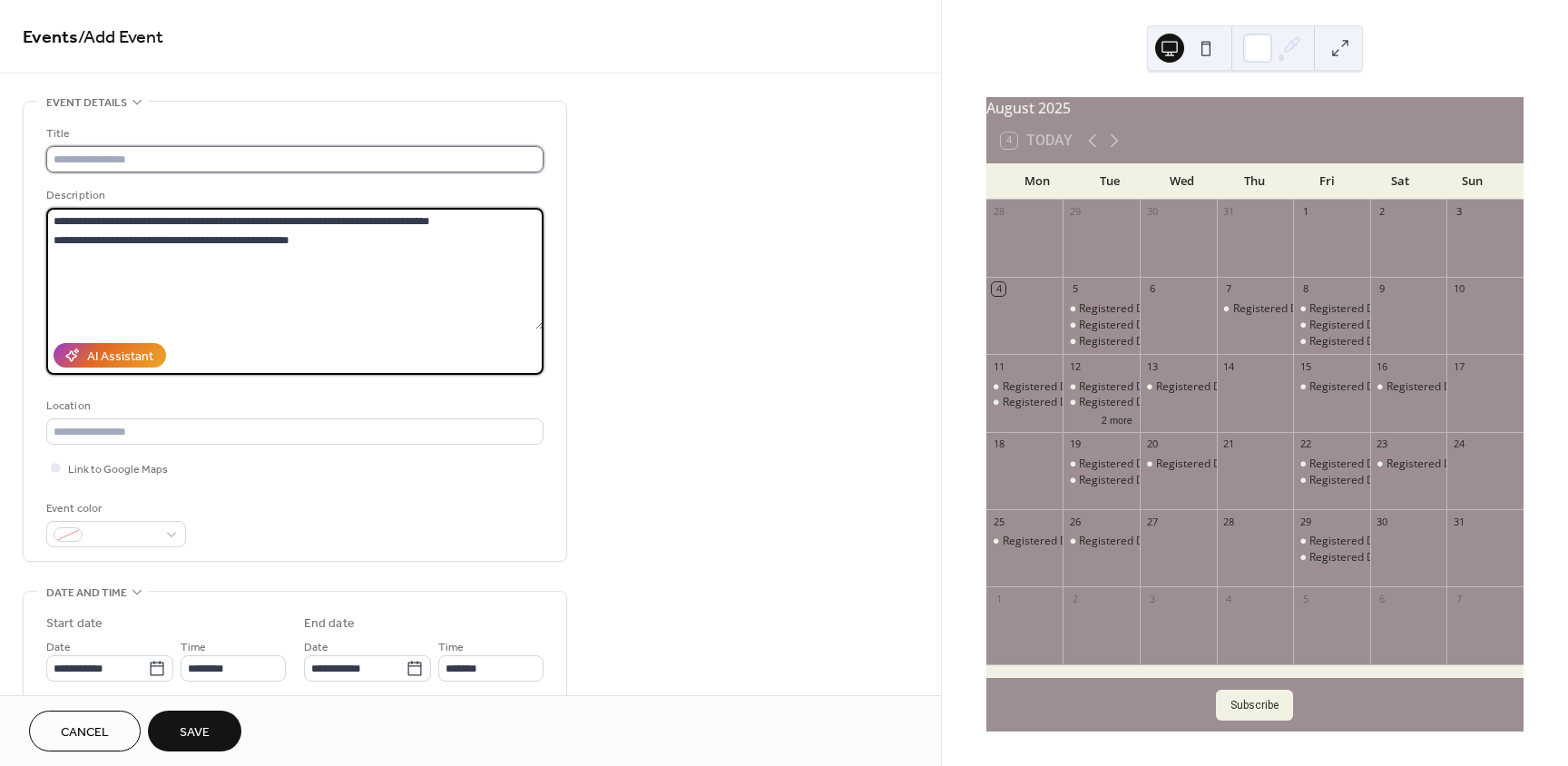 click at bounding box center [295, 159] 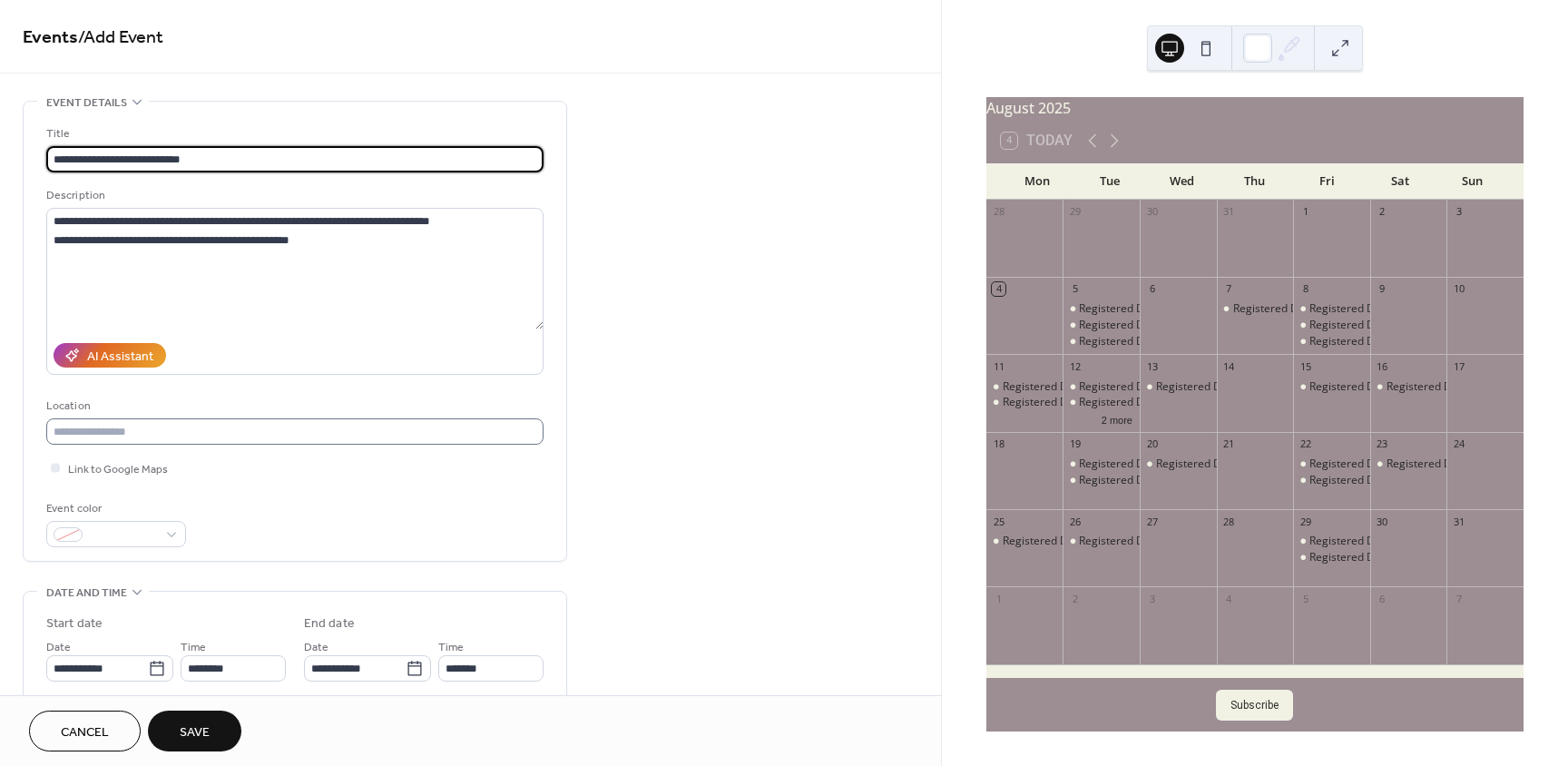 type on "**********" 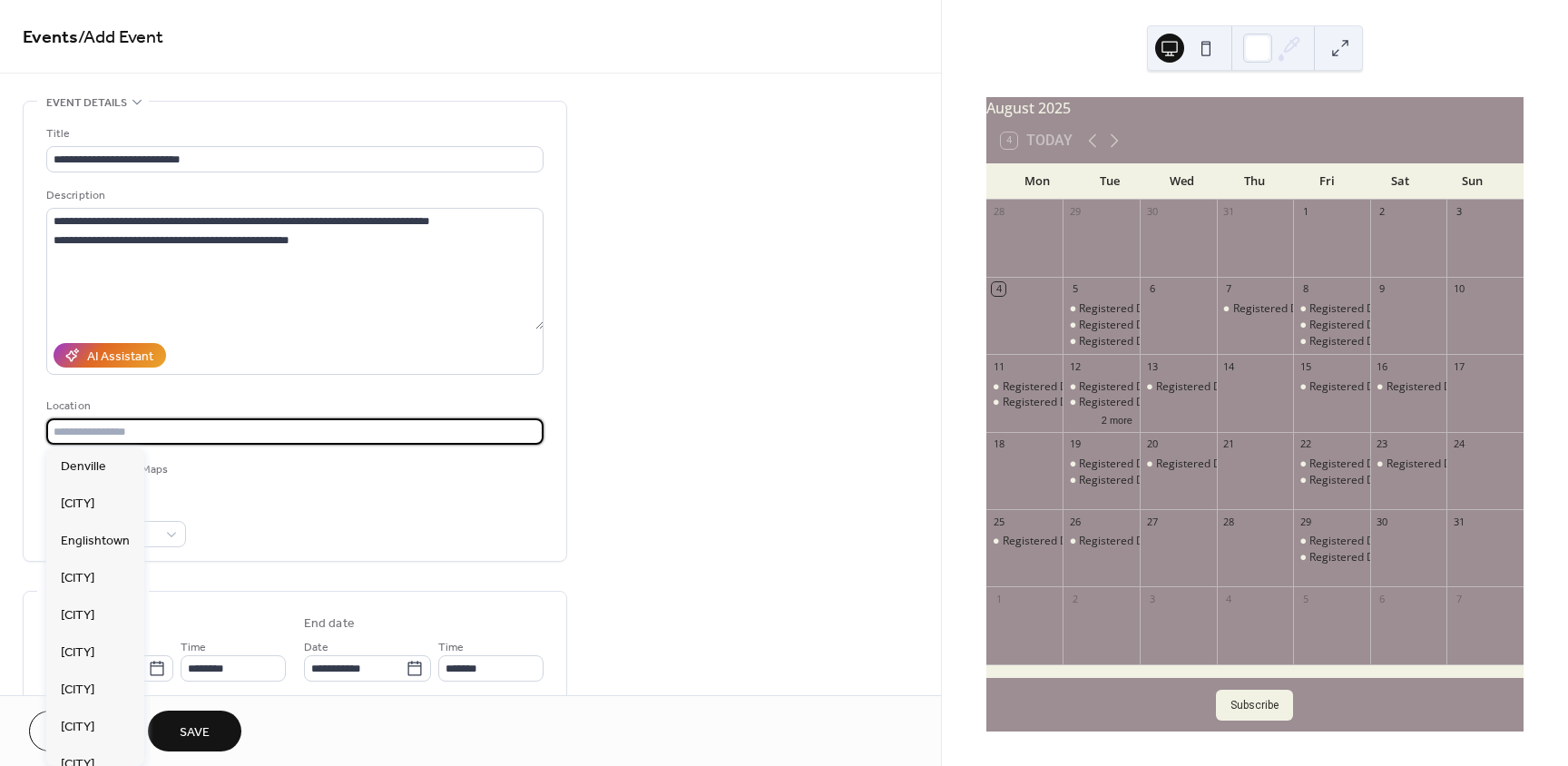 click at bounding box center [295, 431] 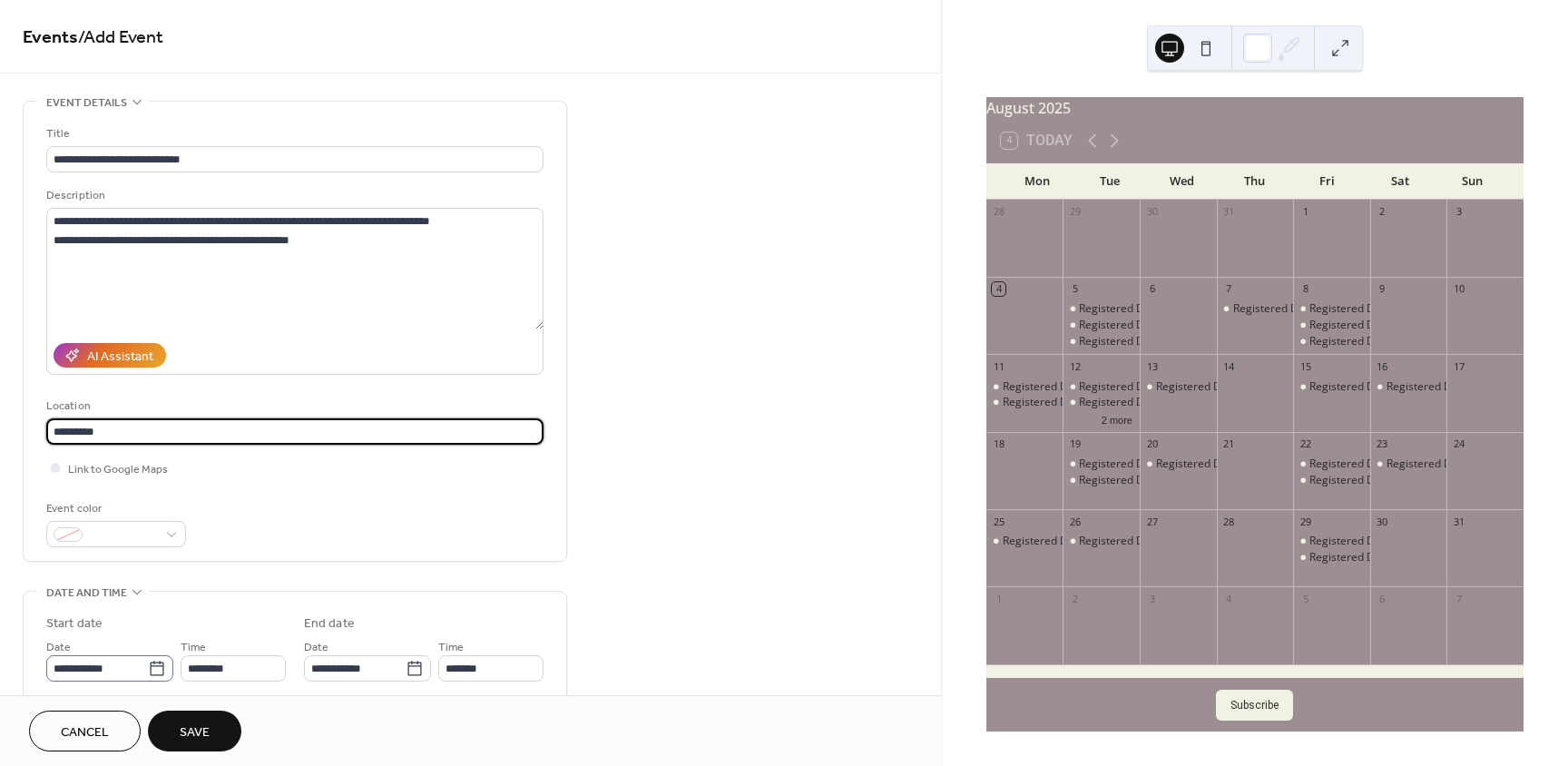 type on "*********" 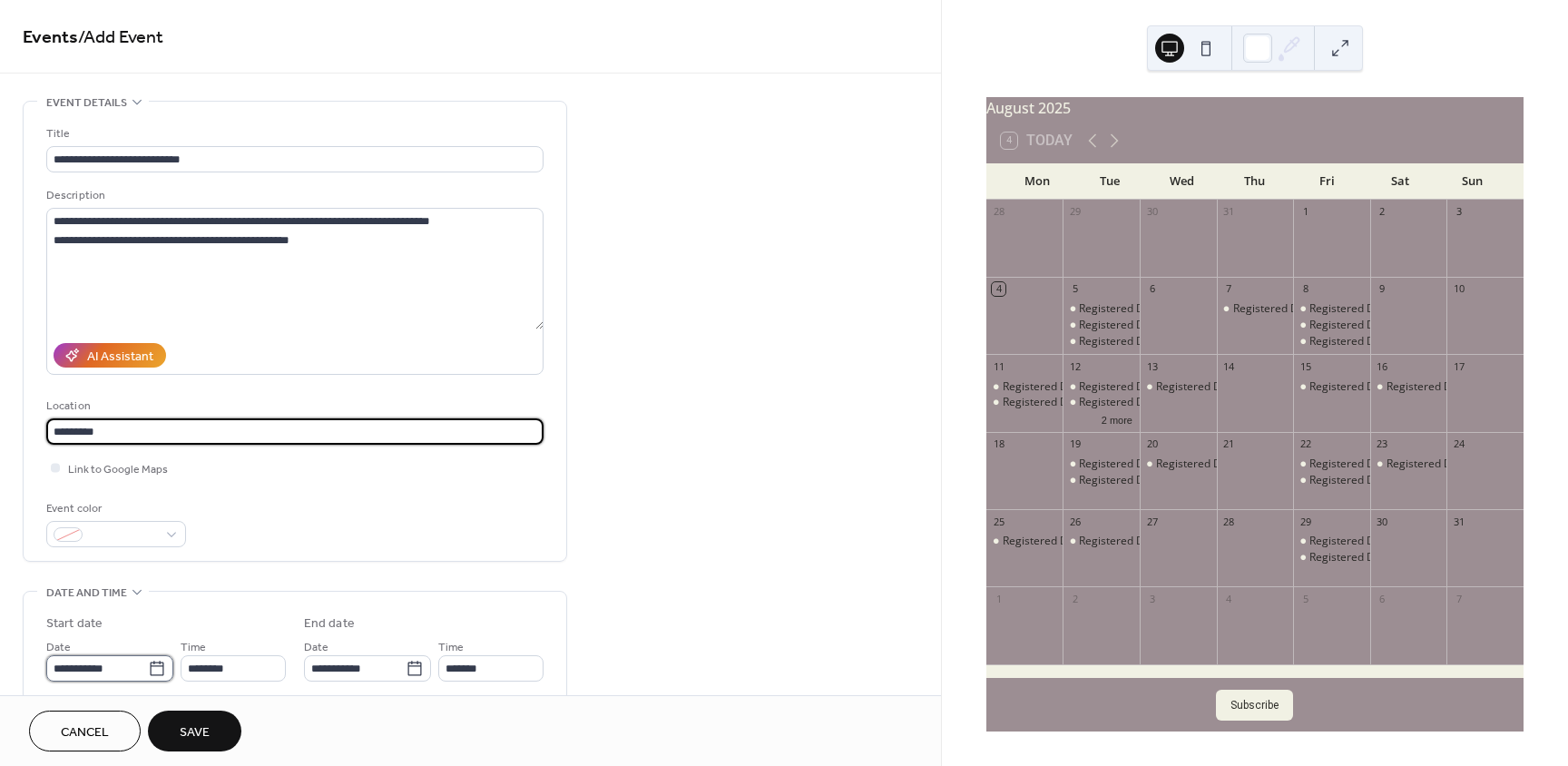click on "**********" at bounding box center [97, 668] 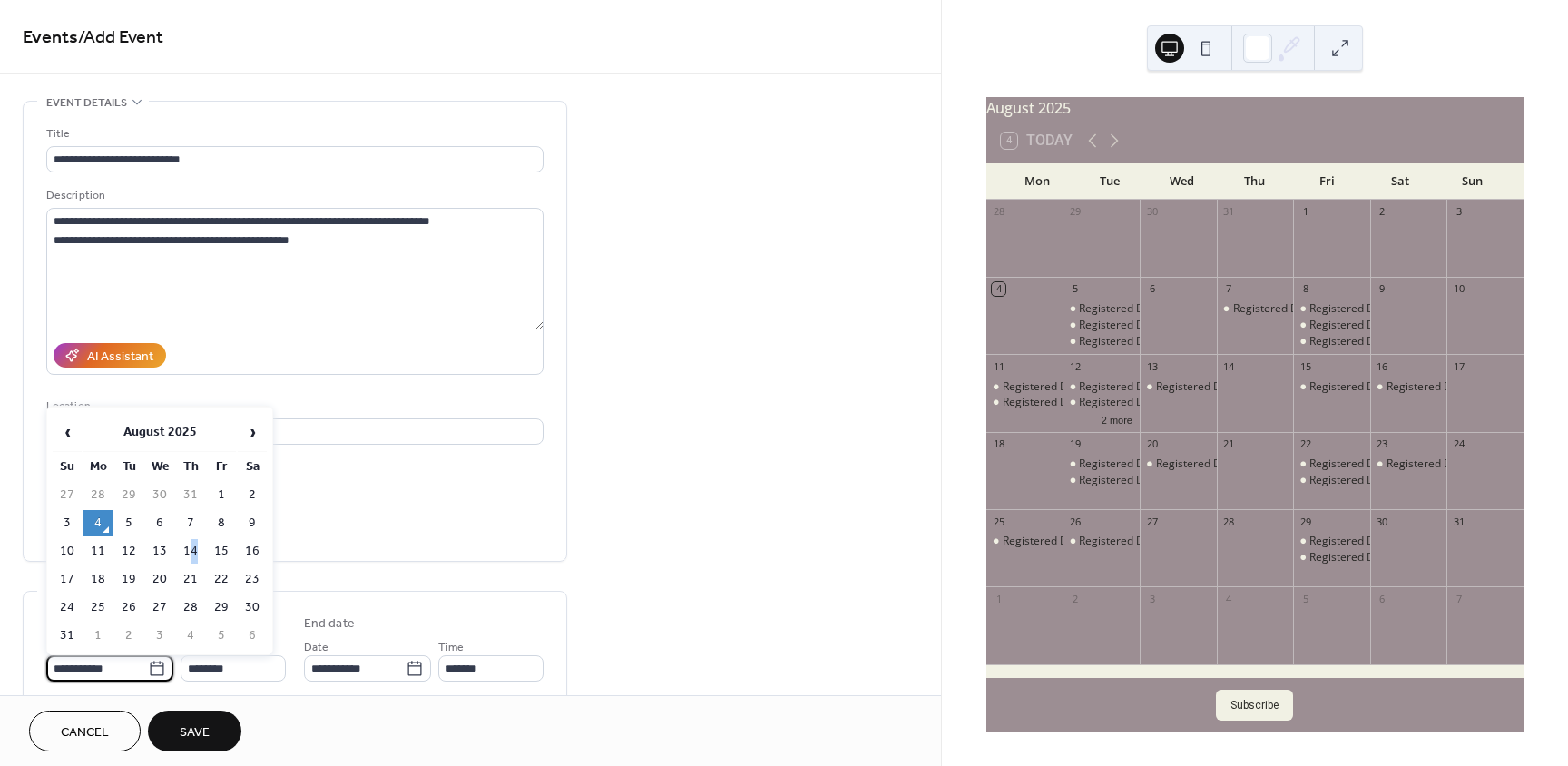 click on "14" at bounding box center (191, 551) 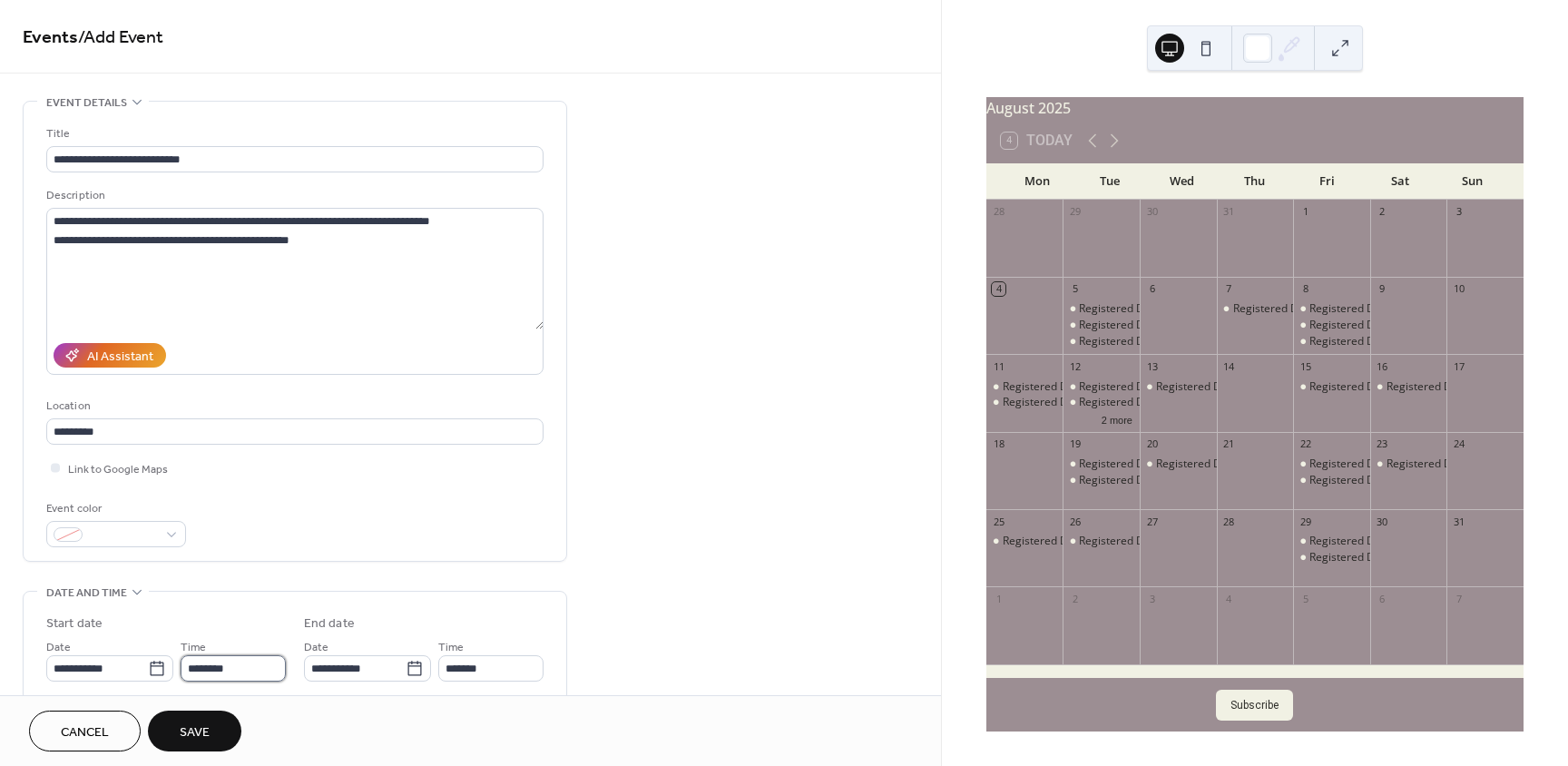 click on "********" at bounding box center [233, 668] 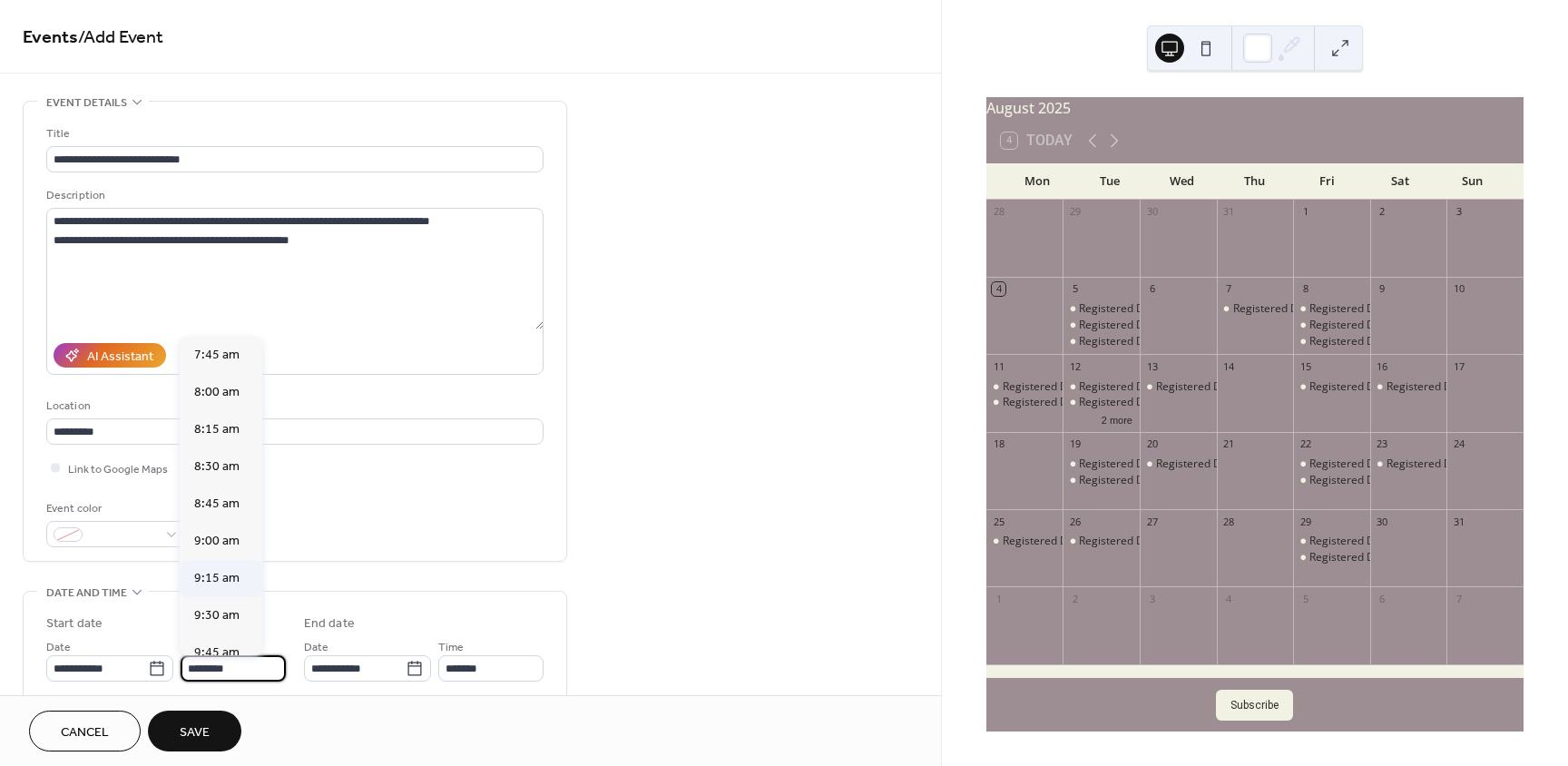 scroll, scrollTop: 1151, scrollLeft: 0, axis: vertical 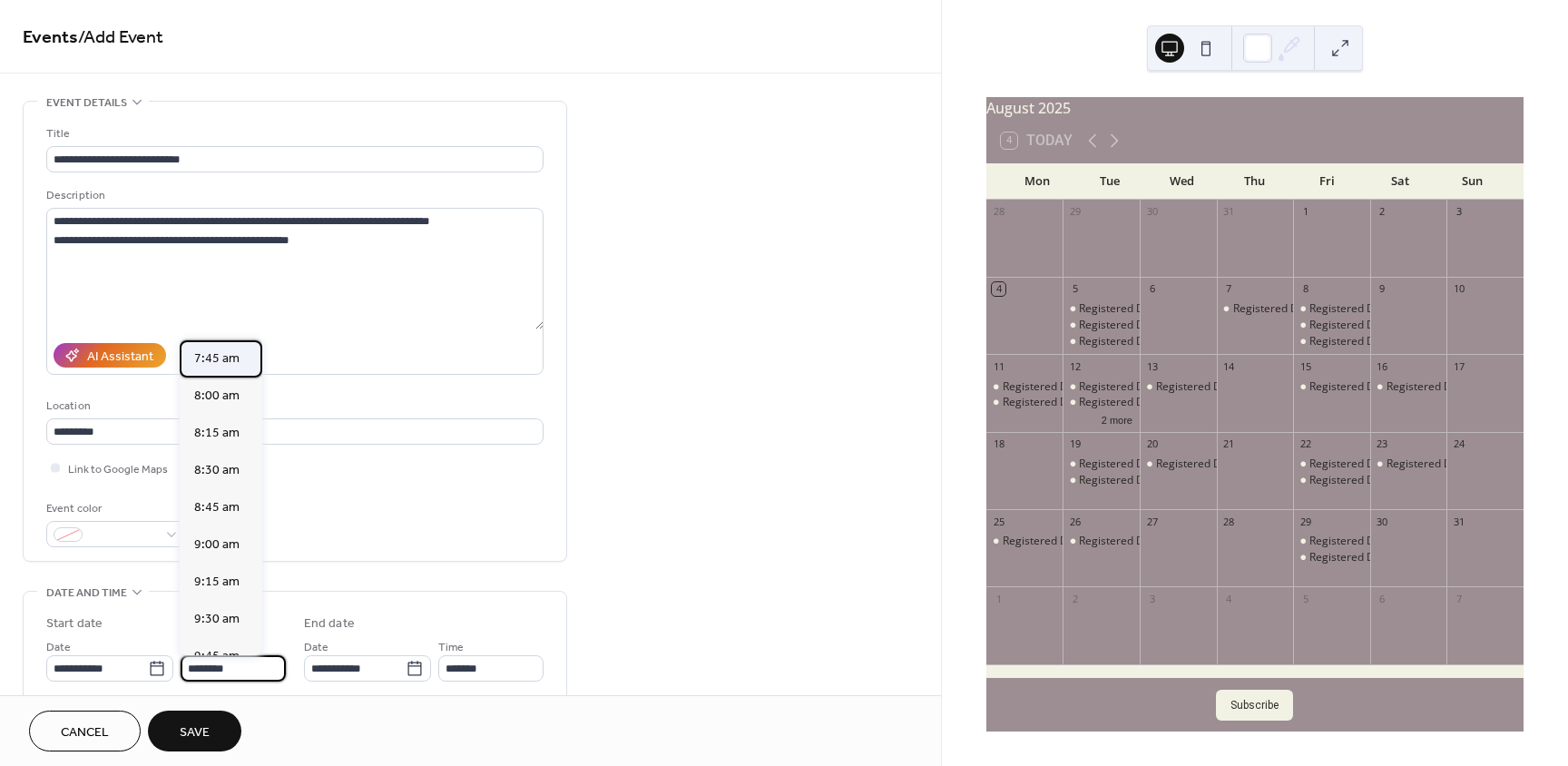 click on "7:45 am" at bounding box center (217, 358) 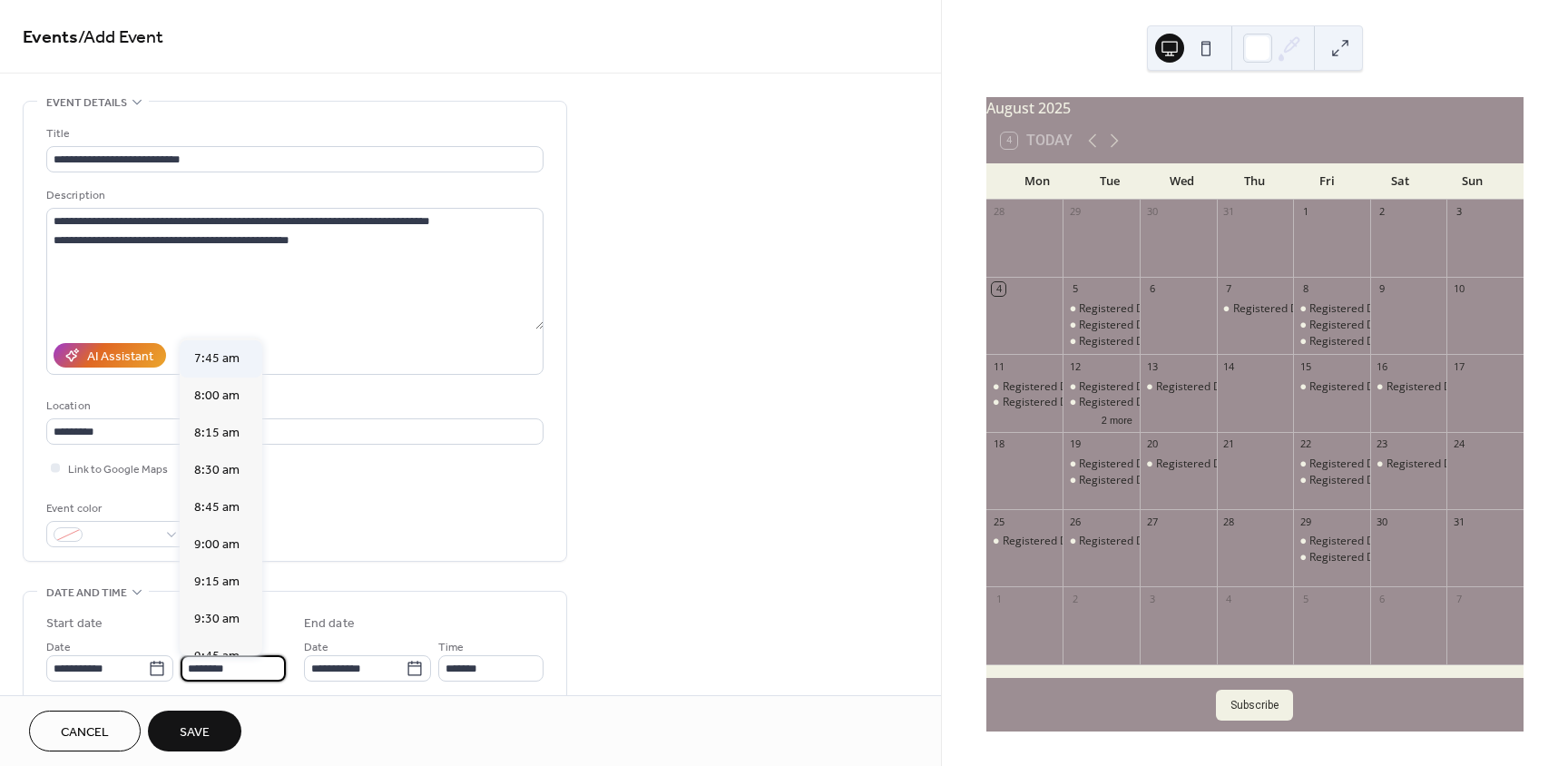 type on "*******" 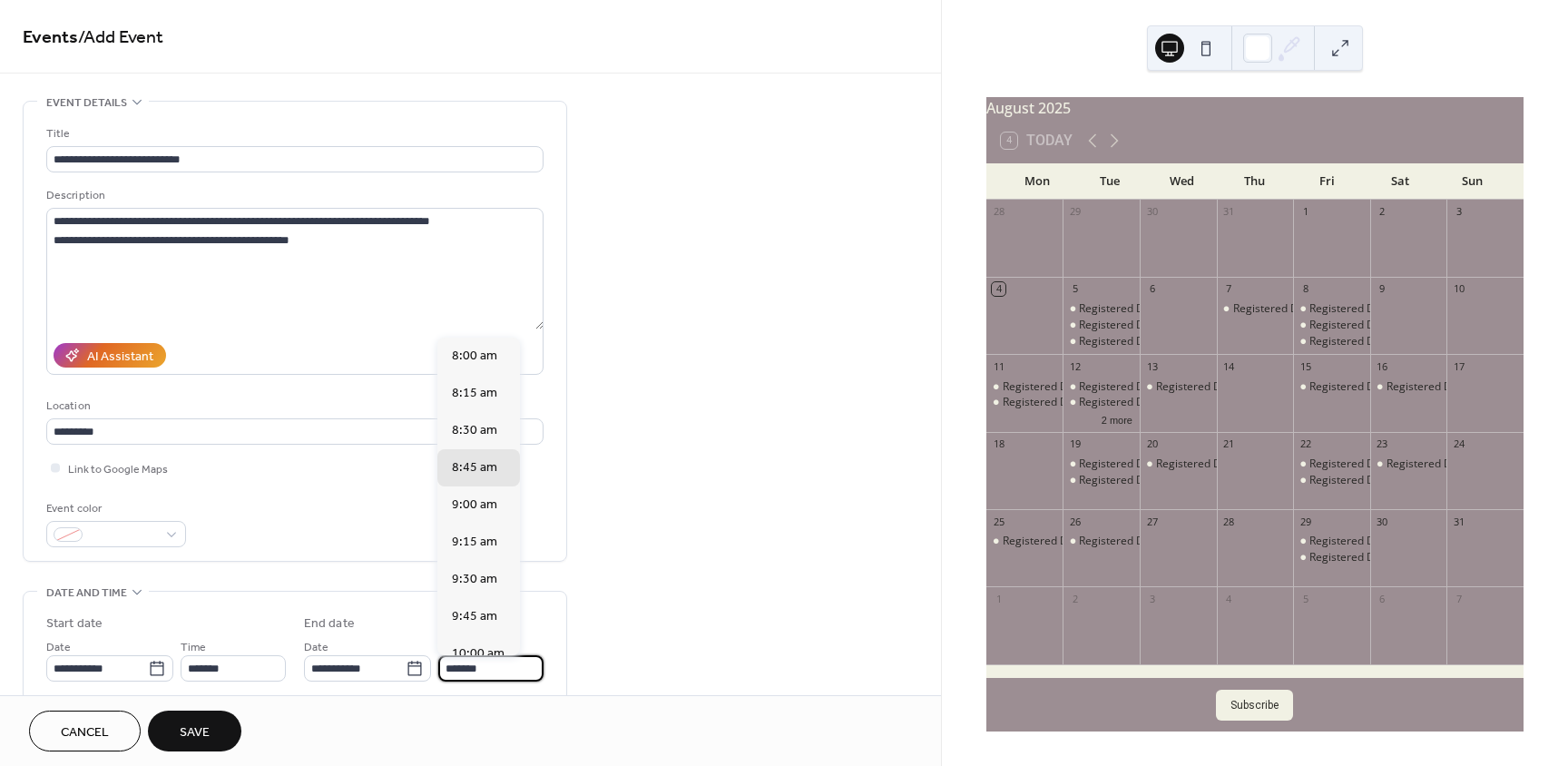 click on "*******" at bounding box center [491, 668] 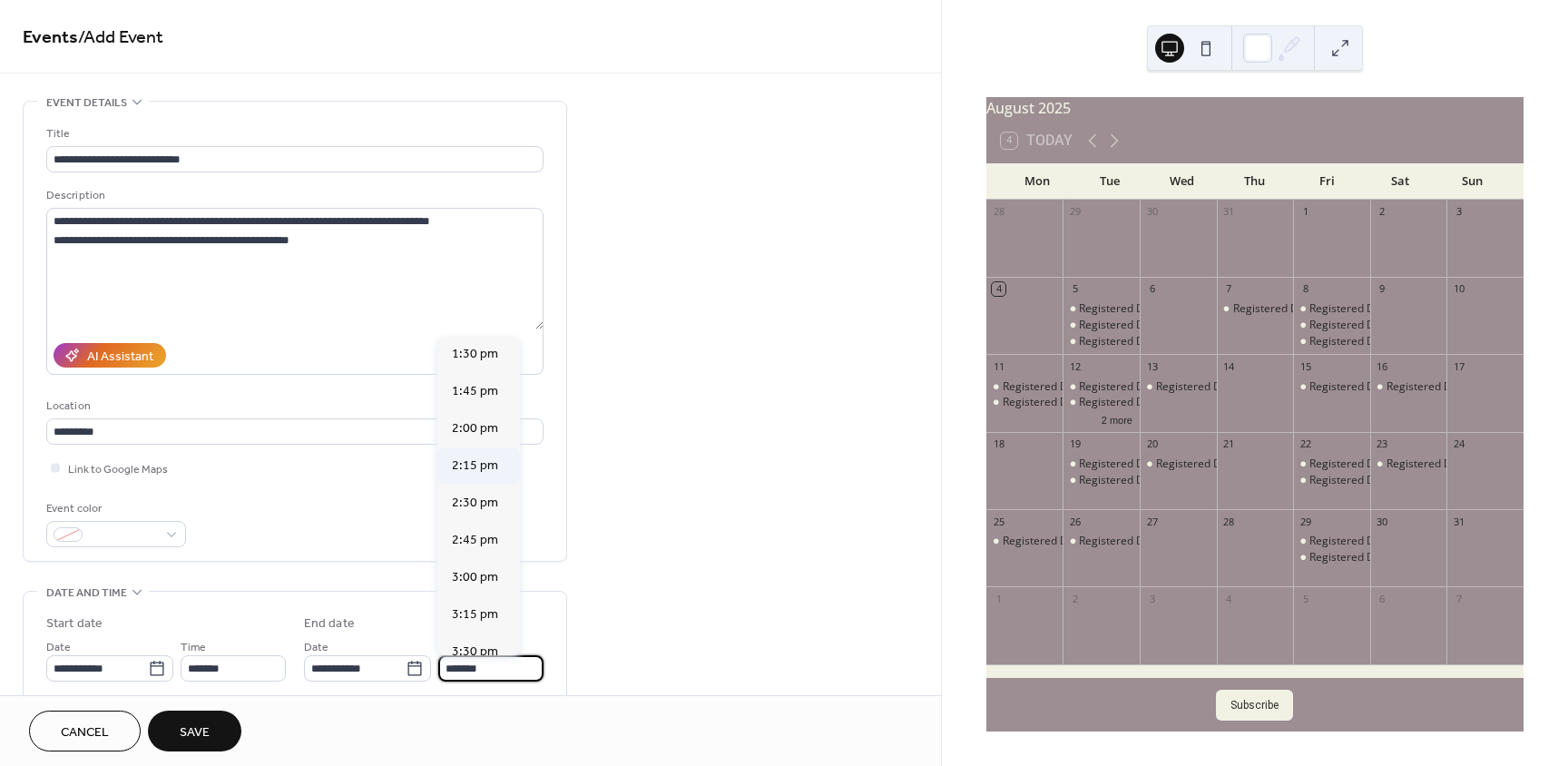 scroll, scrollTop: 817, scrollLeft: 0, axis: vertical 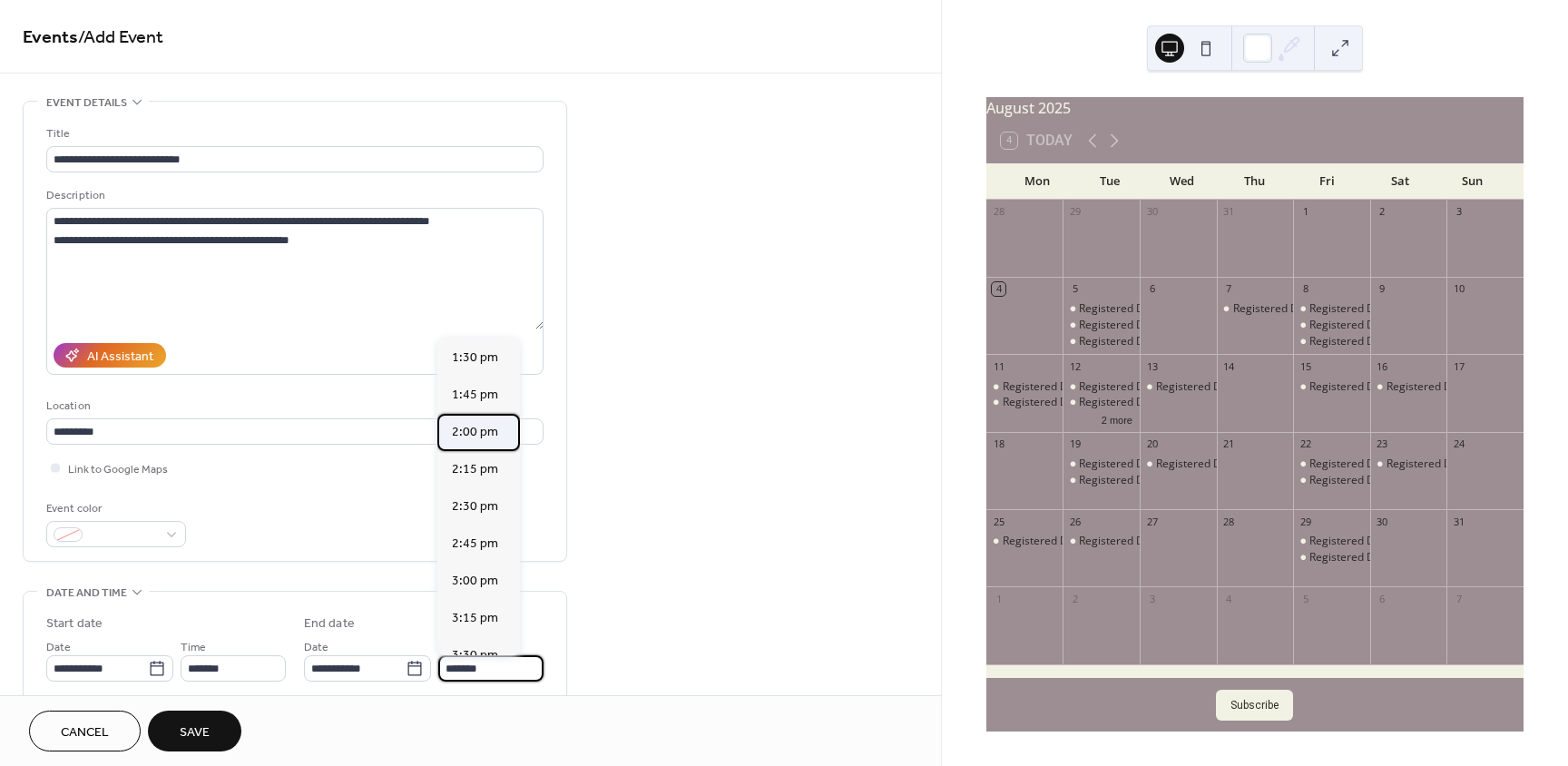click on "2:00 pm" at bounding box center (475, 432) 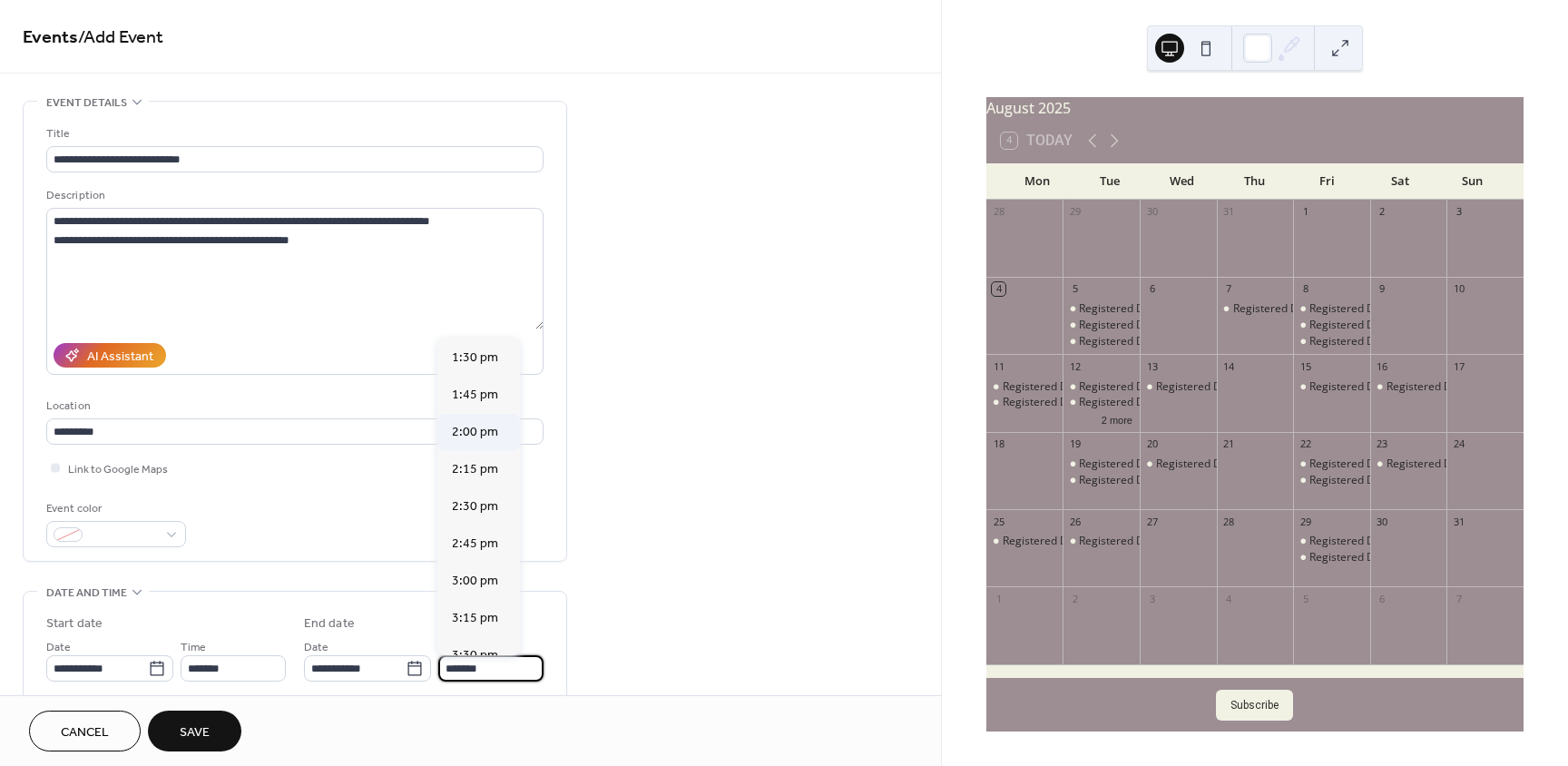 type on "*******" 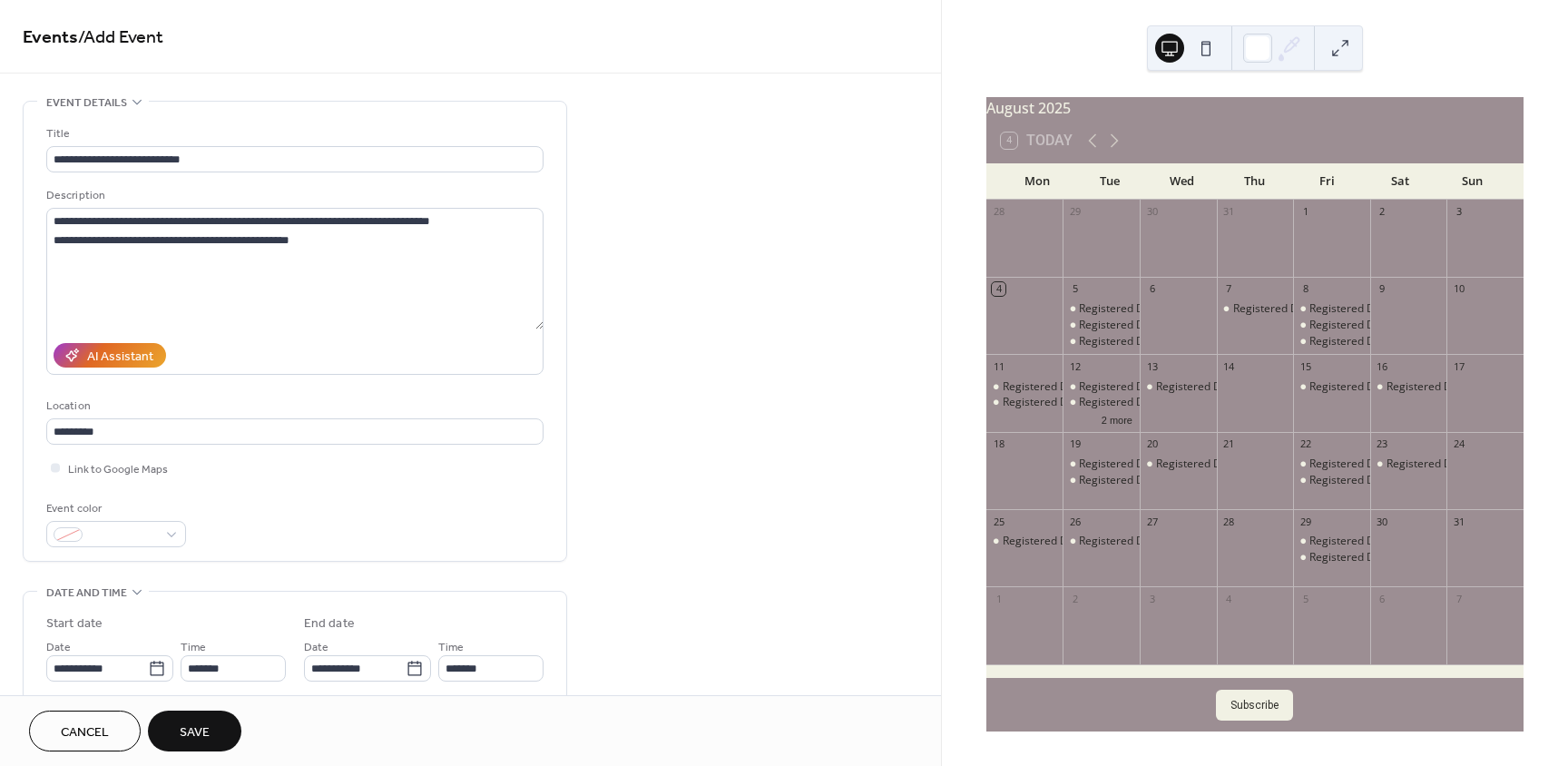 click on "Save" at bounding box center (194, 732) 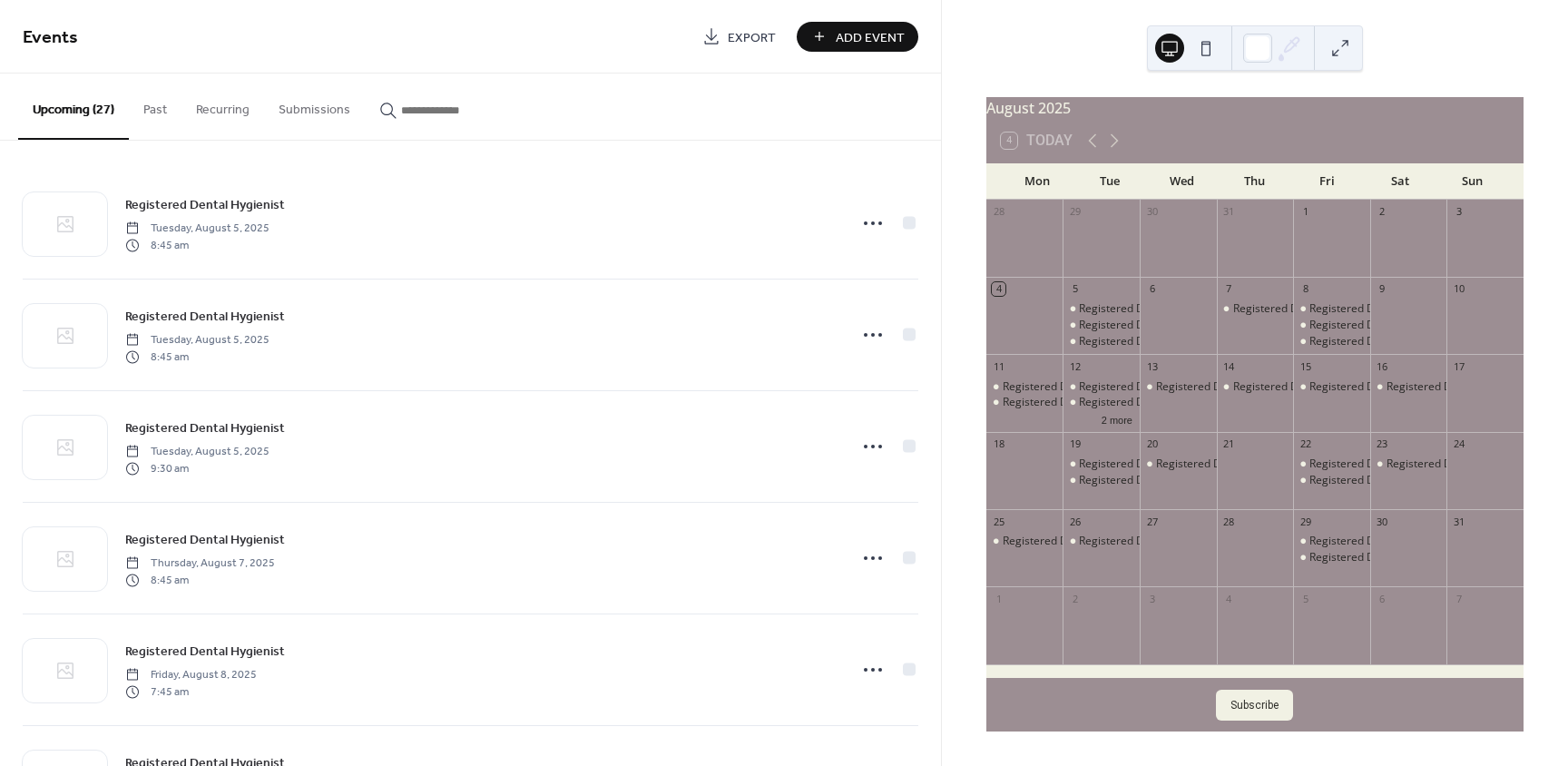 click on "Add Event" at bounding box center [870, 37] 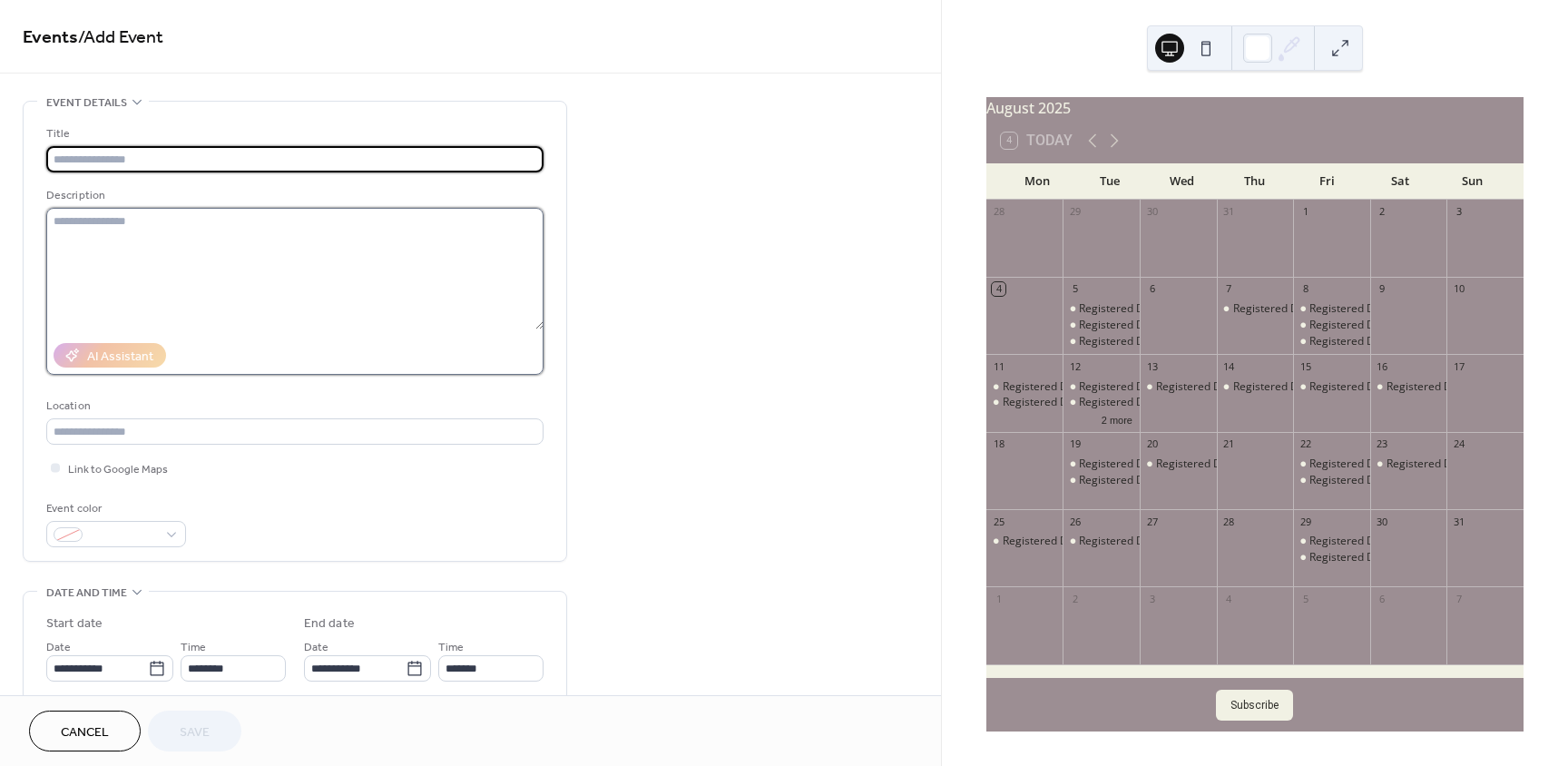 click at bounding box center [295, 269] 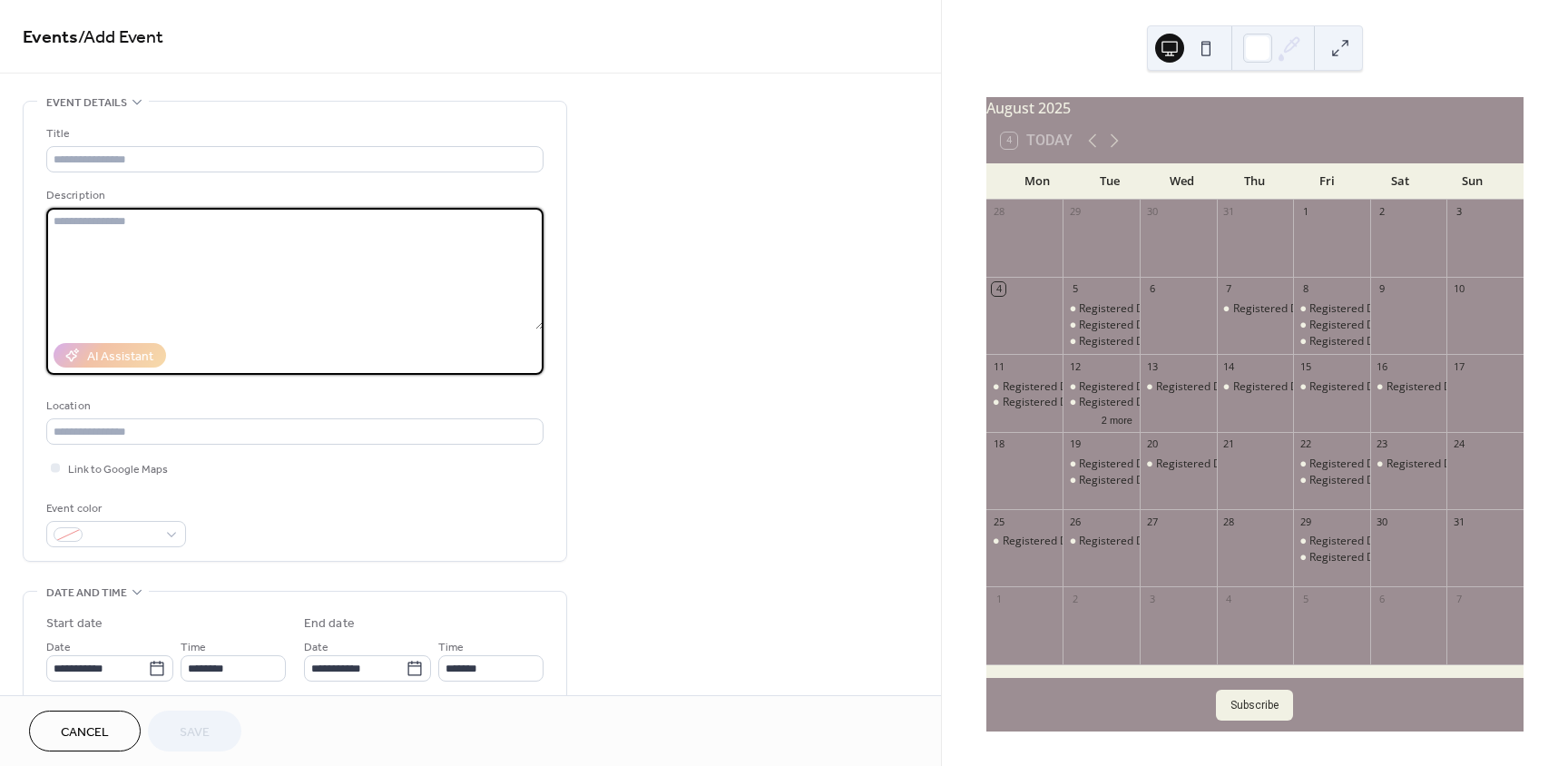 paste on "**********" 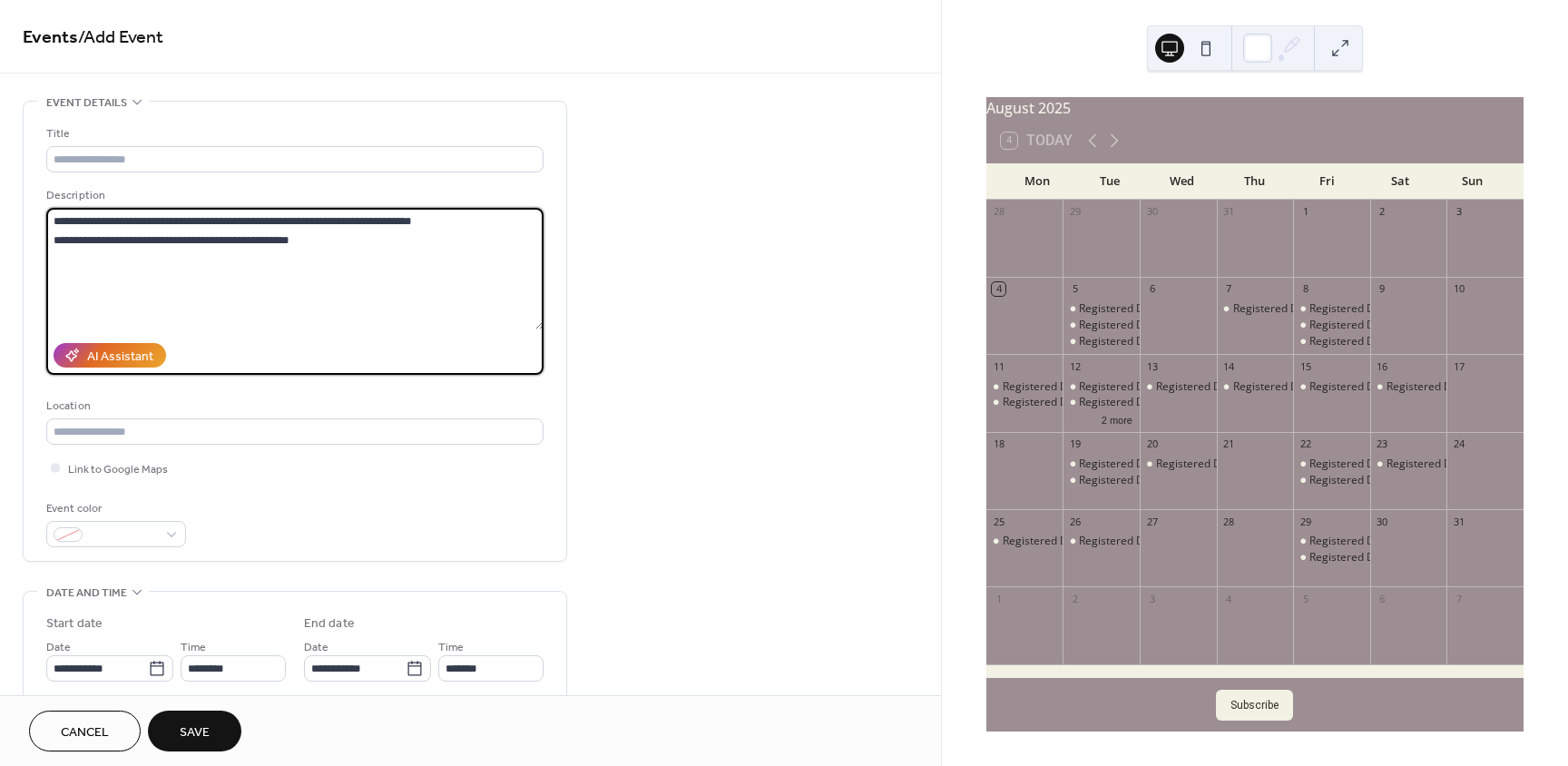 click on "**********" at bounding box center (295, 269) 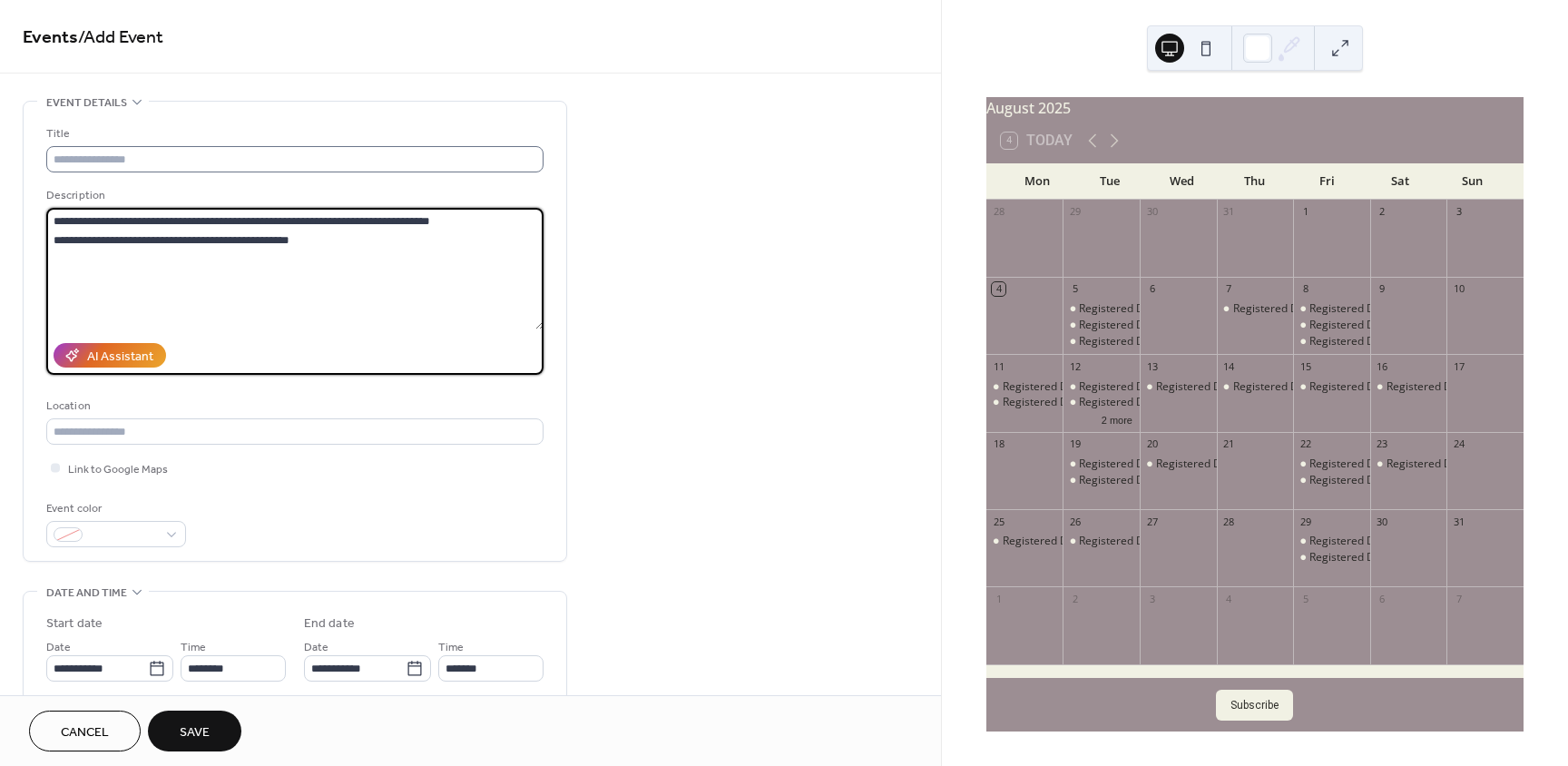 type on "**********" 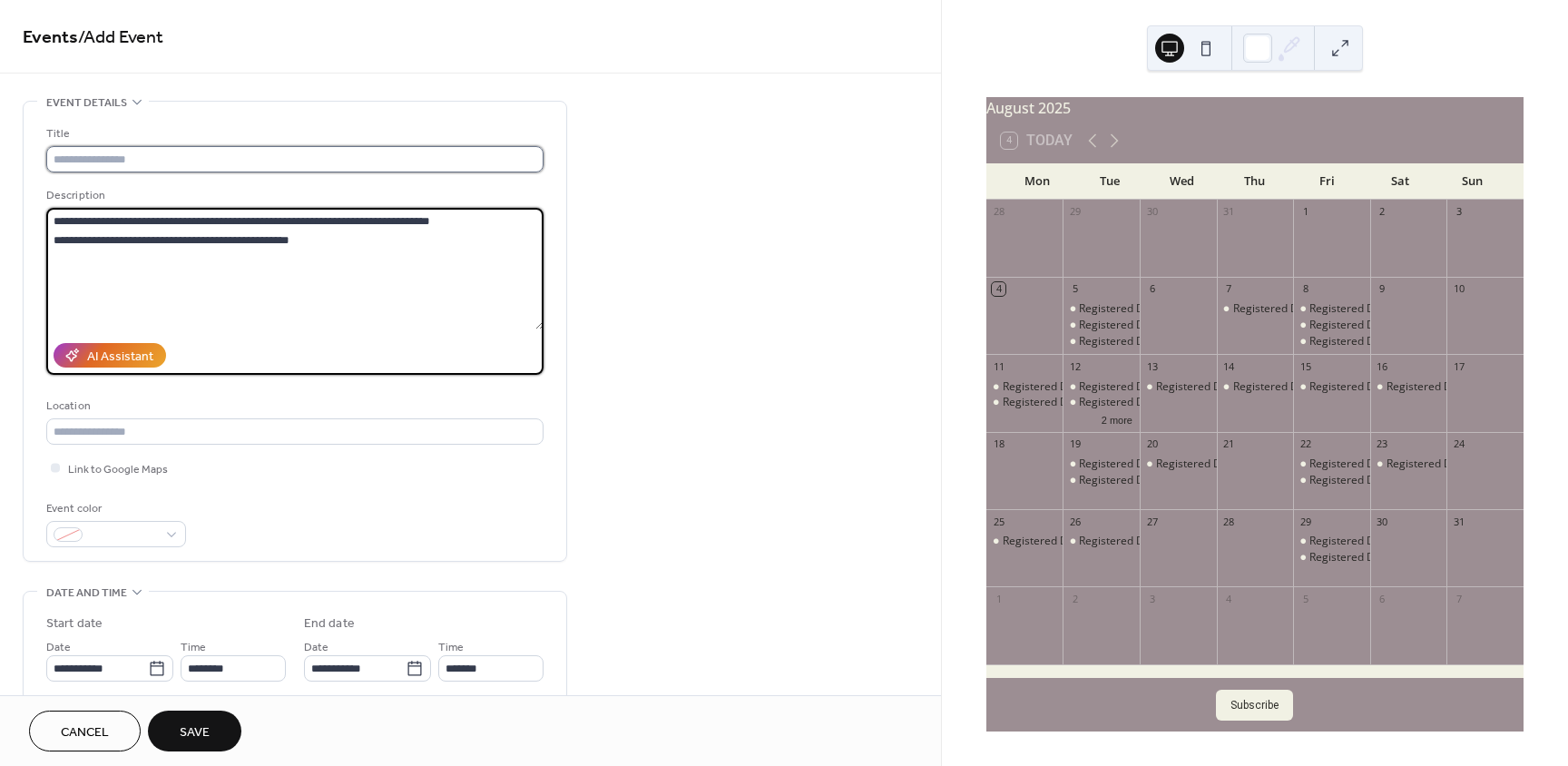 click at bounding box center [295, 159] 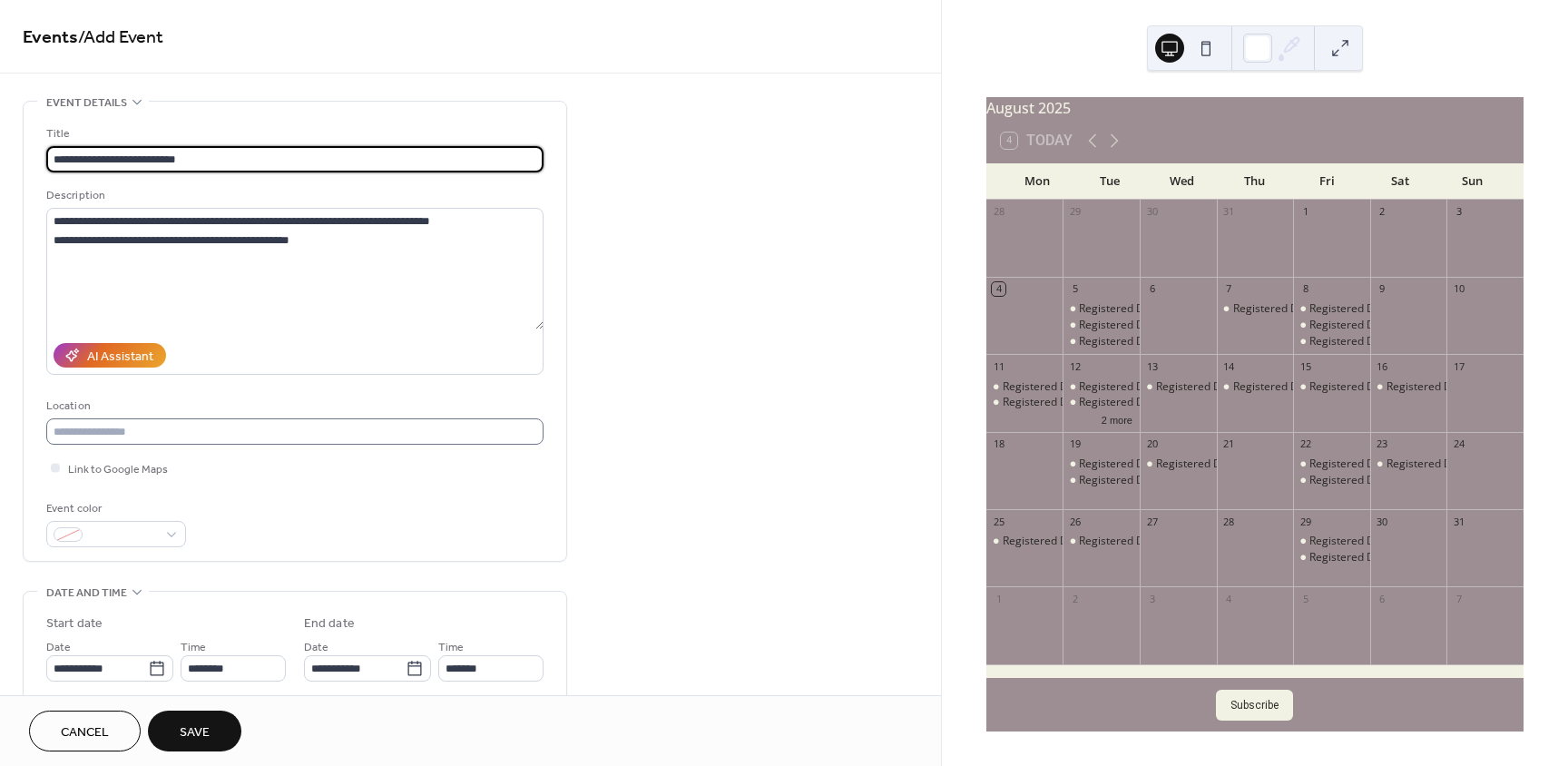 type on "**********" 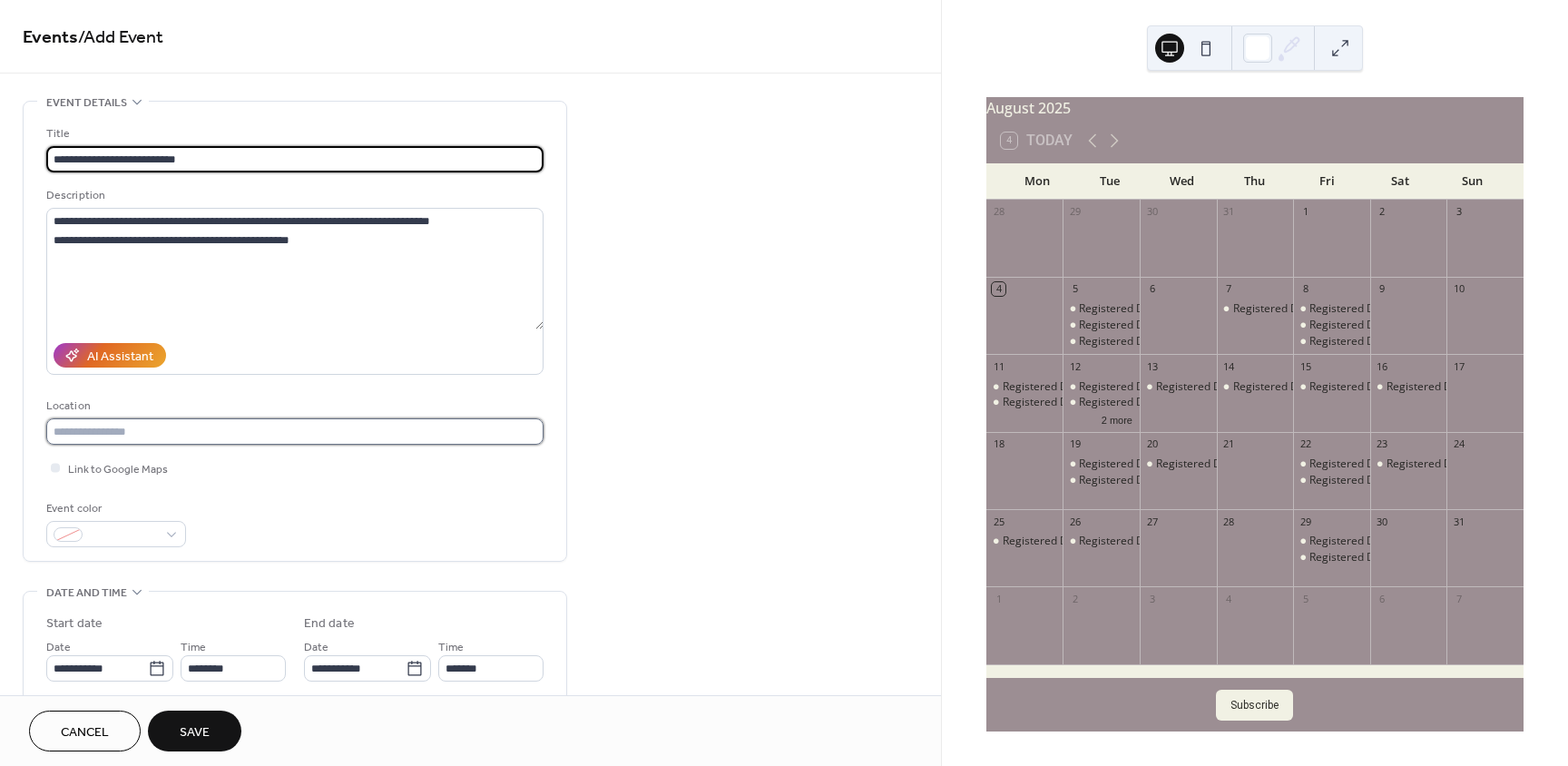 click at bounding box center (295, 431) 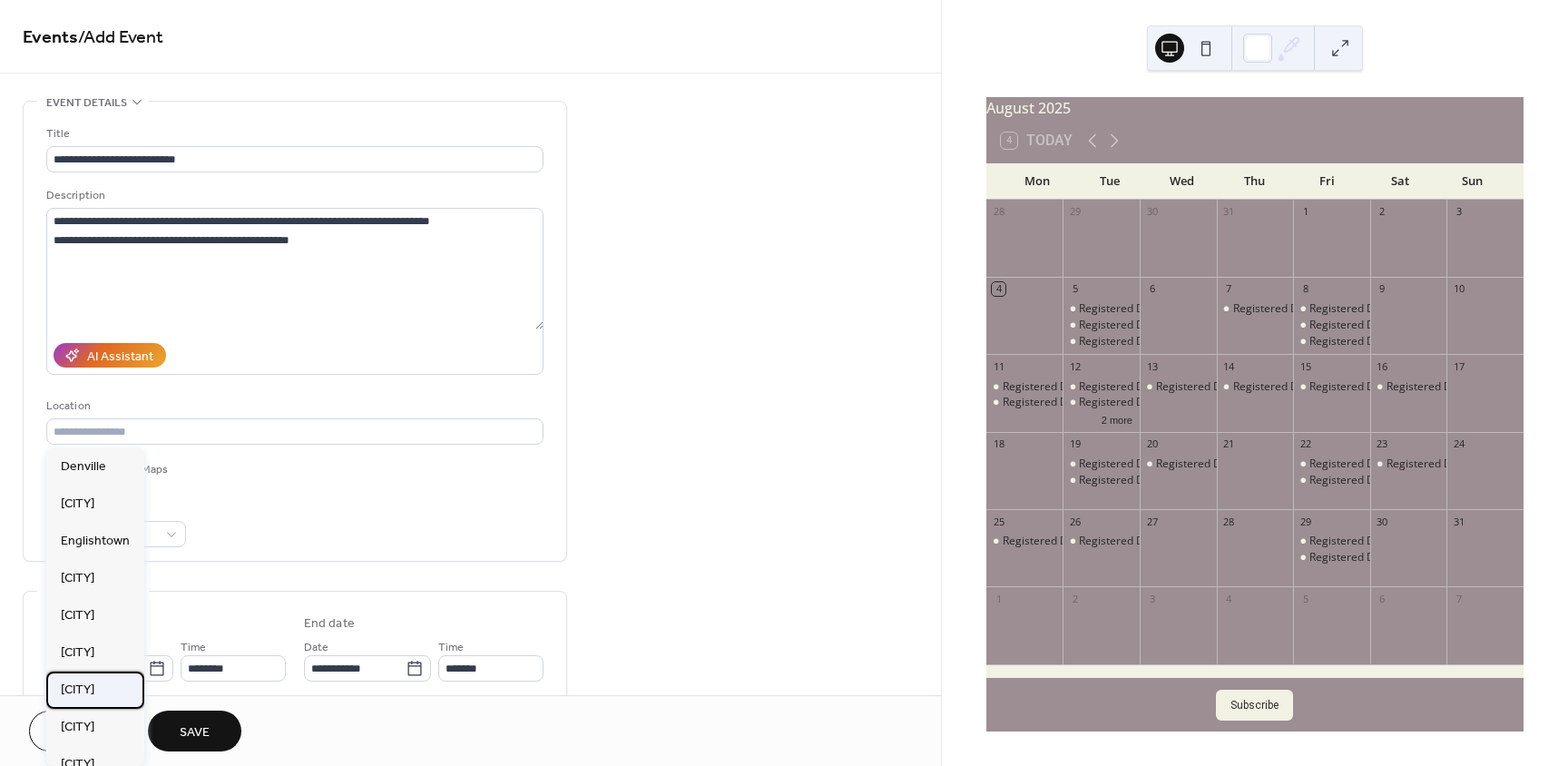 click on "[CITY]" at bounding box center (77, 690) 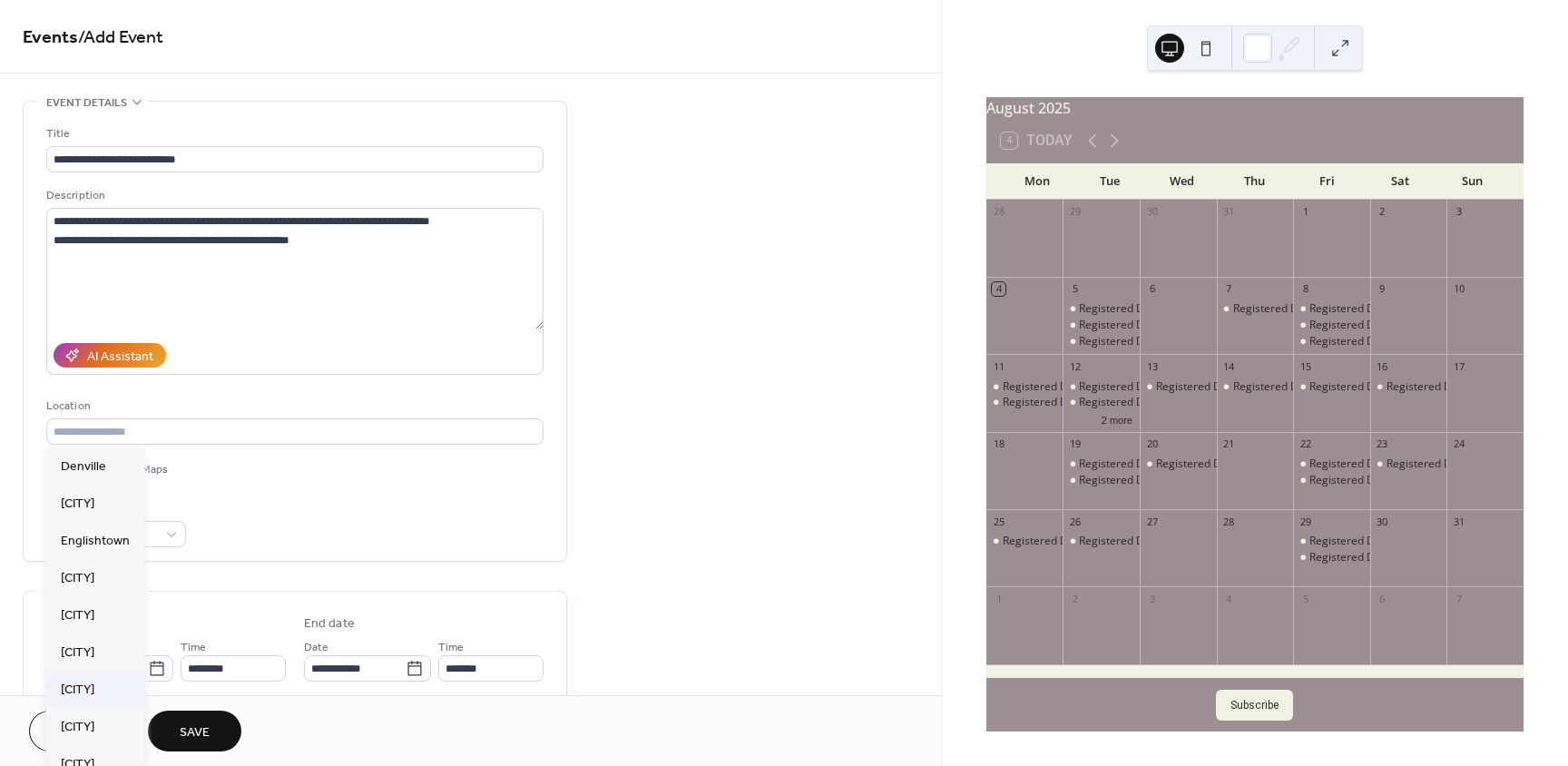 type on "*********" 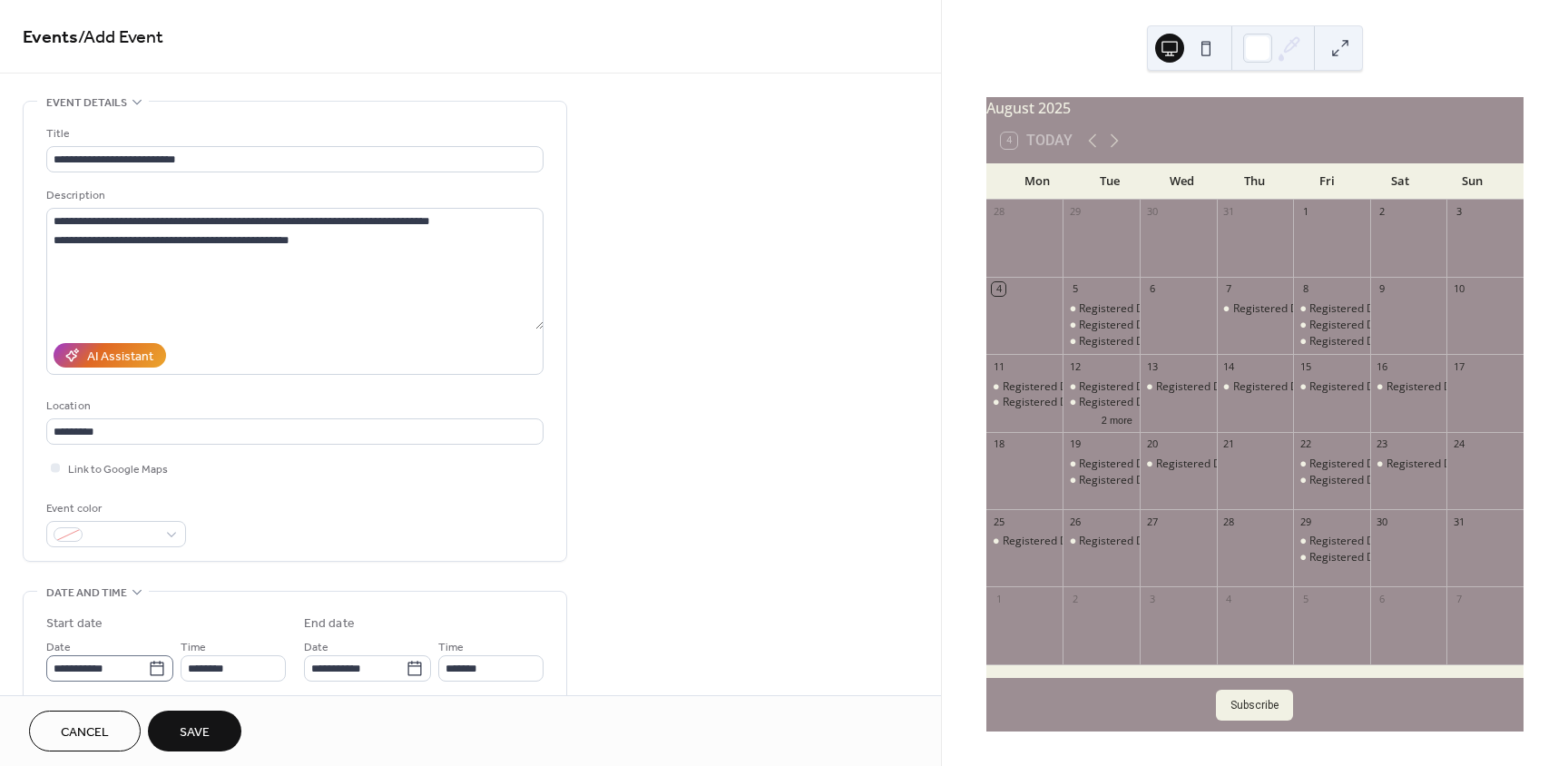 click 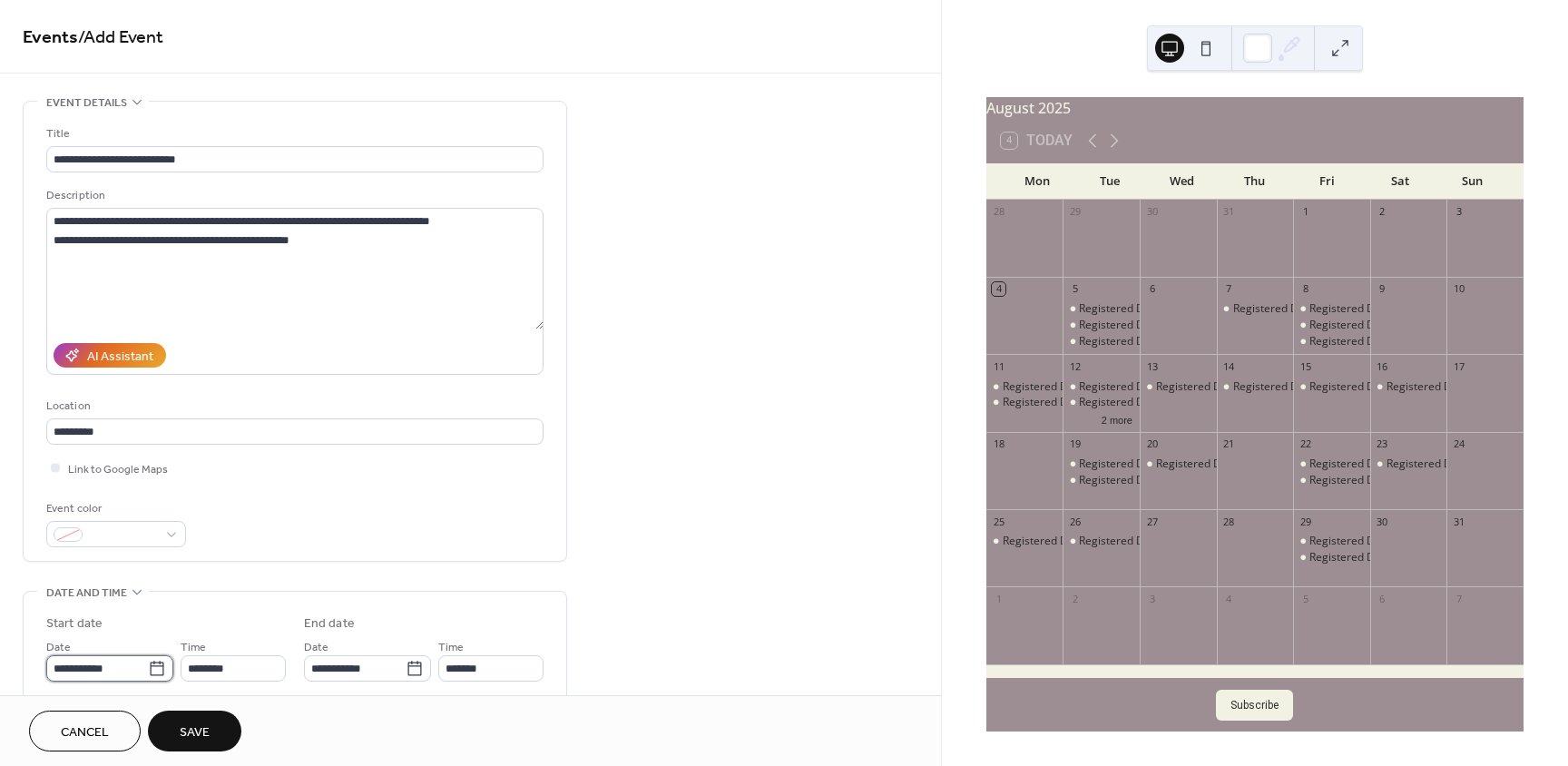 click on "**********" at bounding box center (97, 668) 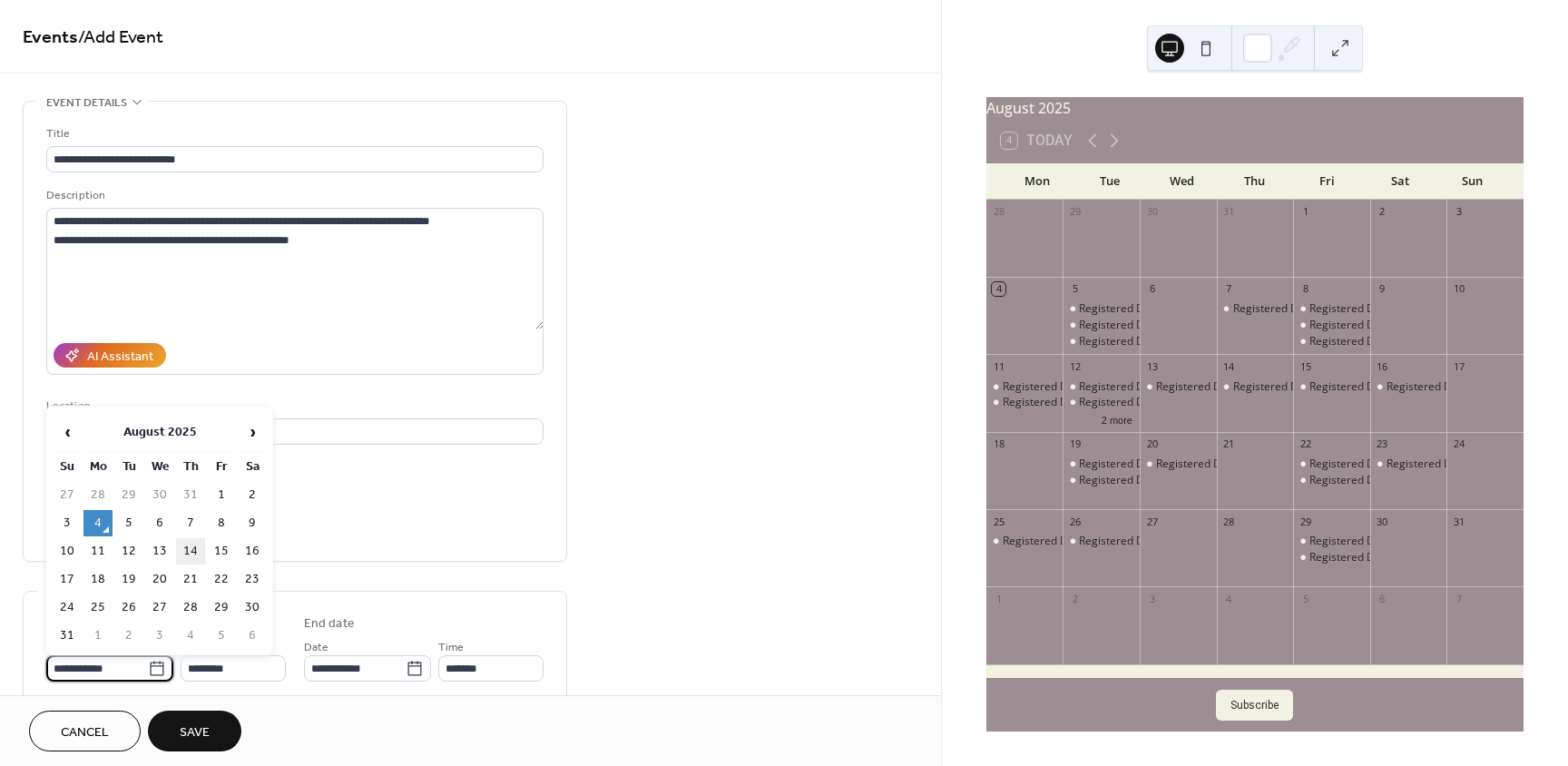 click on "14" at bounding box center (191, 551) 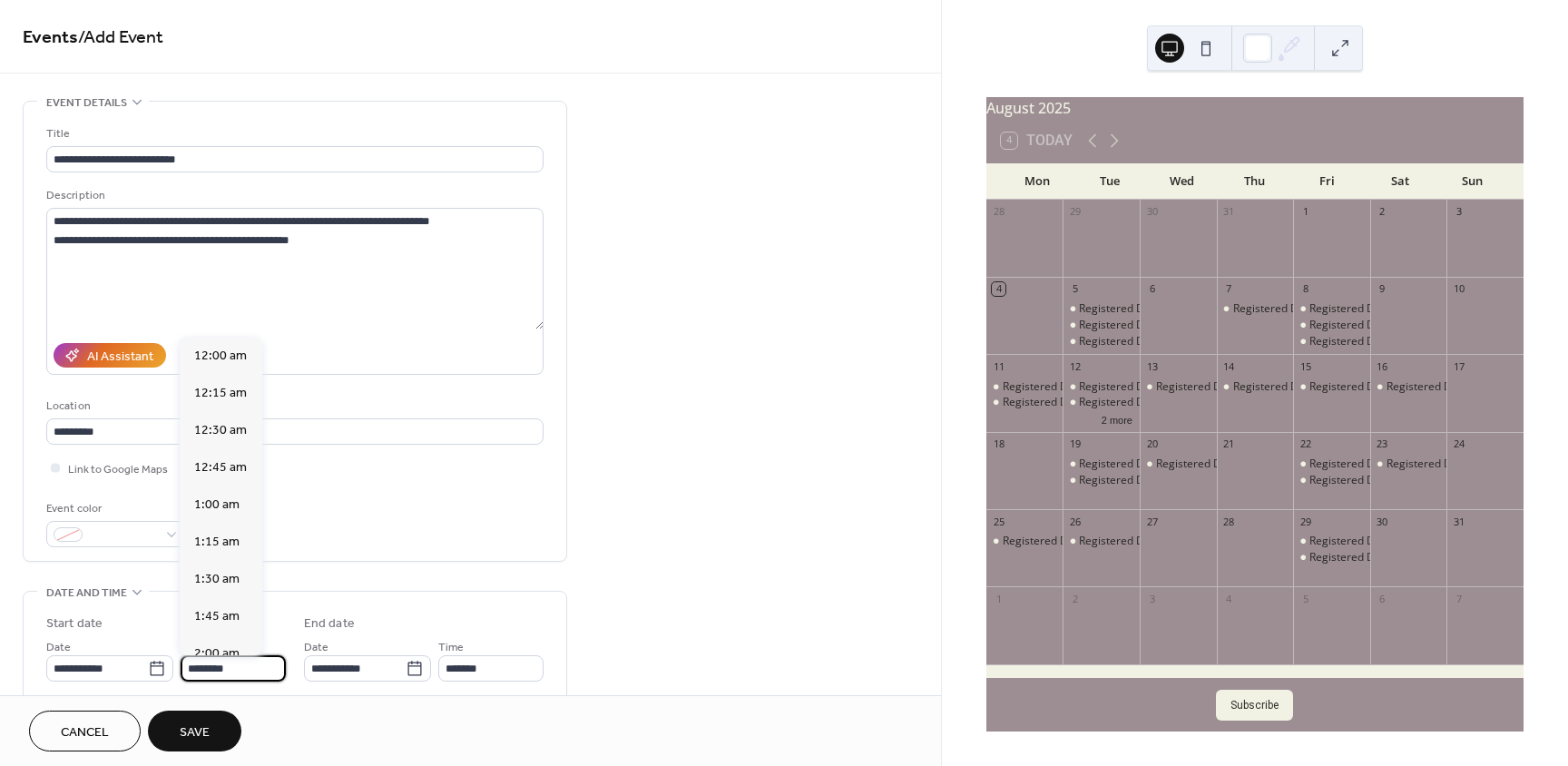 click on "********" at bounding box center (233, 668) 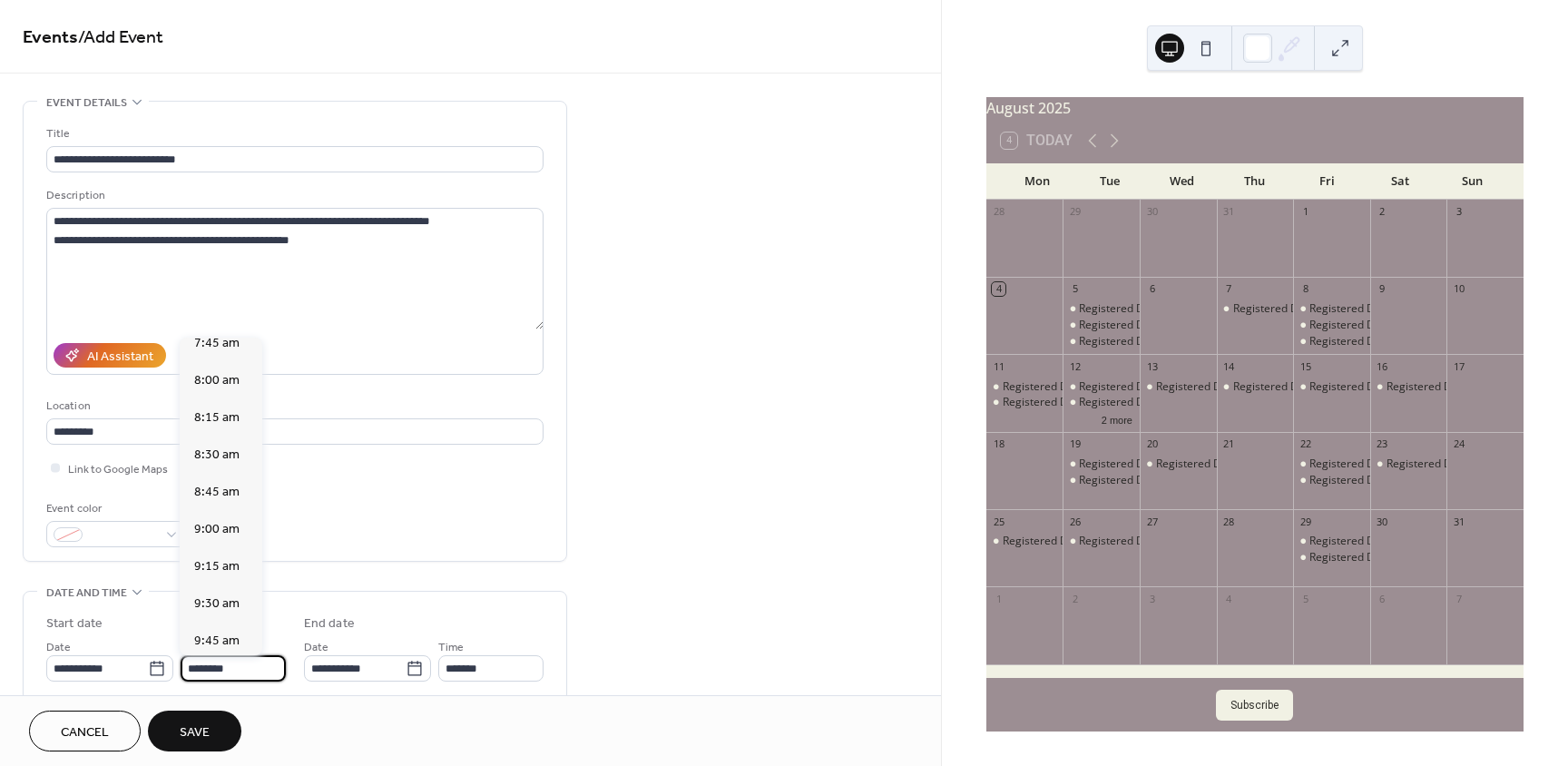 scroll, scrollTop: 1151, scrollLeft: 0, axis: vertical 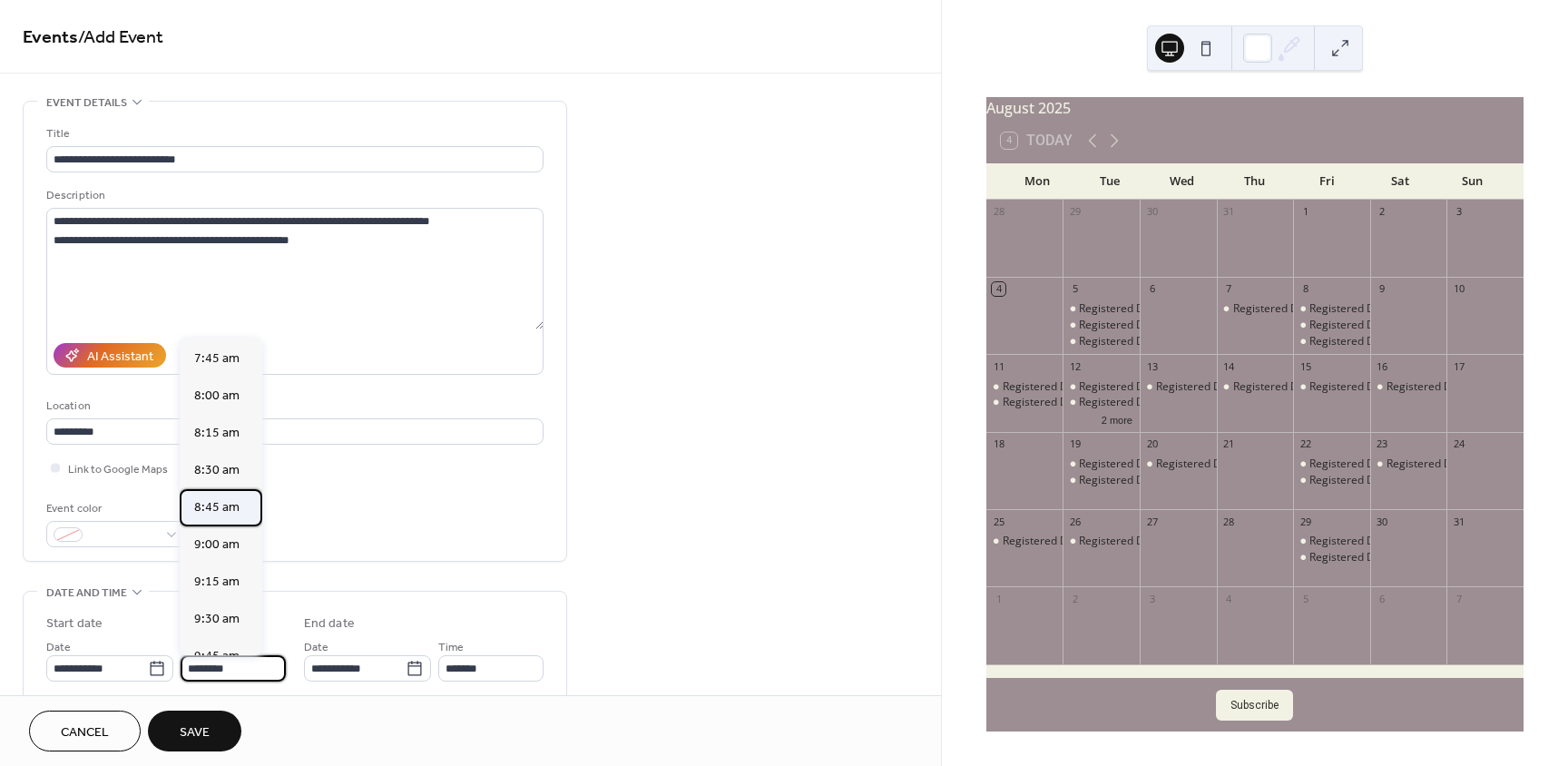 click on "8:45 am" at bounding box center (217, 507) 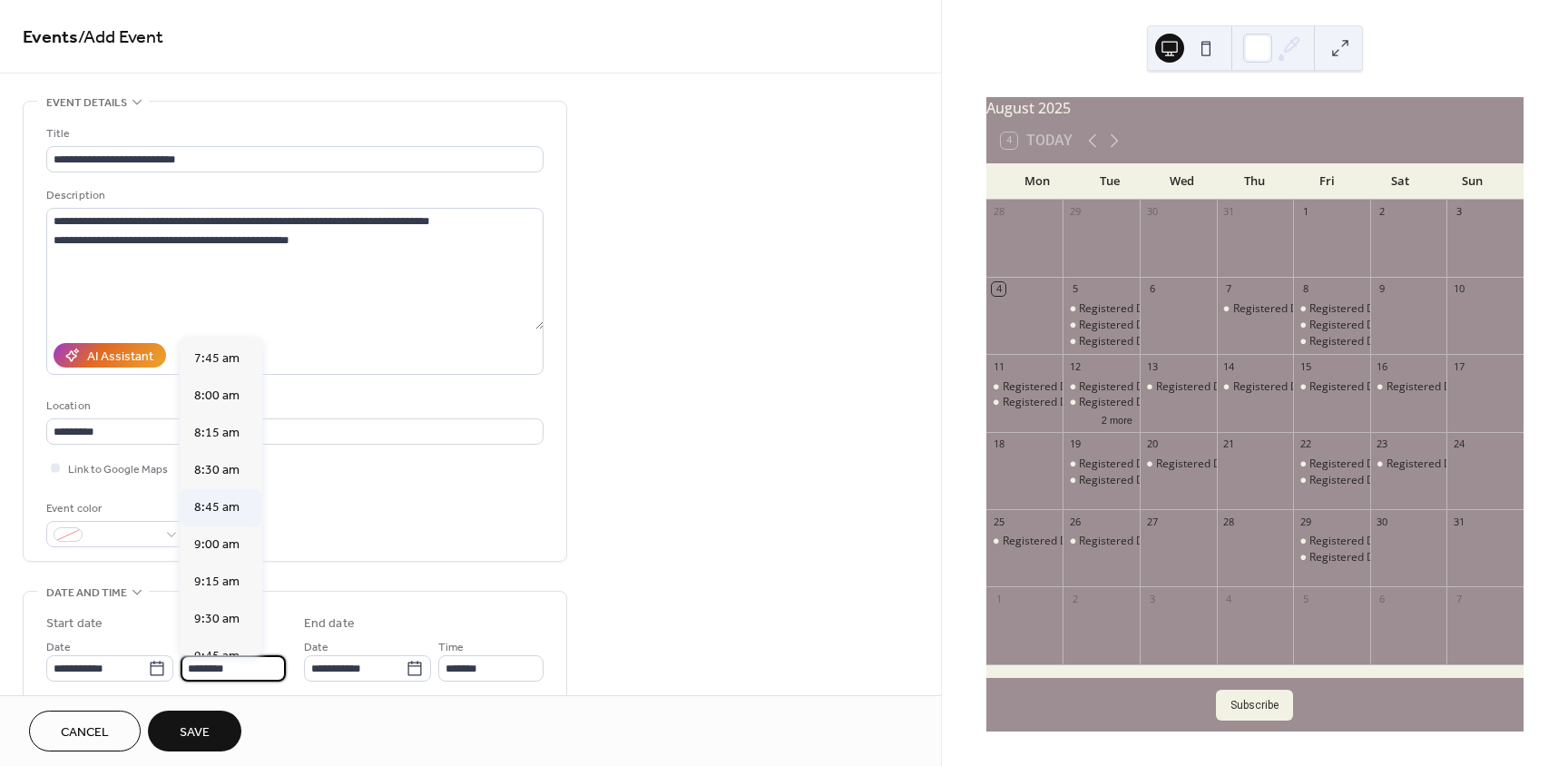 type on "*******" 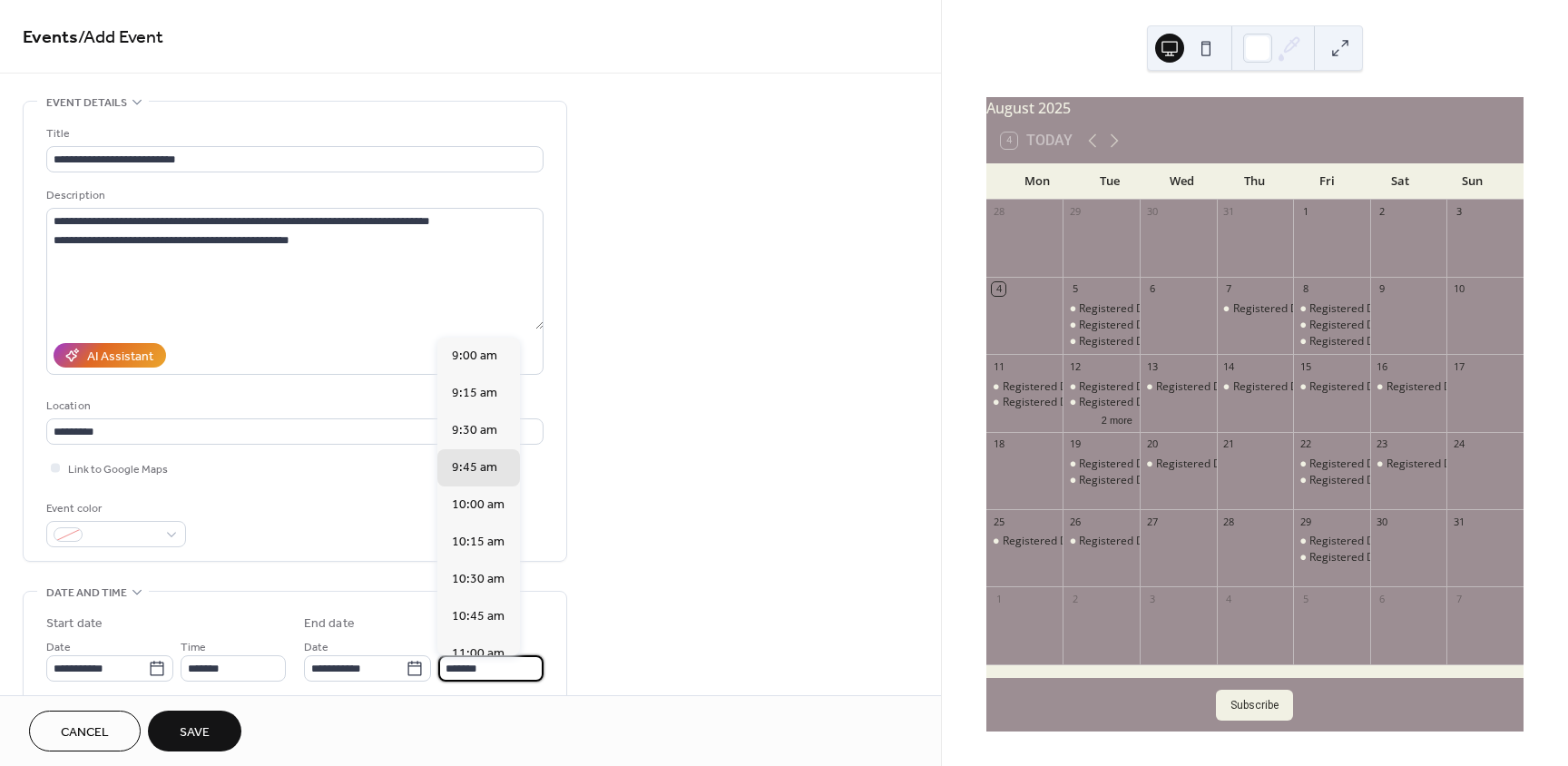 click on "*******" at bounding box center (491, 668) 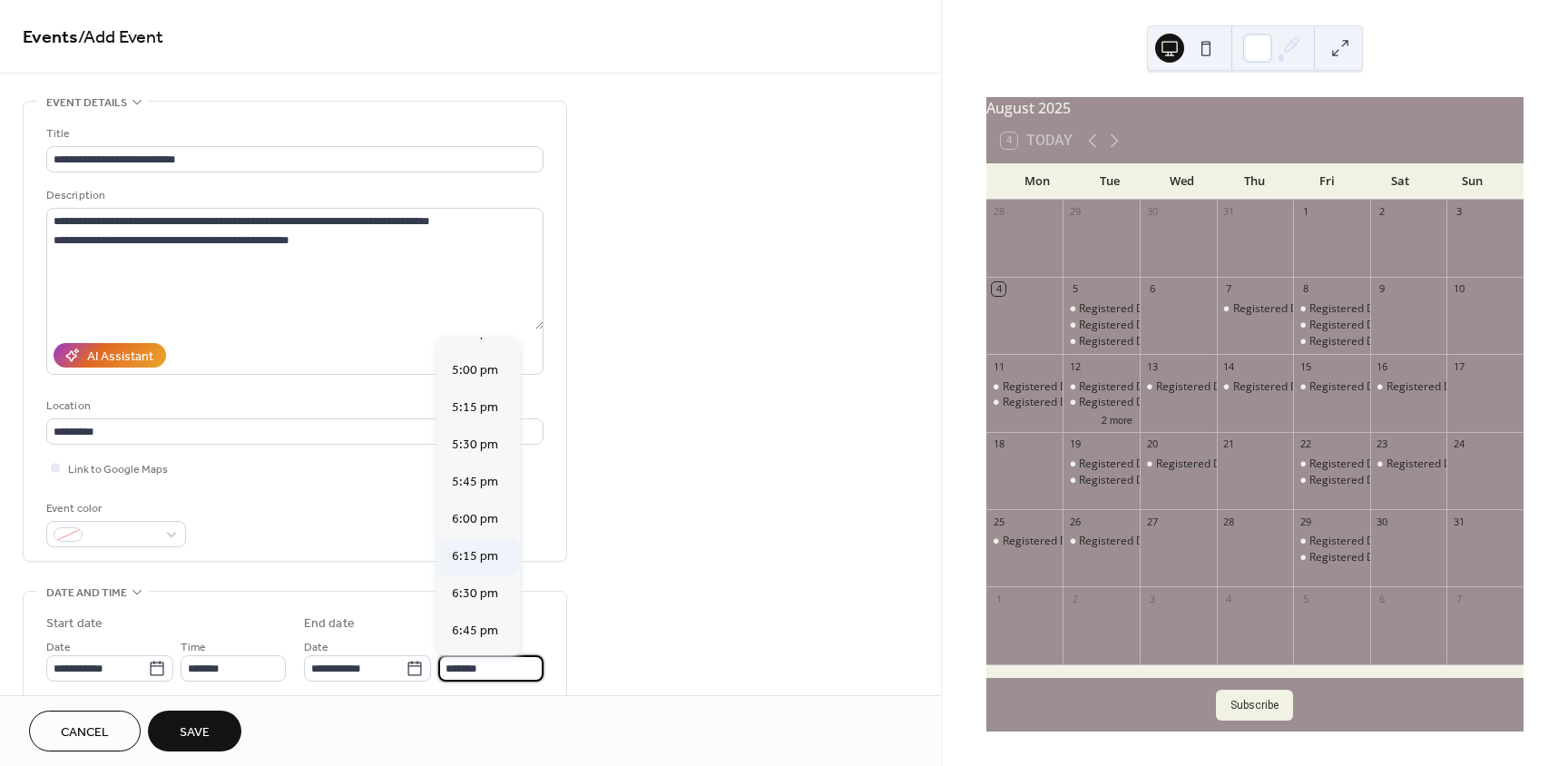 scroll, scrollTop: 1180, scrollLeft: 0, axis: vertical 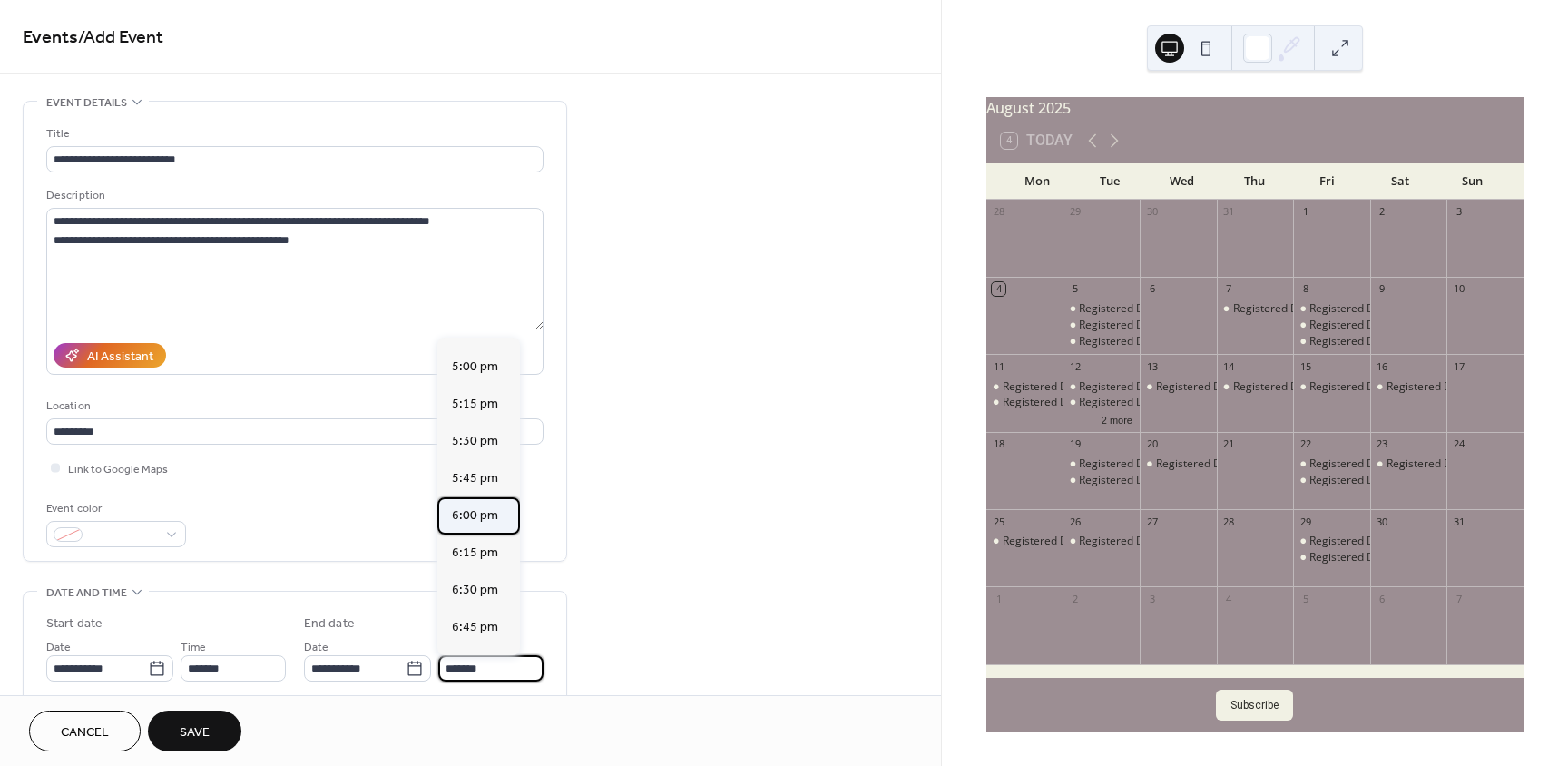 click on "6:00 pm" at bounding box center [478, 516] 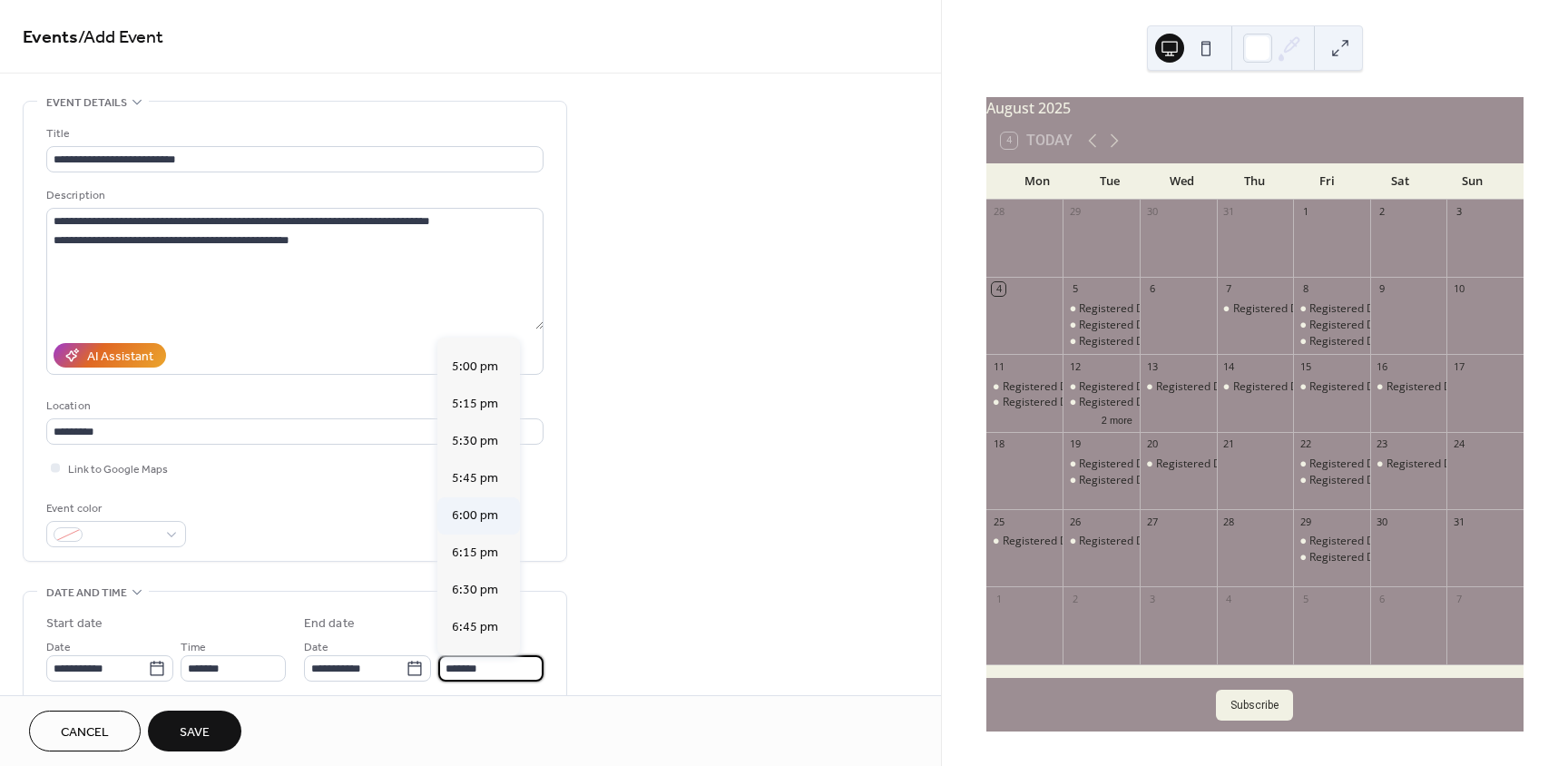 type on "*******" 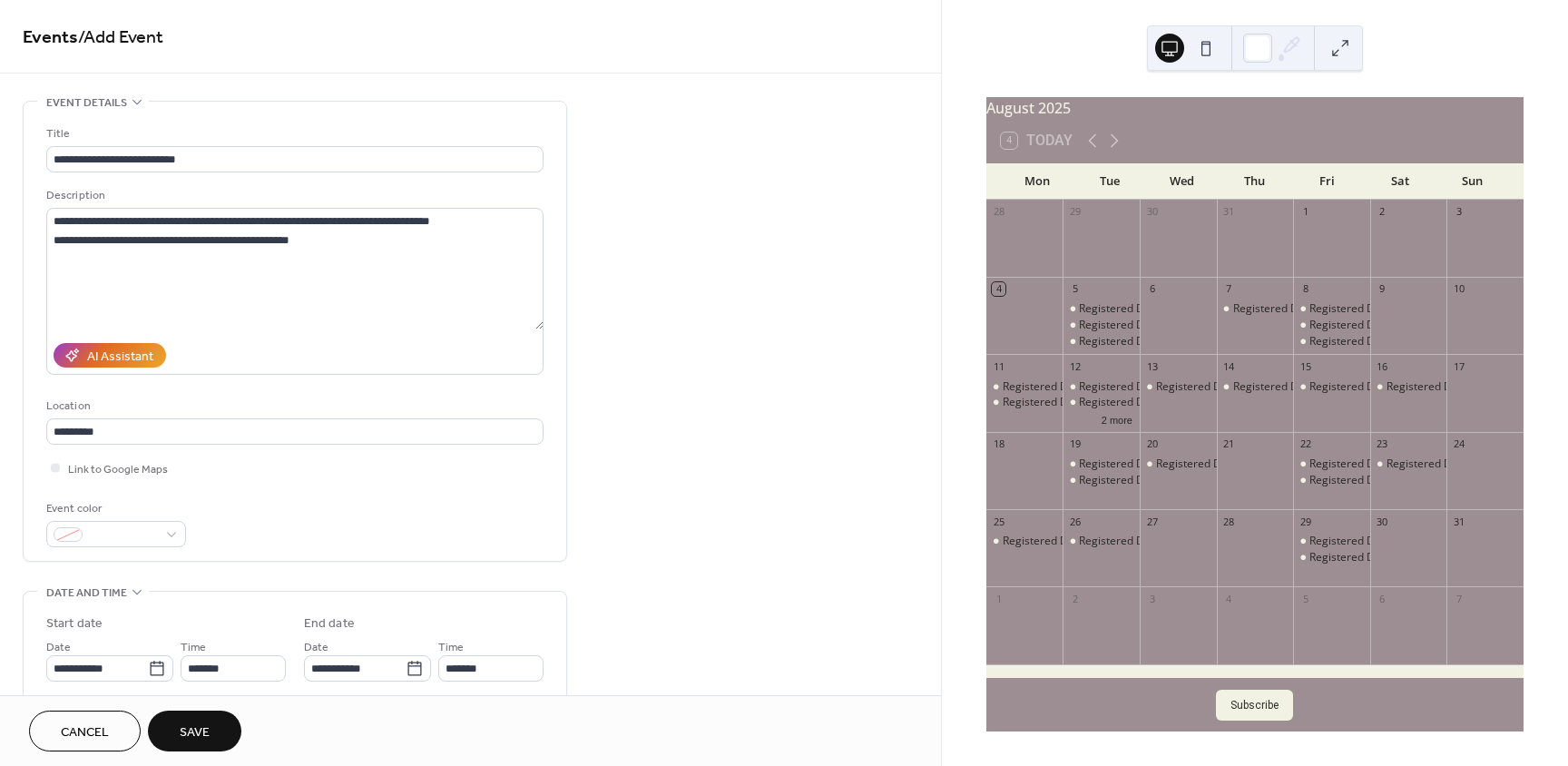 click on "Save" at bounding box center [194, 731] 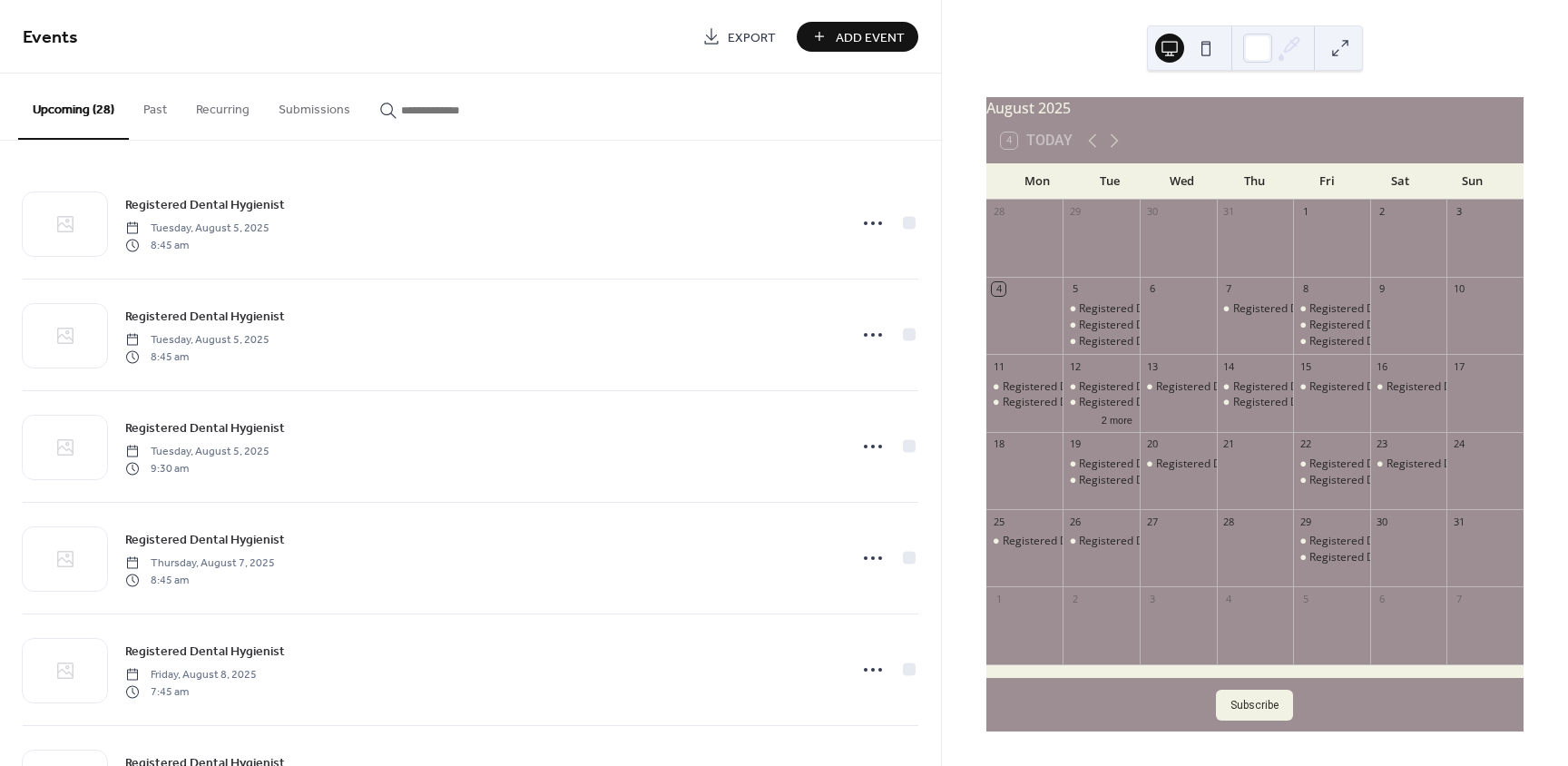 click on "Add Event" at bounding box center [870, 37] 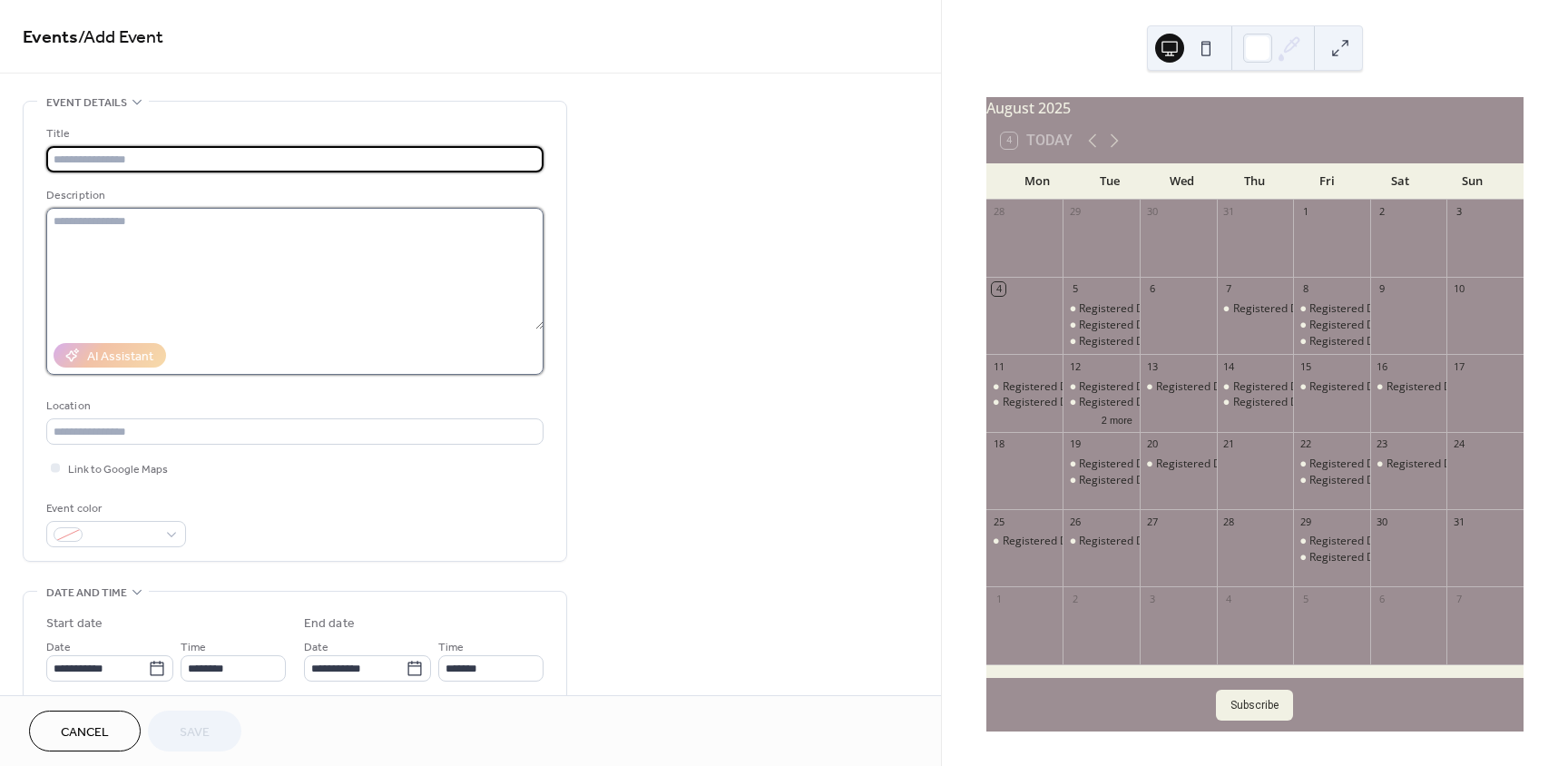 click at bounding box center (295, 269) 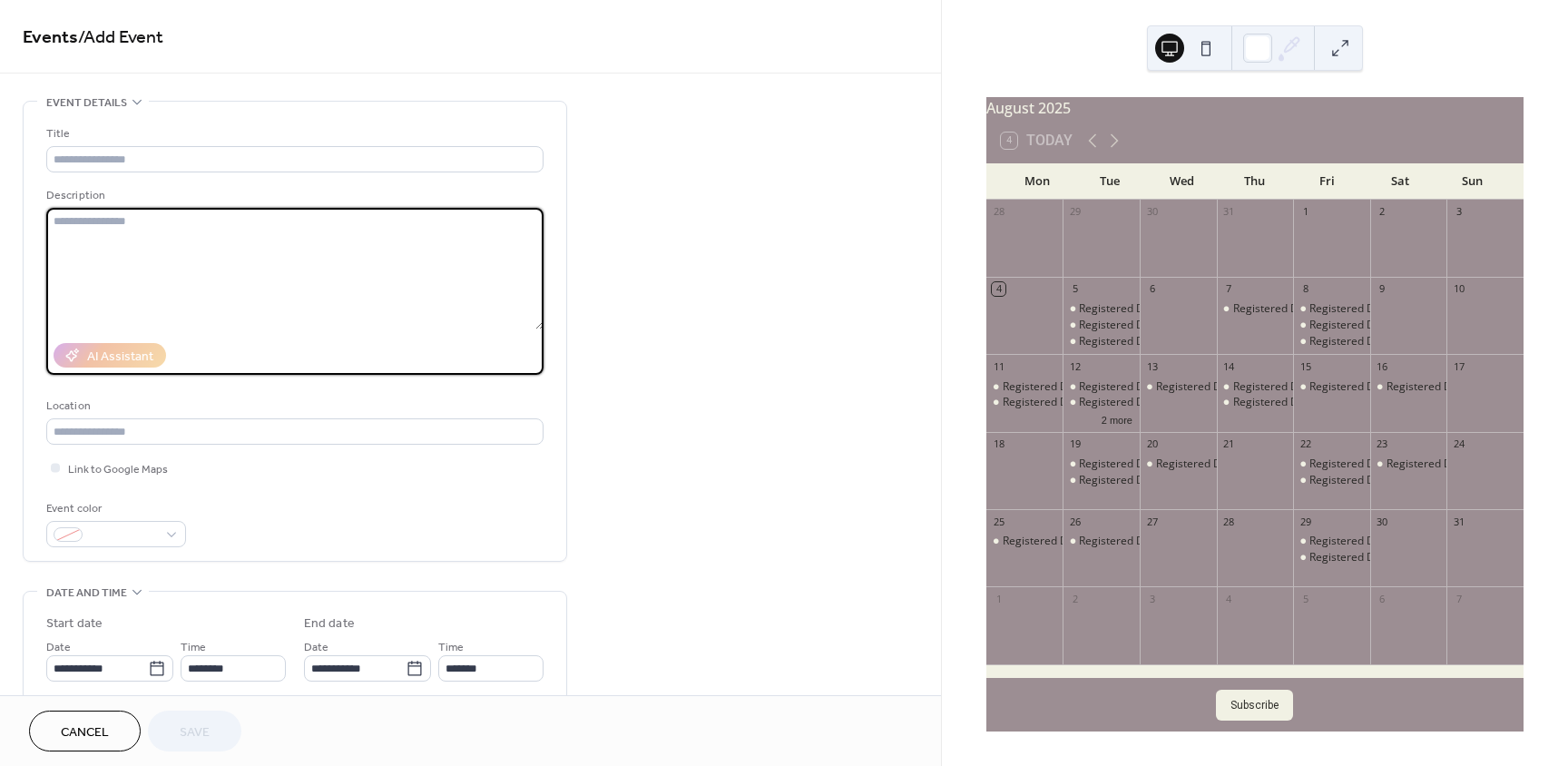 paste on "**********" 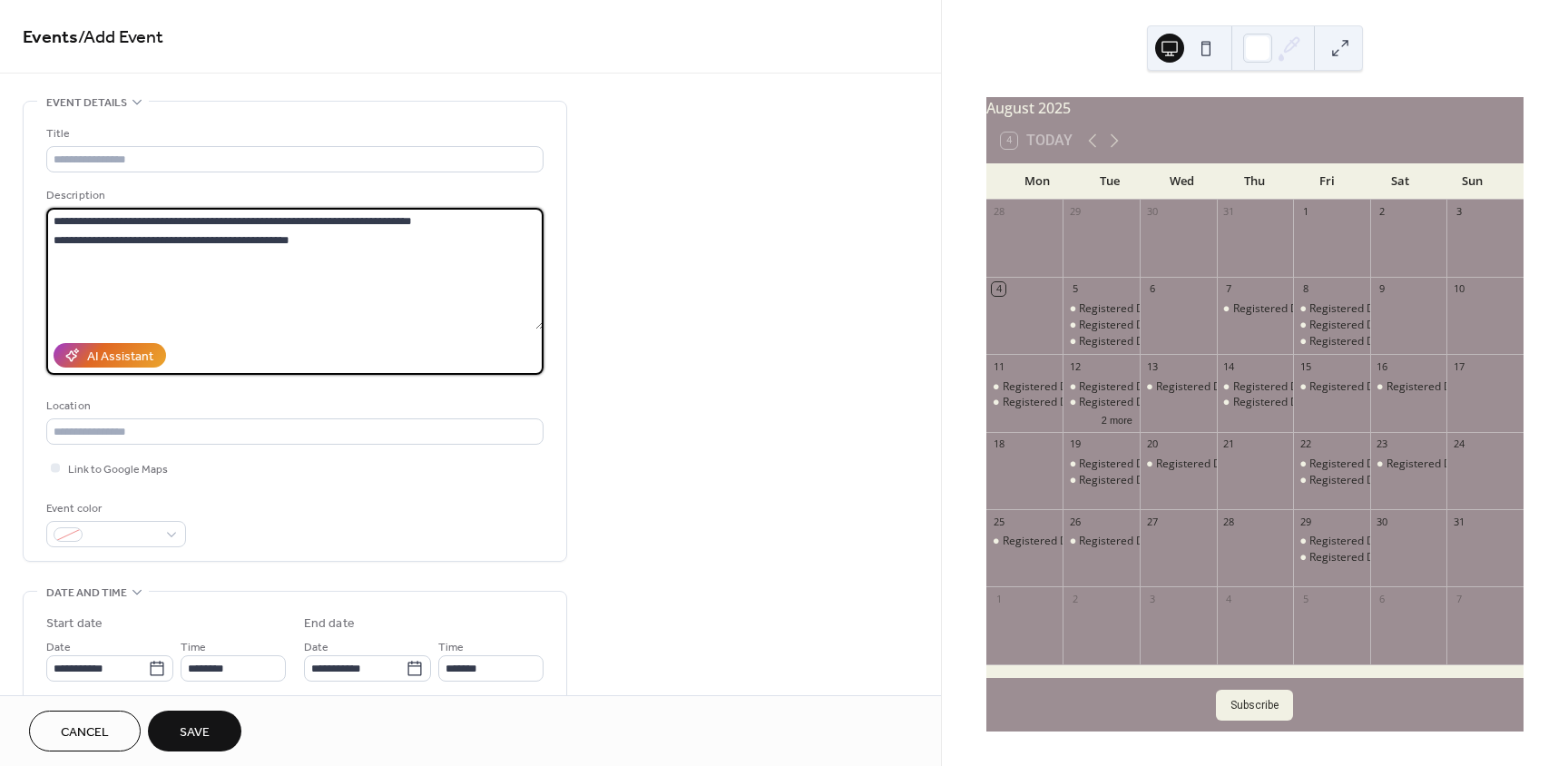 drag, startPoint x: 327, startPoint y: 220, endPoint x: 296, endPoint y: 223, distance: 31.144823 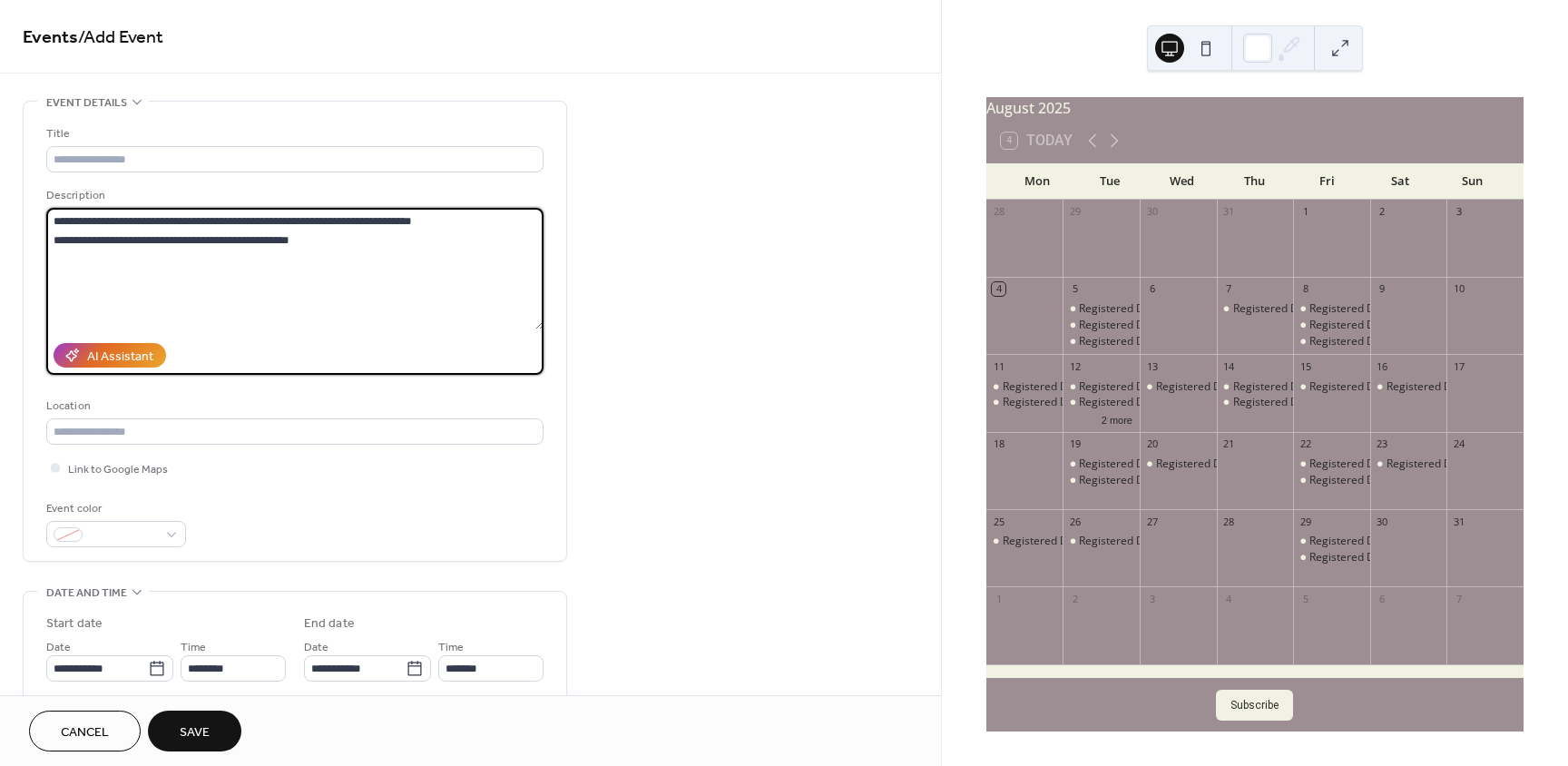 click on "**********" at bounding box center (295, 269) 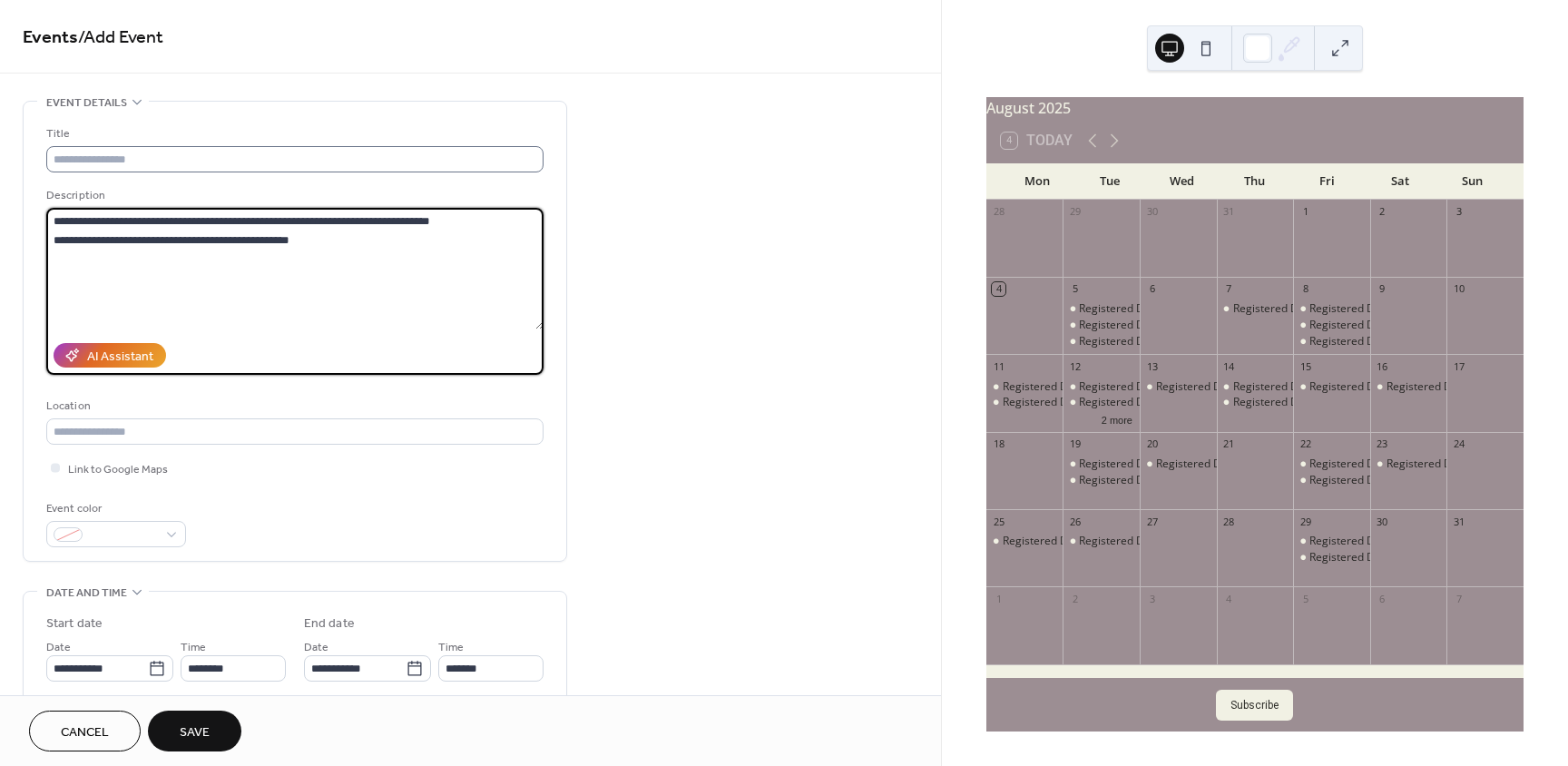 type on "**********" 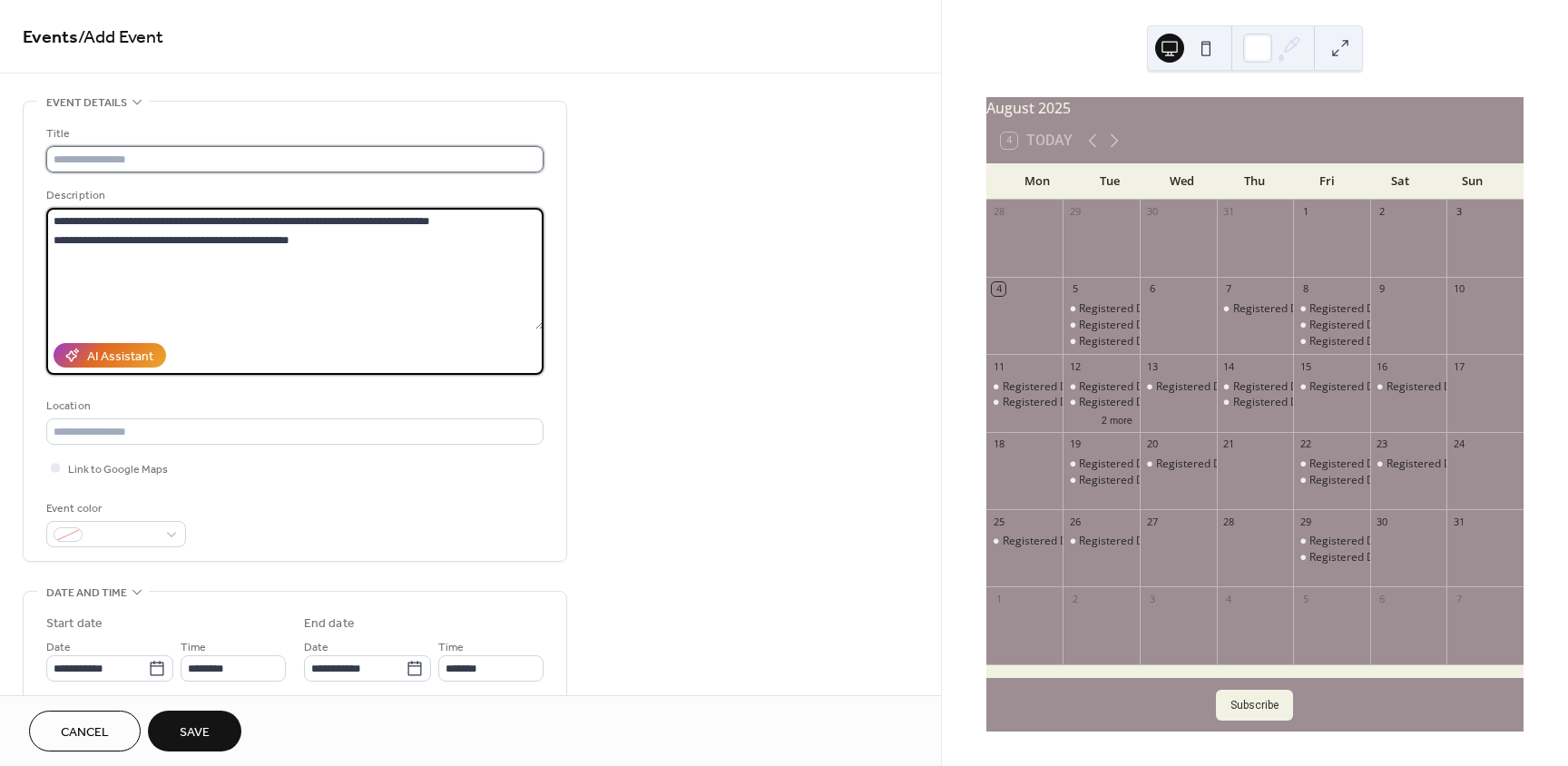 click at bounding box center (295, 159) 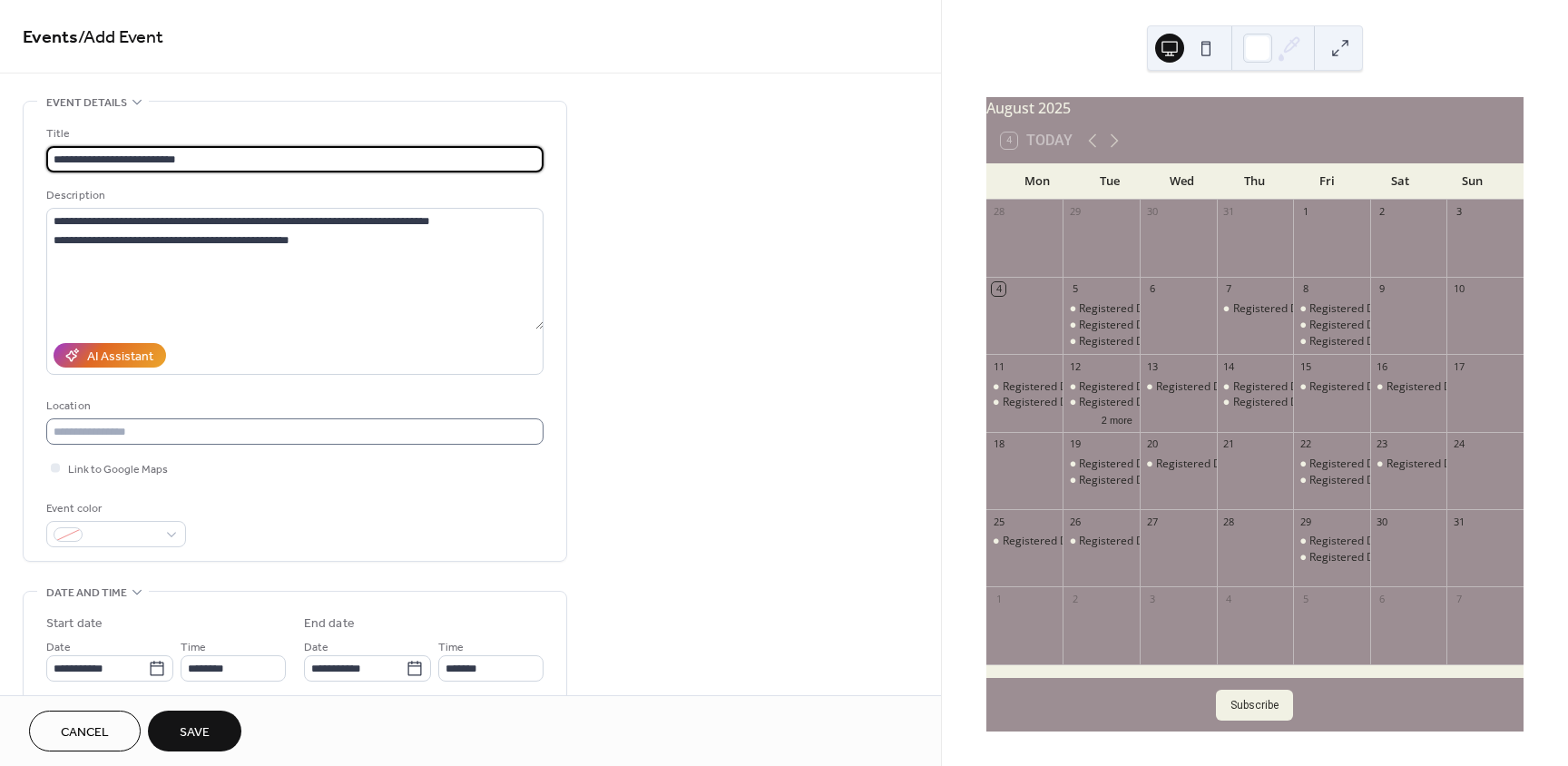type on "**********" 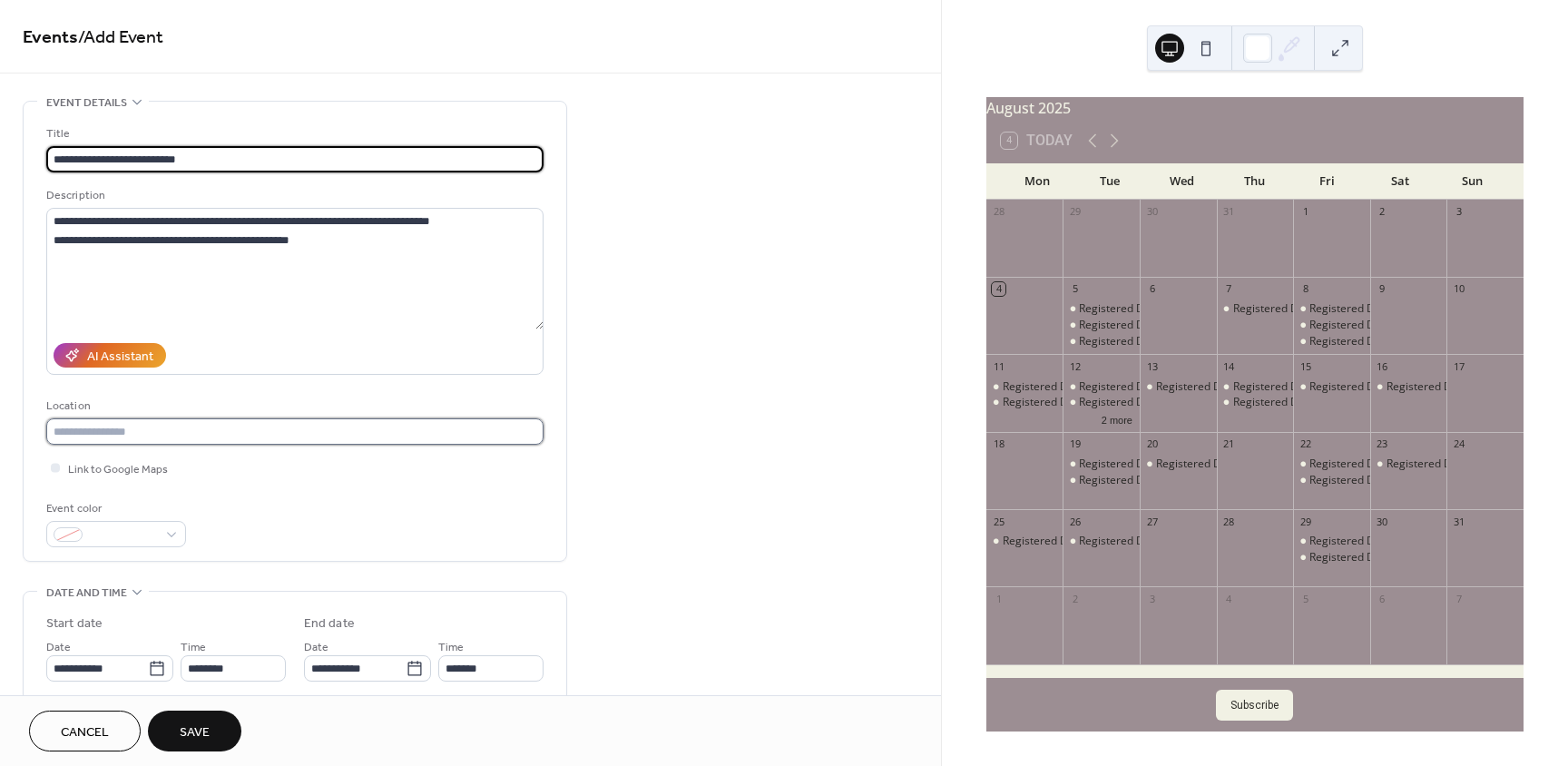 click at bounding box center (295, 431) 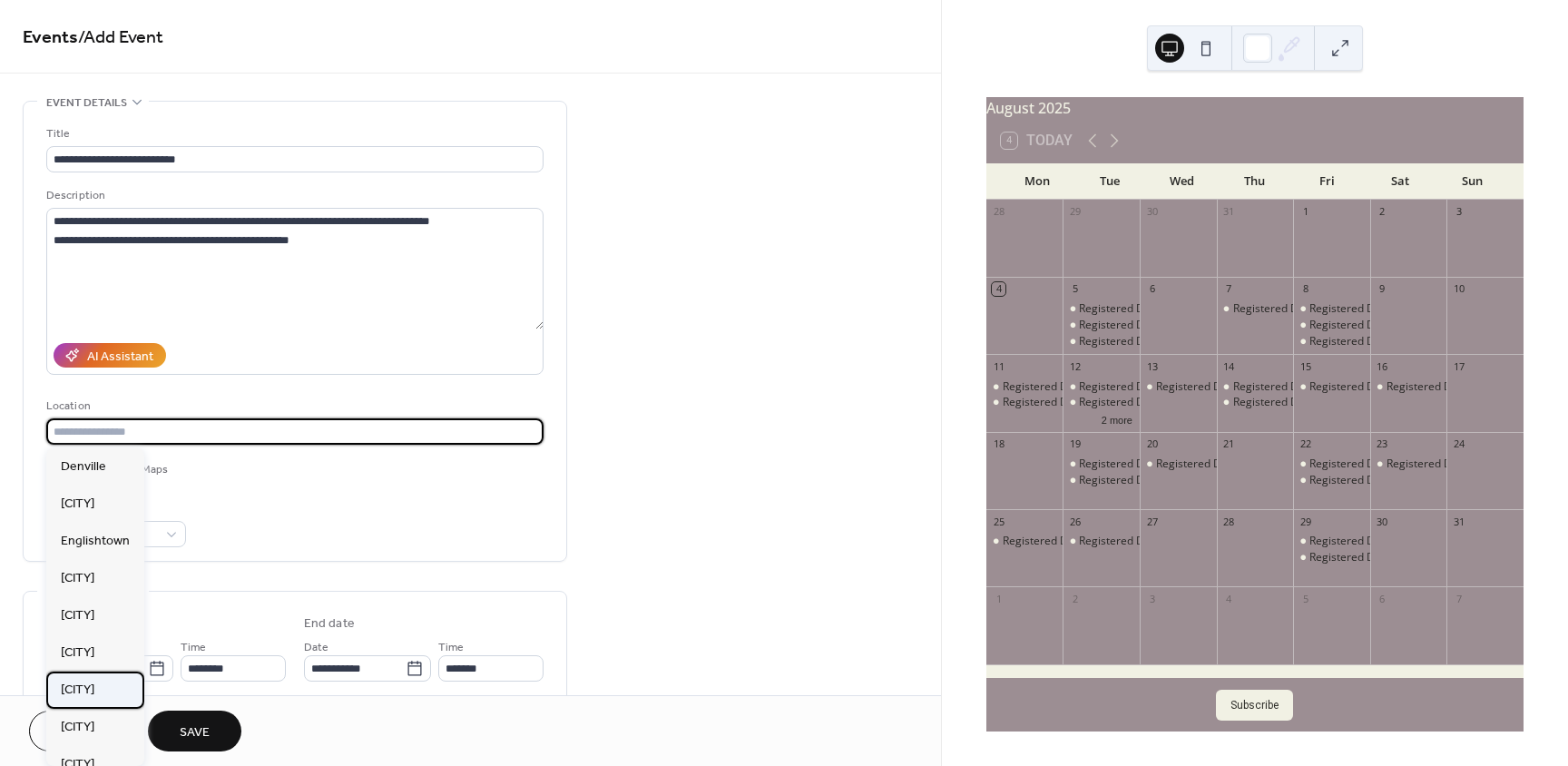 click on "[CITY]" at bounding box center (77, 690) 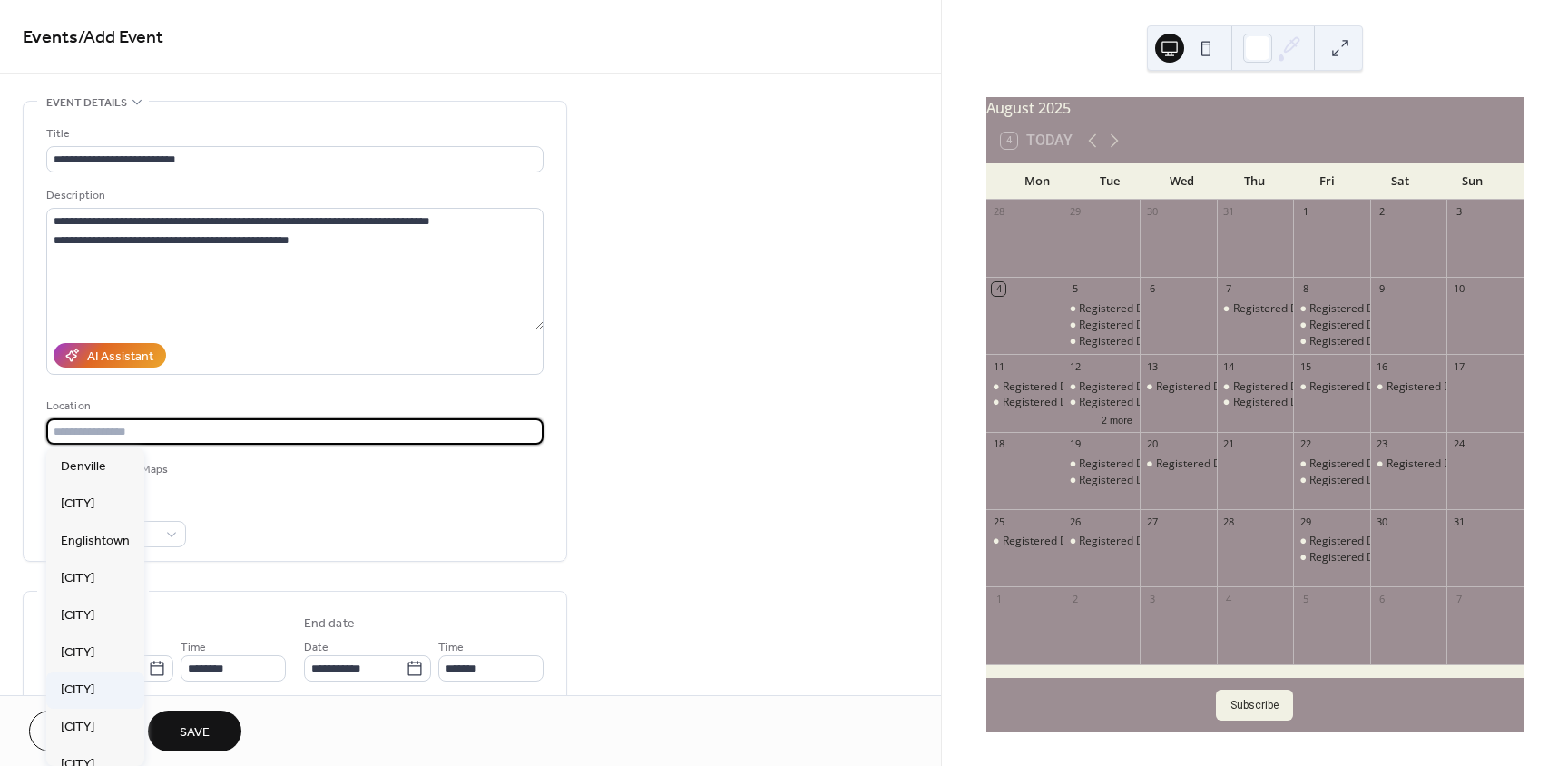 type on "*********" 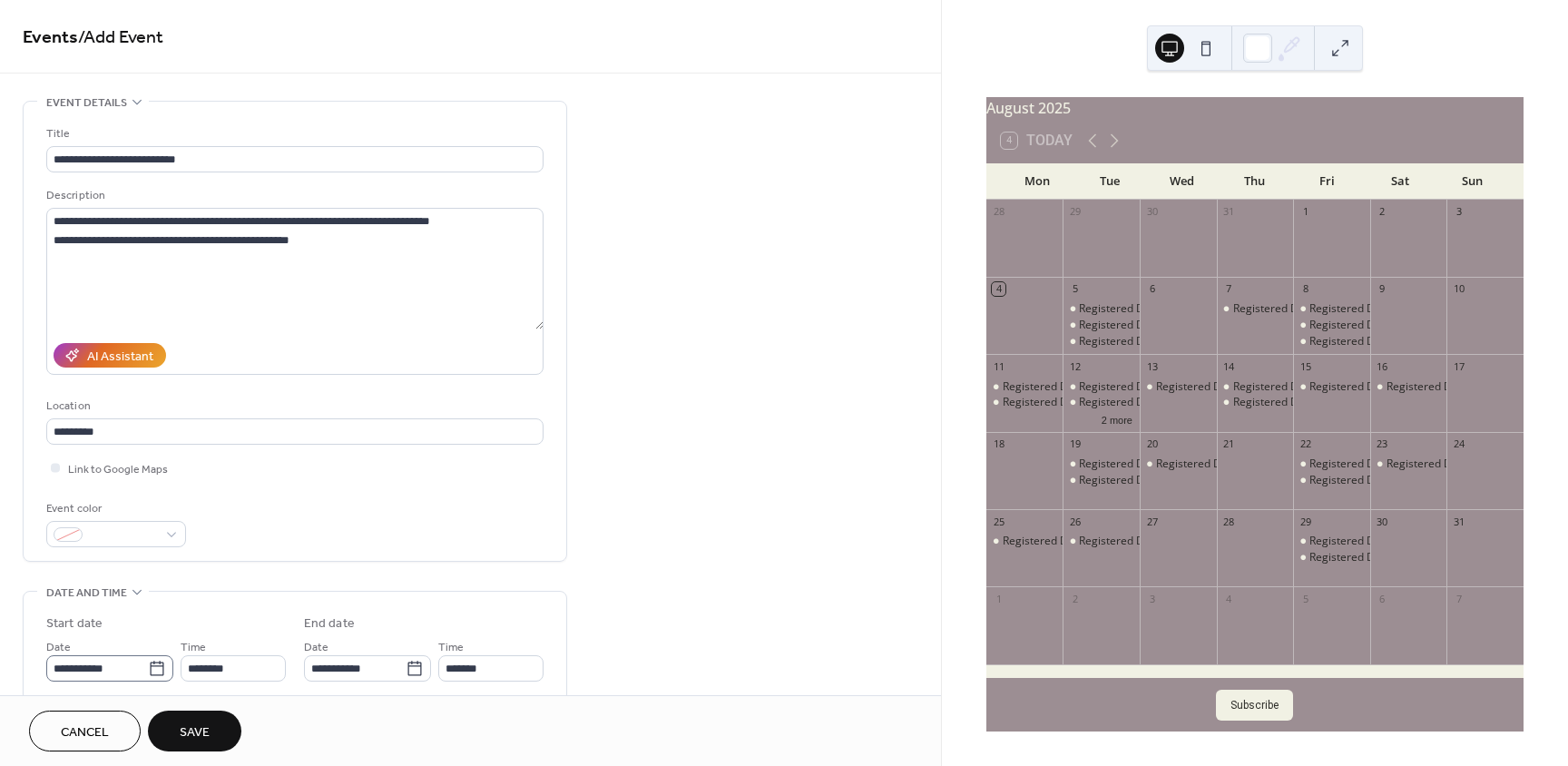 click 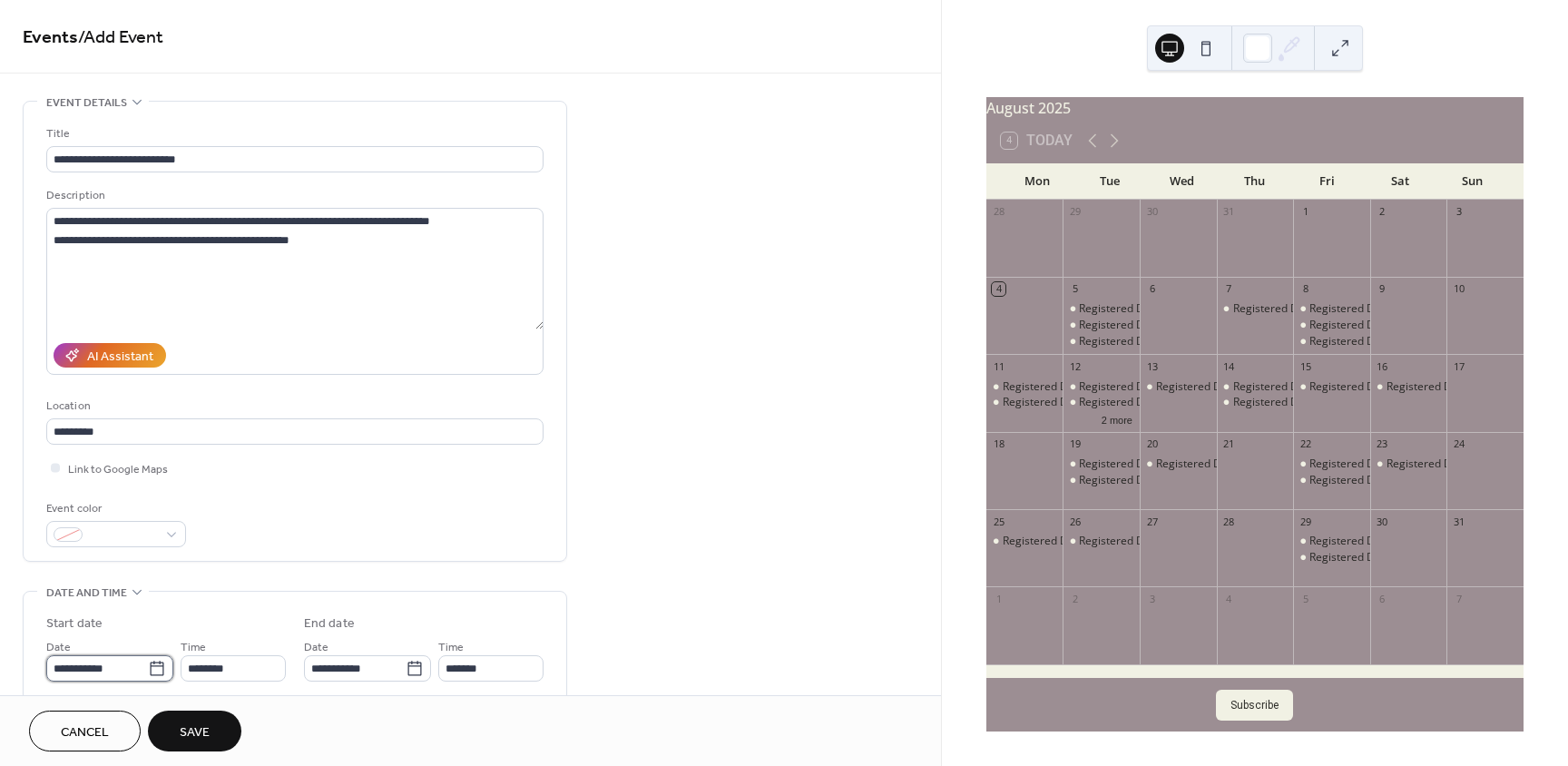 click on "**********" at bounding box center [97, 668] 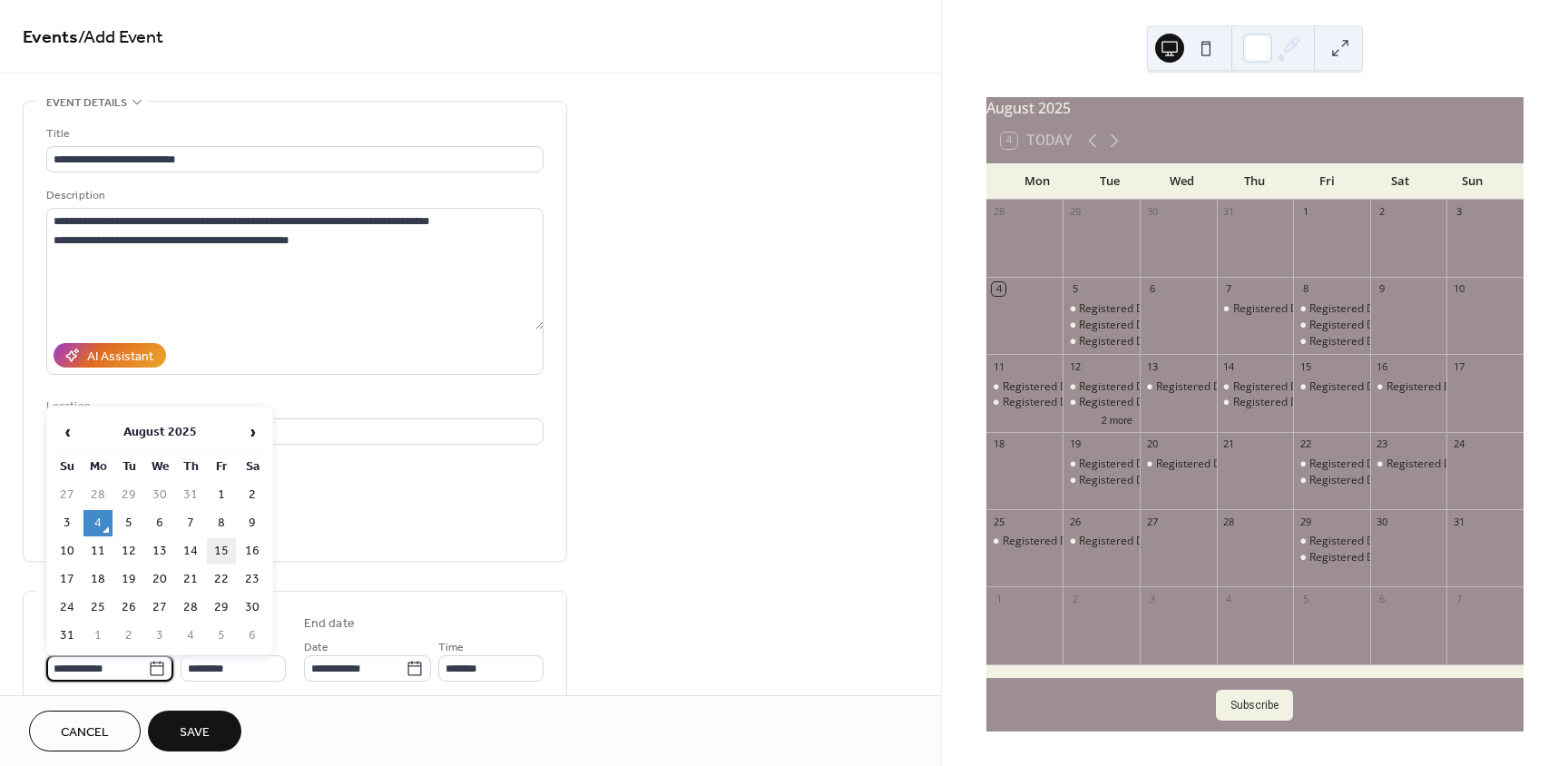click on "15" at bounding box center [221, 551] 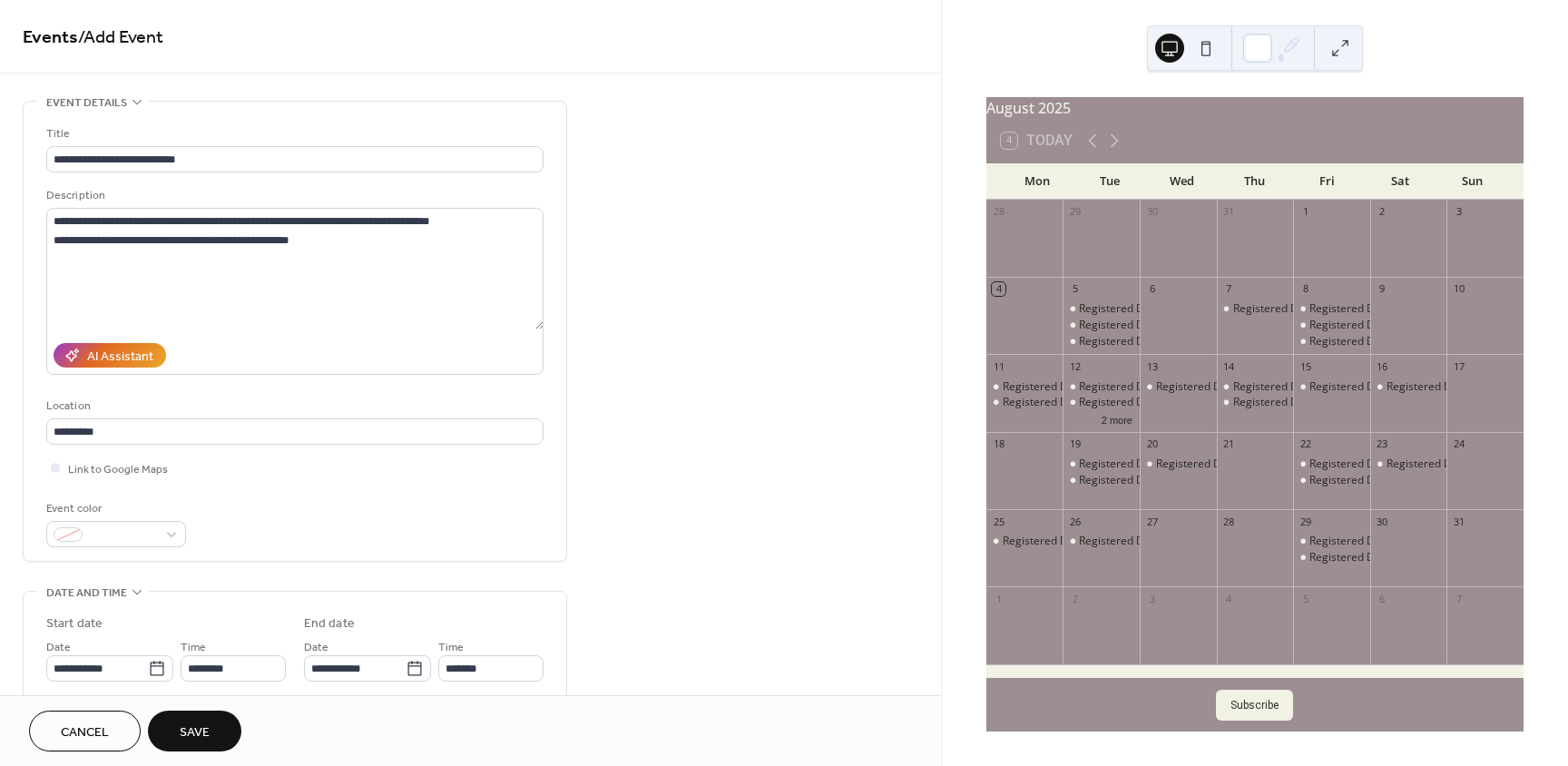 click on "**********" at bounding box center (295, 687) 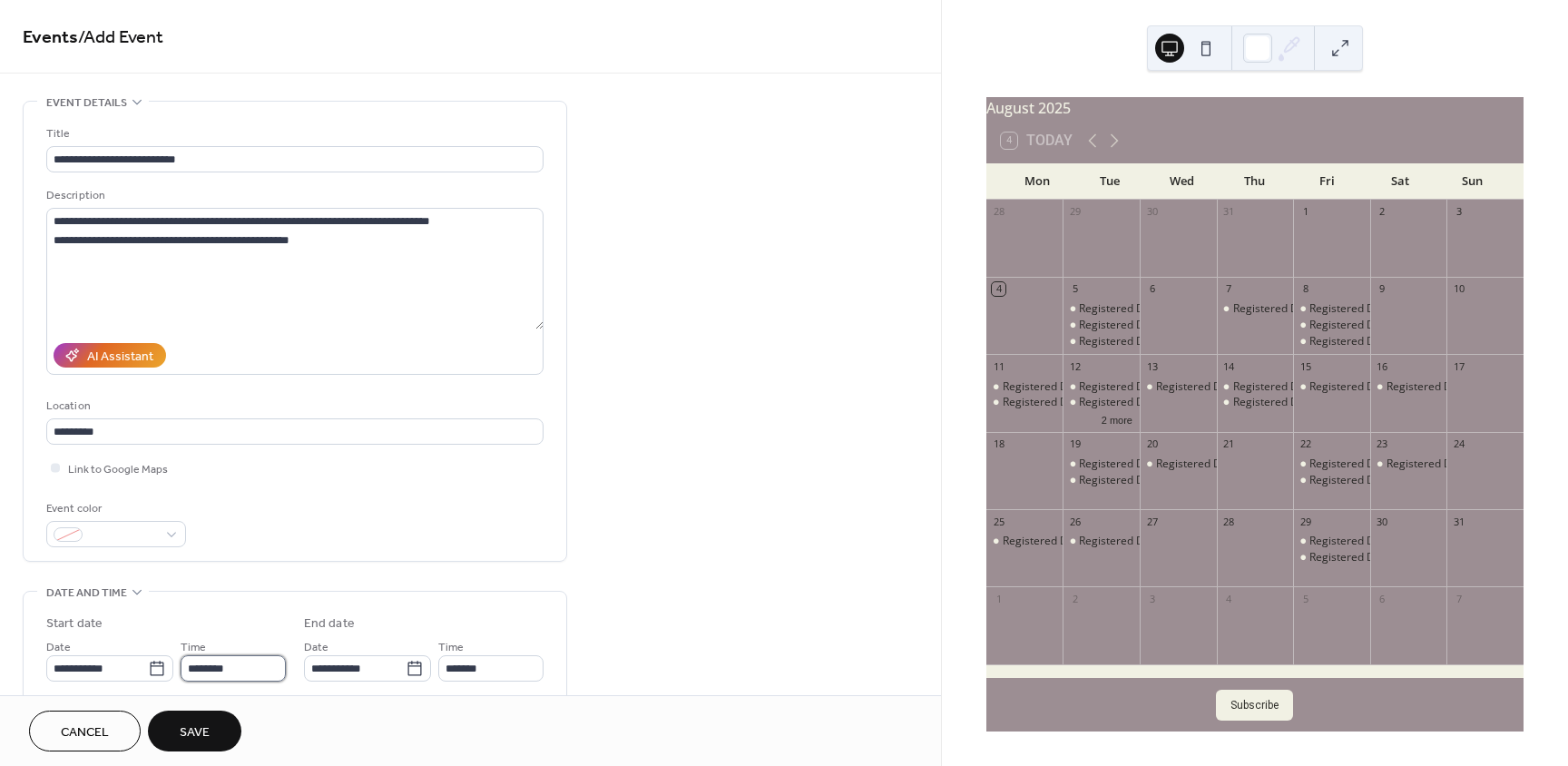 click on "********" at bounding box center [233, 668] 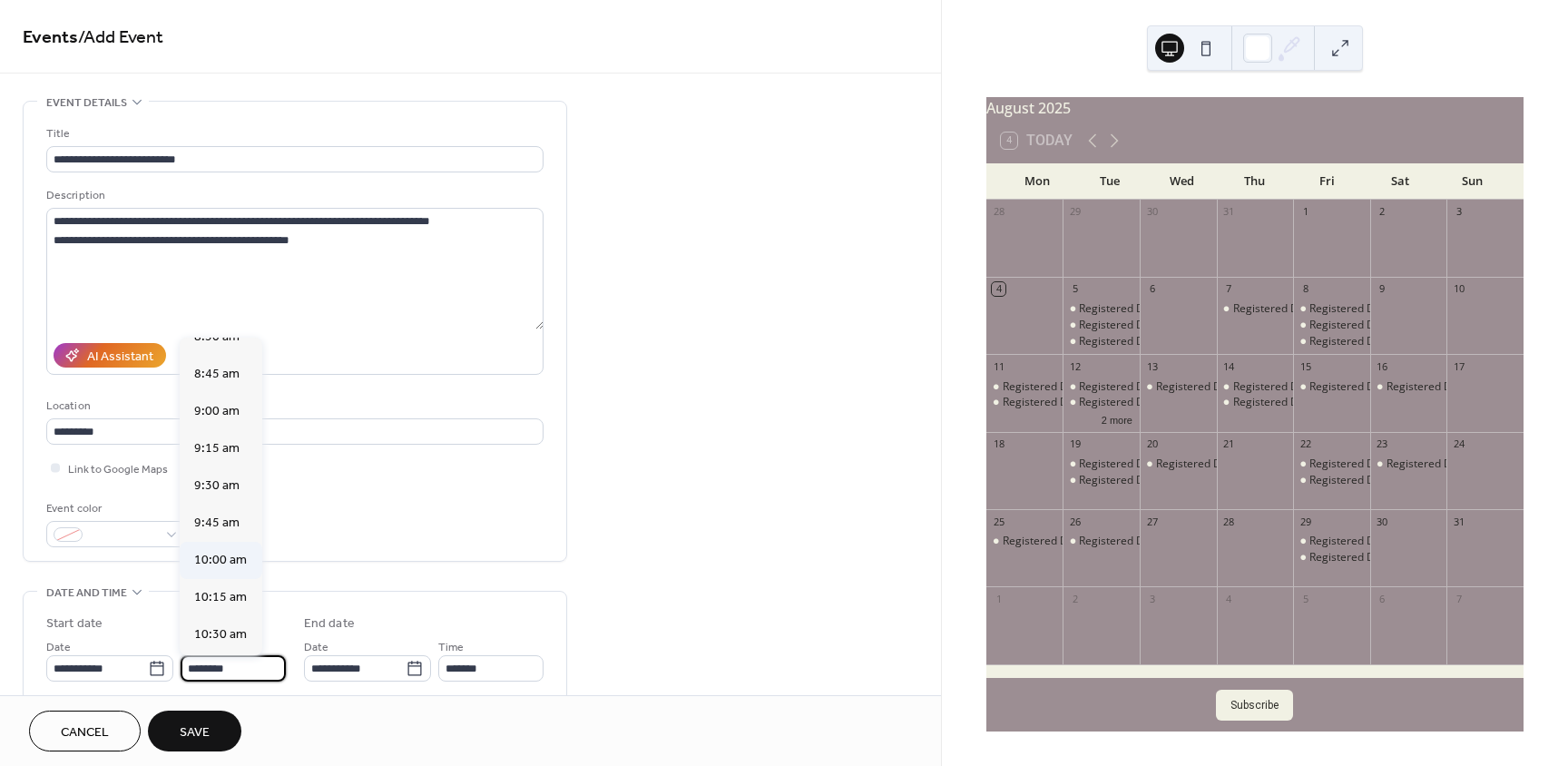 scroll, scrollTop: 1242, scrollLeft: 0, axis: vertical 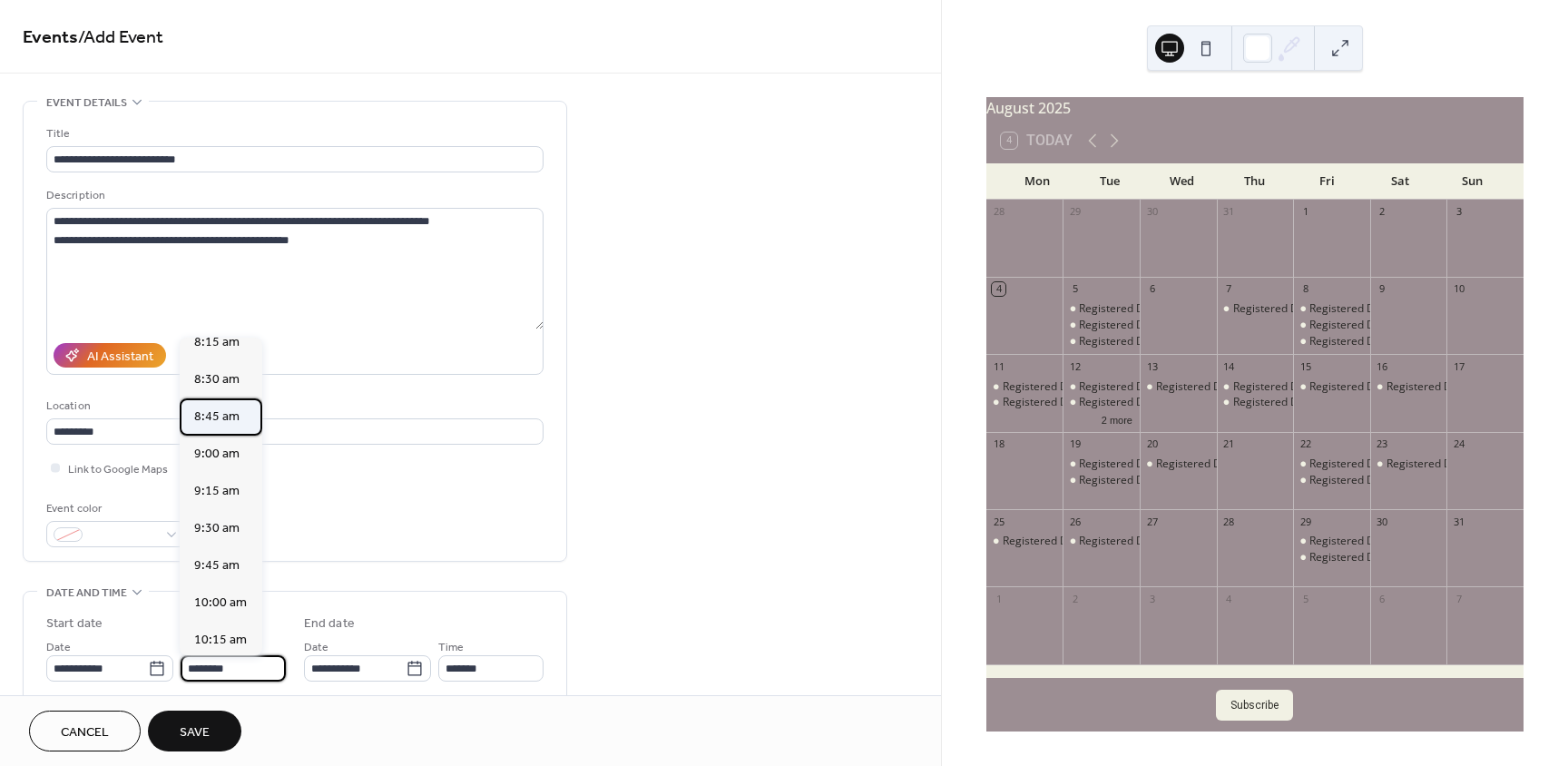 click on "8:45 am" at bounding box center [217, 417] 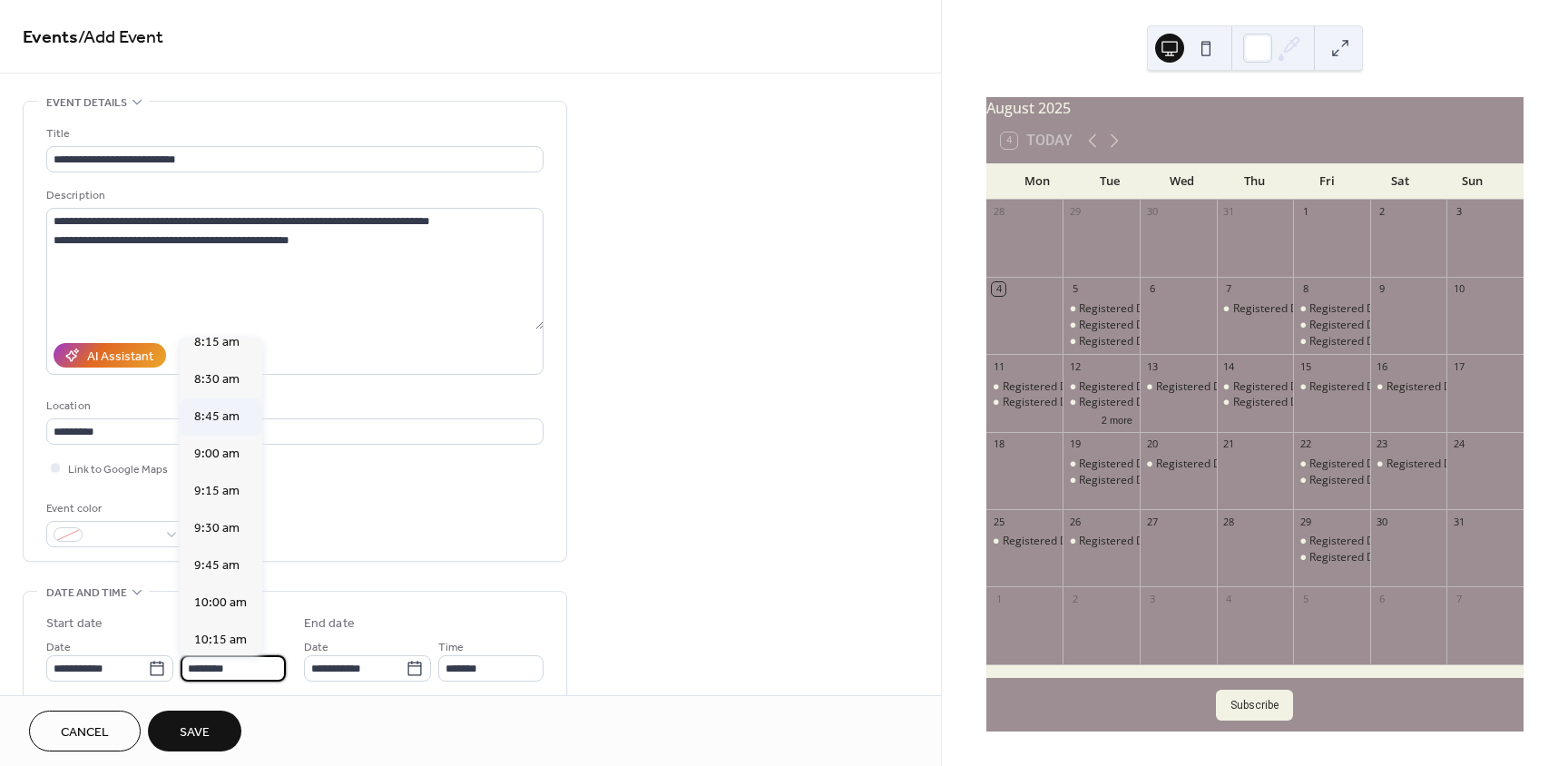 type on "*******" 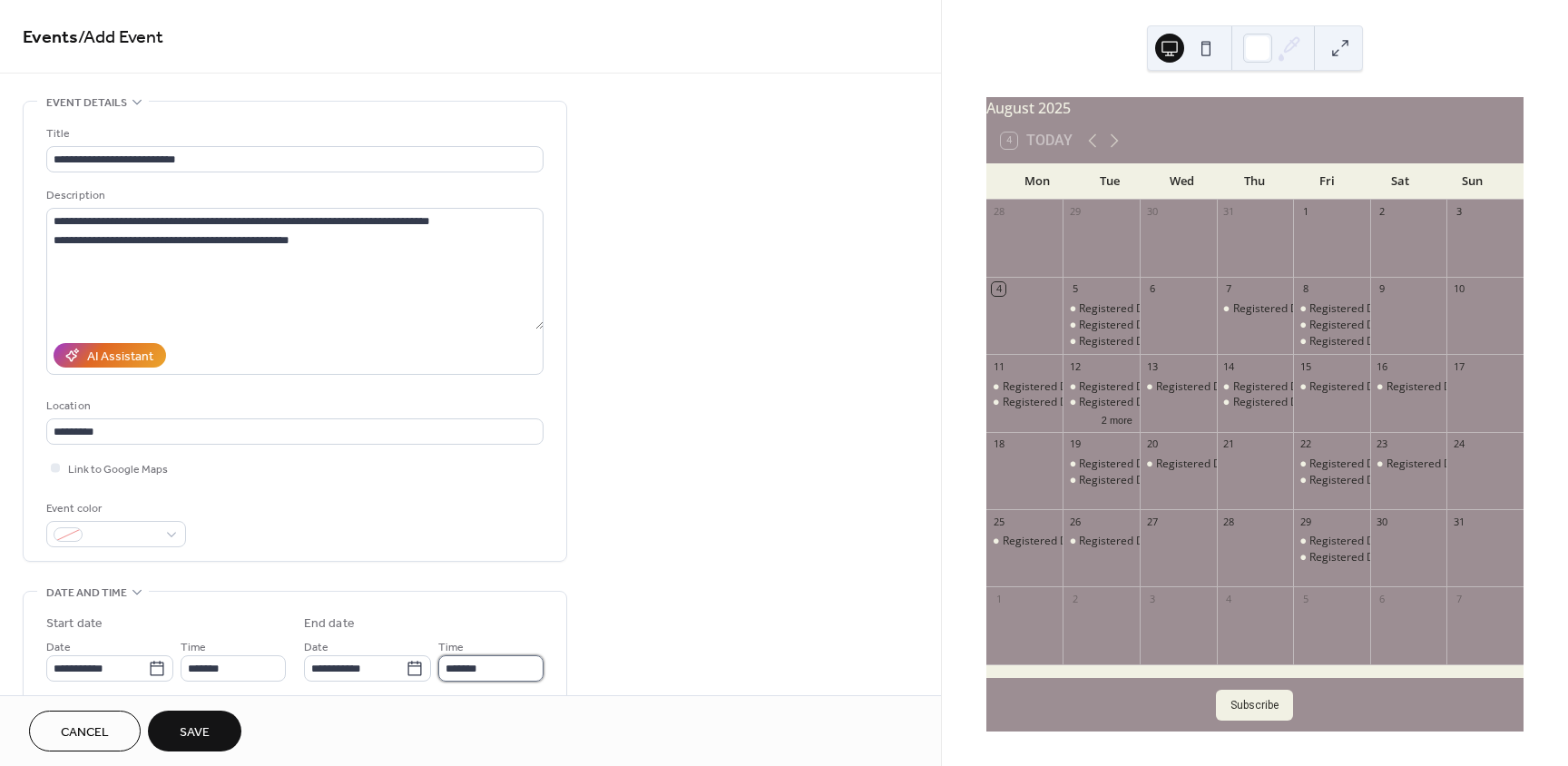 click on "*******" at bounding box center (491, 668) 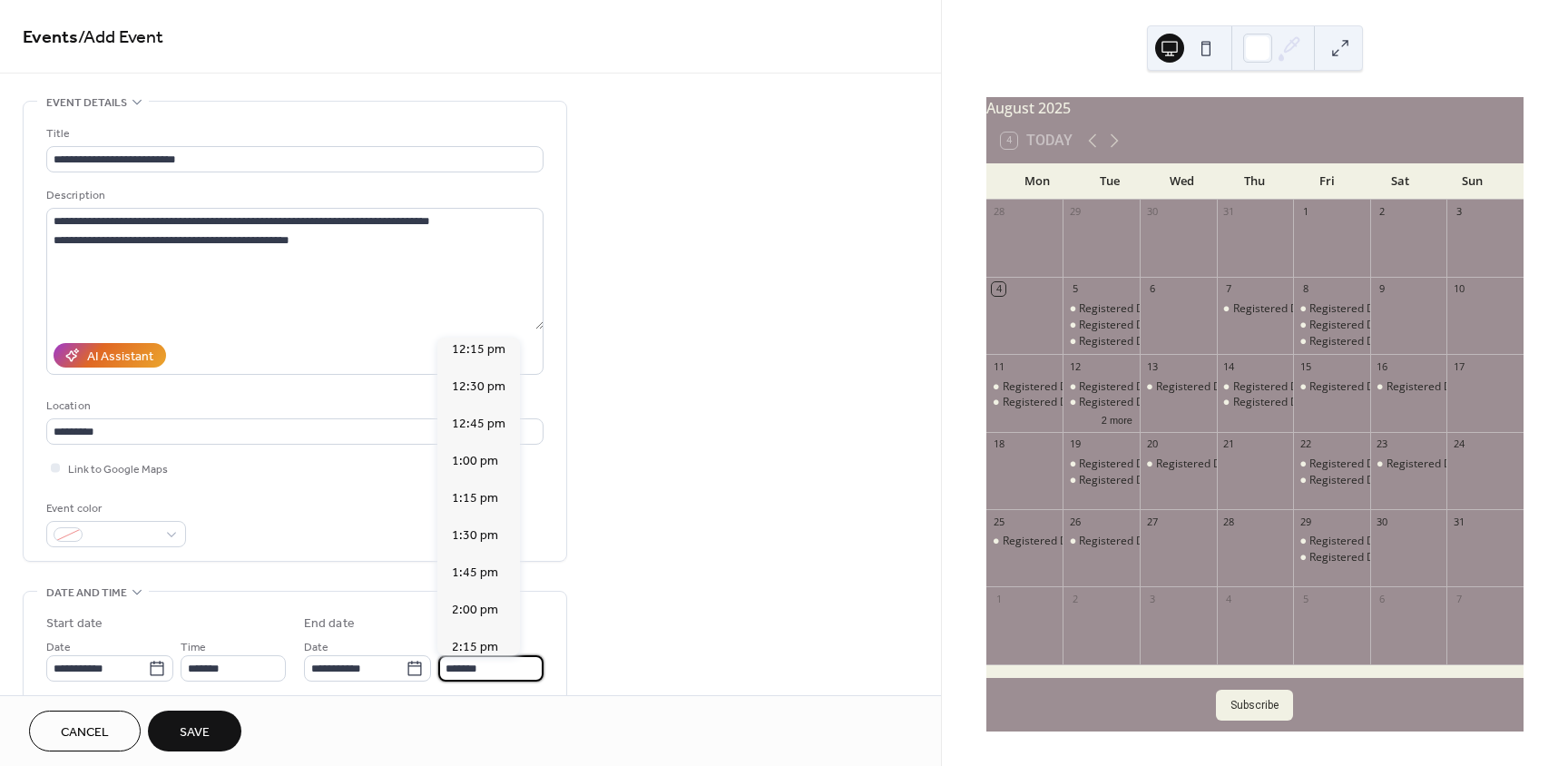 scroll, scrollTop: 545, scrollLeft: 0, axis: vertical 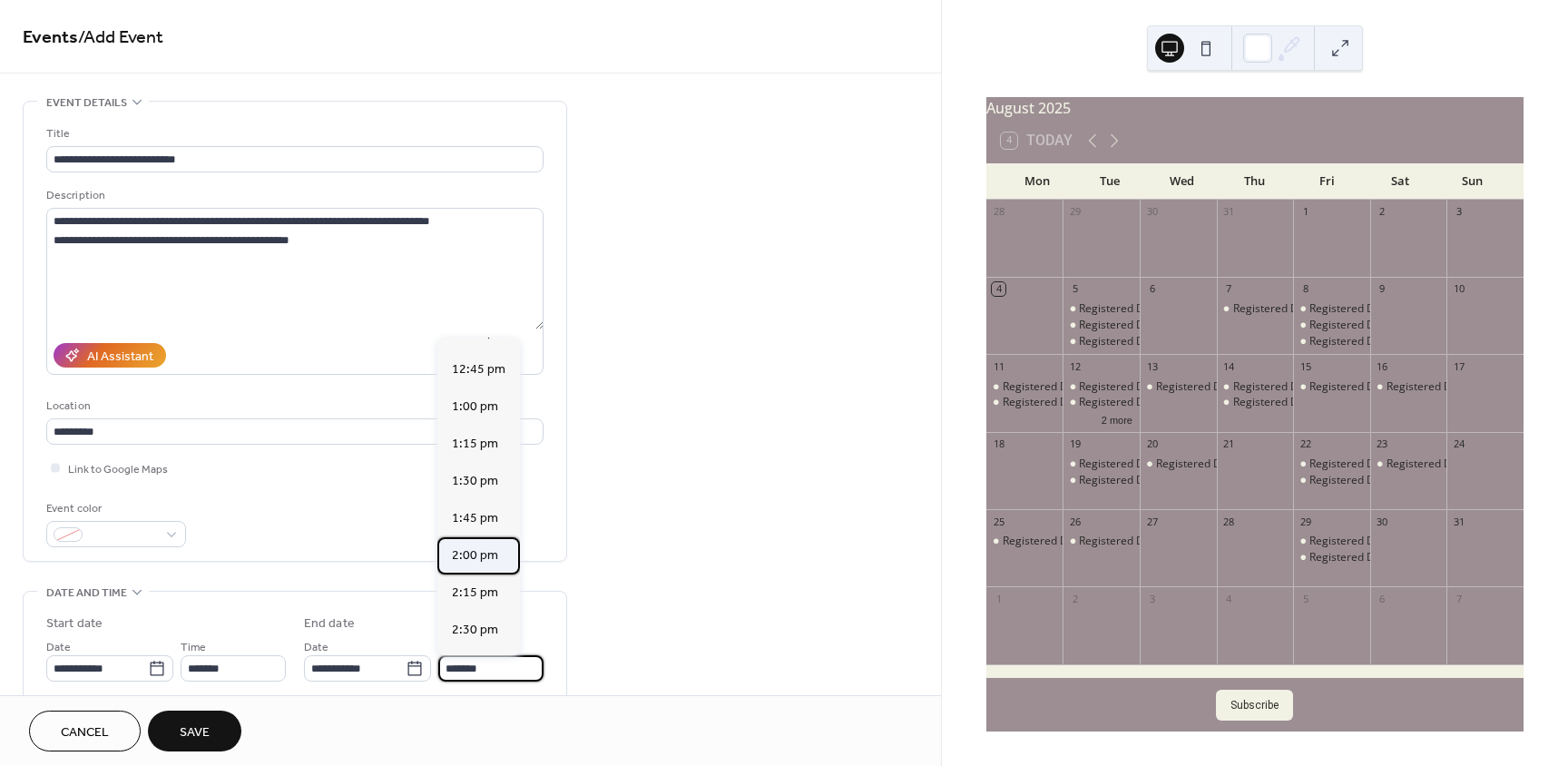 click on "2:00 pm" at bounding box center (475, 555) 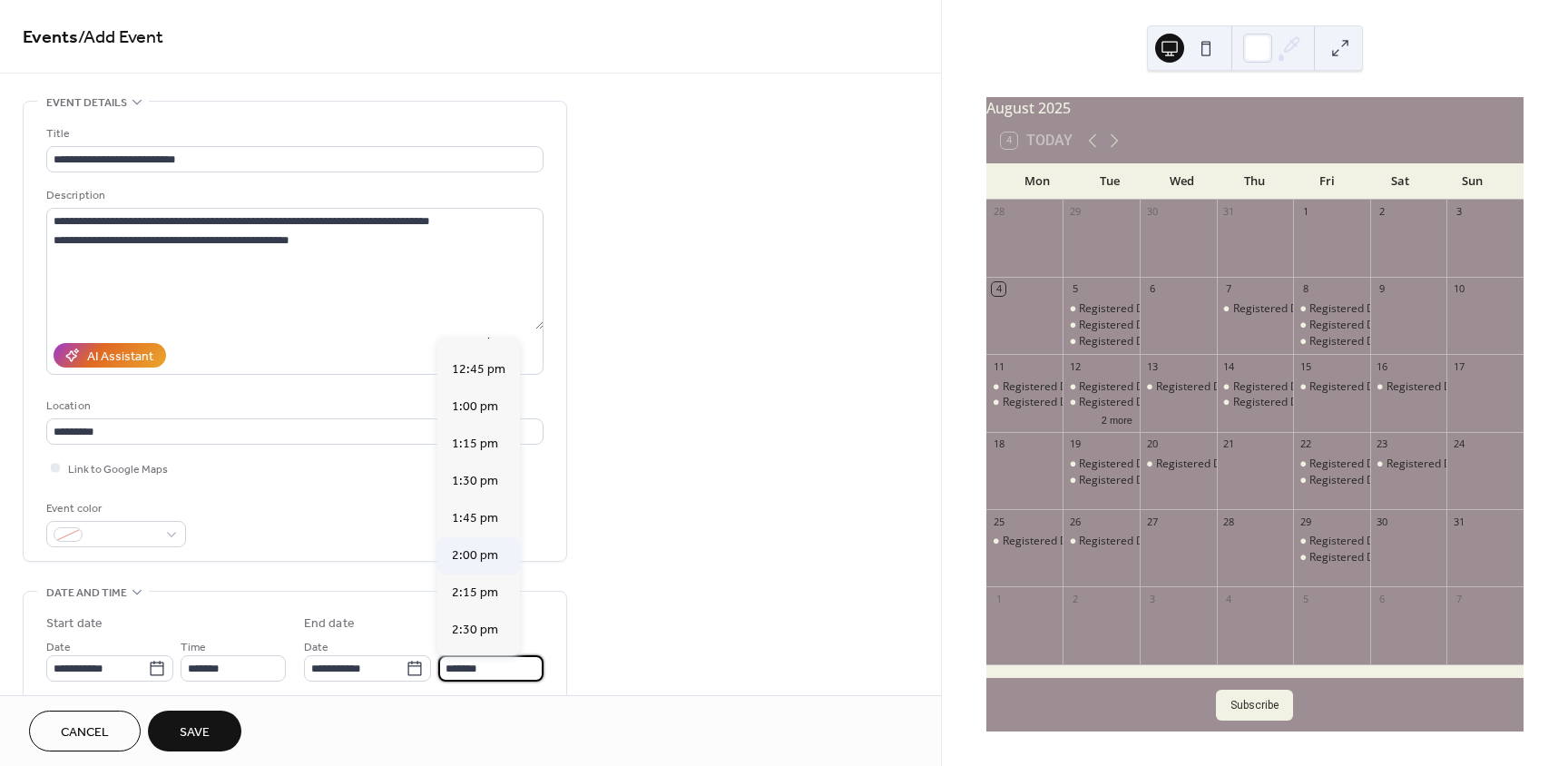 type on "*******" 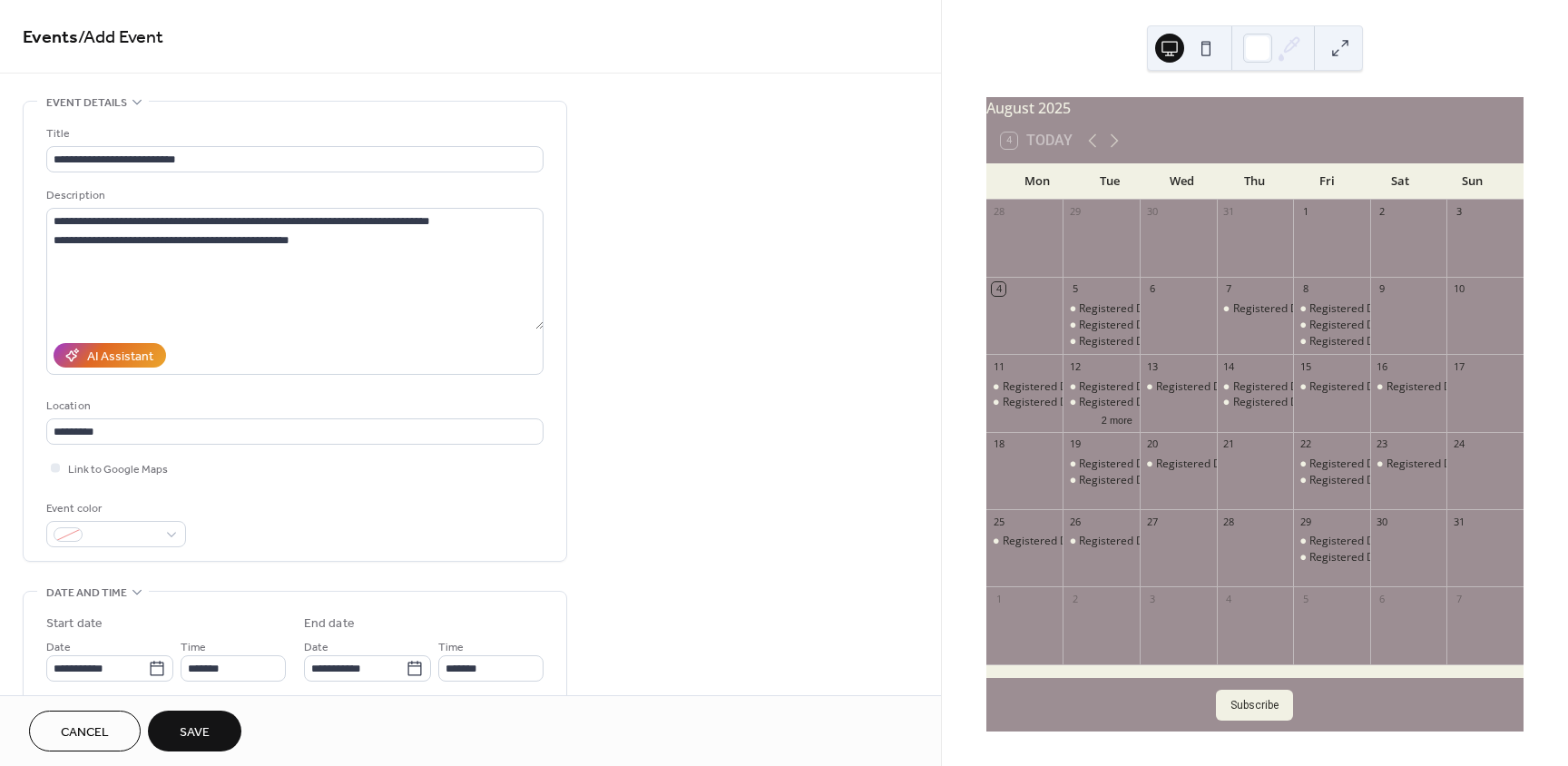 click on "Save" at bounding box center (194, 732) 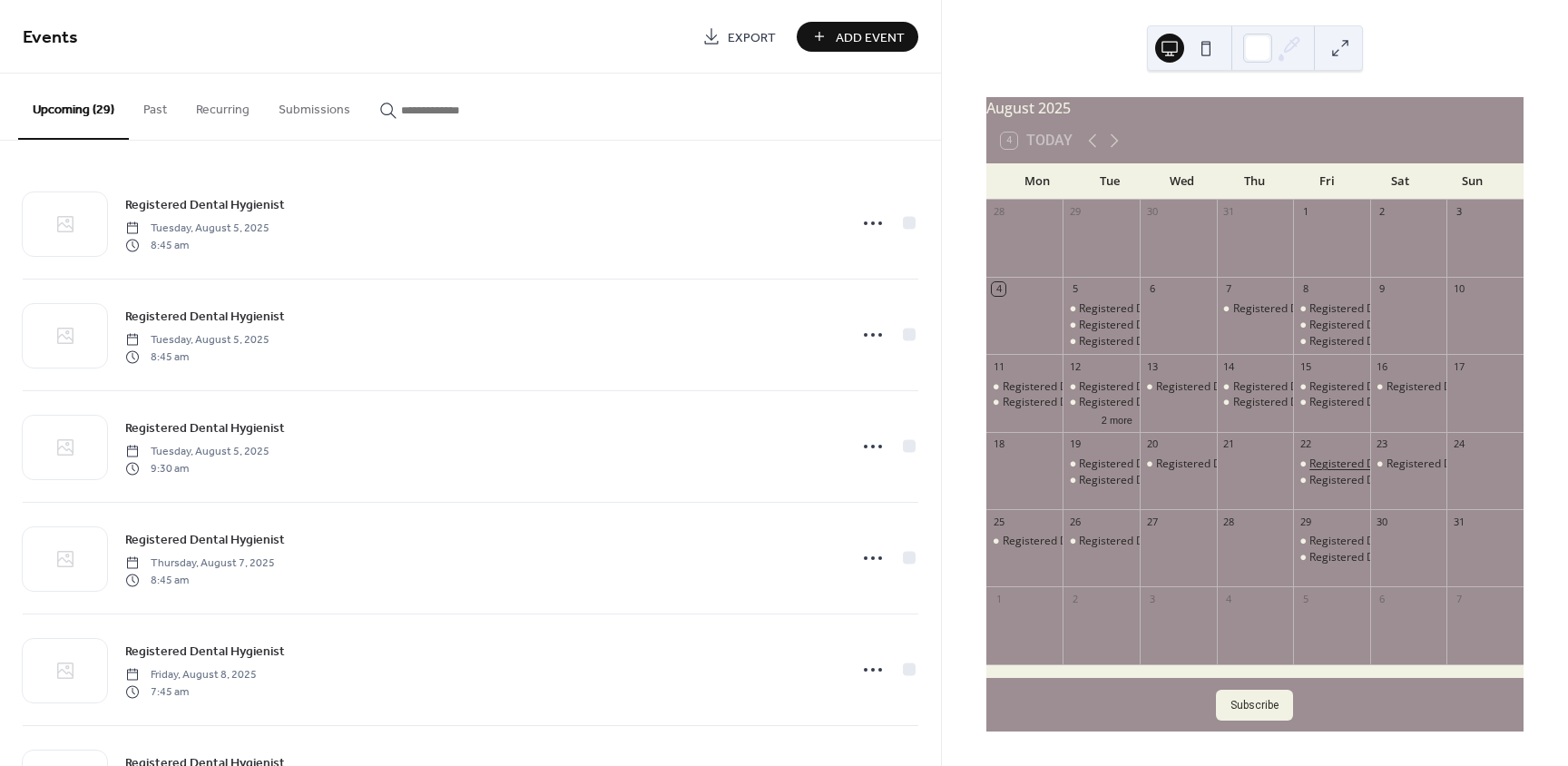 click on "Registered Dental Hygienist" at bounding box center (1379, 464) 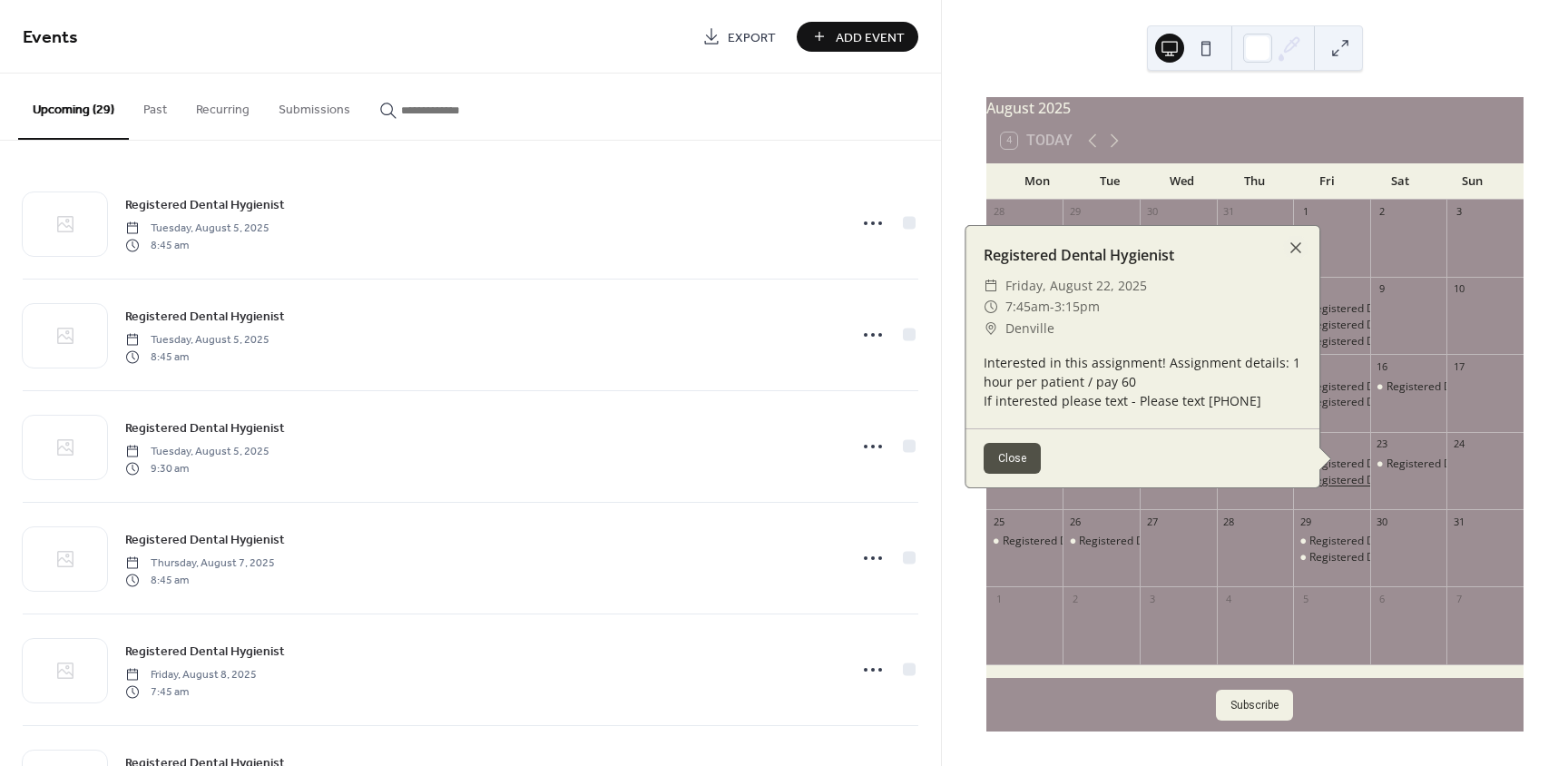 click on "Registered Dental Hygienist" at bounding box center (1379, 480) 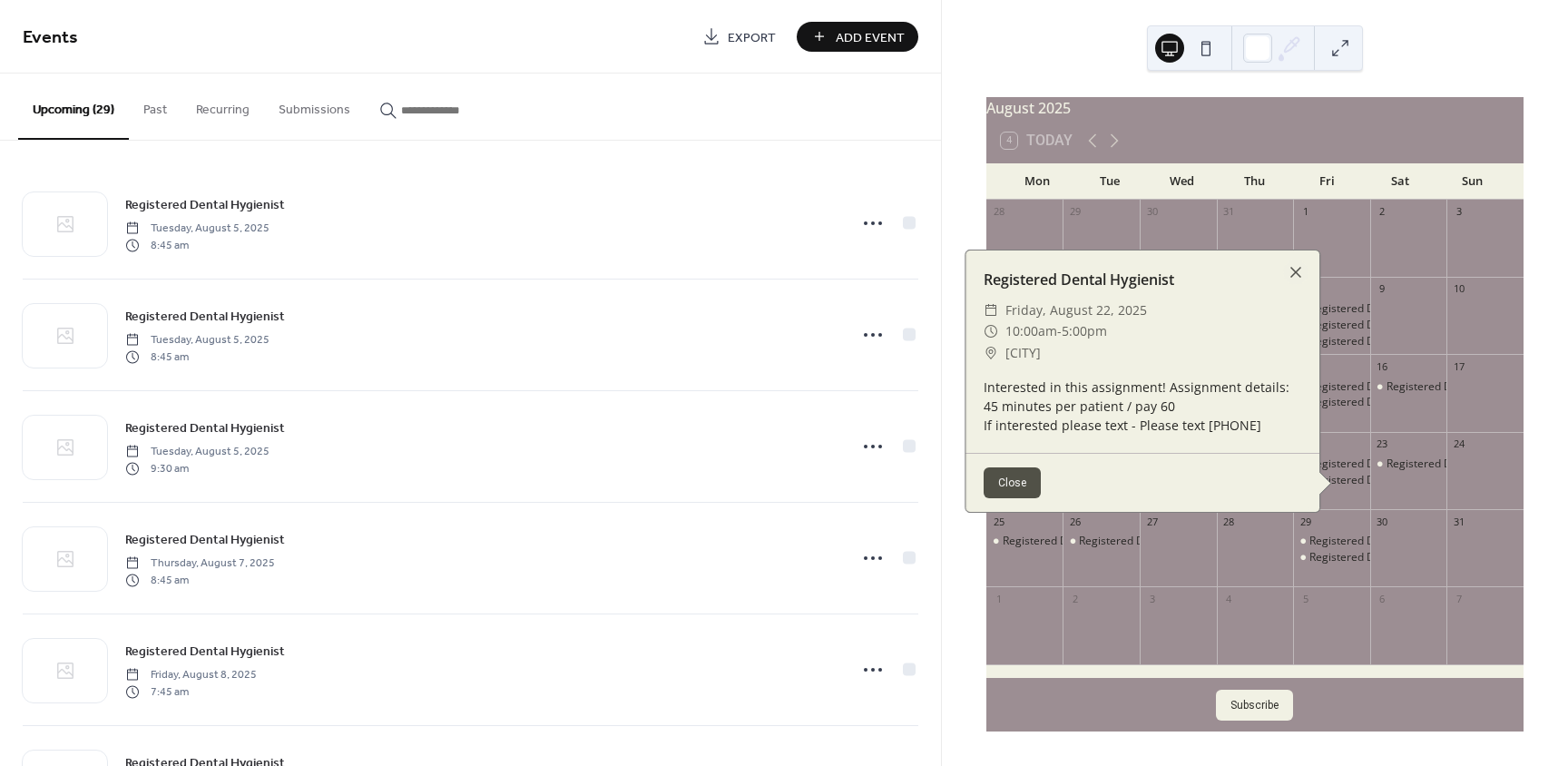 click on "Add Event" at bounding box center [870, 37] 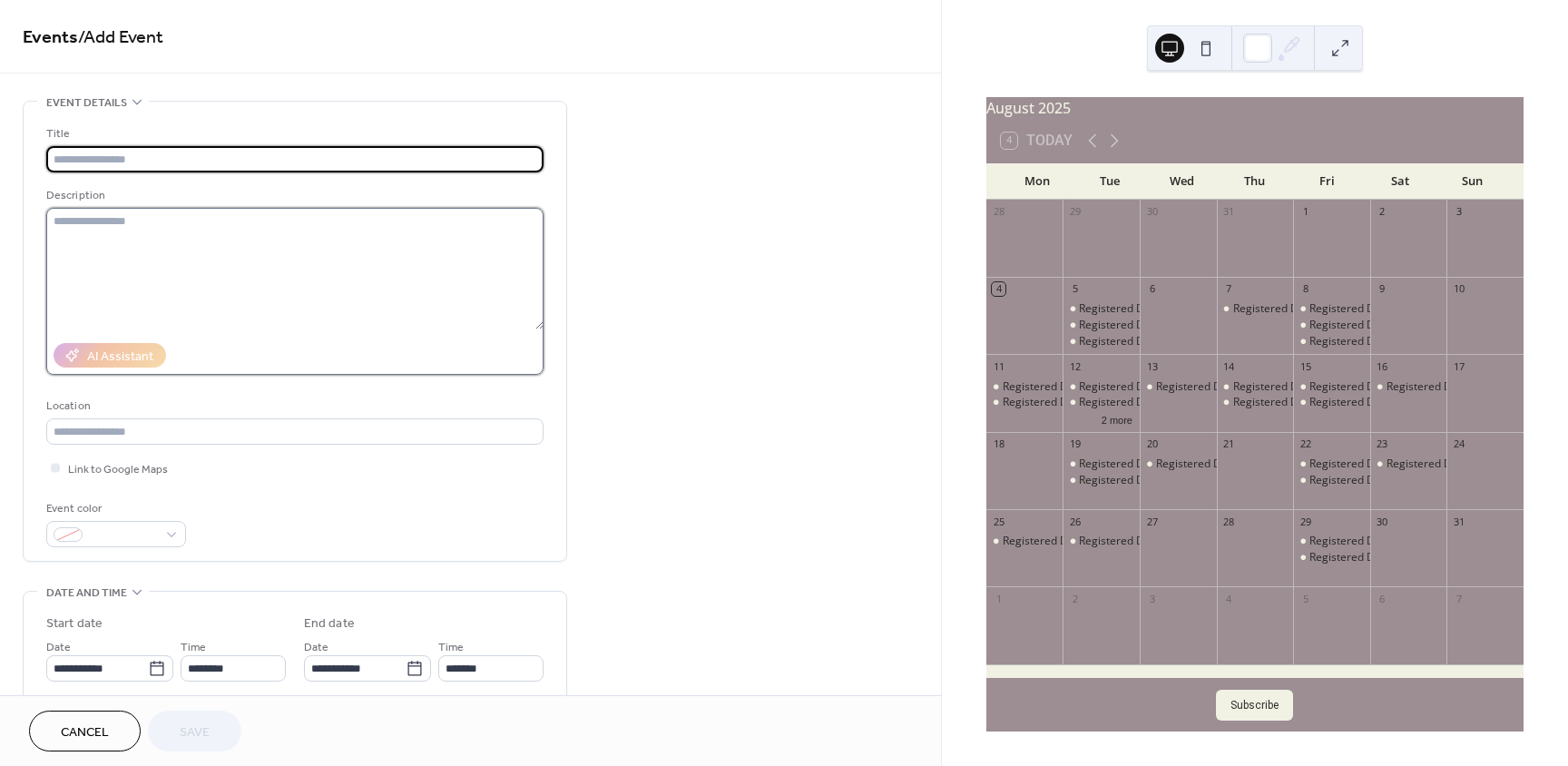 click at bounding box center (295, 269) 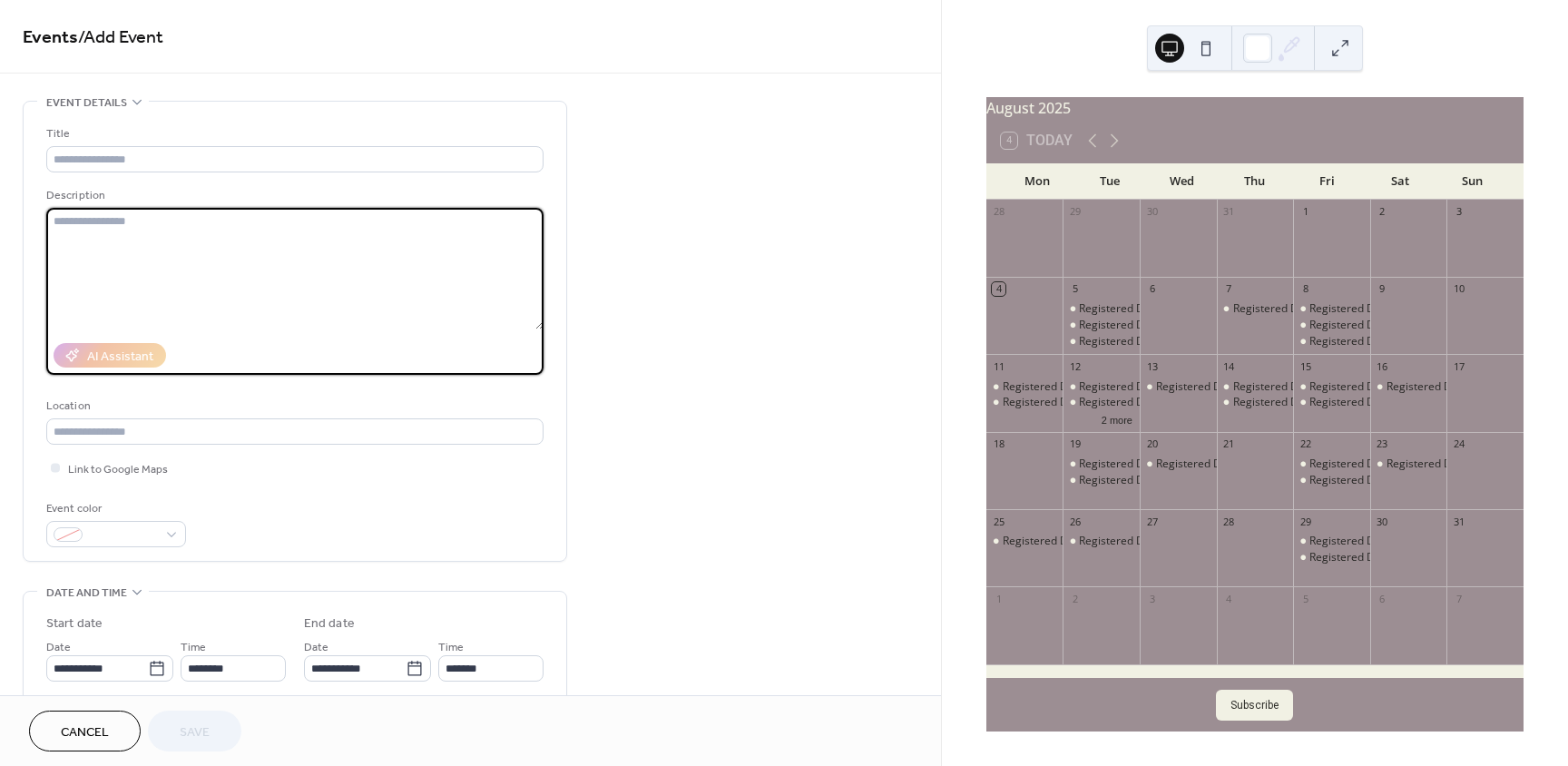 paste on "**********" 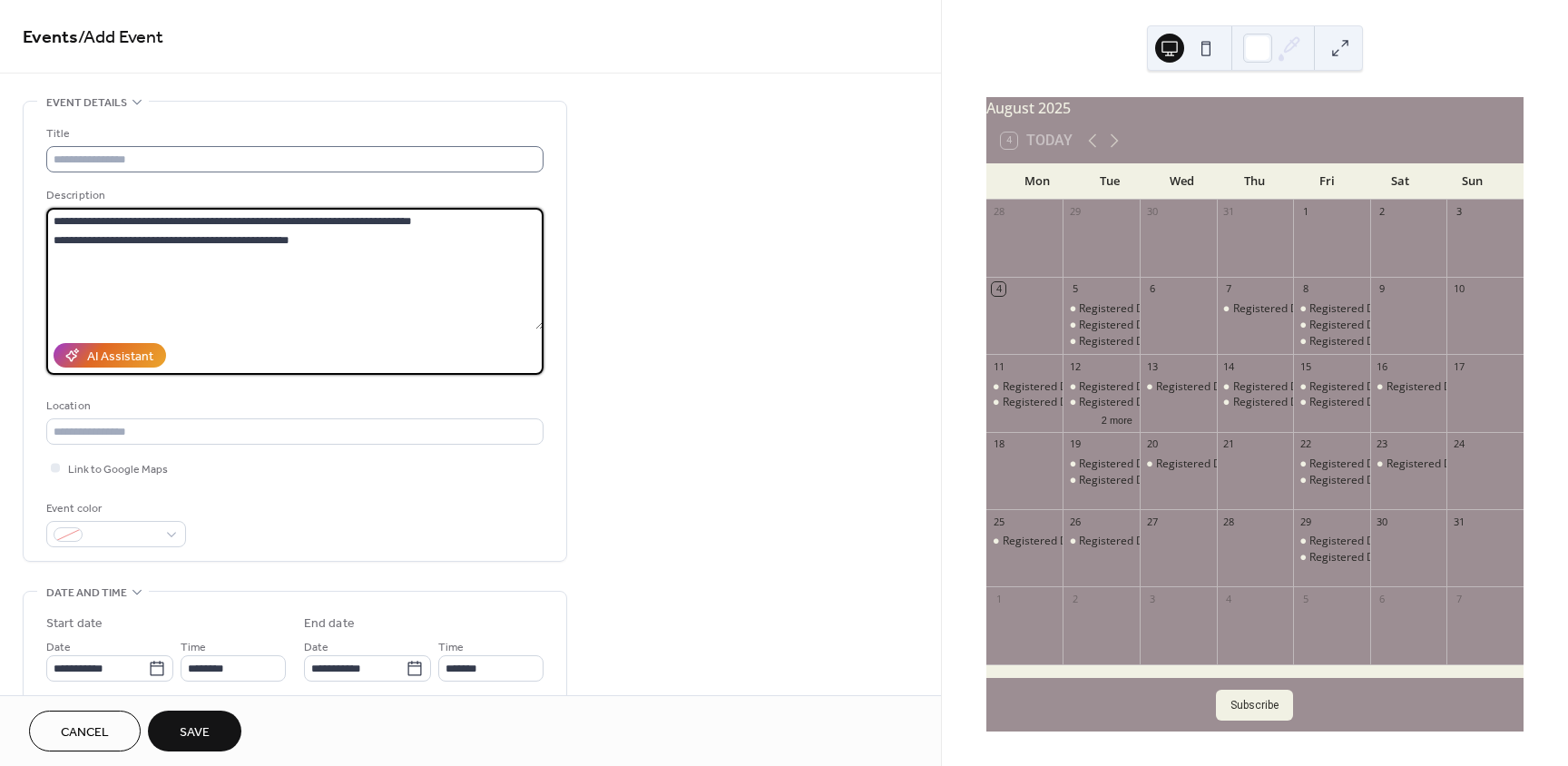 type on "**********" 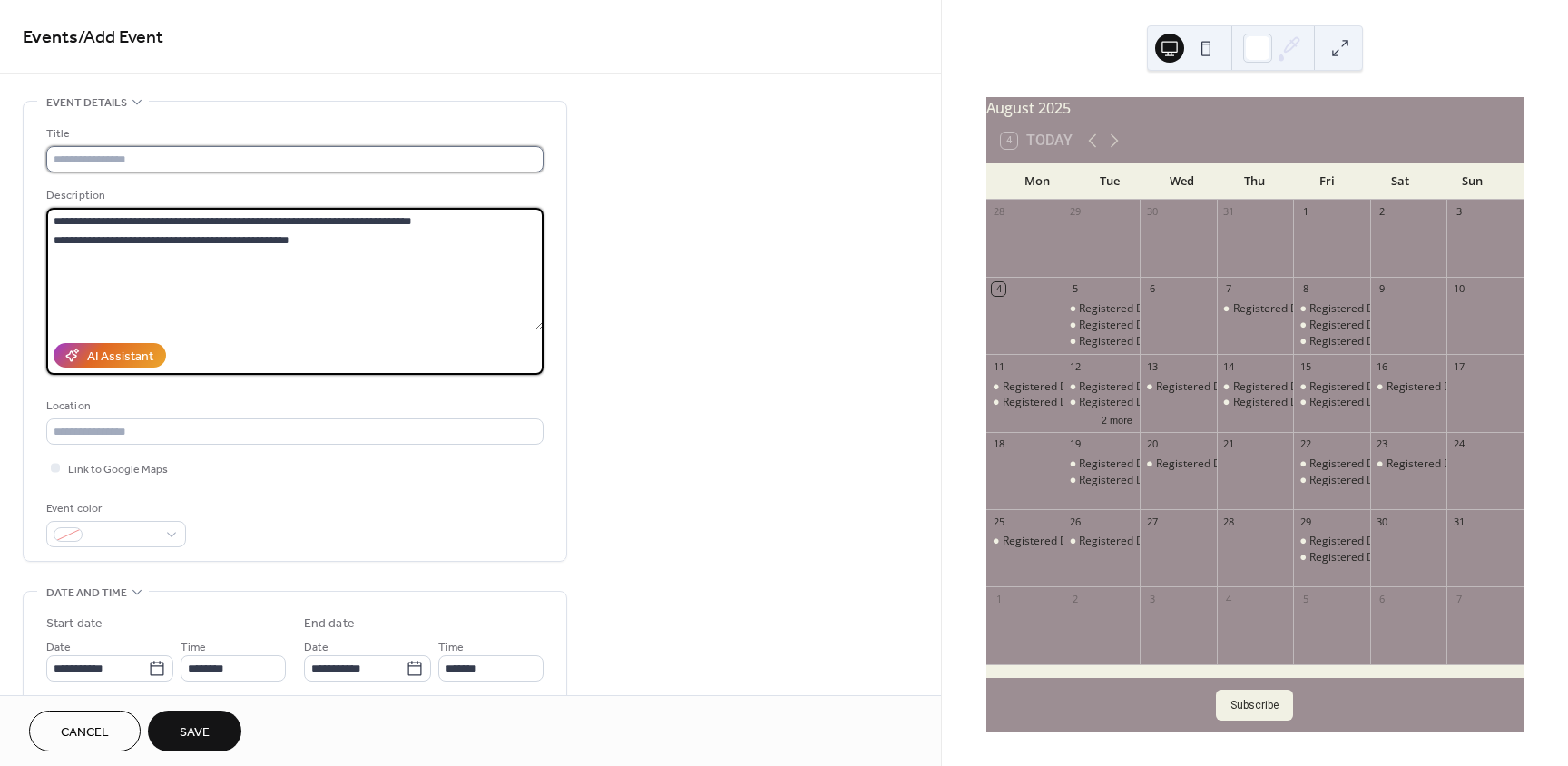 click at bounding box center (295, 159) 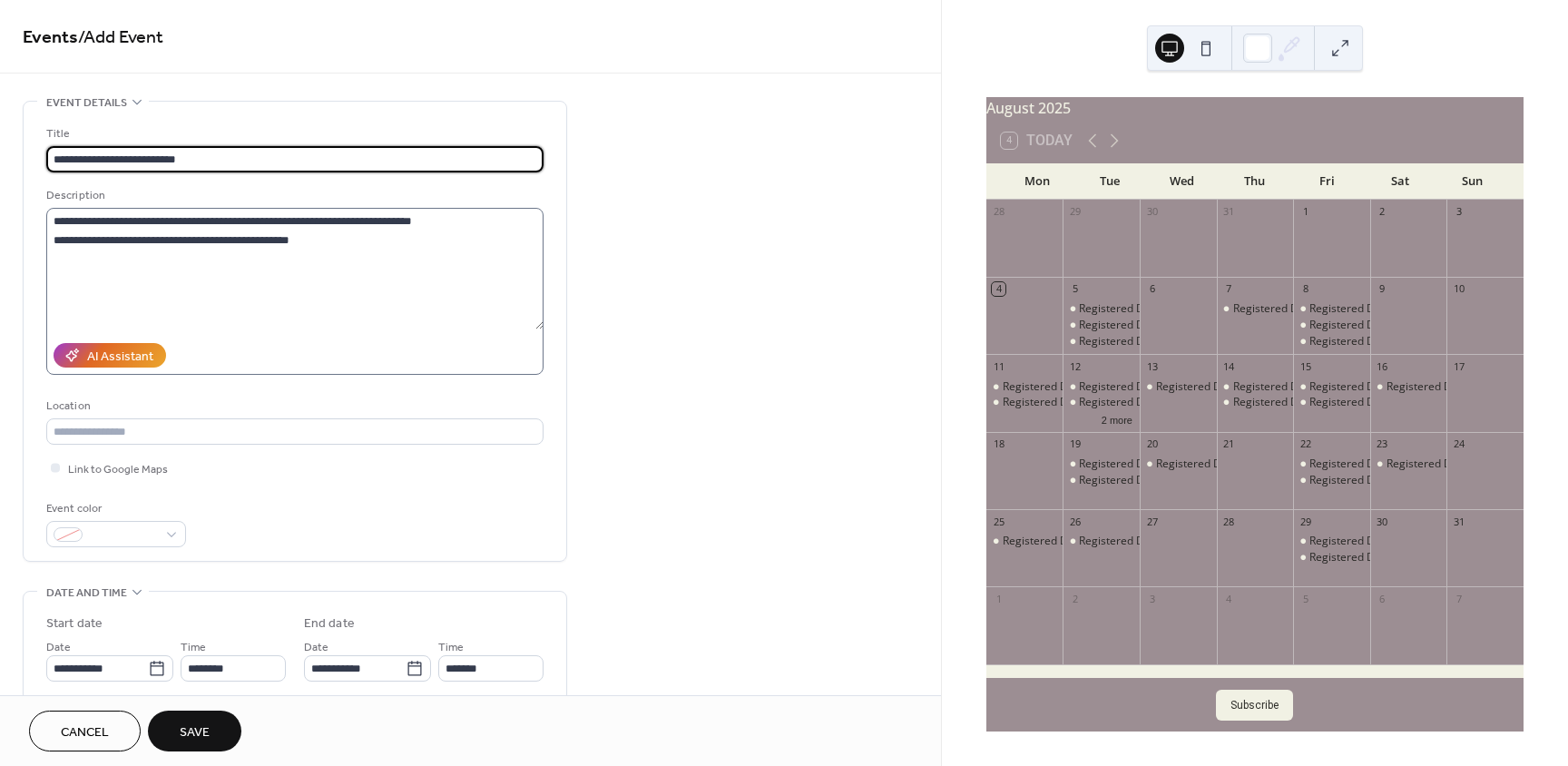 type on "**********" 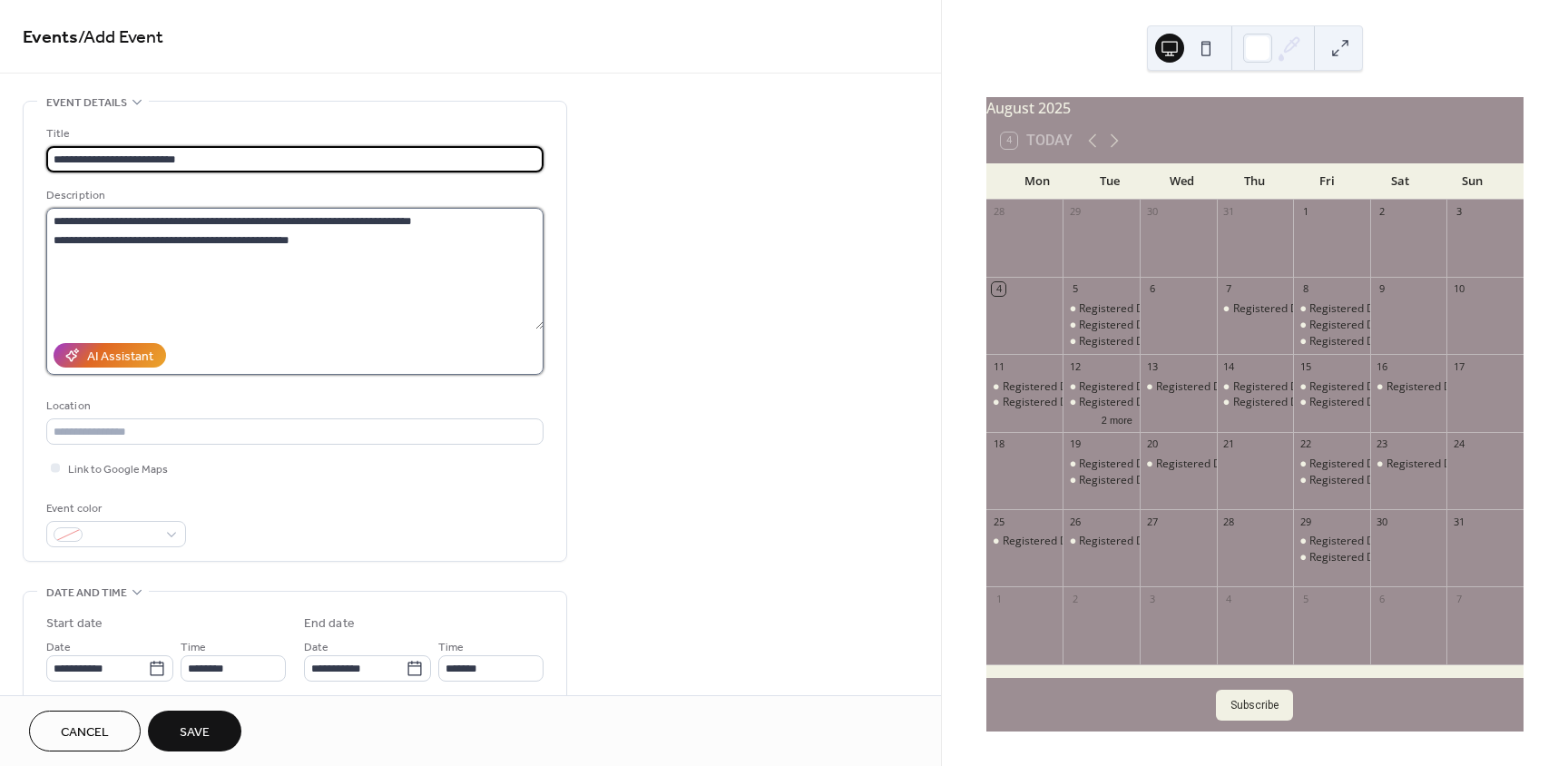 click on "**********" at bounding box center (295, 269) 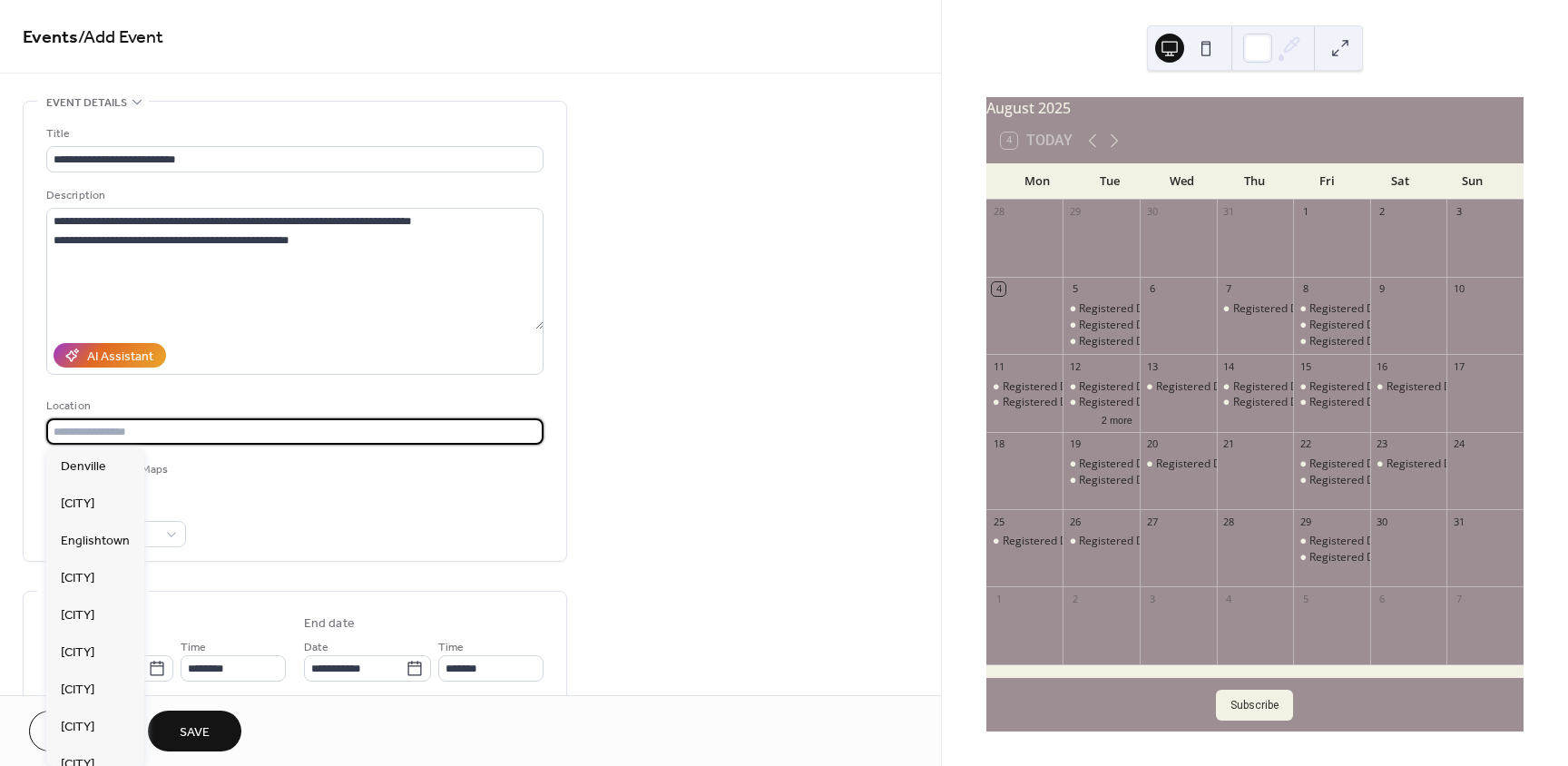 click at bounding box center (295, 431) 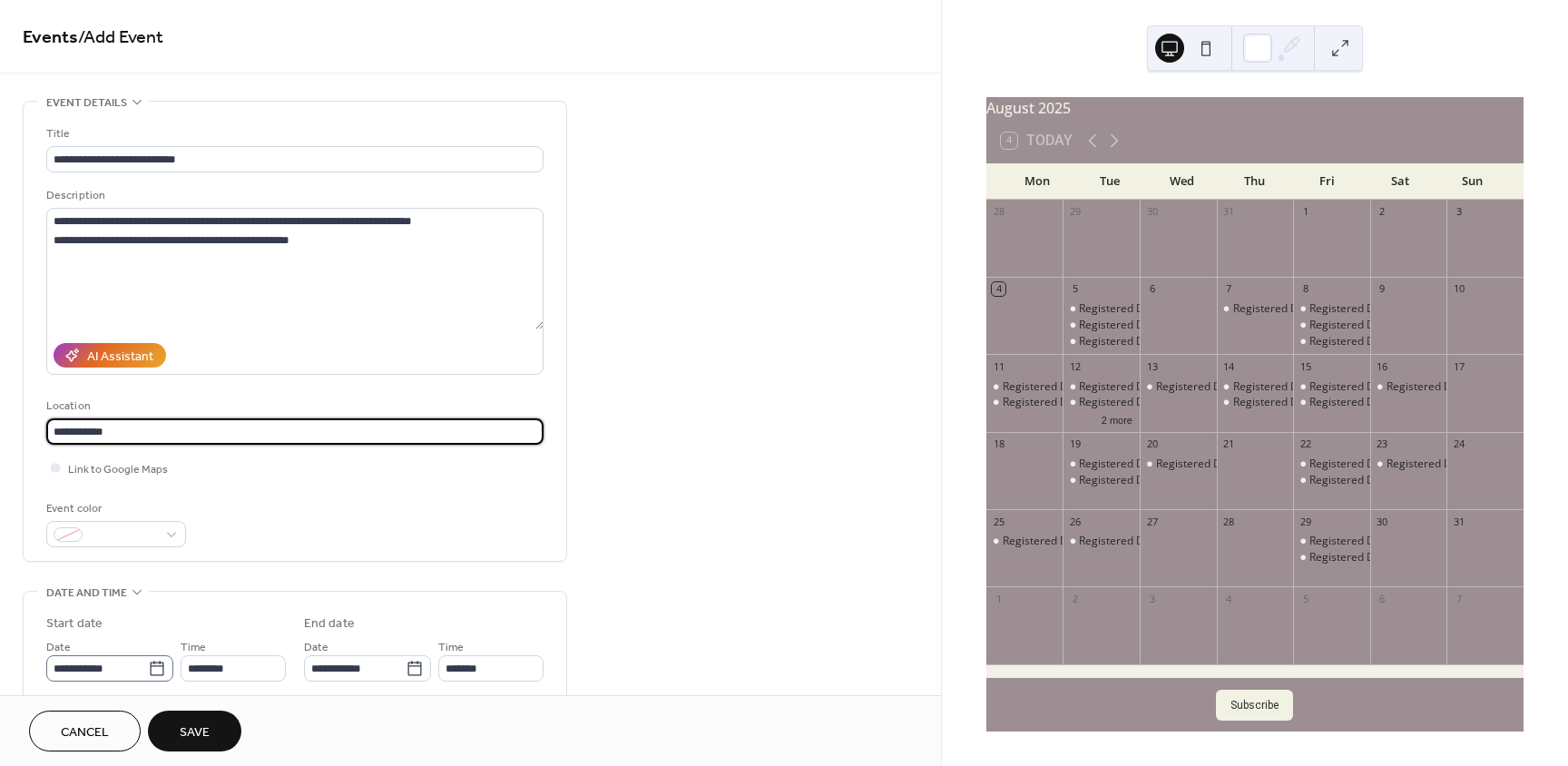 type on "**********" 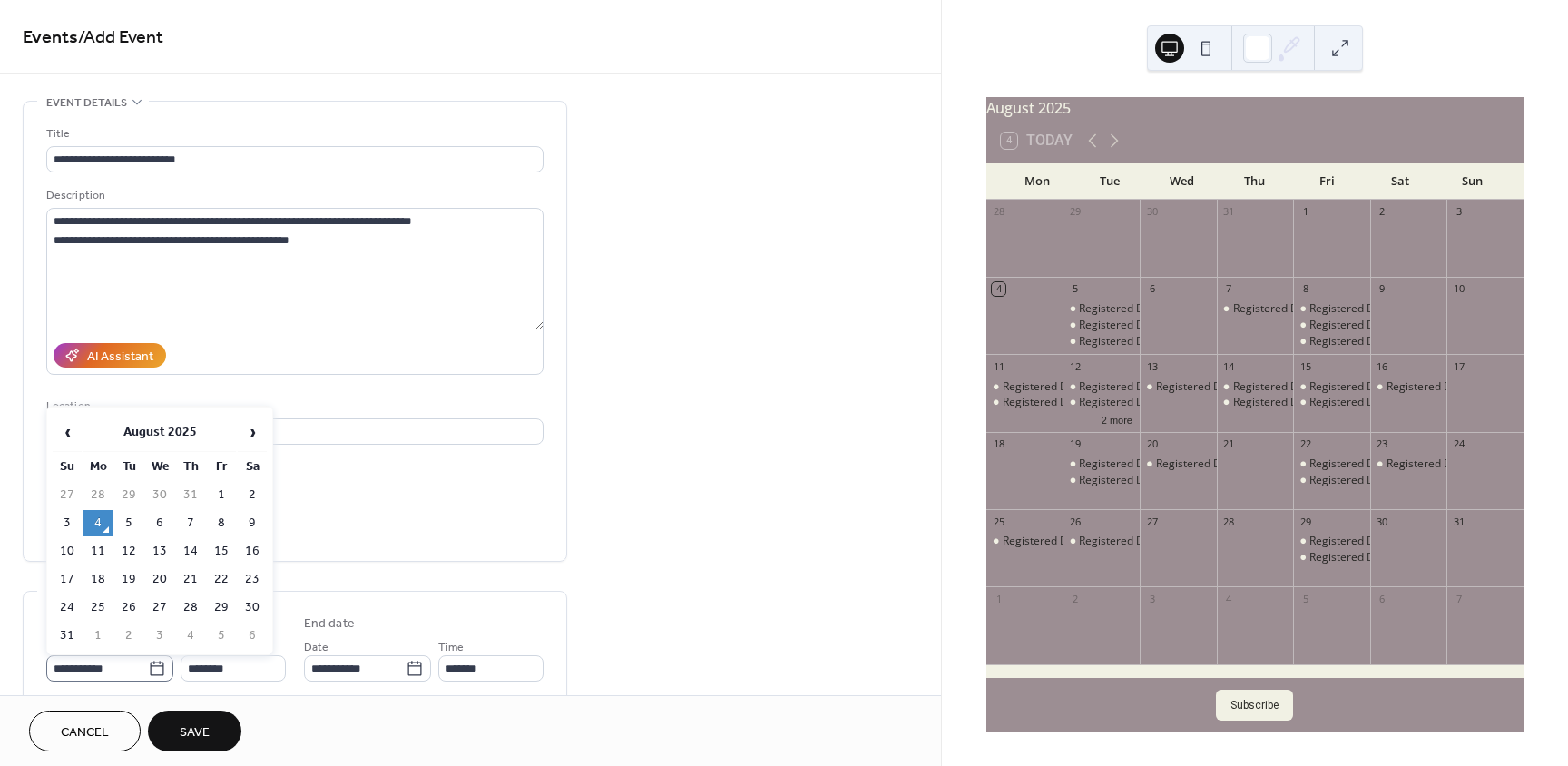 click 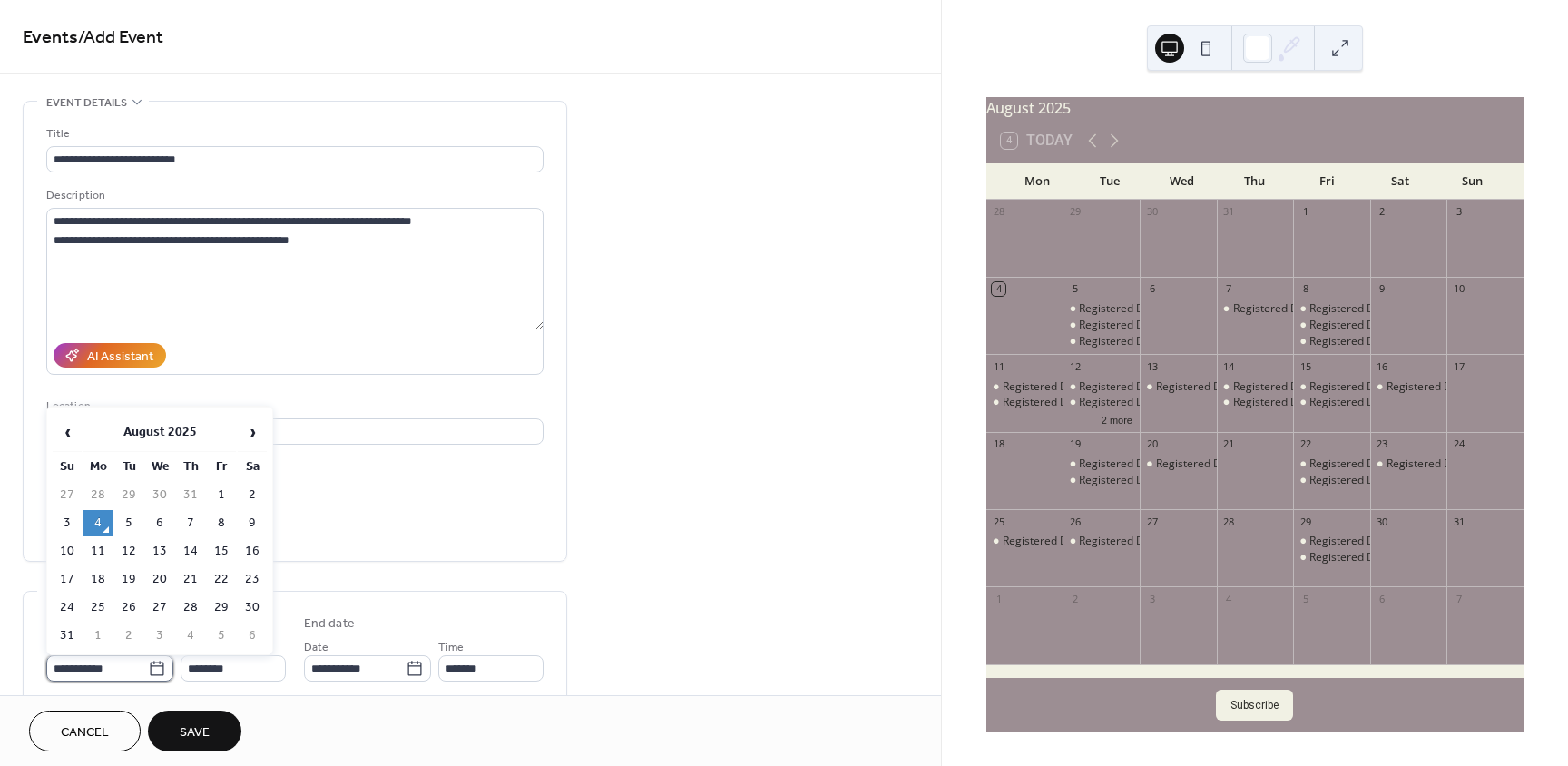 click on "**********" at bounding box center (97, 668) 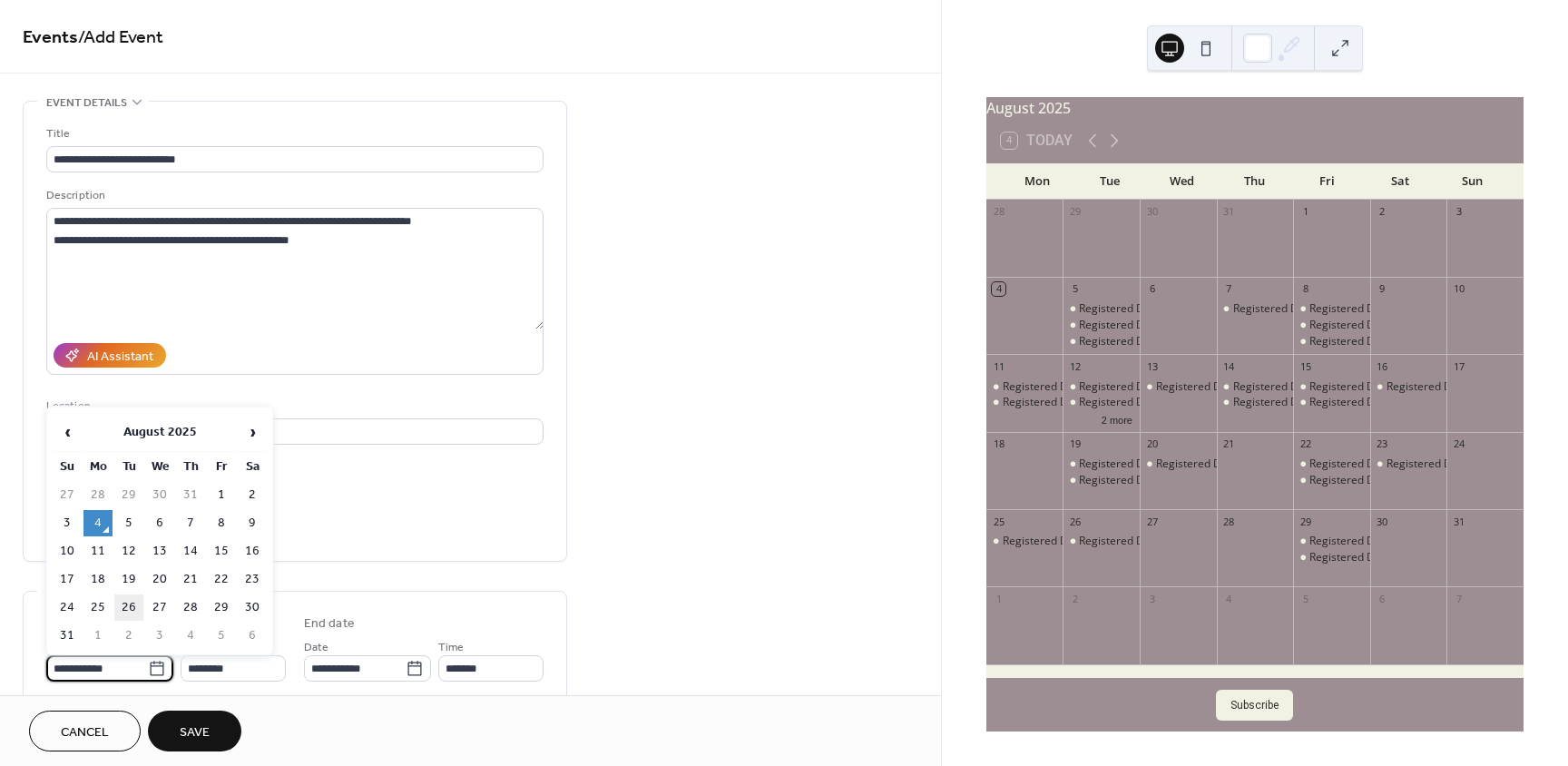 click on "26" at bounding box center (129, 607) 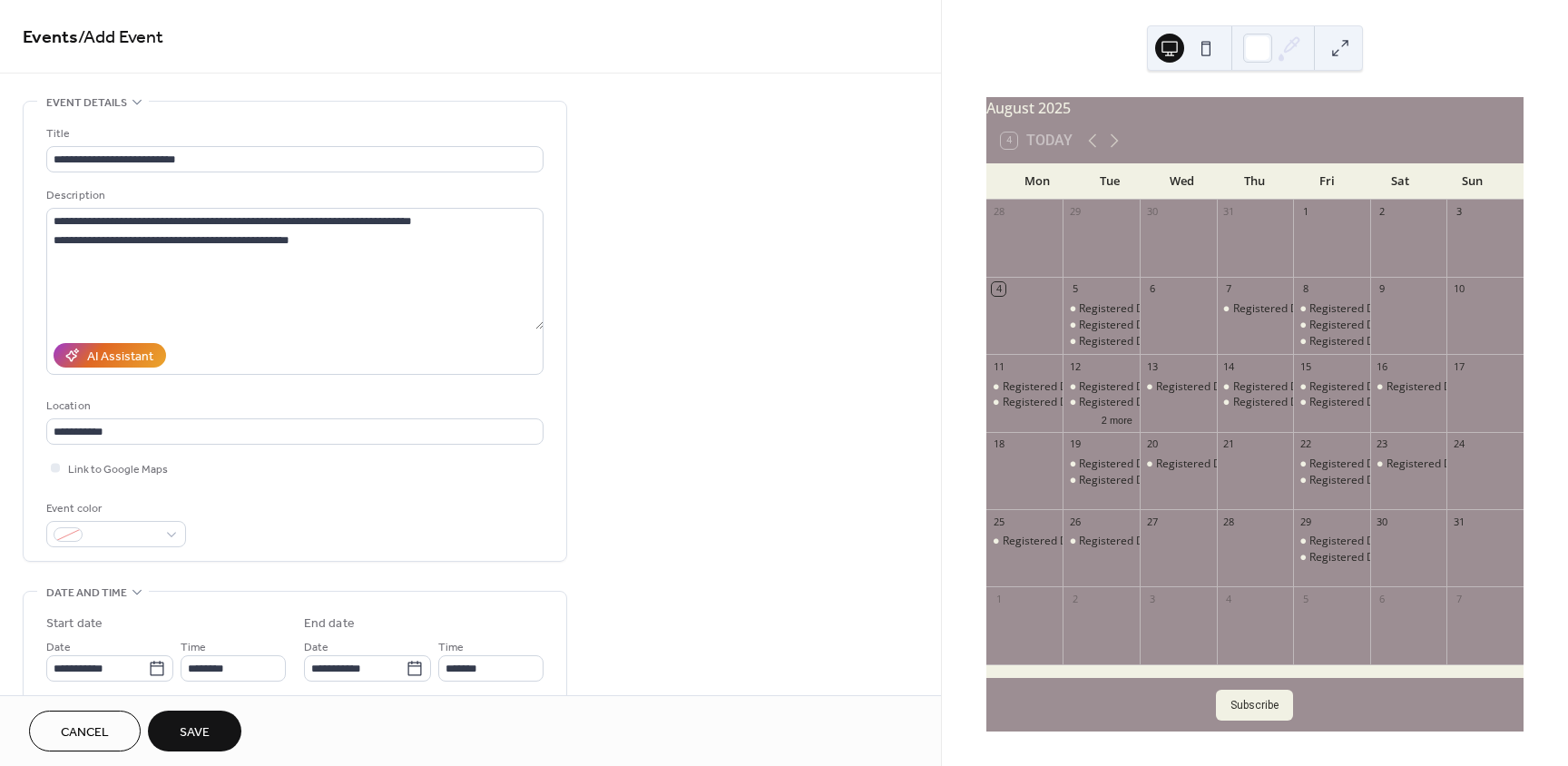 type on "**********" 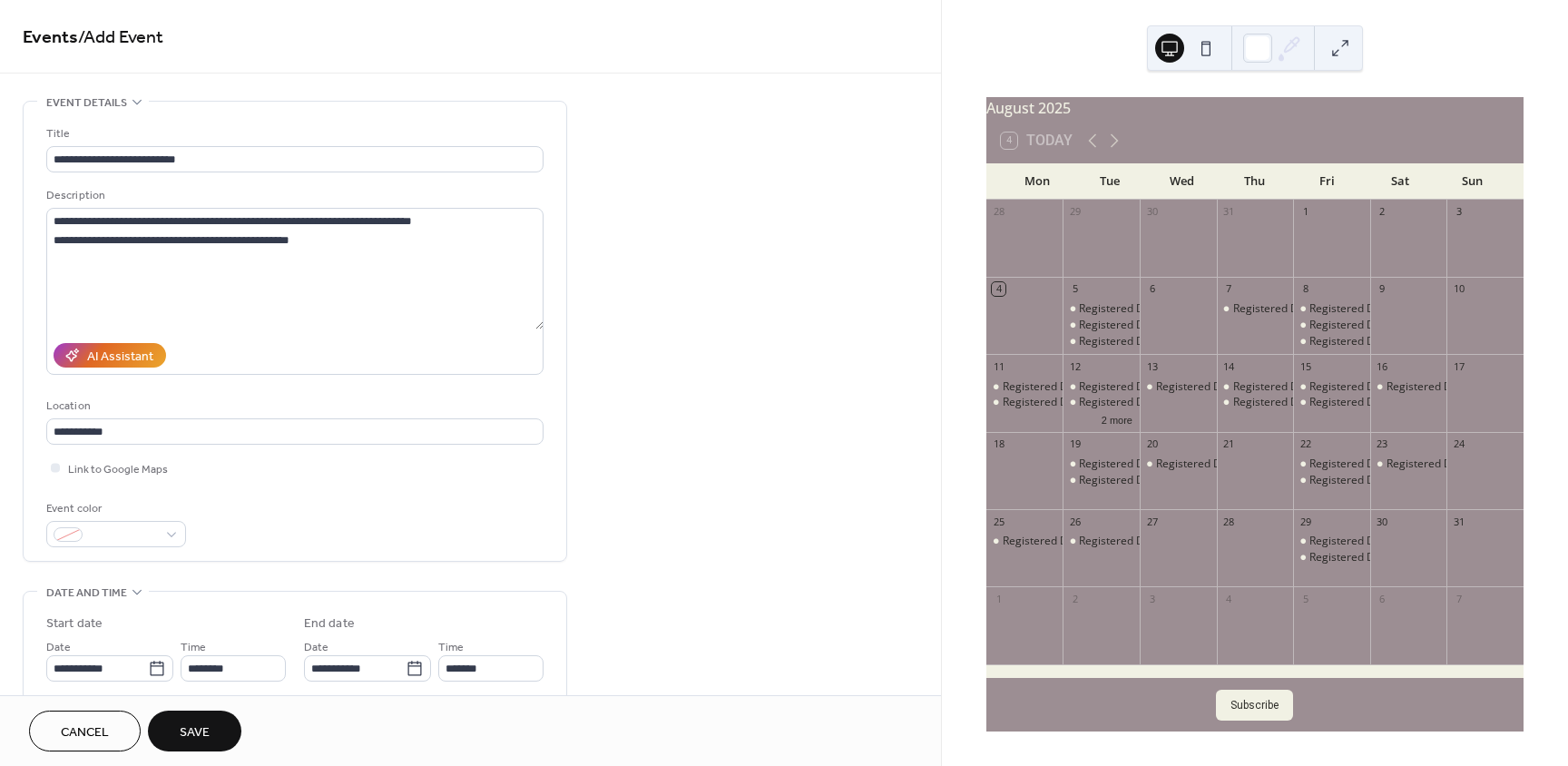 type on "**********" 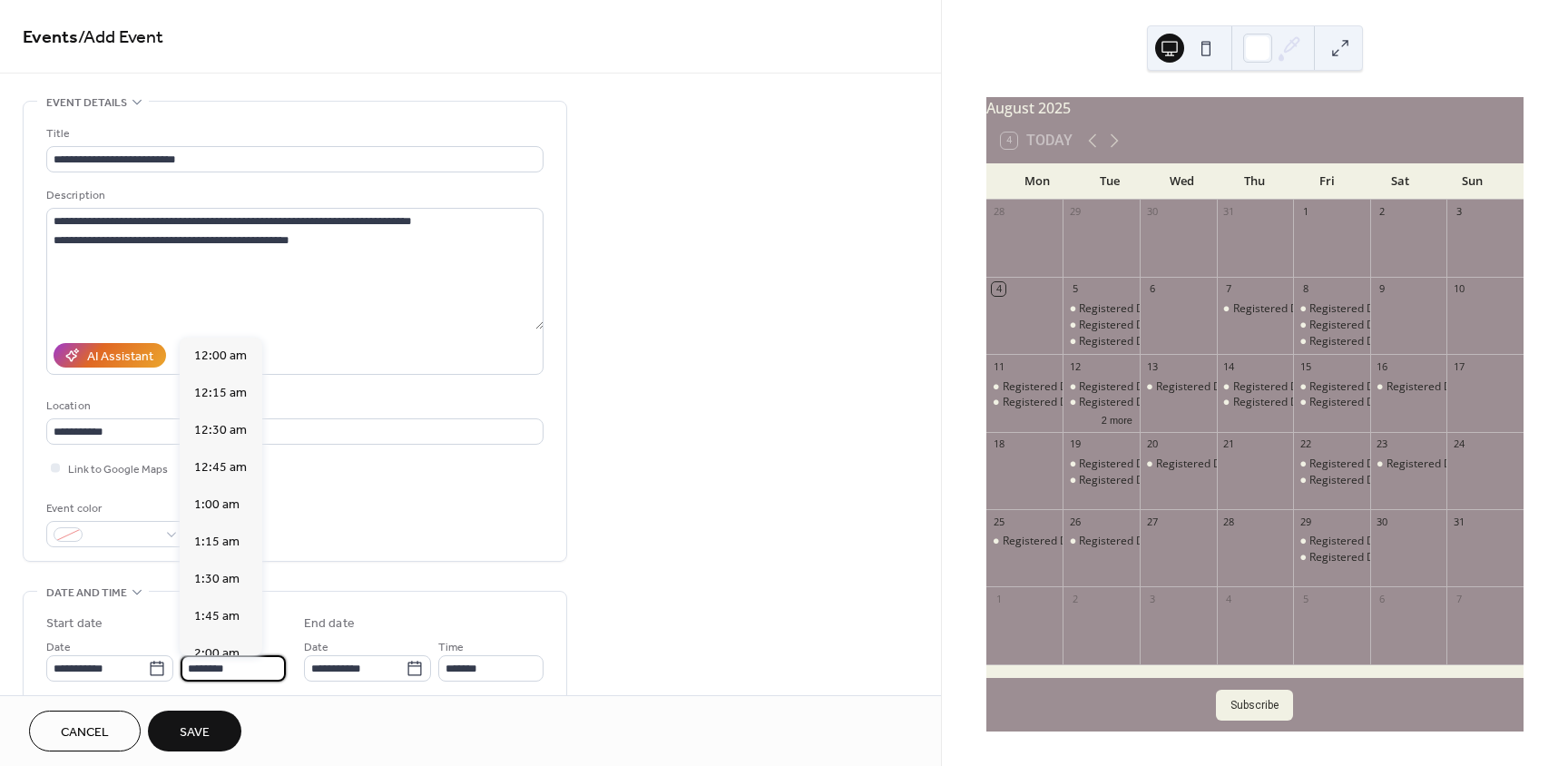 click on "********" at bounding box center [233, 668] 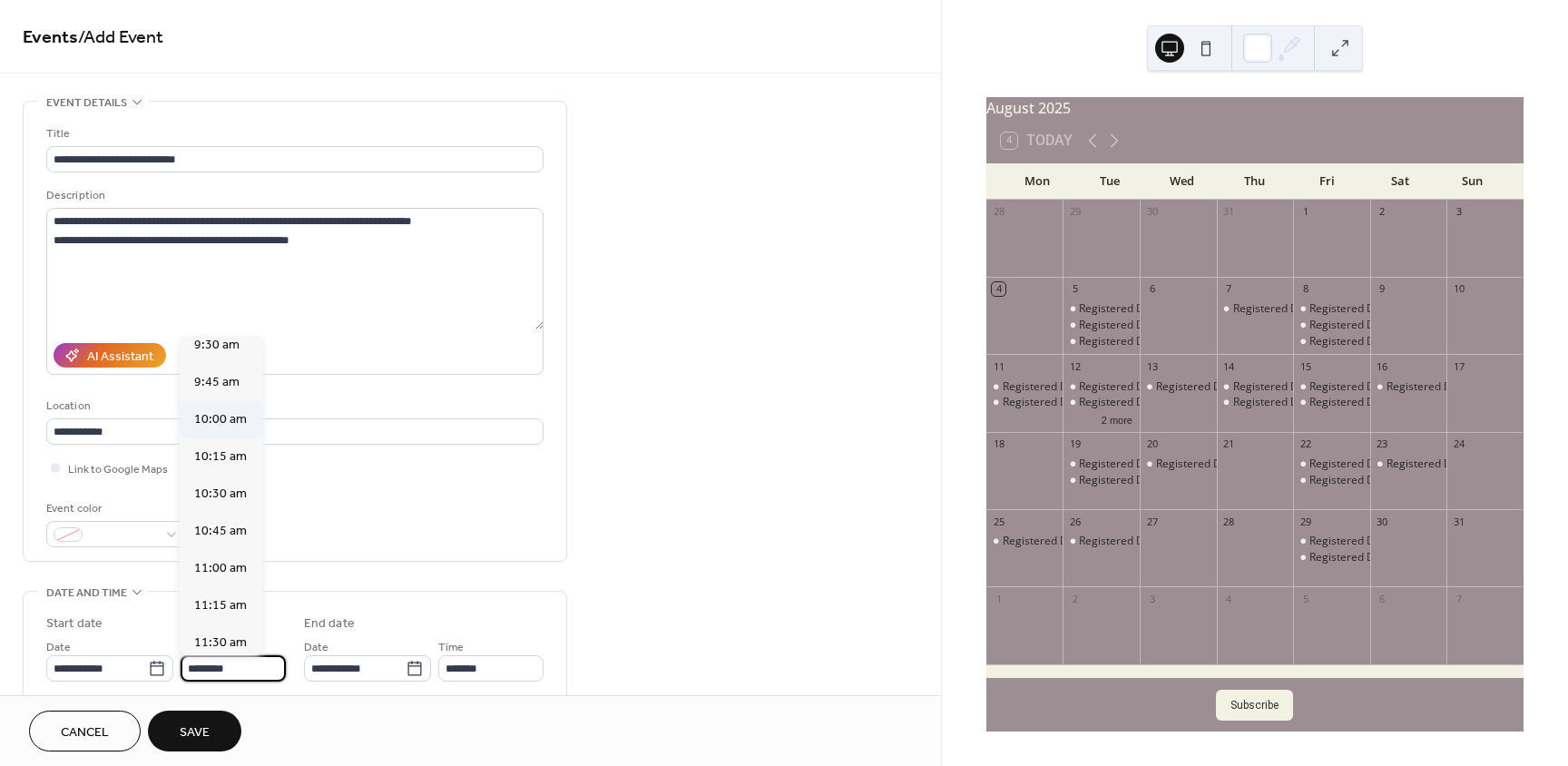 scroll, scrollTop: 1423, scrollLeft: 0, axis: vertical 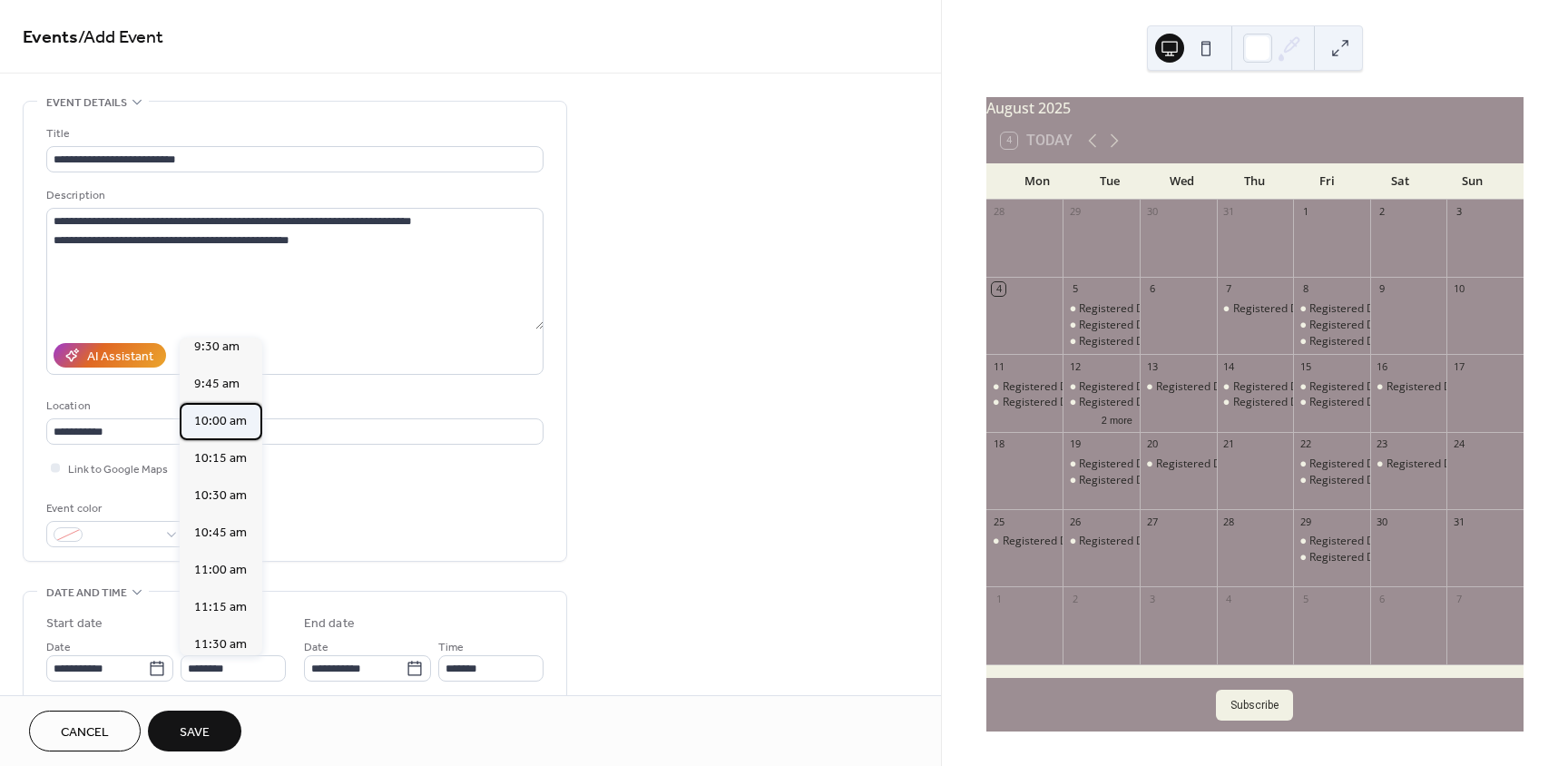 click on "10:00 am" at bounding box center [220, 421] 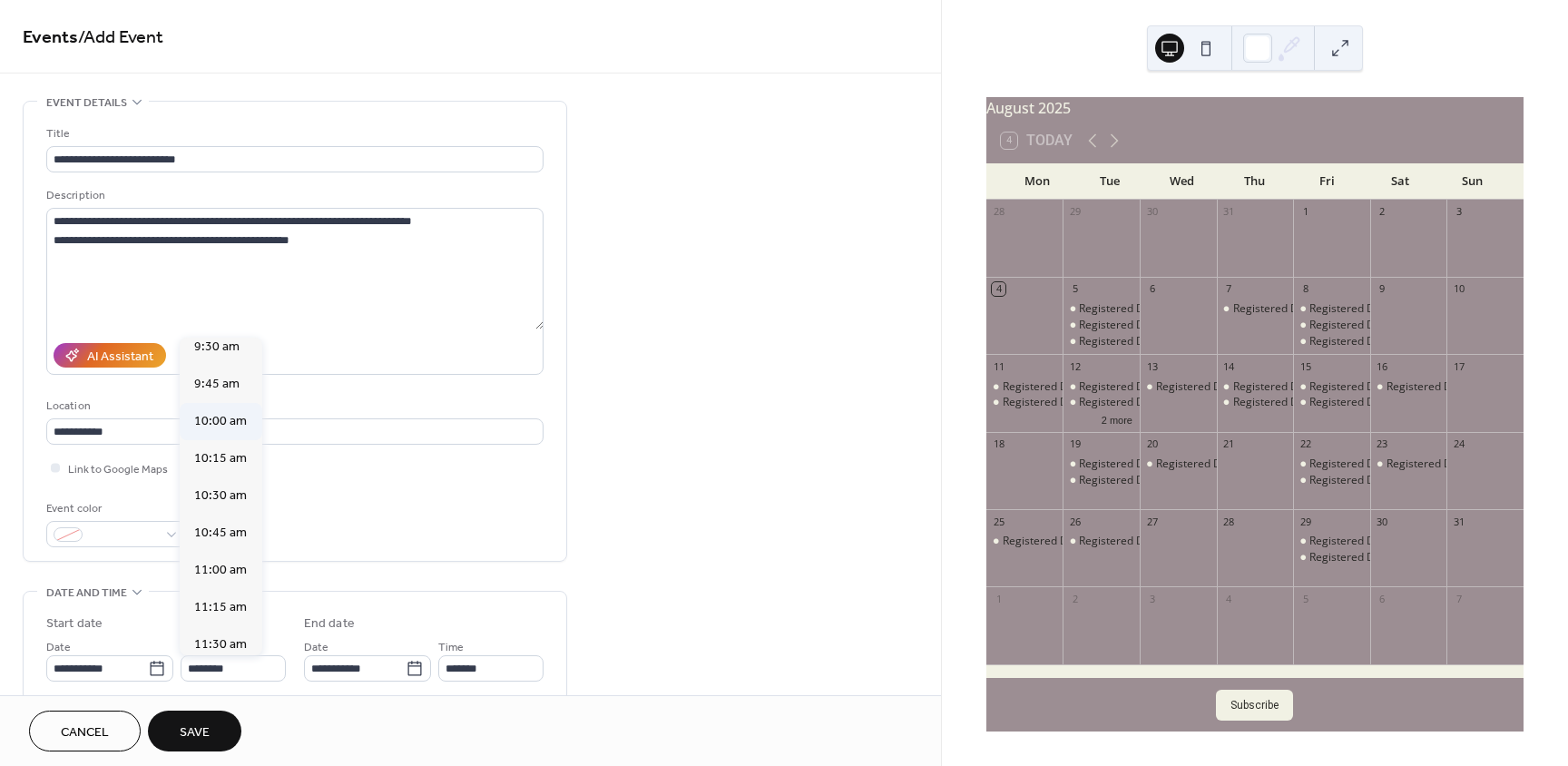 type on "********" 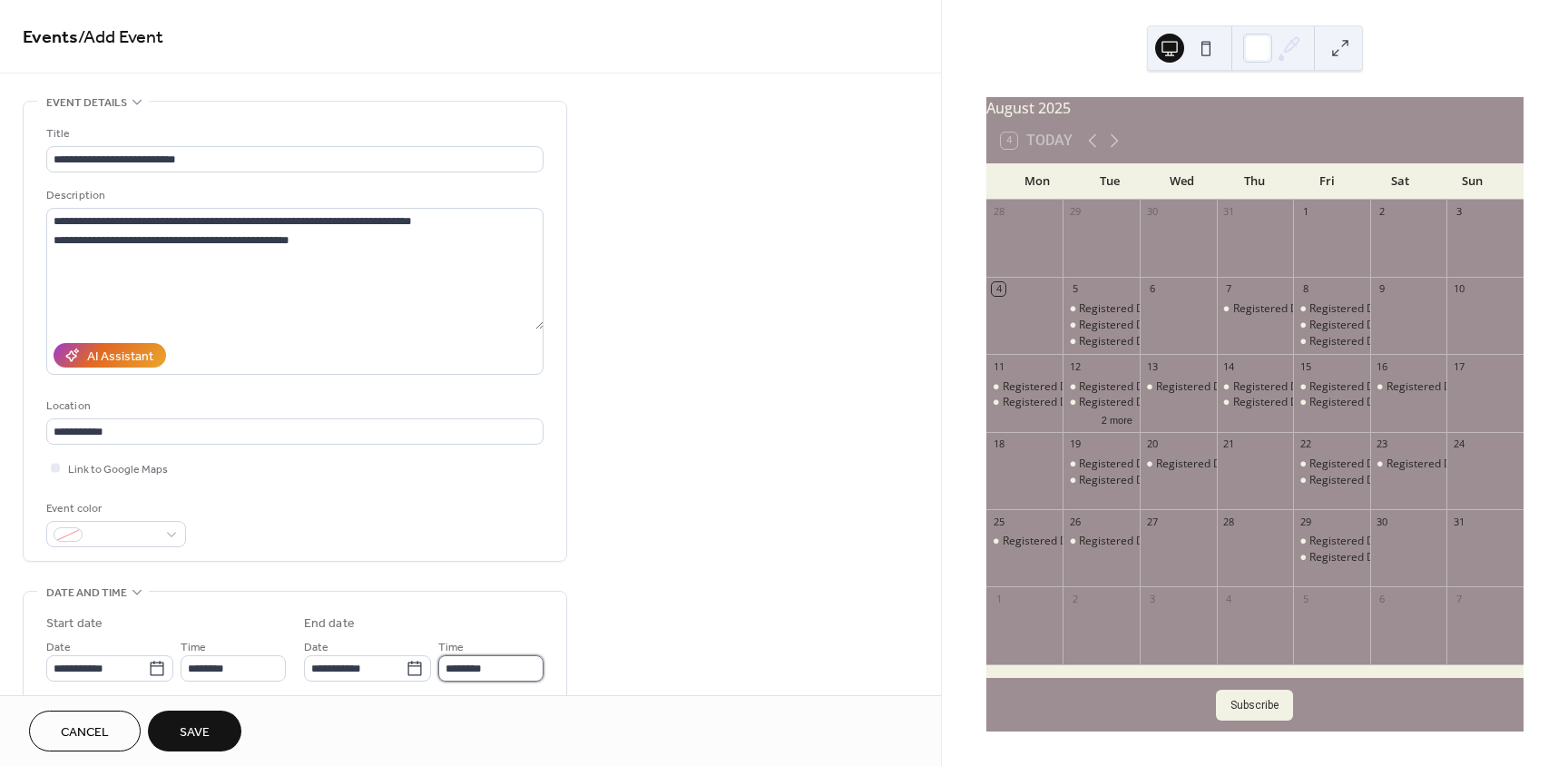 click on "********" at bounding box center [491, 668] 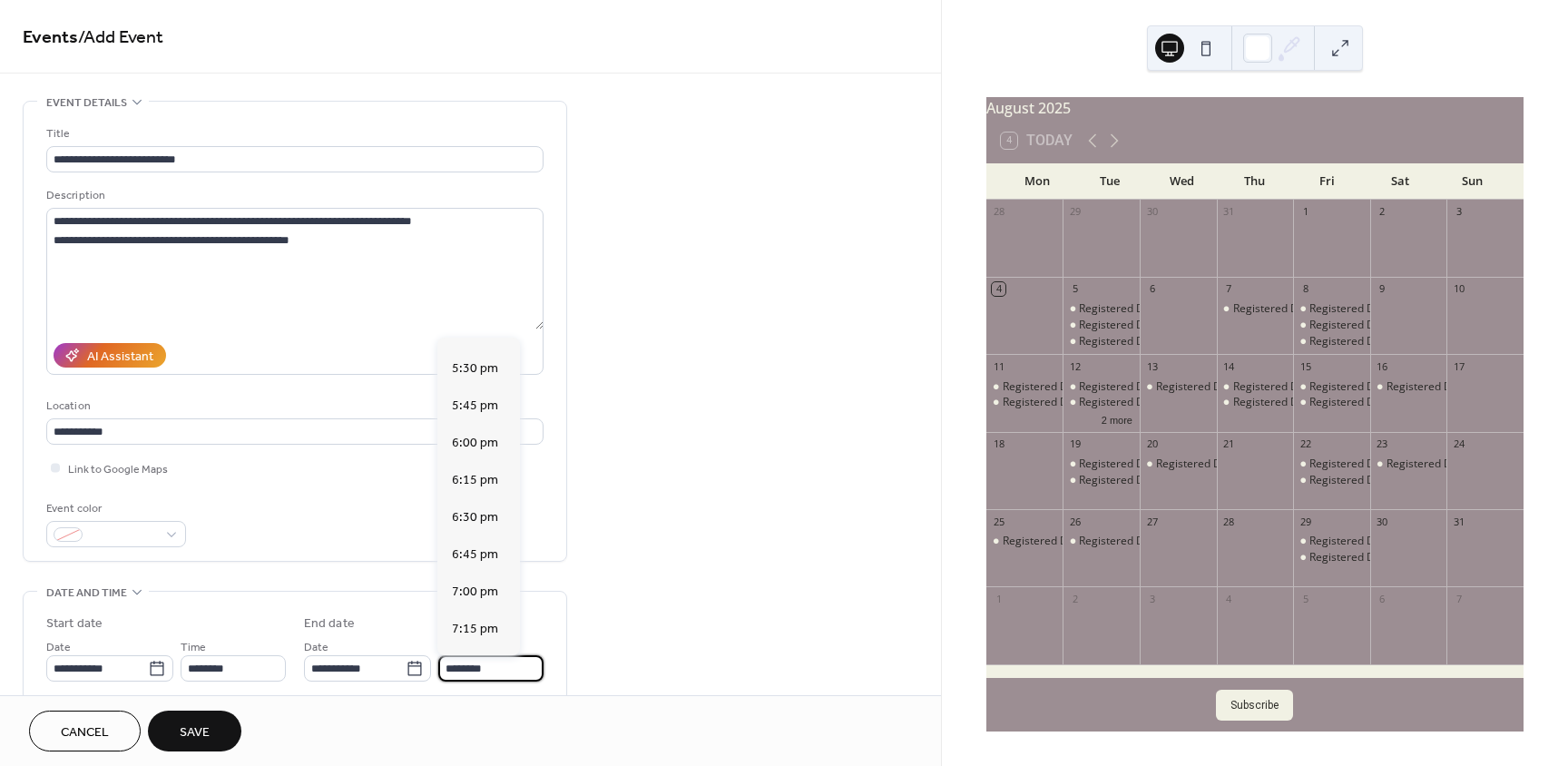 scroll, scrollTop: 1180, scrollLeft: 0, axis: vertical 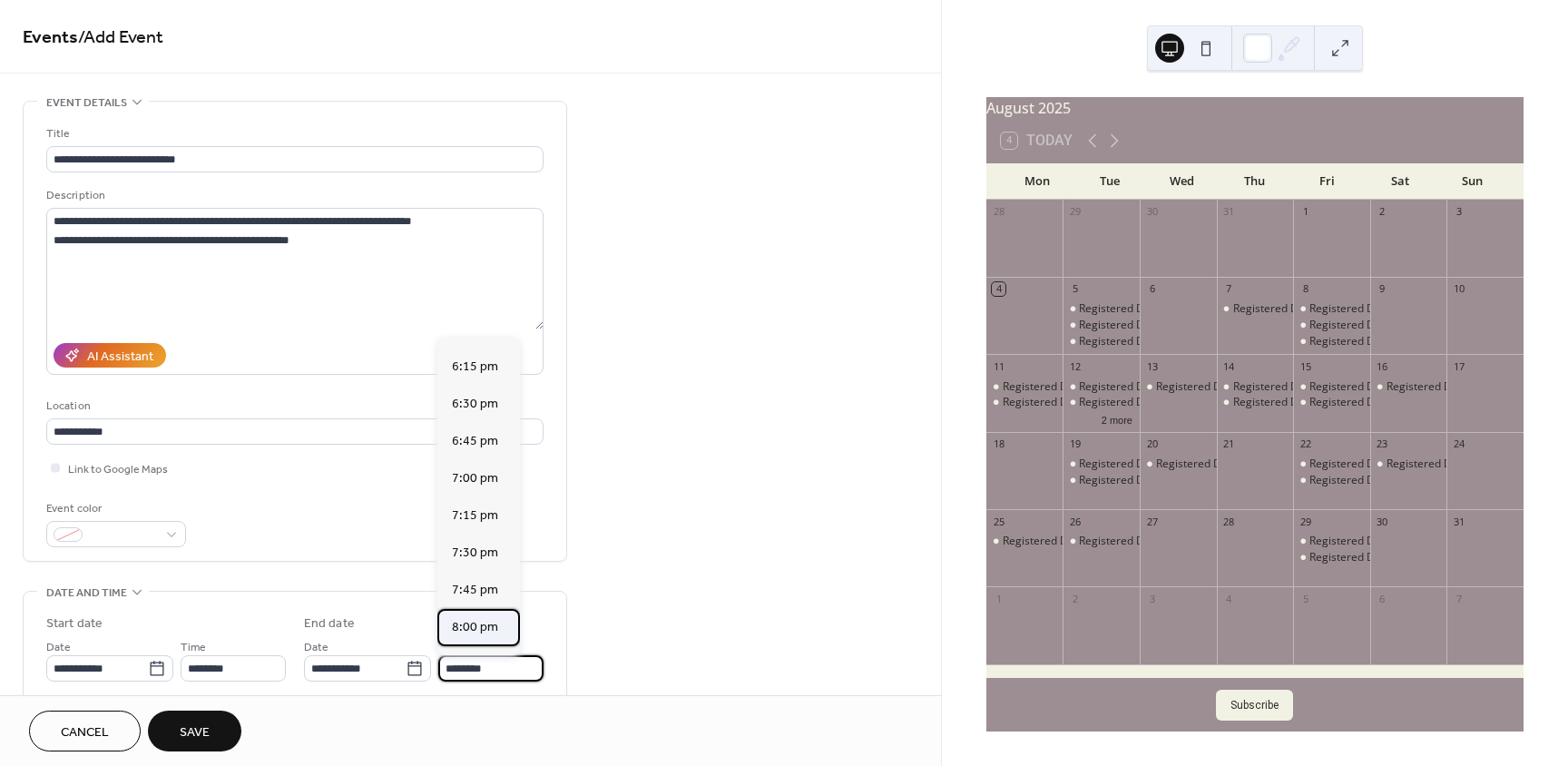 click on "8:00 pm" at bounding box center [475, 627] 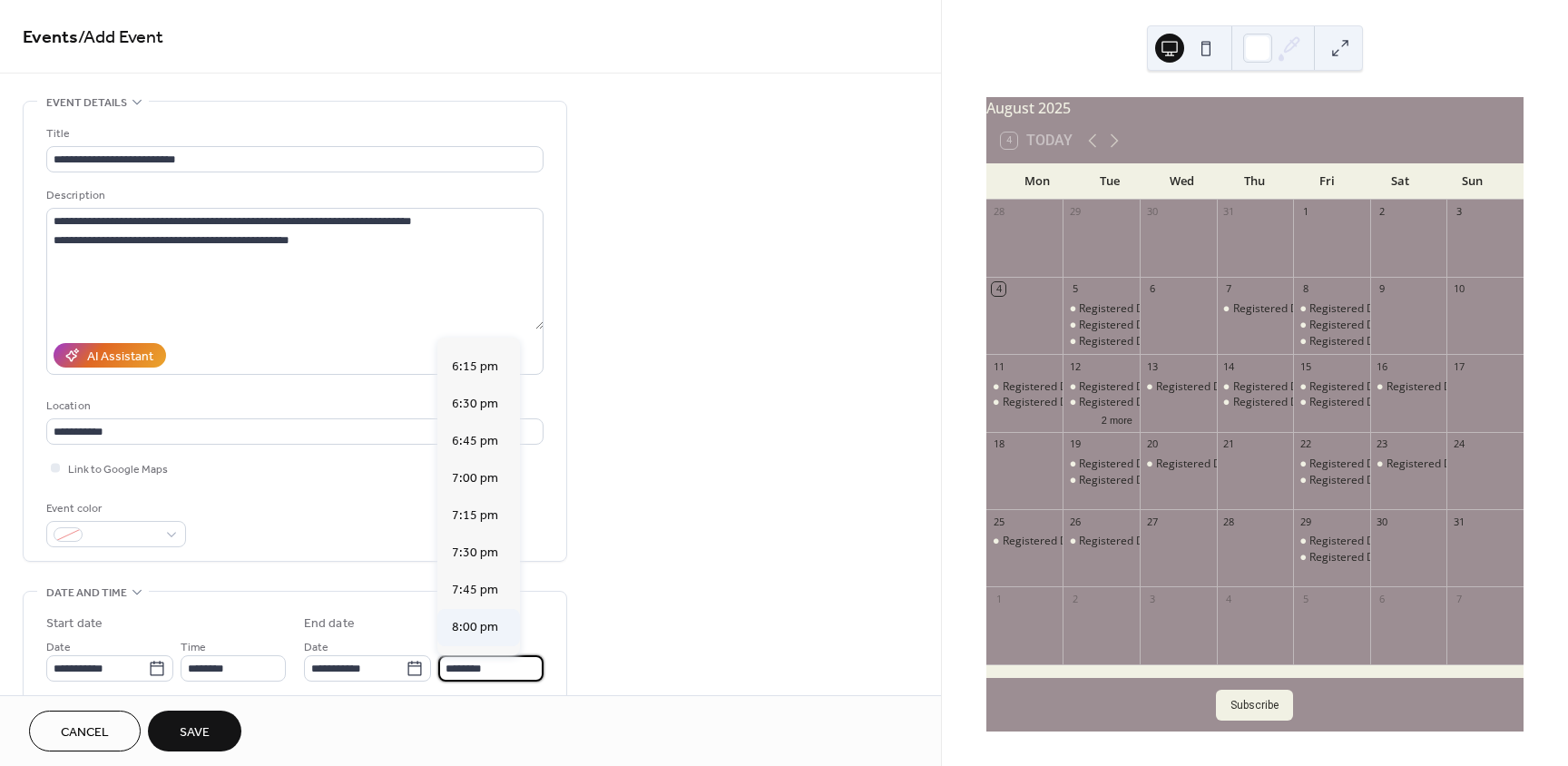 type on "*******" 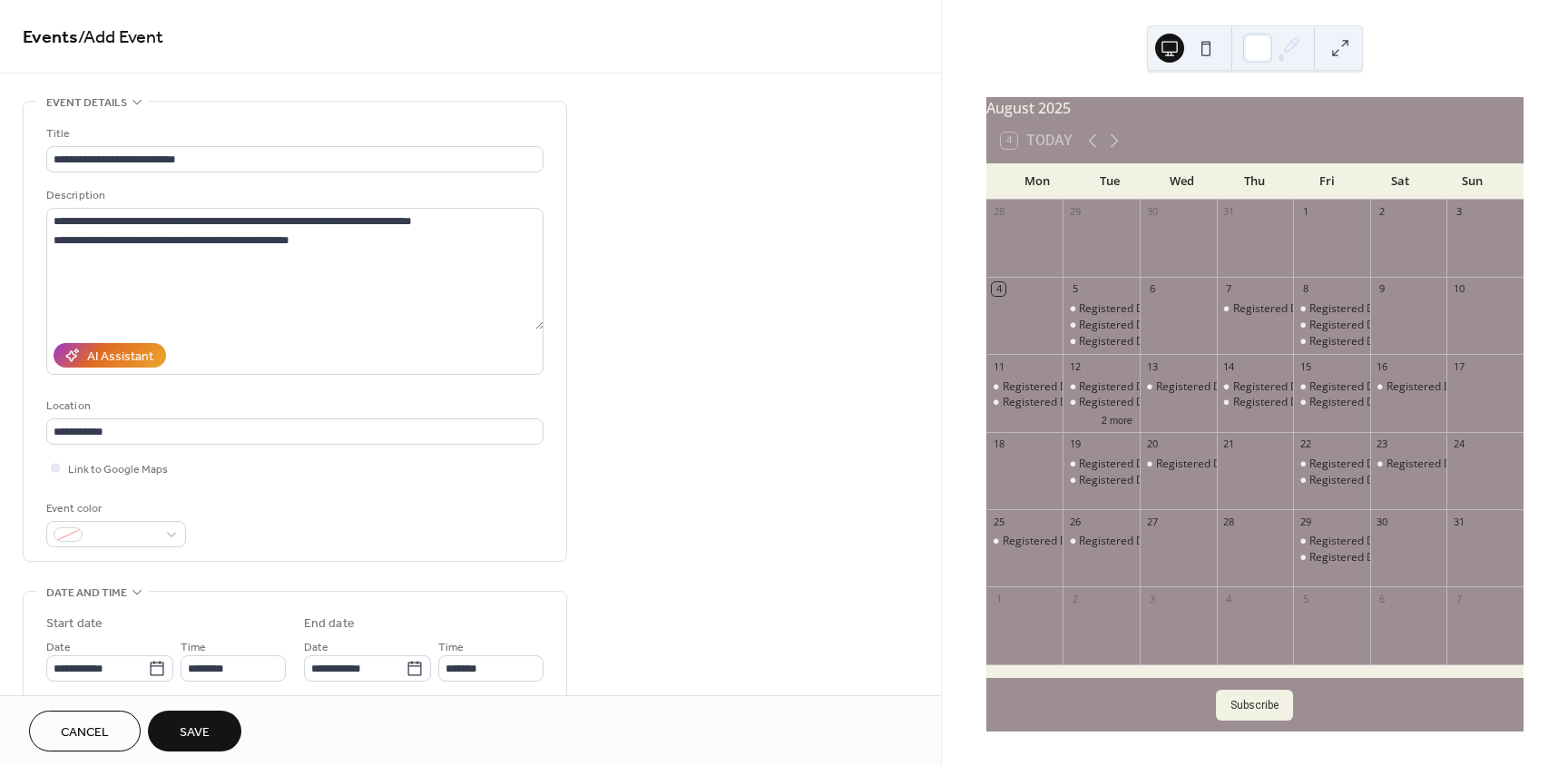 click on "Save" at bounding box center [194, 732] 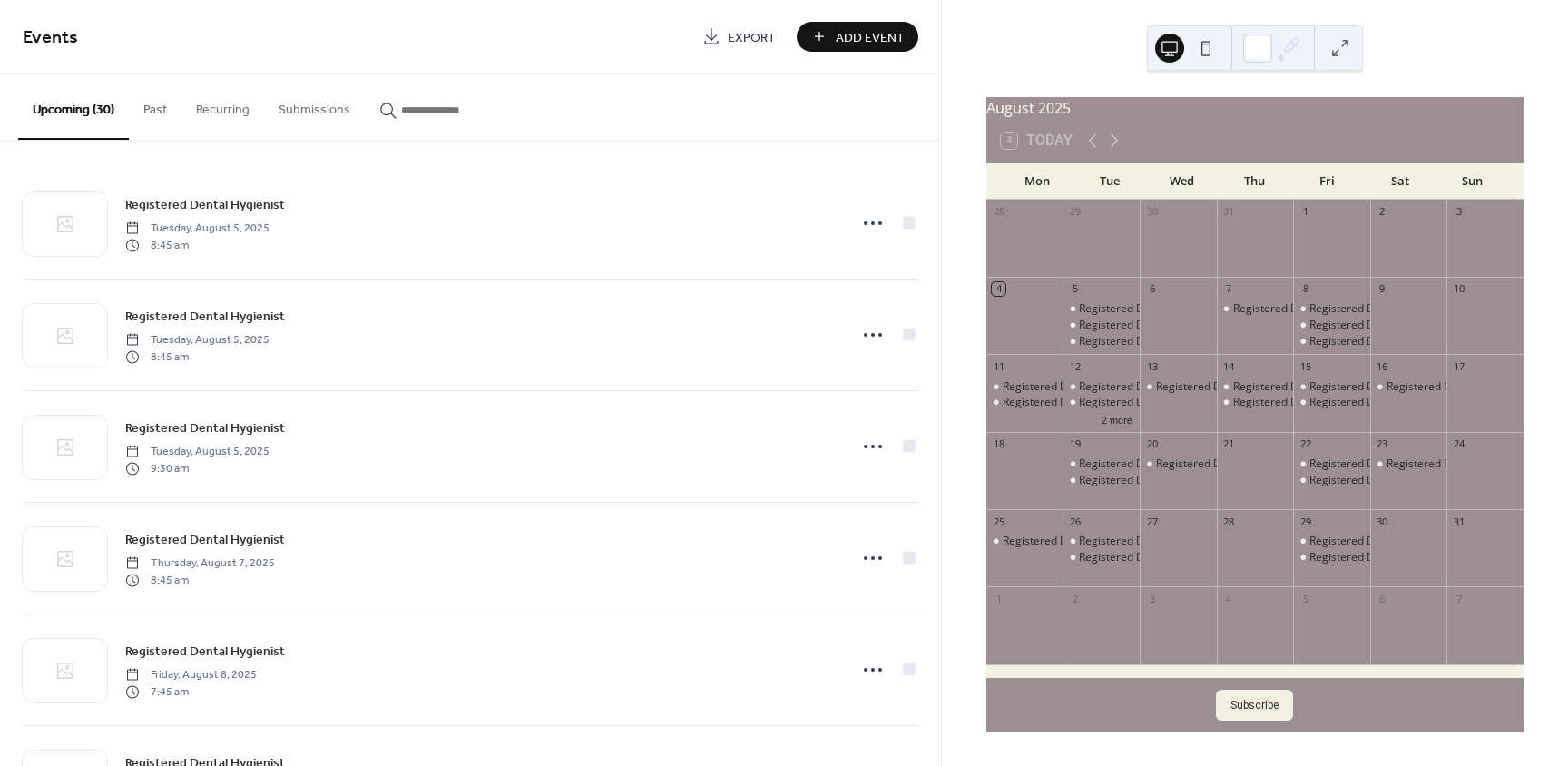 click on "Add Event" at bounding box center (870, 37) 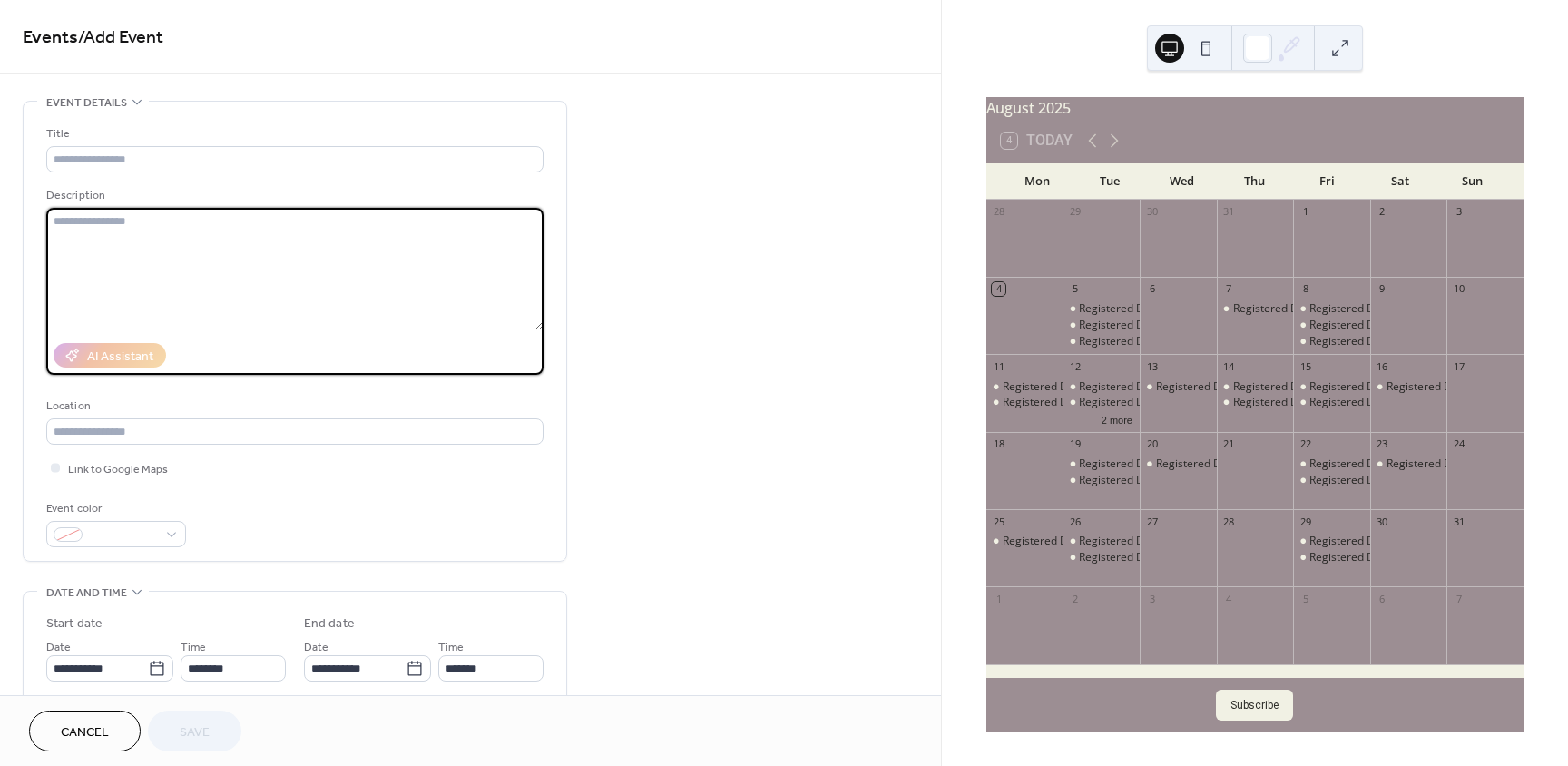 click at bounding box center [295, 269] 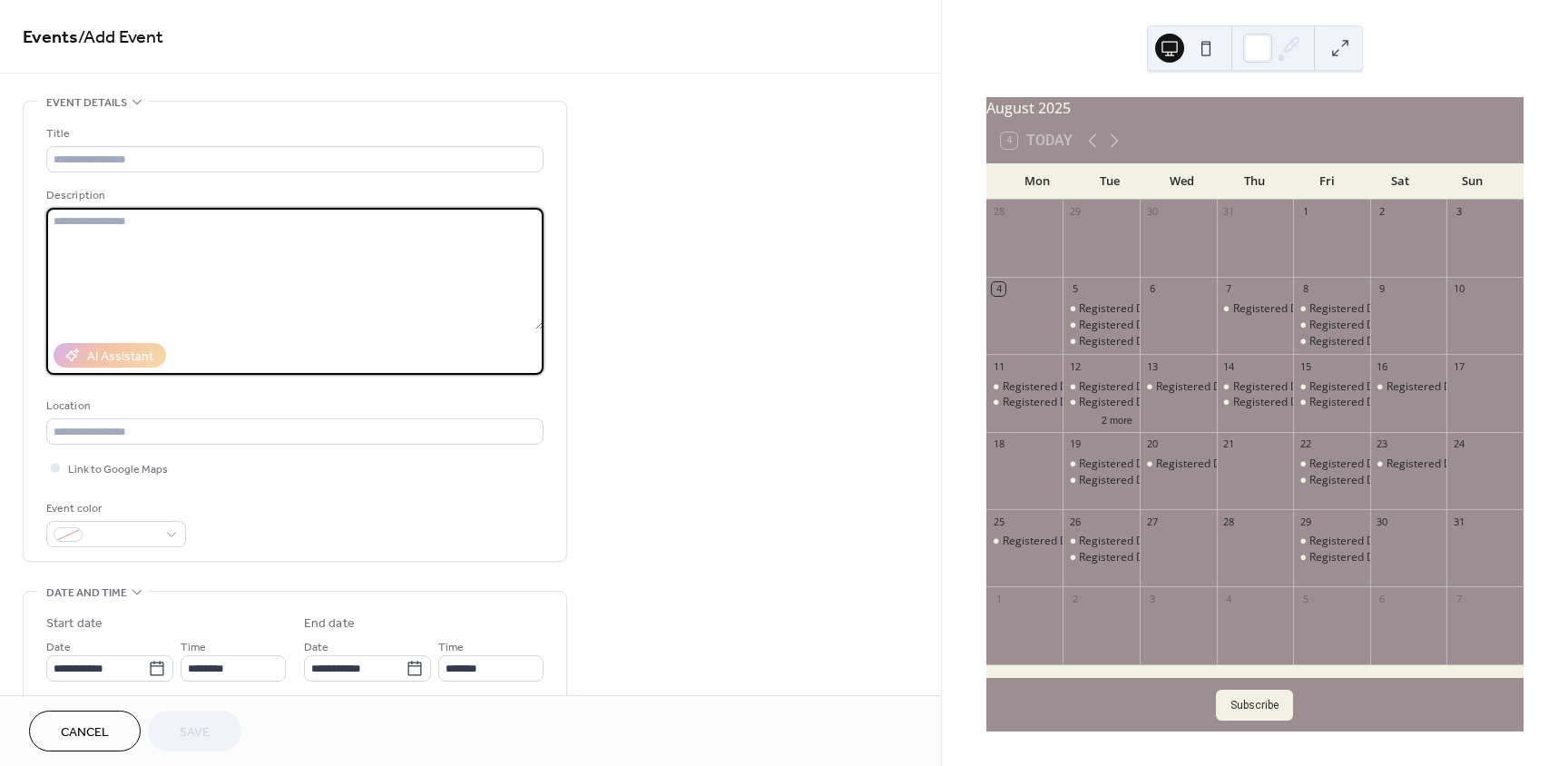 paste on "**********" 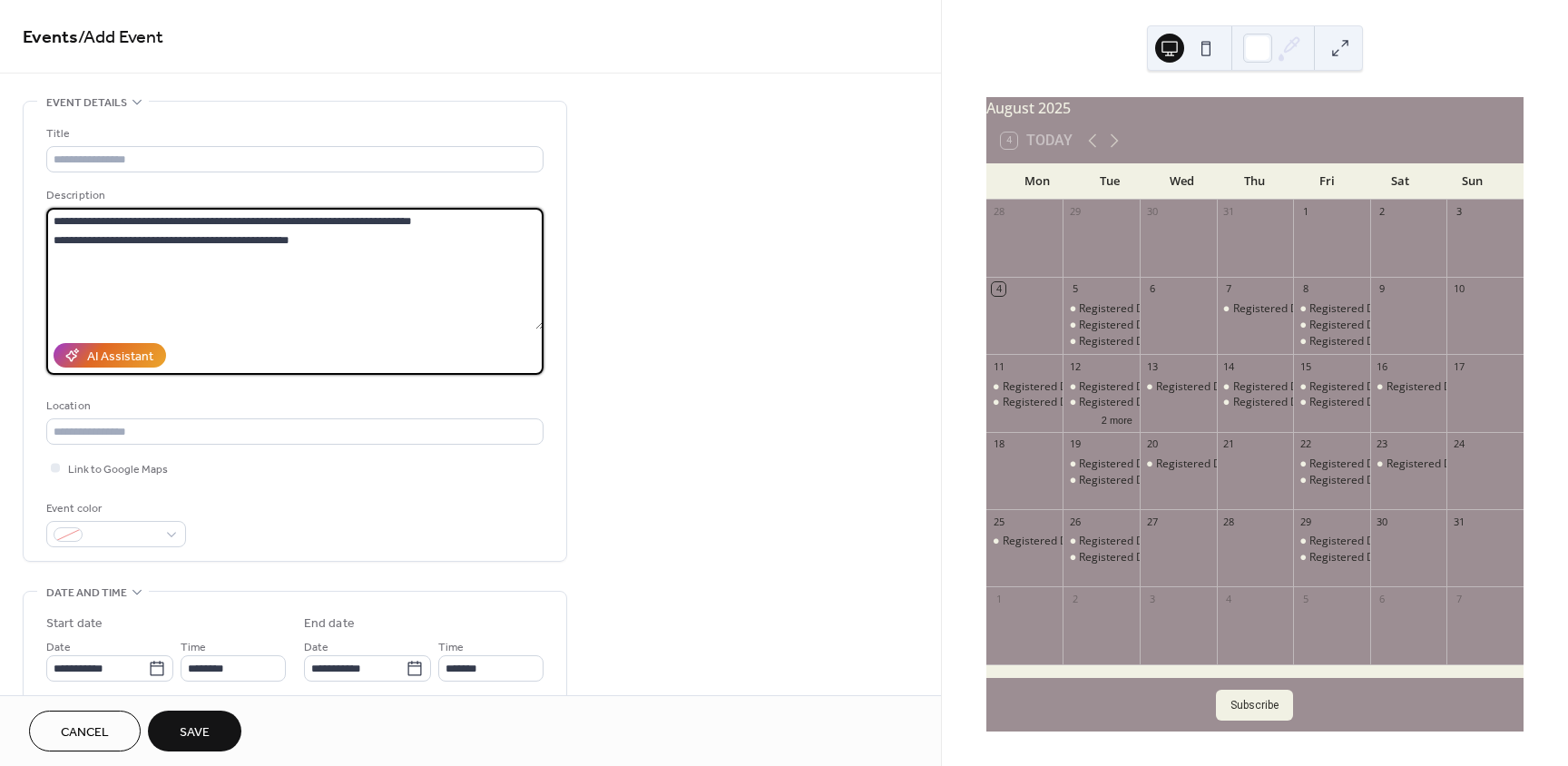 drag, startPoint x: 324, startPoint y: 214, endPoint x: 296, endPoint y: 212, distance: 28.07134 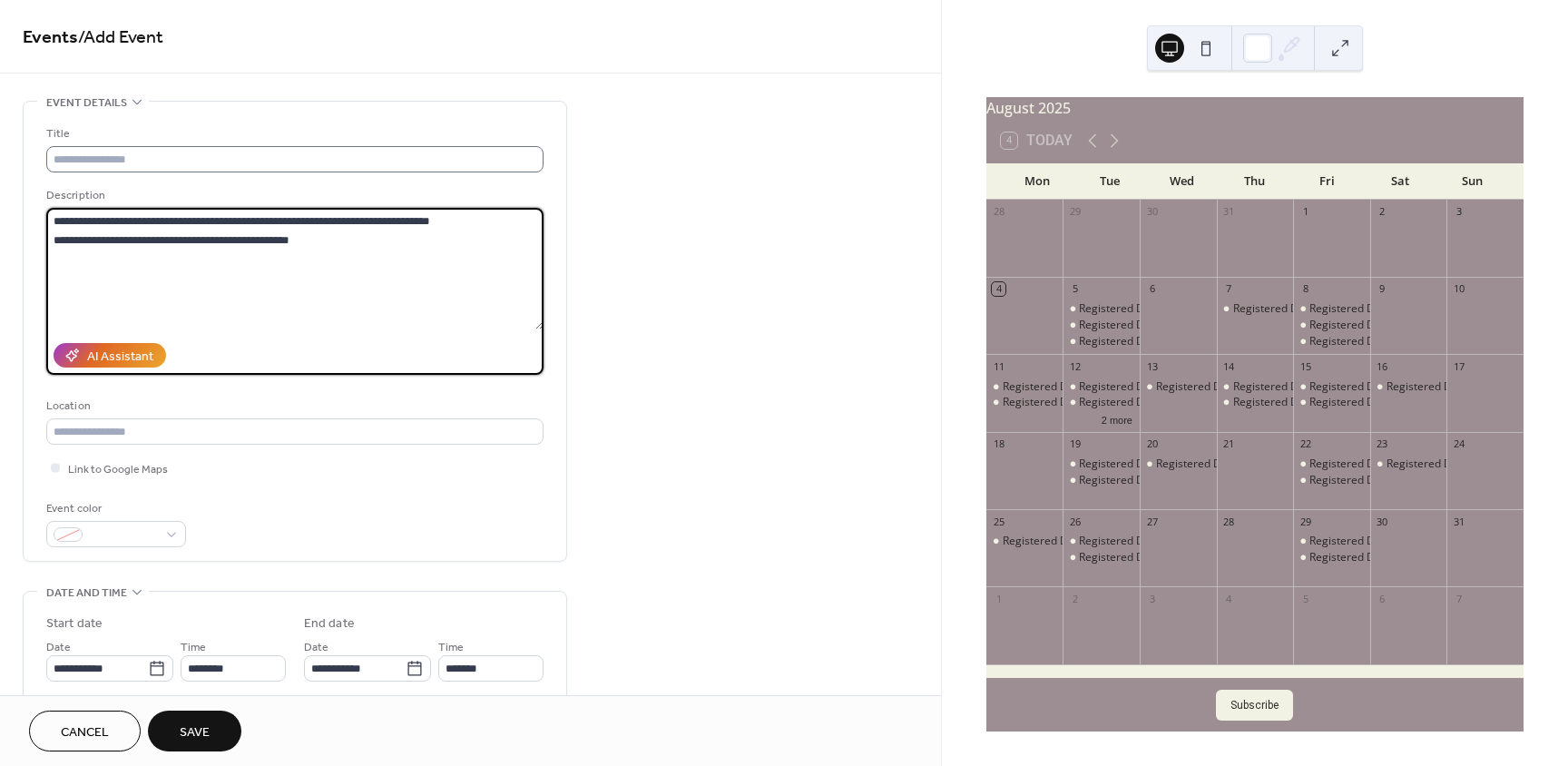 type on "**********" 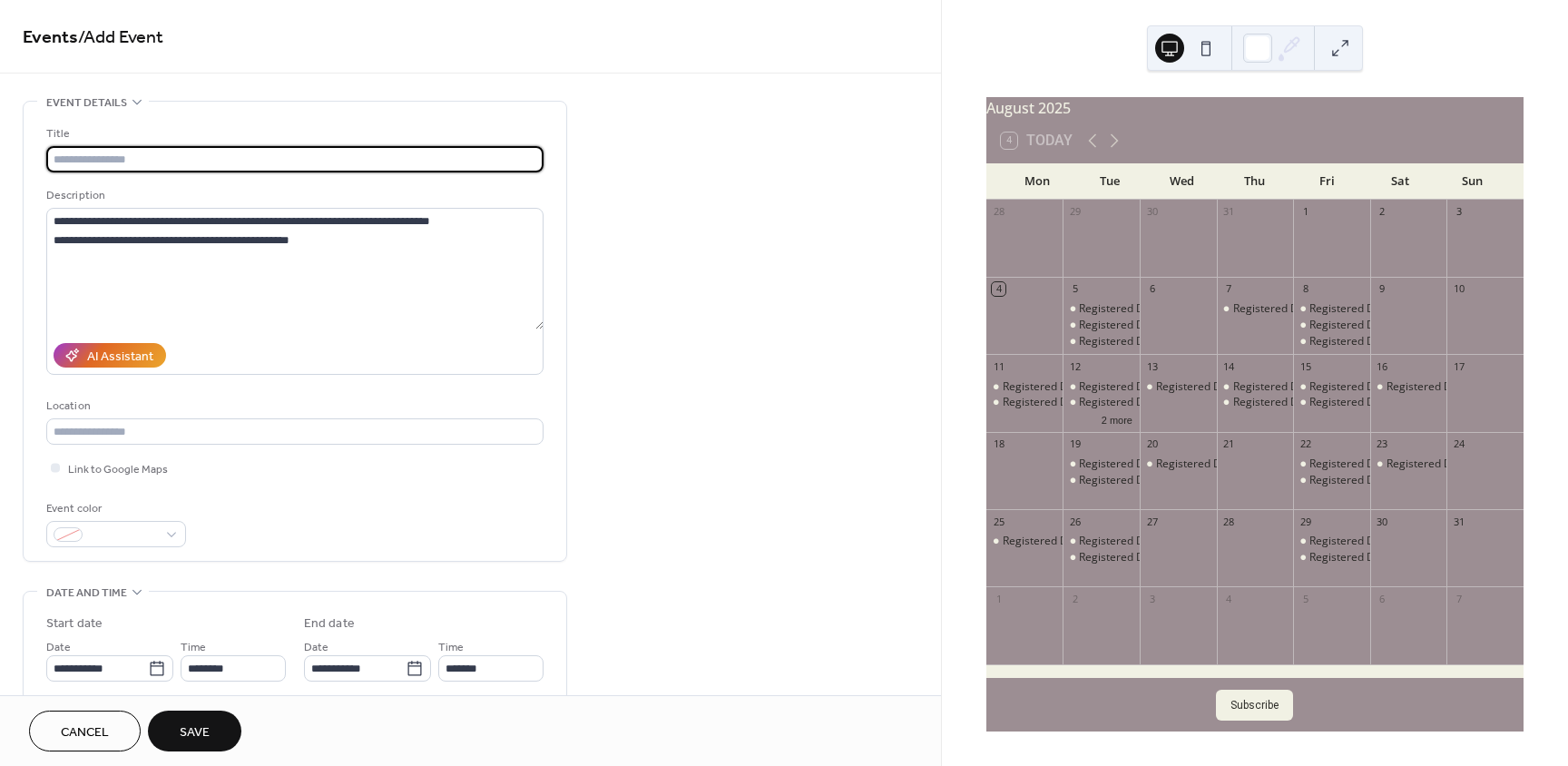 click at bounding box center (295, 159) 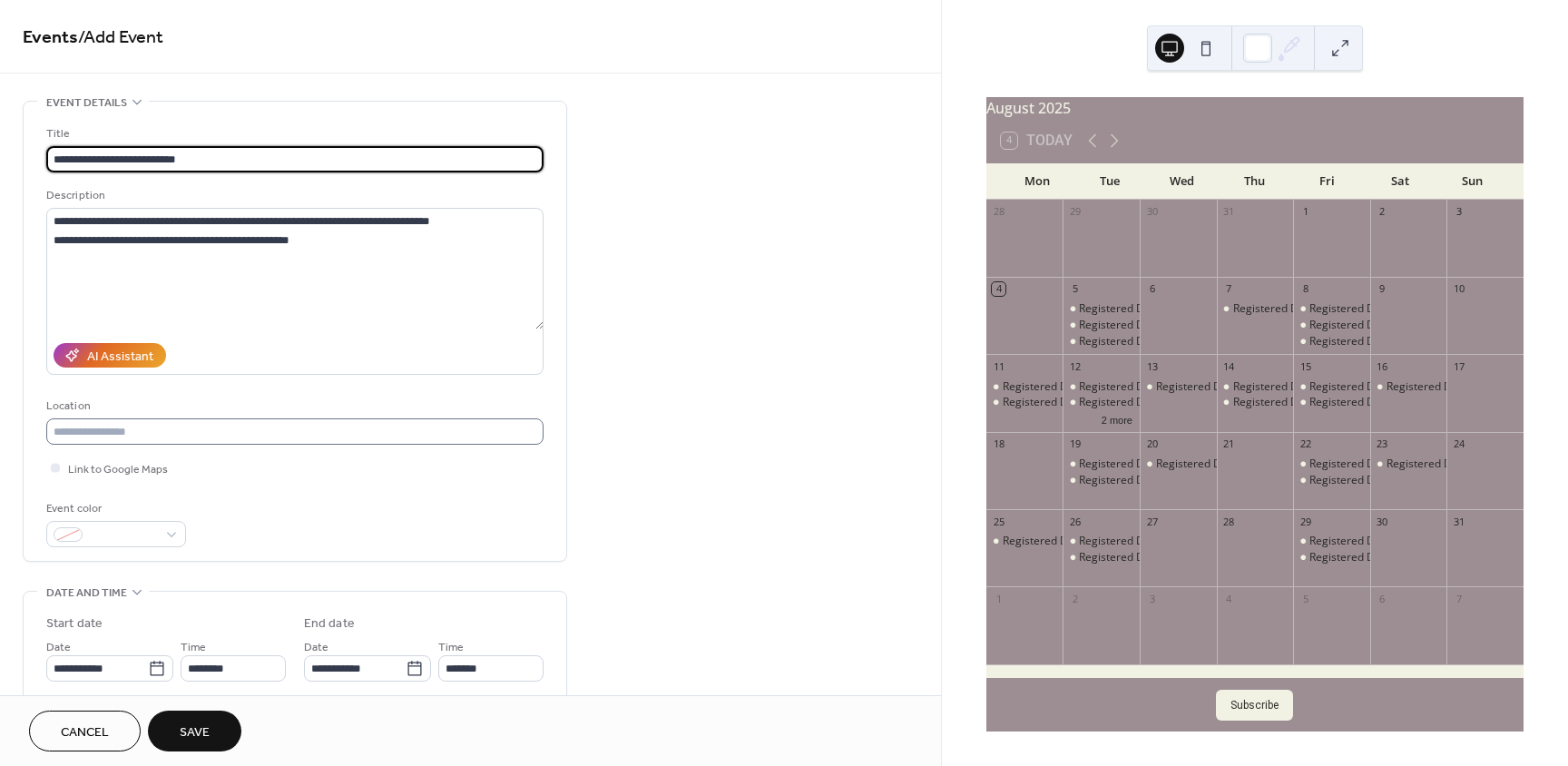 type on "**********" 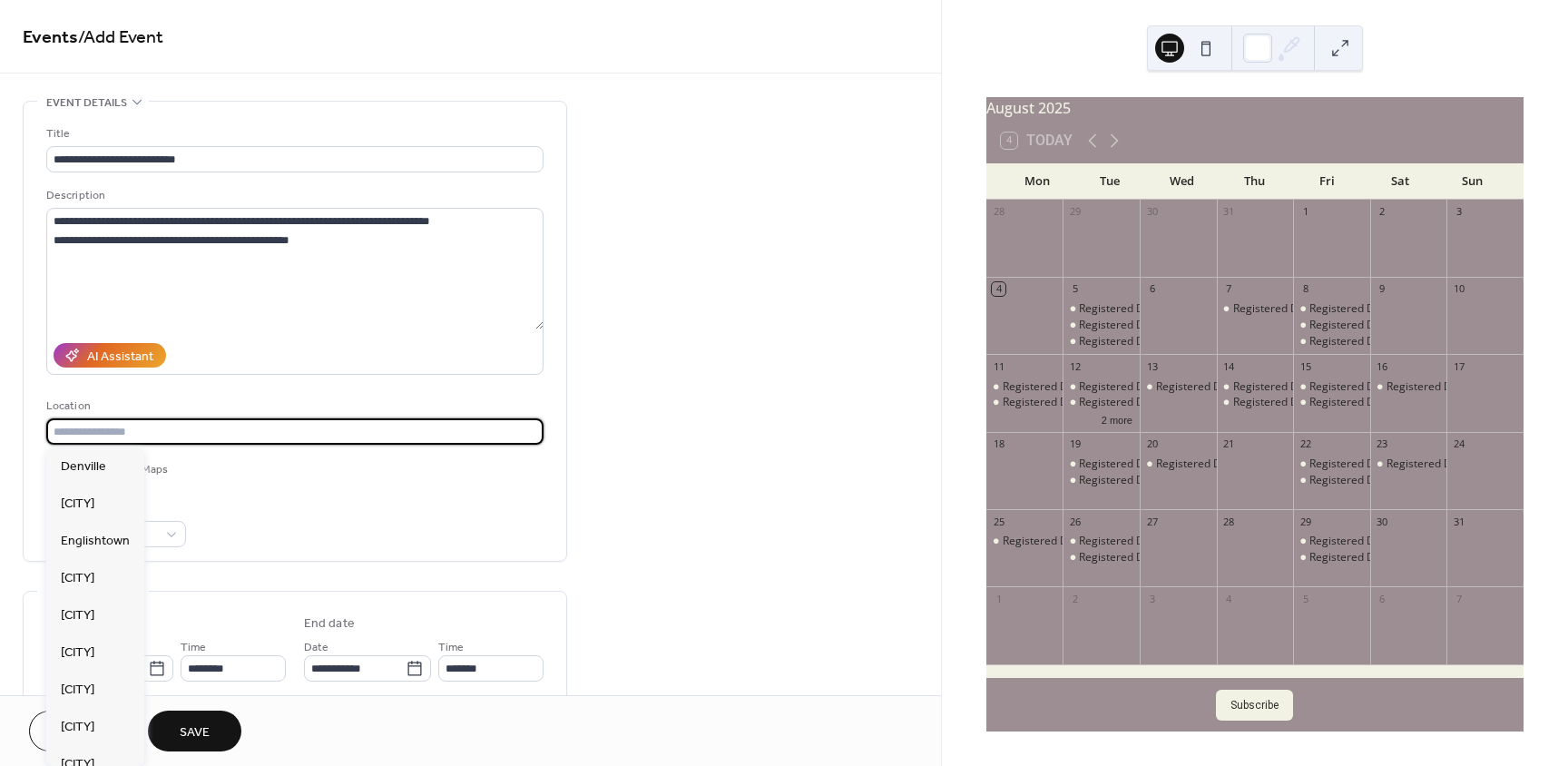 click at bounding box center (295, 431) 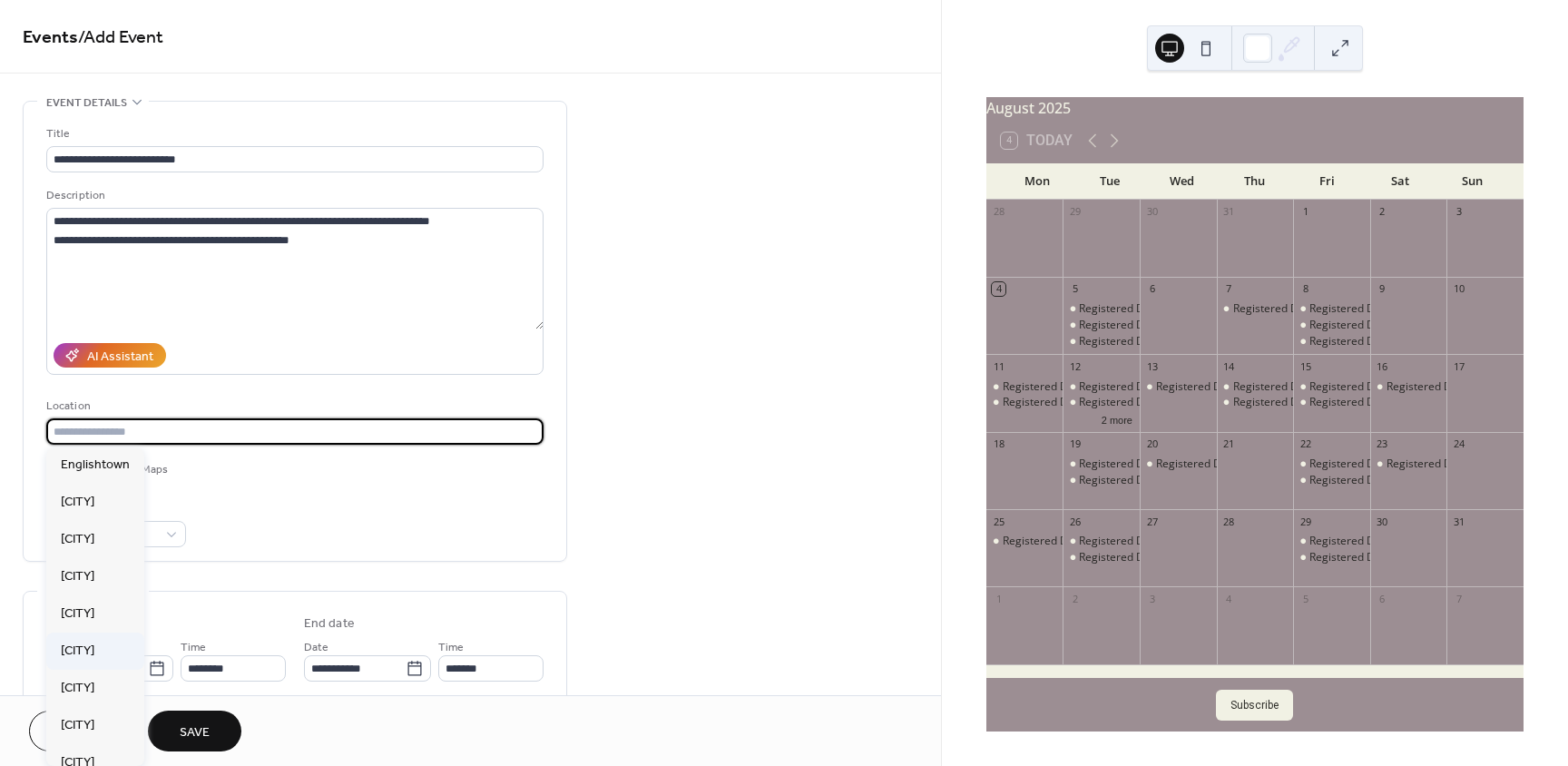 scroll, scrollTop: 92, scrollLeft: 0, axis: vertical 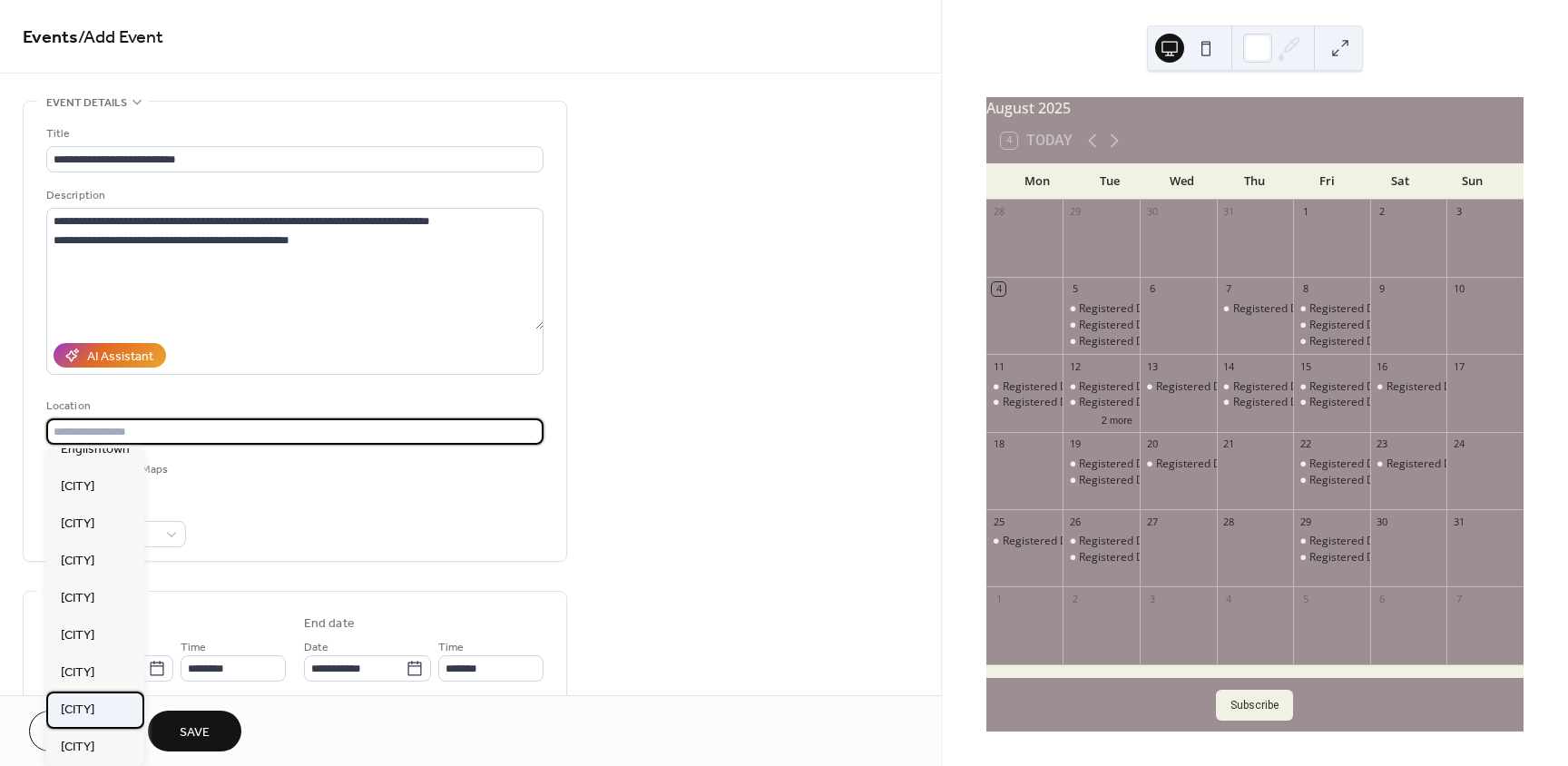 click on "[CITY]" at bounding box center [77, 710] 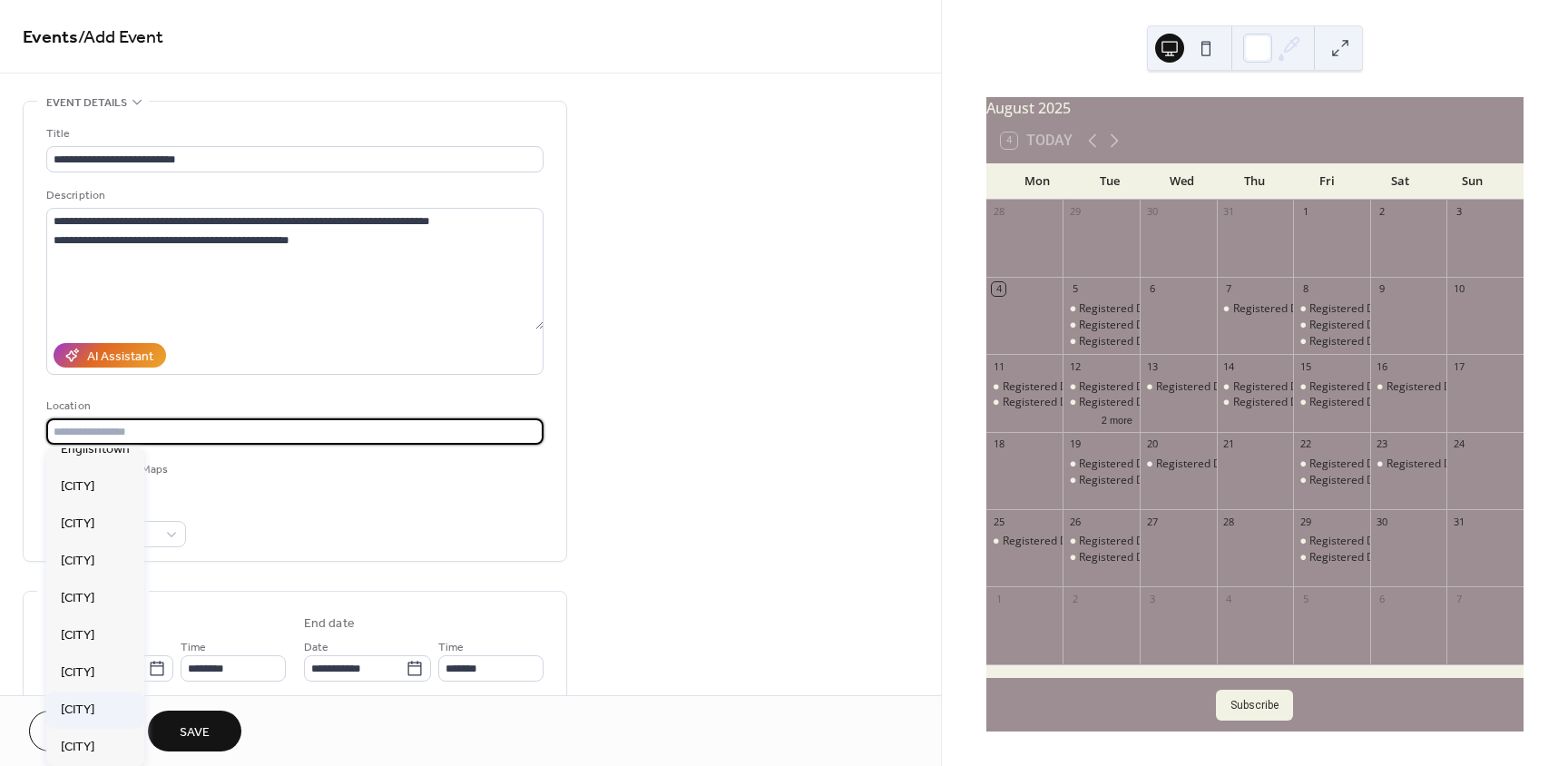 type on "******" 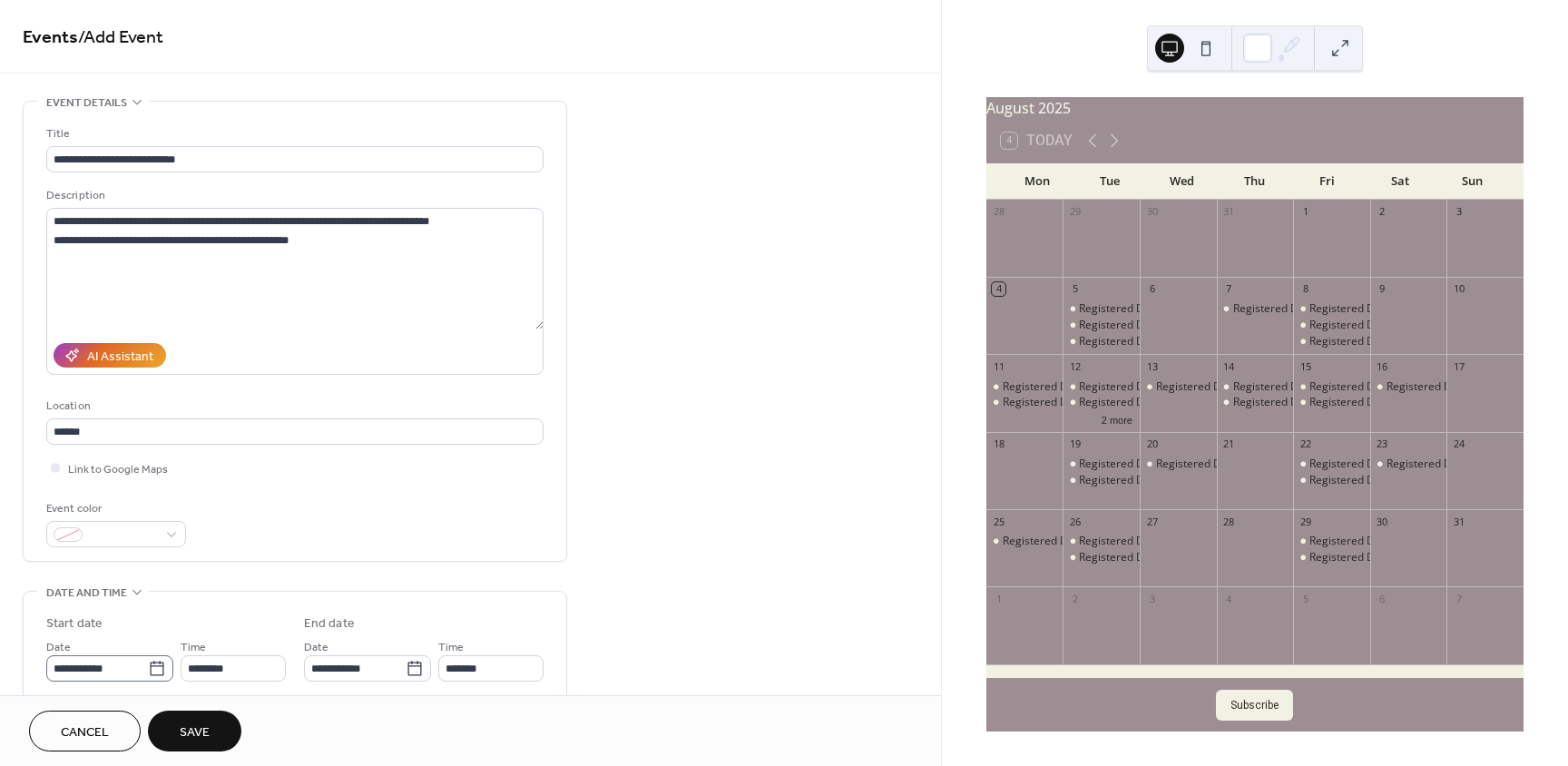 click 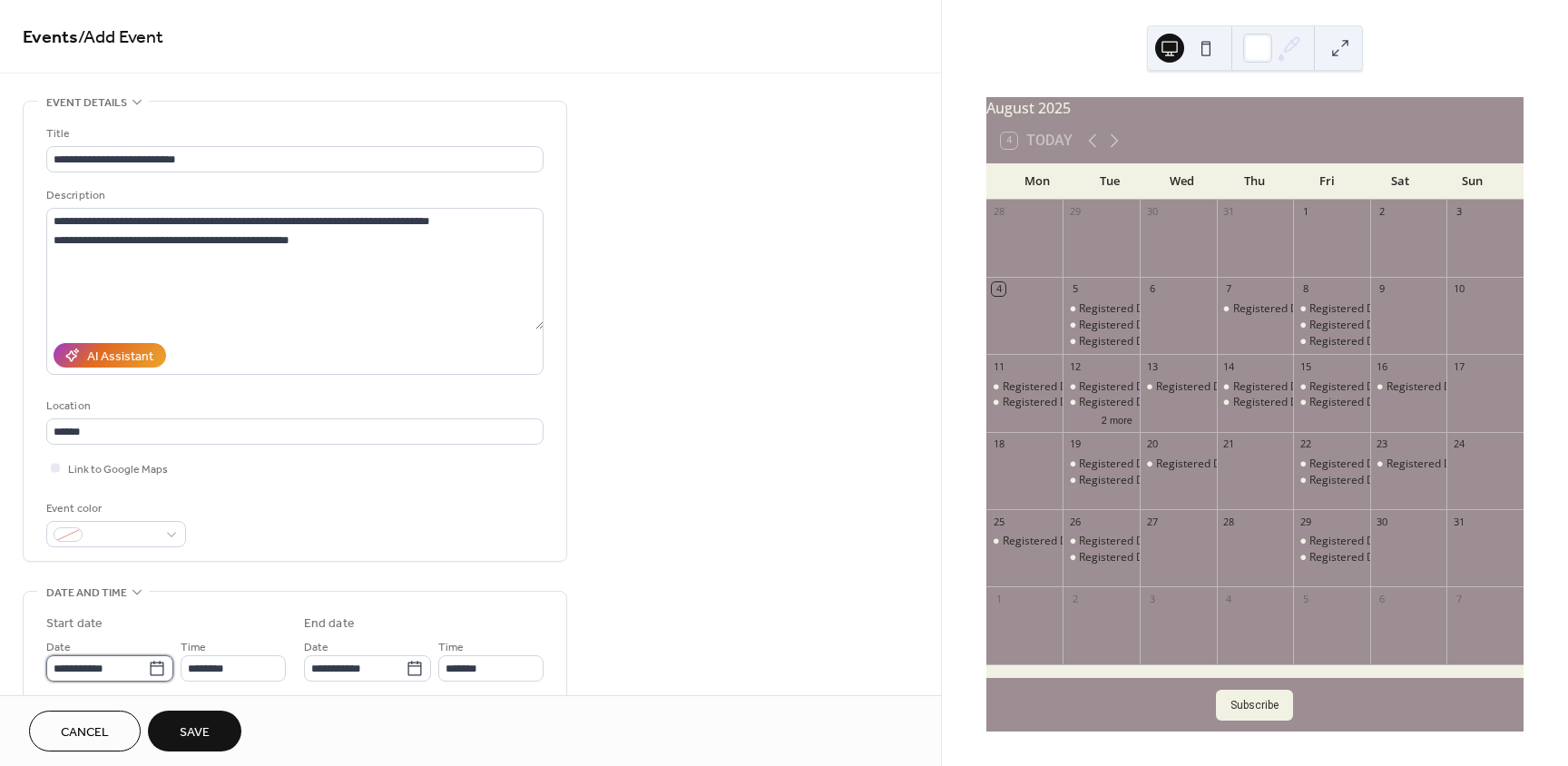click on "**********" at bounding box center (97, 668) 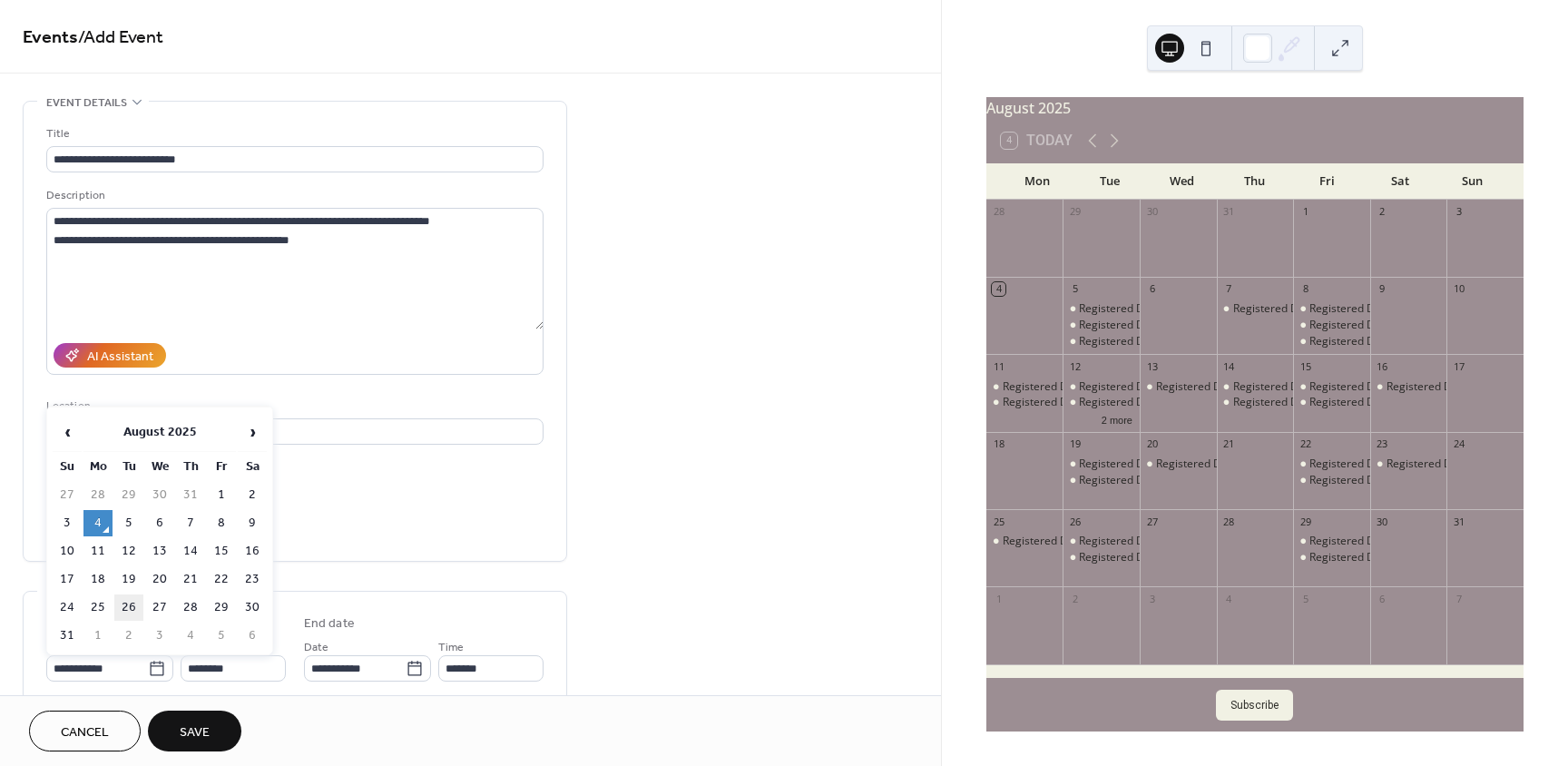 click on "26" at bounding box center (129, 607) 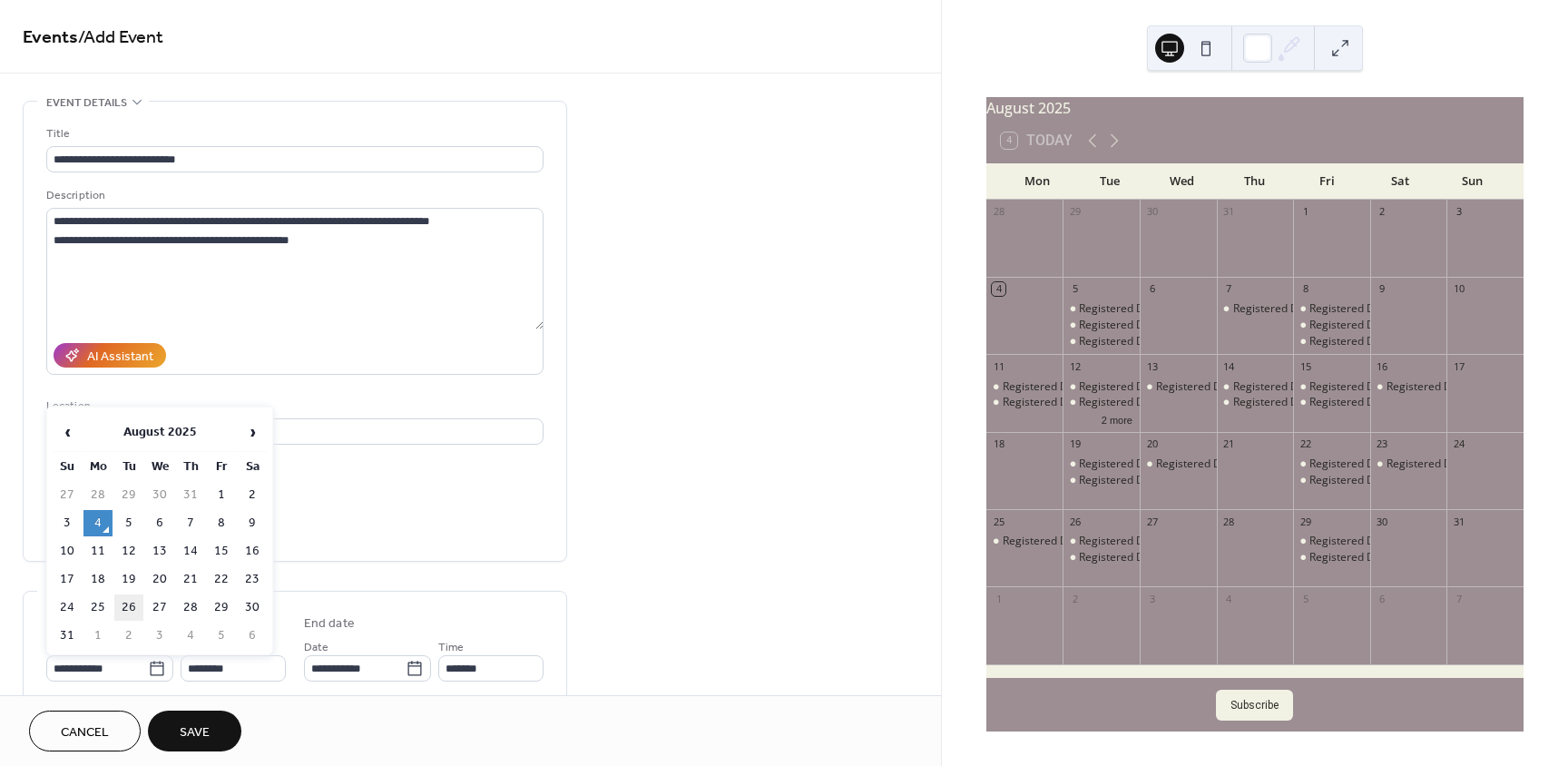 type on "**********" 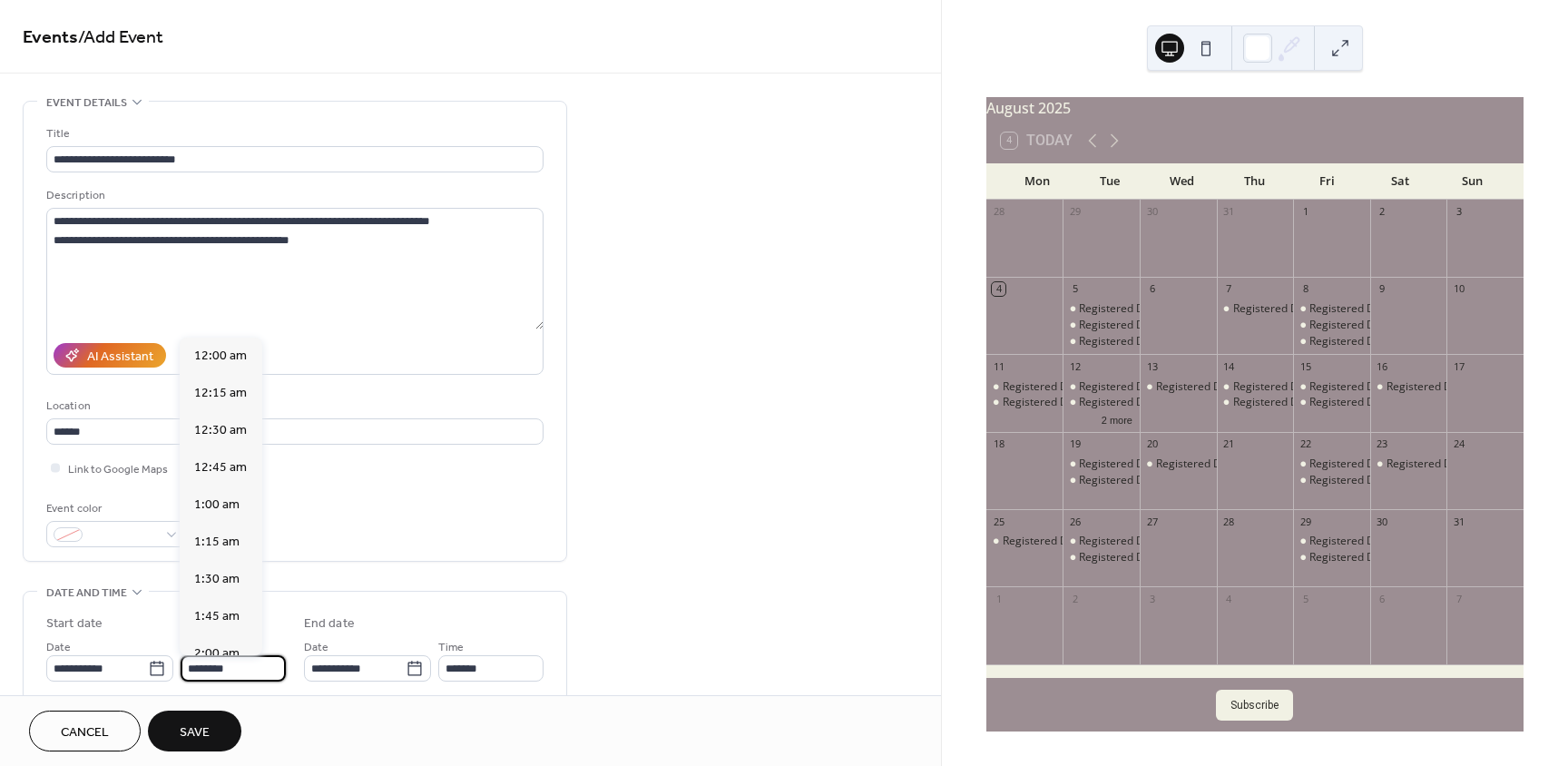 click on "********" at bounding box center [233, 668] 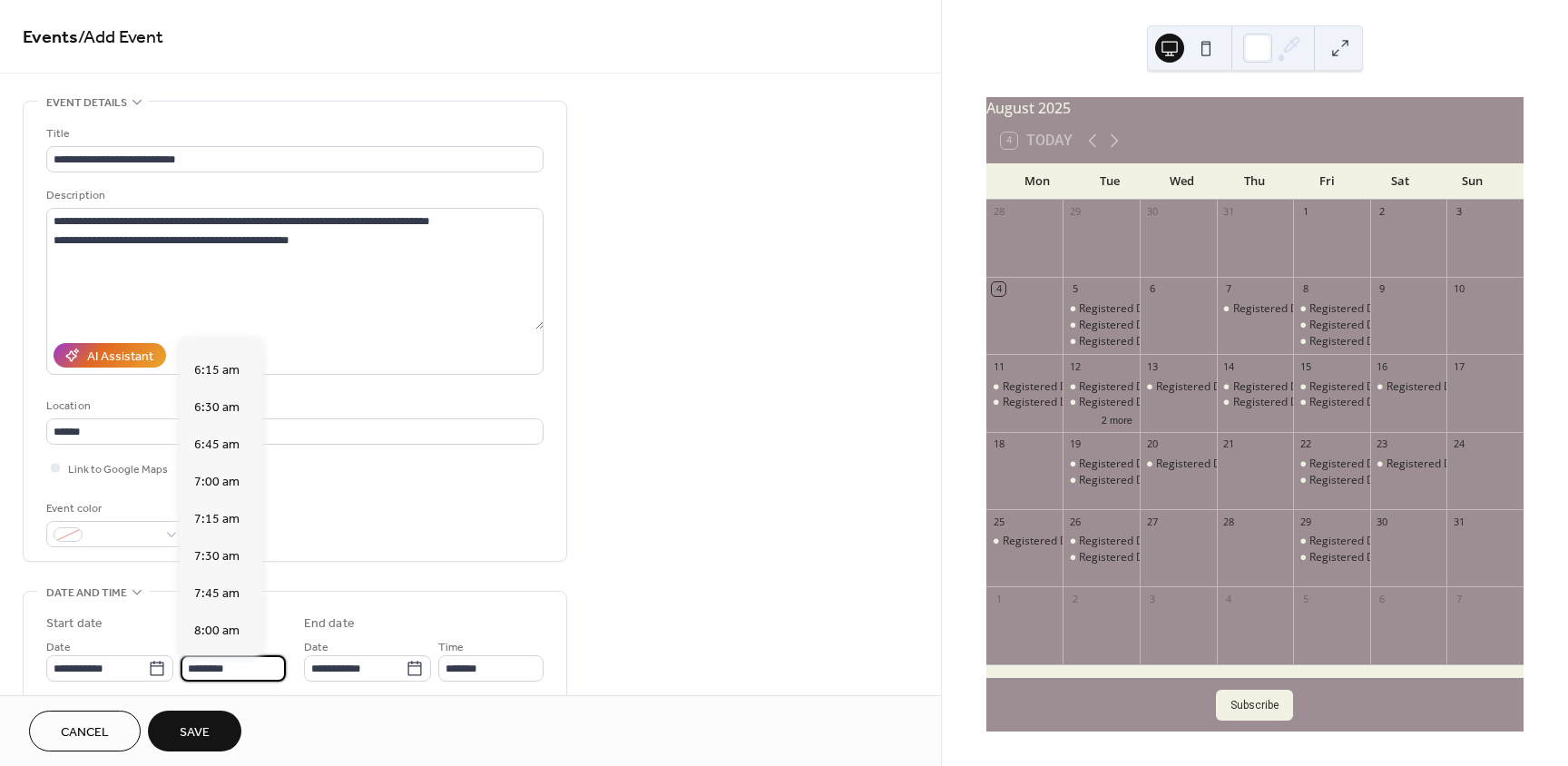 scroll, scrollTop: 1060, scrollLeft: 0, axis: vertical 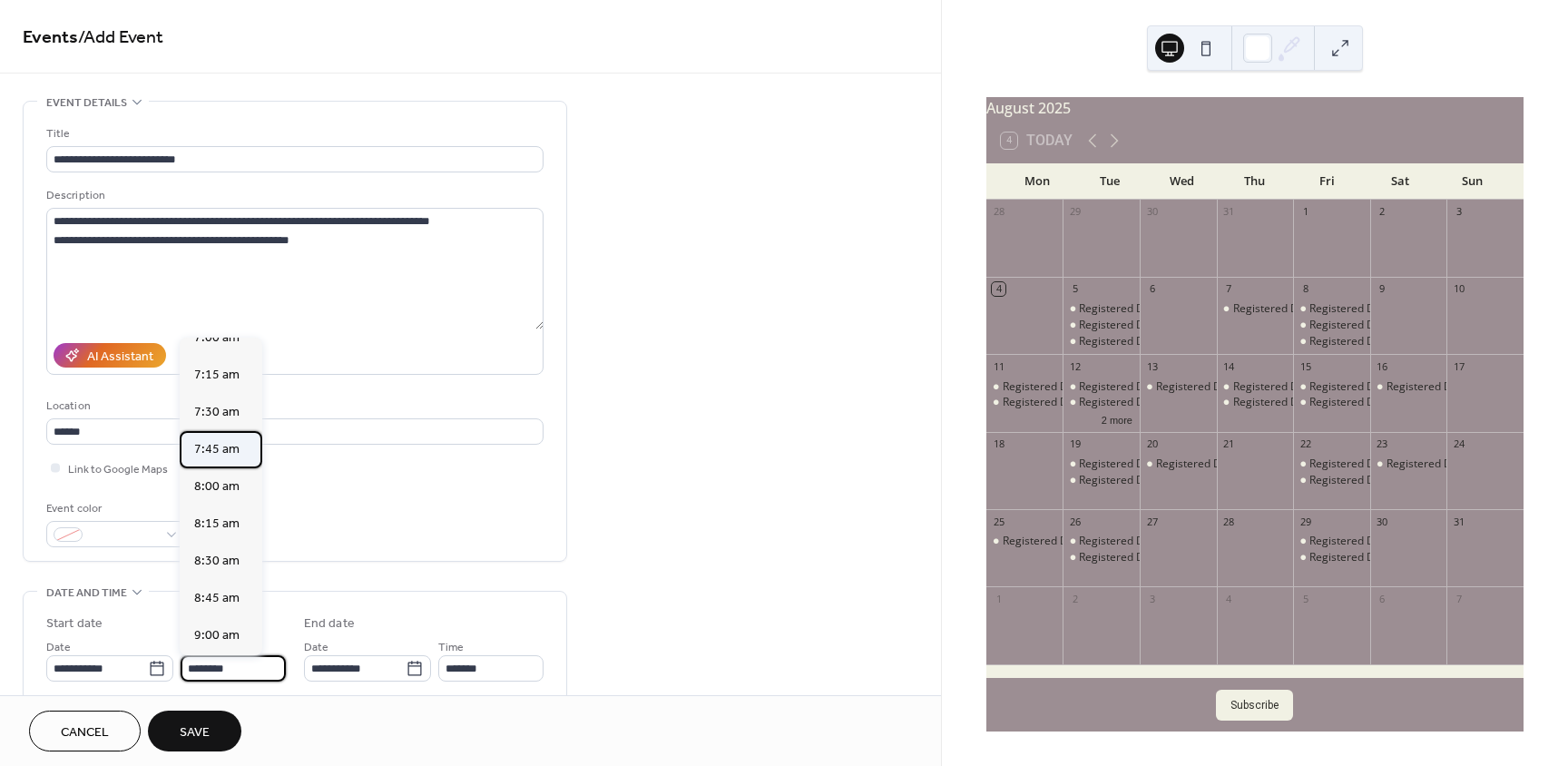 click on "7:45 am" at bounding box center [217, 449] 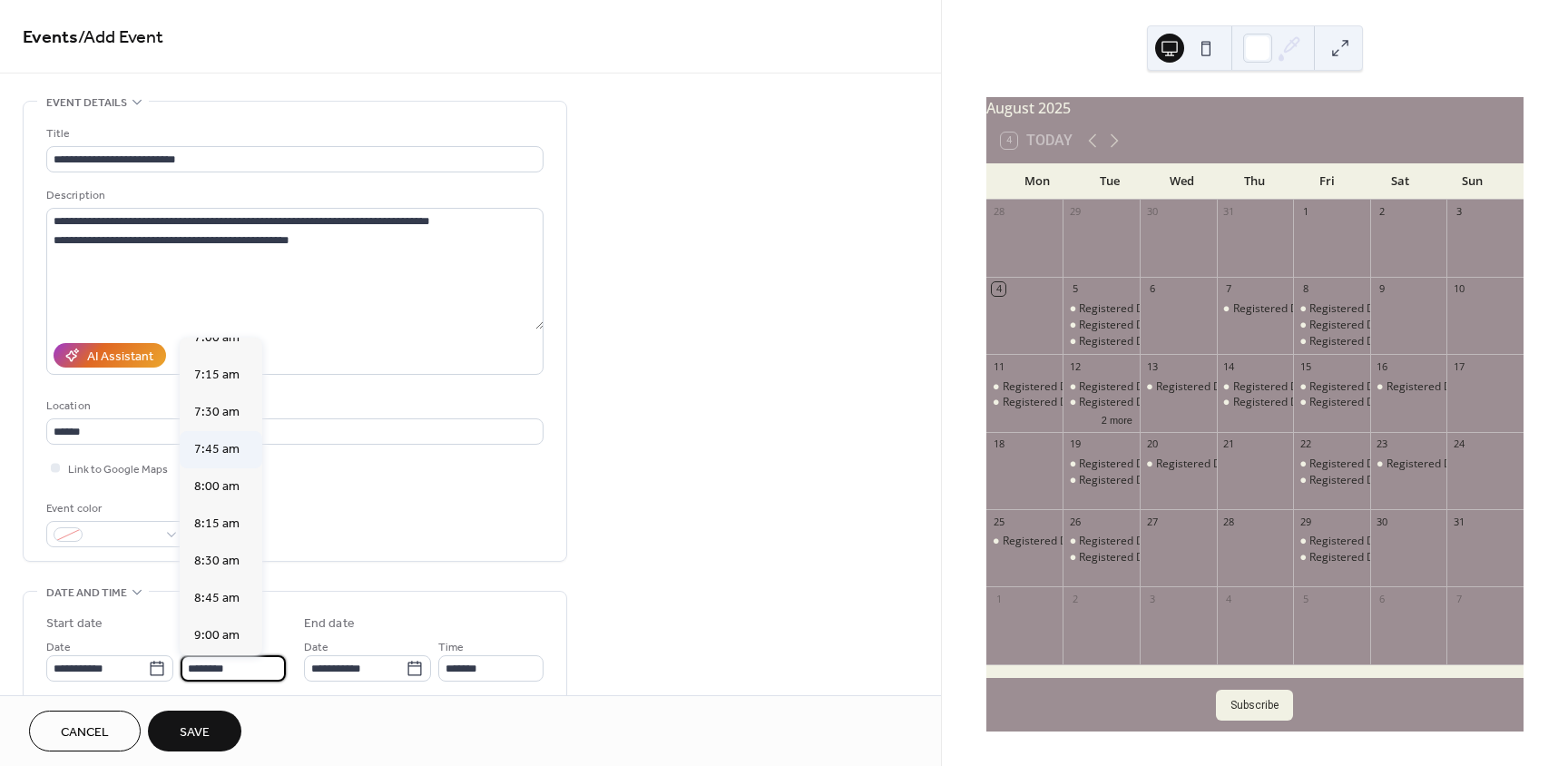 type on "*******" 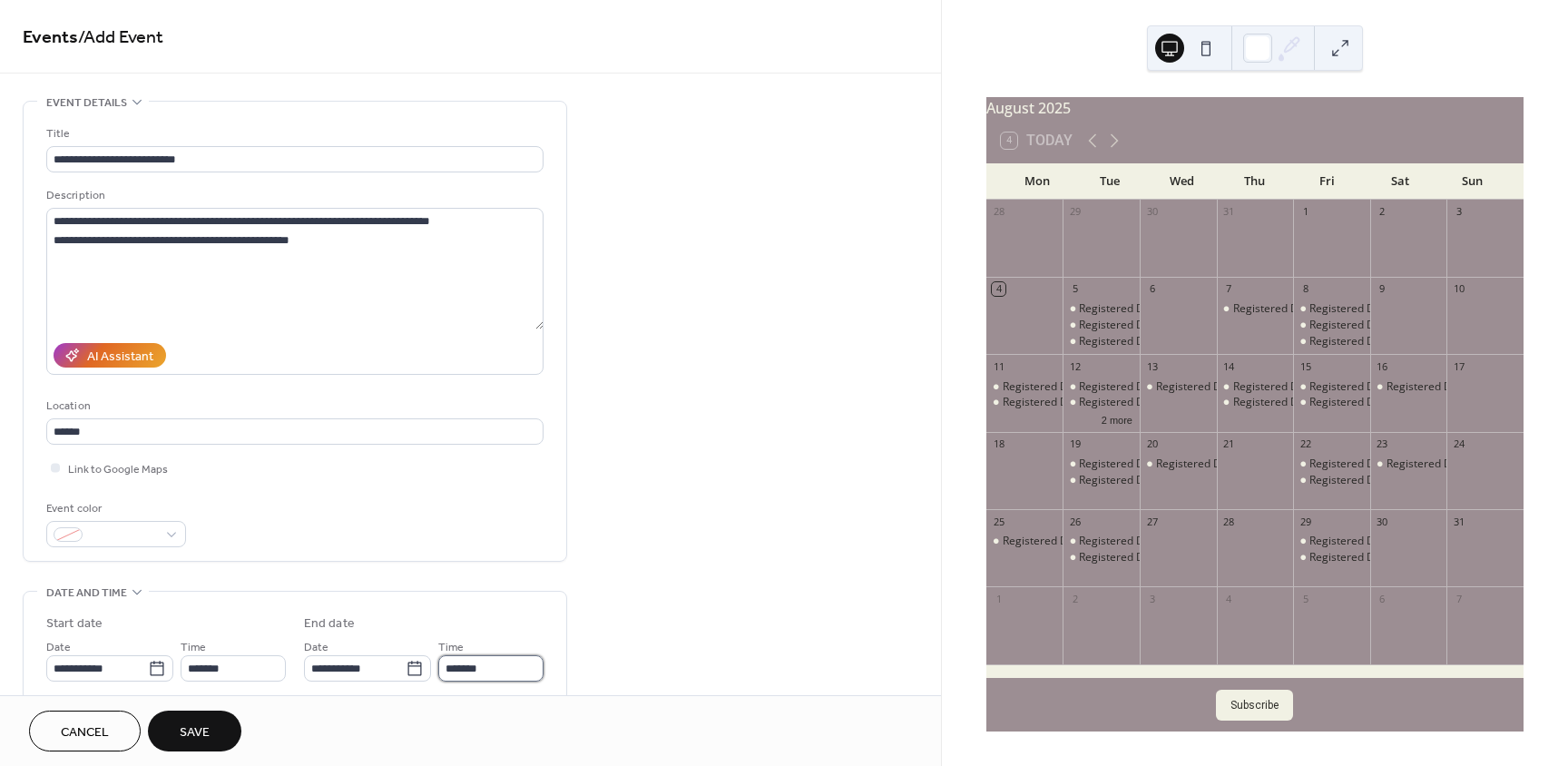 click on "*******" at bounding box center (491, 668) 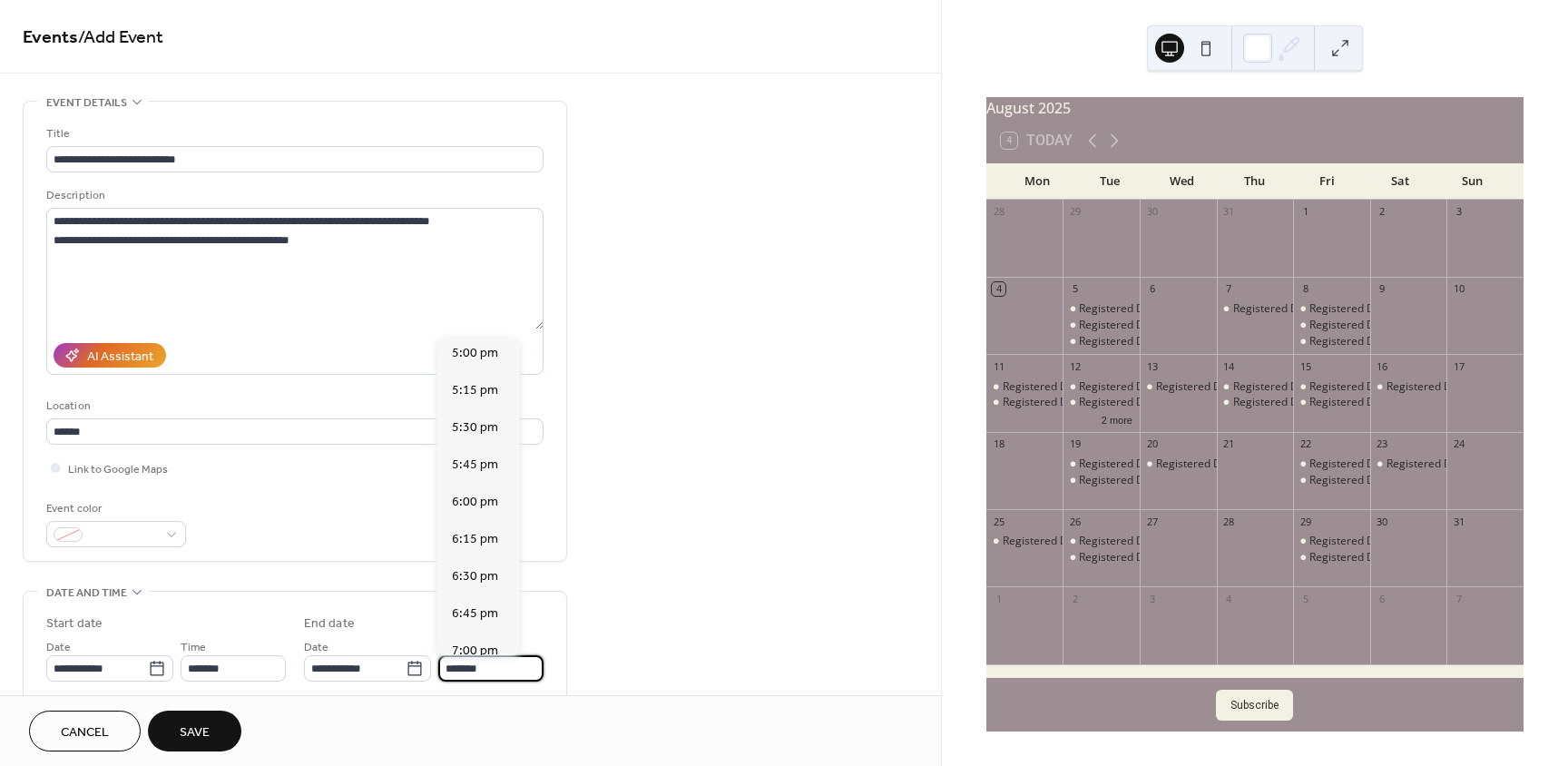 scroll, scrollTop: 1361, scrollLeft: 0, axis: vertical 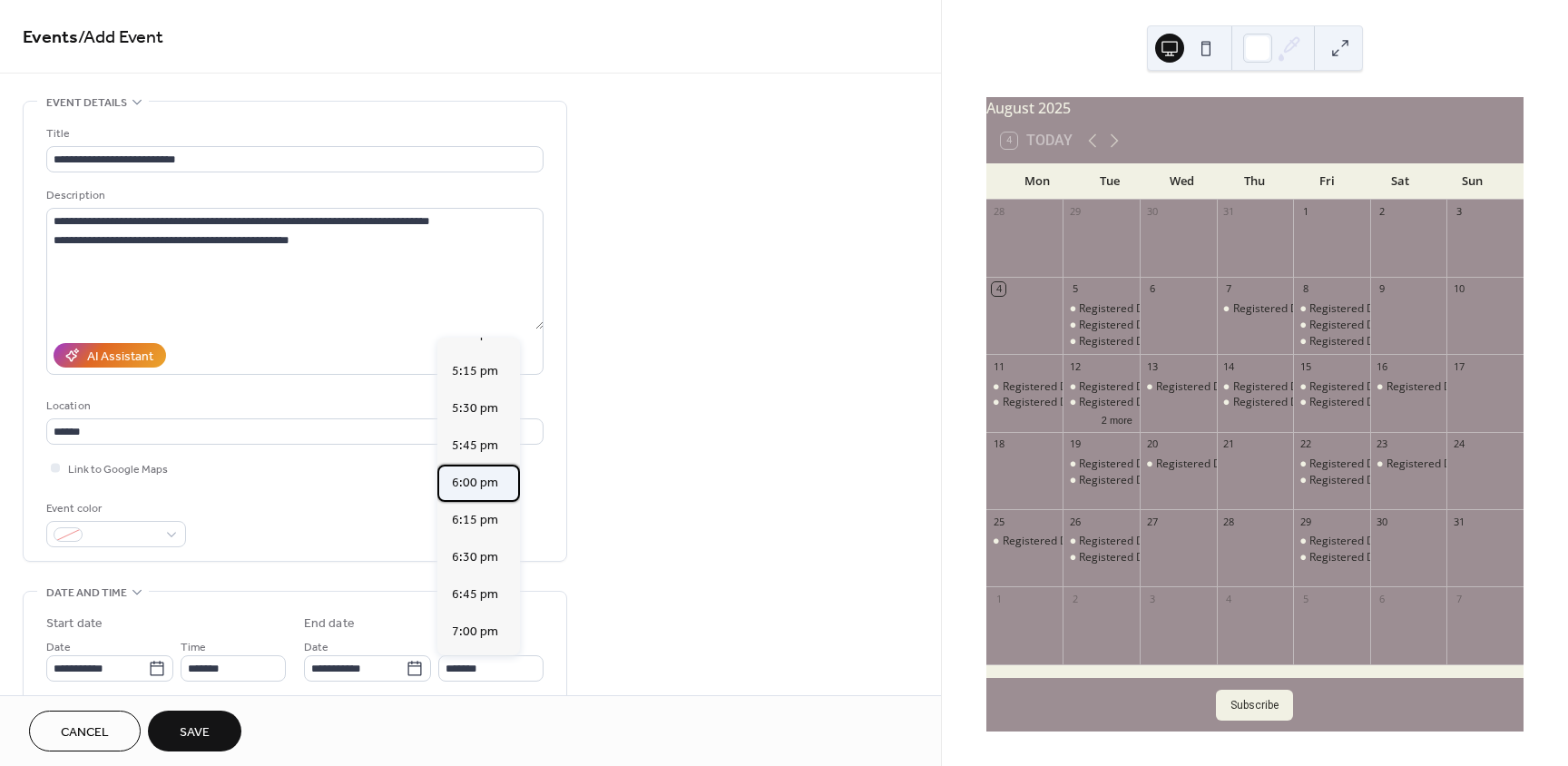 click on "6:00 pm" at bounding box center (475, 483) 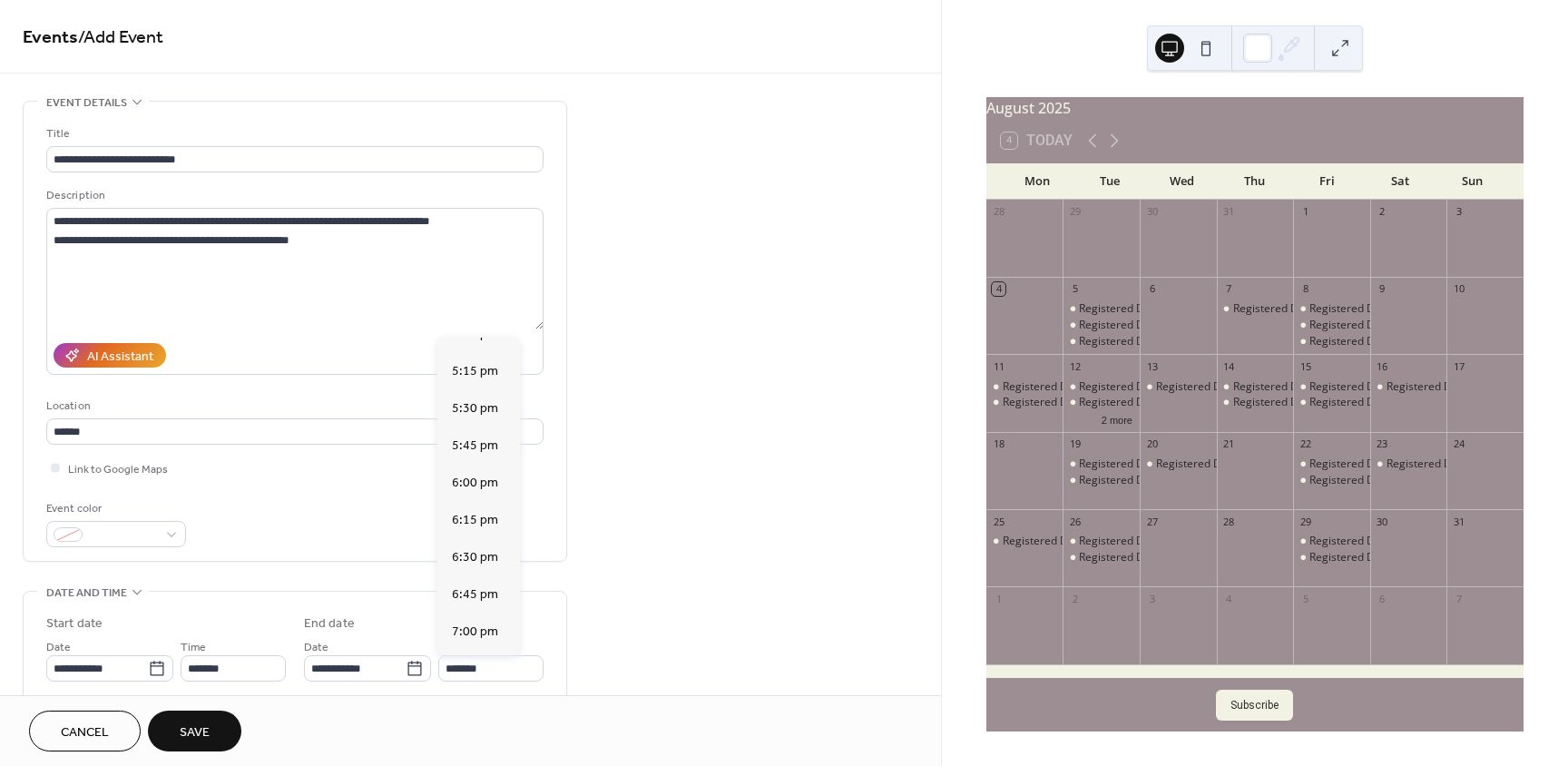 type on "*******" 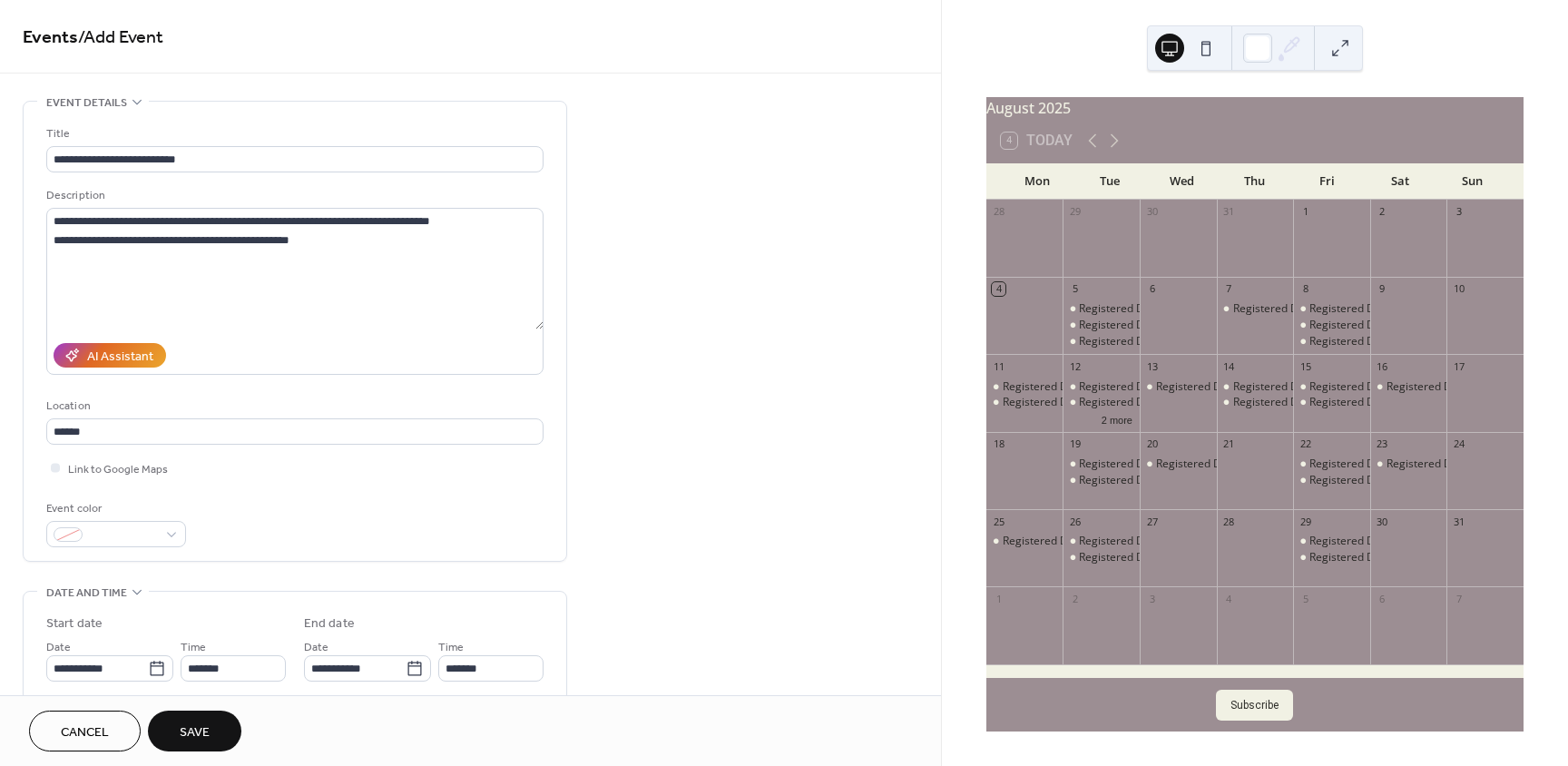 click on "Save" at bounding box center (194, 732) 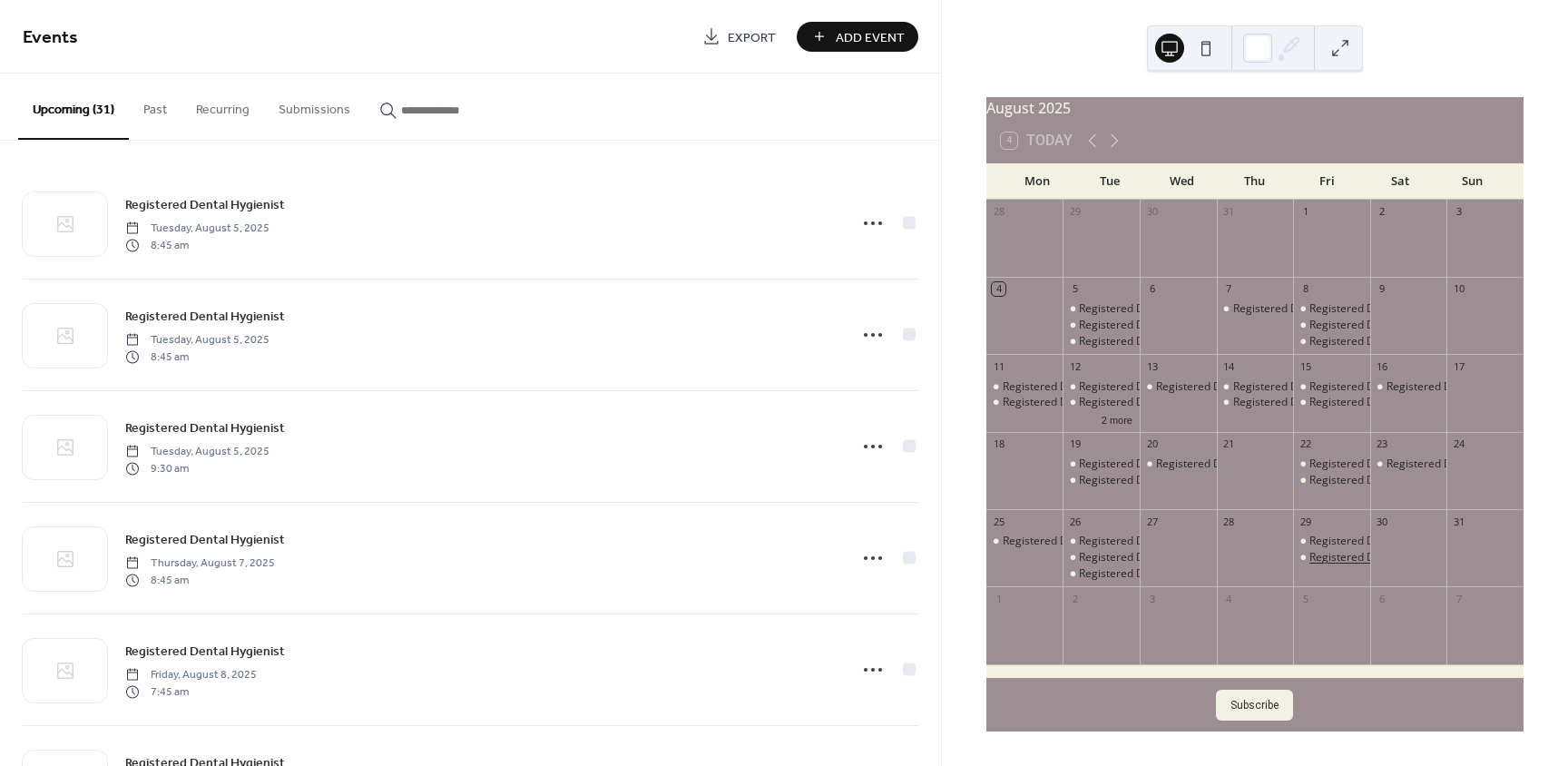 click on "Registered Dental Hygienist" at bounding box center [1379, 557] 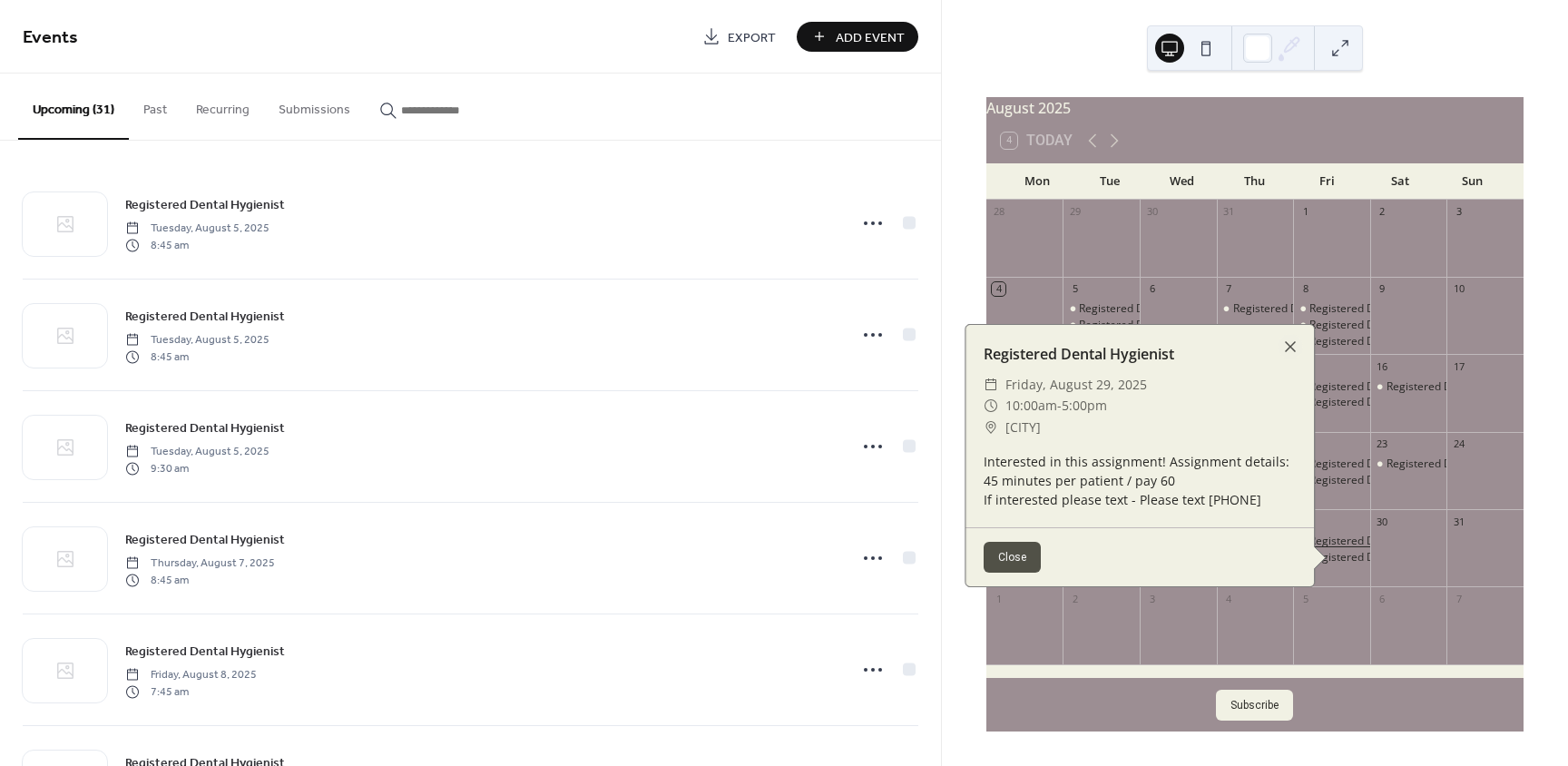 click on "Registered Dental Hygienist" at bounding box center (1379, 541) 